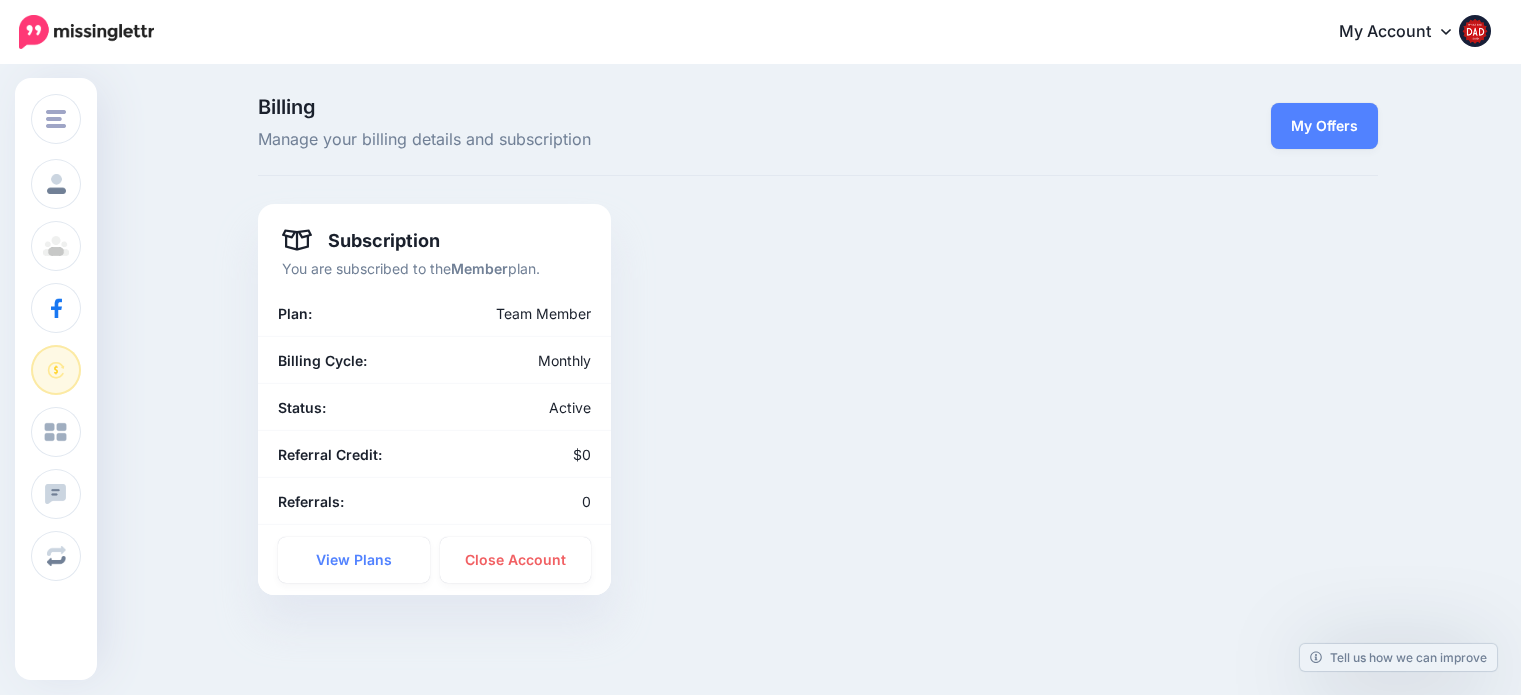 scroll, scrollTop: 0, scrollLeft: 0, axis: both 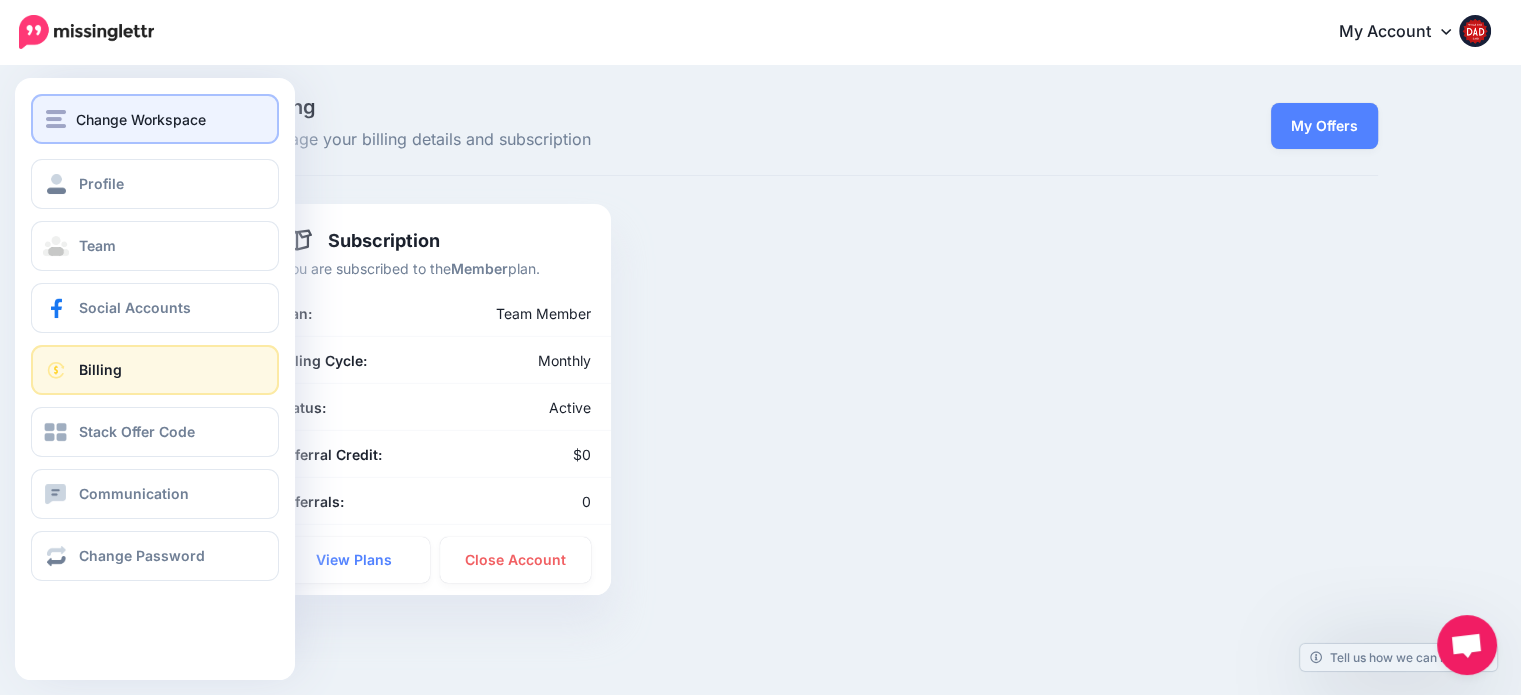 click on "Change Workspace" 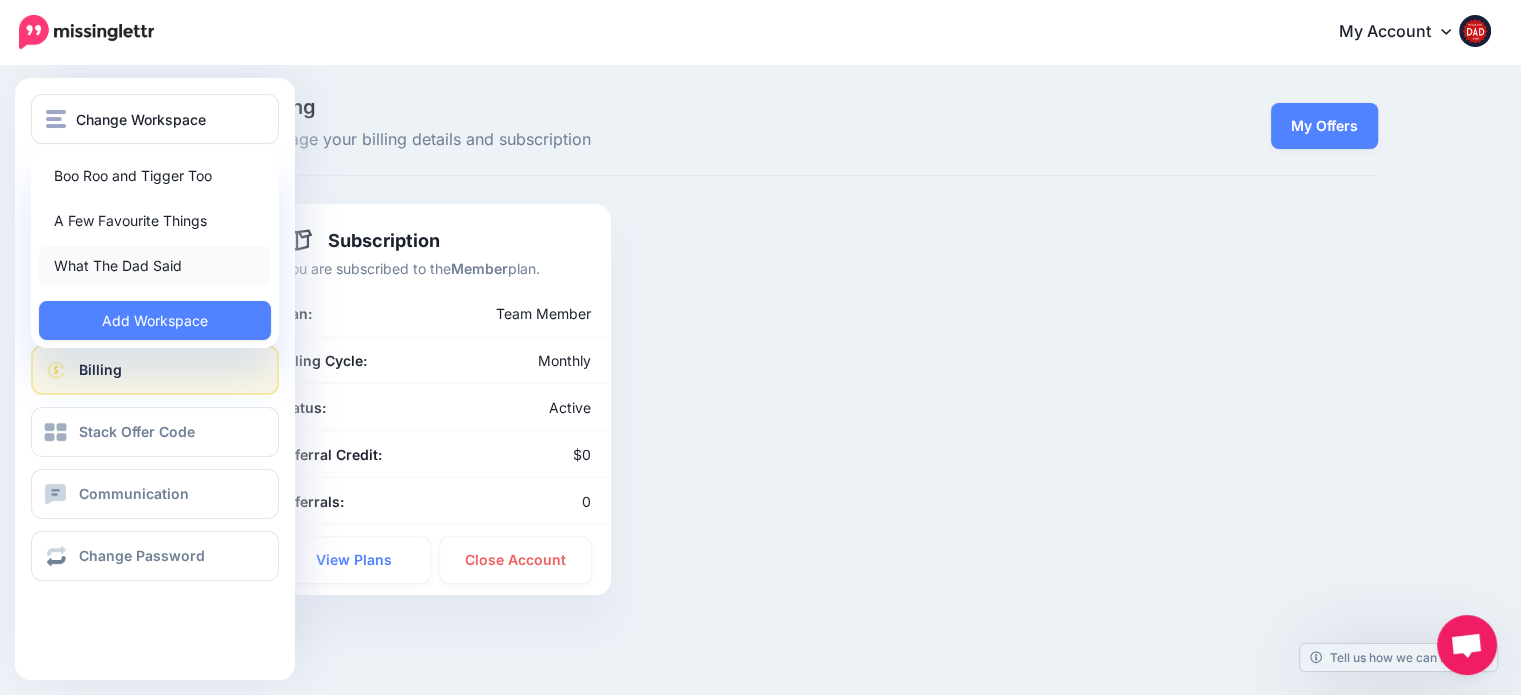 click on "What The Dad Said" 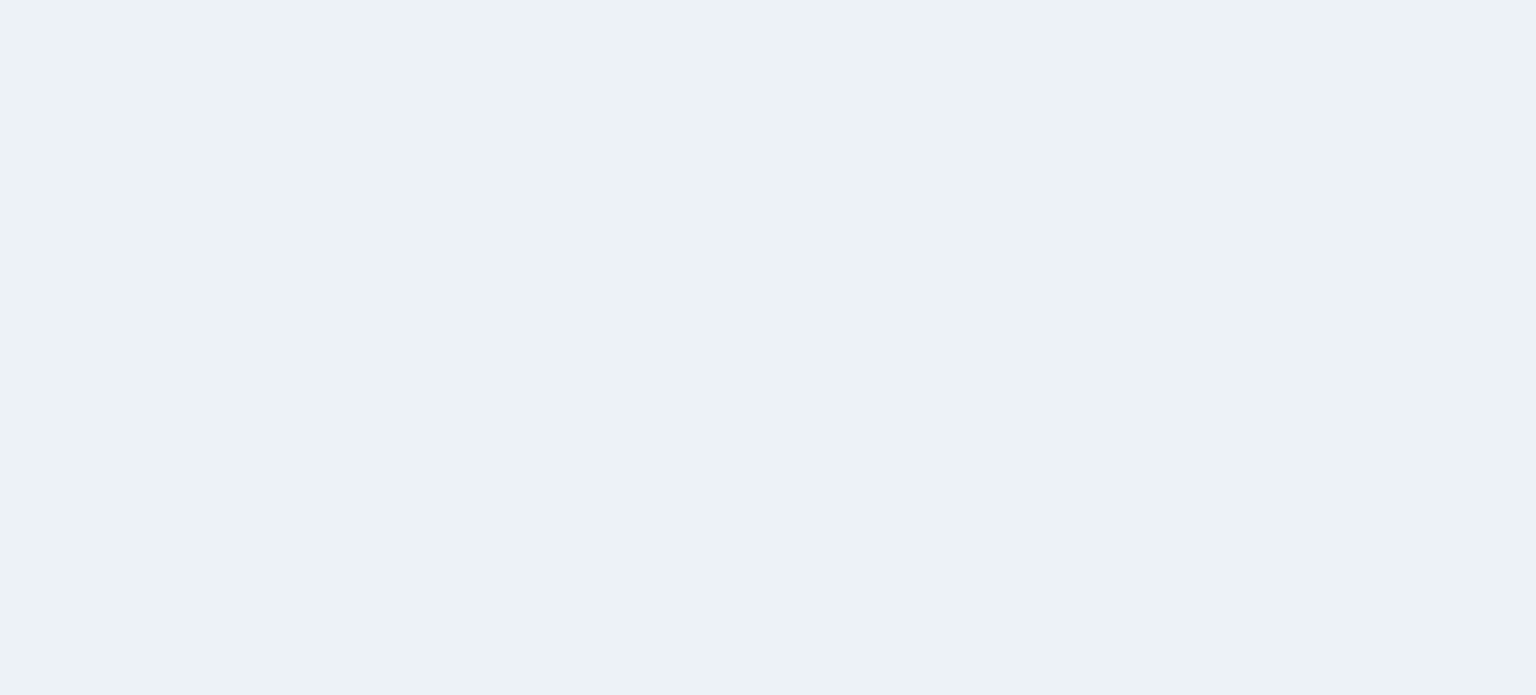 scroll, scrollTop: 0, scrollLeft: 0, axis: both 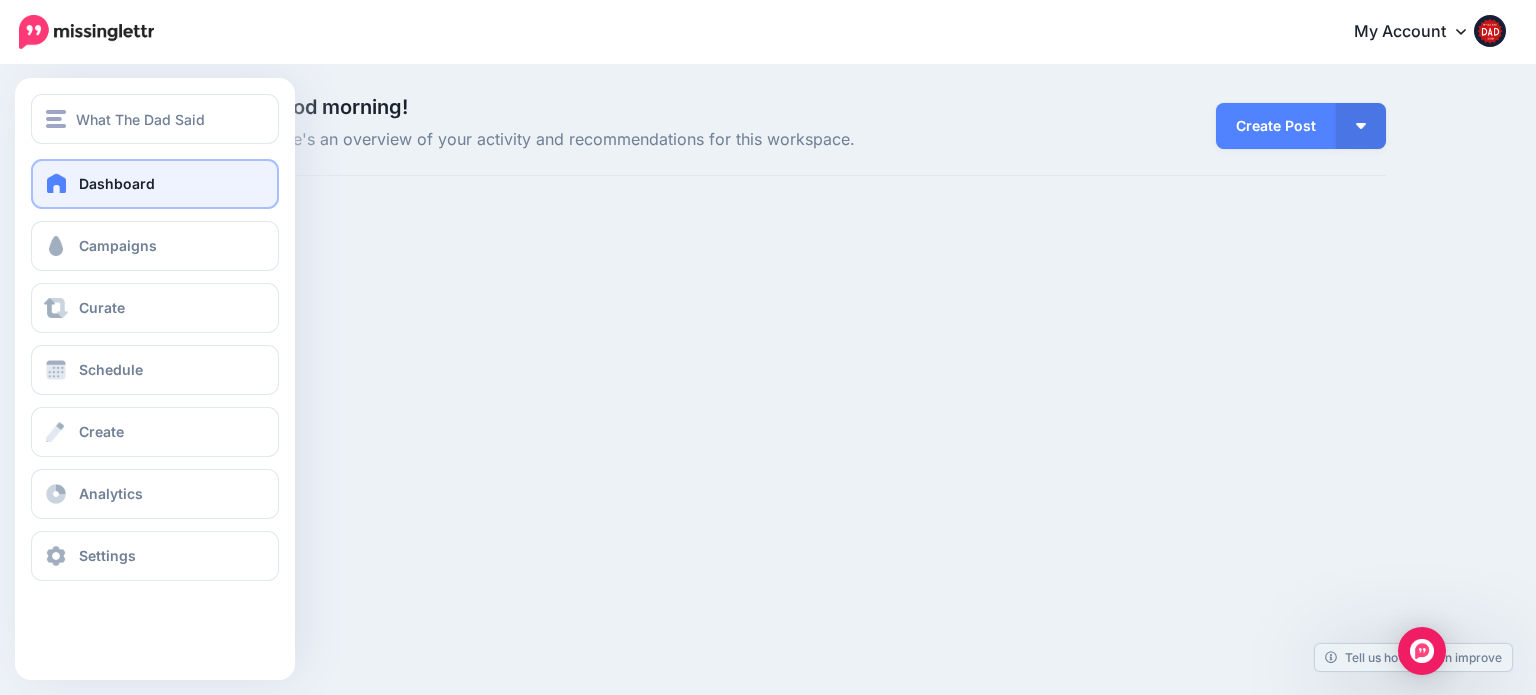 click at bounding box center [57, 183] 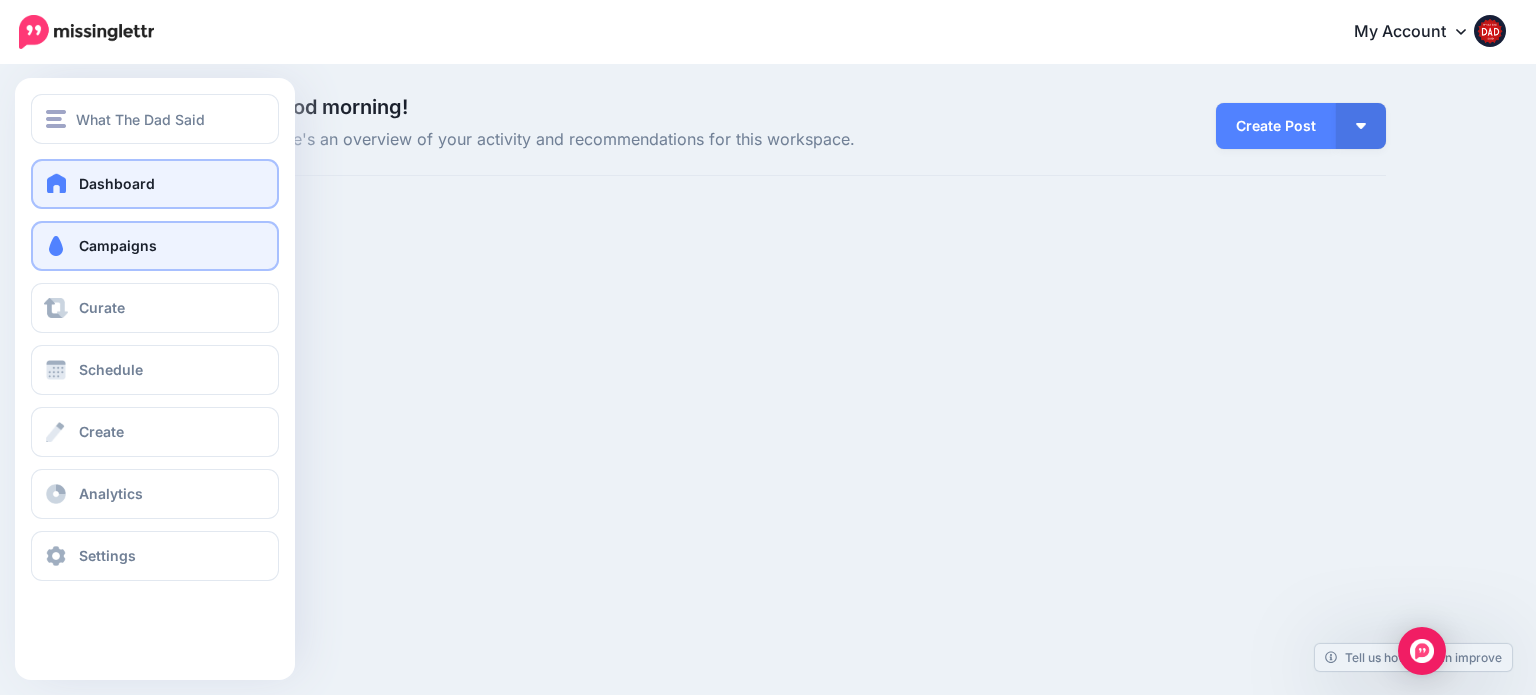 click at bounding box center (56, 246) 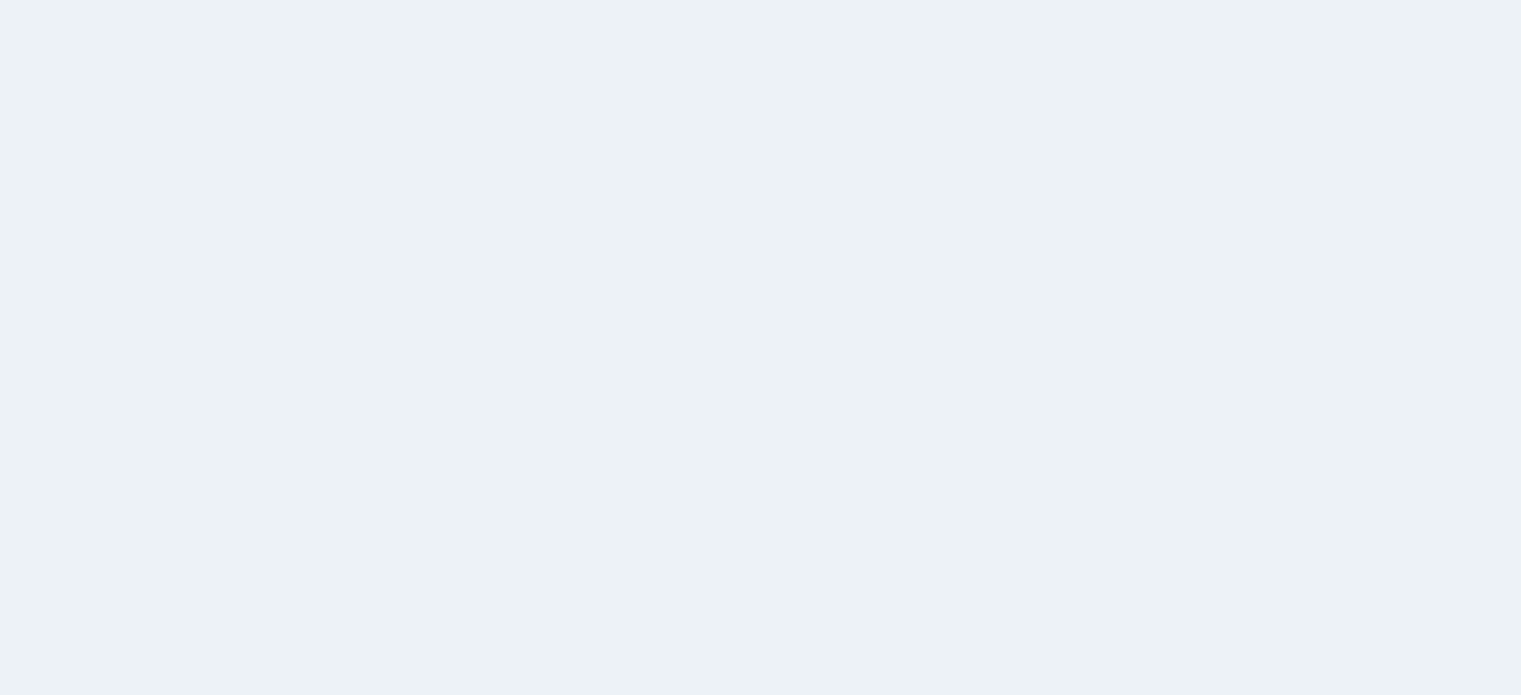 scroll, scrollTop: 0, scrollLeft: 0, axis: both 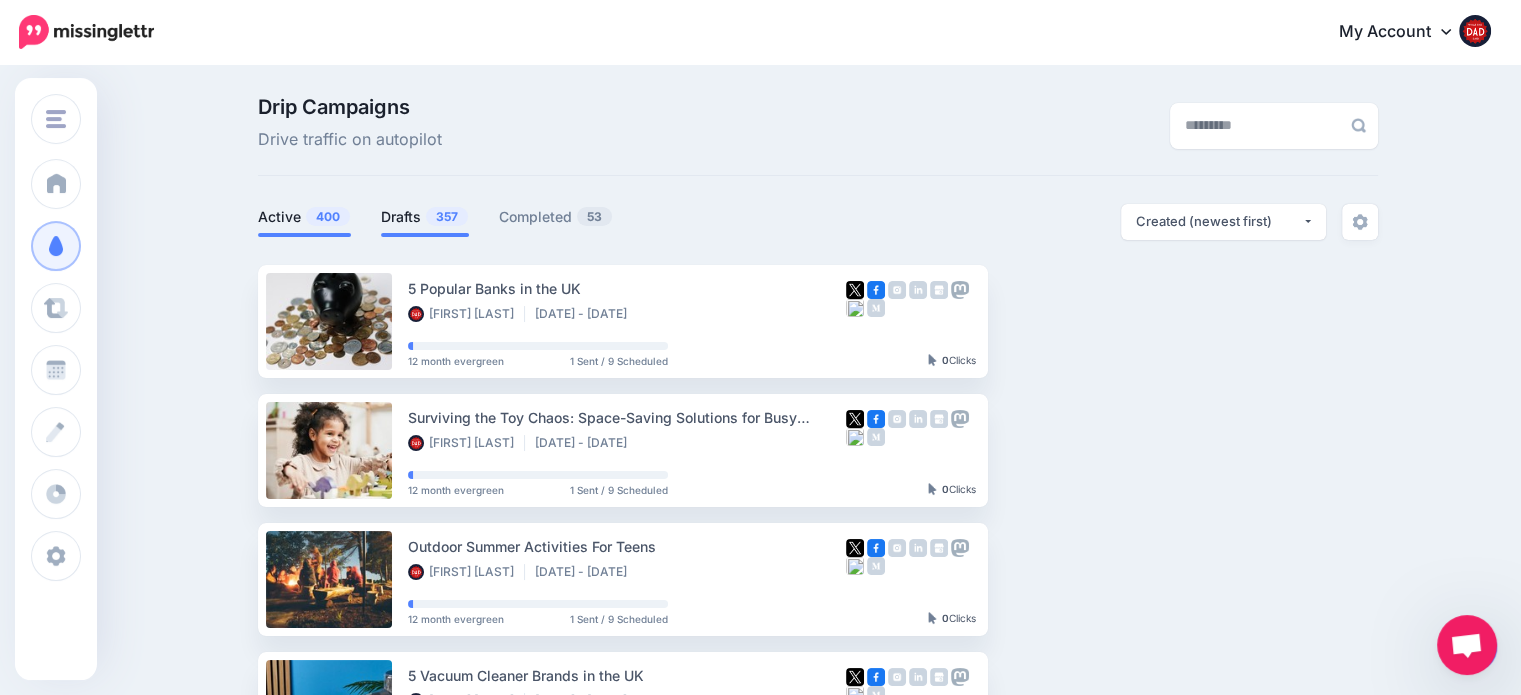 click on "357" at bounding box center (447, 216) 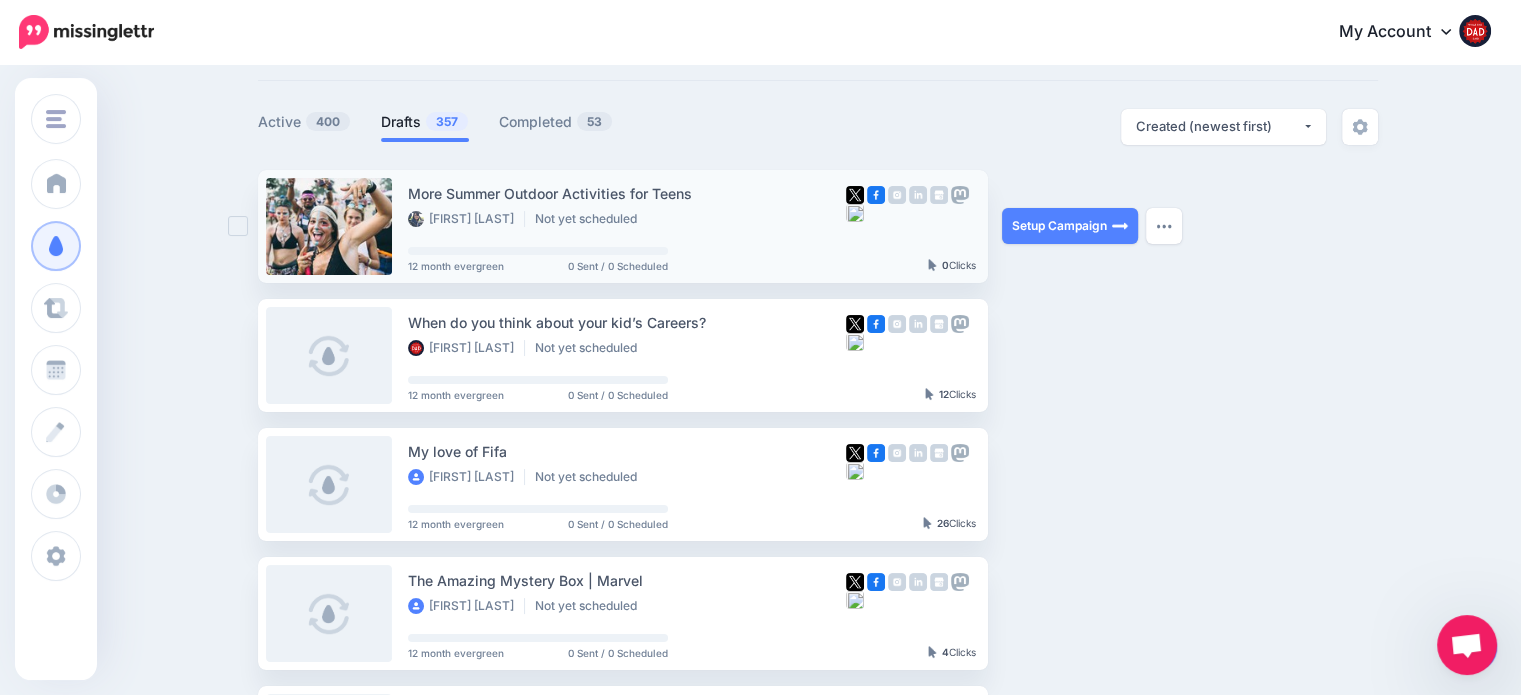 scroll, scrollTop: 100, scrollLeft: 0, axis: vertical 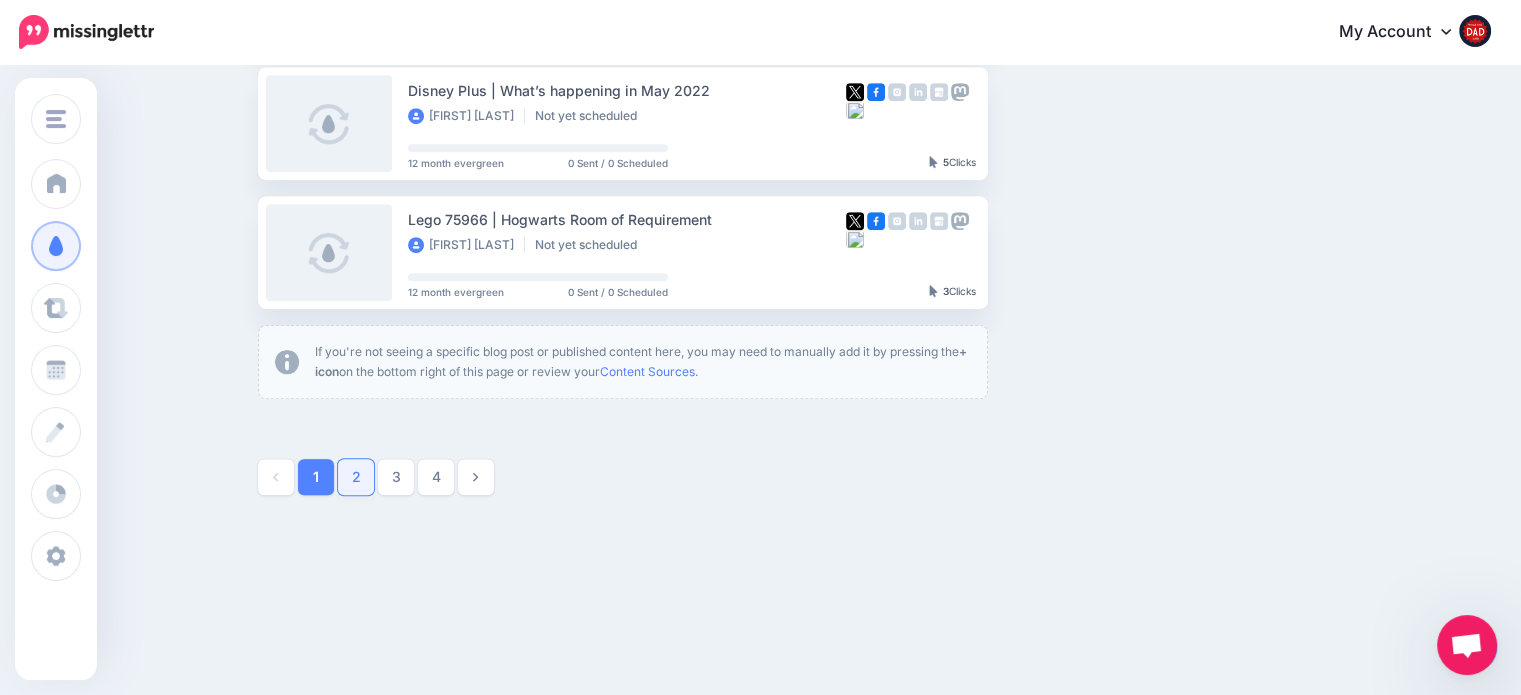 click on "2" at bounding box center (356, 477) 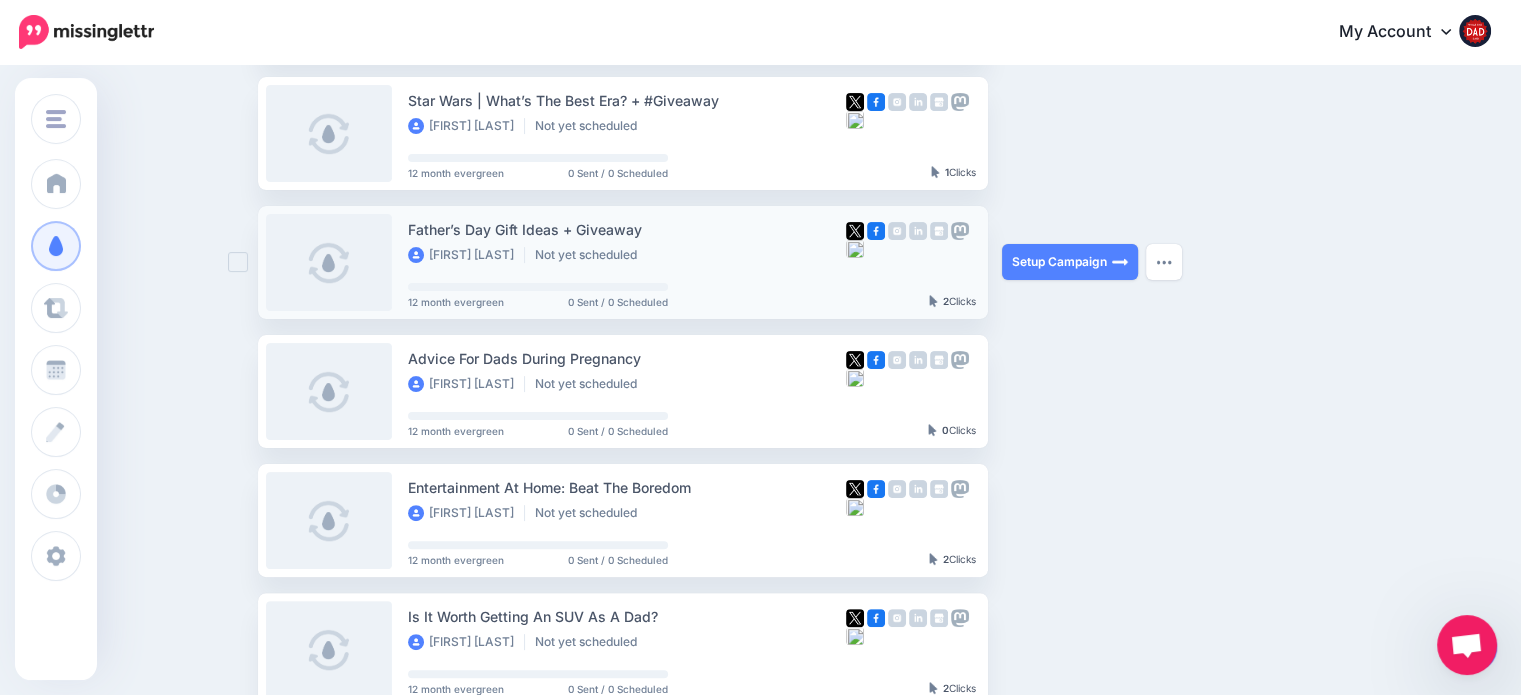 scroll, scrollTop: 600, scrollLeft: 0, axis: vertical 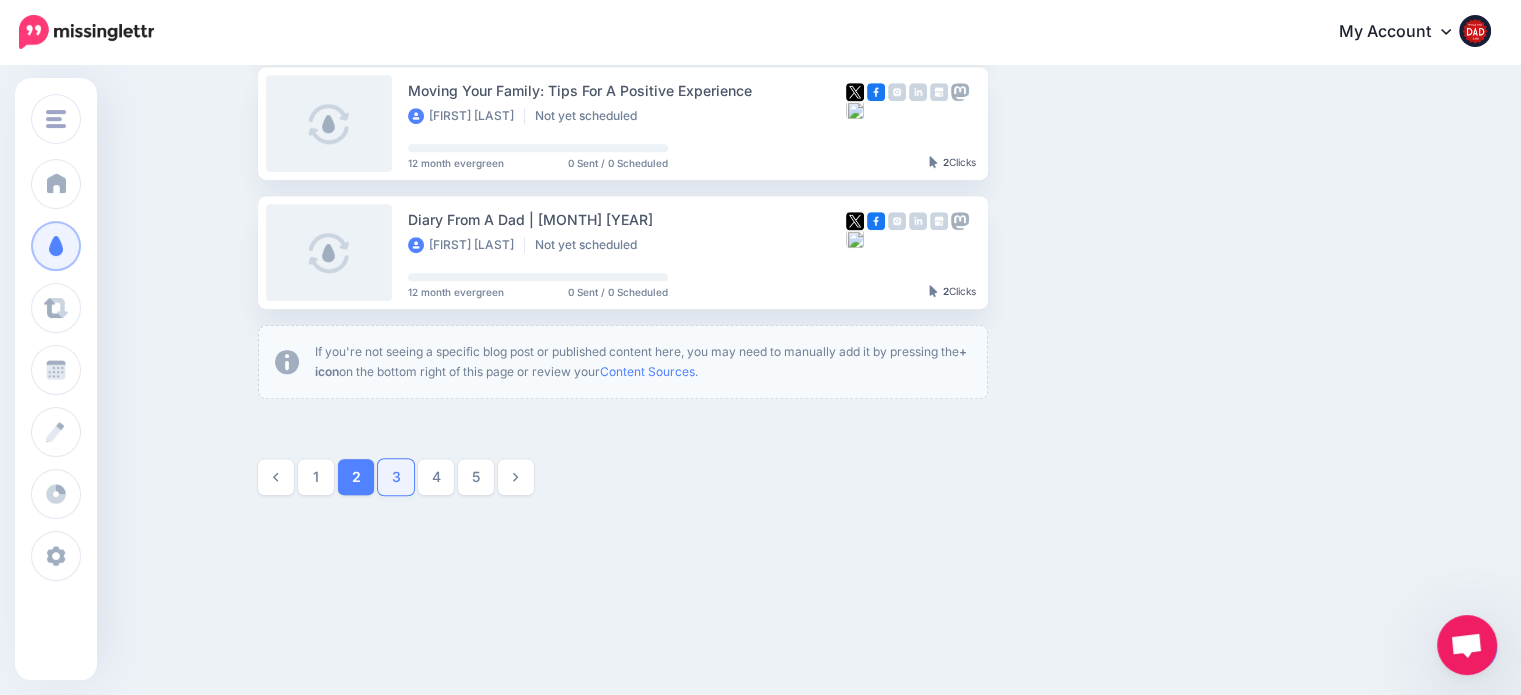 click on "3" at bounding box center [396, 477] 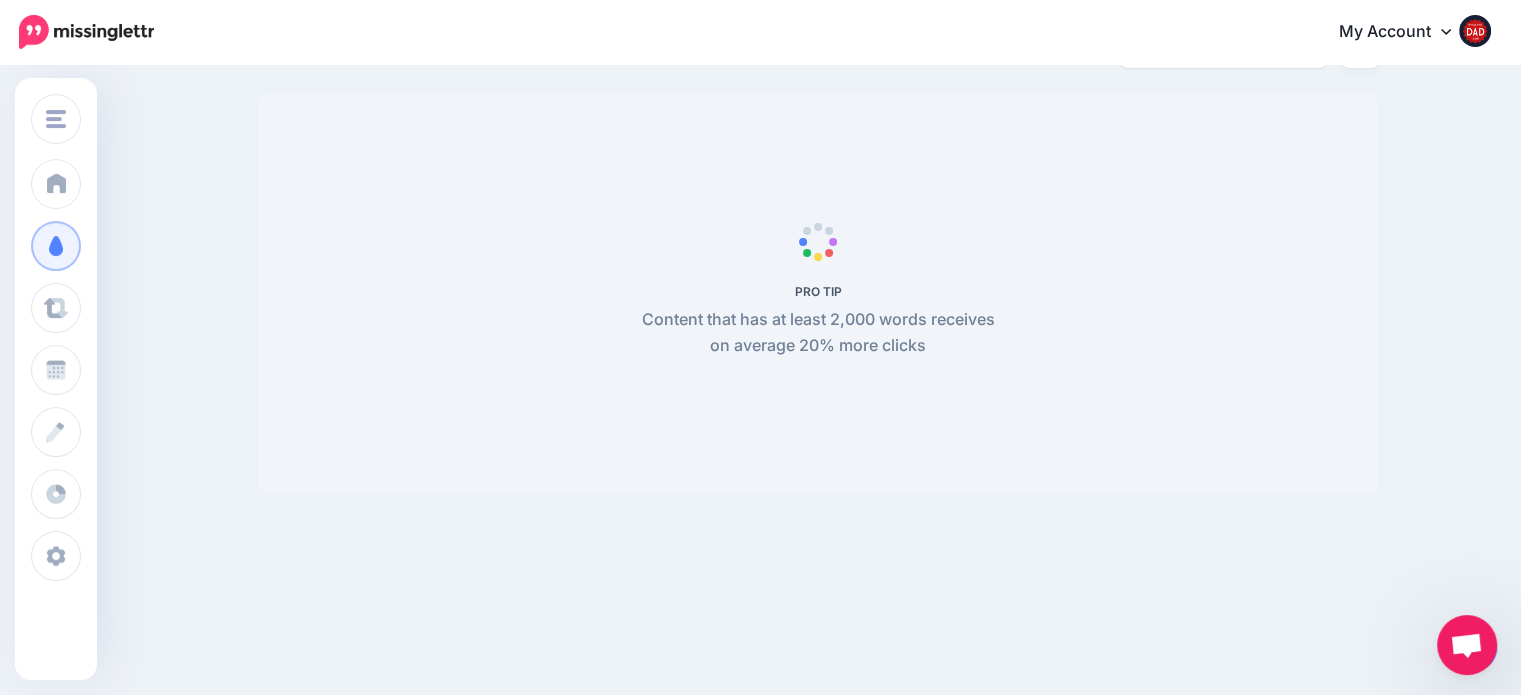 scroll, scrollTop: 172, scrollLeft: 0, axis: vertical 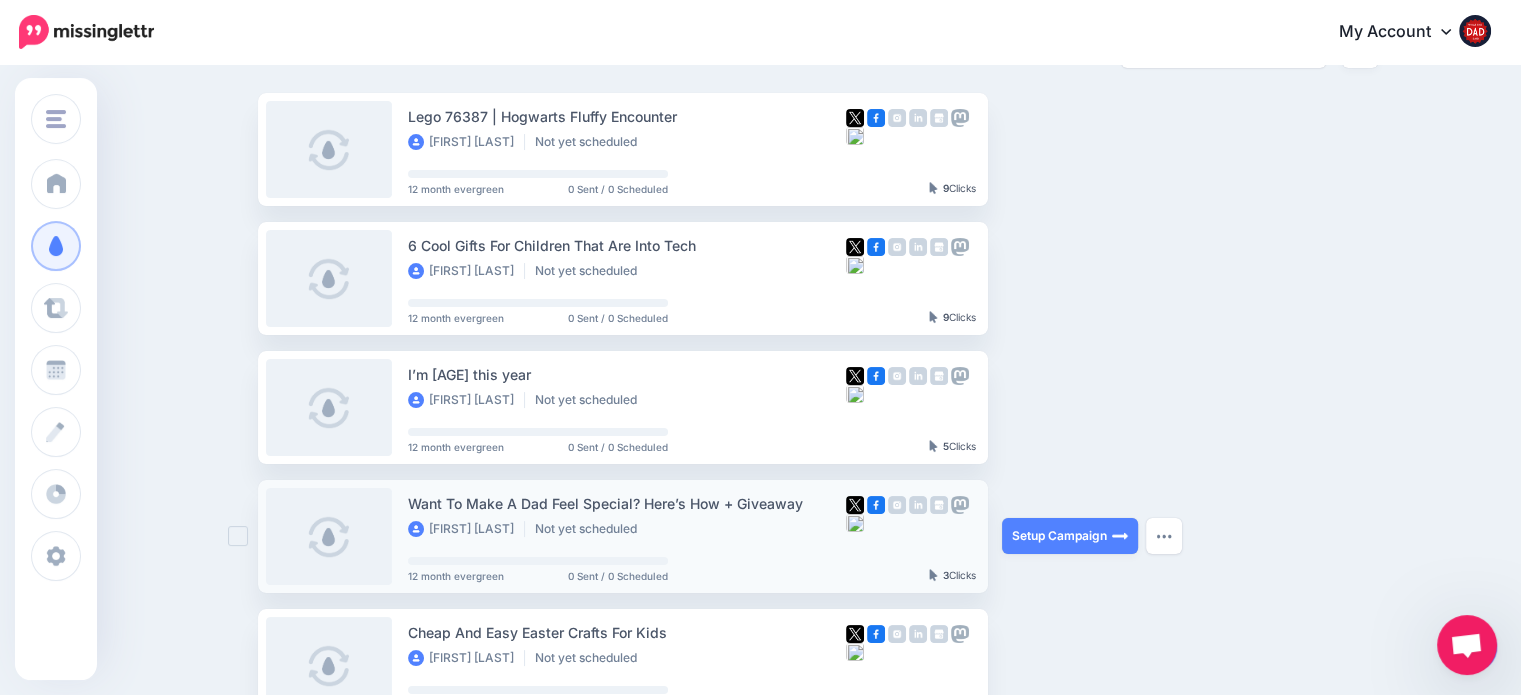 drag, startPoint x: 1097, startPoint y: 271, endPoint x: 1048, endPoint y: 555, distance: 288.1961 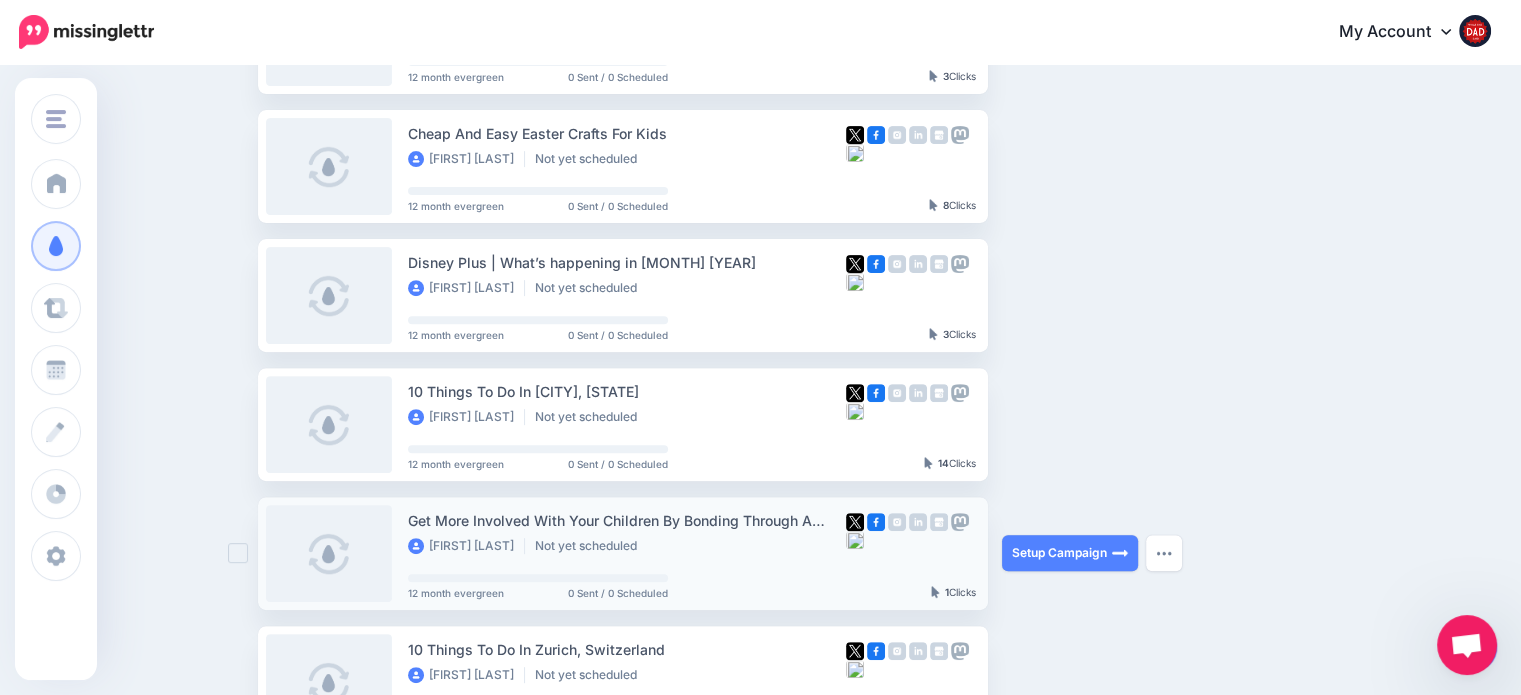 scroll, scrollTop: 672, scrollLeft: 0, axis: vertical 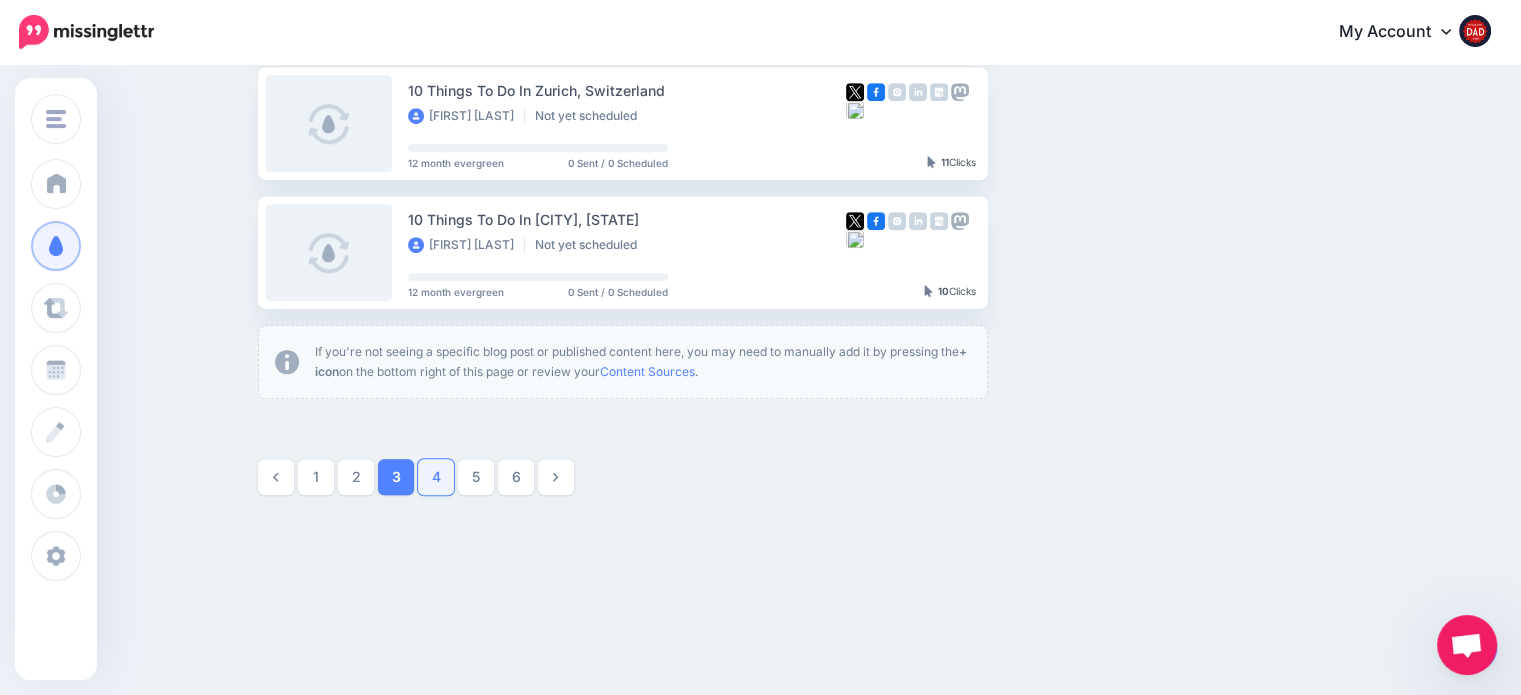 click on "4" at bounding box center (436, 477) 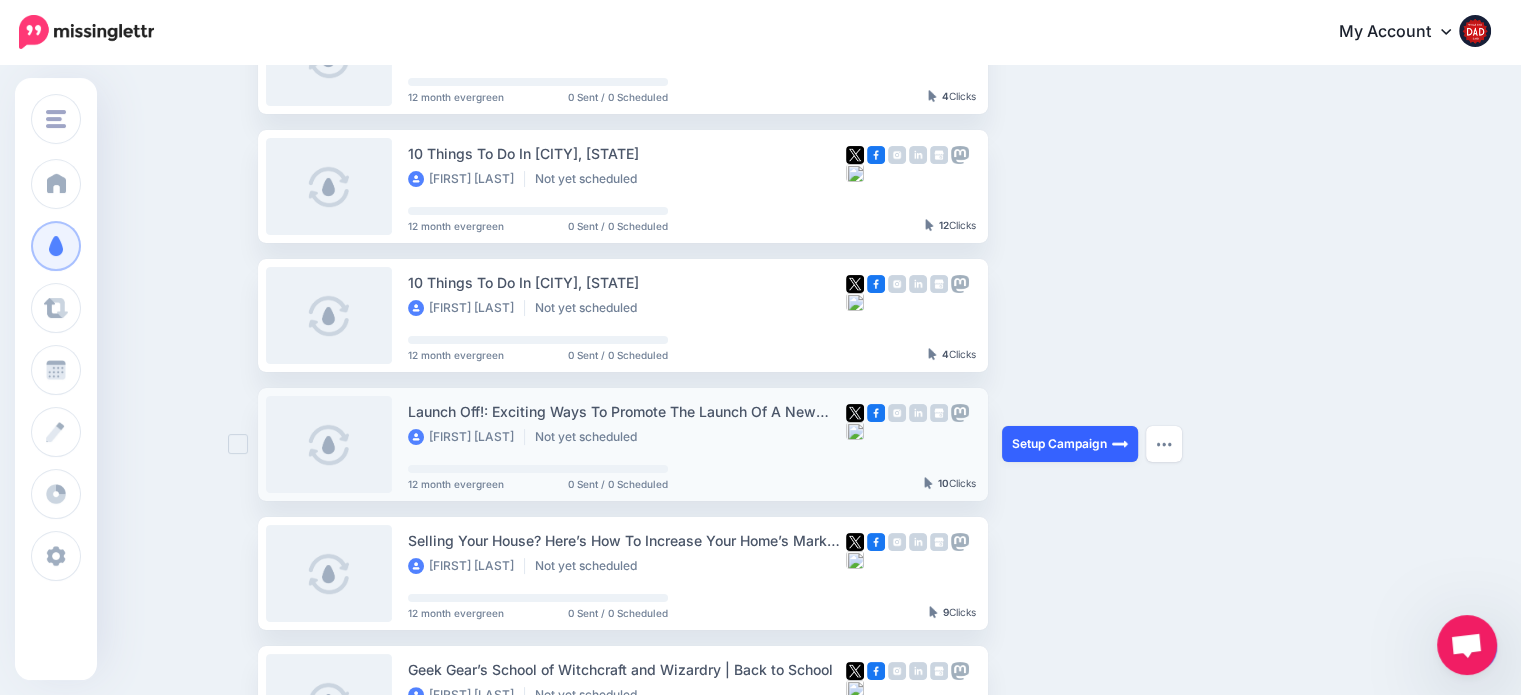 scroll, scrollTop: 272, scrollLeft: 0, axis: vertical 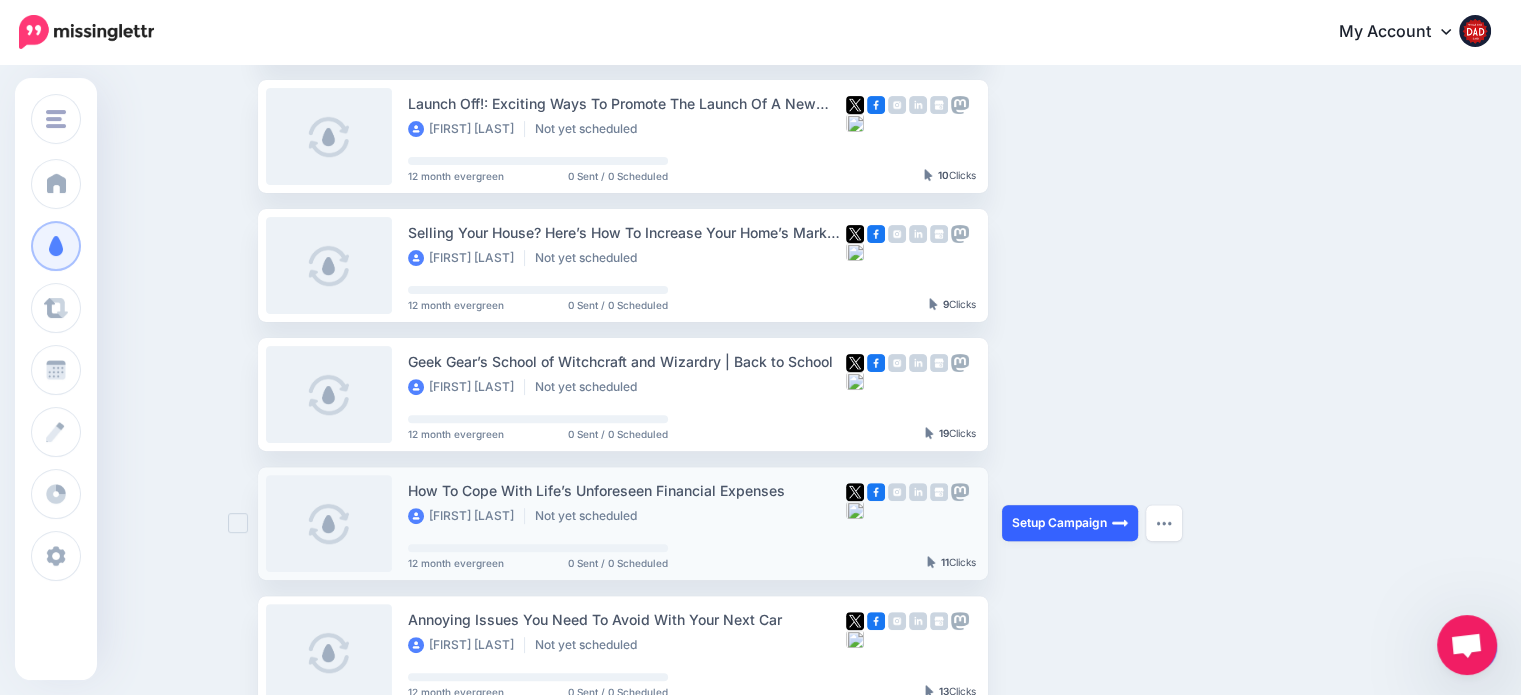 drag, startPoint x: 1079, startPoint y: 492, endPoint x: 1084, endPoint y: 523, distance: 31.400637 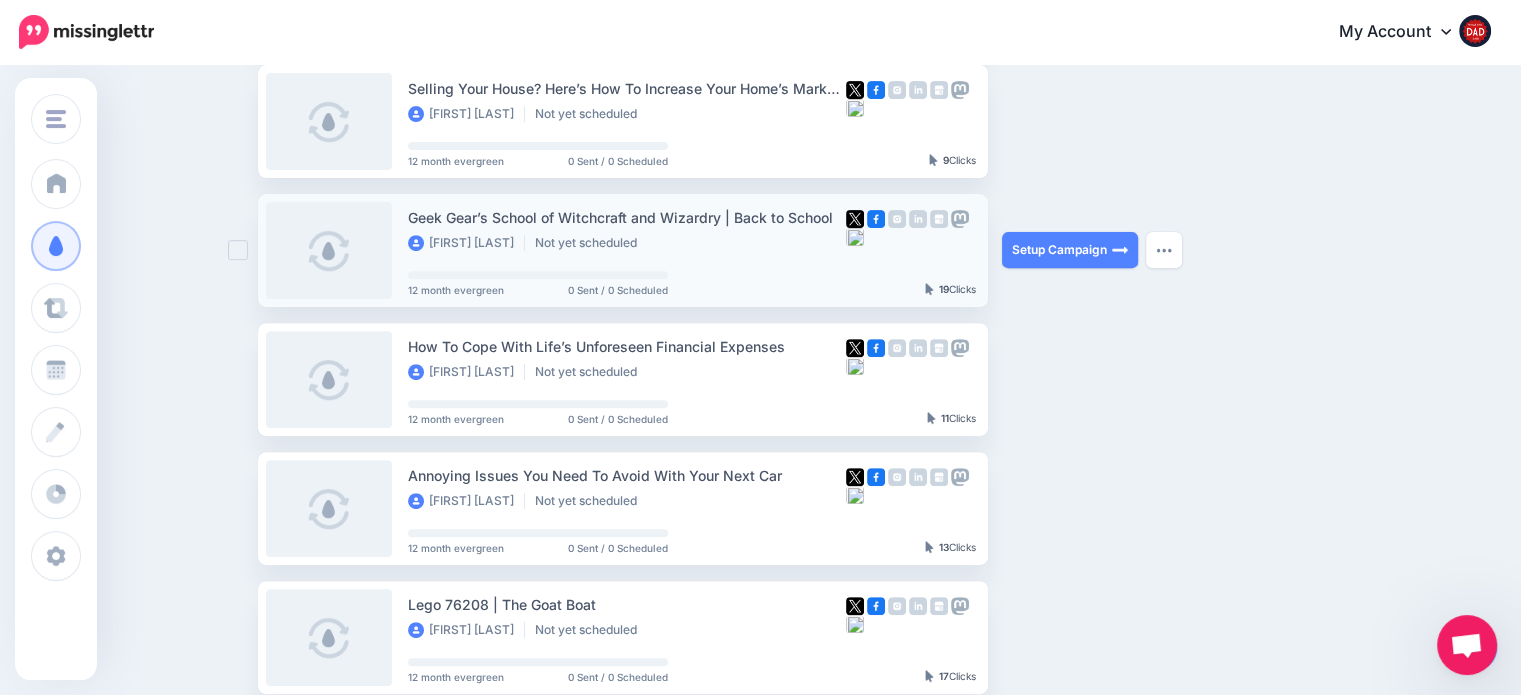 scroll, scrollTop: 872, scrollLeft: 0, axis: vertical 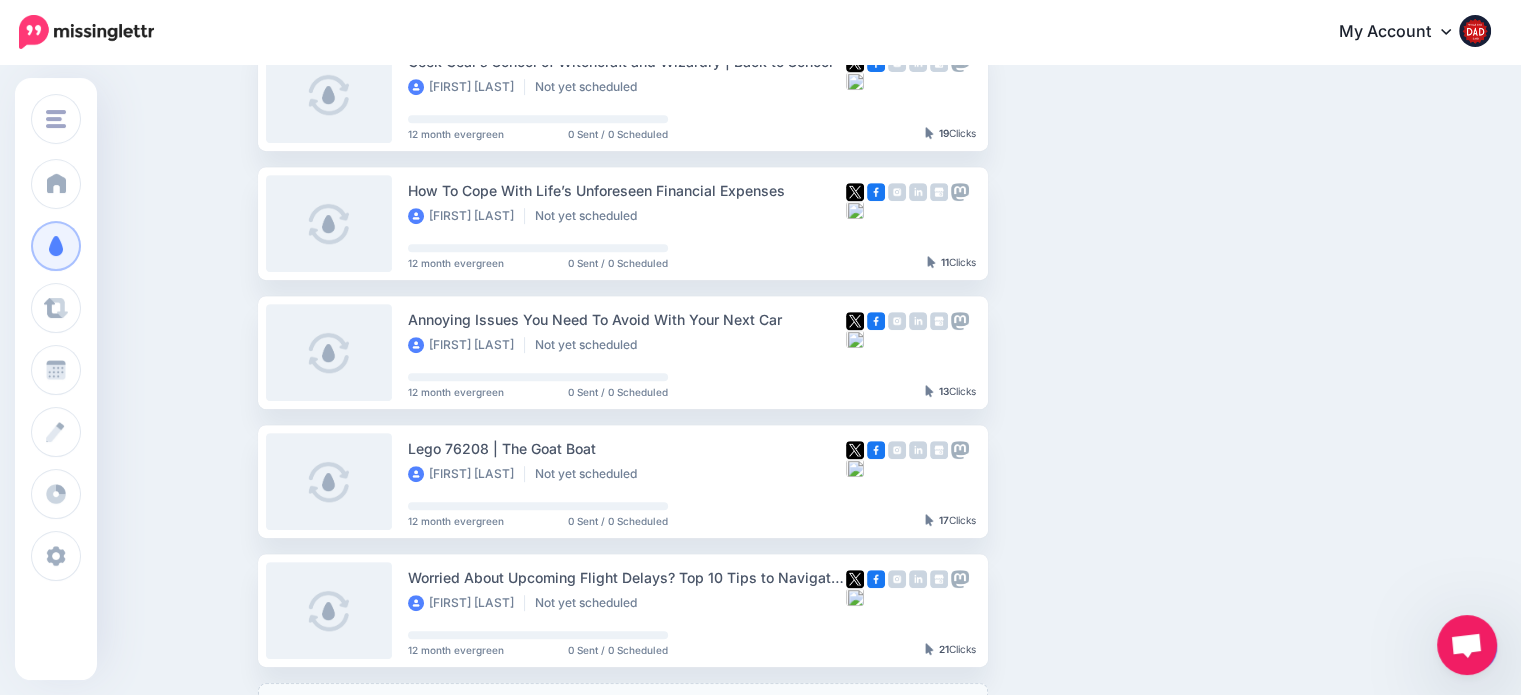 drag, startPoint x: 1175, startPoint y: 487, endPoint x: 1197, endPoint y: 585, distance: 100.43903 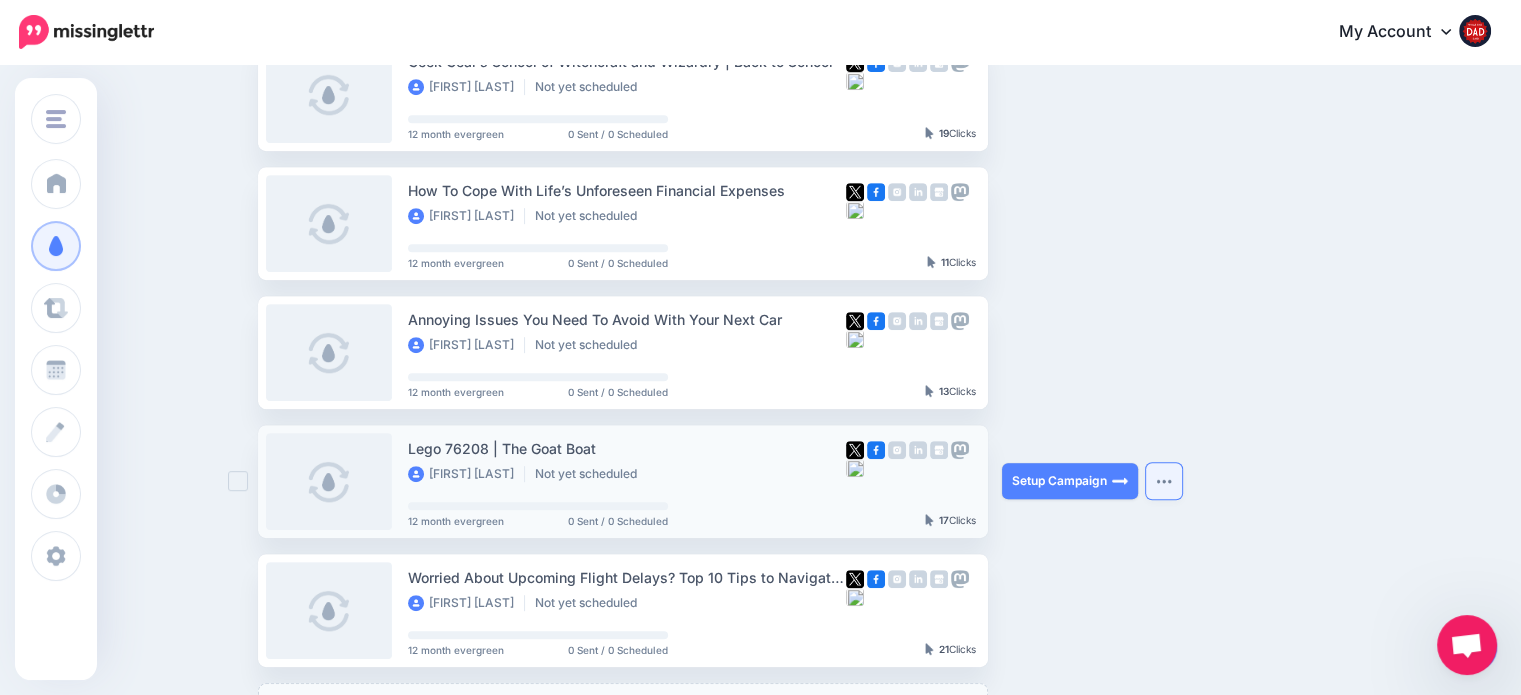 click at bounding box center [1164, 481] 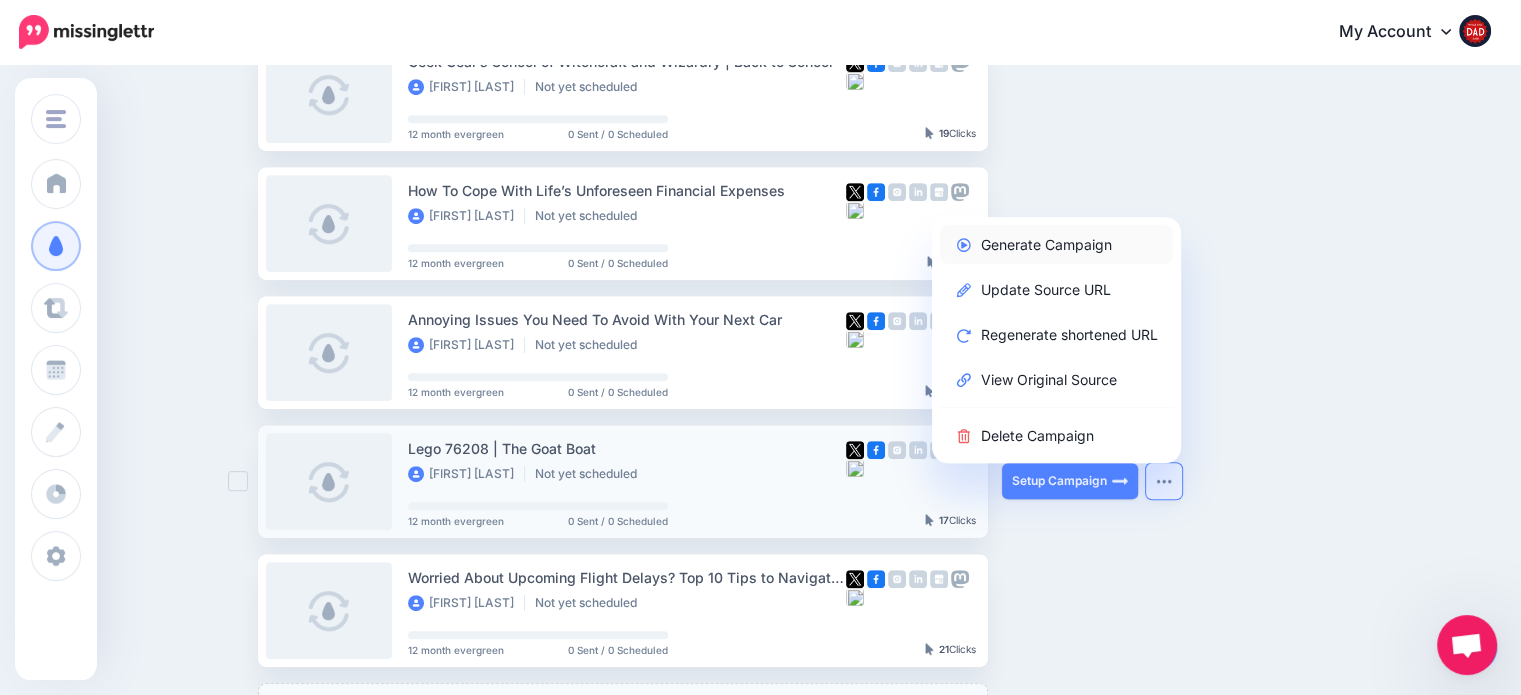 click on "Generate Campaign" at bounding box center (1056, 244) 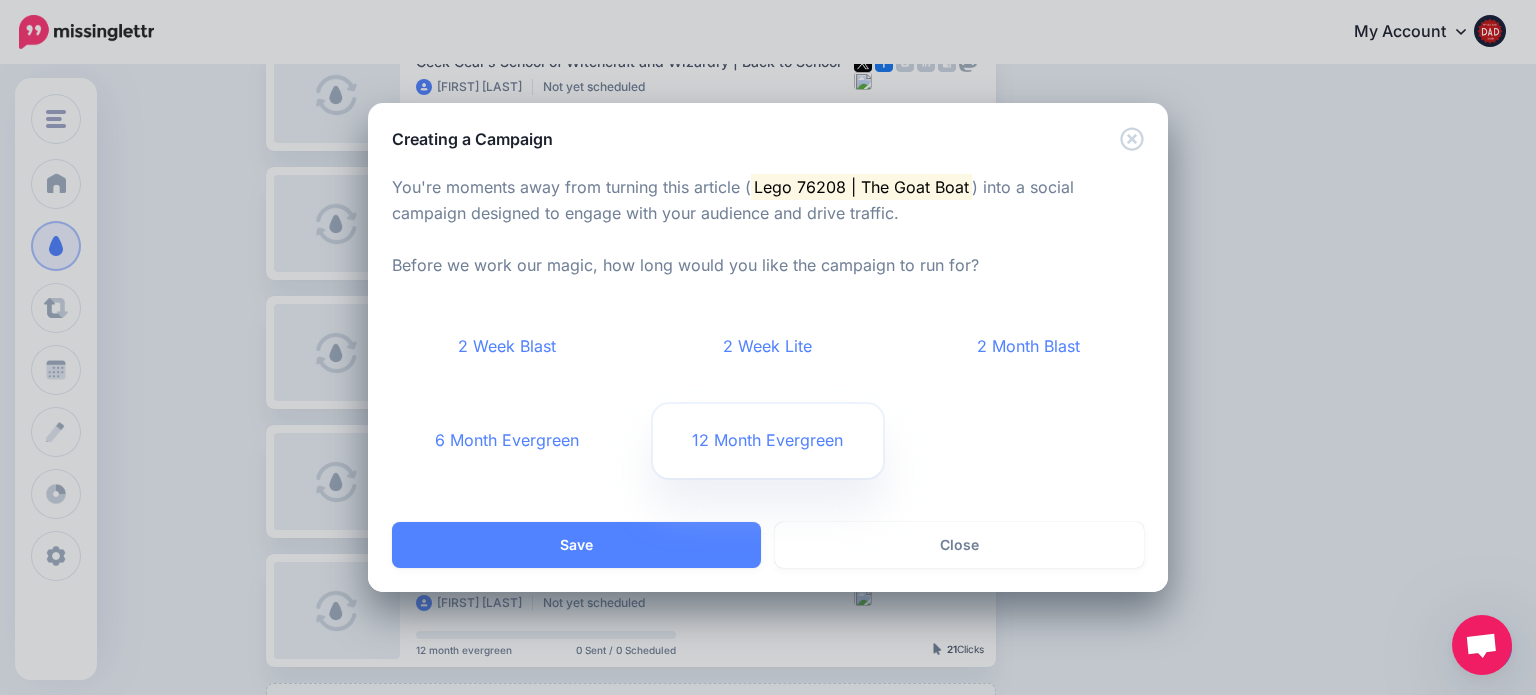 click on "12 Month Evergreen" at bounding box center [768, 441] 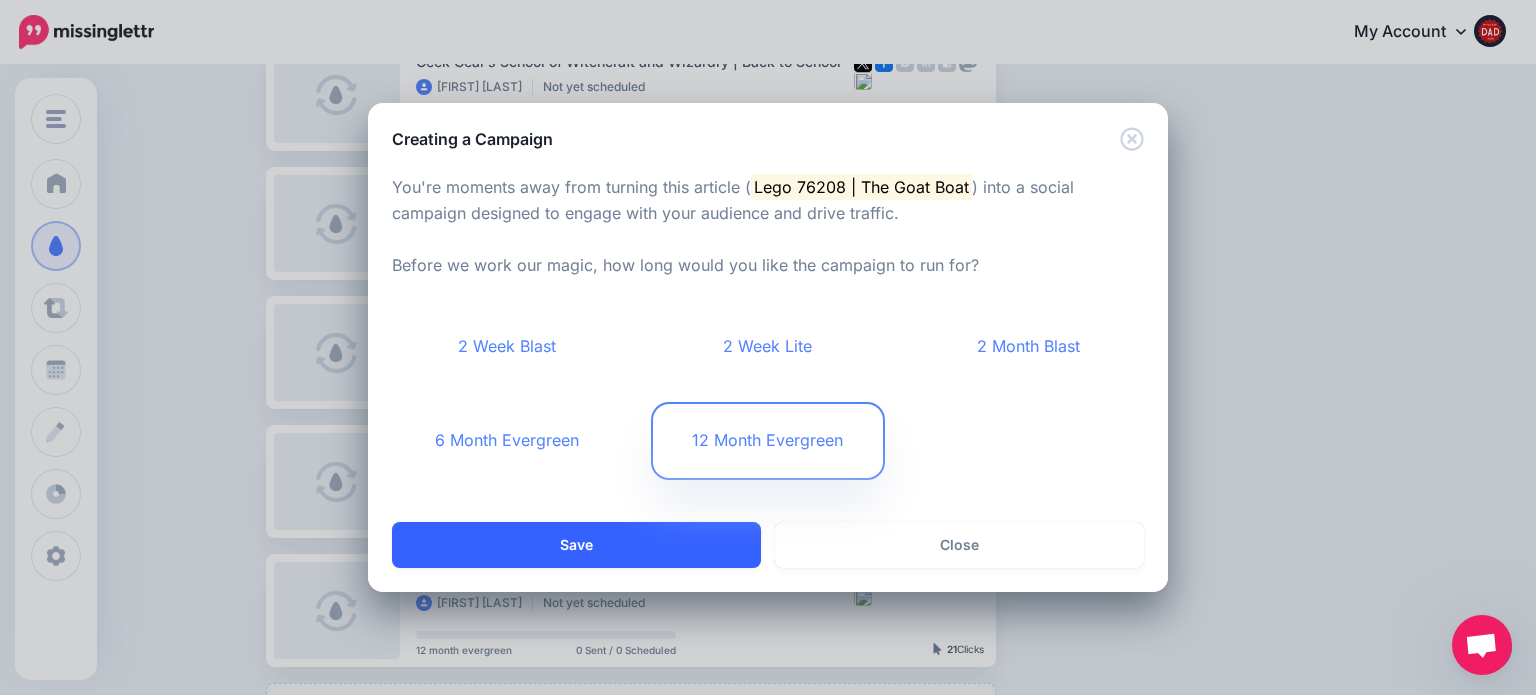 click on "Save" at bounding box center (576, 545) 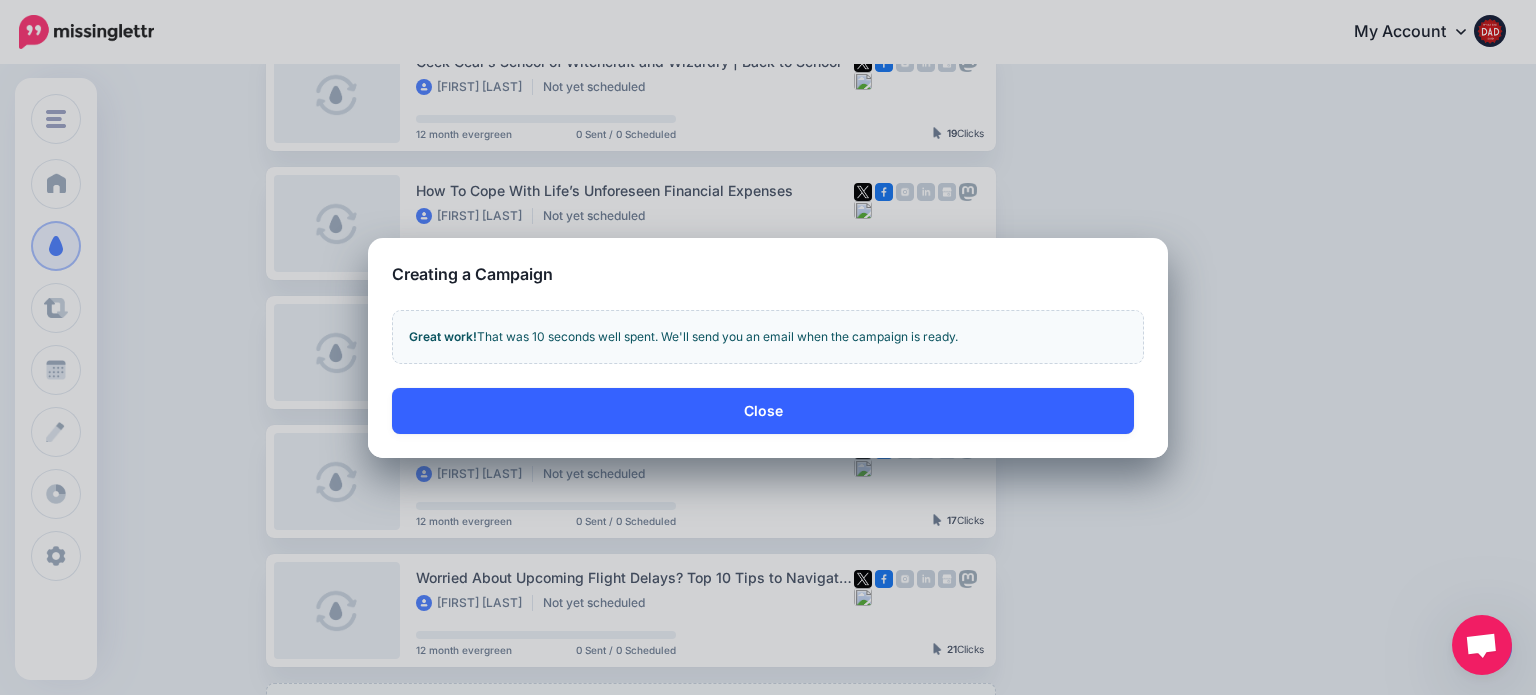 click on "Close" at bounding box center (763, 411) 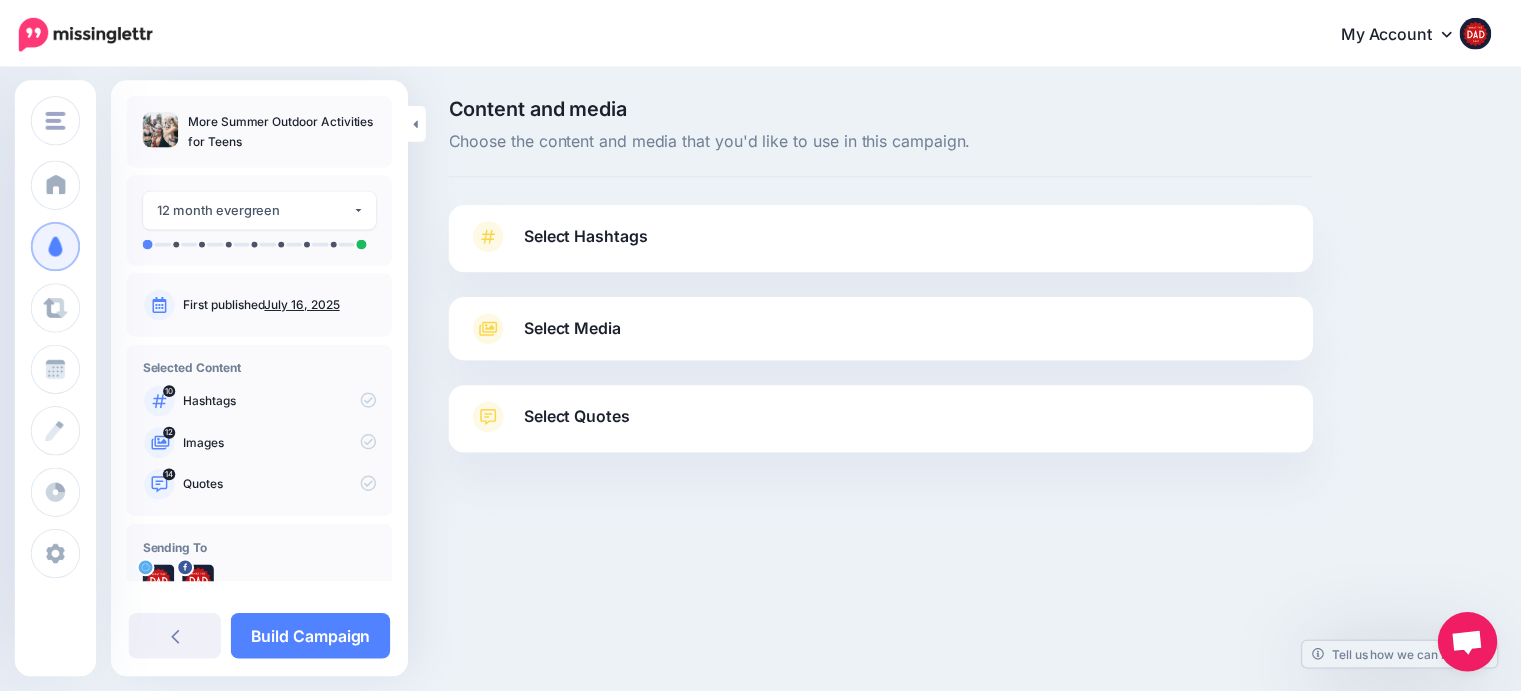 scroll, scrollTop: 0, scrollLeft: 0, axis: both 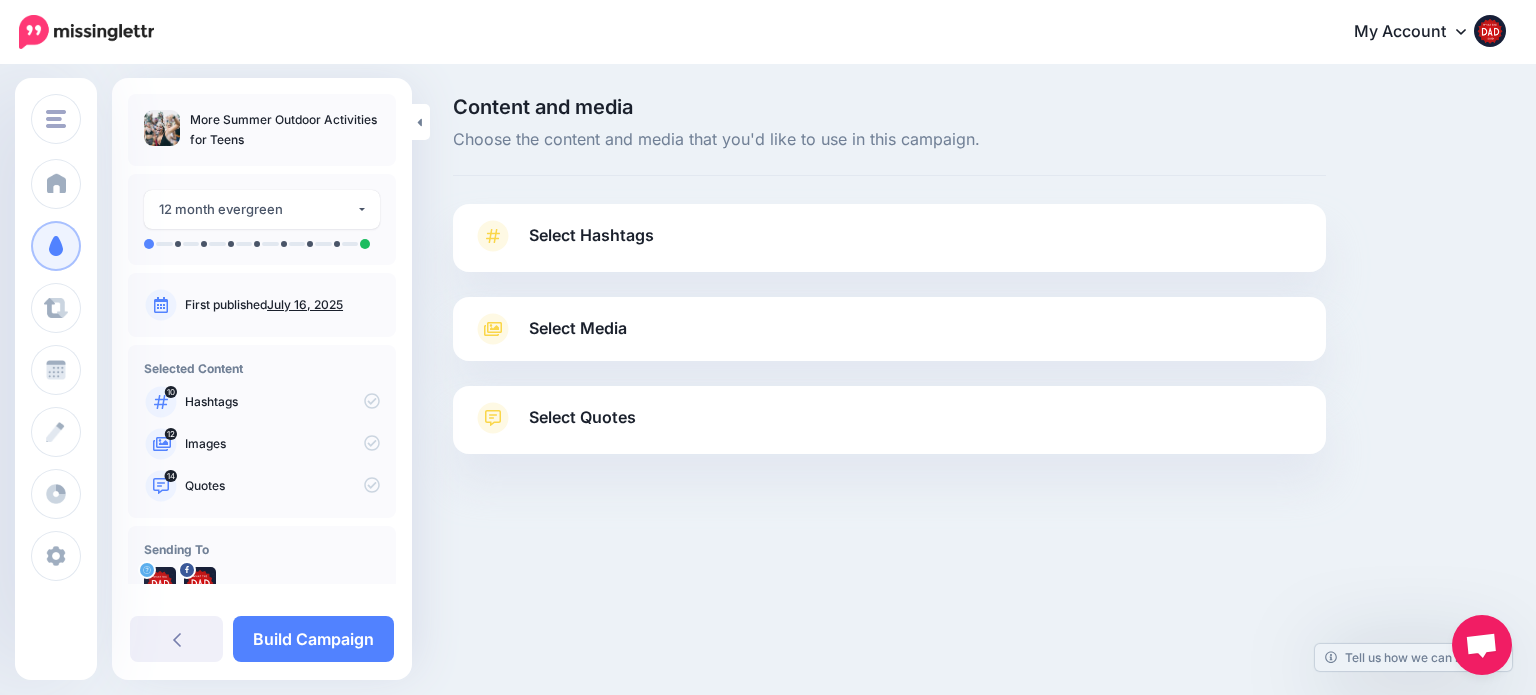 click on "Select Hashtags" at bounding box center [591, 235] 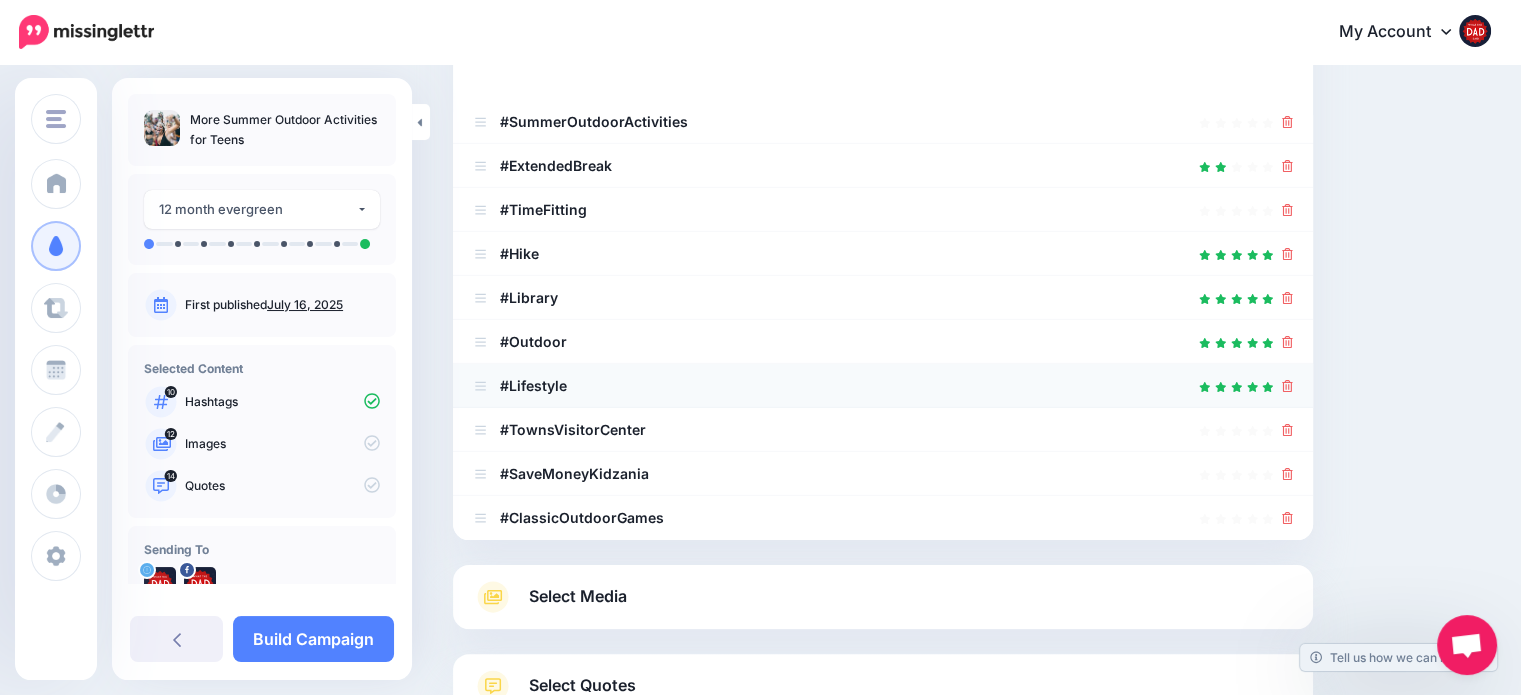 scroll, scrollTop: 505, scrollLeft: 0, axis: vertical 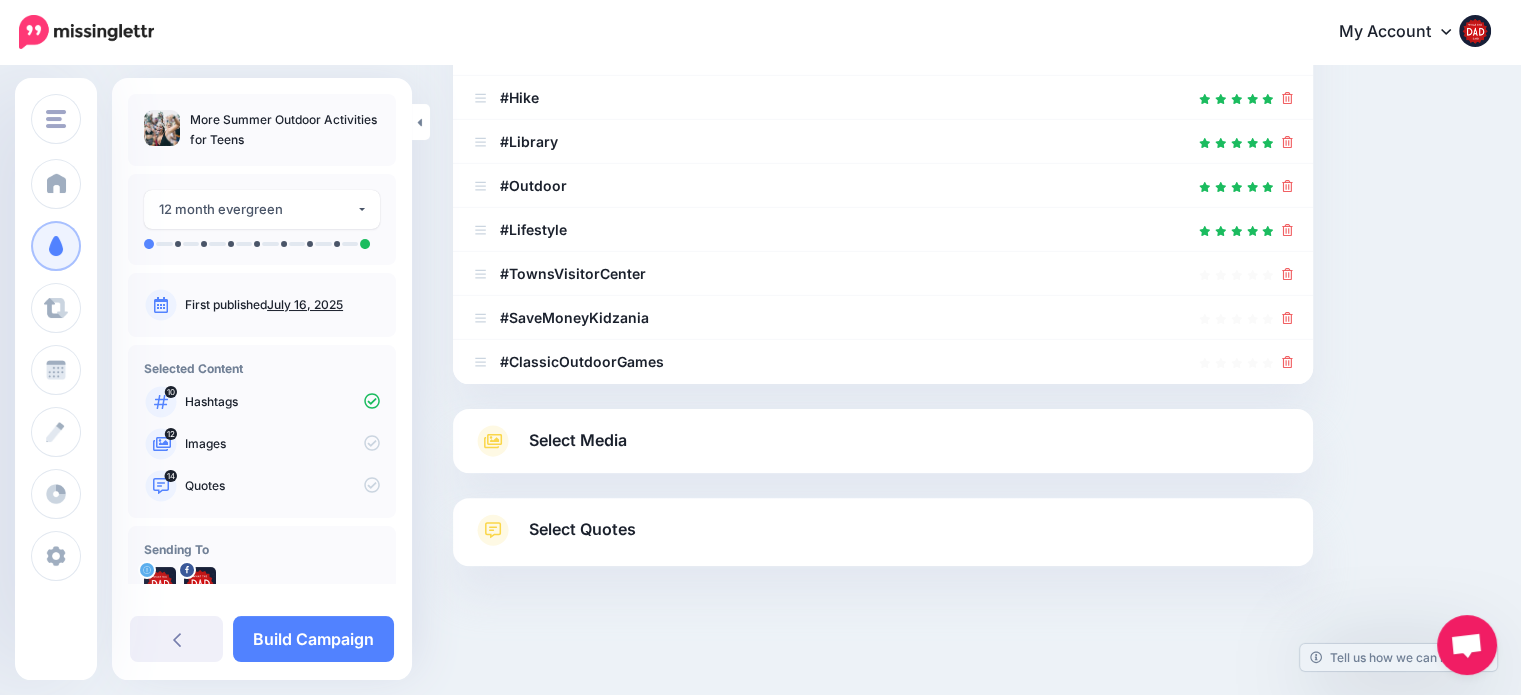 click on "Select Media
Next, let's make sure we have the best media for this campaign. Delete those you don't want or upload new ones. You can even crop, add text and stickers if needed(Not available for videos/gifs).
Add Media
What media would you like to add?
Upload" at bounding box center [883, 441] 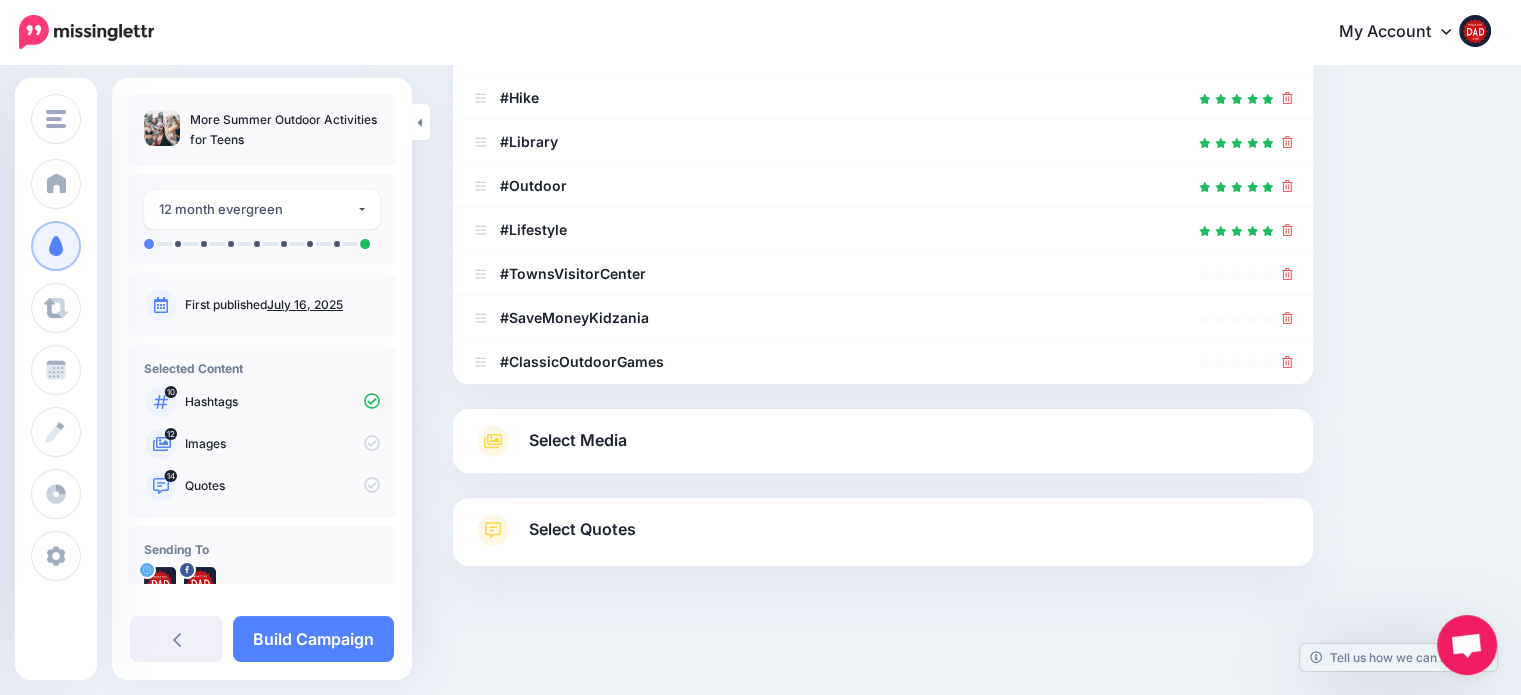 click on "Select Media" at bounding box center (578, 440) 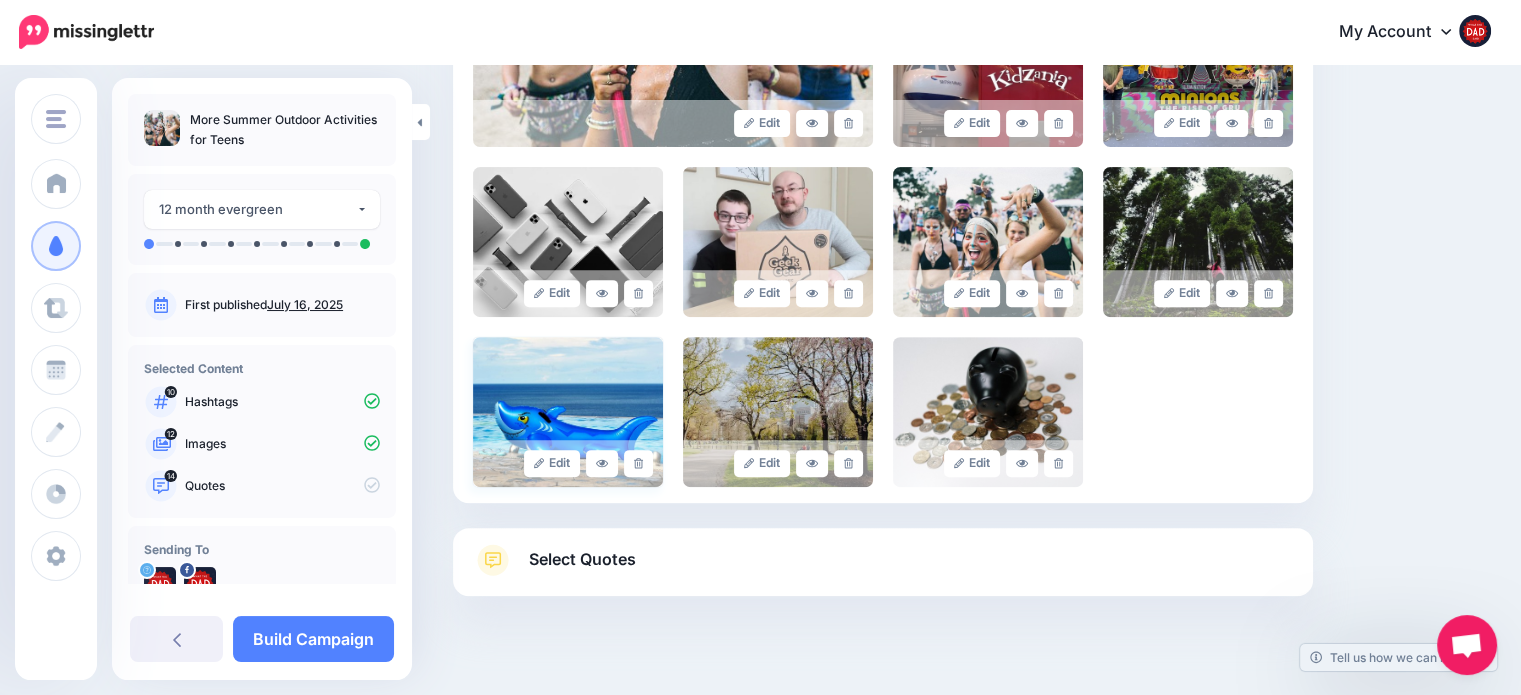 scroll, scrollTop: 724, scrollLeft: 0, axis: vertical 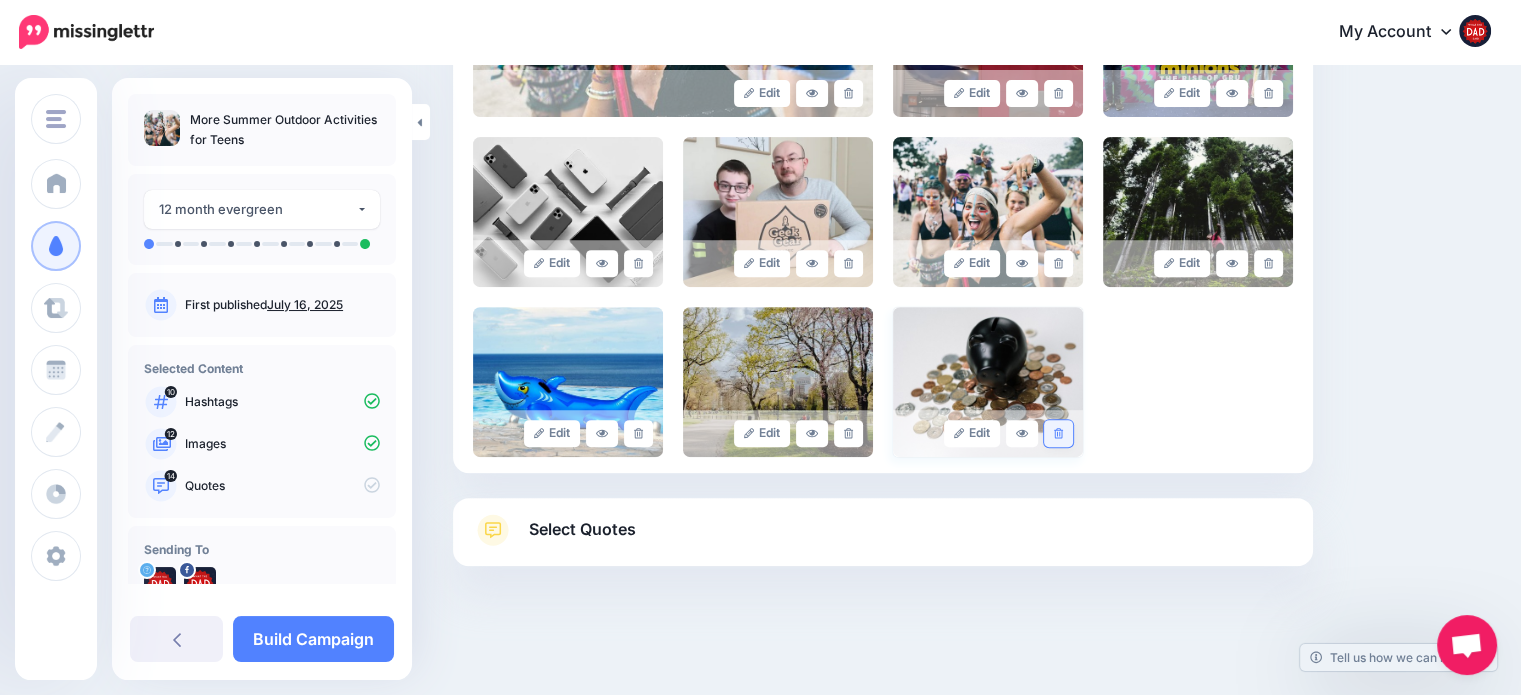 click 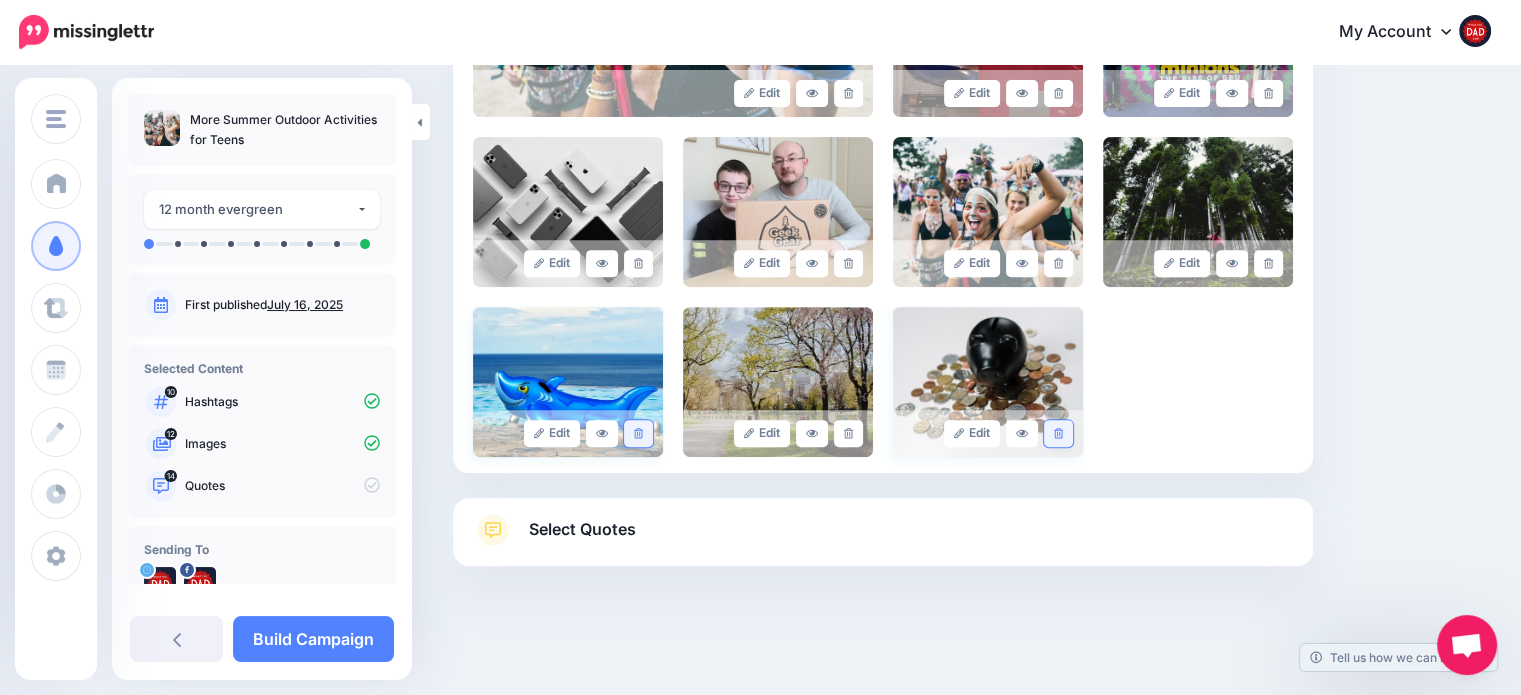 click 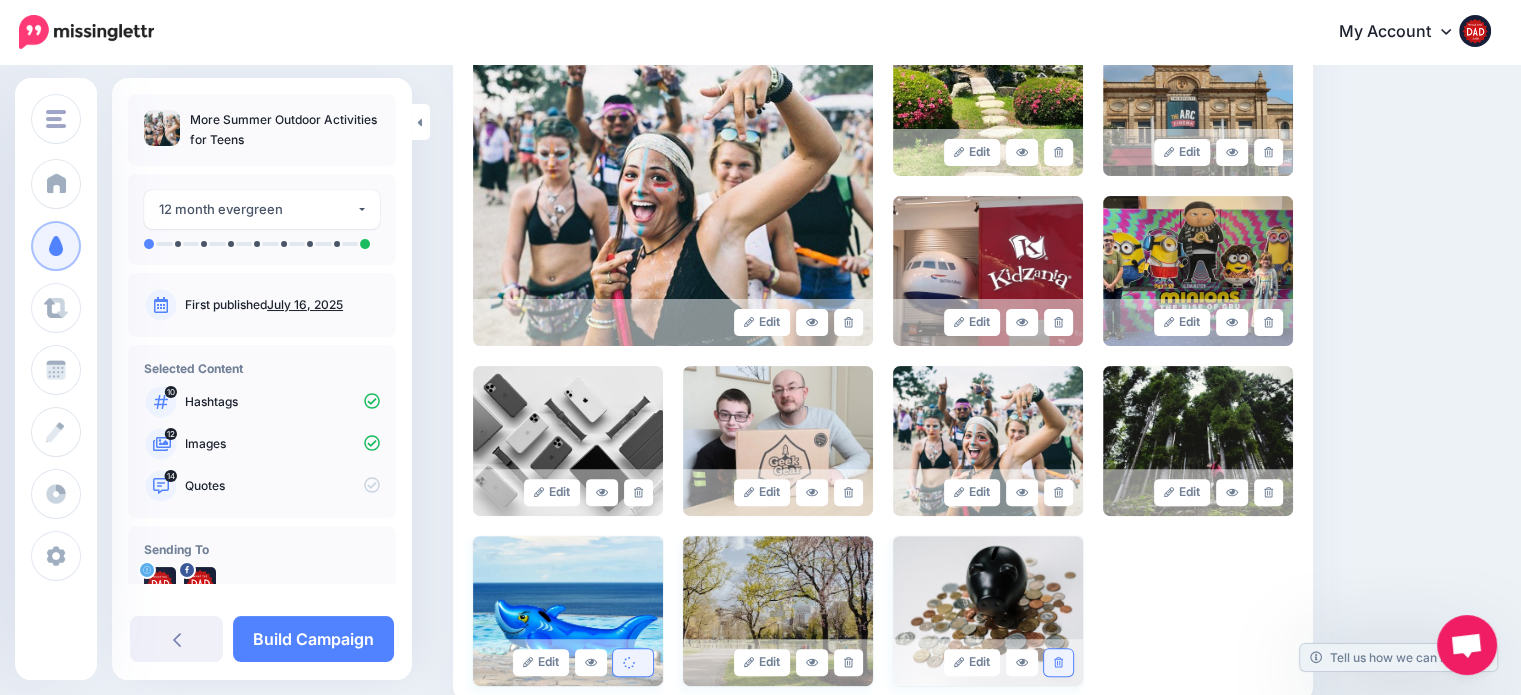 scroll, scrollTop: 424, scrollLeft: 0, axis: vertical 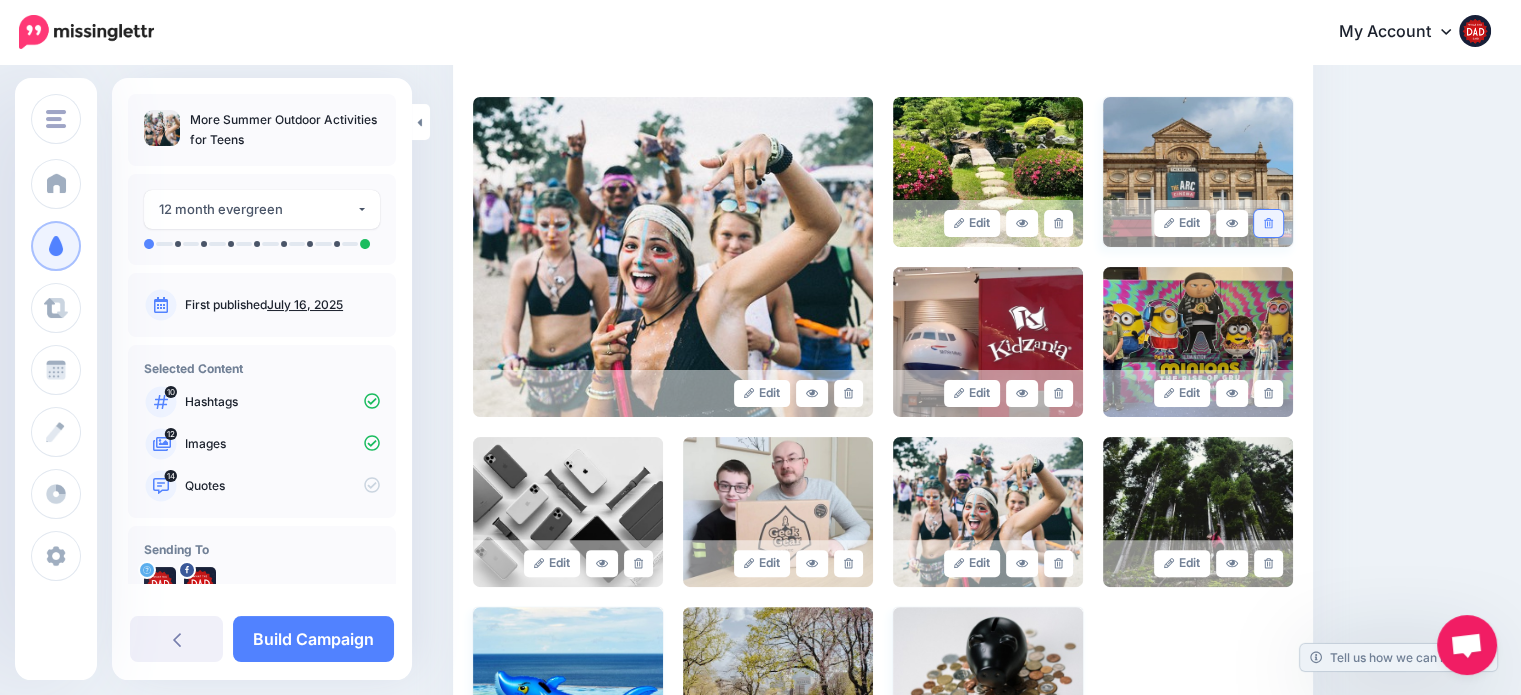 click at bounding box center (1268, 223) 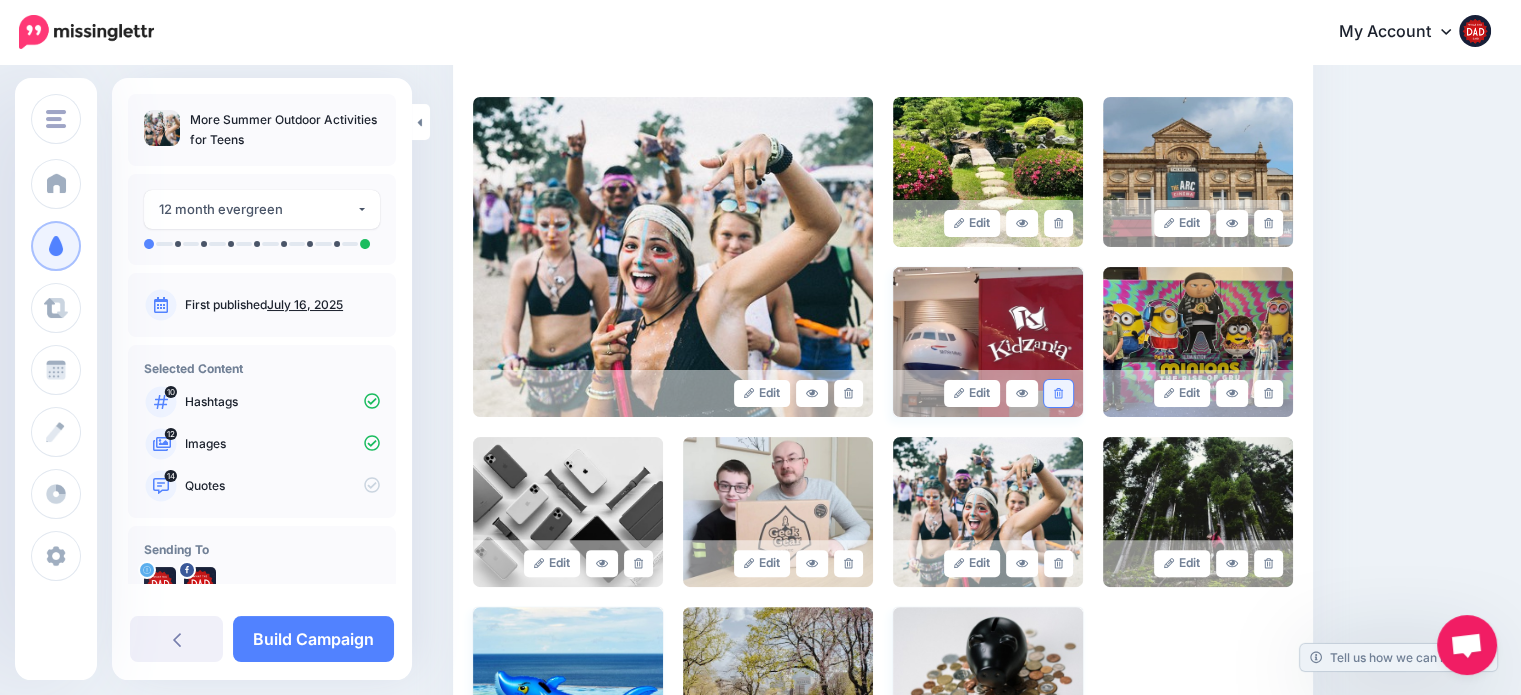 click 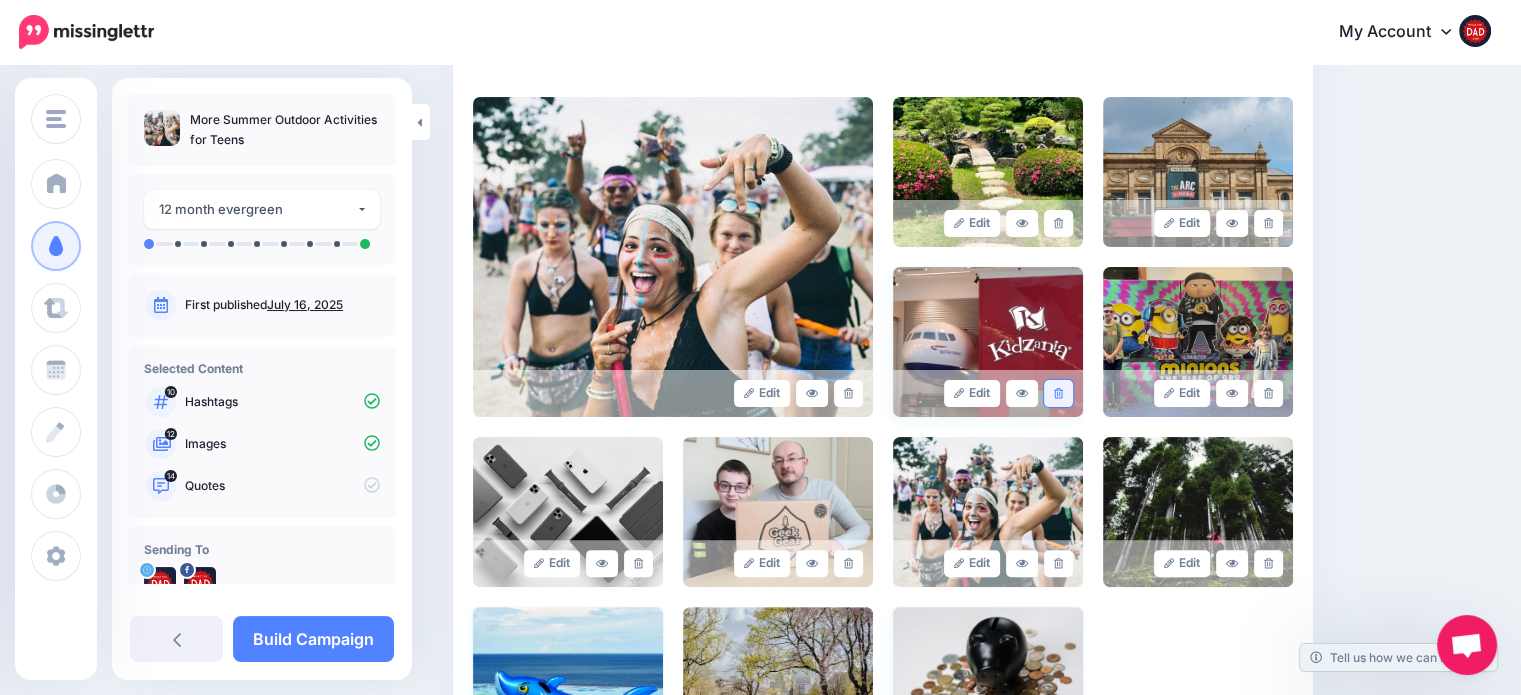 click 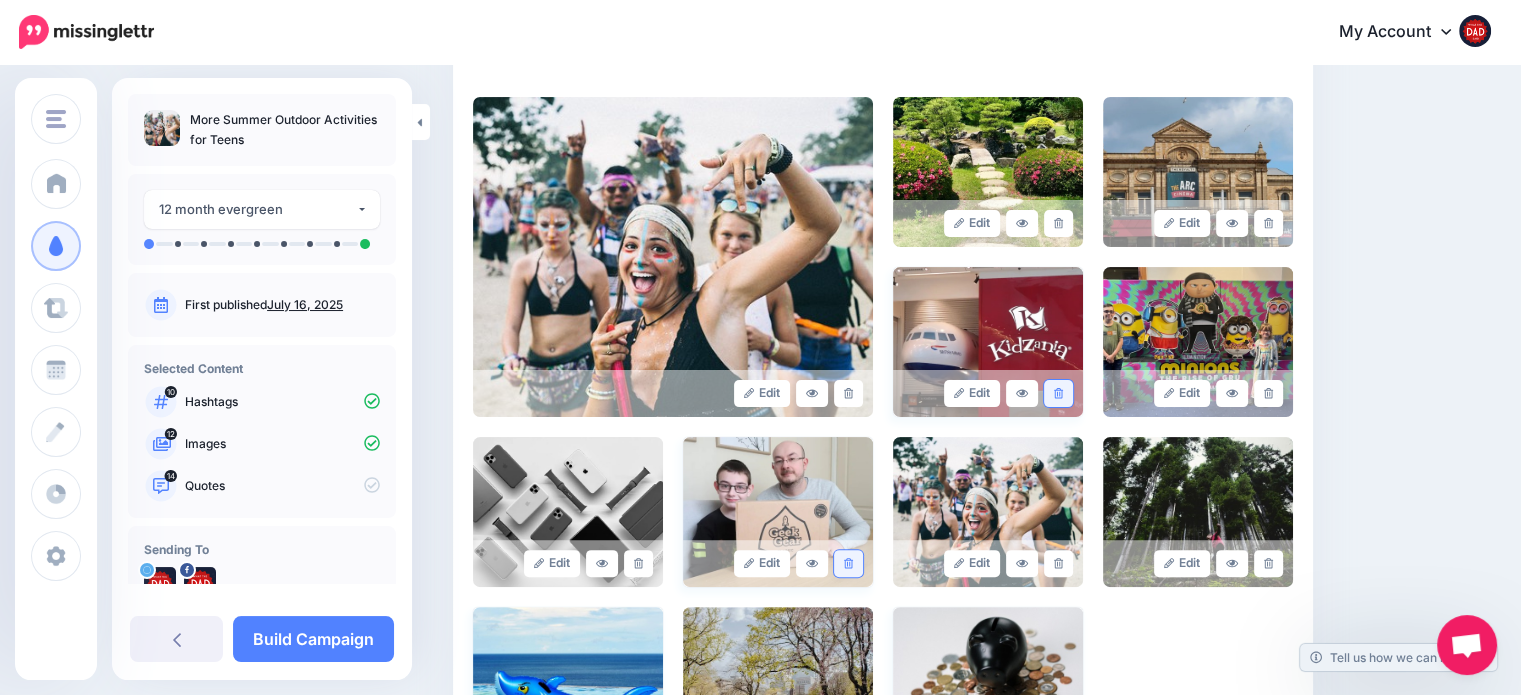 click at bounding box center [848, 563] 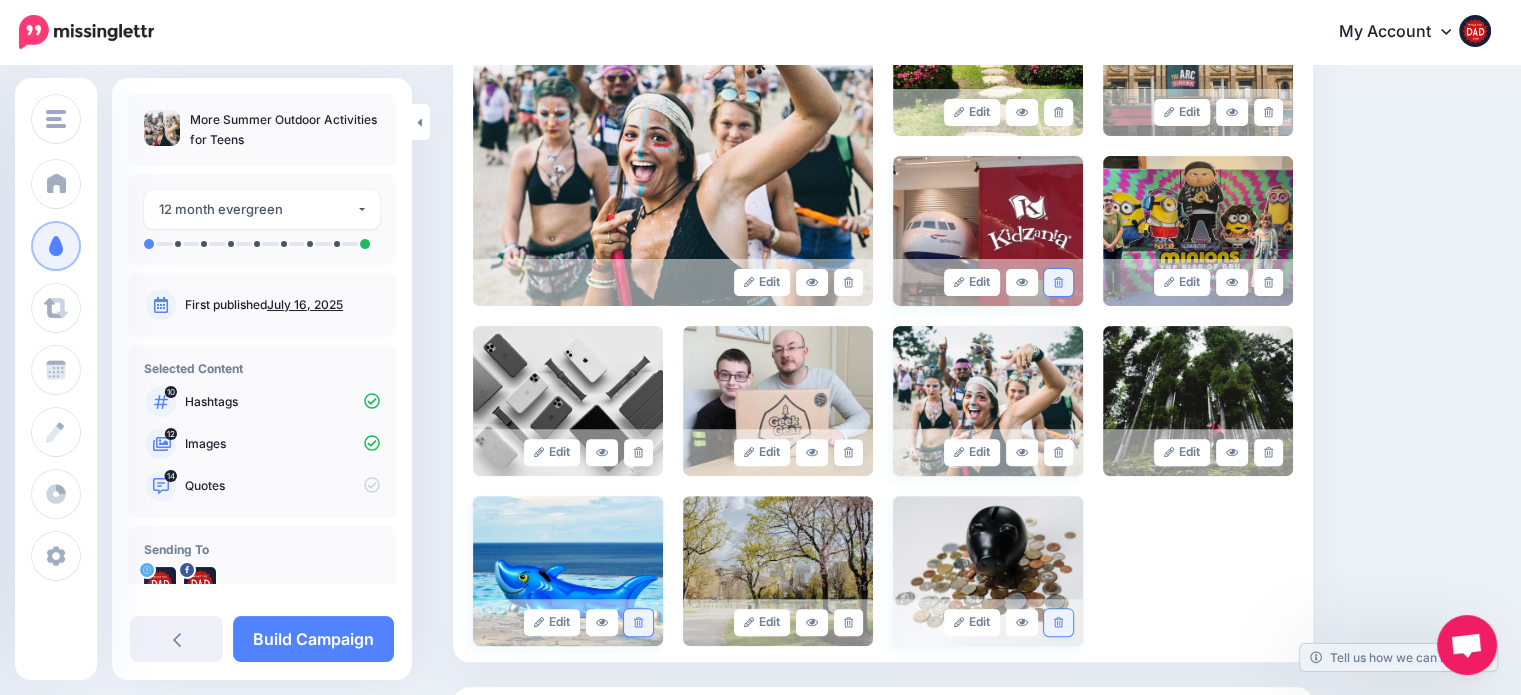 scroll, scrollTop: 724, scrollLeft: 0, axis: vertical 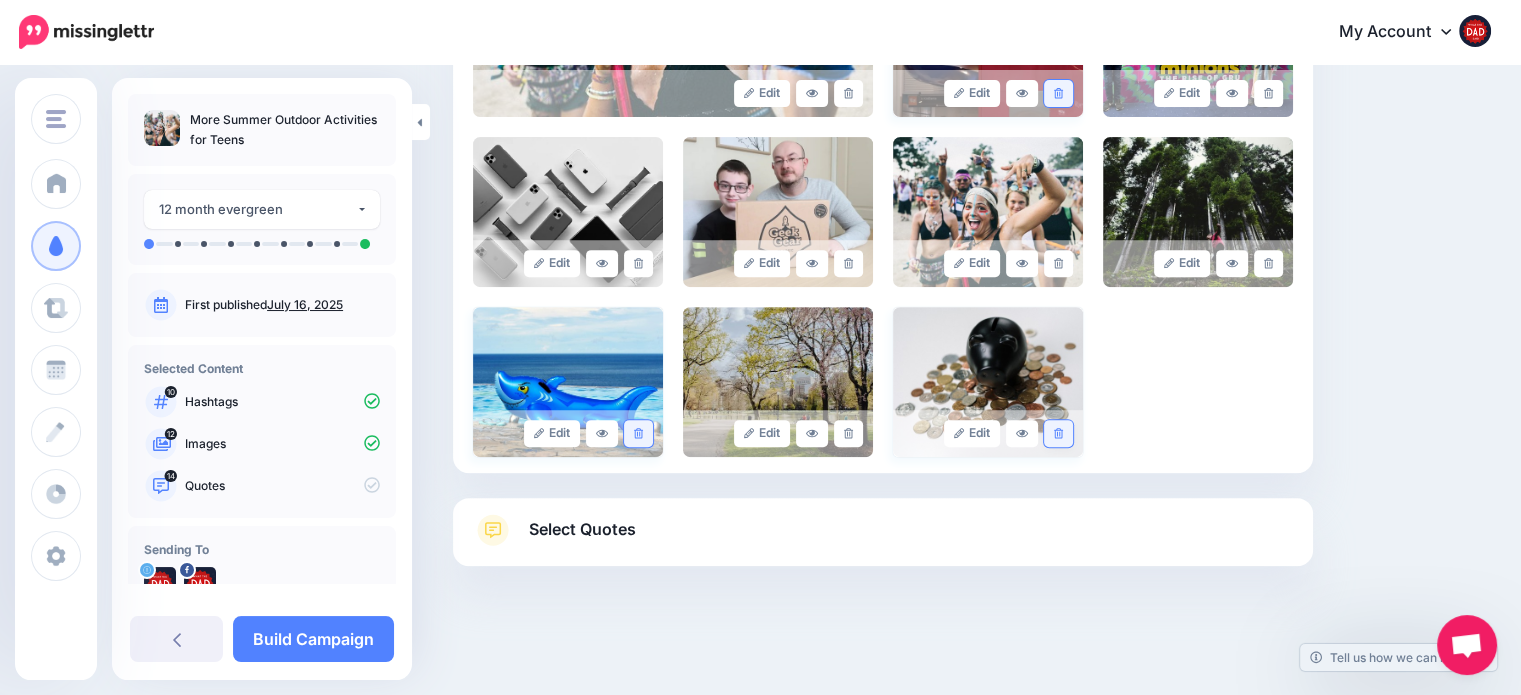 click on "Content and media
Choose the content and media that you'd like to use in this campaign.
Select Hashtags
First let's make sure we're happy with the hashtags. Add, delete and reorder as needed. If unsure we recommend 1-3 hashtags.  Note:  If you have hashtags turned off for any of your social profiles, they will not be included.
Add Hashtag" at bounding box center [972, 19] 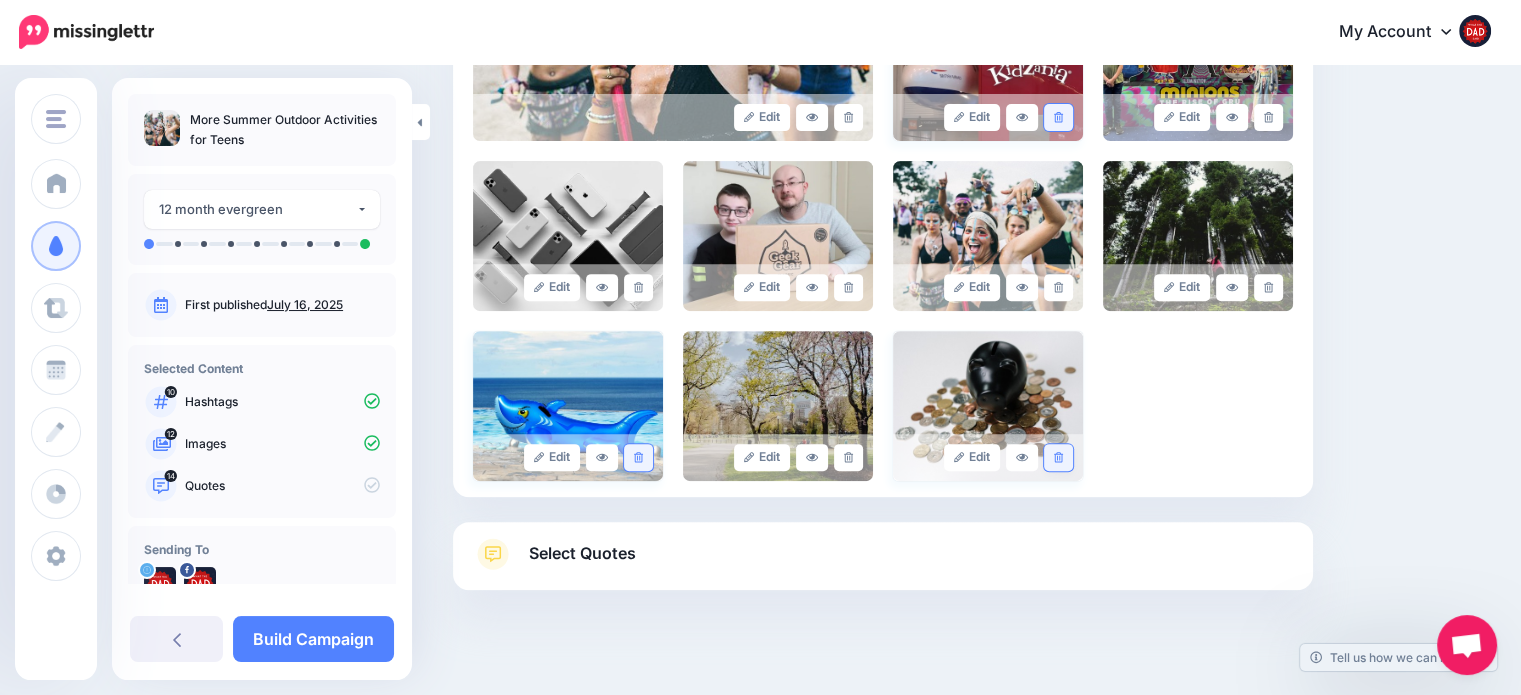 scroll, scrollTop: 324, scrollLeft: 0, axis: vertical 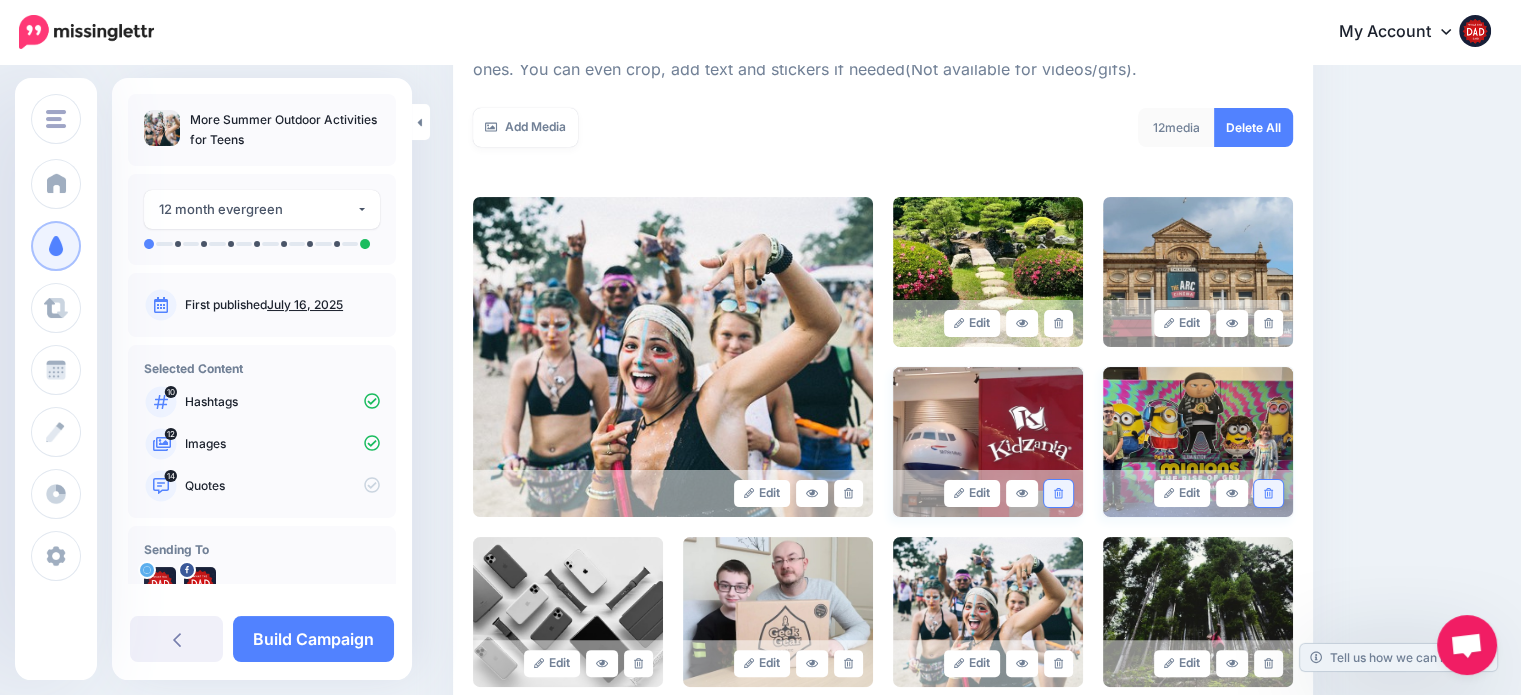 click at bounding box center [1268, 493] 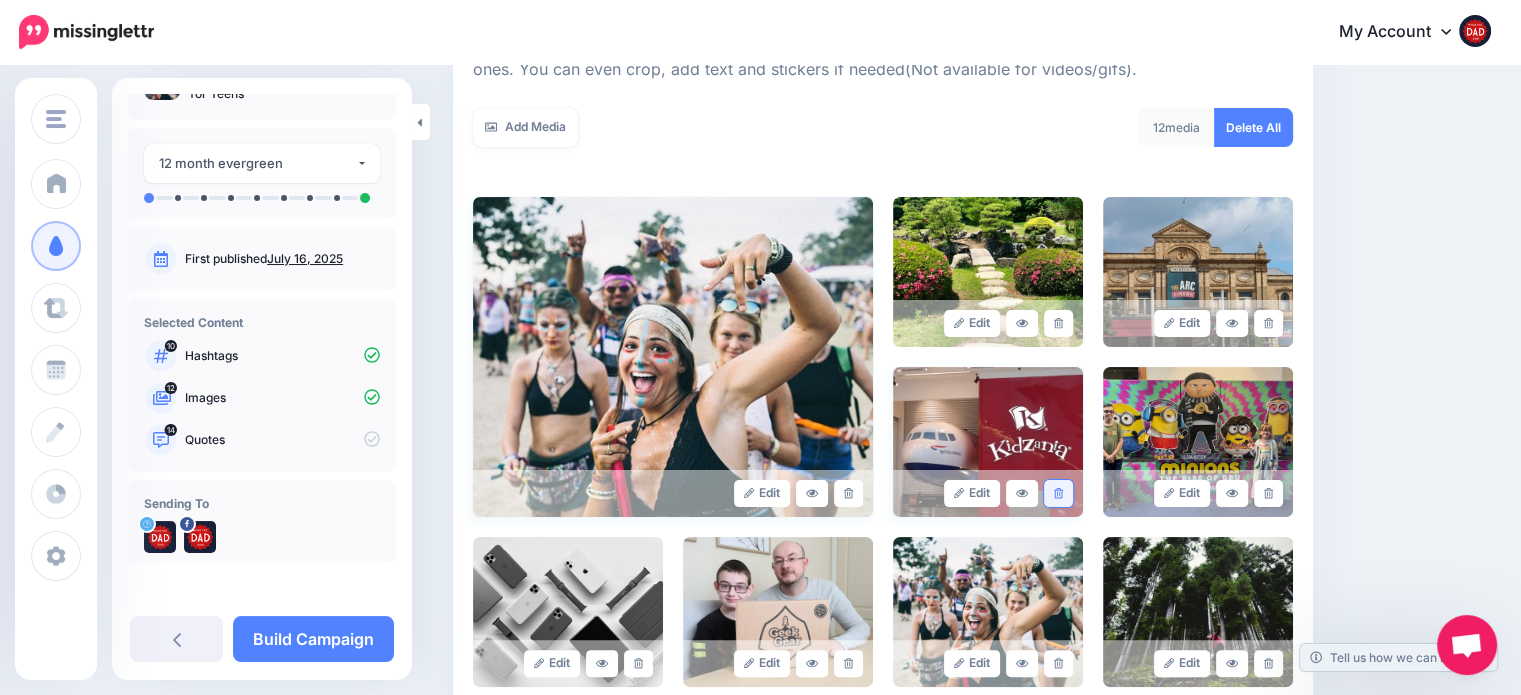 scroll, scrollTop: 48, scrollLeft: 0, axis: vertical 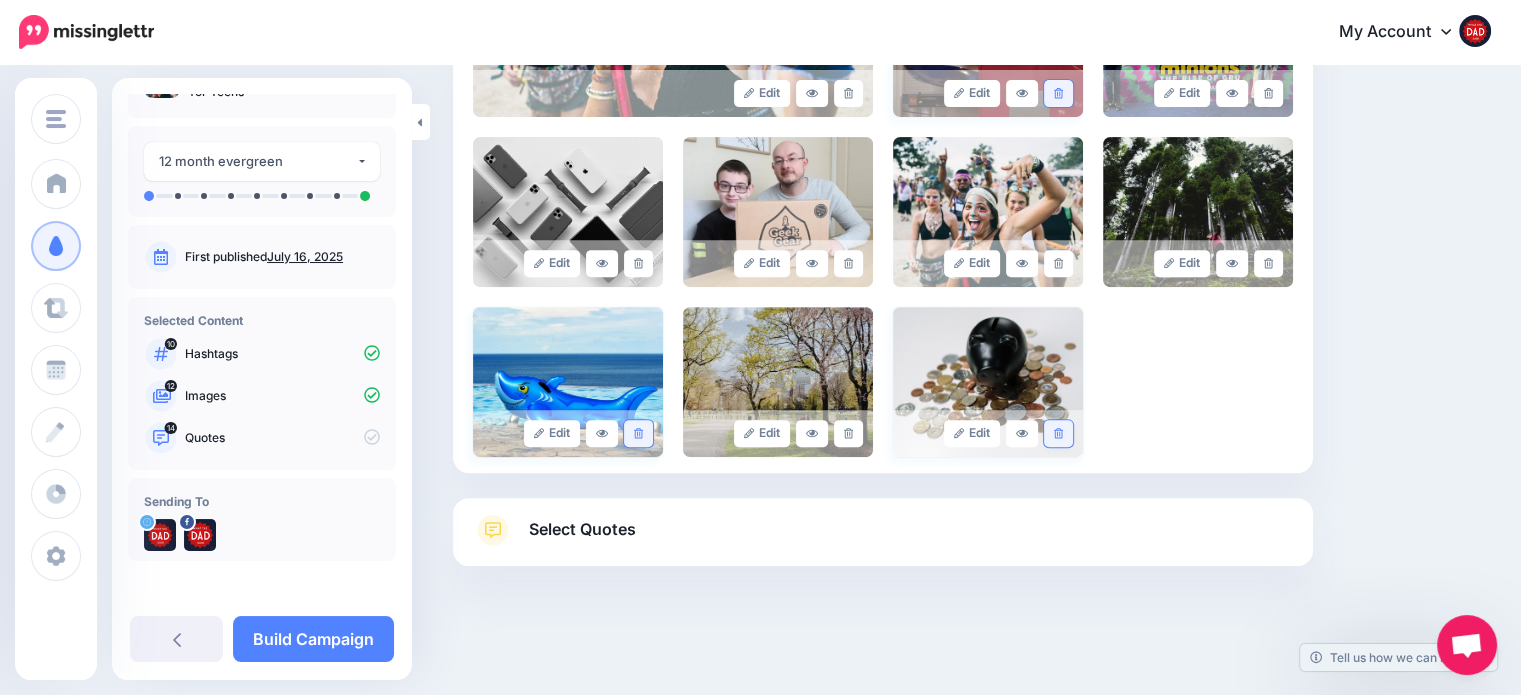 click on "Select Quotes" at bounding box center [582, 529] 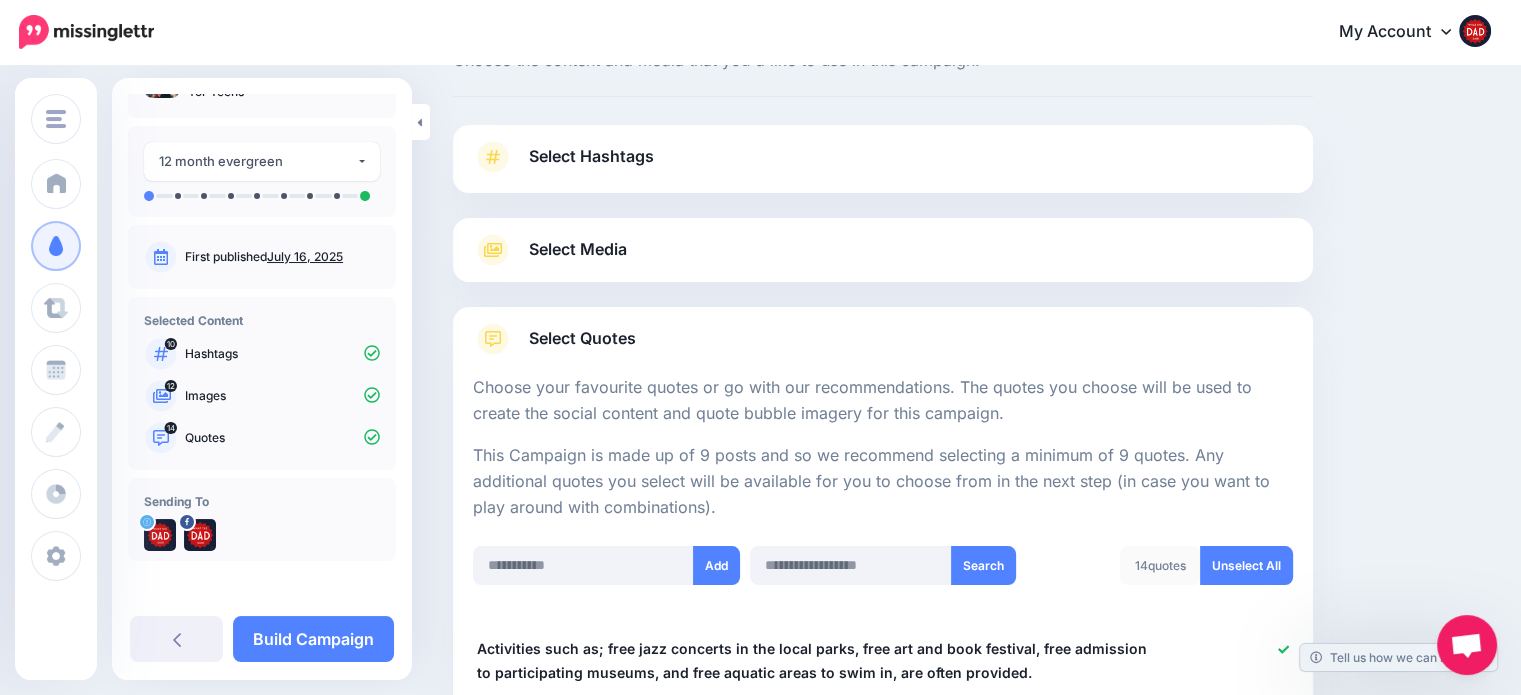 scroll, scrollTop: 0, scrollLeft: 0, axis: both 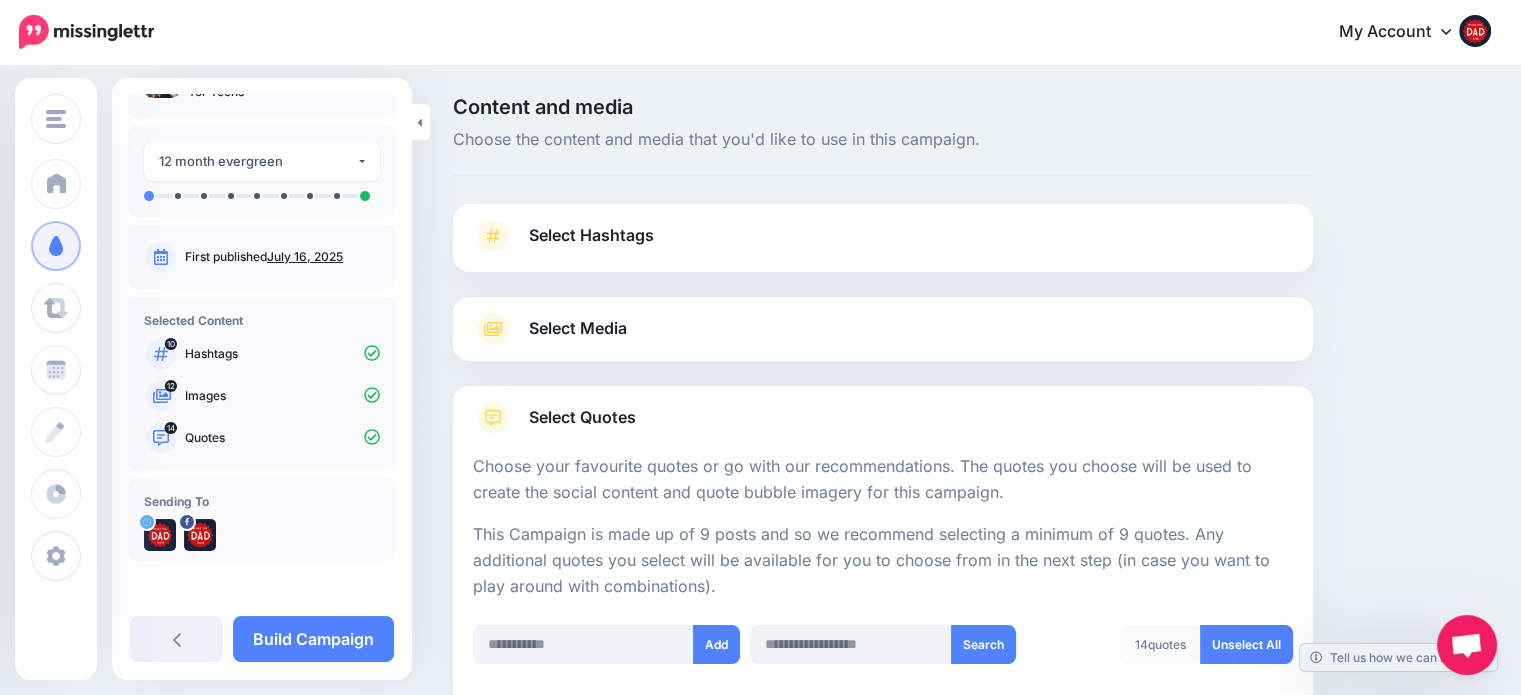 click on "Select Media" at bounding box center [578, 328] 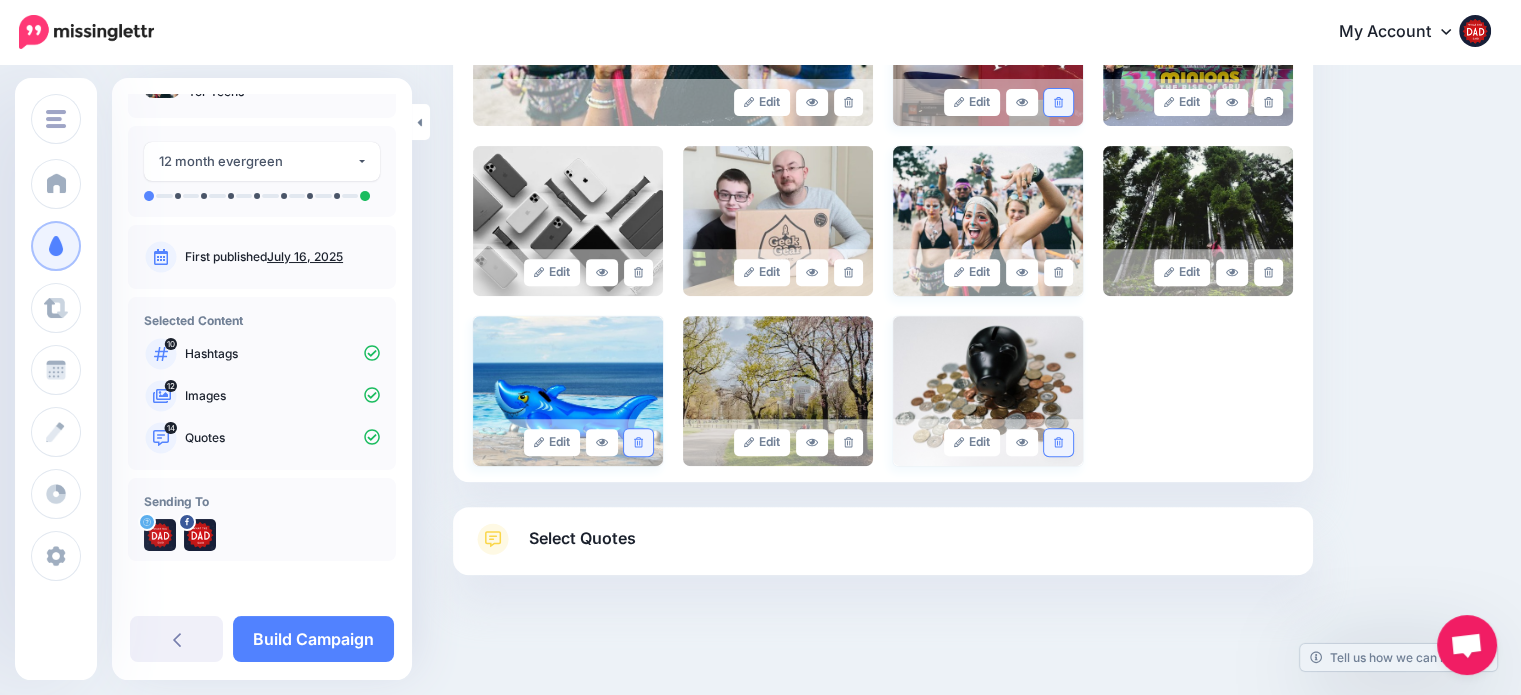 scroll, scrollTop: 724, scrollLeft: 0, axis: vertical 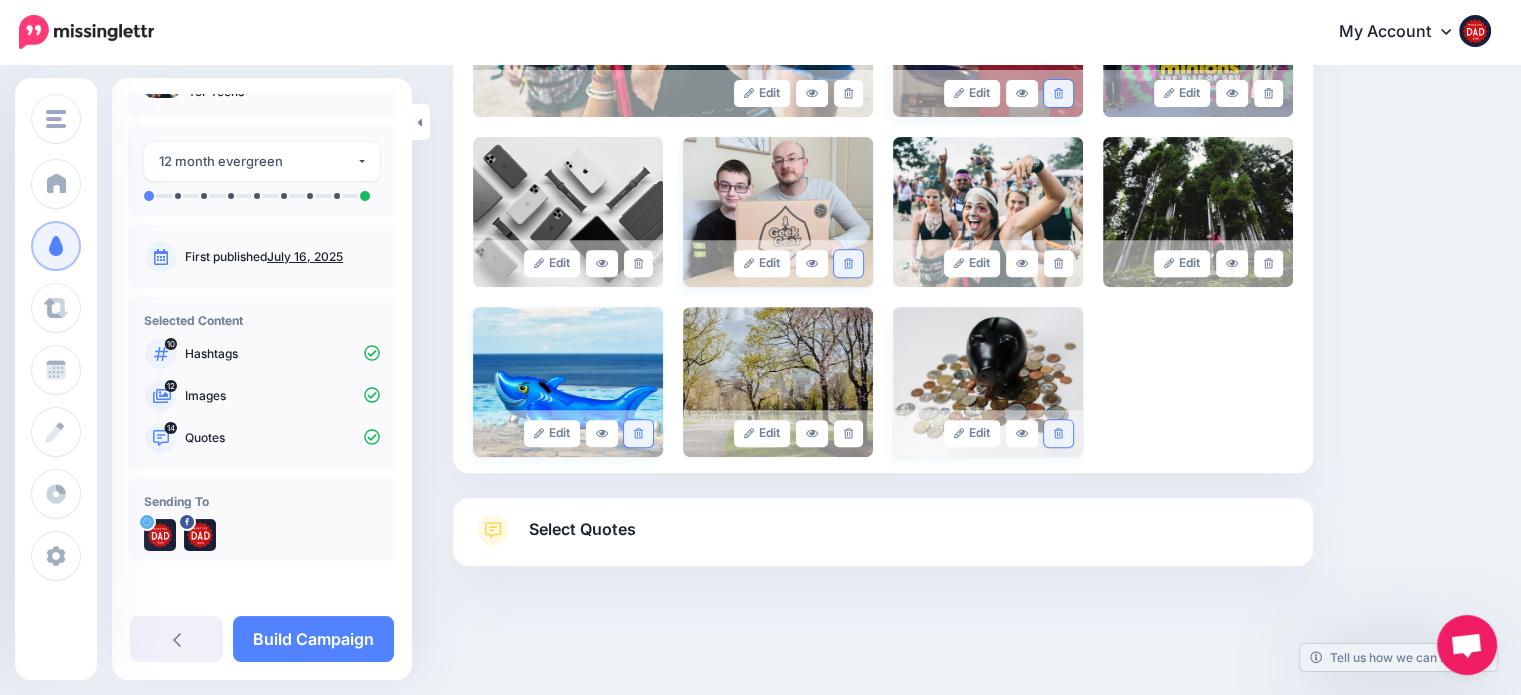click at bounding box center [848, 263] 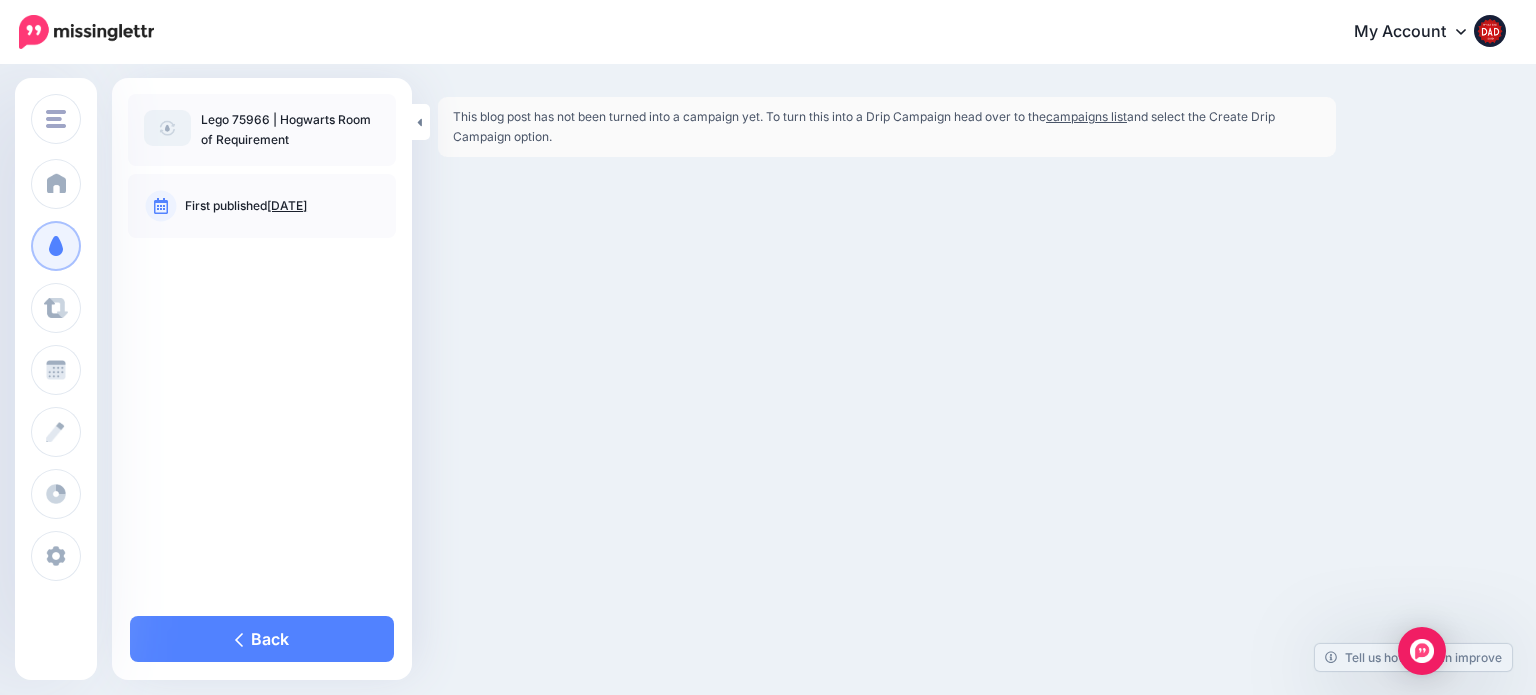 scroll, scrollTop: 0, scrollLeft: 0, axis: both 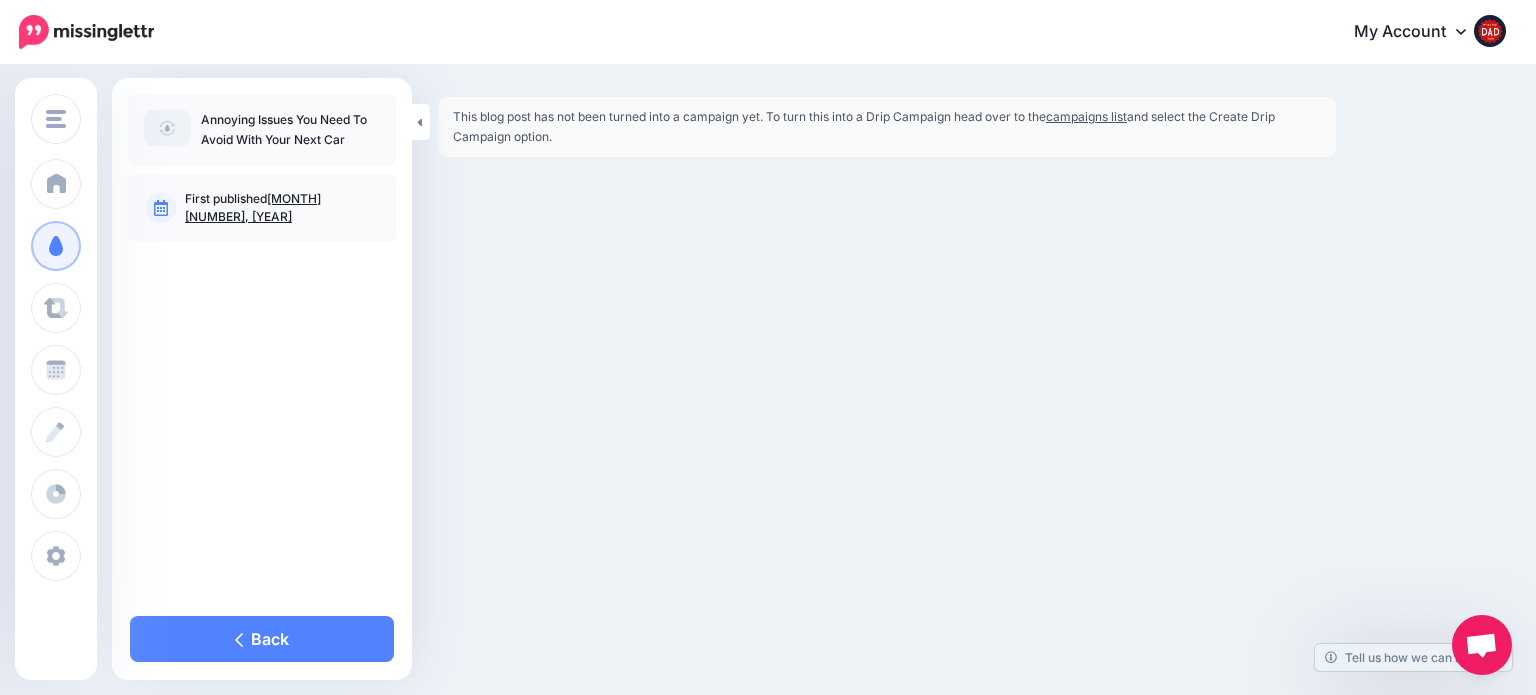 click at bounding box center [167, 128] 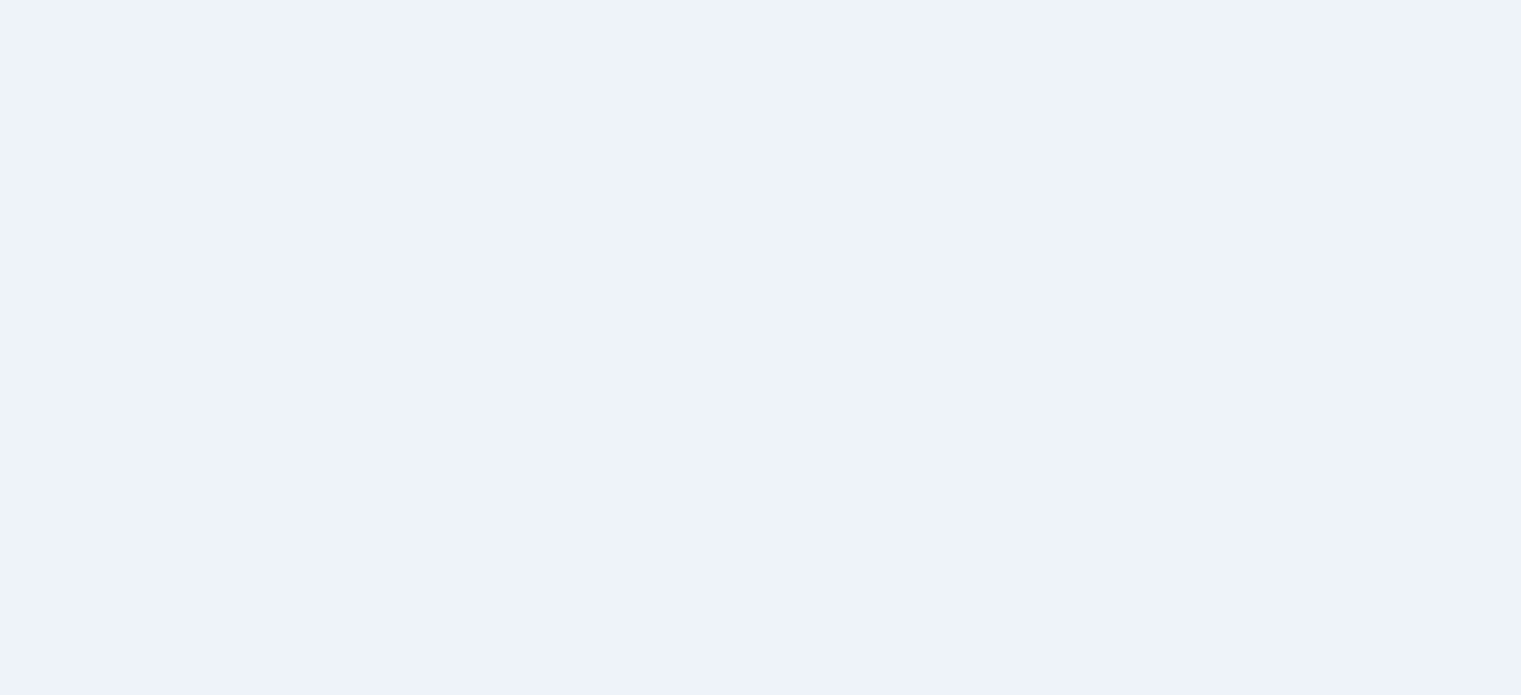 scroll, scrollTop: 0, scrollLeft: 0, axis: both 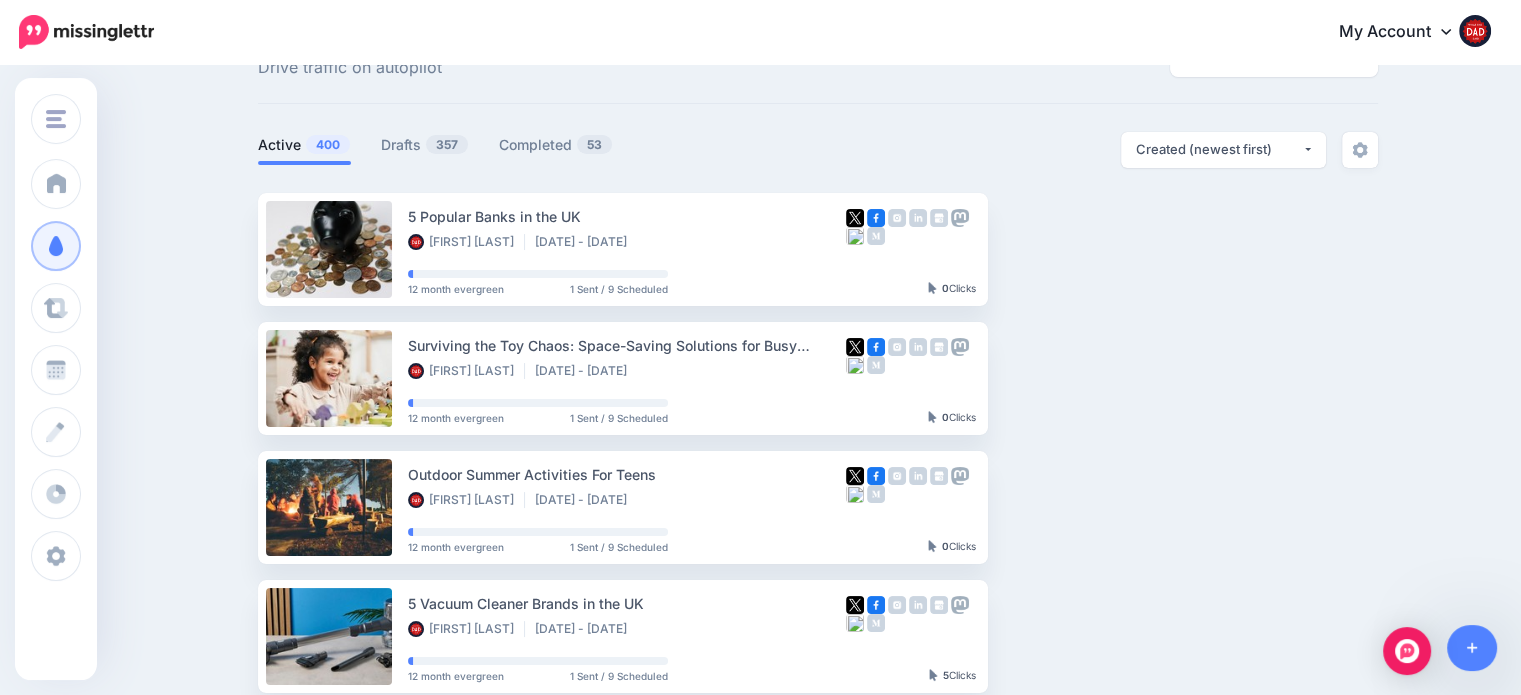 click at bounding box center (818, 180) 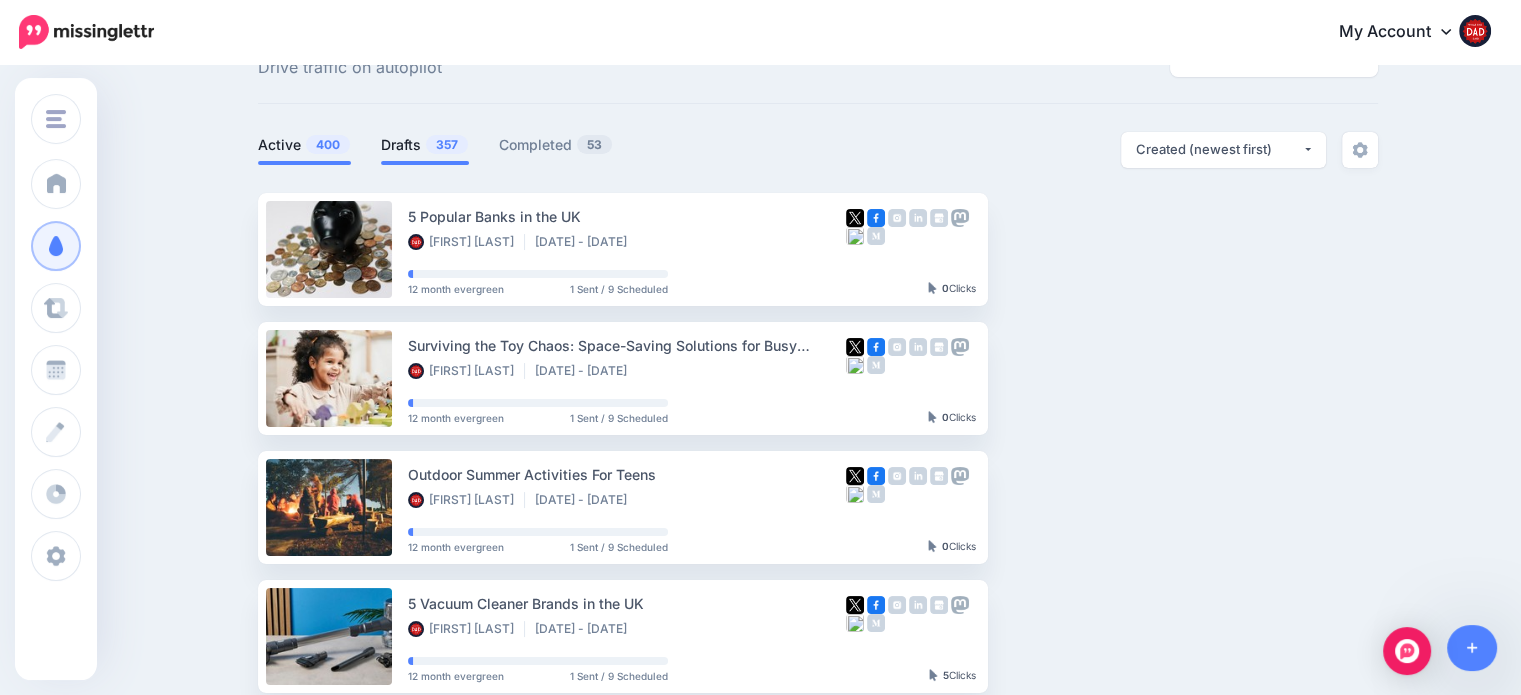 click on "Drafts  357" at bounding box center [425, 145] 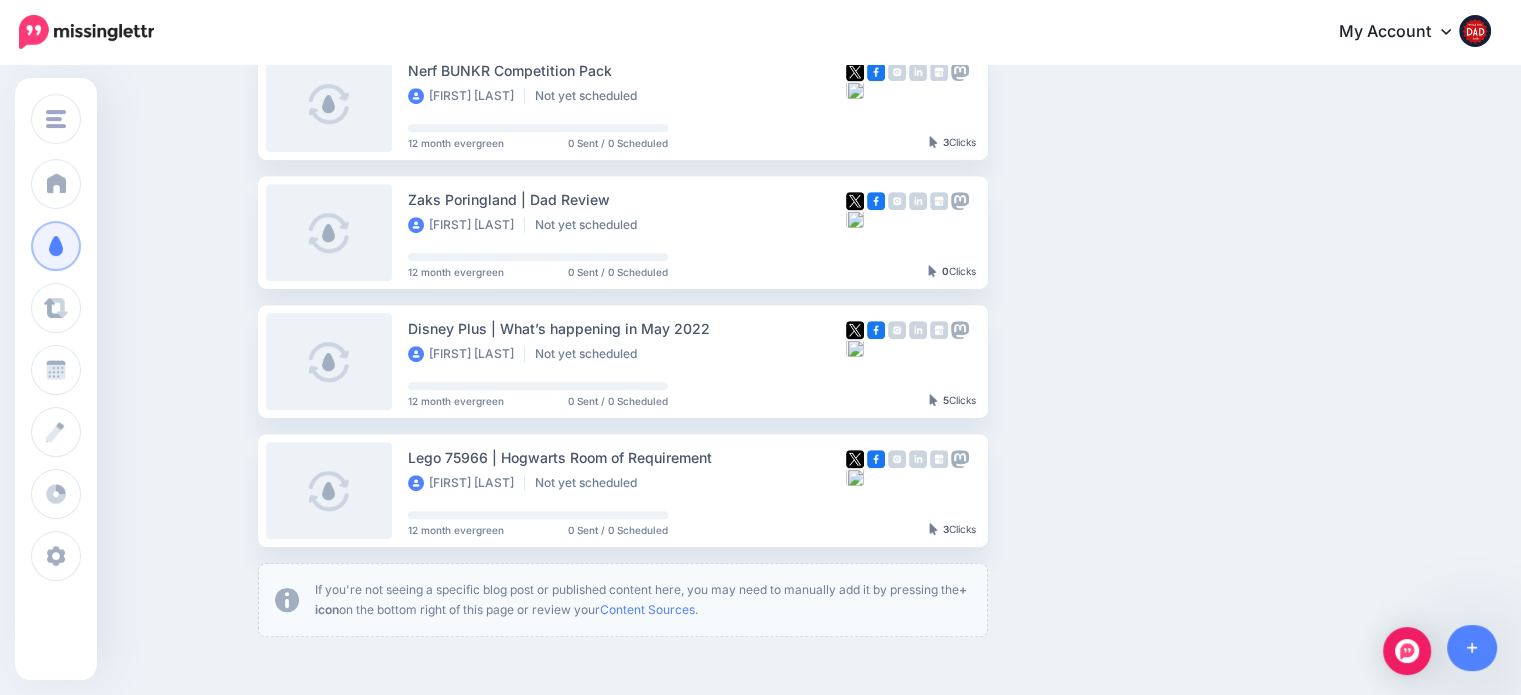 scroll, scrollTop: 1230, scrollLeft: 0, axis: vertical 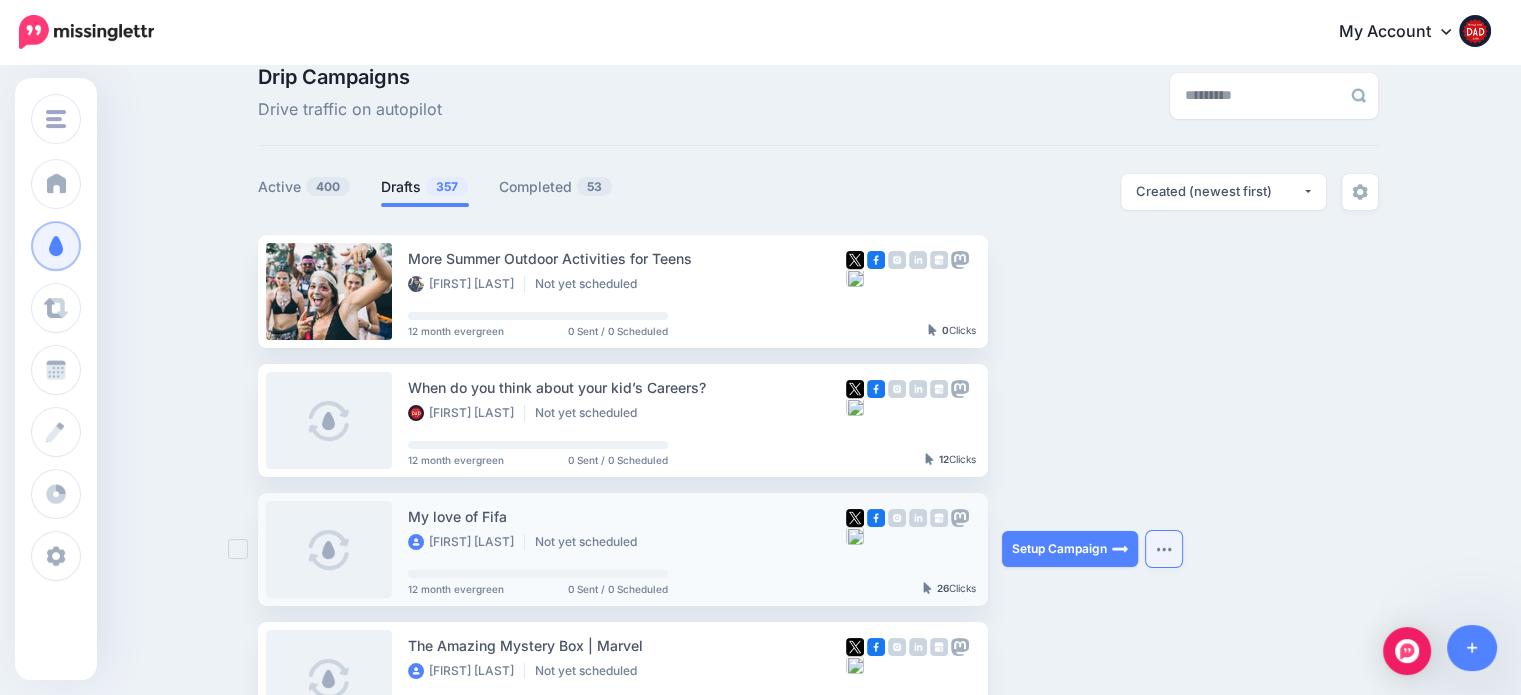 drag, startPoint x: 1185, startPoint y: 411, endPoint x: 1177, endPoint y: 563, distance: 152.21039 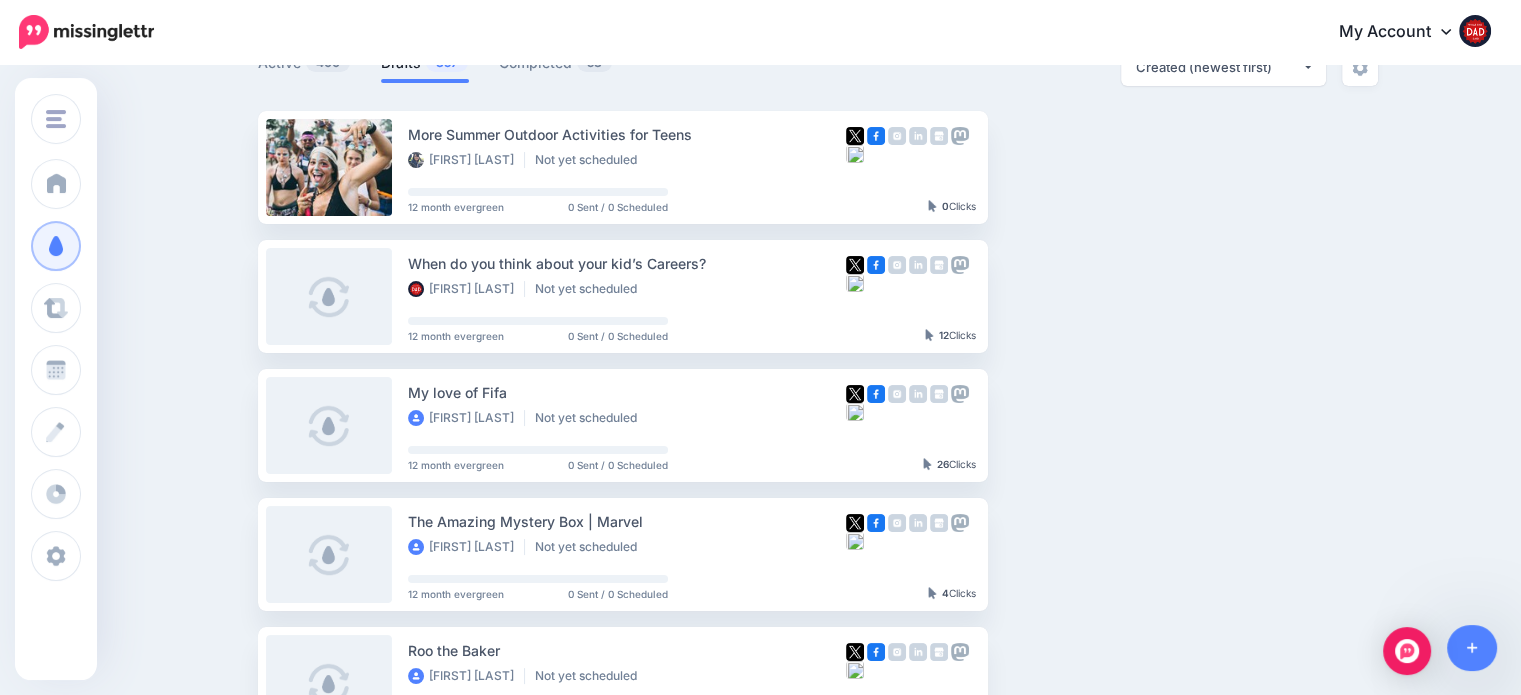 scroll, scrollTop: 230, scrollLeft: 0, axis: vertical 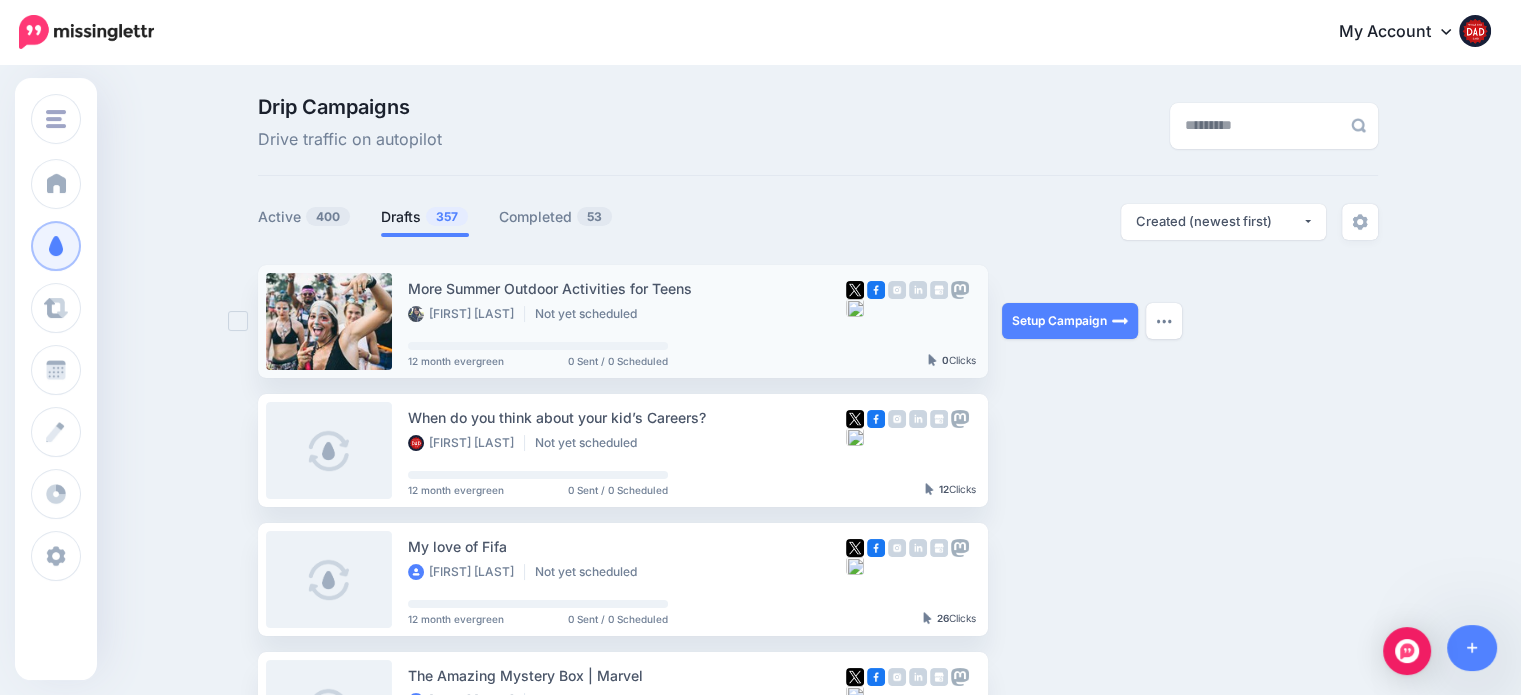 click at bounding box center [238, 321] 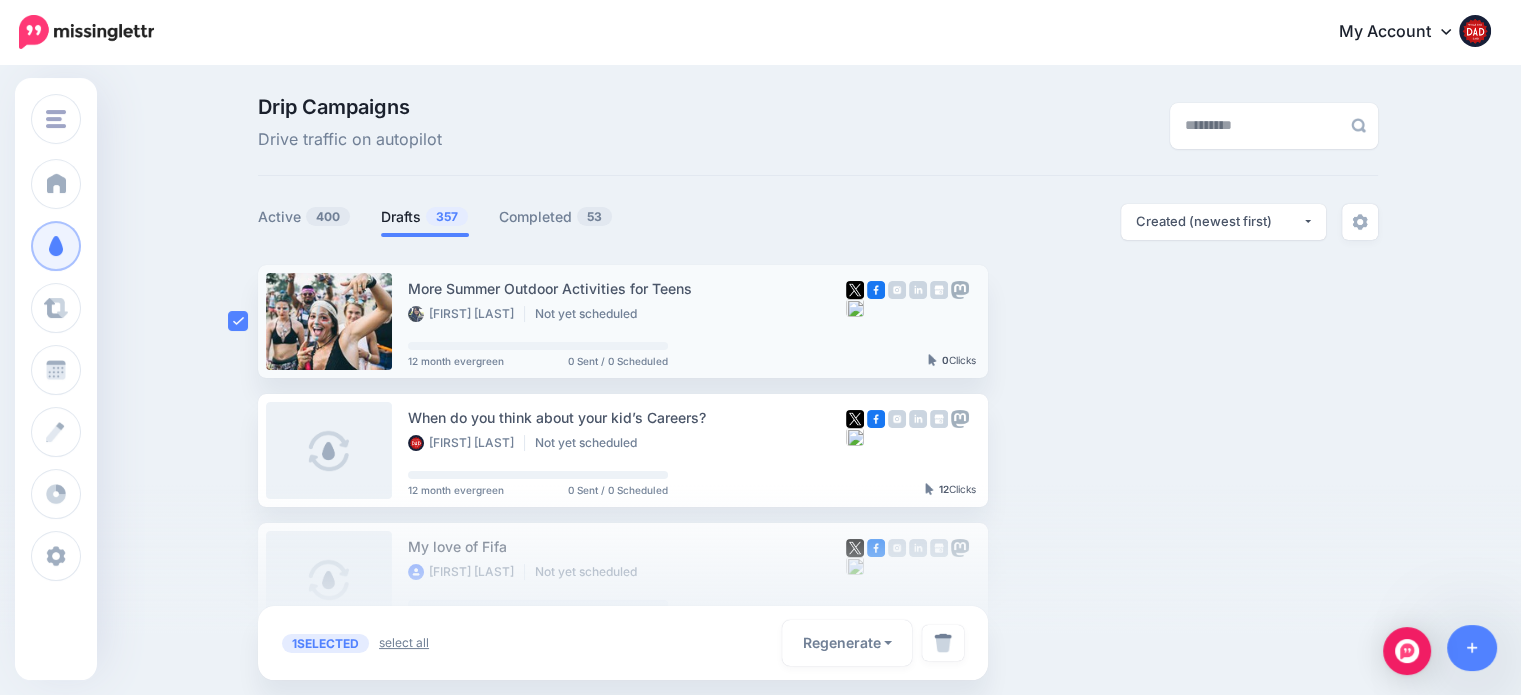 click on "select all" at bounding box center [404, 643] 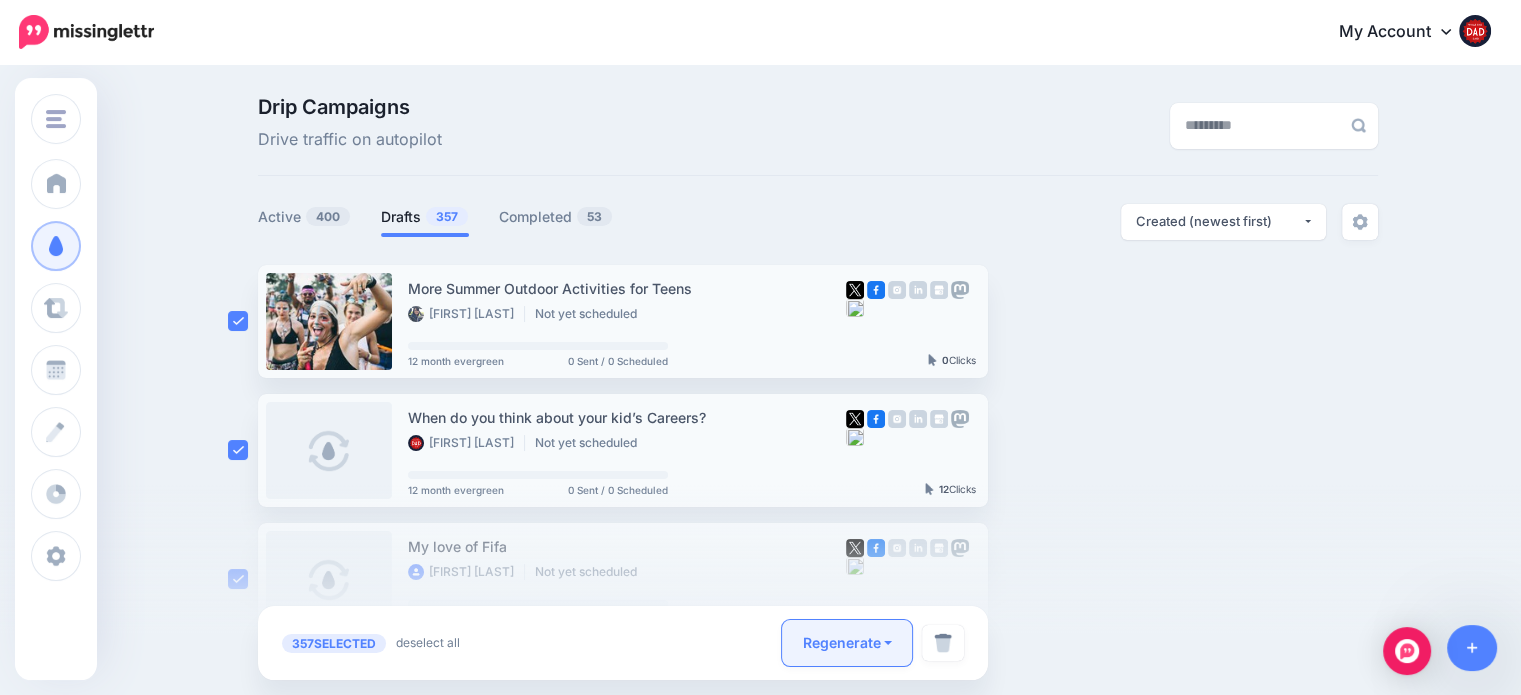 click on "Regenerate" at bounding box center [847, 643] 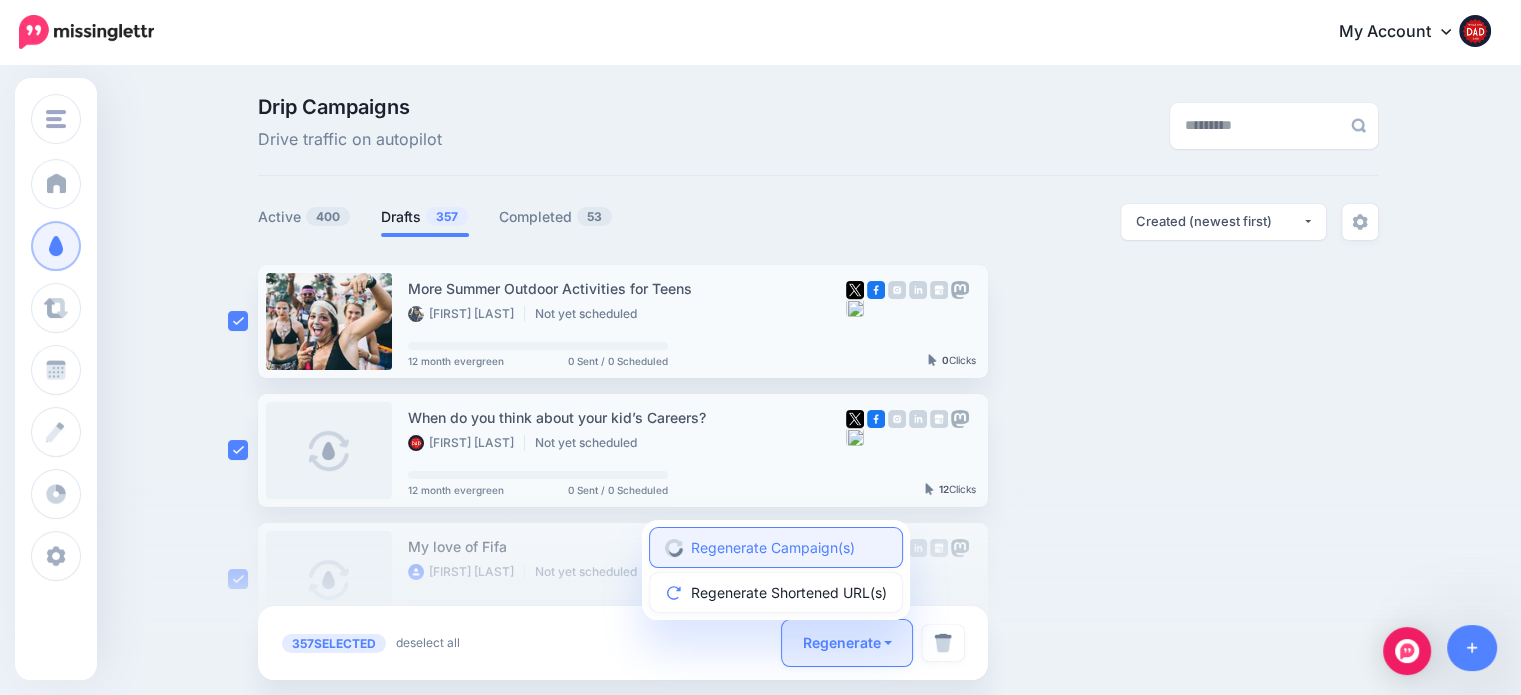 click on "Regenerate Campaign(s)" at bounding box center (776, 547) 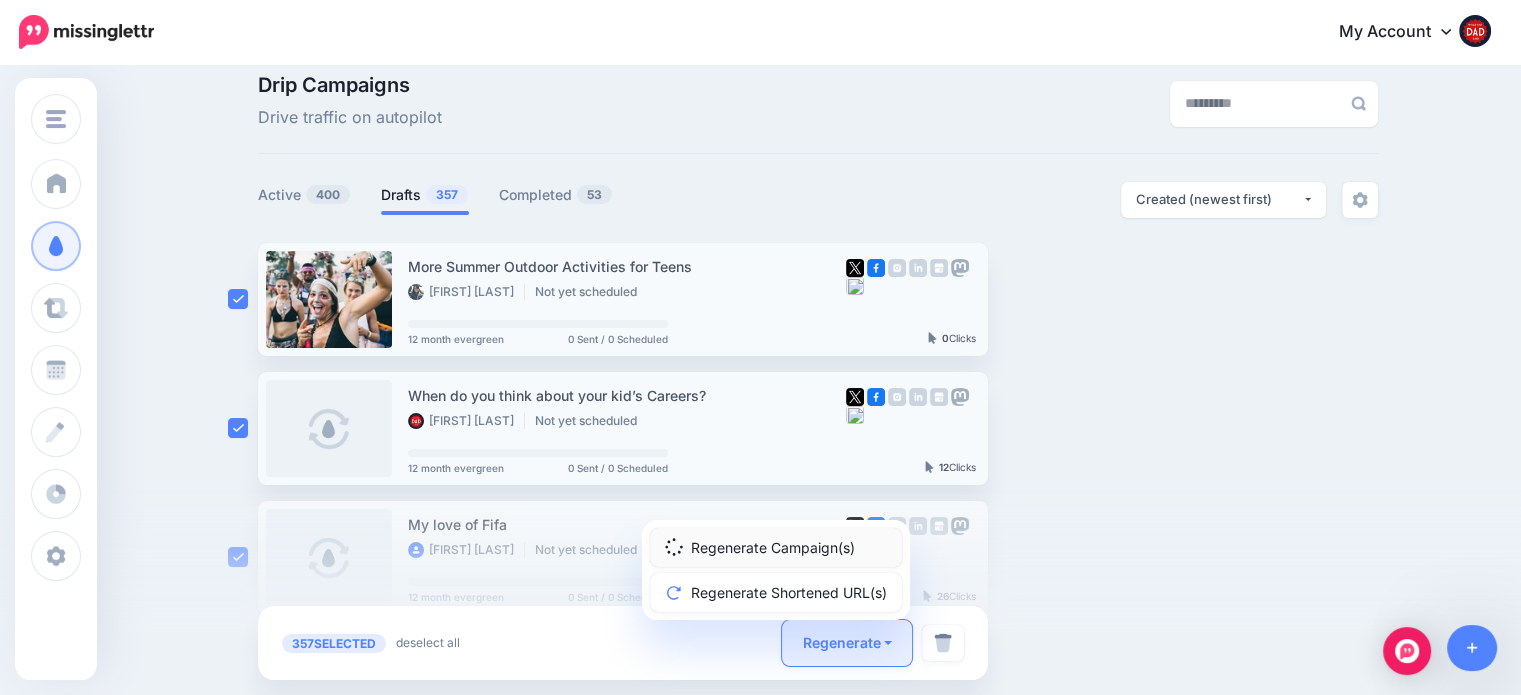 scroll, scrollTop: 0, scrollLeft: 0, axis: both 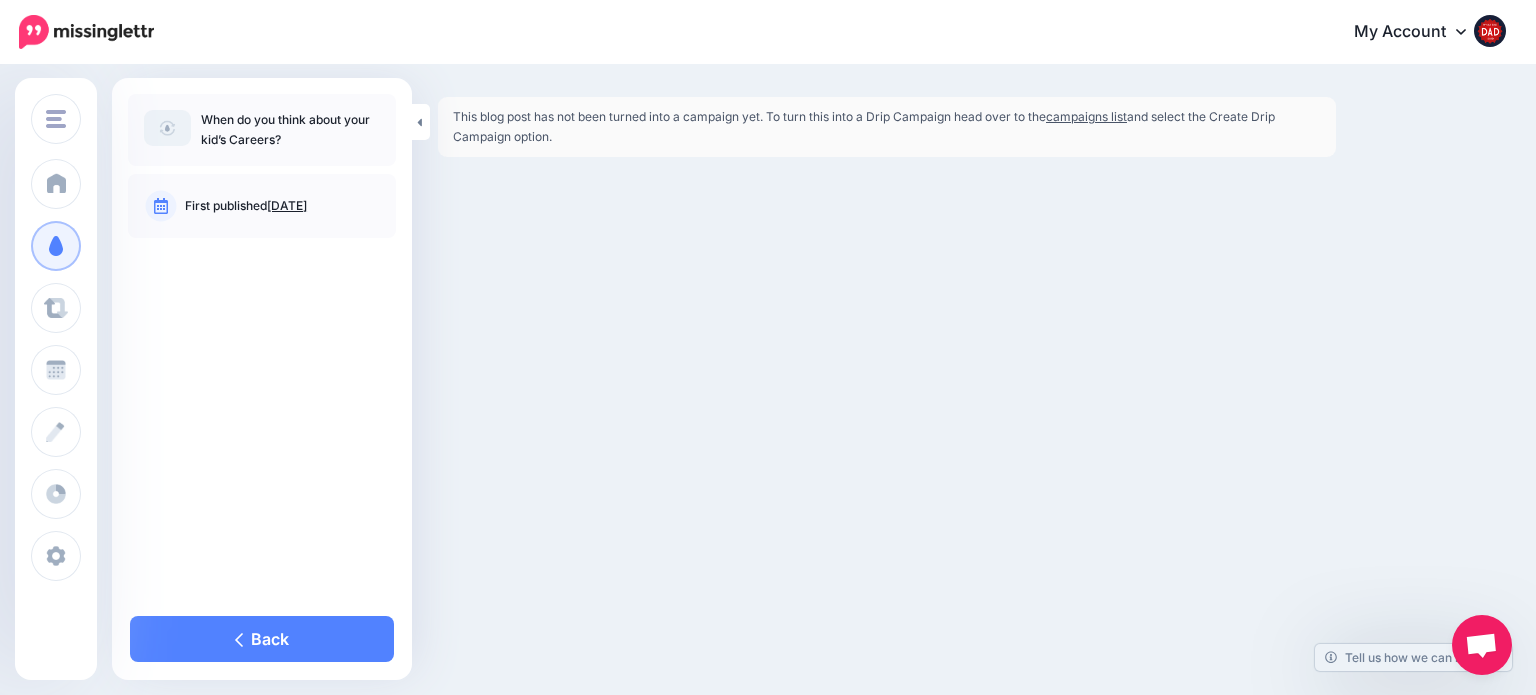 click at bounding box center (167, 128) 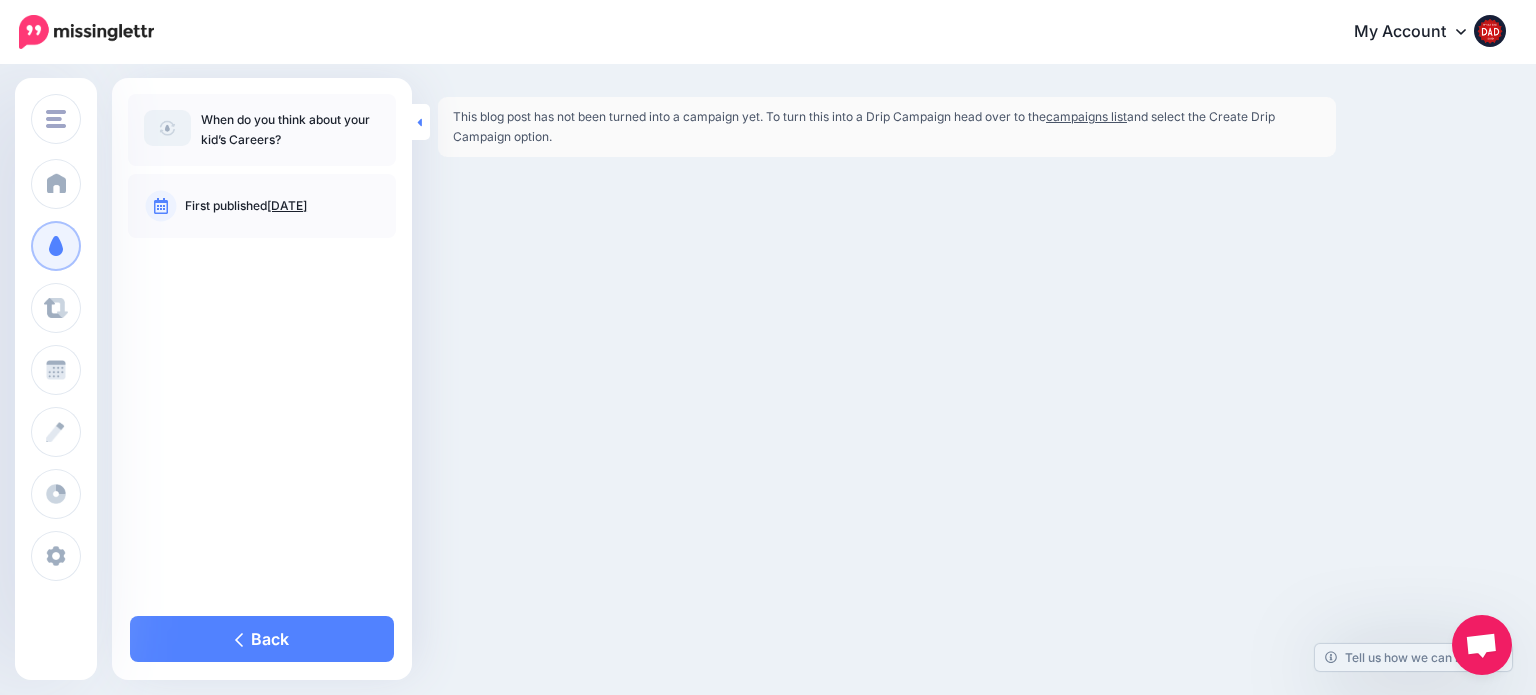 click at bounding box center (421, 122) 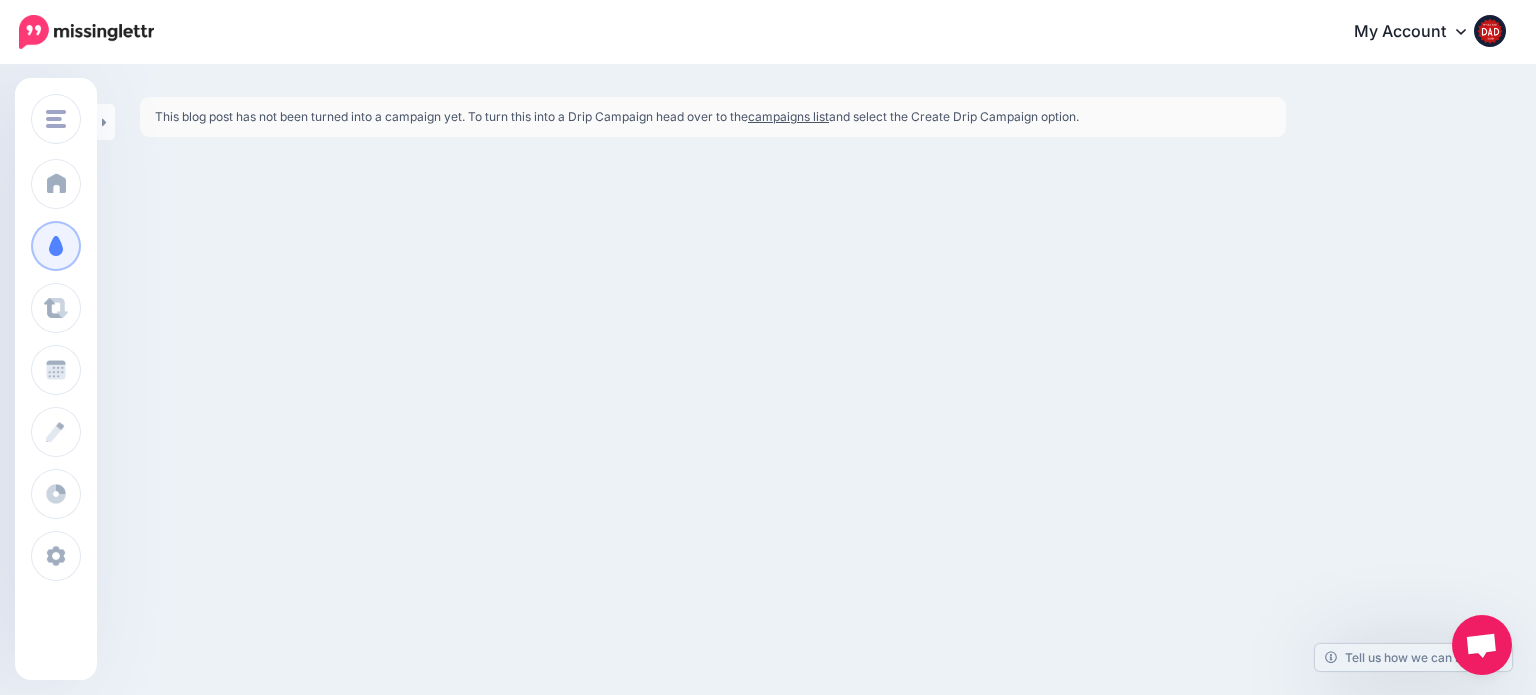 click on "campaigns list" at bounding box center (788, 116) 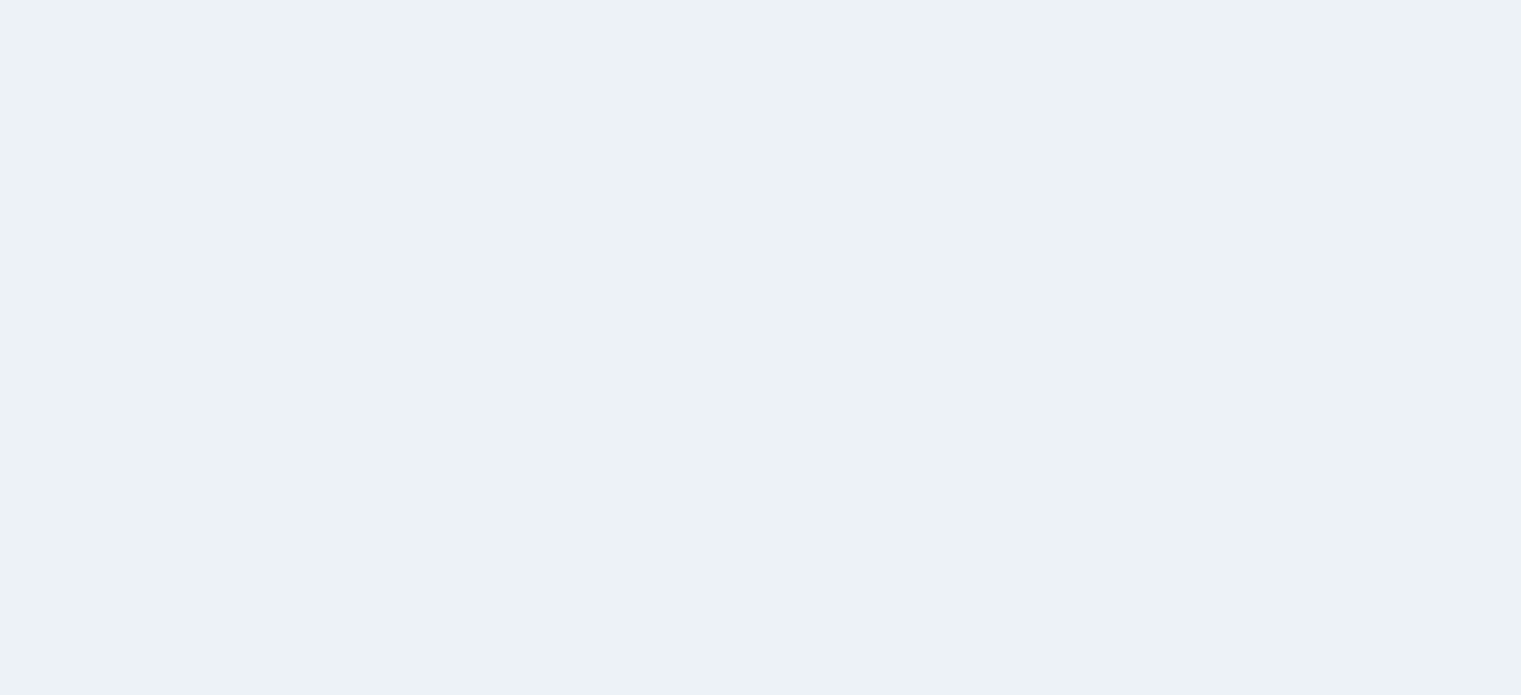scroll, scrollTop: 0, scrollLeft: 0, axis: both 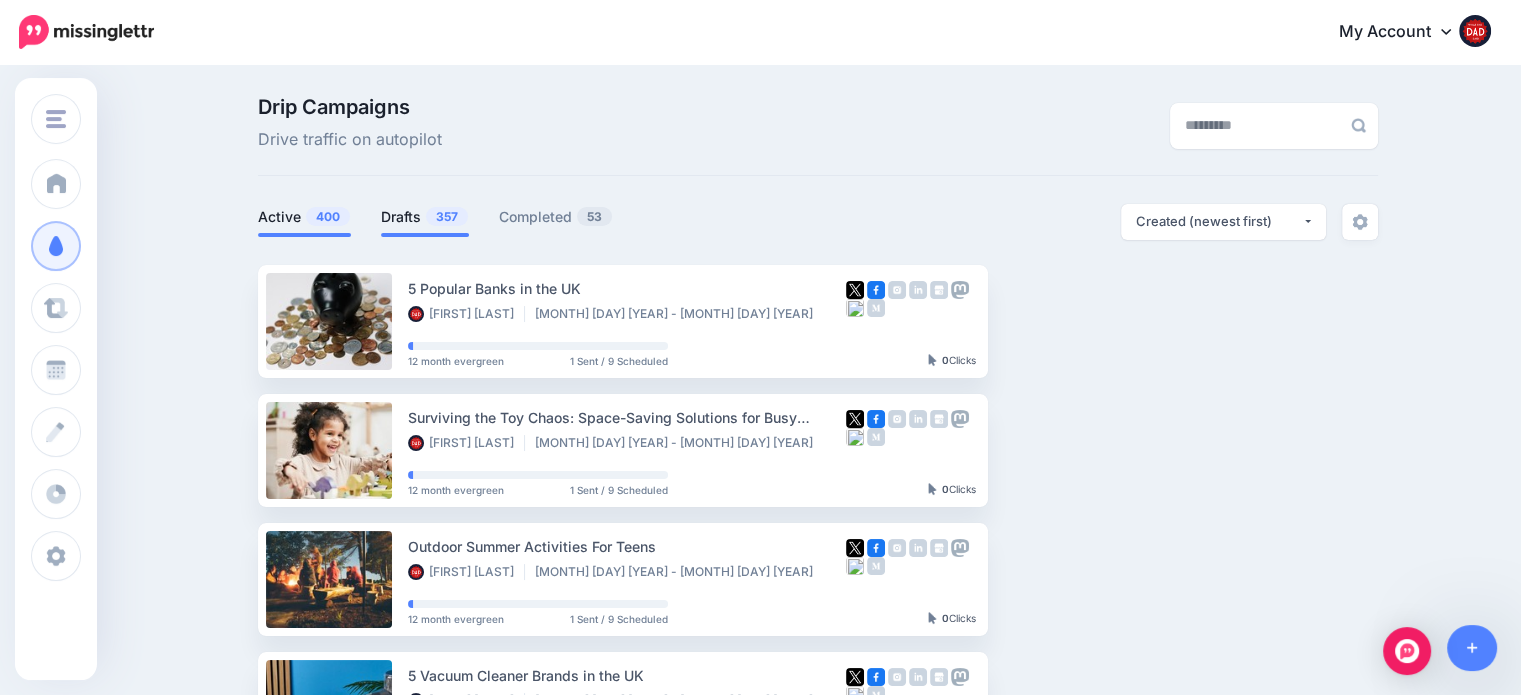 click on "Drafts  357" at bounding box center [425, 217] 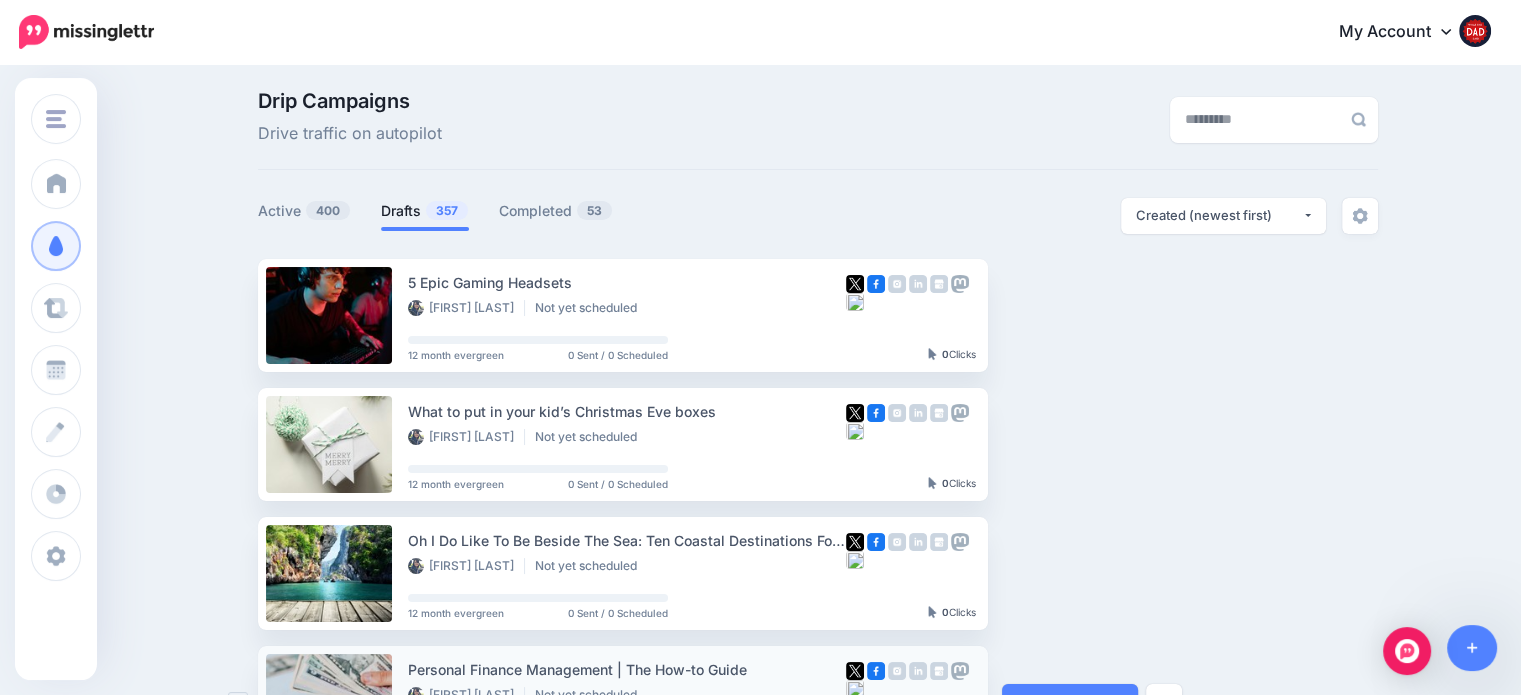 scroll, scrollTop: 0, scrollLeft: 0, axis: both 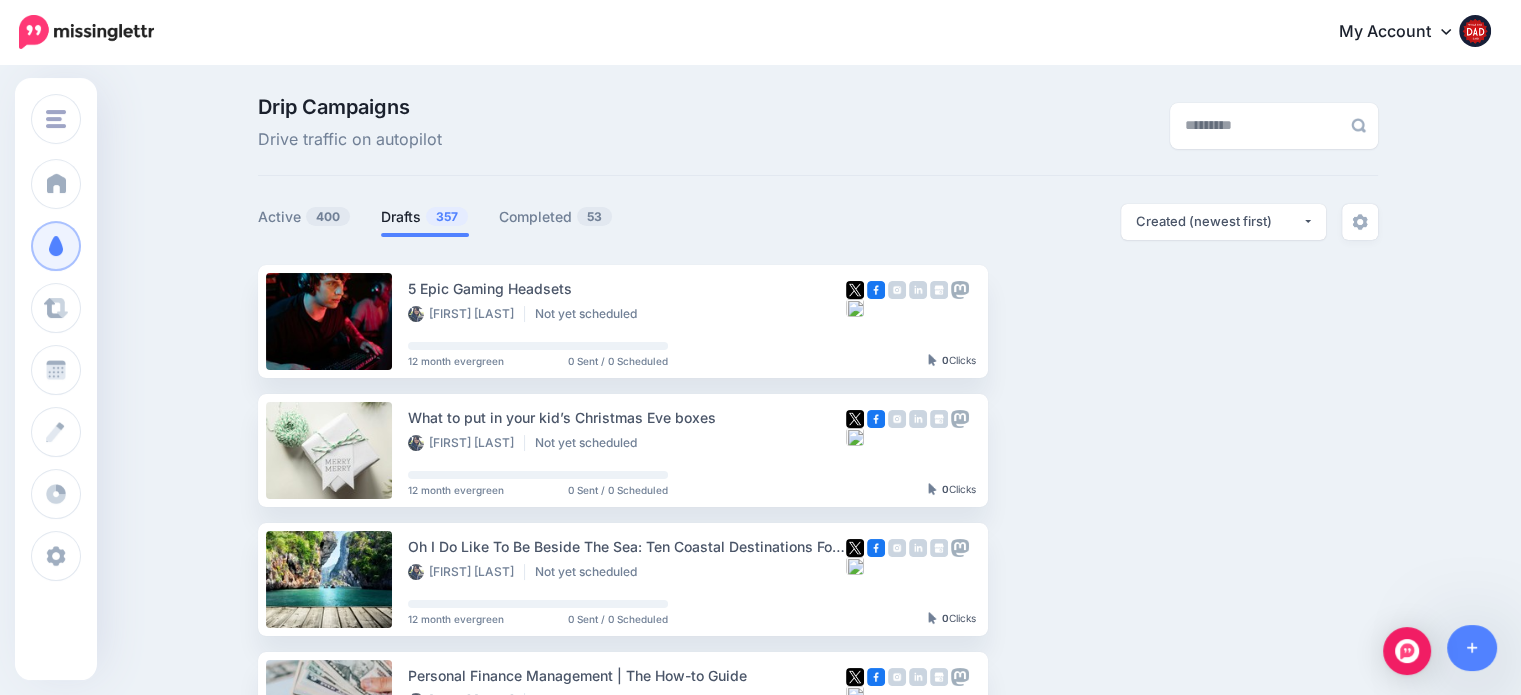 click on "**********" at bounding box center [1098, 222] 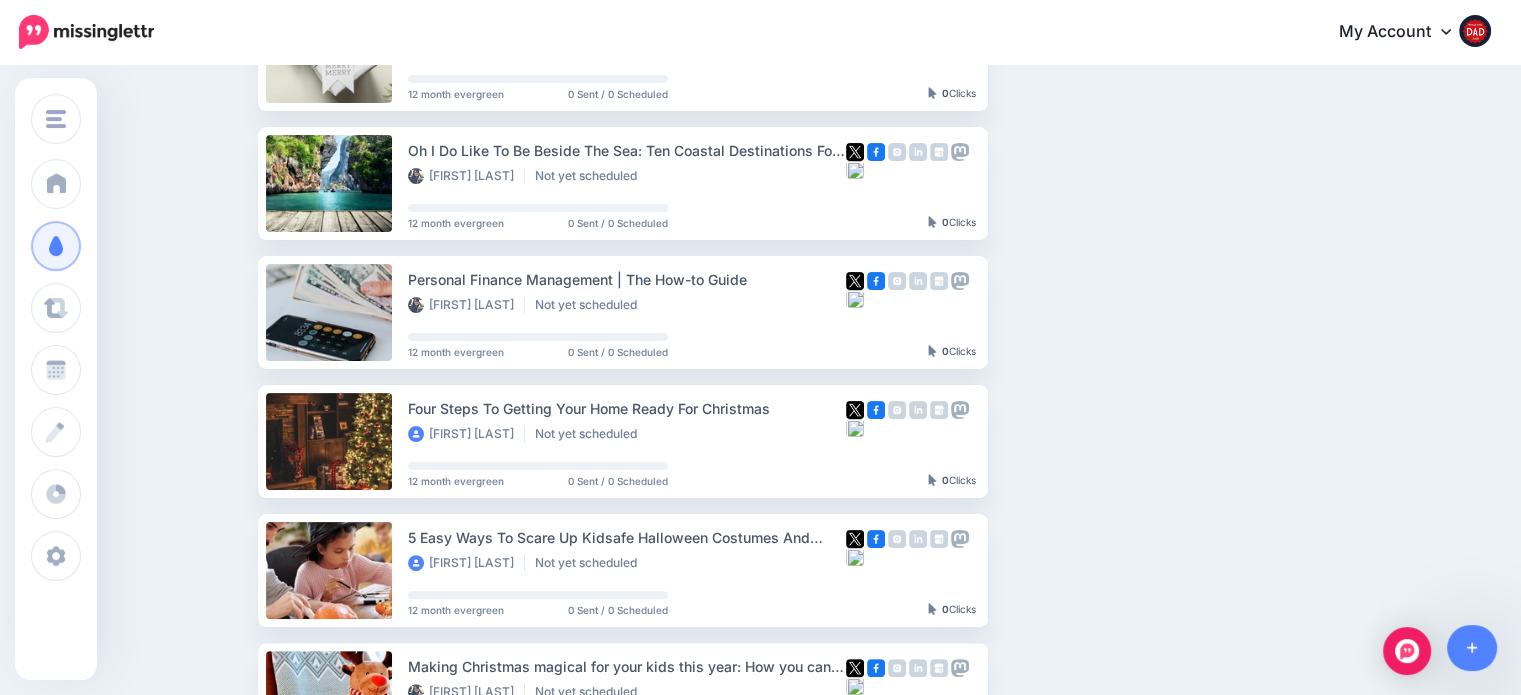 scroll, scrollTop: 400, scrollLeft: 0, axis: vertical 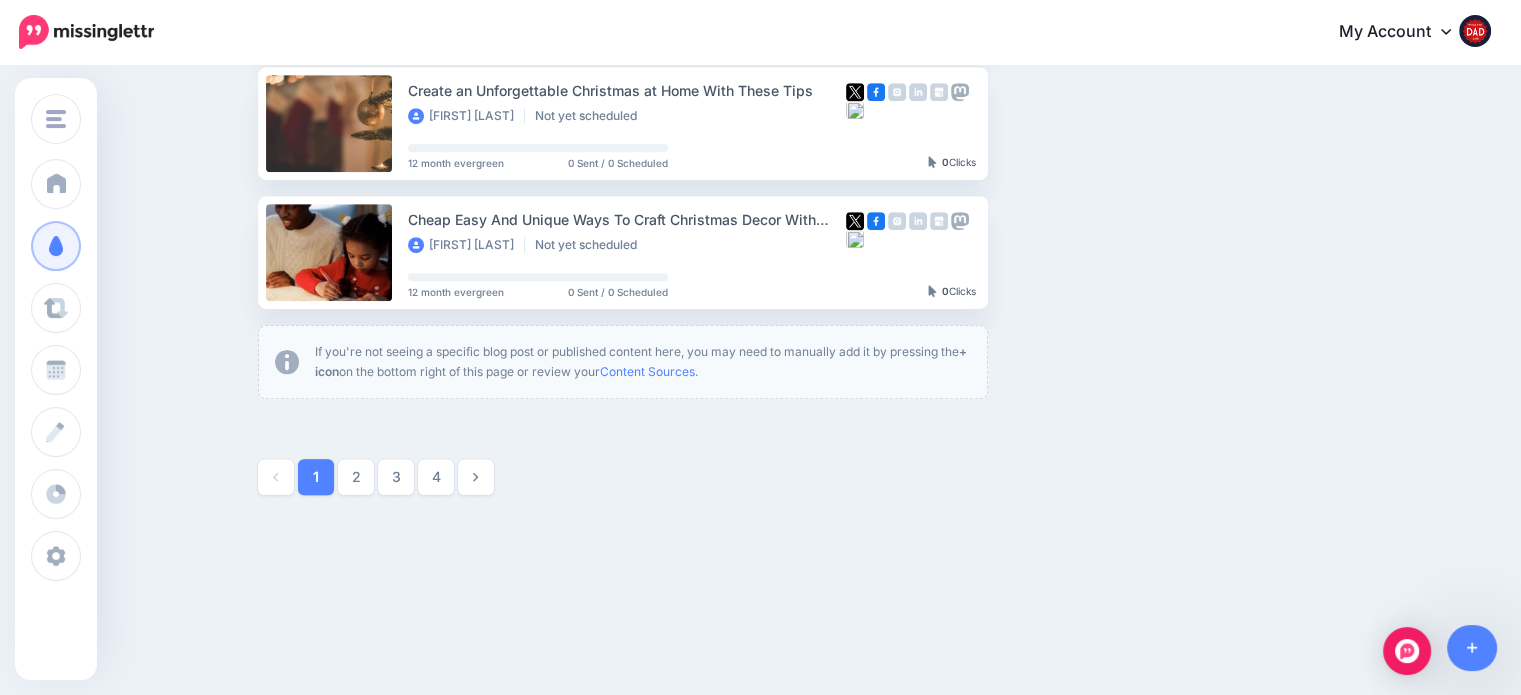 click on "2" at bounding box center [356, 477] 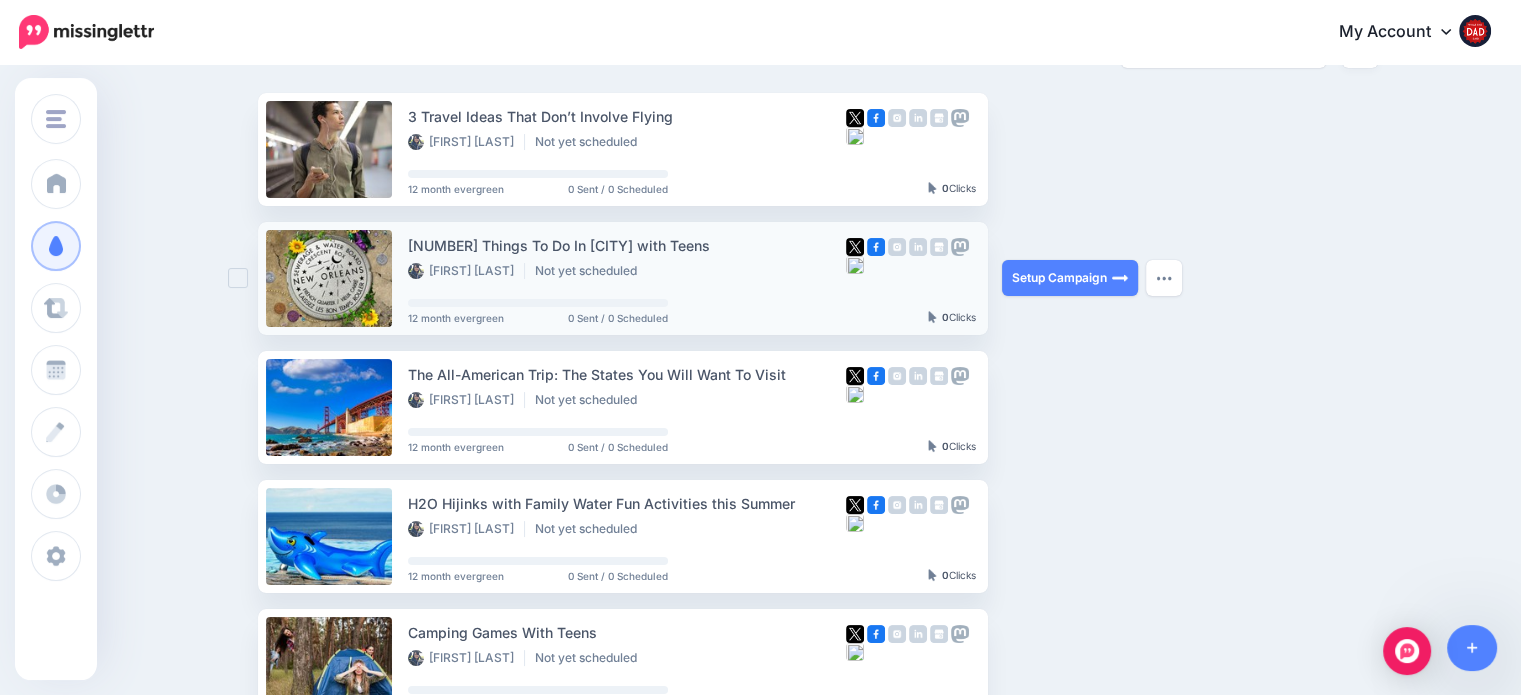 scroll, scrollTop: 200, scrollLeft: 0, axis: vertical 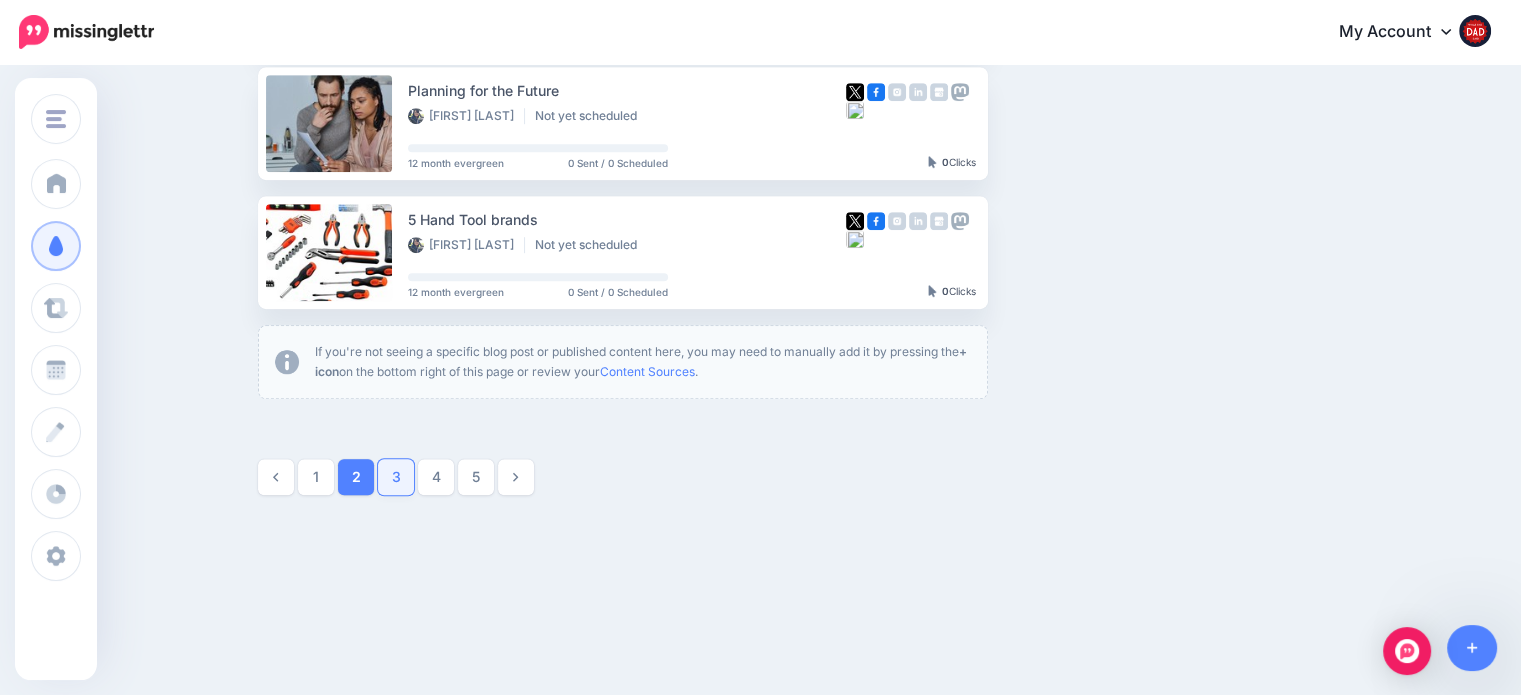 click on "3" at bounding box center (396, 477) 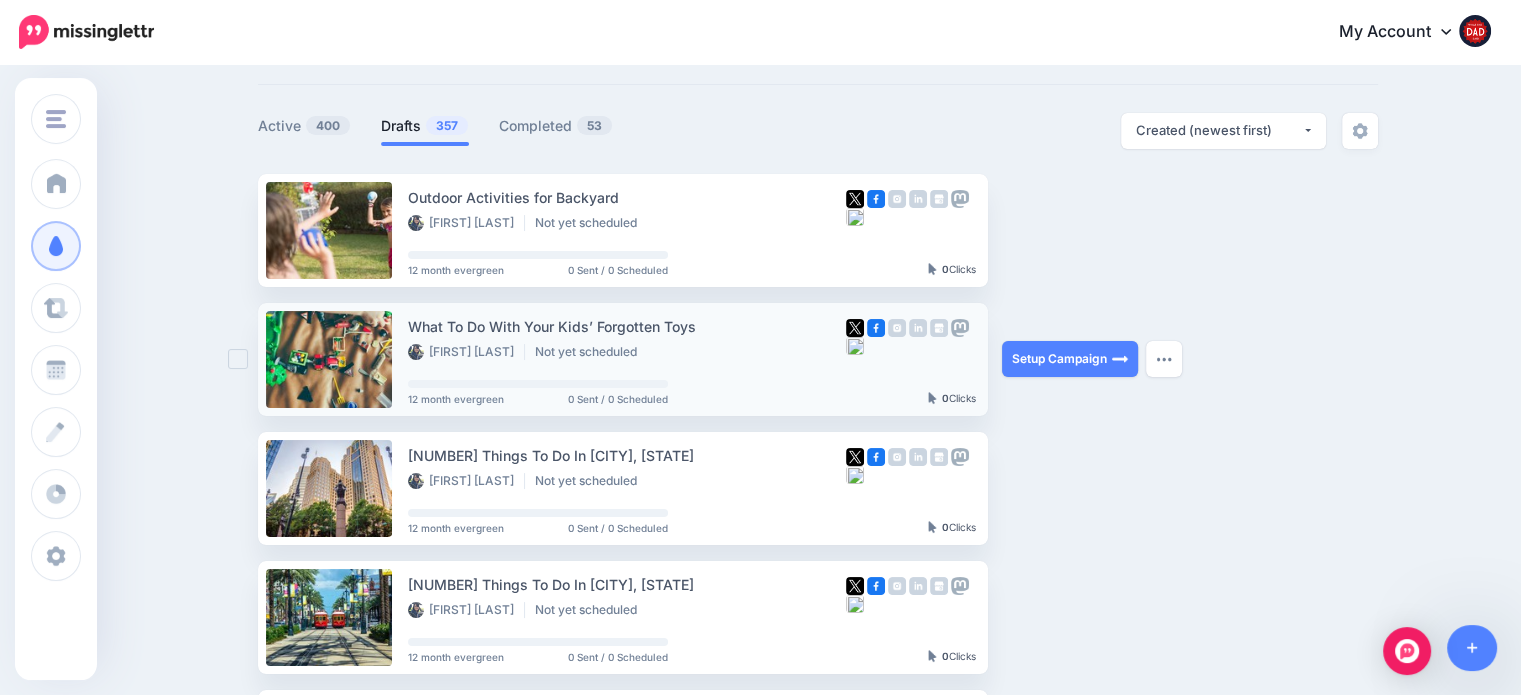 scroll, scrollTop: 0, scrollLeft: 0, axis: both 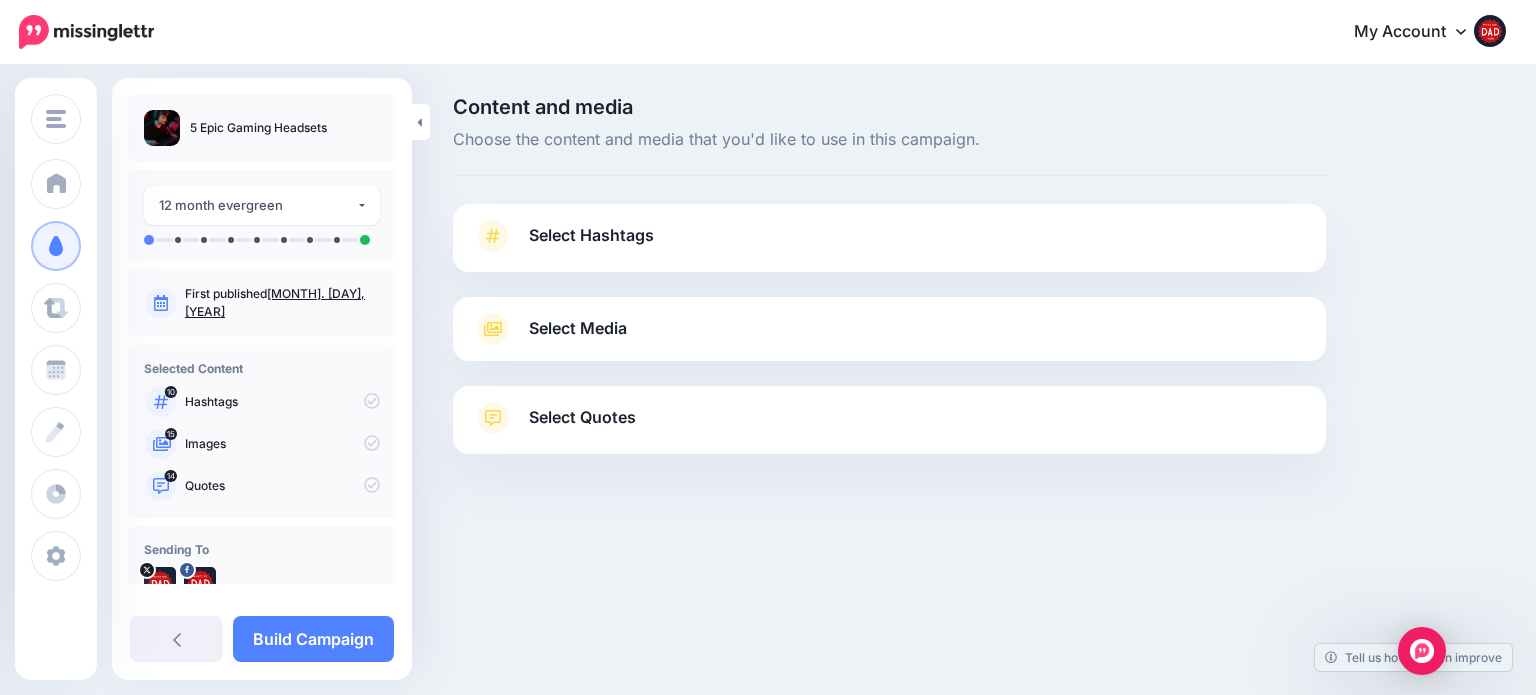 click on "Select Hashtags" at bounding box center (591, 235) 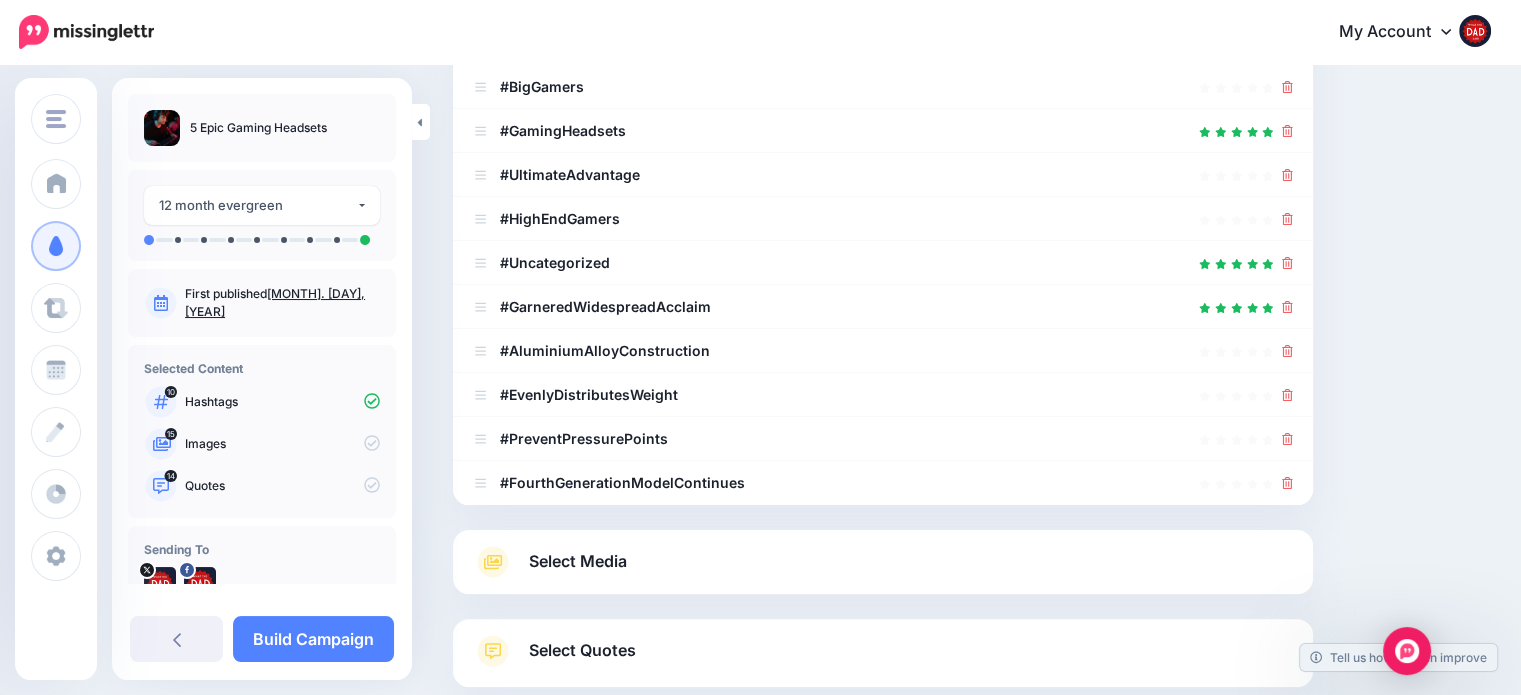 scroll, scrollTop: 400, scrollLeft: 0, axis: vertical 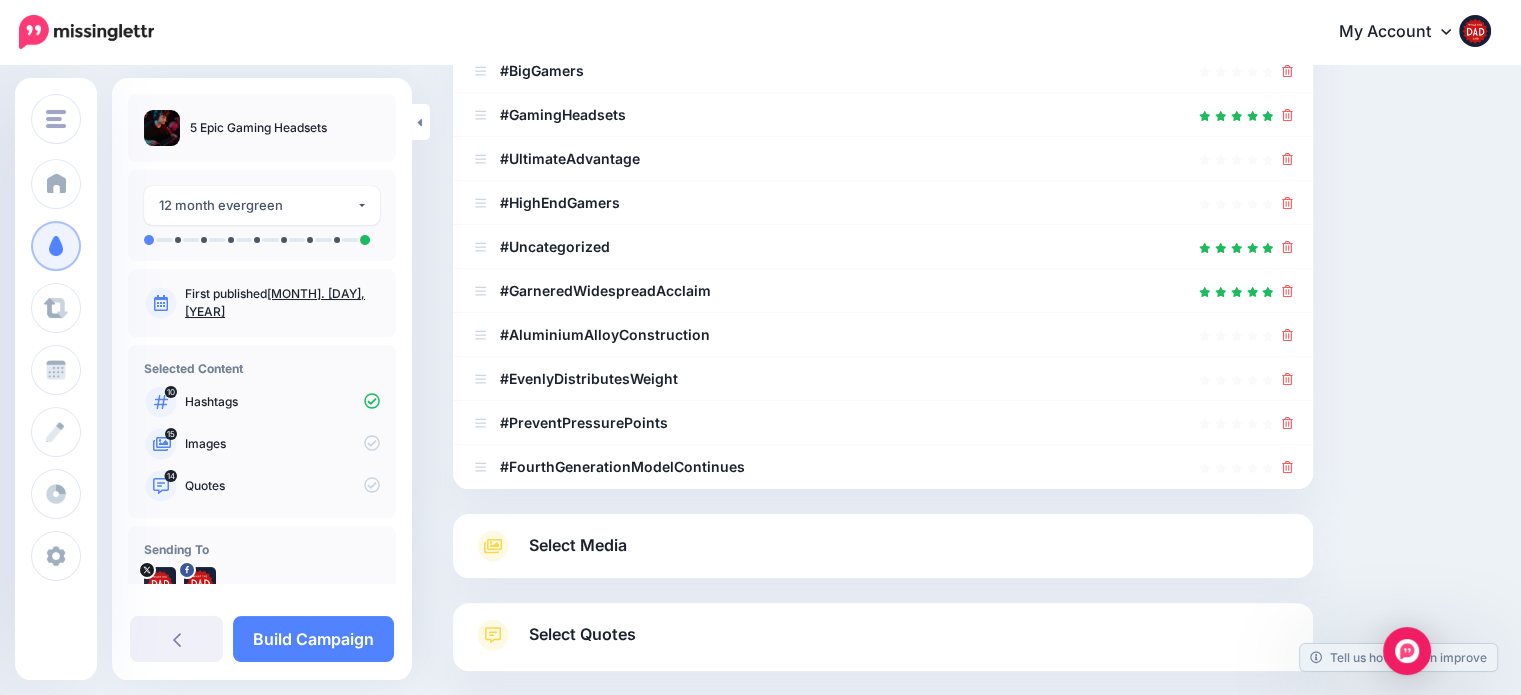 click on "Select Media
Next, let's make sure we have the best media for this campaign. Delete those you don't want or upload new ones. You can even crop, add text and stickers if needed(Not available for videos/gifs).
Add Media
What media would you like to add?
Upload" at bounding box center [883, 546] 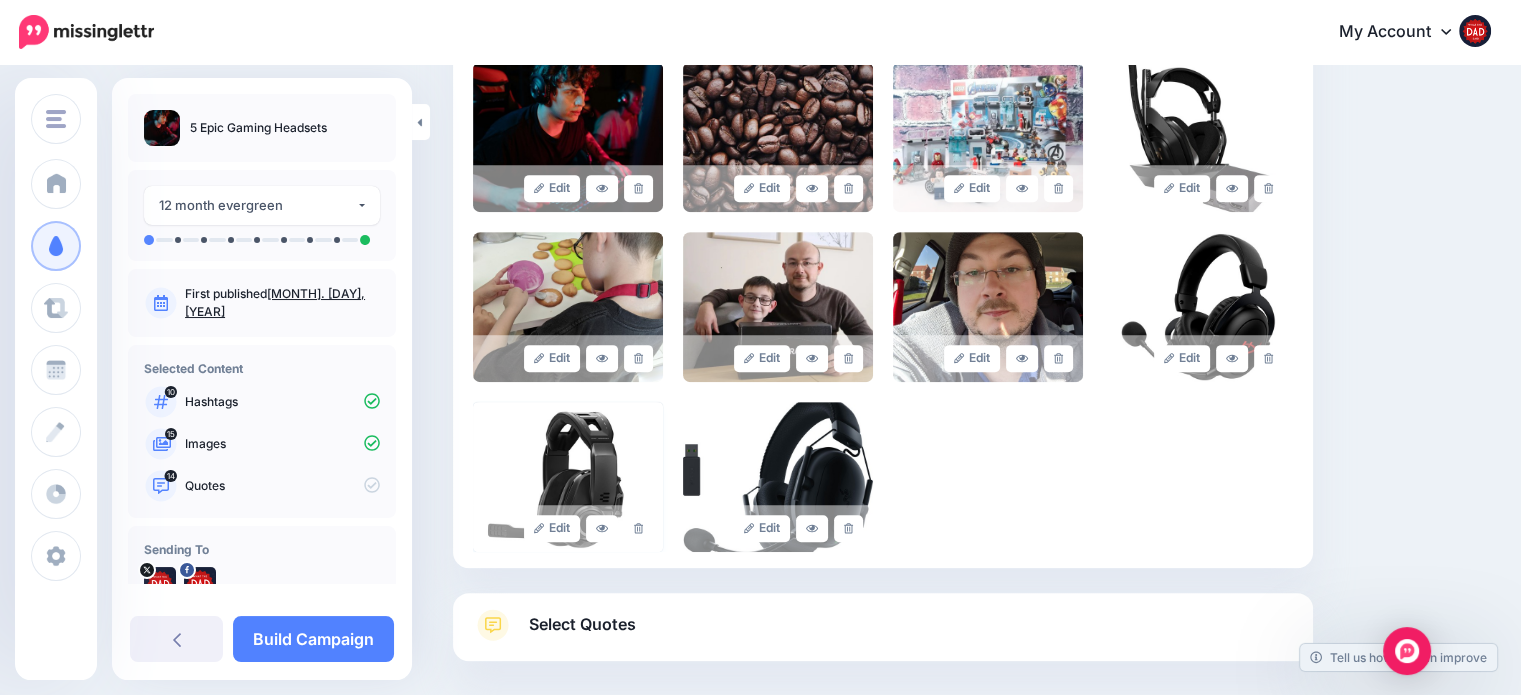 scroll, scrollTop: 800, scrollLeft: 0, axis: vertical 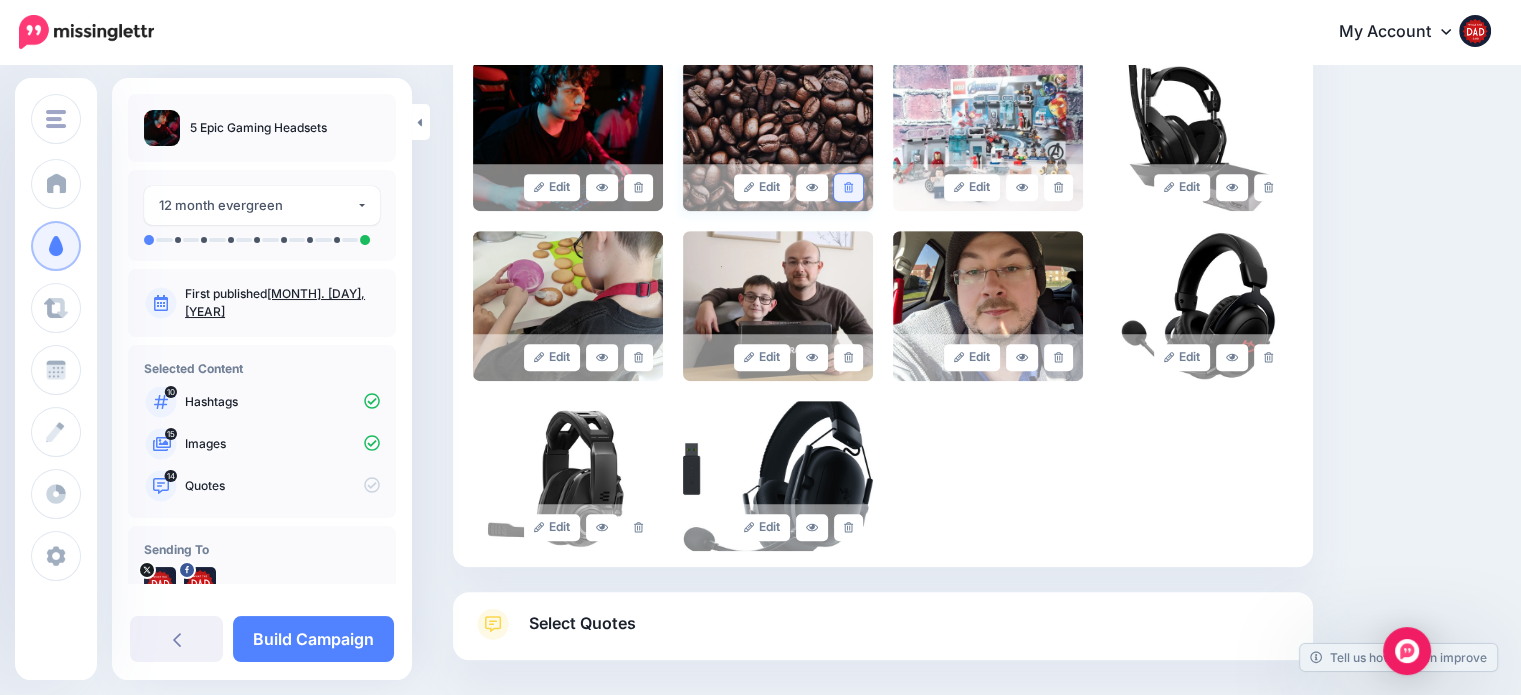 click at bounding box center (848, 187) 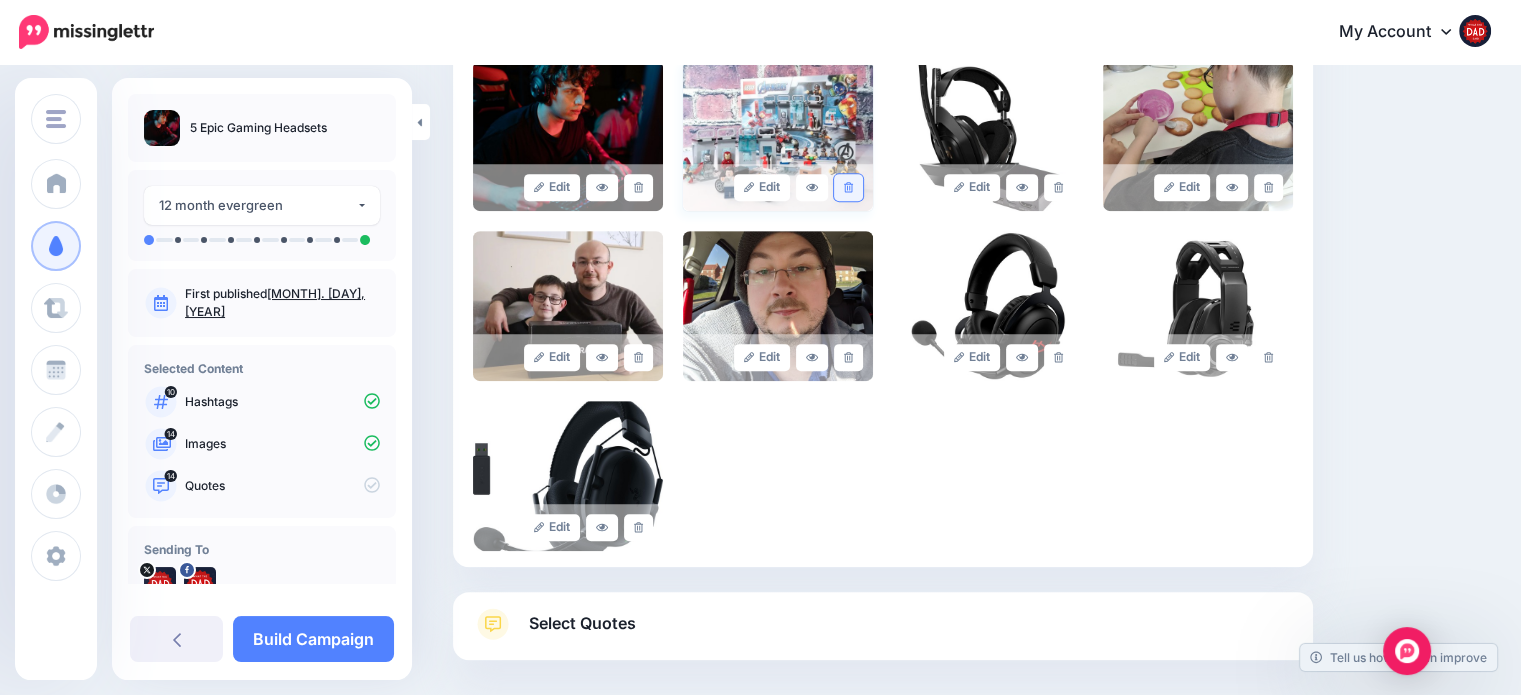 click 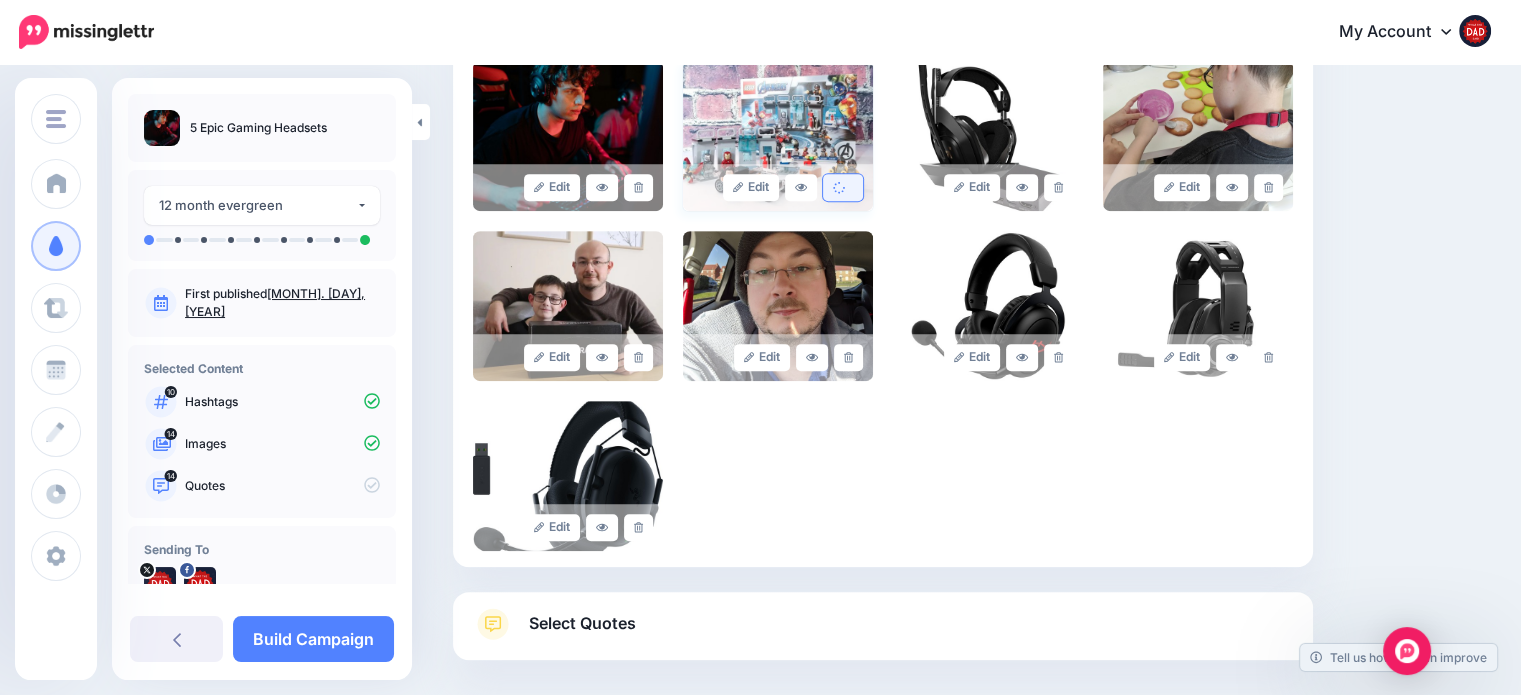 scroll, scrollTop: 724, scrollLeft: 0, axis: vertical 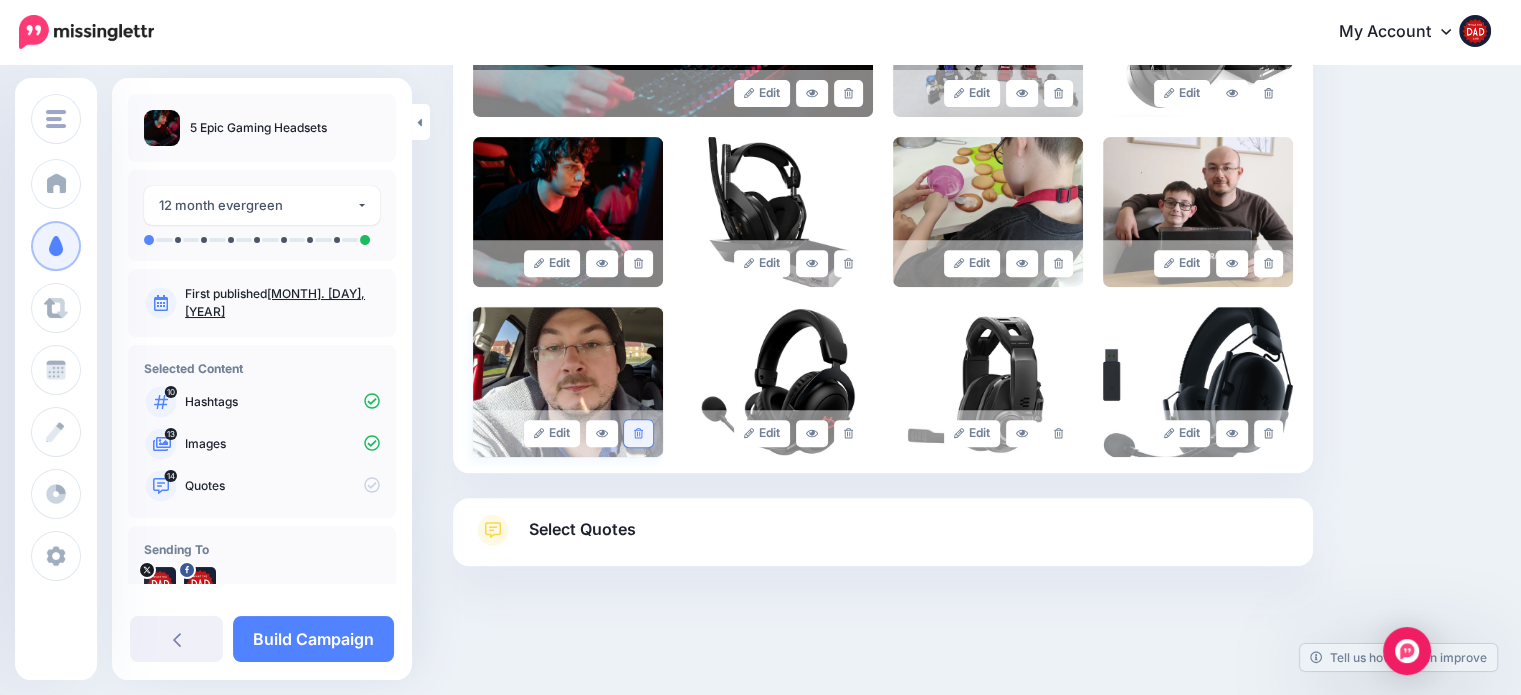 click at bounding box center [638, 433] 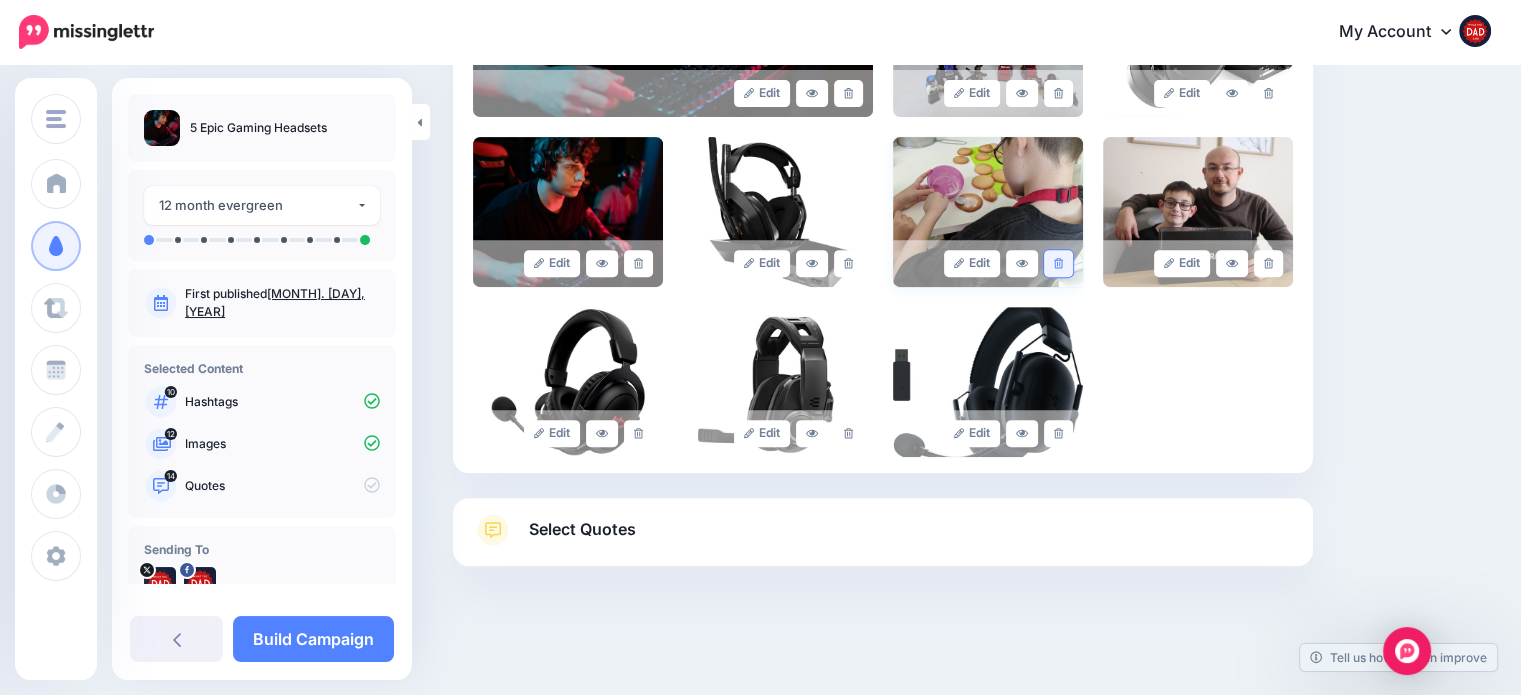 click at bounding box center (1058, 263) 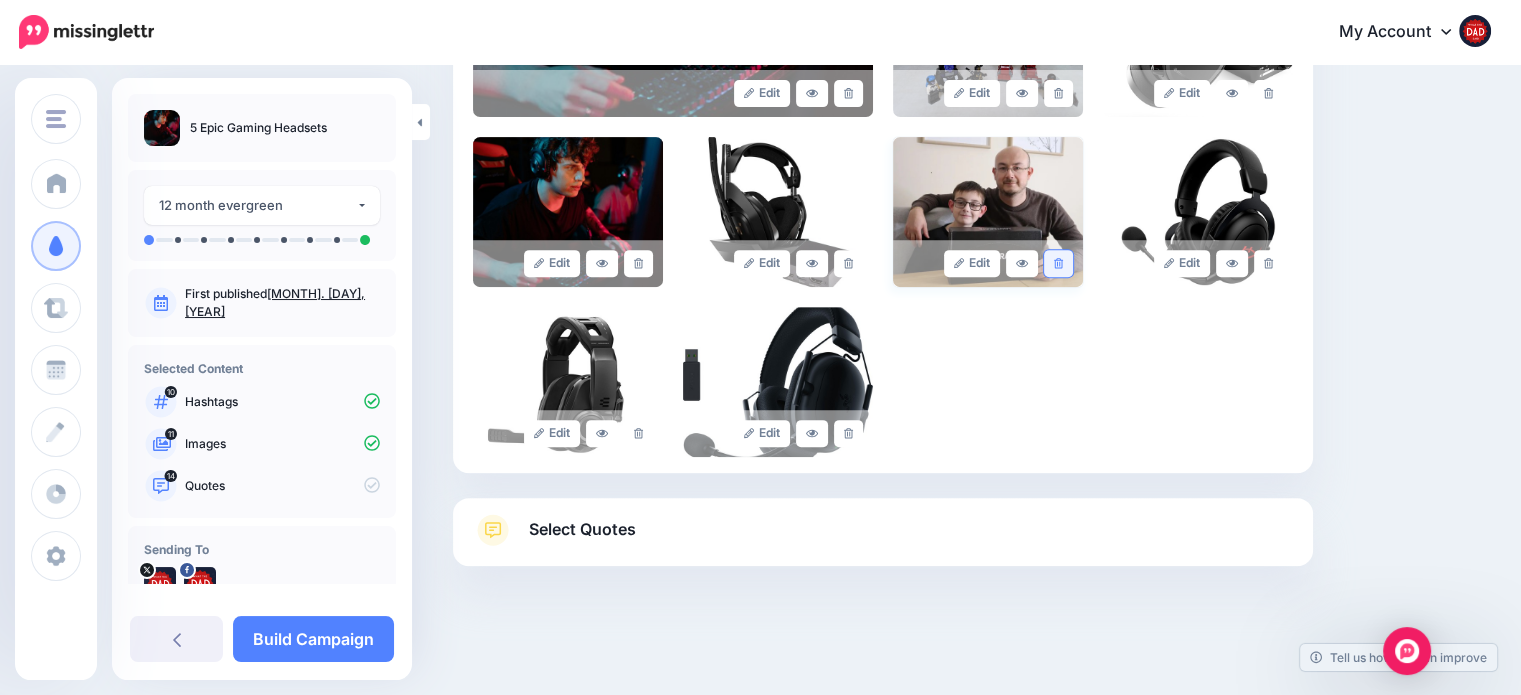 click at bounding box center (1058, 263) 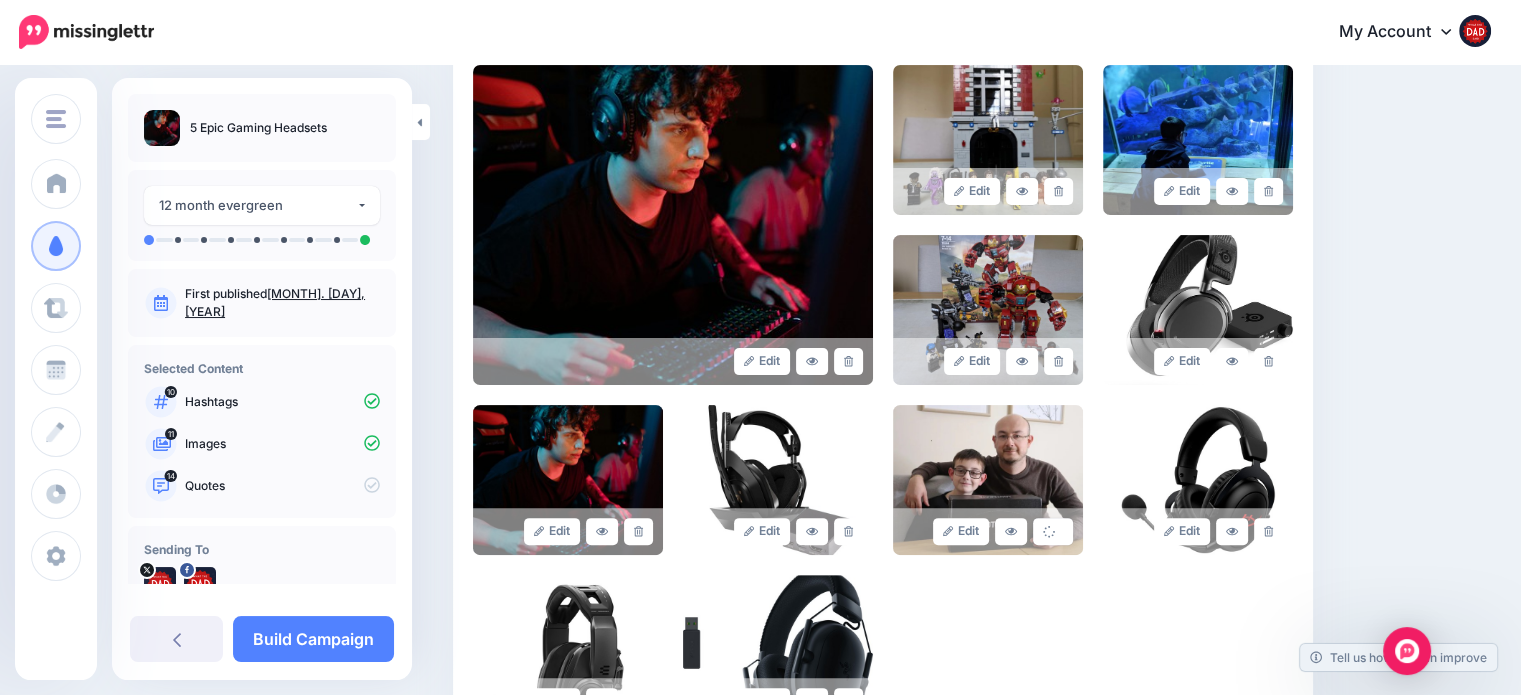 scroll, scrollTop: 424, scrollLeft: 0, axis: vertical 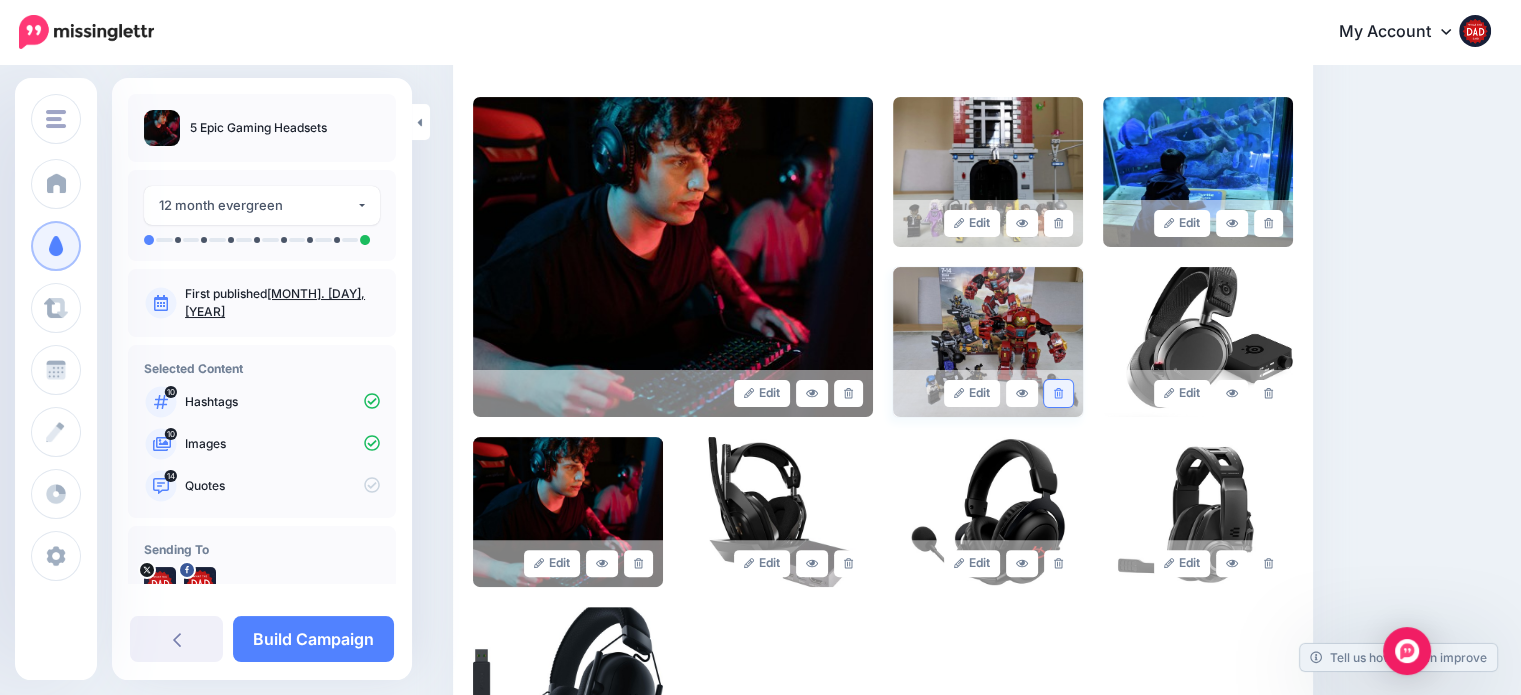 click at bounding box center [1058, 393] 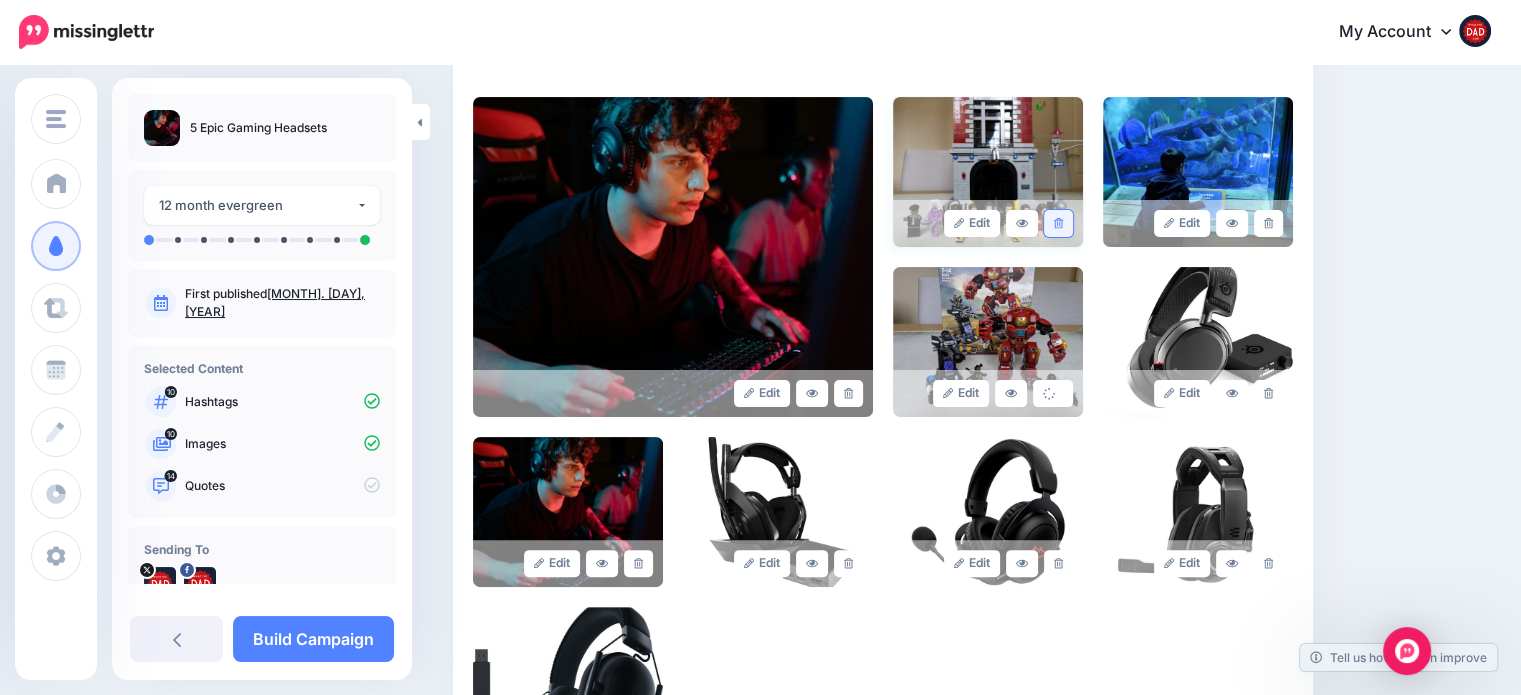 click at bounding box center (1058, 223) 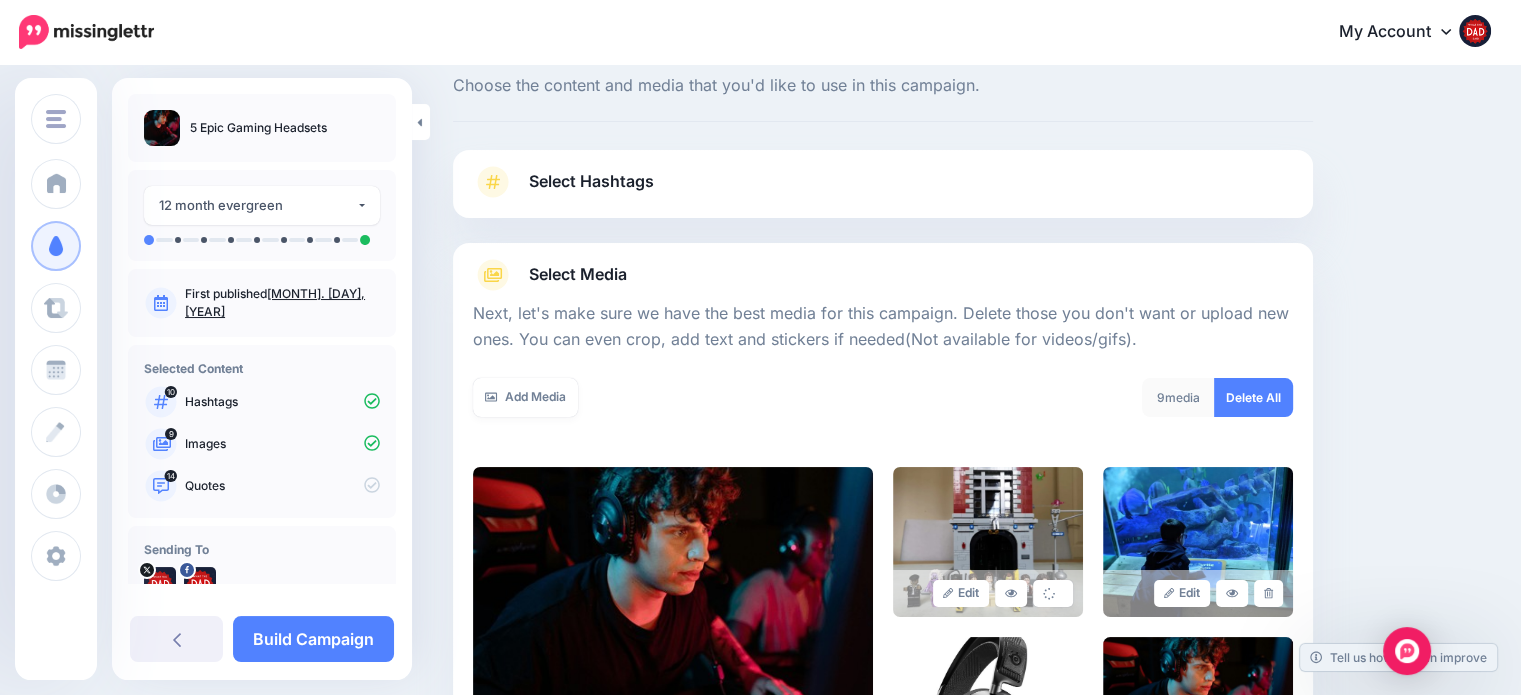 scroll, scrollTop: 454, scrollLeft: 0, axis: vertical 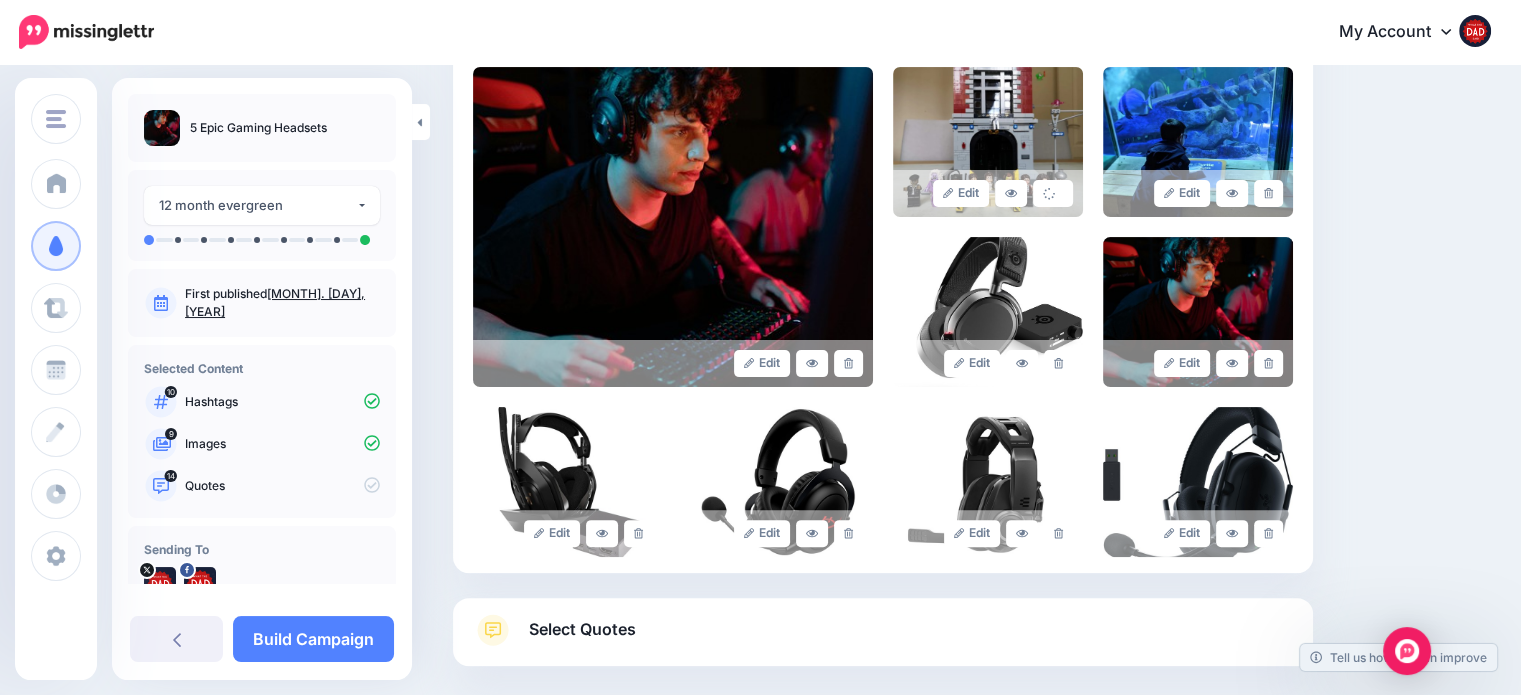 click on "Select Quotes" at bounding box center (582, 629) 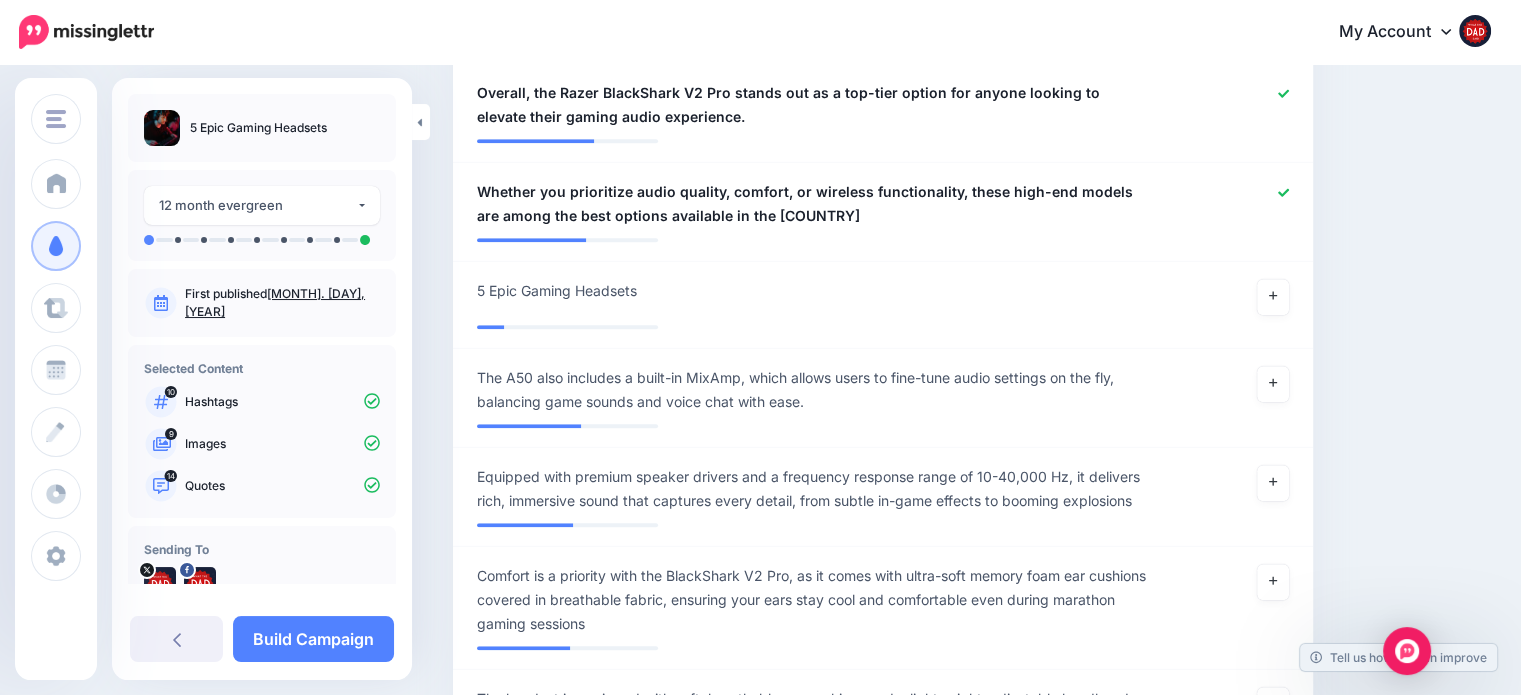 scroll, scrollTop: 1854, scrollLeft: 0, axis: vertical 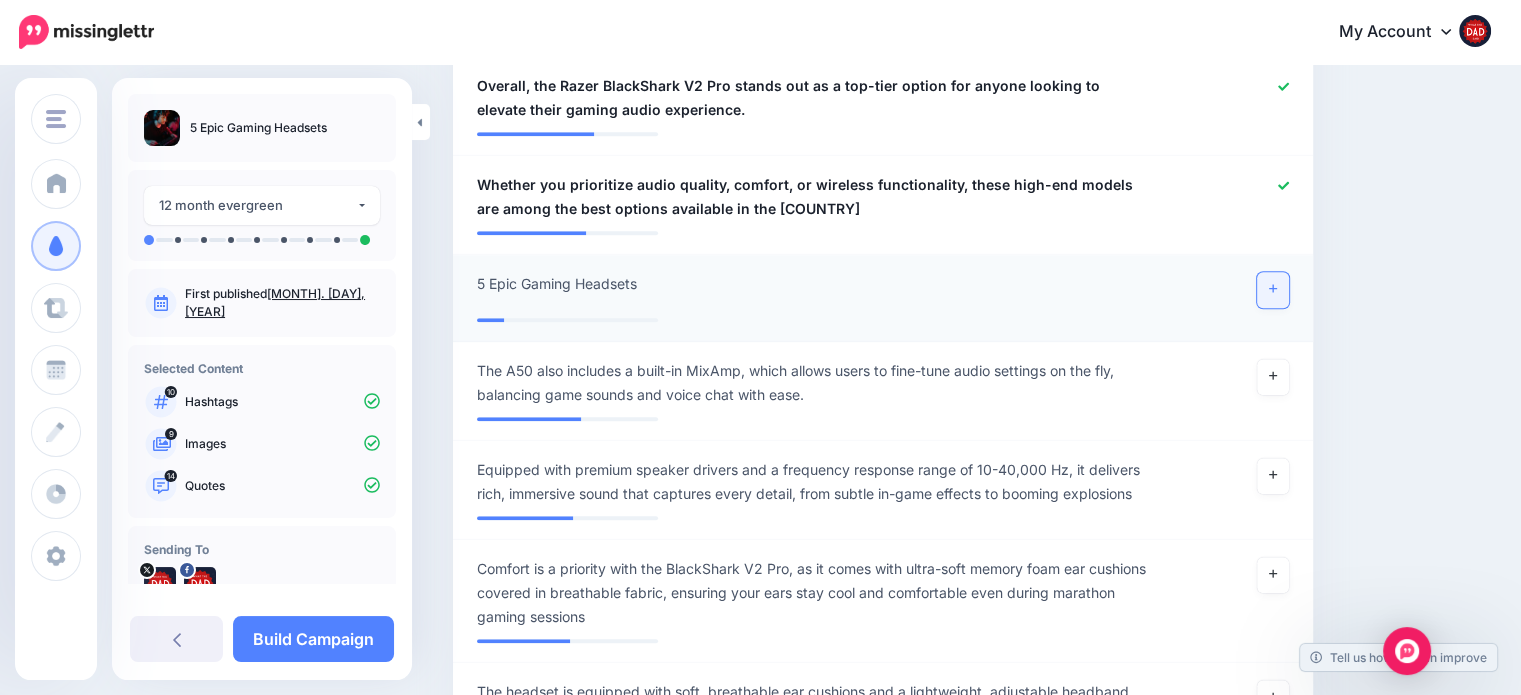 click at bounding box center [1273, 290] 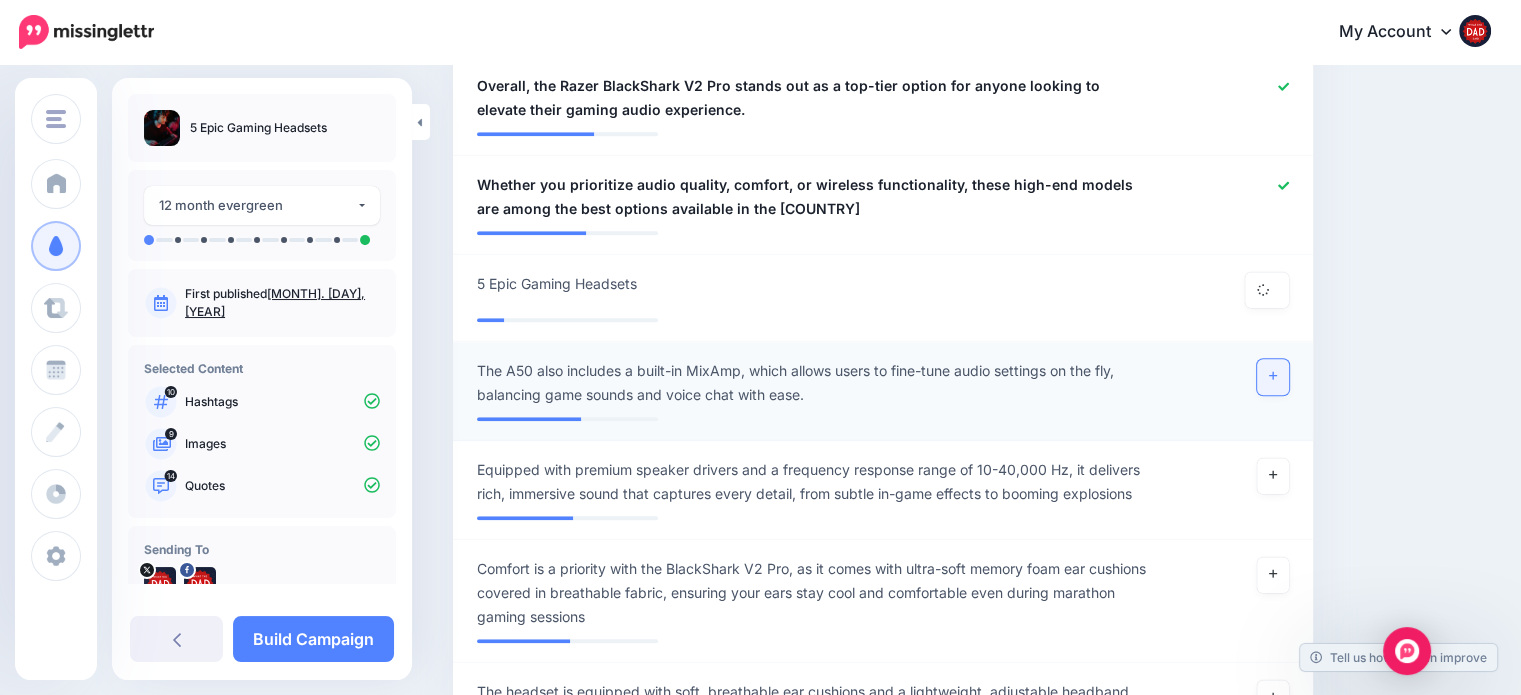 click at bounding box center (1273, 377) 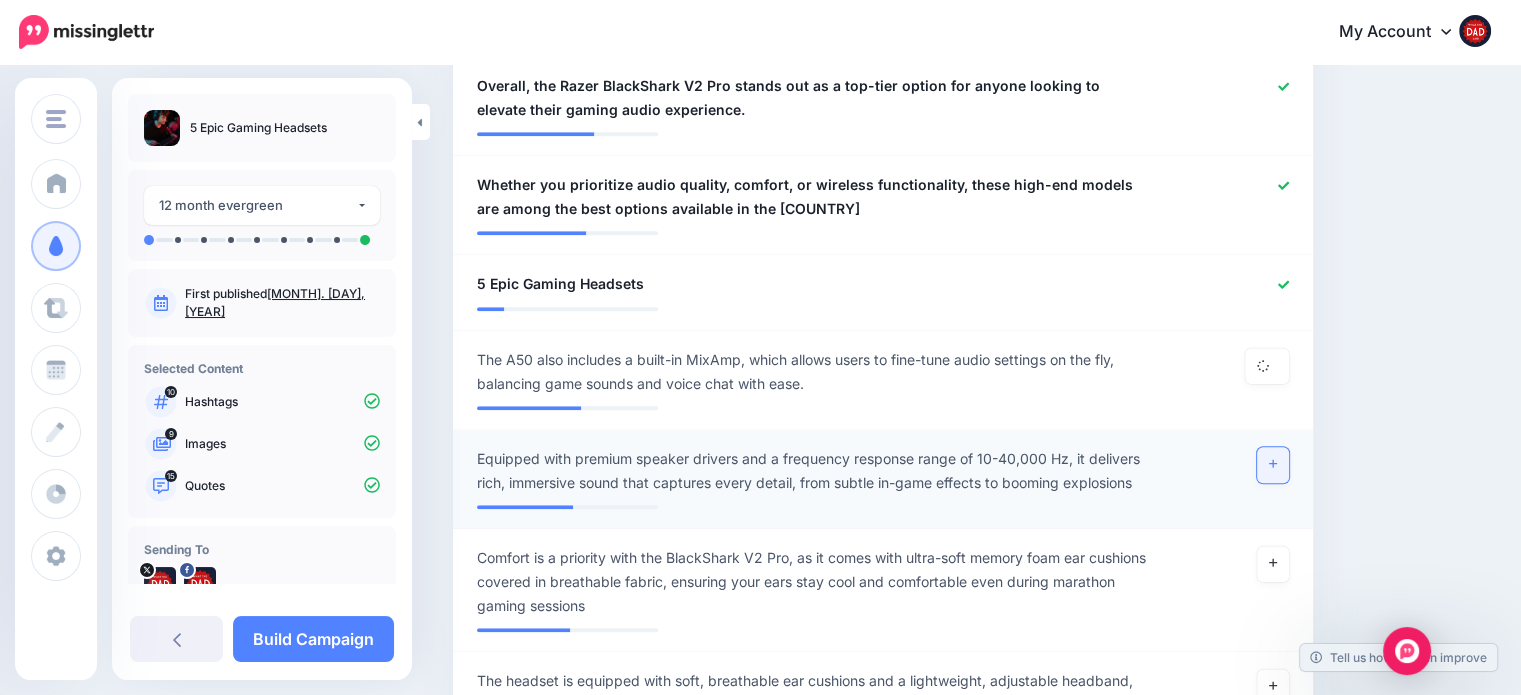 click at bounding box center (1273, 465) 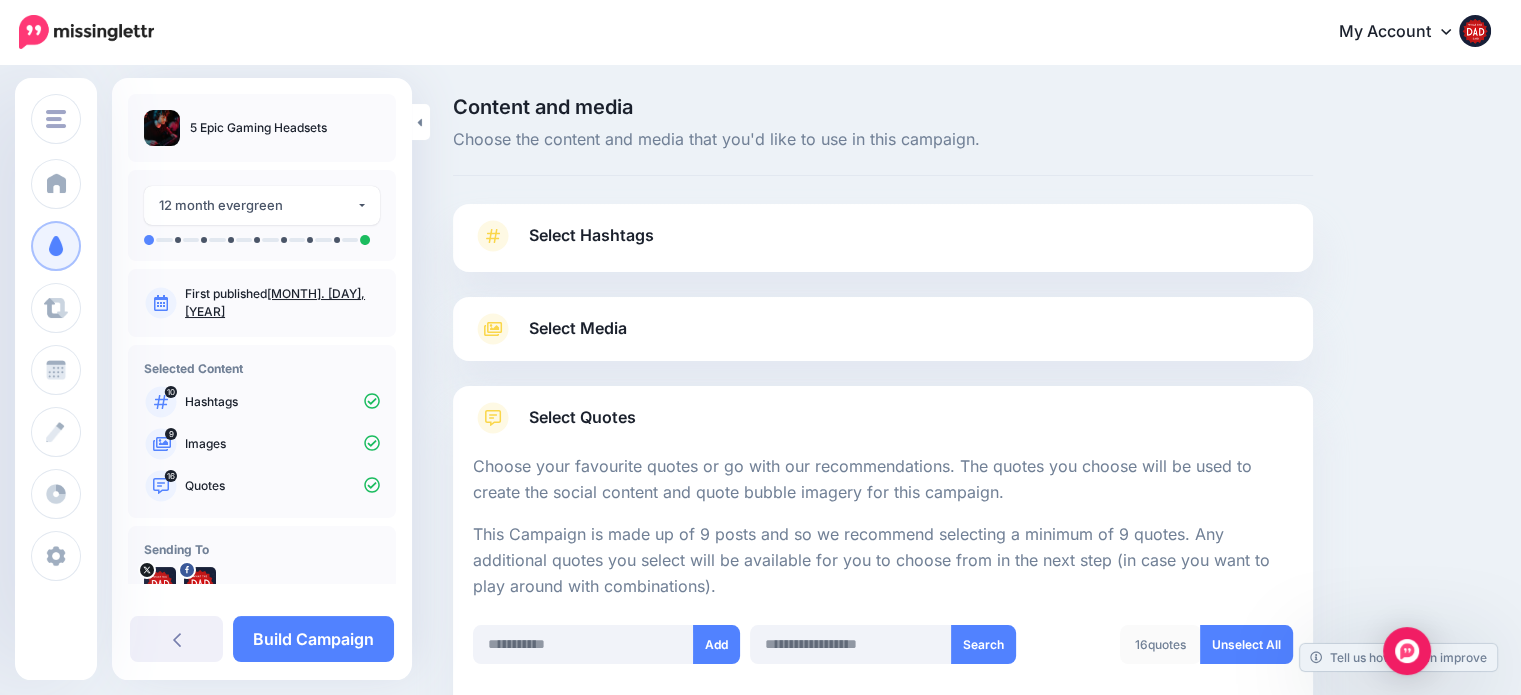 scroll, scrollTop: 0, scrollLeft: 0, axis: both 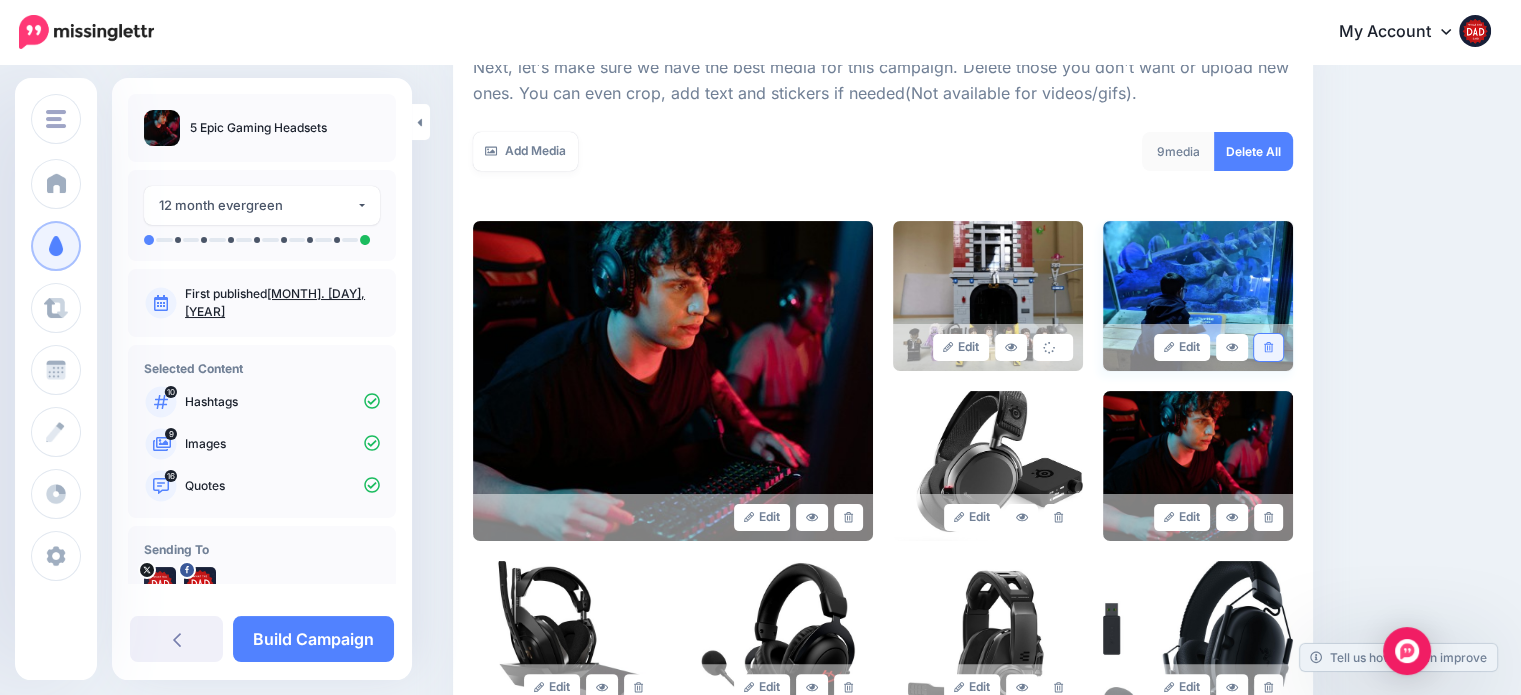 click at bounding box center (1268, 347) 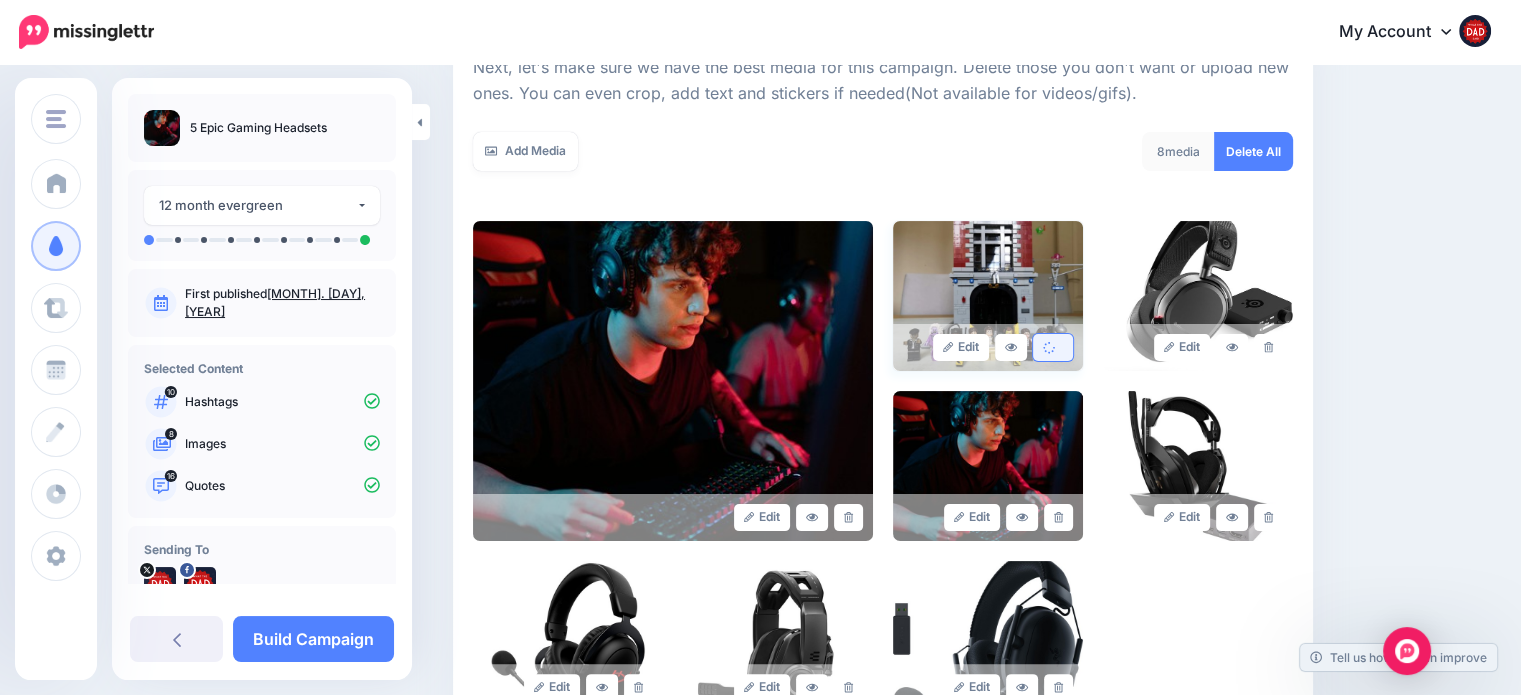 click at bounding box center (1053, 347) 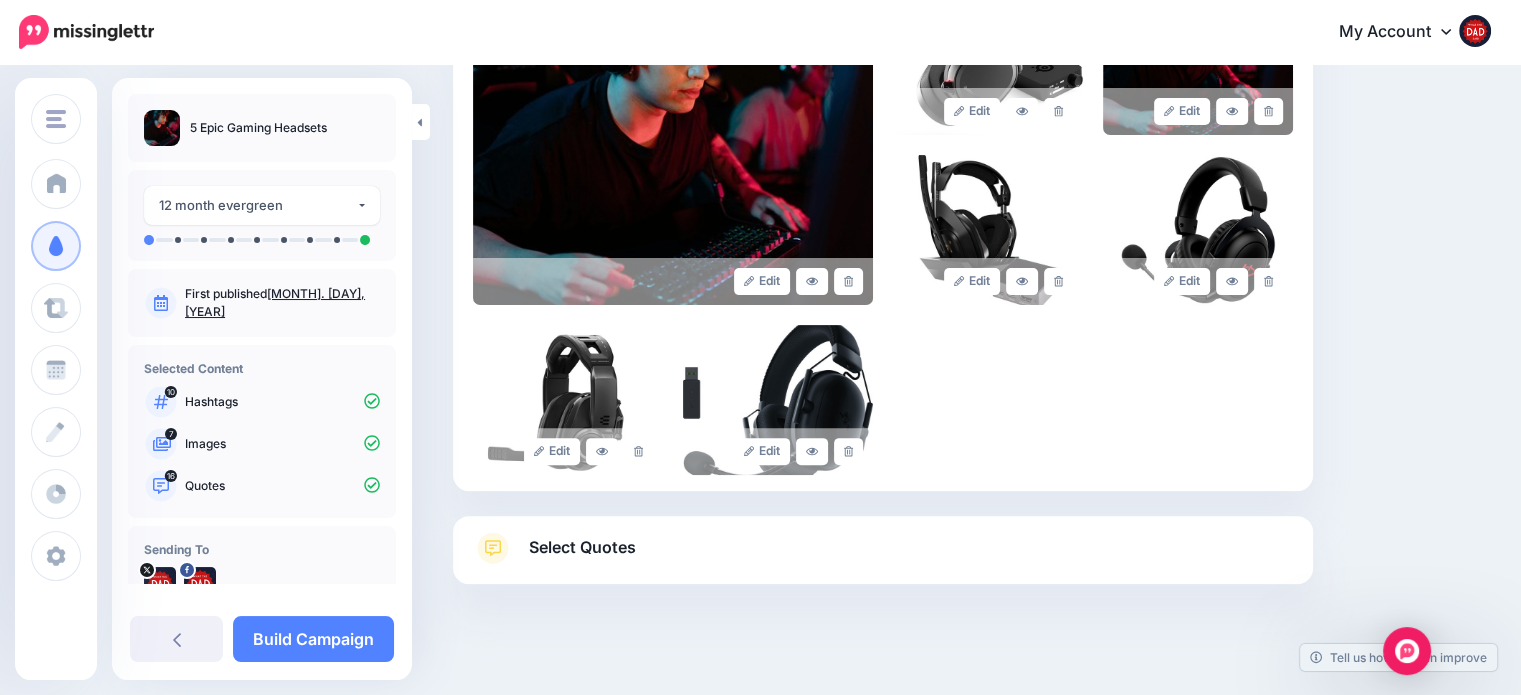 scroll, scrollTop: 554, scrollLeft: 0, axis: vertical 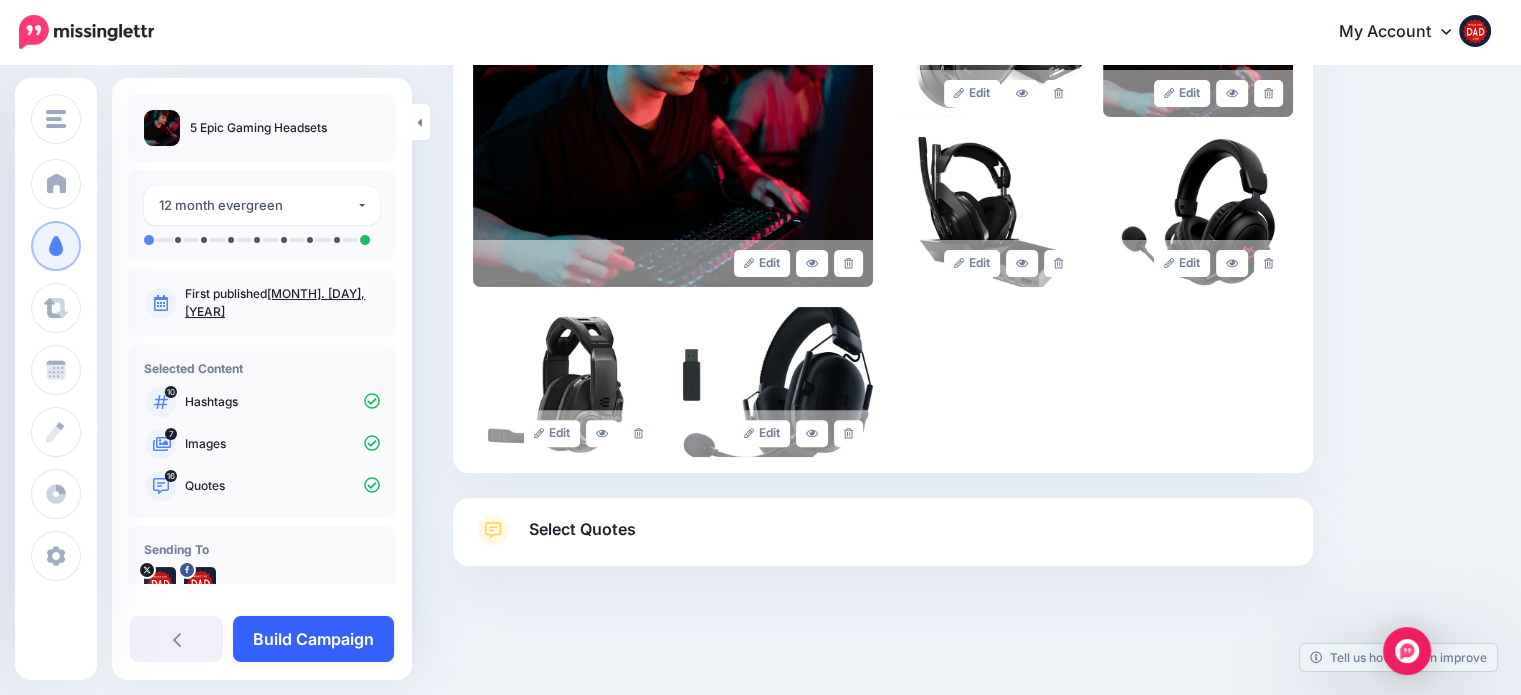 click on "Build Campaign" at bounding box center (313, 639) 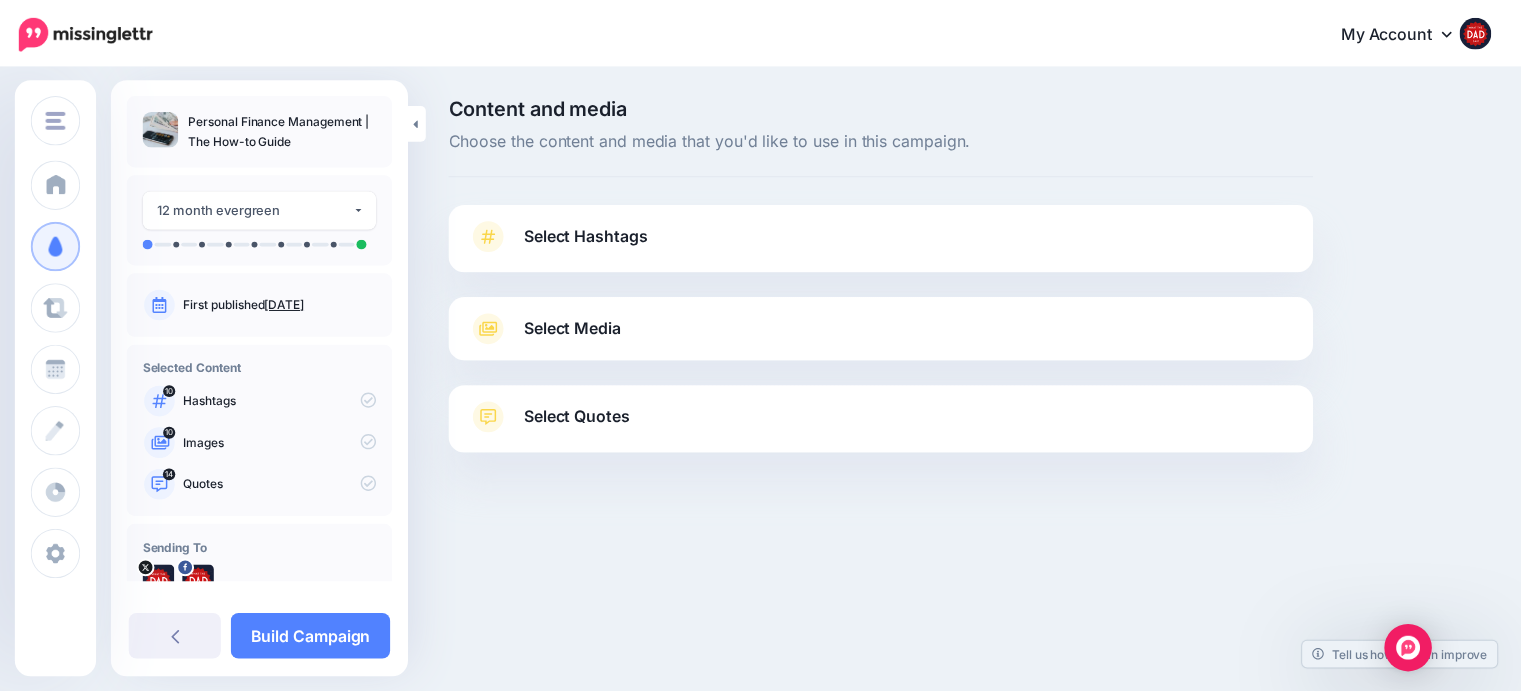 scroll, scrollTop: 0, scrollLeft: 0, axis: both 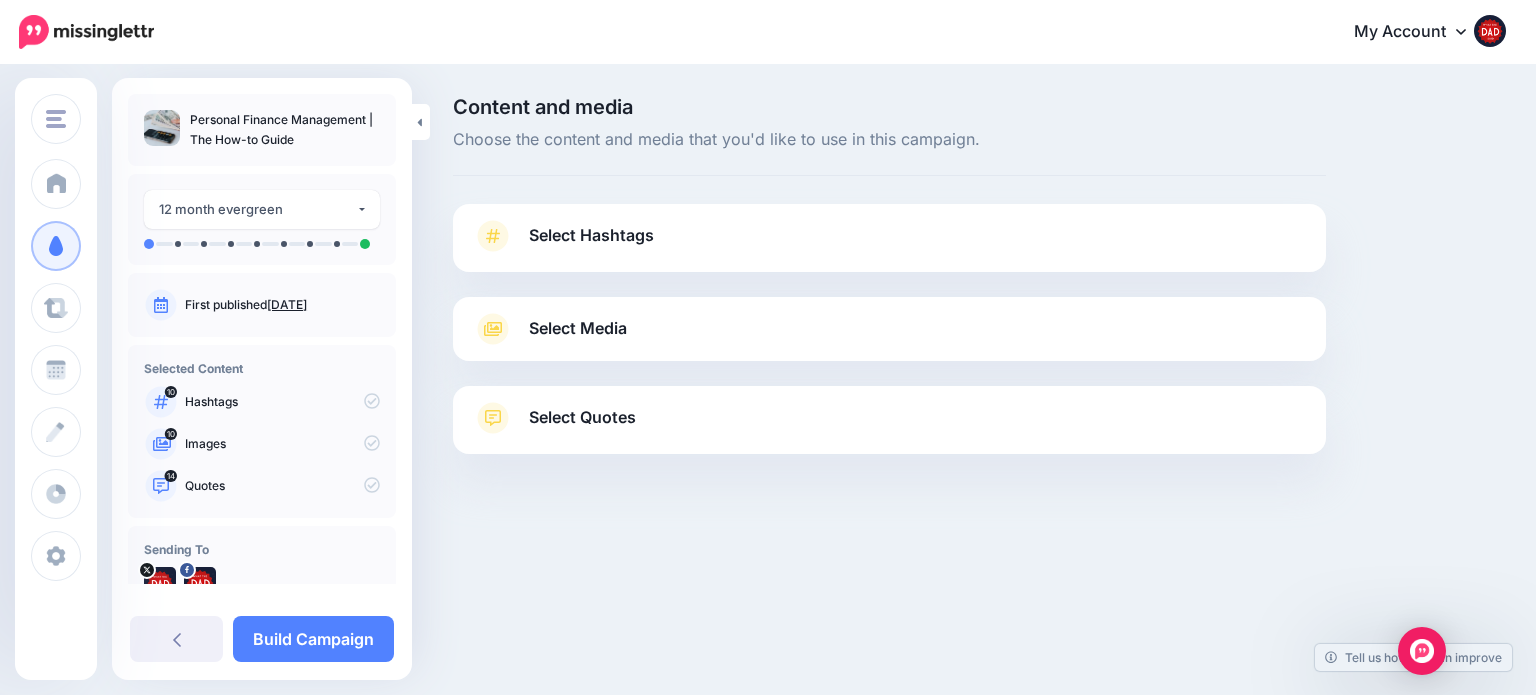 click on "Select Hashtags" at bounding box center (591, 235) 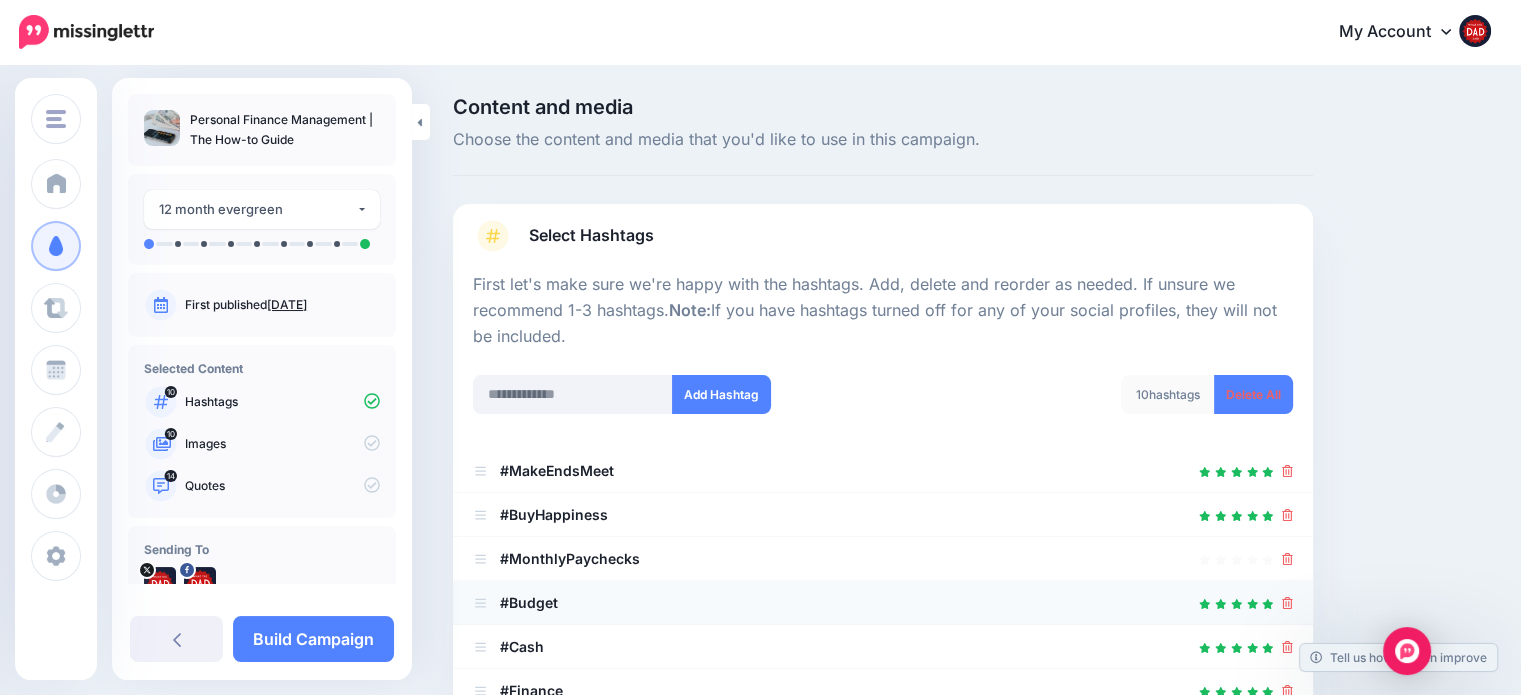 scroll, scrollTop: 500, scrollLeft: 0, axis: vertical 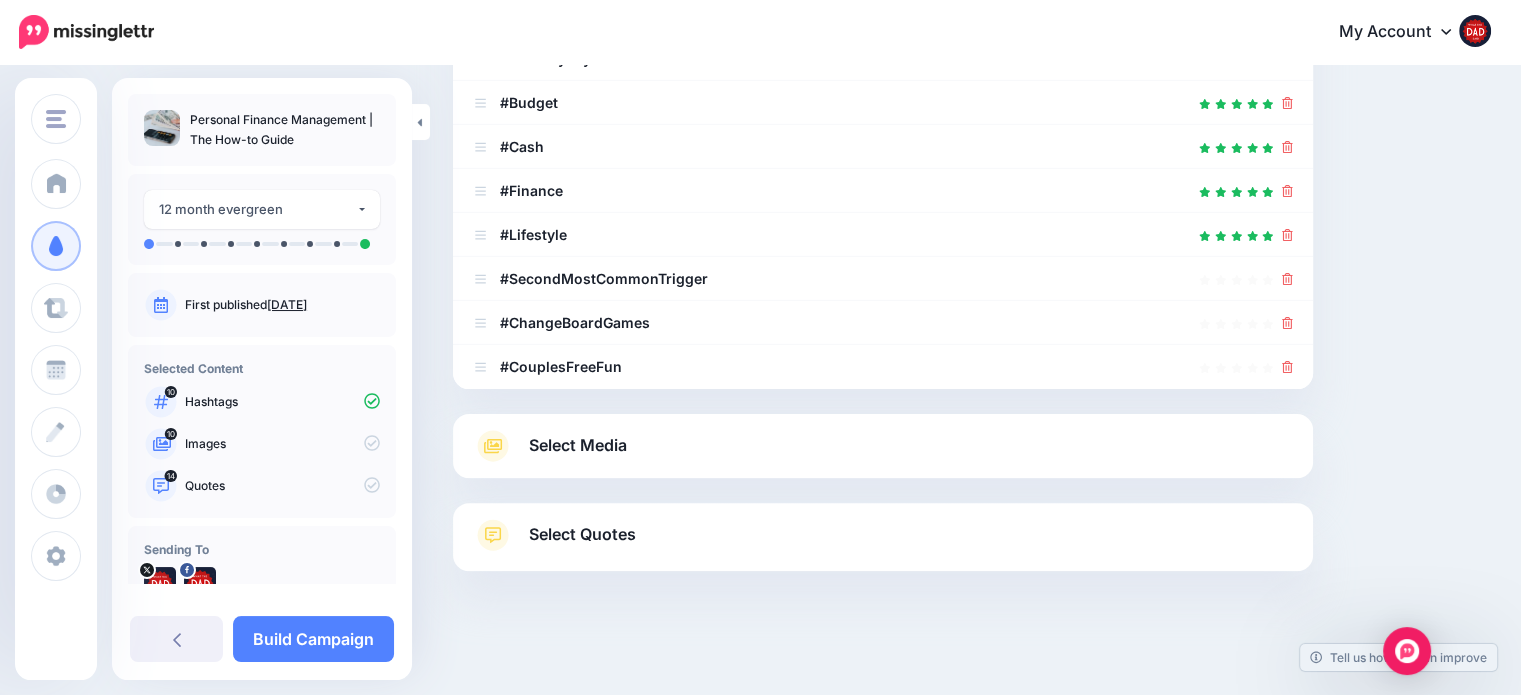 click on "Select Media" at bounding box center [578, 445] 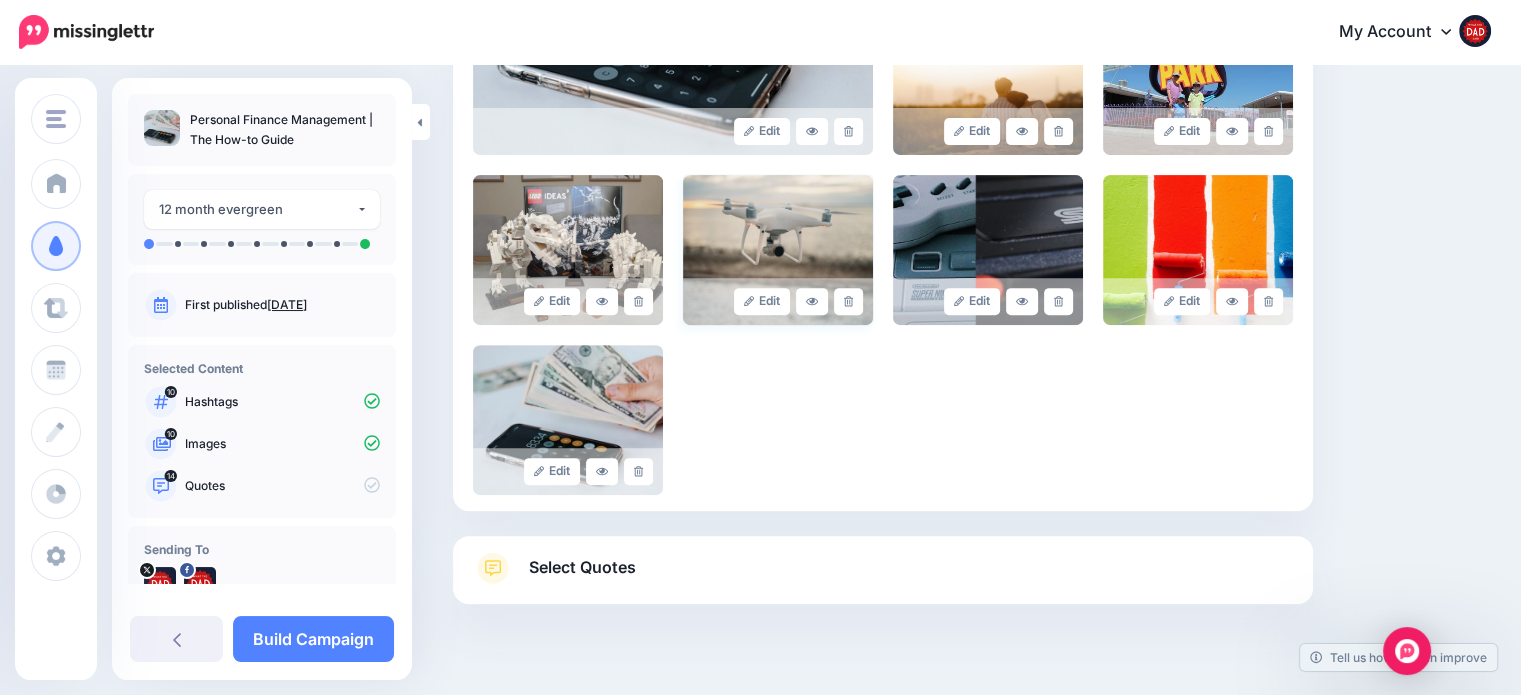 scroll, scrollTop: 700, scrollLeft: 0, axis: vertical 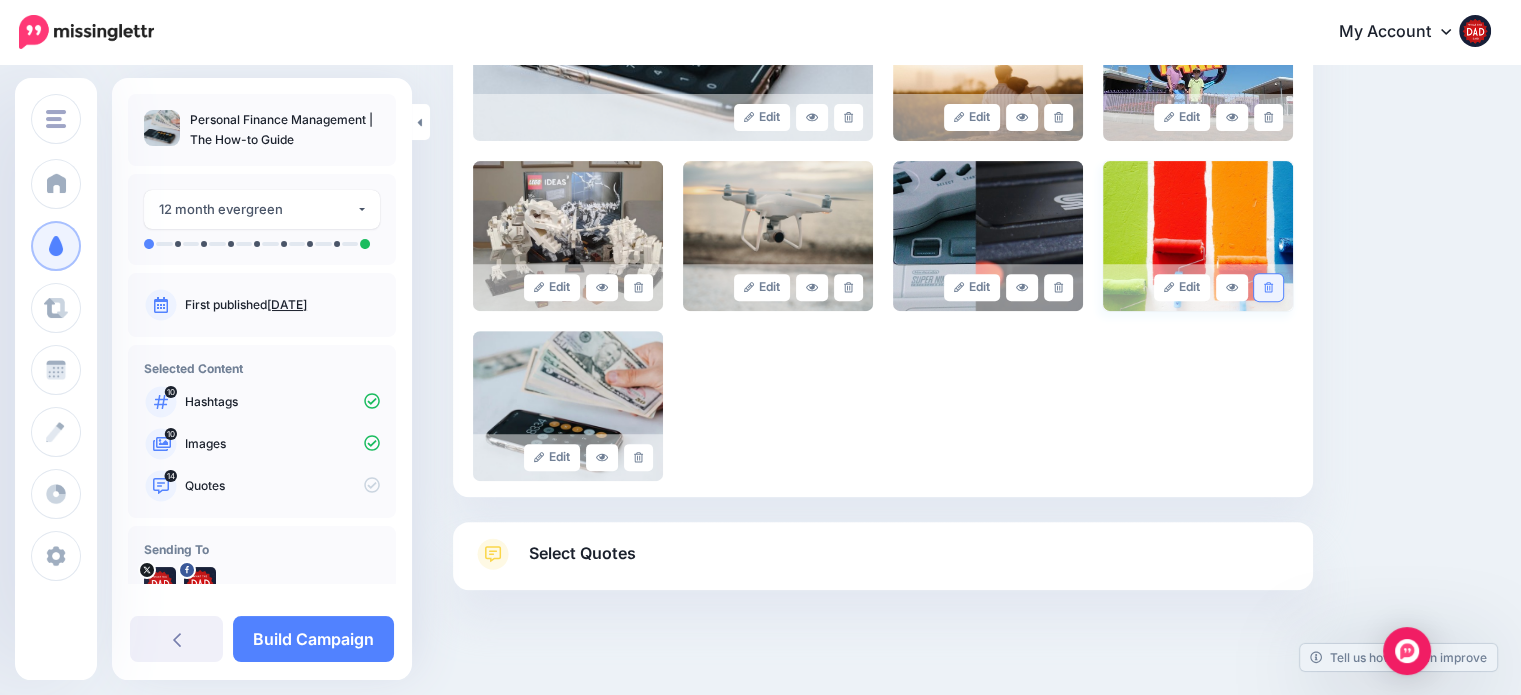 click at bounding box center (1268, 287) 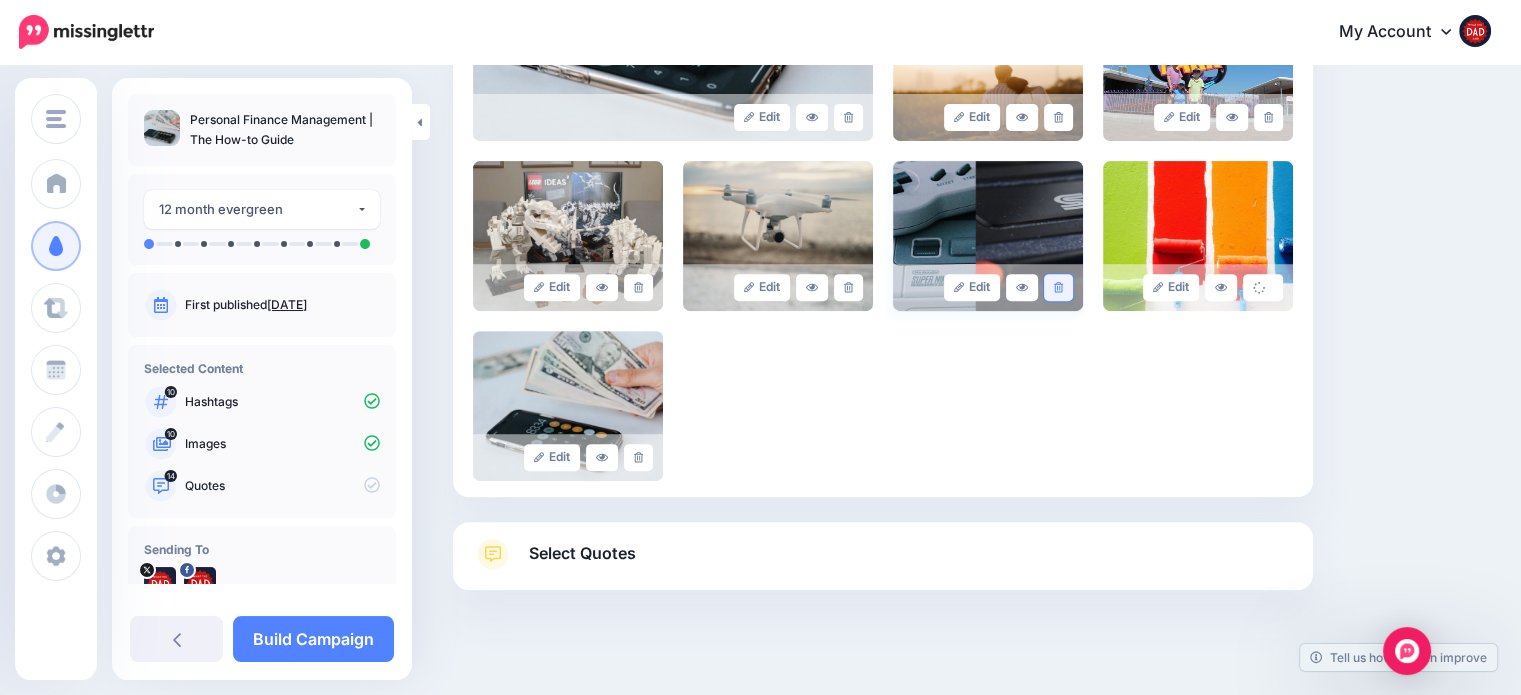 scroll, scrollTop: 554, scrollLeft: 0, axis: vertical 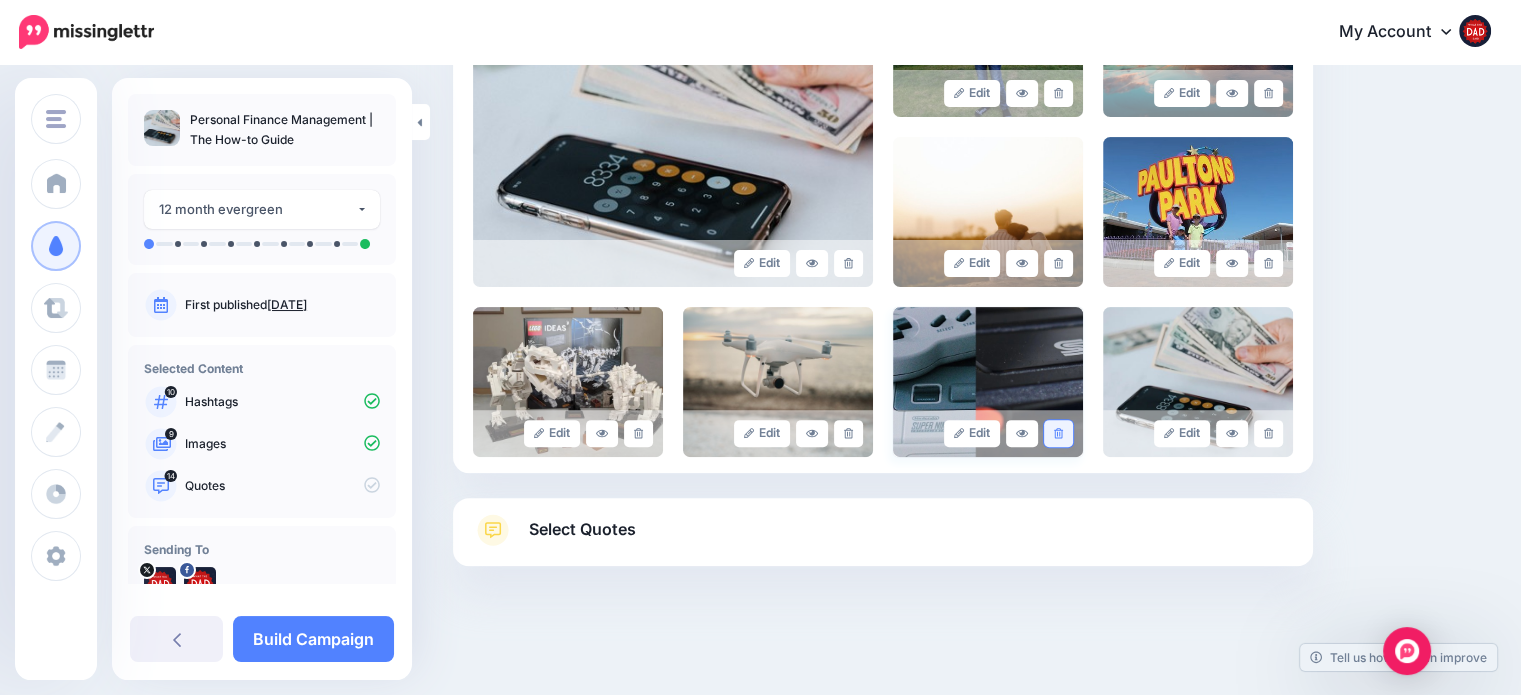 click on "Edit
Edit
Edit" at bounding box center (883, 212) 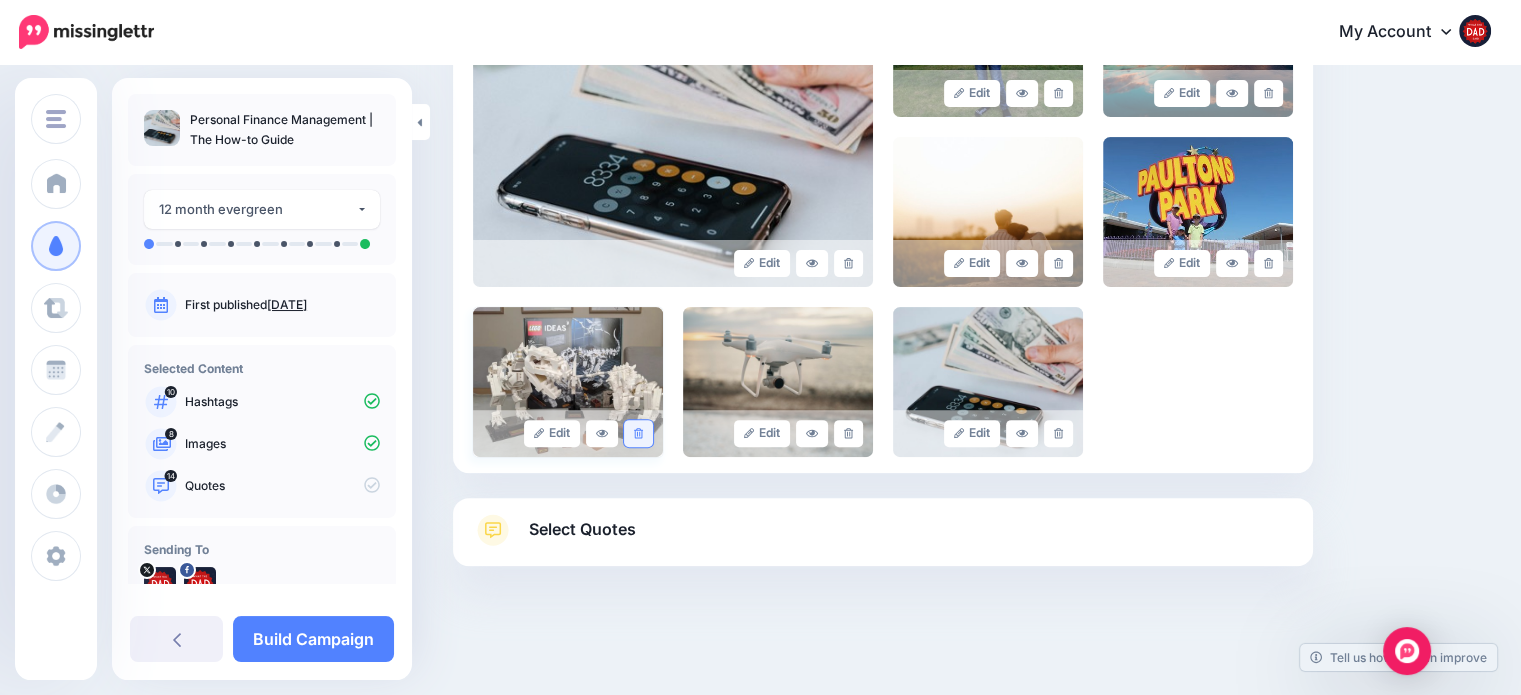 click at bounding box center (638, 433) 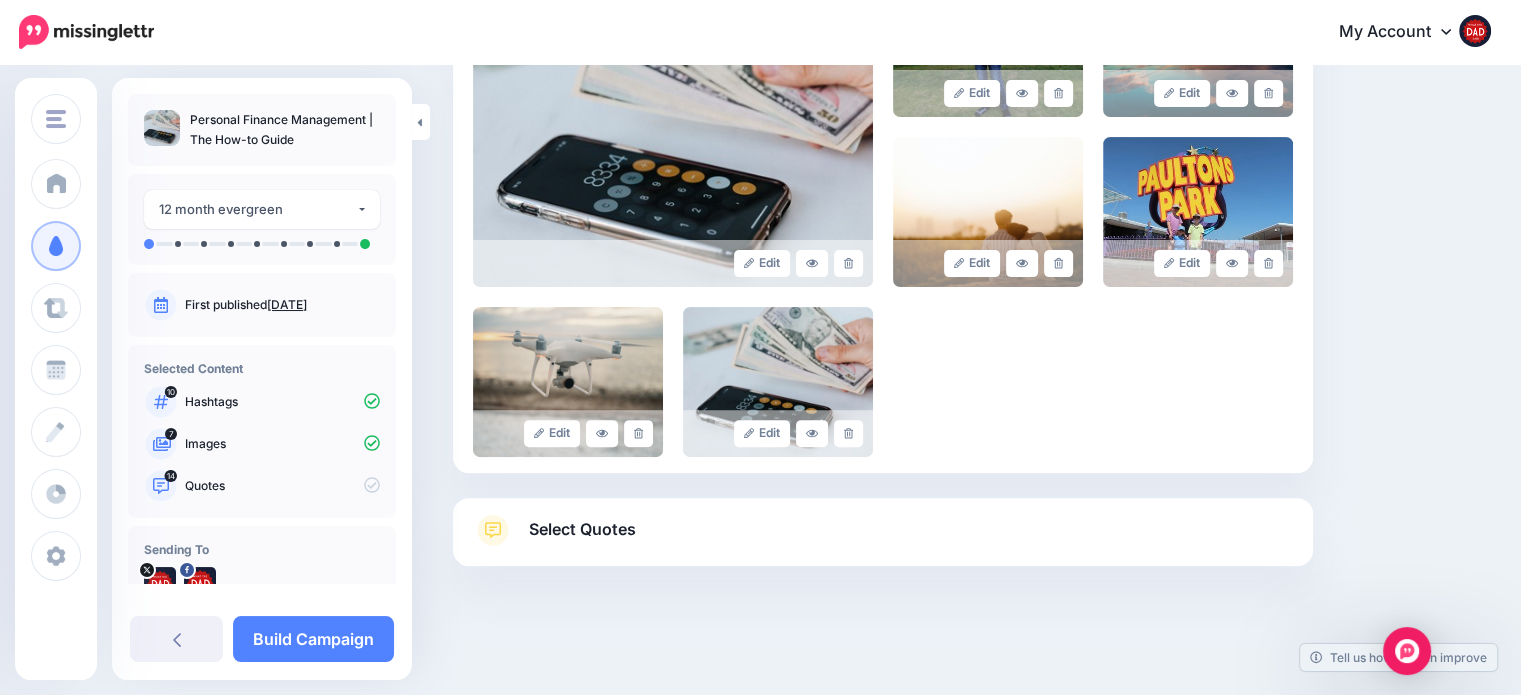 click at bounding box center [638, 433] 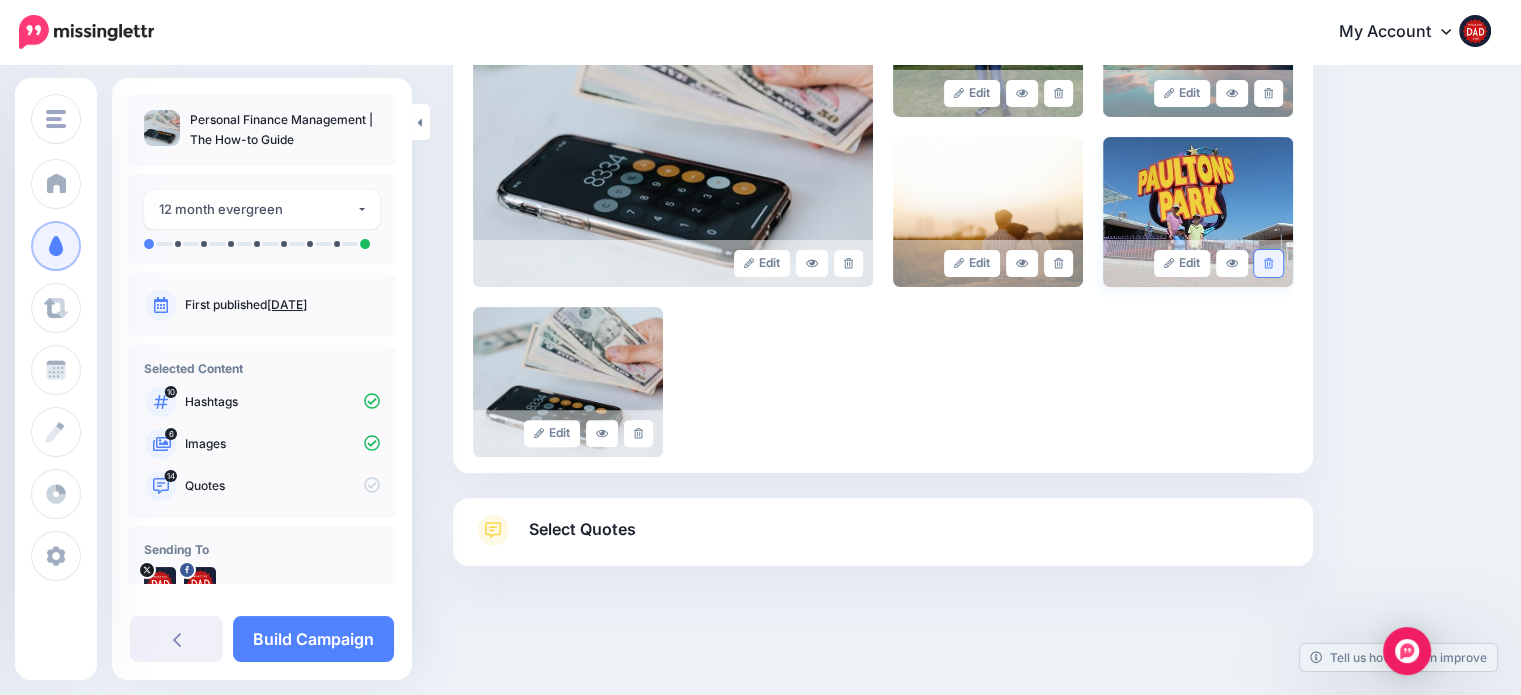 click at bounding box center [1268, 263] 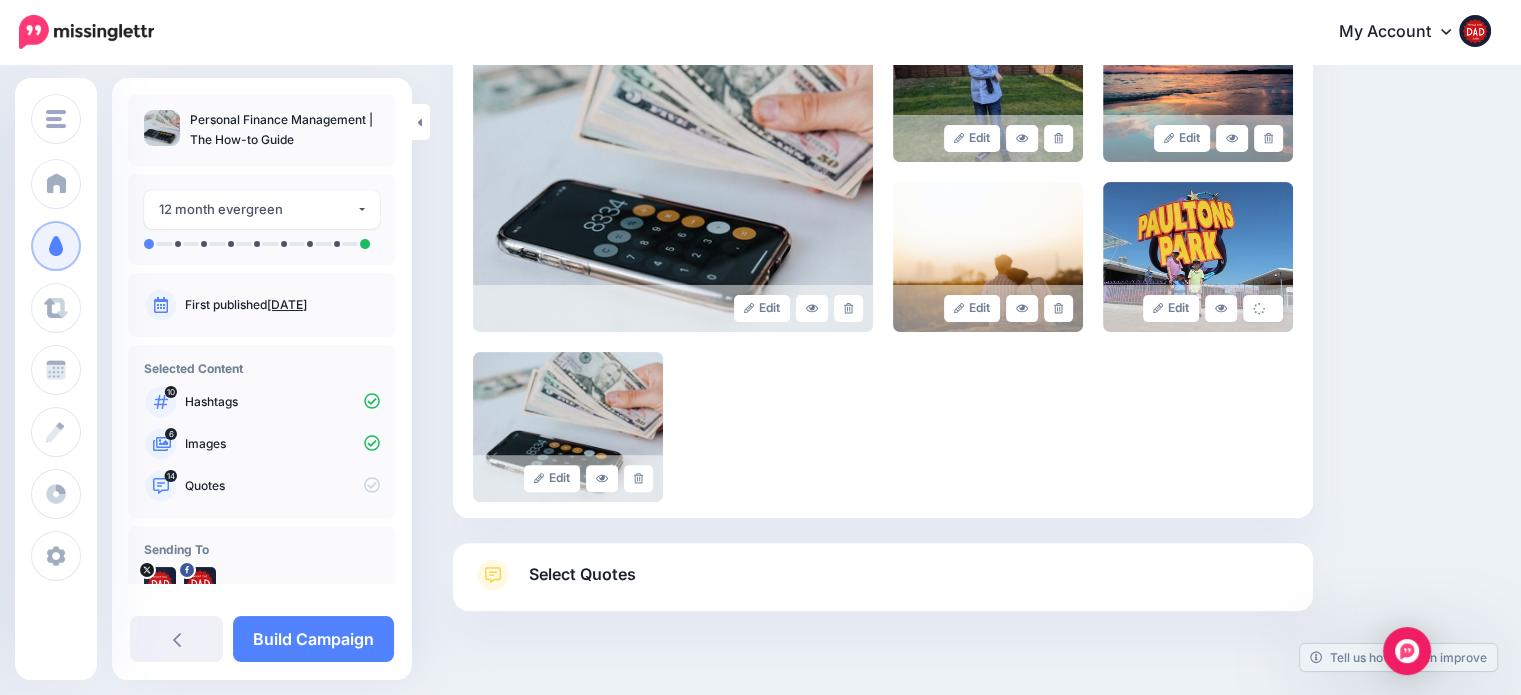 scroll, scrollTop: 354, scrollLeft: 0, axis: vertical 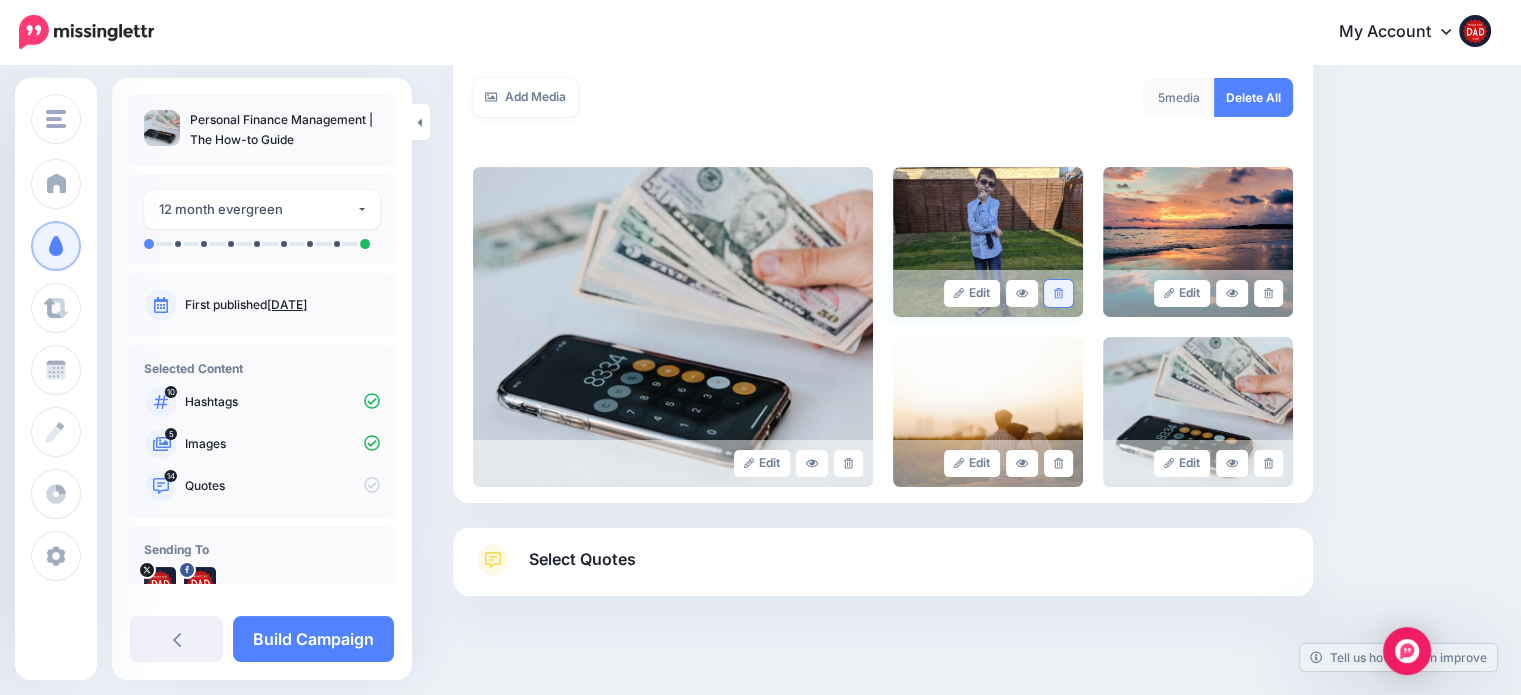 click at bounding box center (1058, 293) 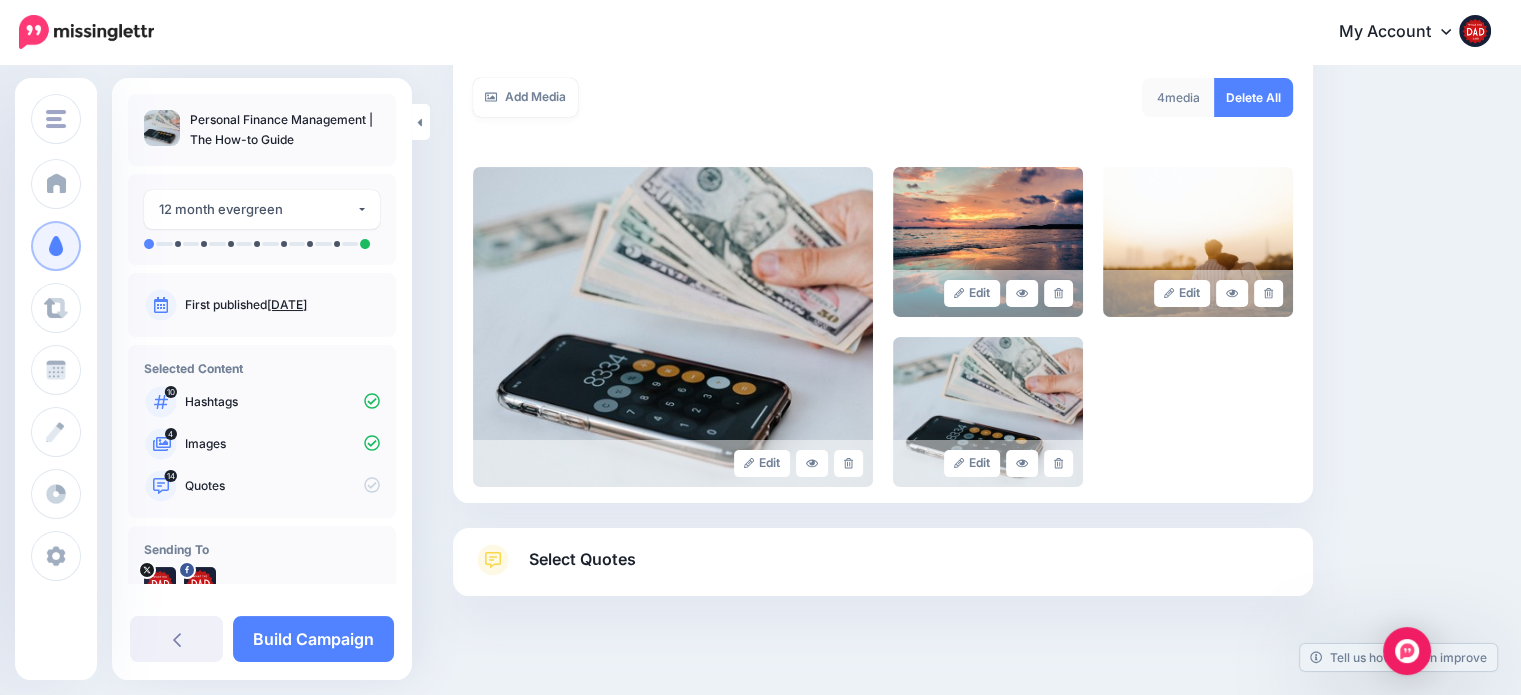 click at bounding box center (1058, 293) 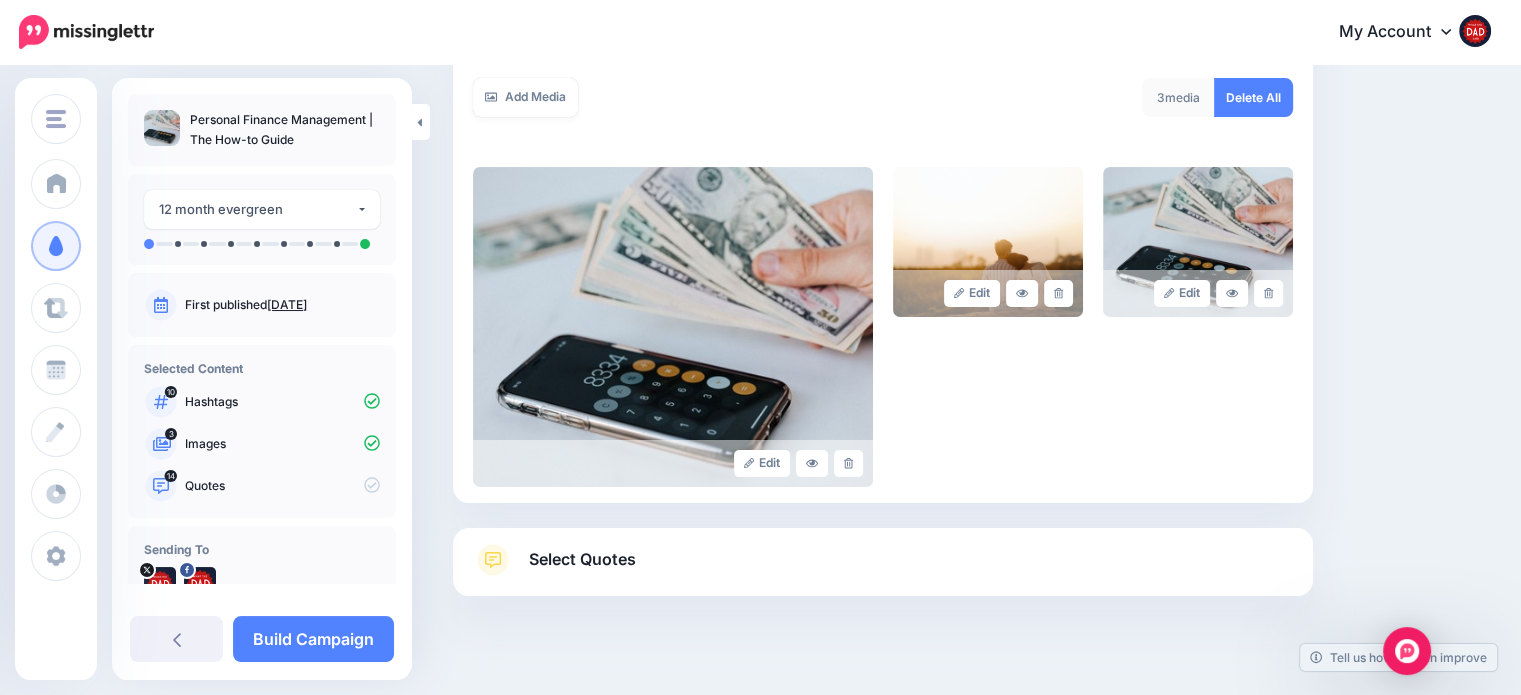 click at bounding box center [1058, 293] 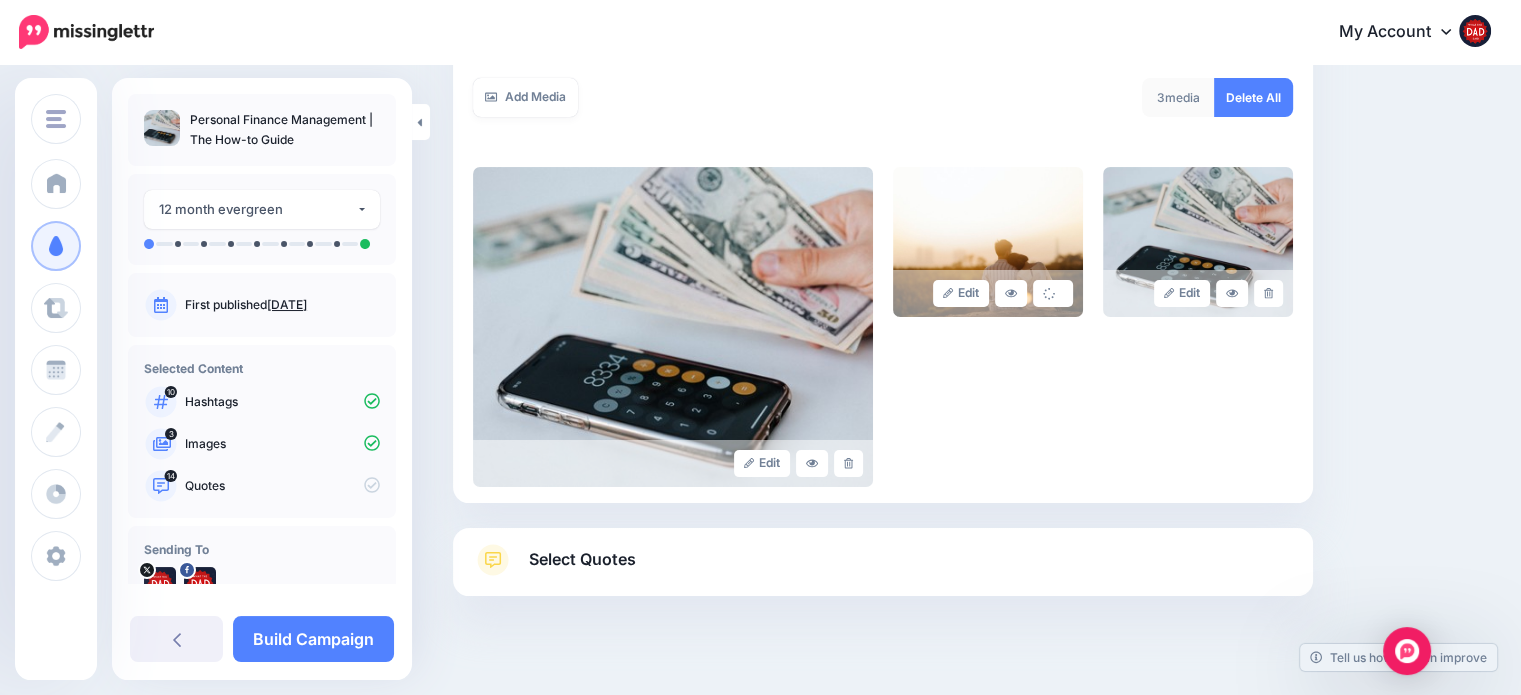 click on "Select Quotes" at bounding box center (582, 559) 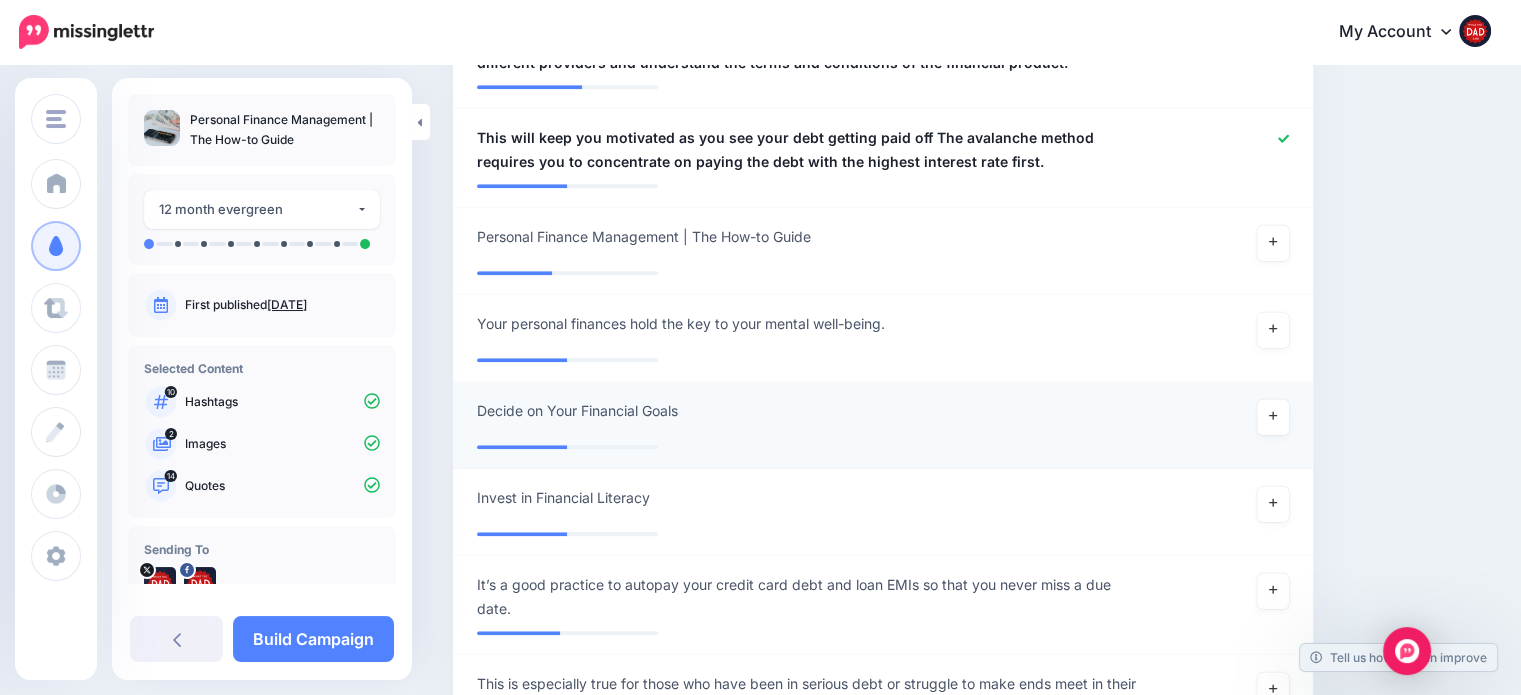 scroll, scrollTop: 1854, scrollLeft: 0, axis: vertical 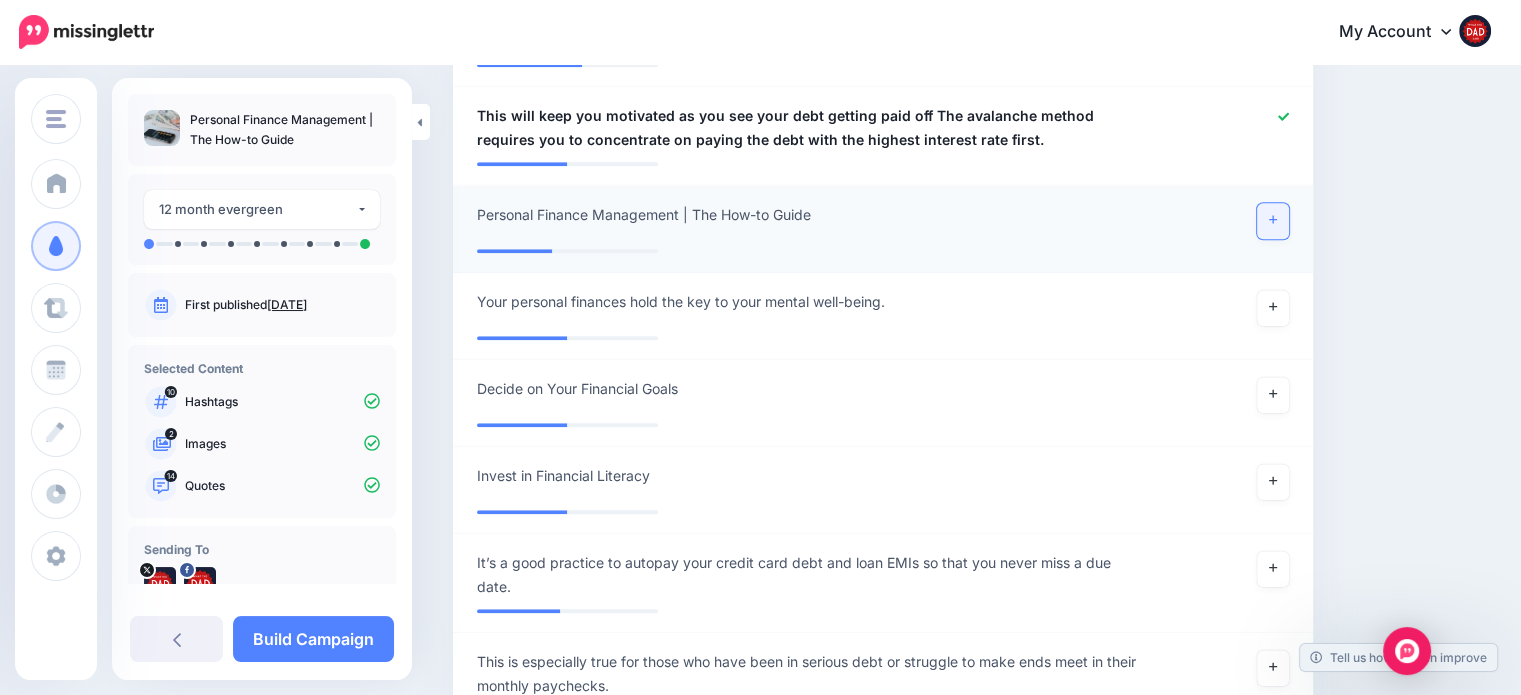 click at bounding box center [1273, 221] 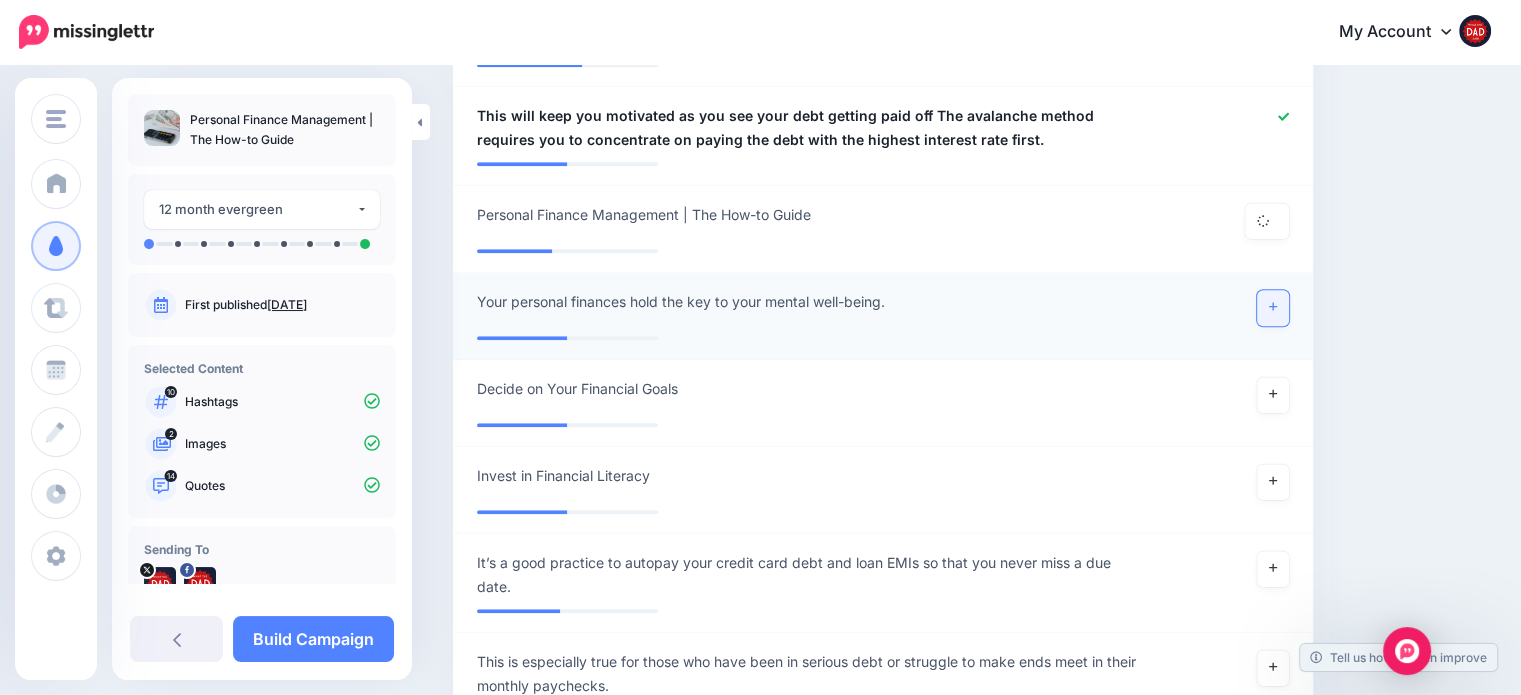 click at bounding box center [1273, 308] 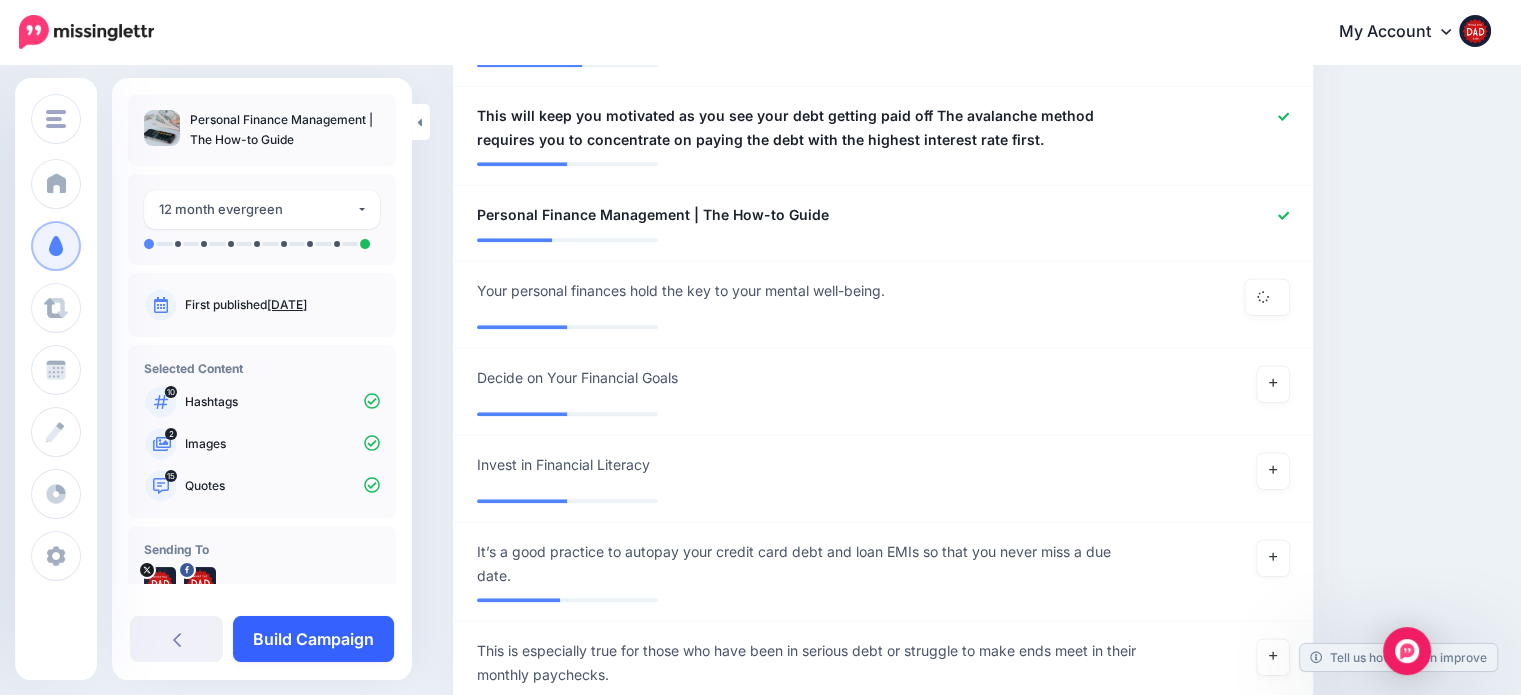 click on "Build Campaign" at bounding box center (313, 639) 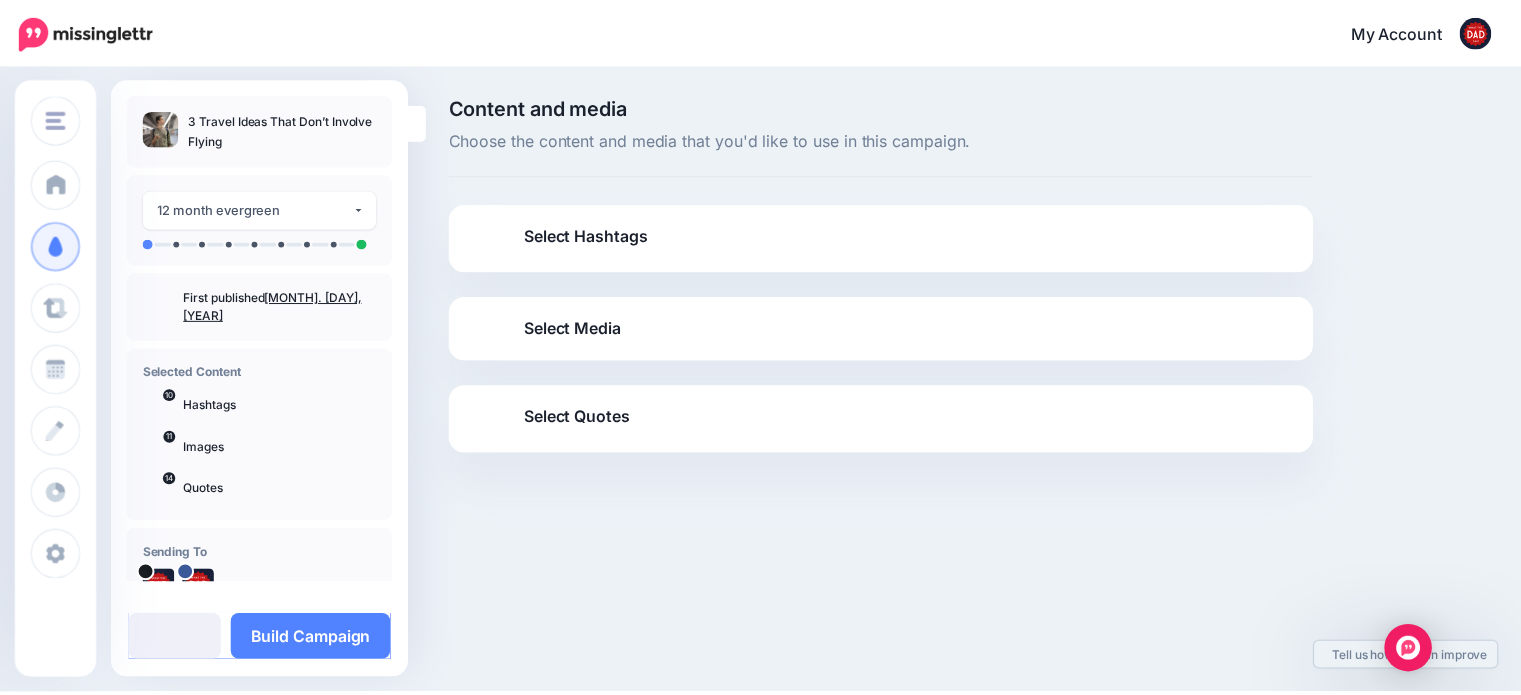 scroll, scrollTop: 0, scrollLeft: 0, axis: both 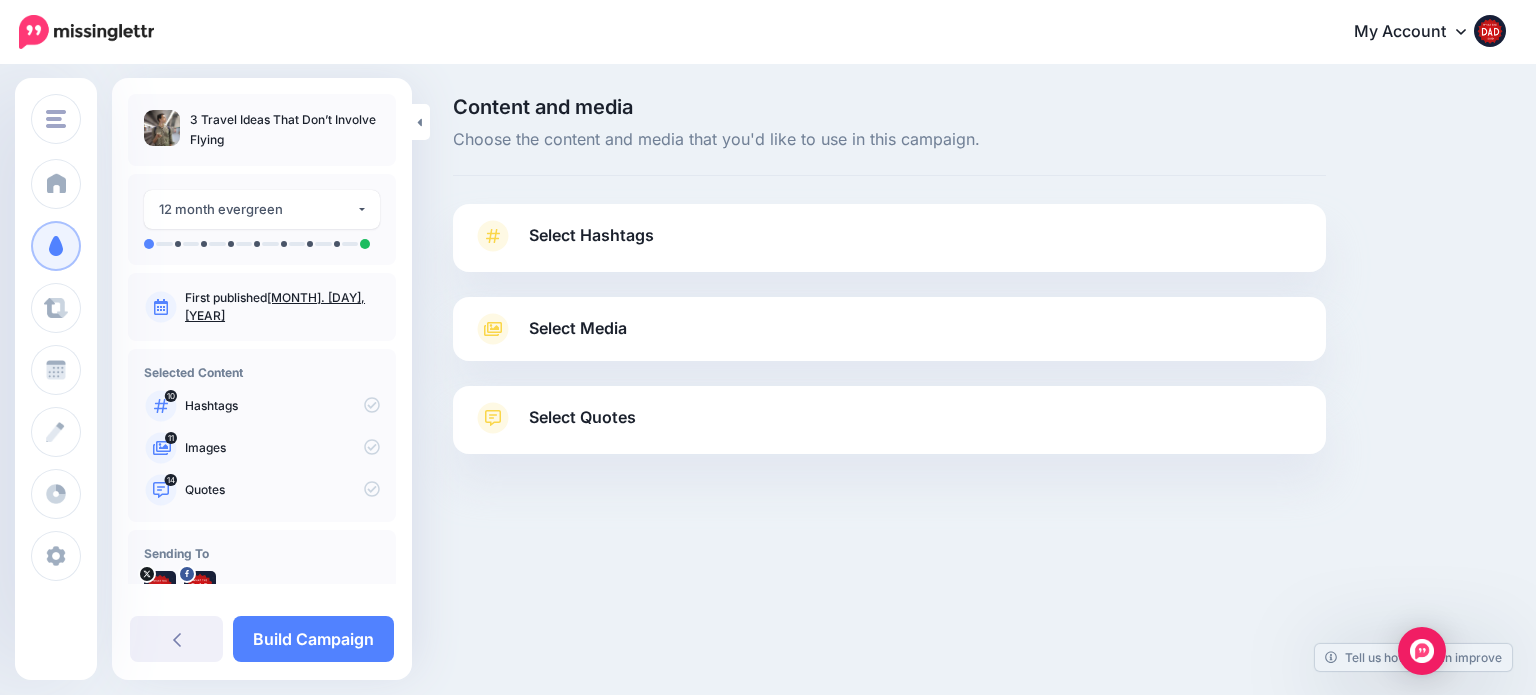click on "Select Hashtags" at bounding box center [591, 235] 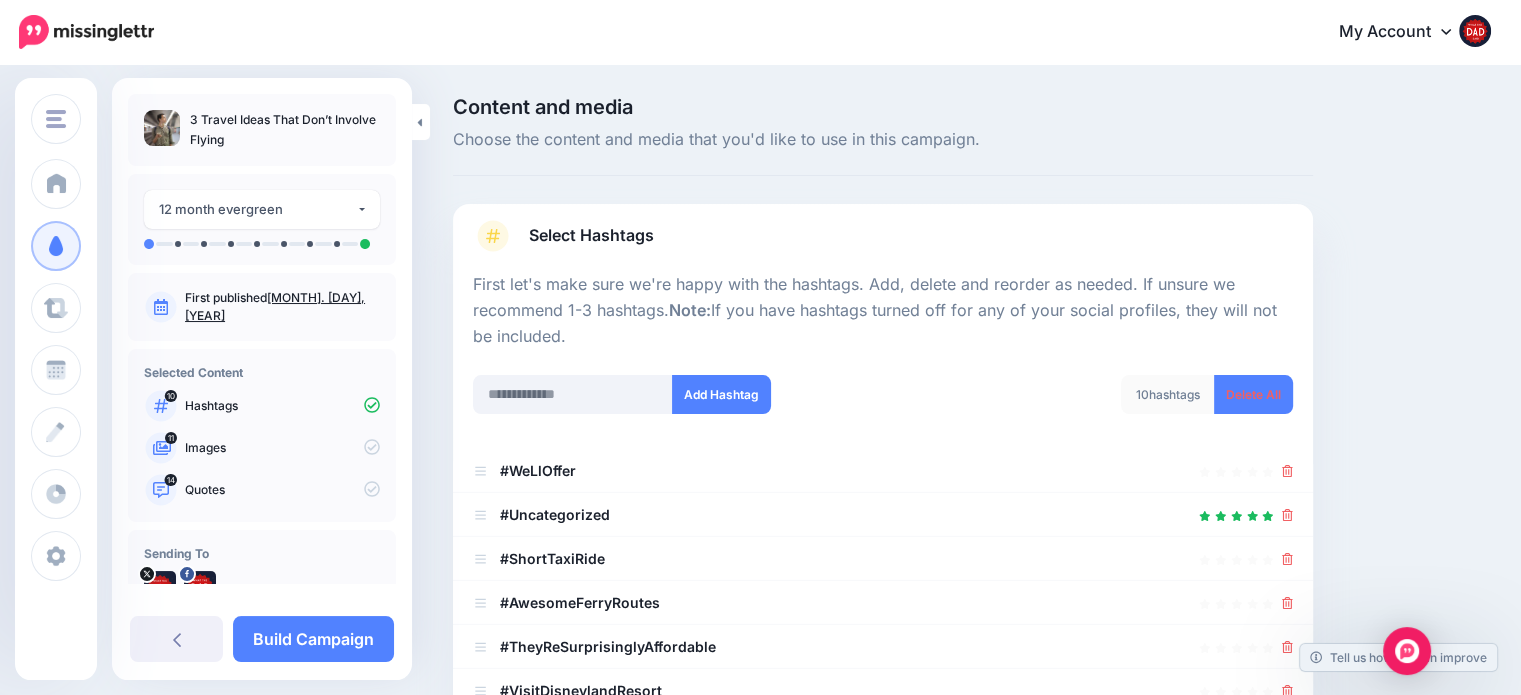 scroll, scrollTop: 400, scrollLeft: 0, axis: vertical 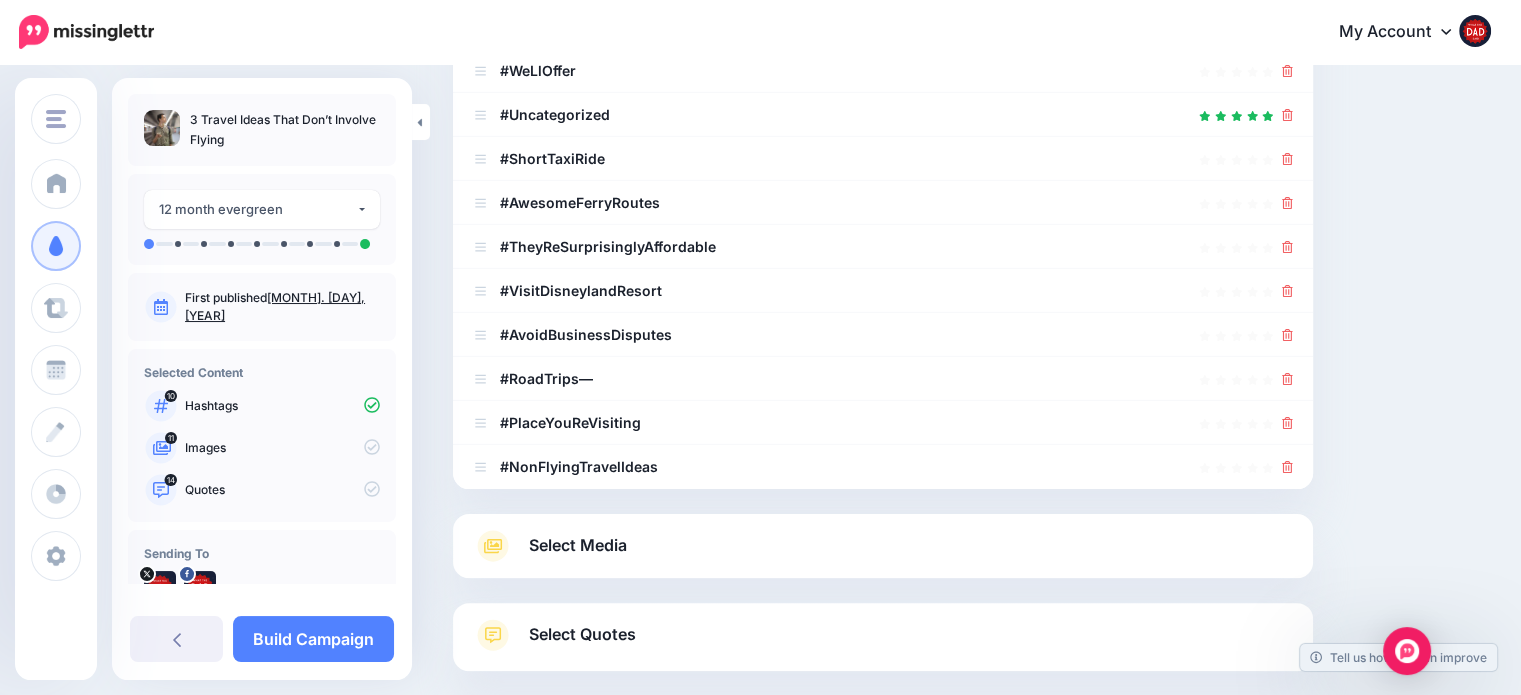 click on "Select Media" at bounding box center (578, 545) 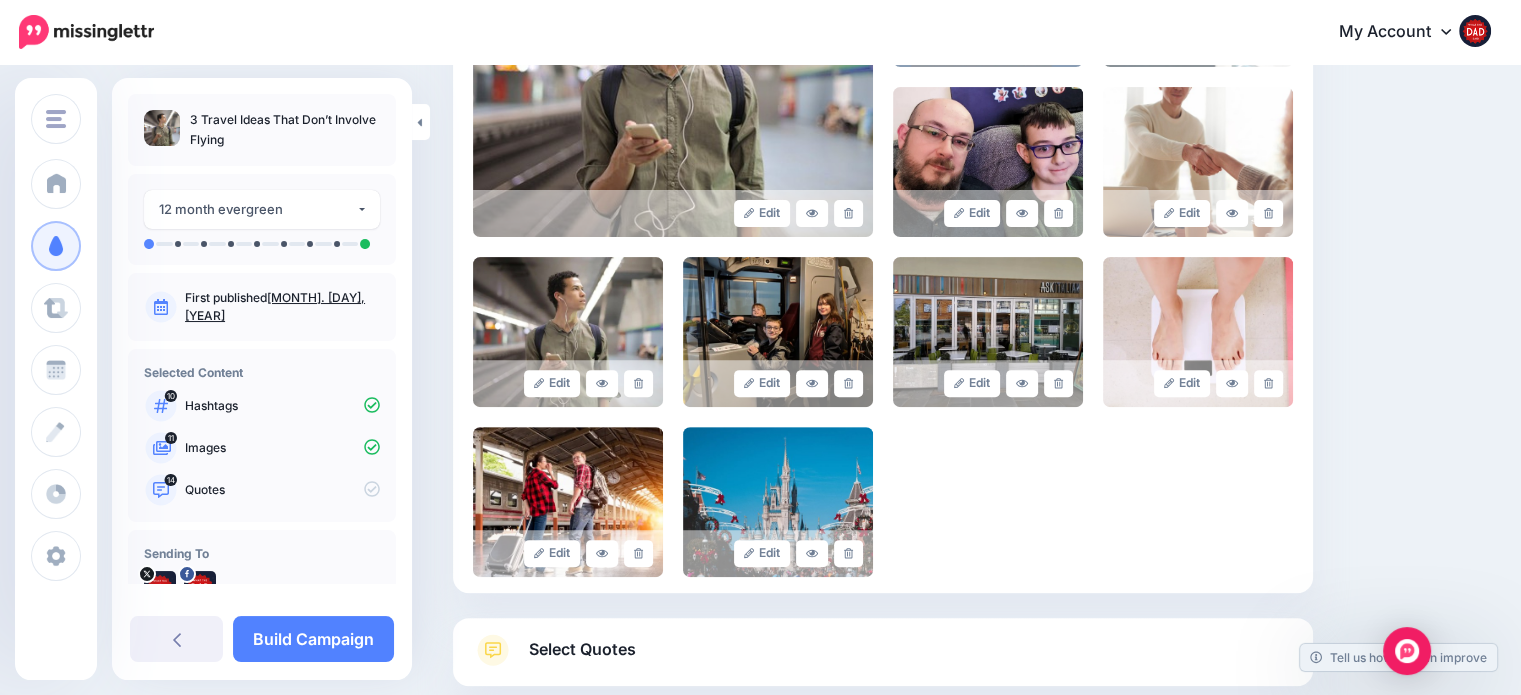 scroll, scrollTop: 524, scrollLeft: 0, axis: vertical 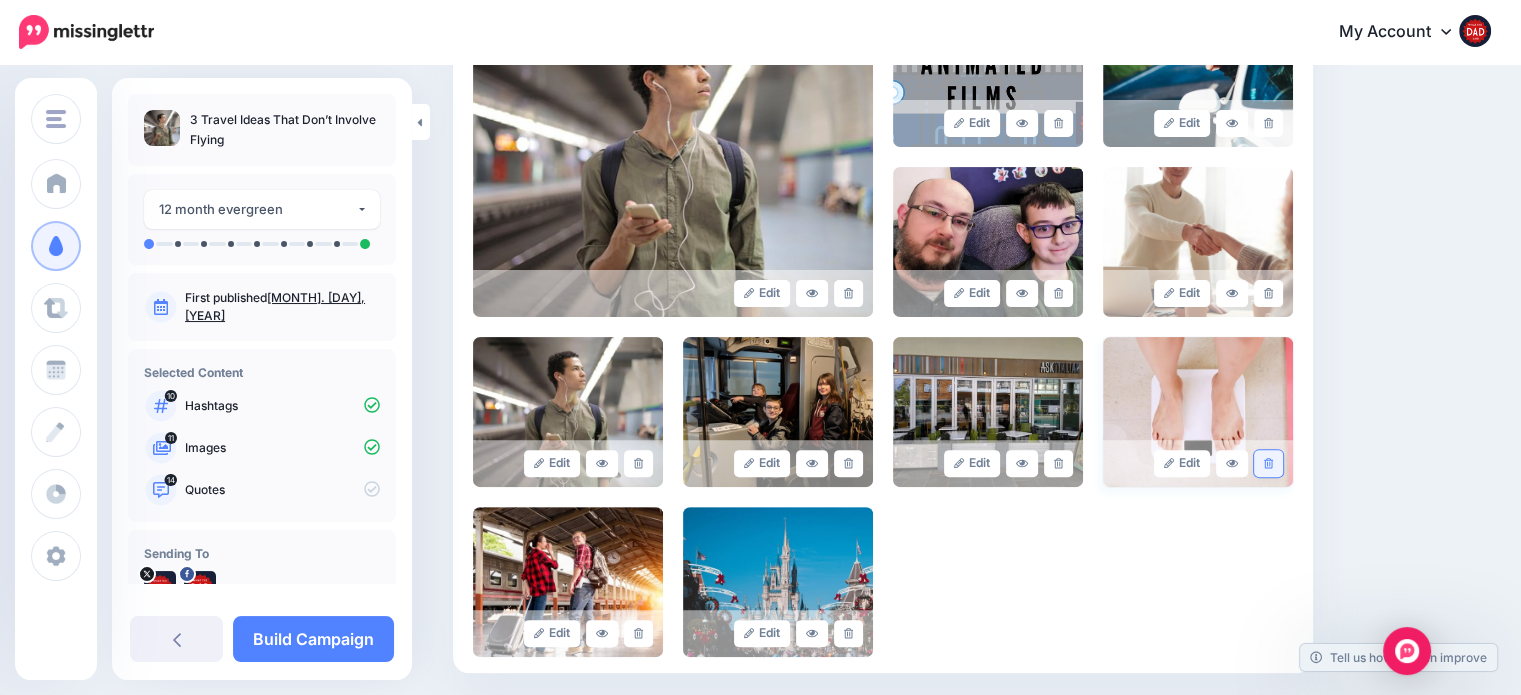 click 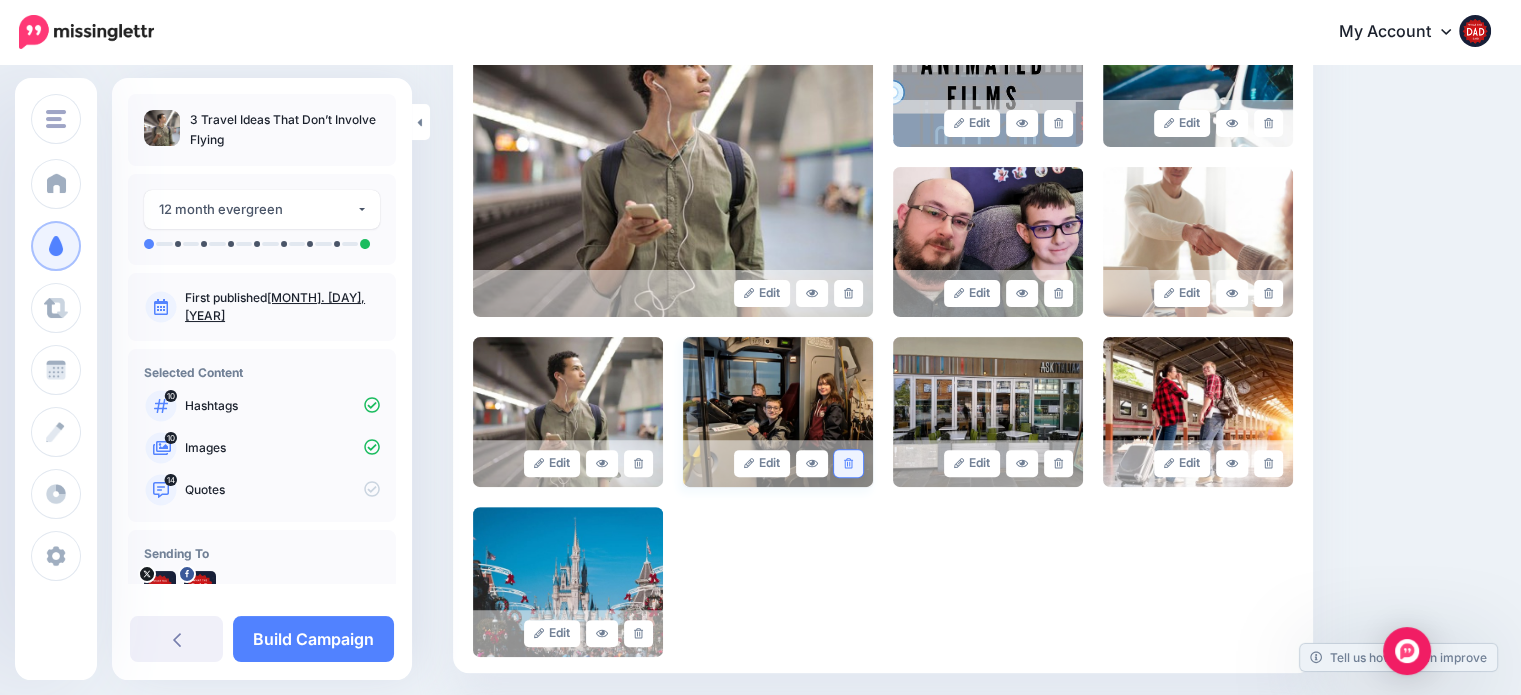 click 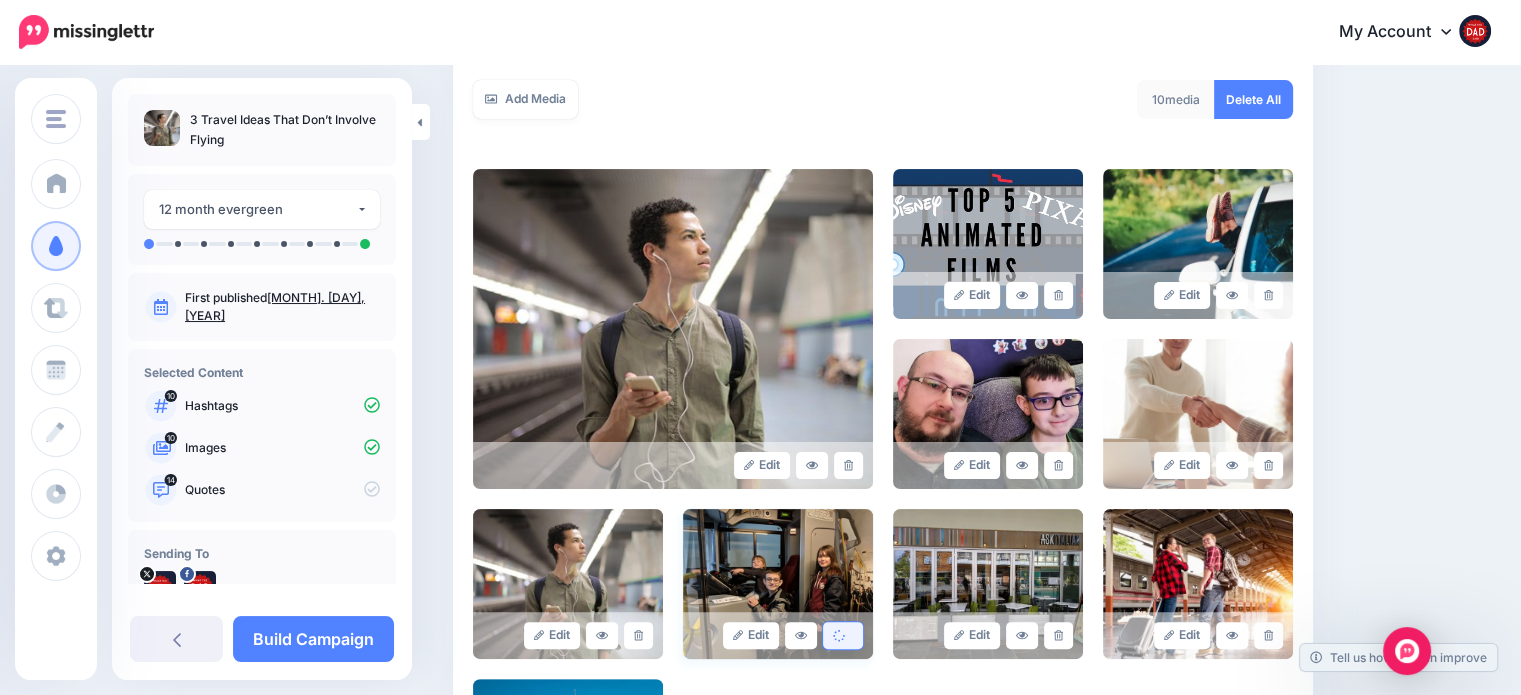 scroll, scrollTop: 324, scrollLeft: 0, axis: vertical 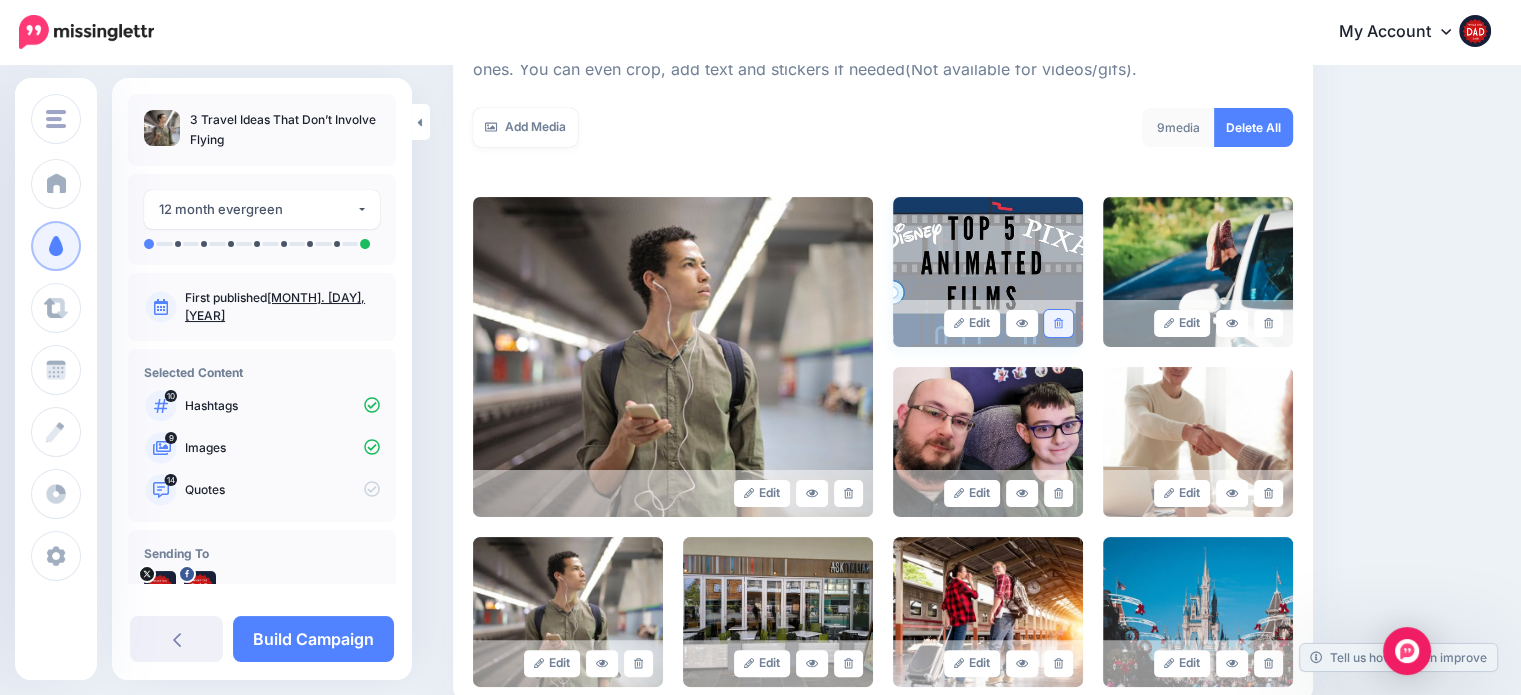 click at bounding box center [1058, 323] 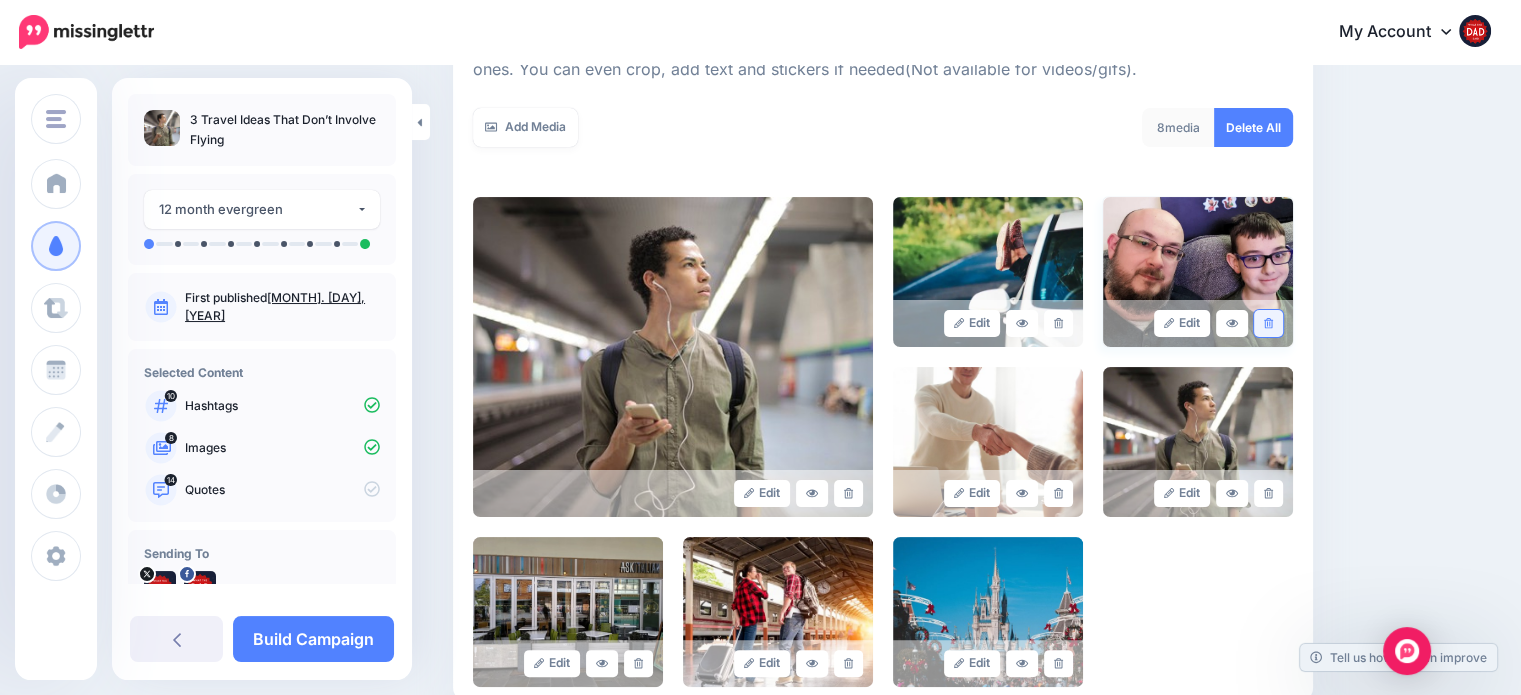 click at bounding box center [1268, 323] 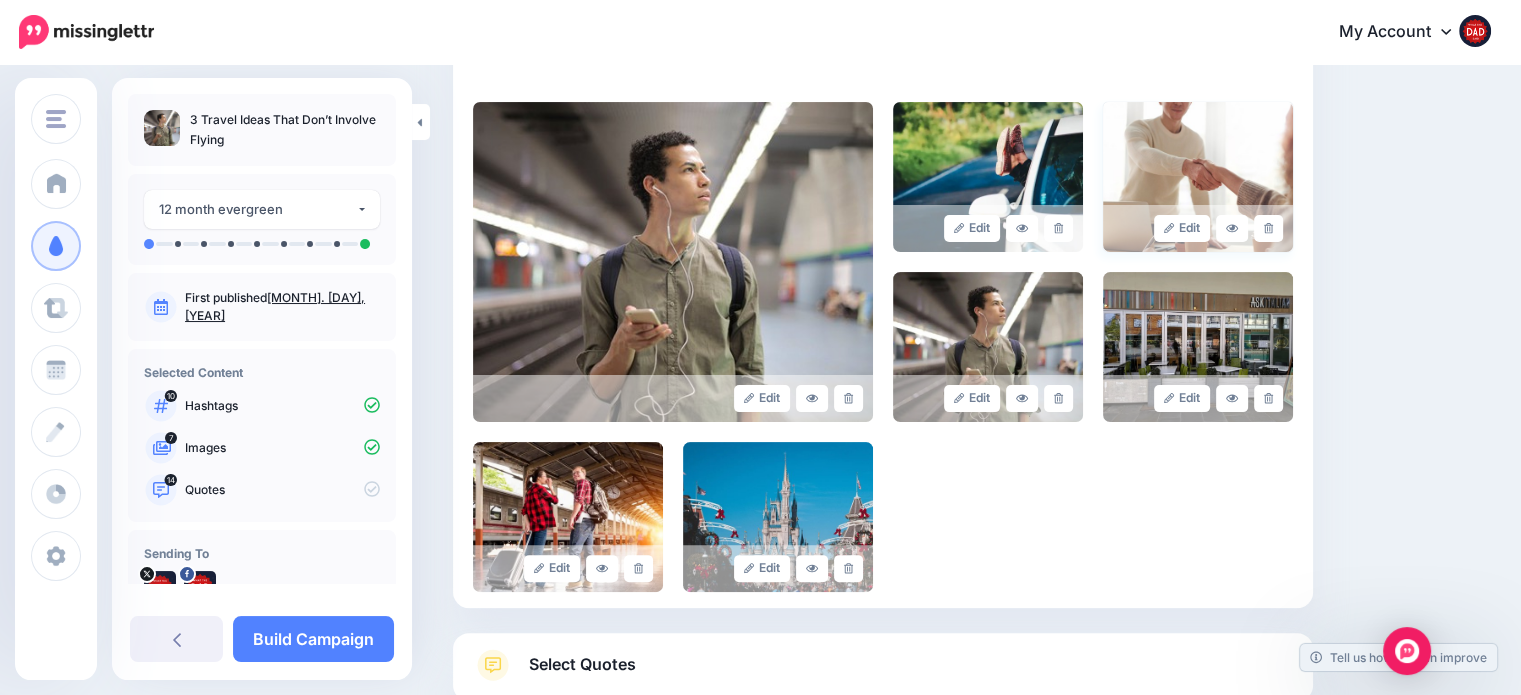 scroll, scrollTop: 424, scrollLeft: 0, axis: vertical 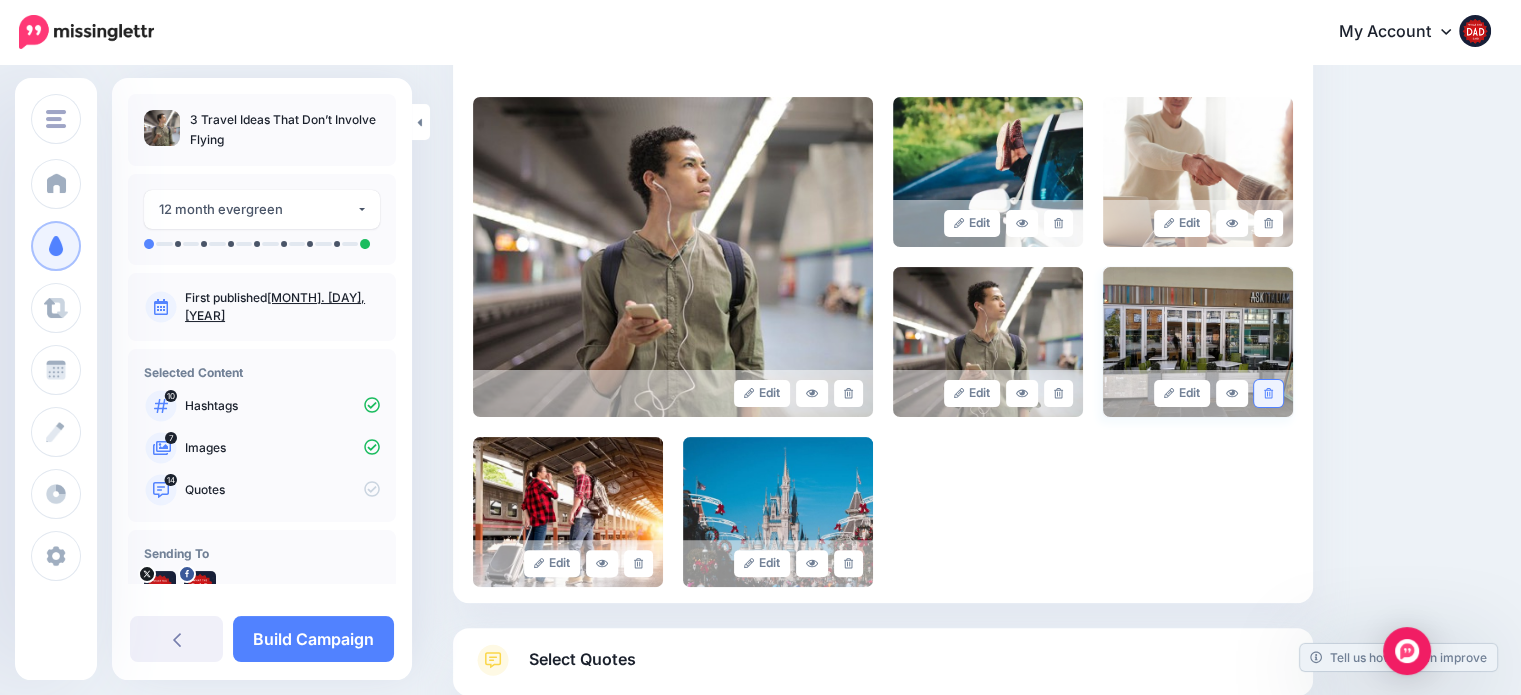click 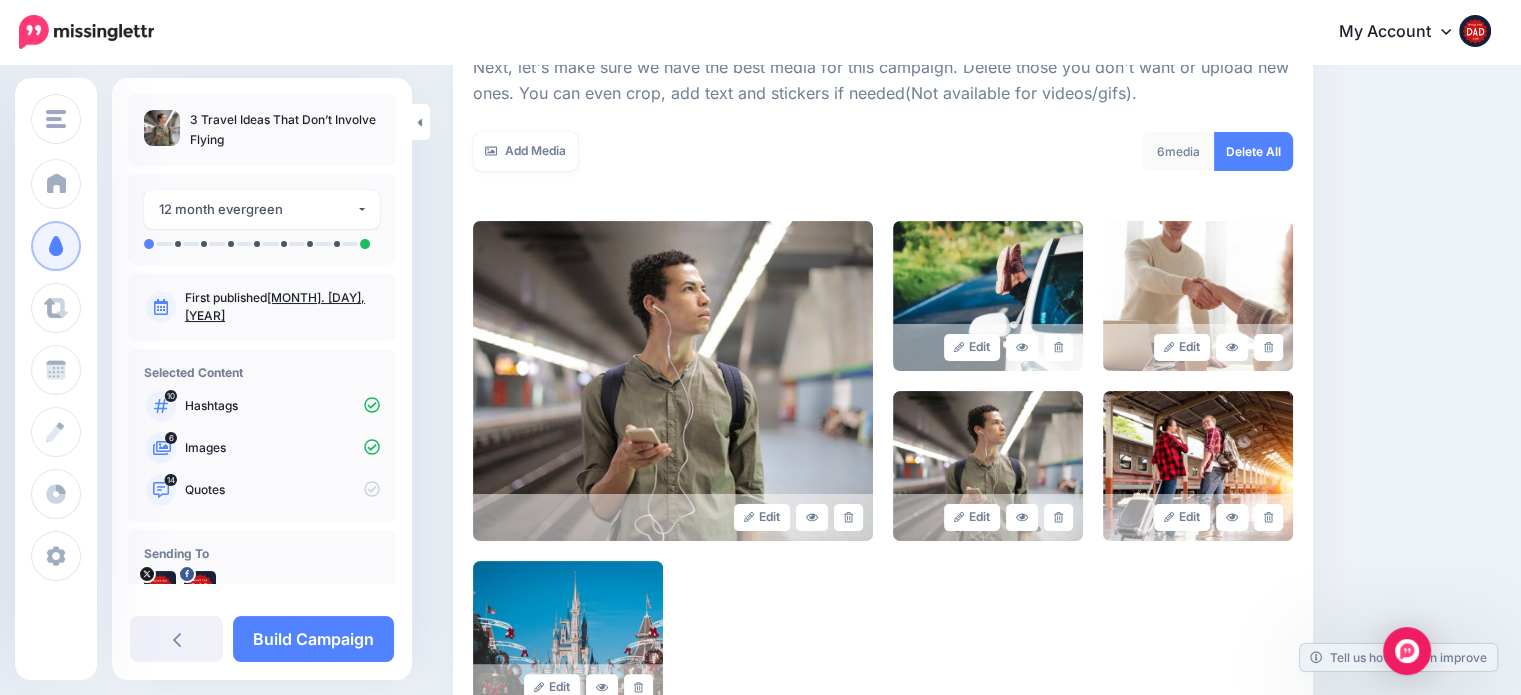 scroll, scrollTop: 524, scrollLeft: 0, axis: vertical 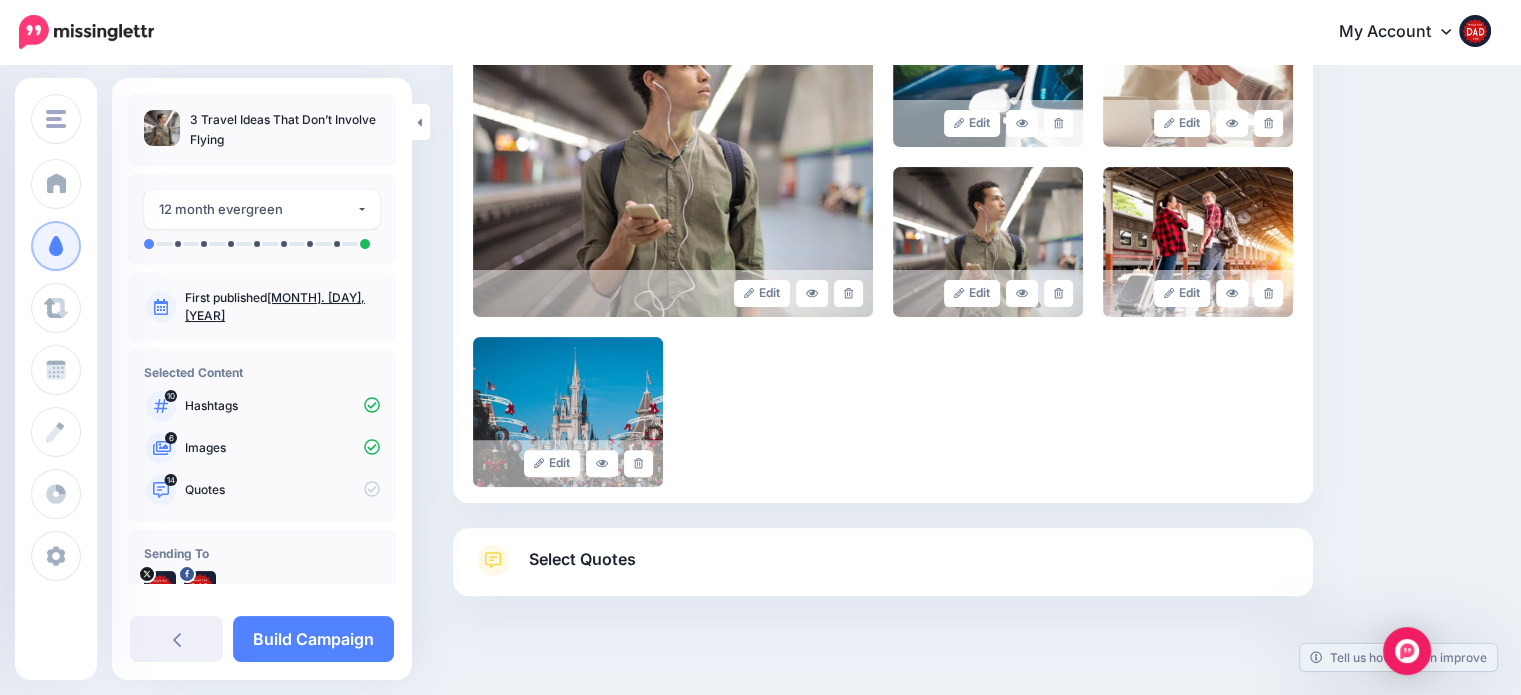 click on "Select Quotes" at bounding box center (883, 570) 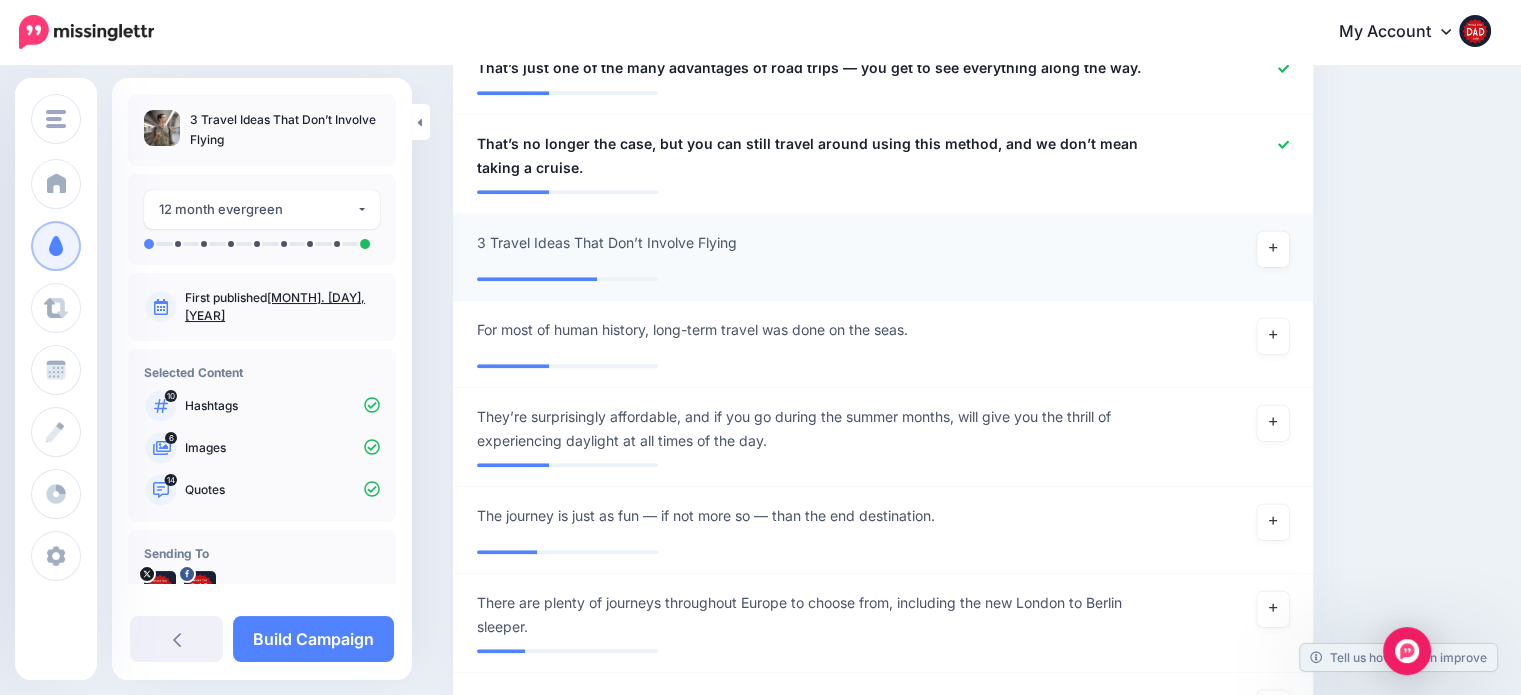 scroll, scrollTop: 1724, scrollLeft: 0, axis: vertical 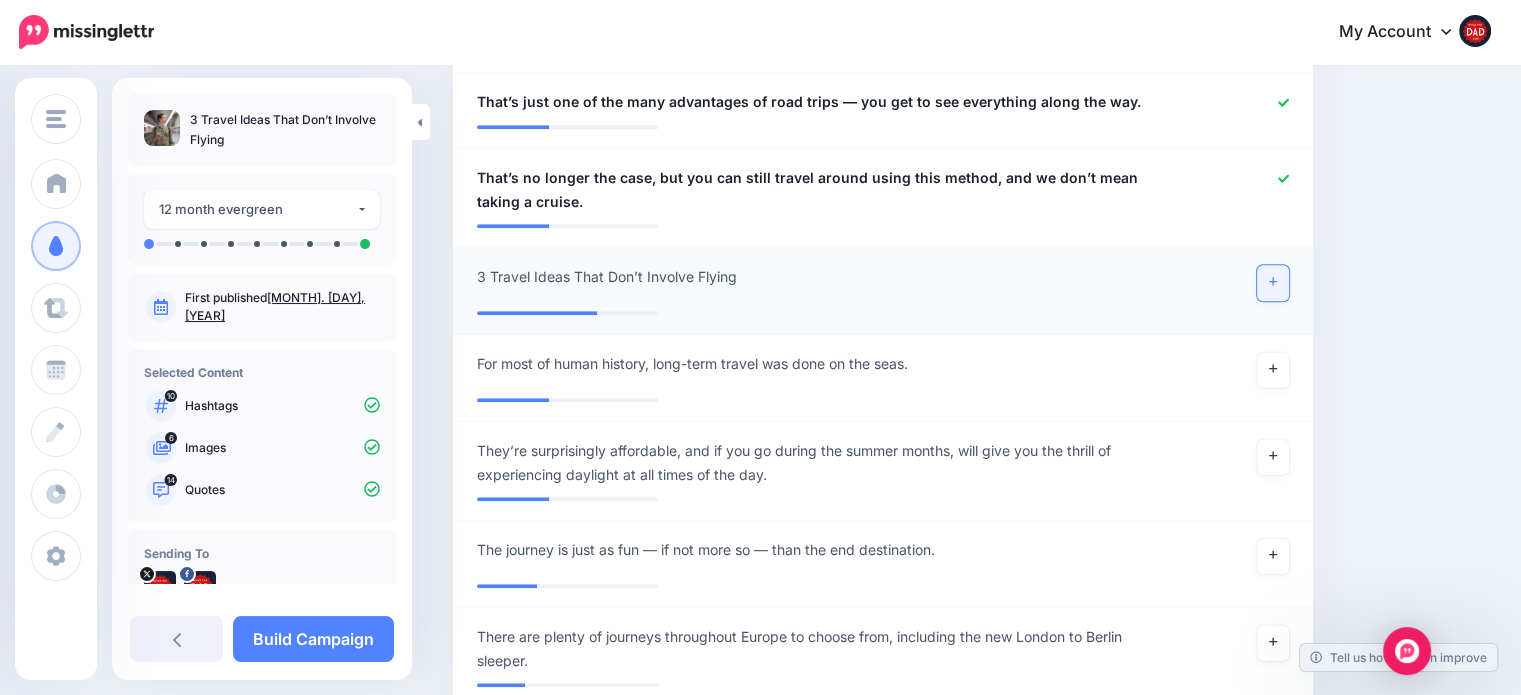 click 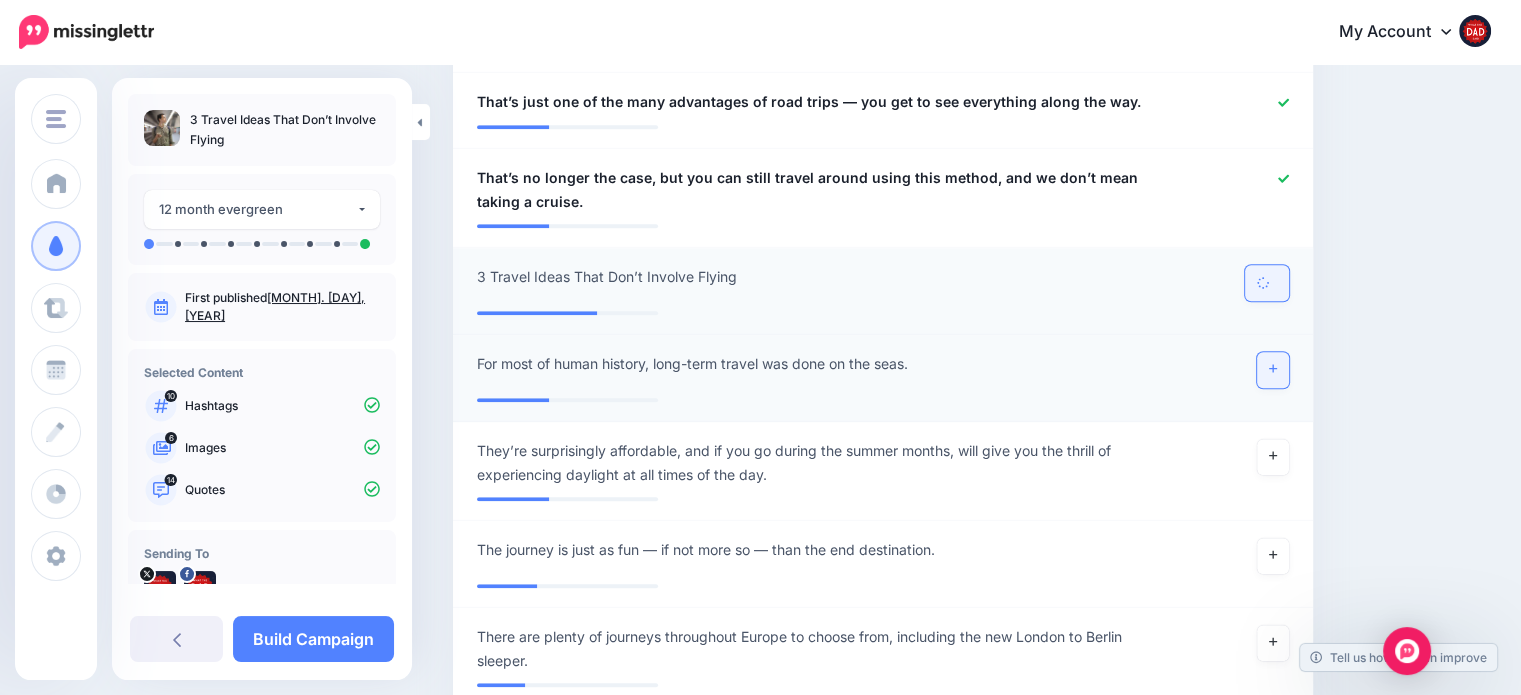 click at bounding box center [1273, 370] 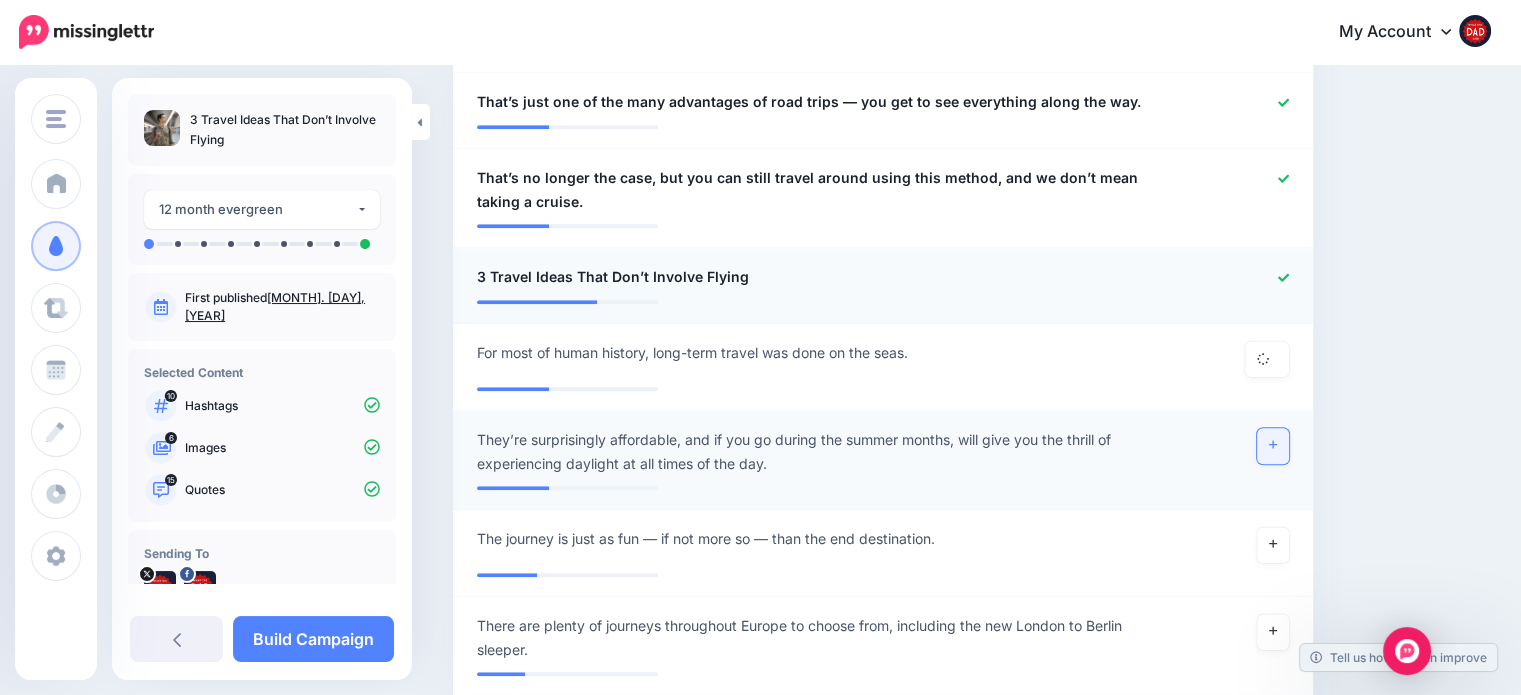 click at bounding box center (1273, 446) 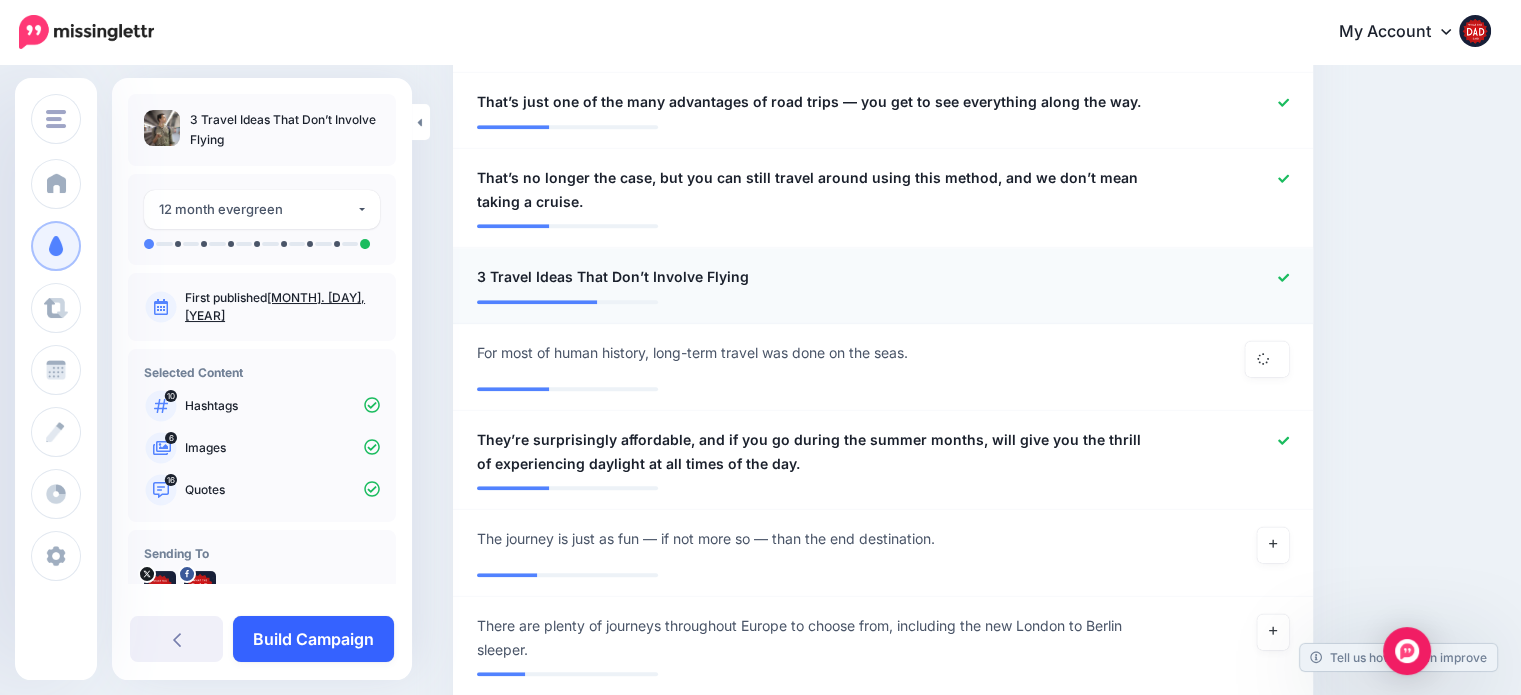 click on "Build Campaign" at bounding box center [313, 639] 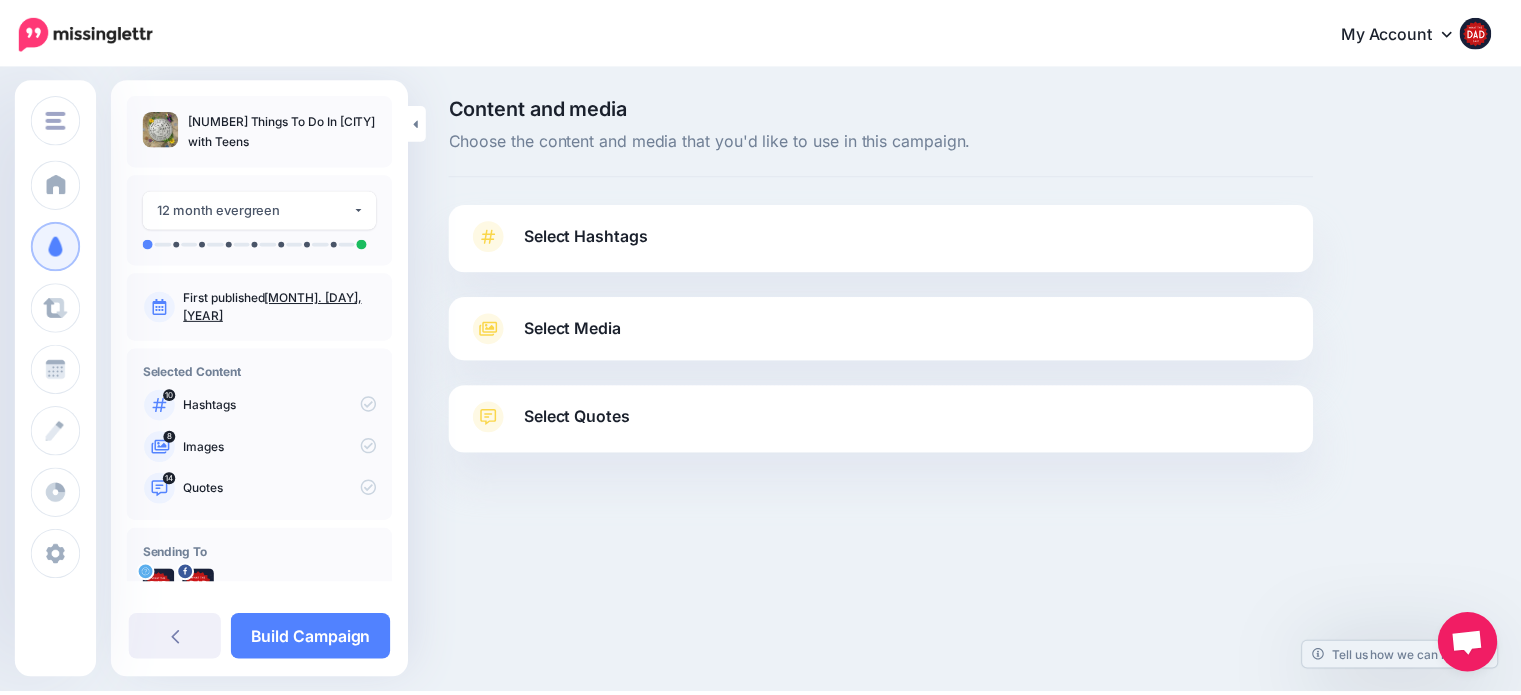scroll, scrollTop: 0, scrollLeft: 0, axis: both 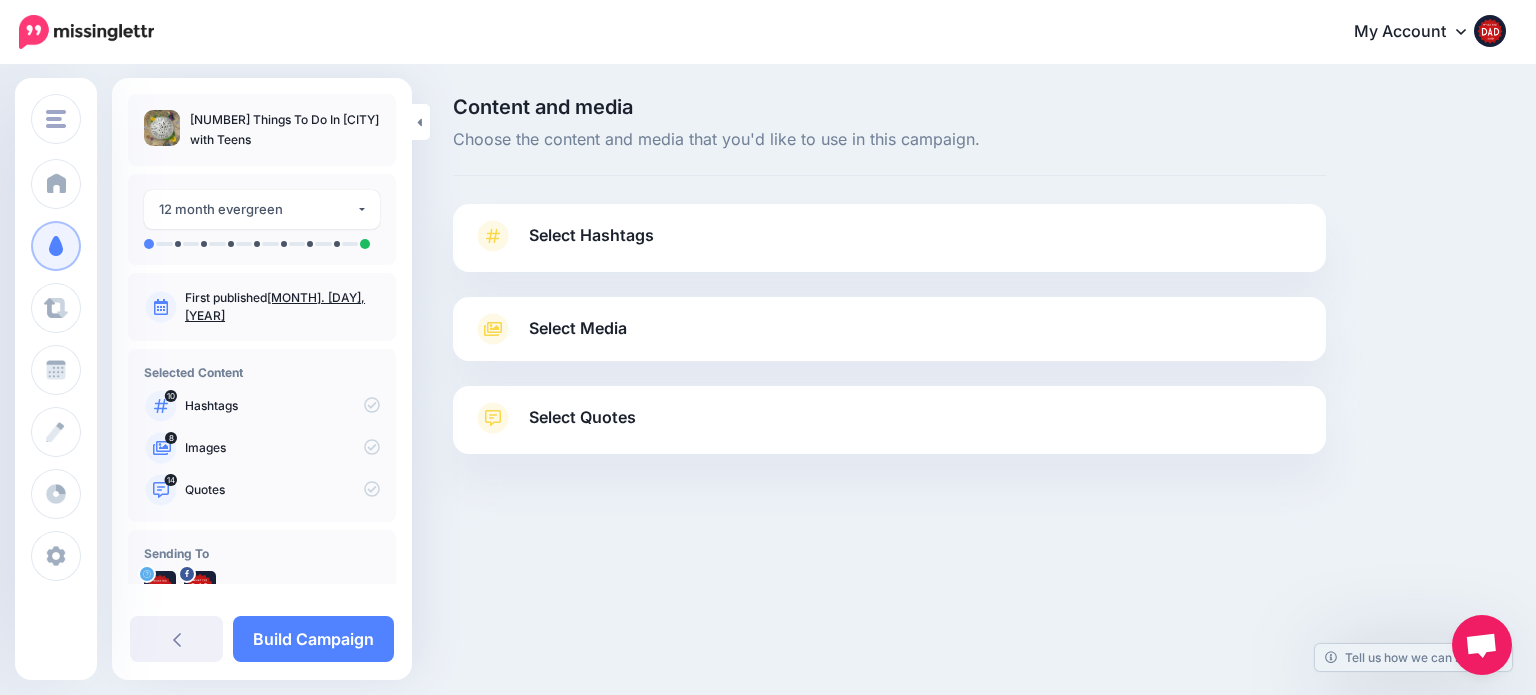 click on "Select Hashtags" at bounding box center [889, 246] 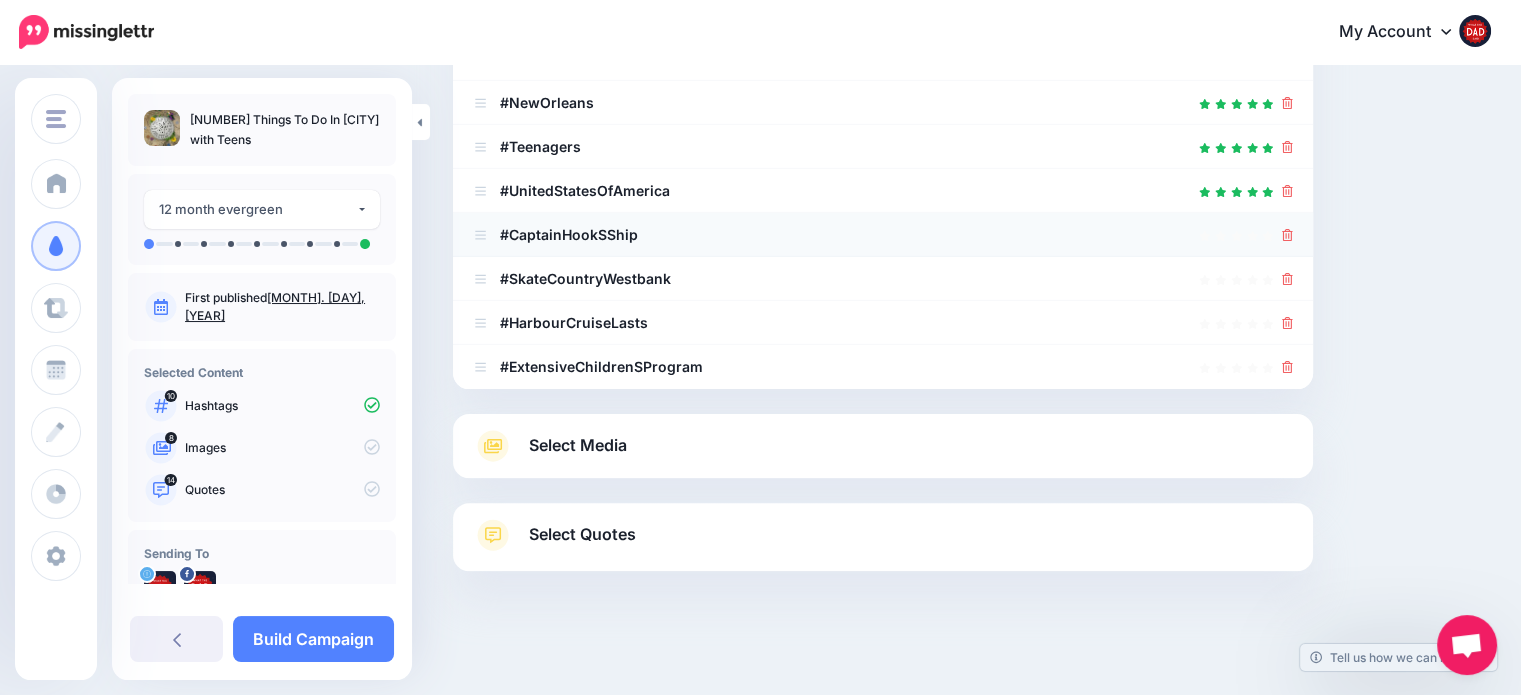 scroll, scrollTop: 505, scrollLeft: 0, axis: vertical 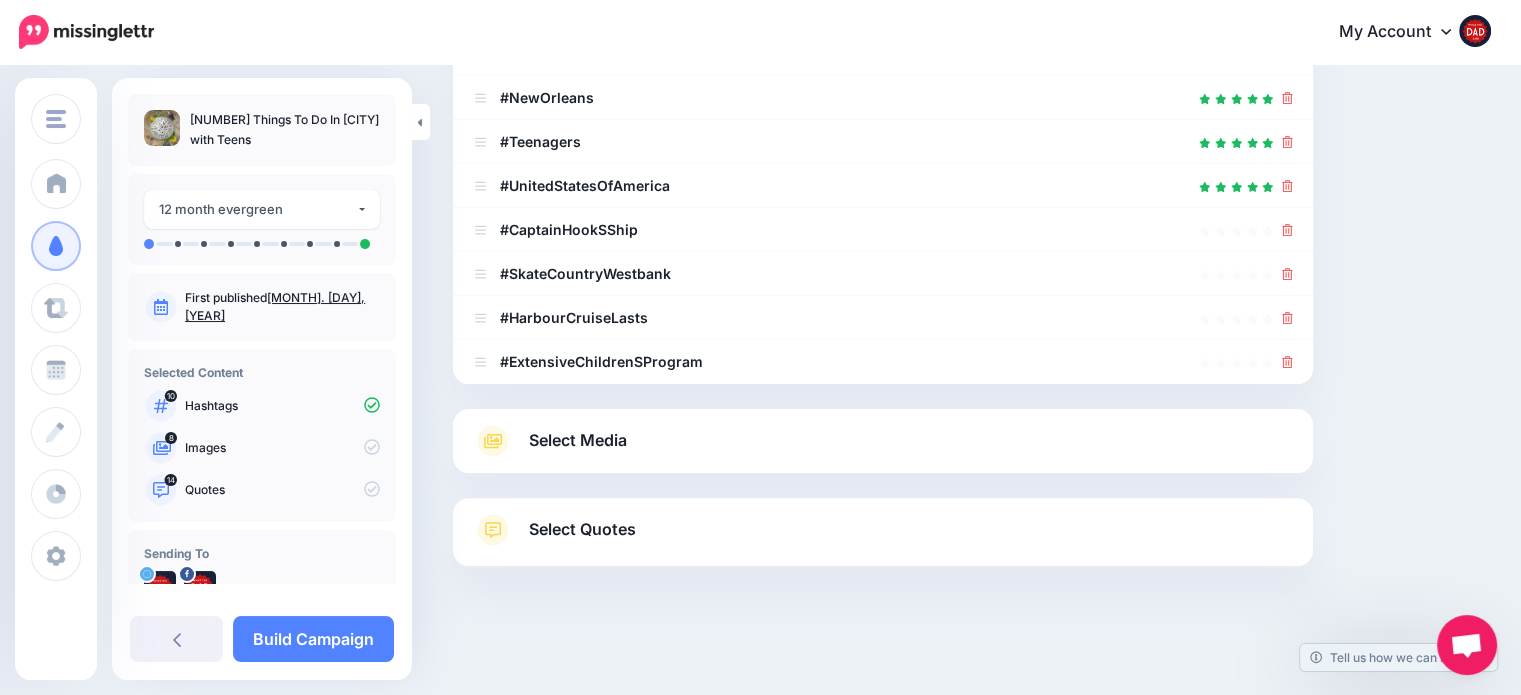 click on "Select Media" at bounding box center (883, 441) 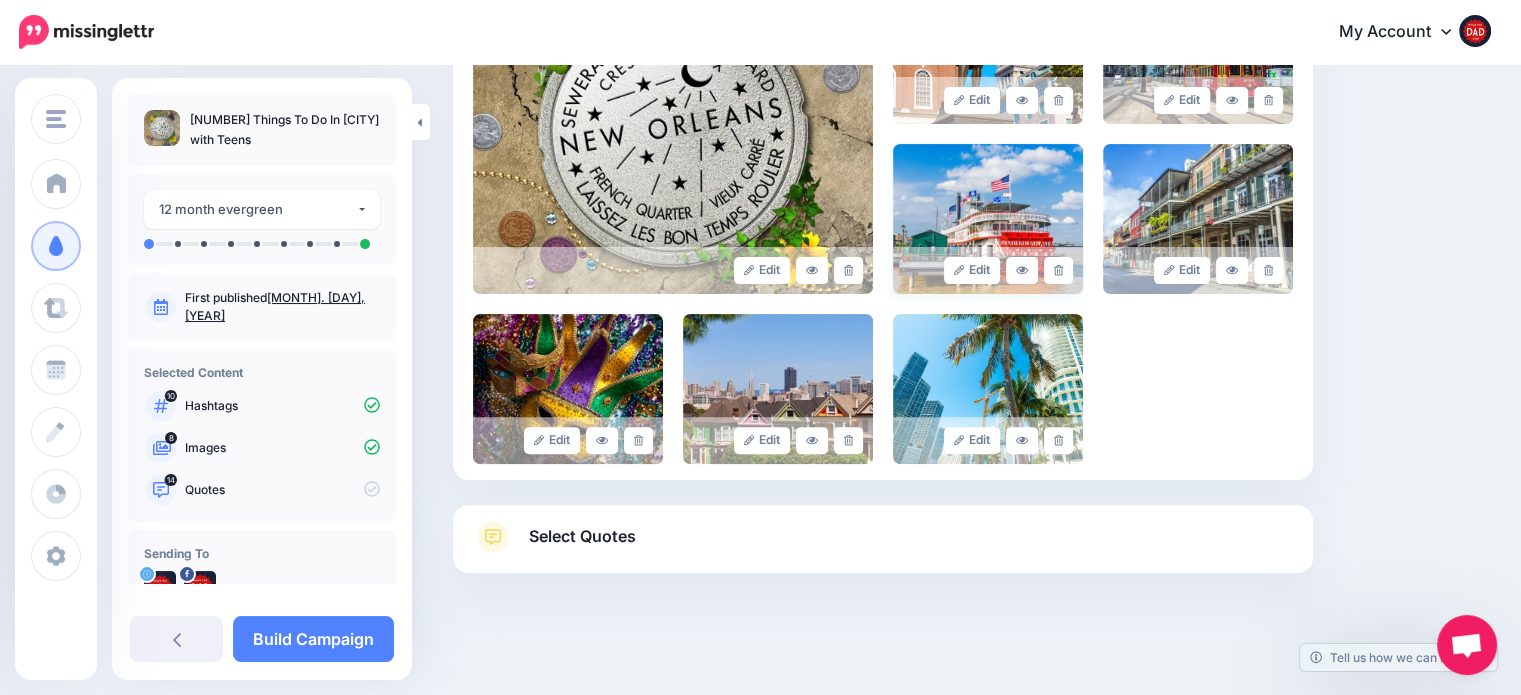 scroll, scrollTop: 554, scrollLeft: 0, axis: vertical 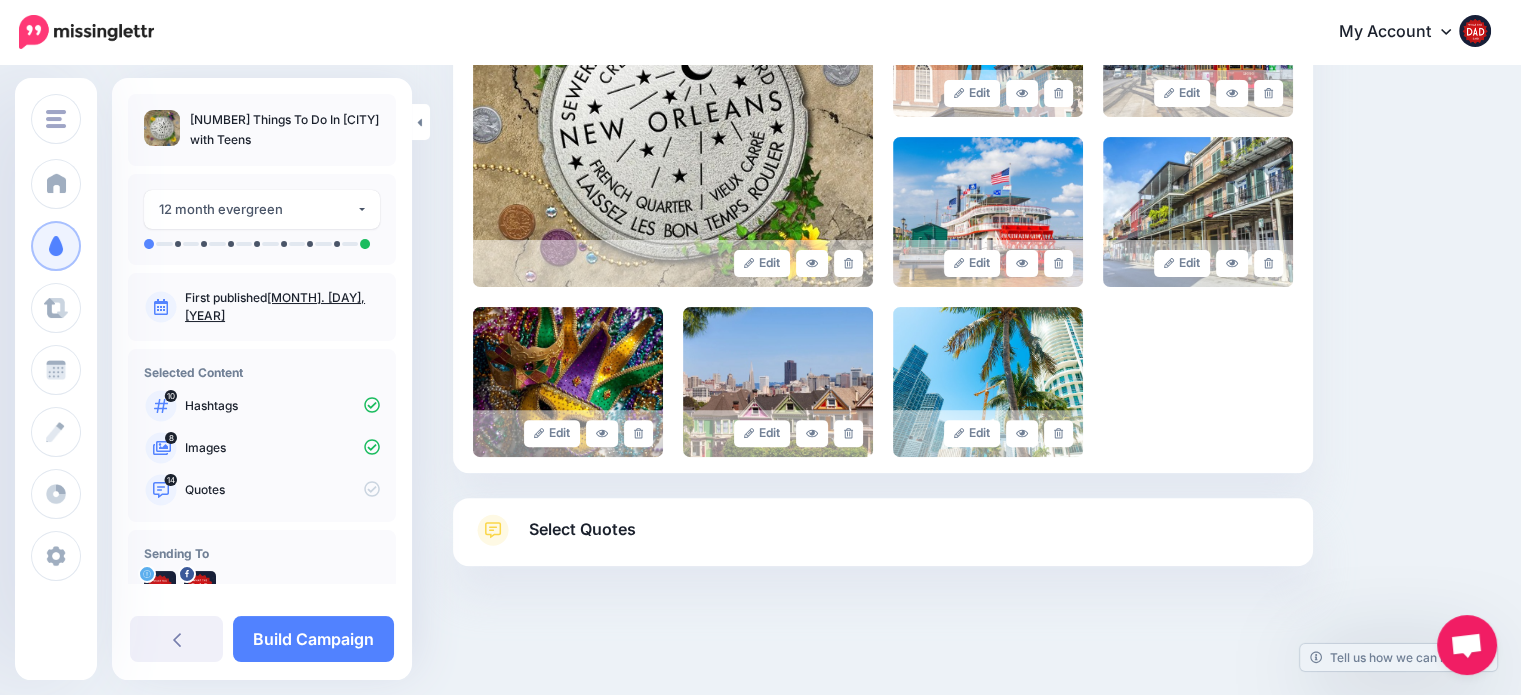 click on "Select Quotes" at bounding box center (883, 540) 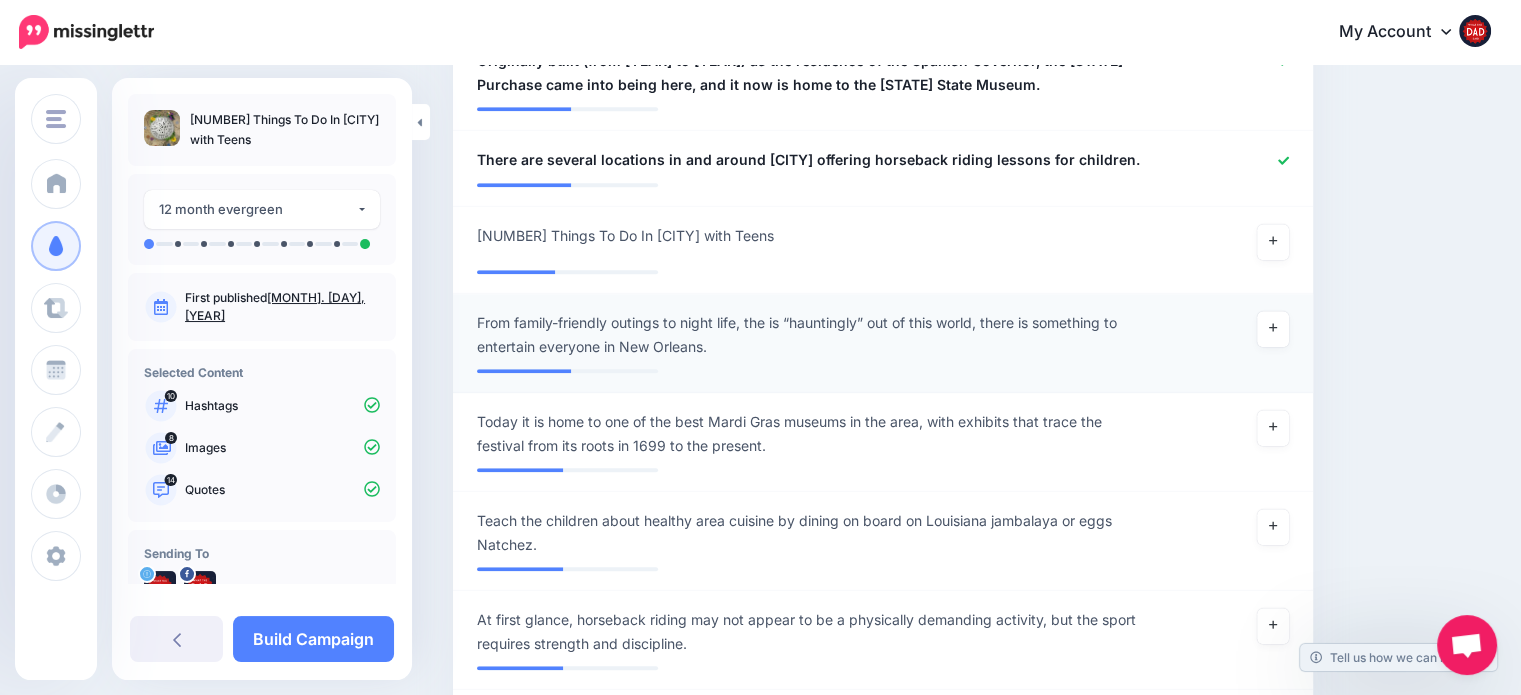 scroll, scrollTop: 1754, scrollLeft: 0, axis: vertical 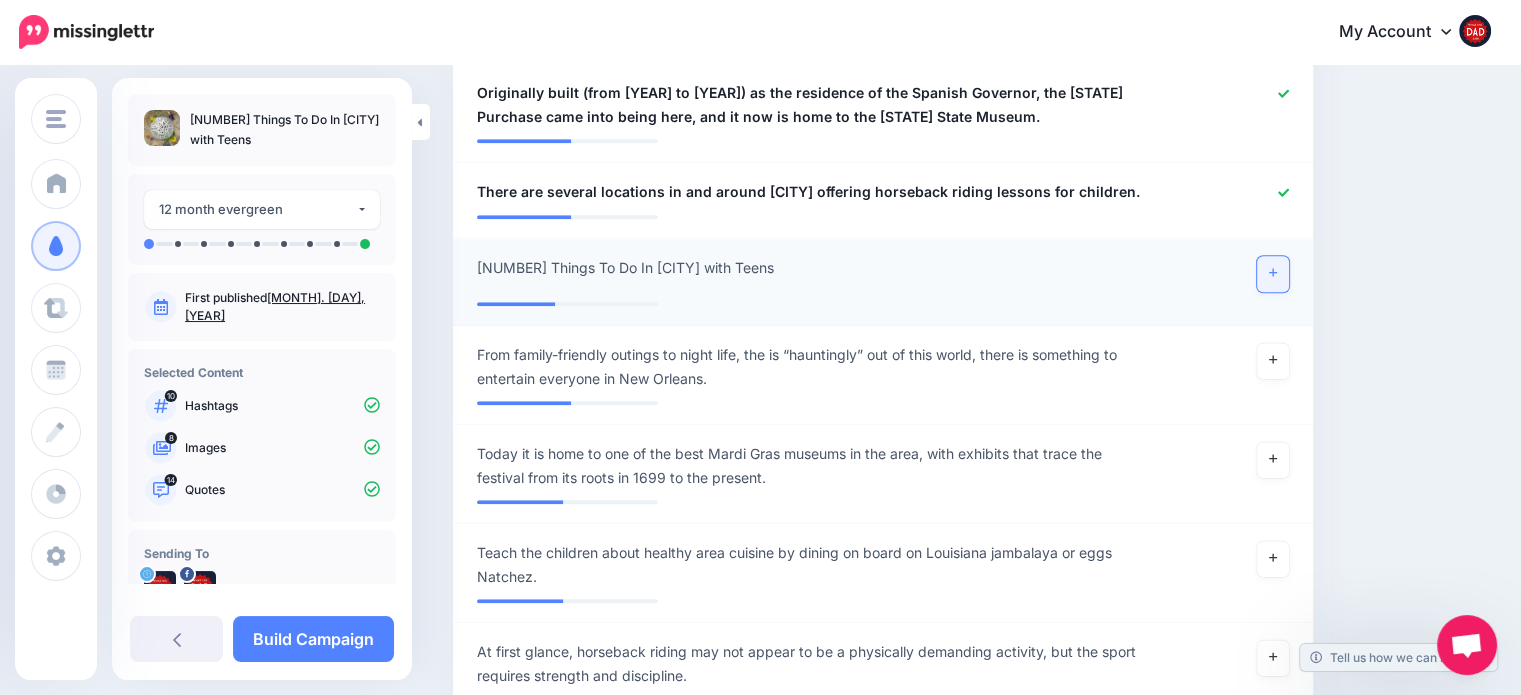 click at bounding box center [1273, 274] 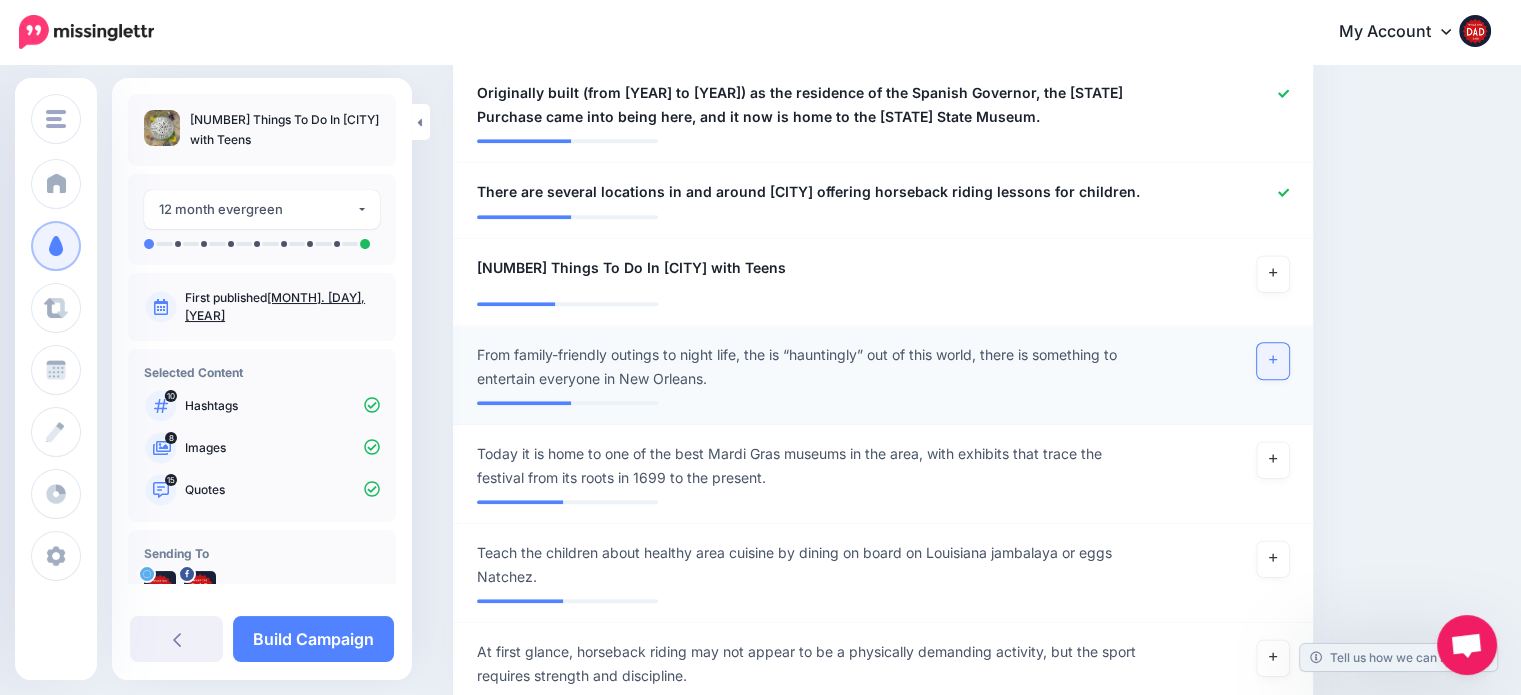 click at bounding box center [1273, 361] 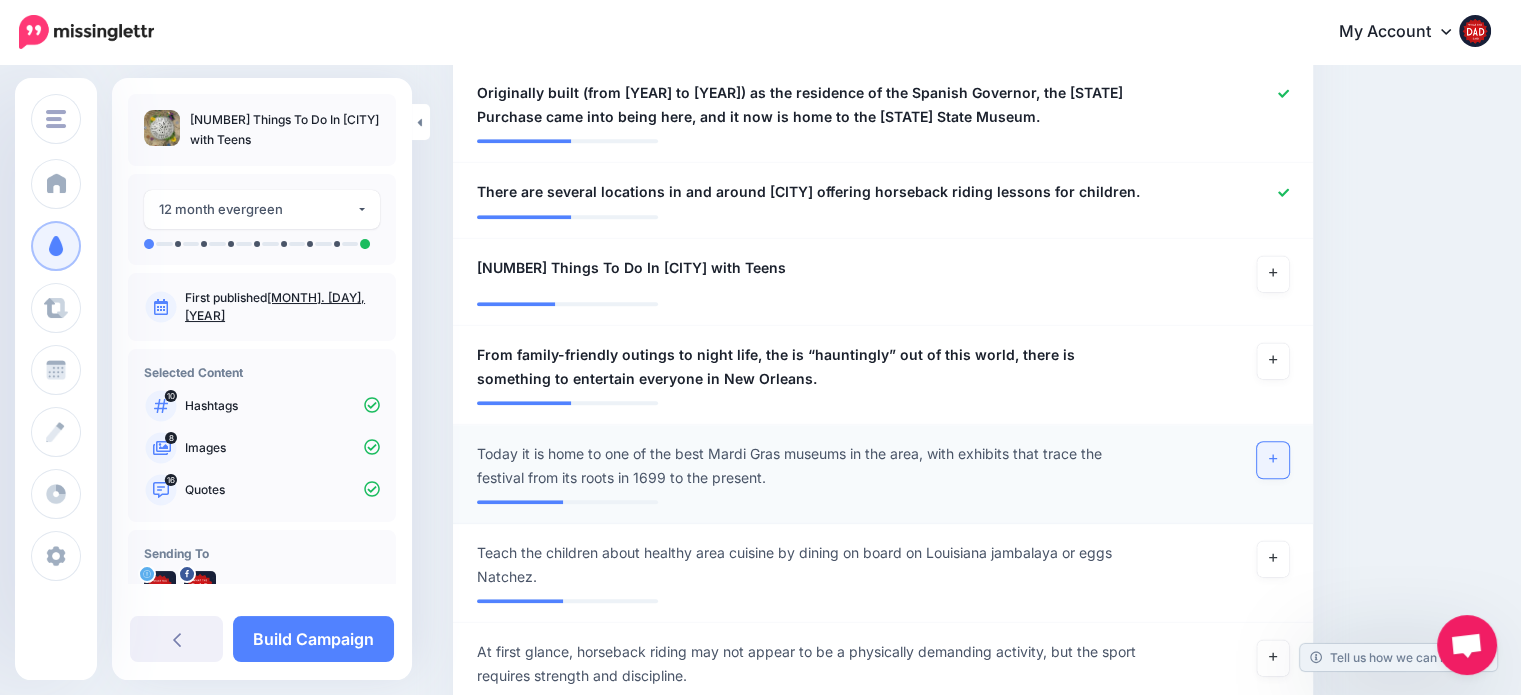click at bounding box center (1273, 460) 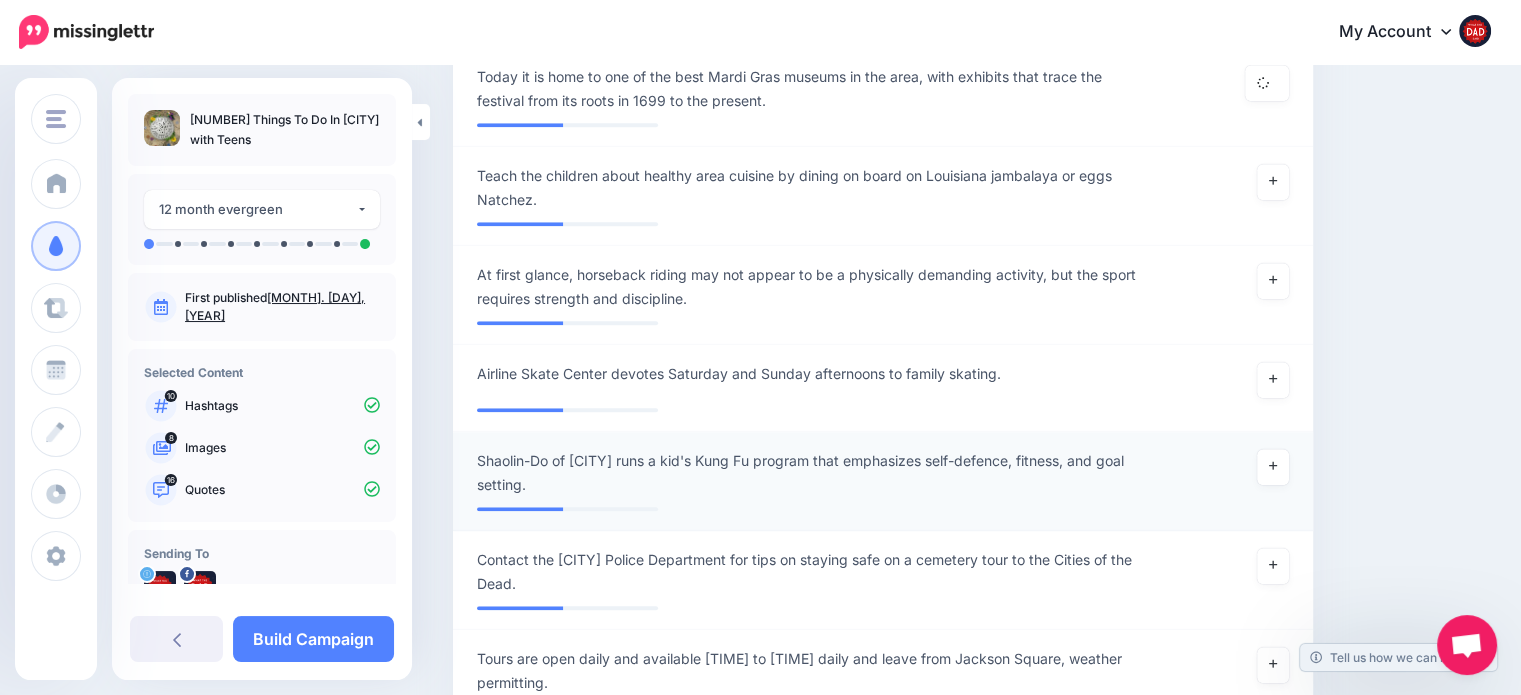 scroll, scrollTop: 2154, scrollLeft: 0, axis: vertical 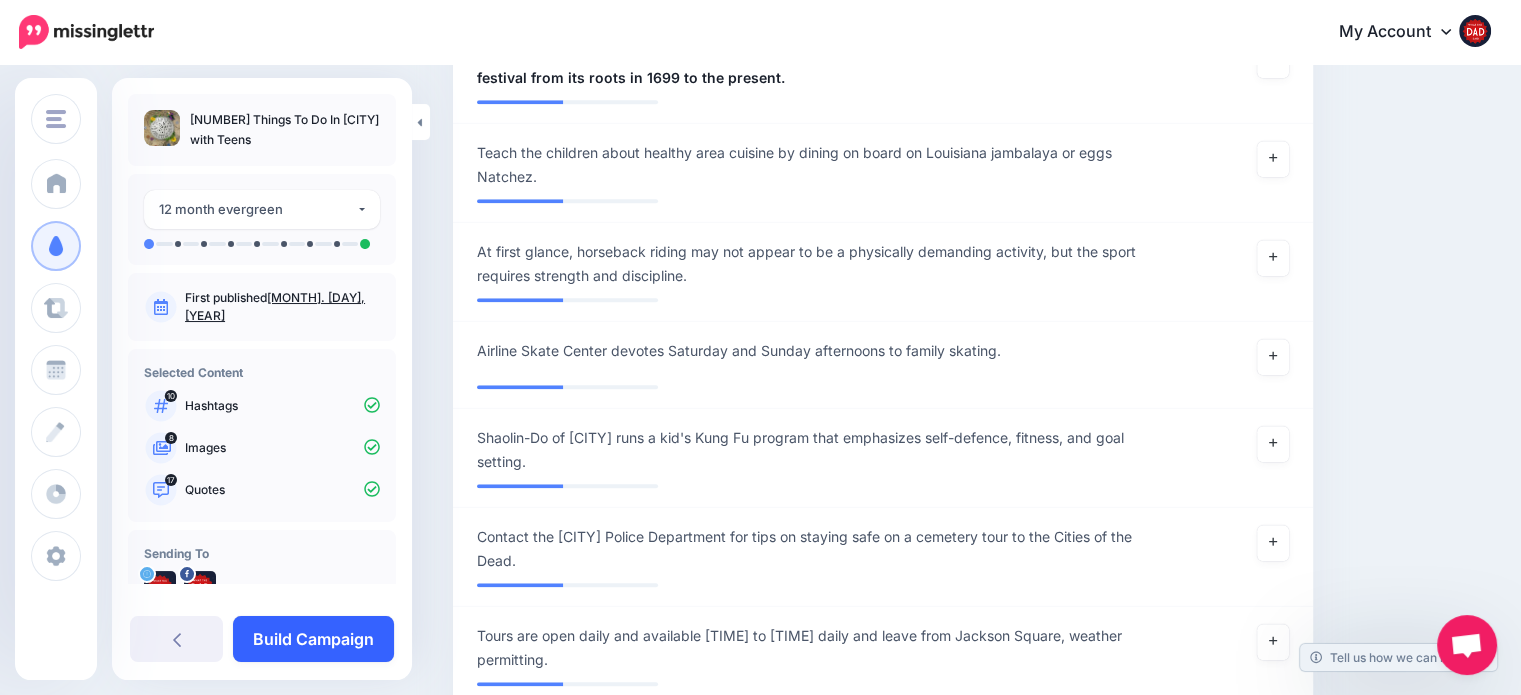 click on "Build Campaign" at bounding box center (313, 639) 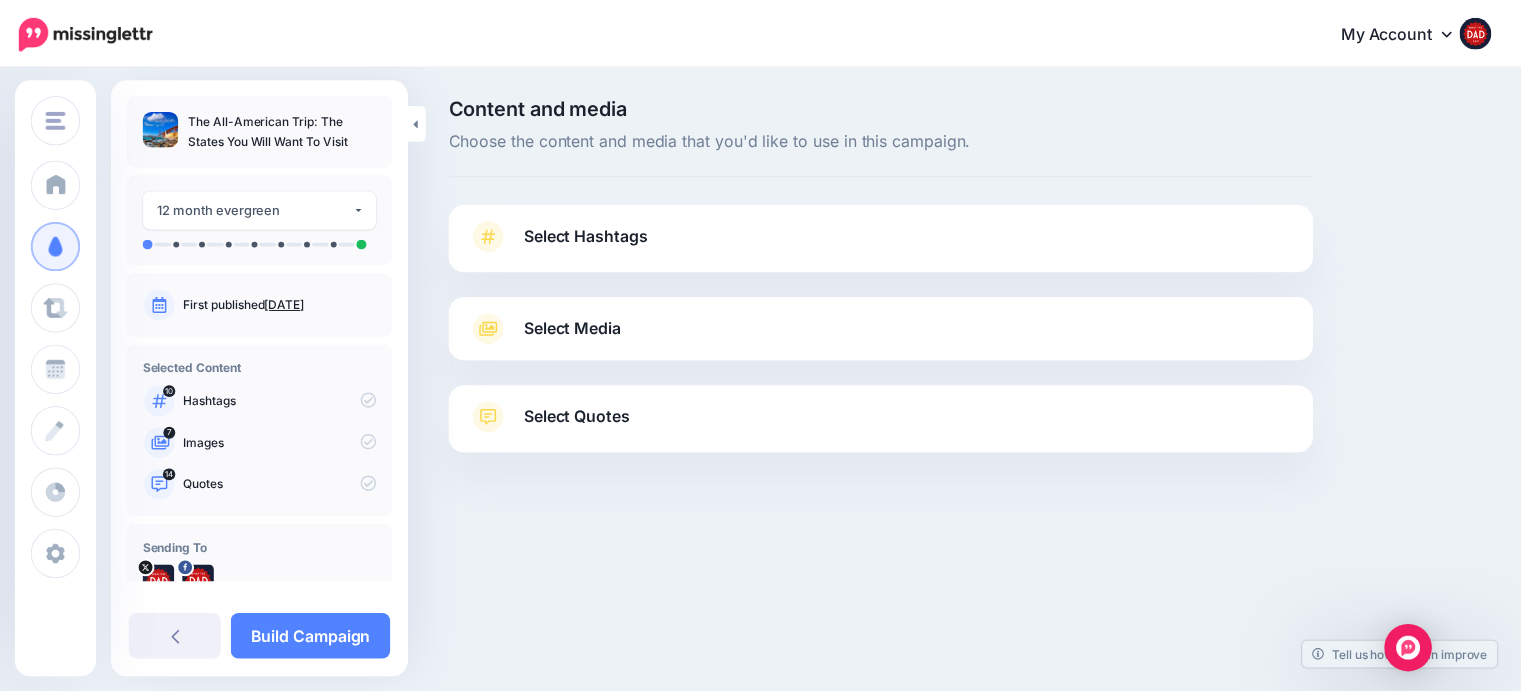 scroll, scrollTop: 0, scrollLeft: 0, axis: both 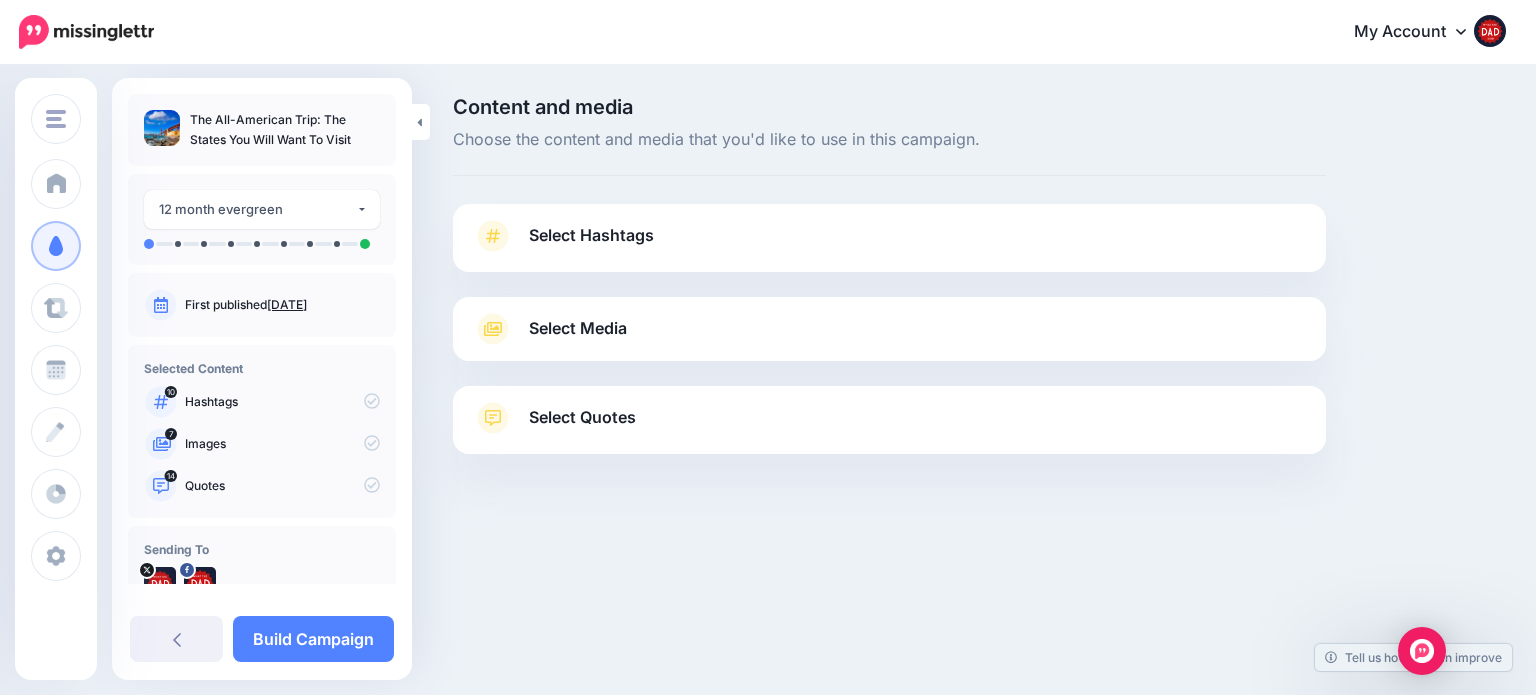 click on "Select Hashtags" at bounding box center (591, 235) 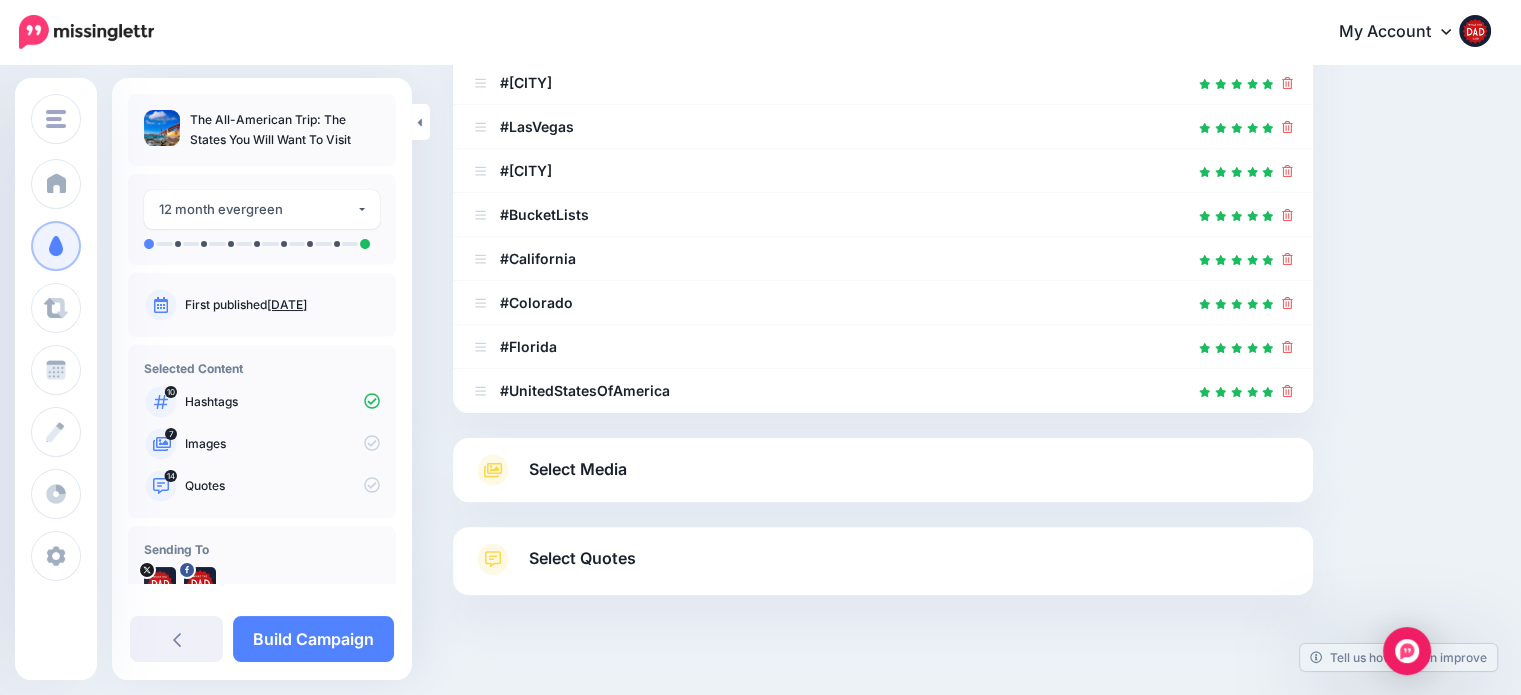 scroll, scrollTop: 505, scrollLeft: 0, axis: vertical 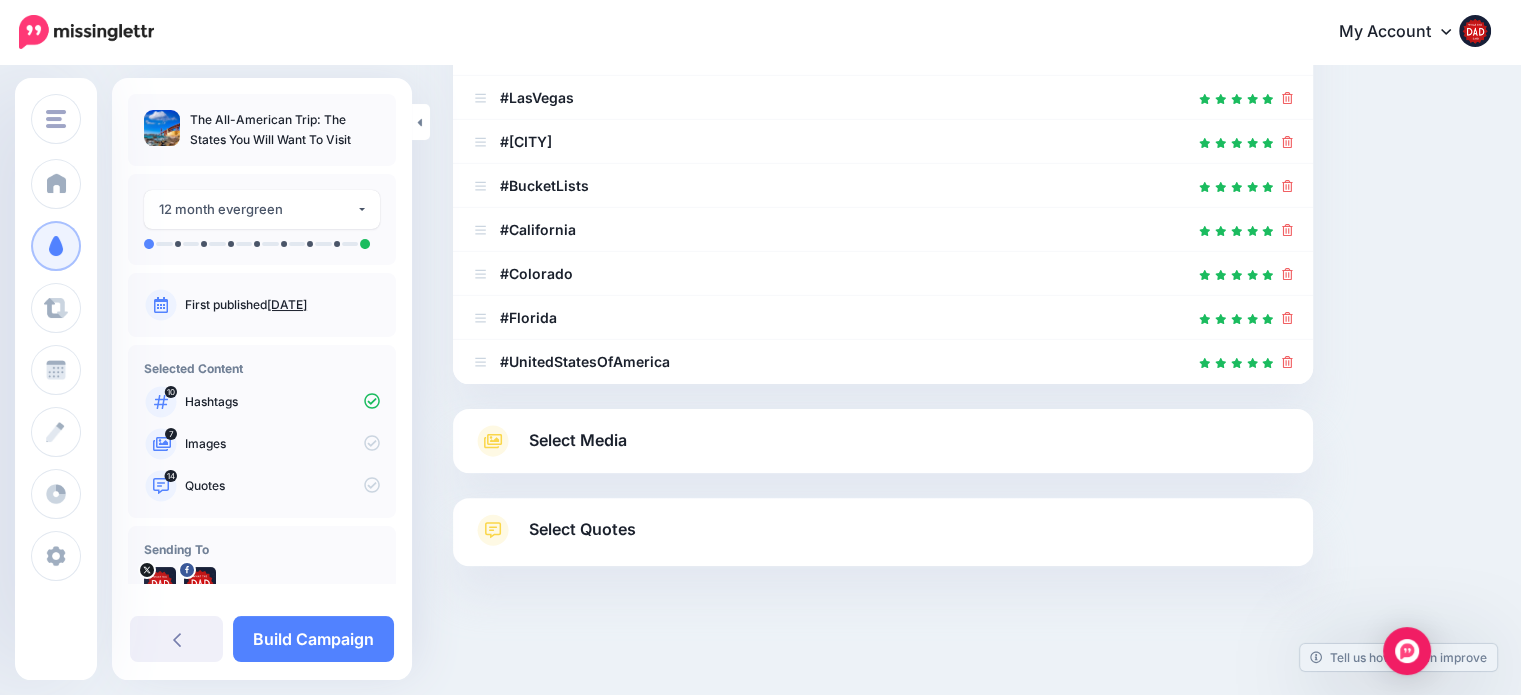 click on "Select Media" at bounding box center (578, 440) 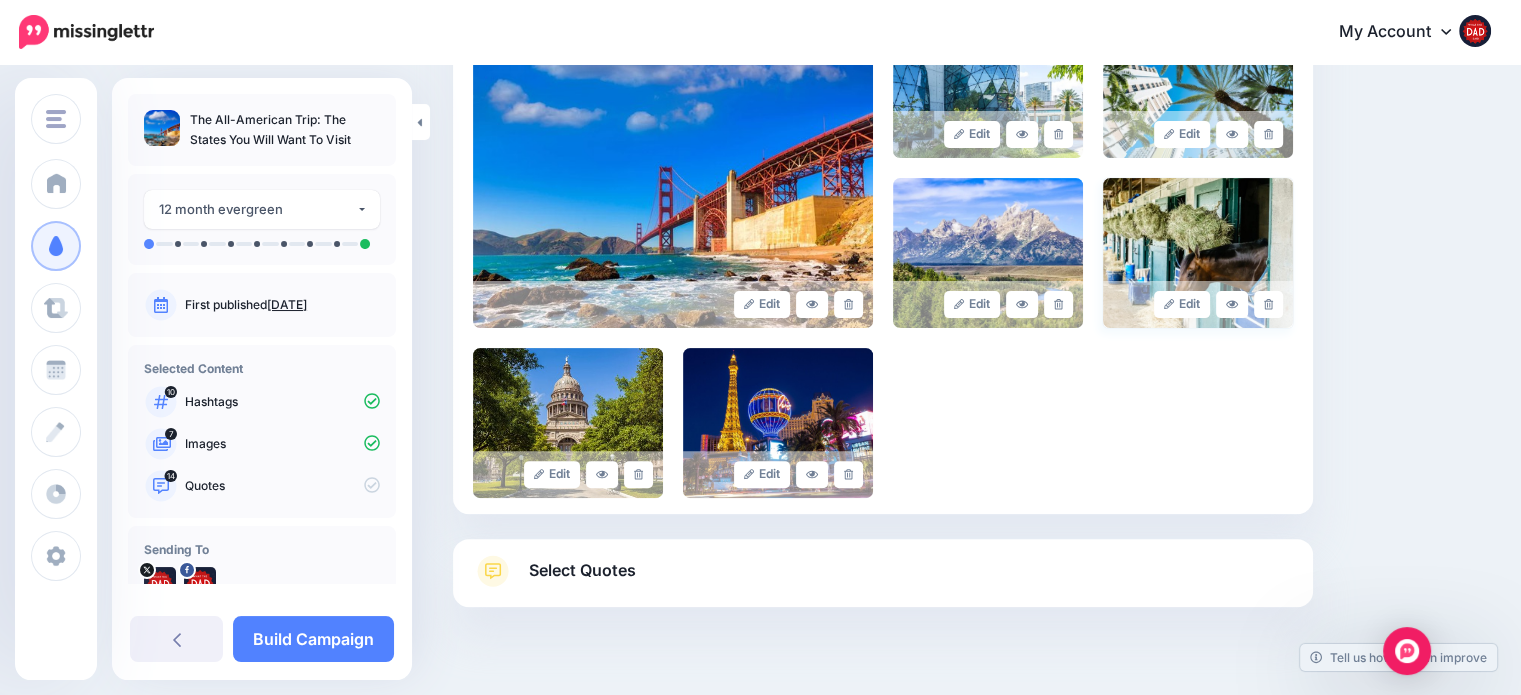 scroll, scrollTop: 554, scrollLeft: 0, axis: vertical 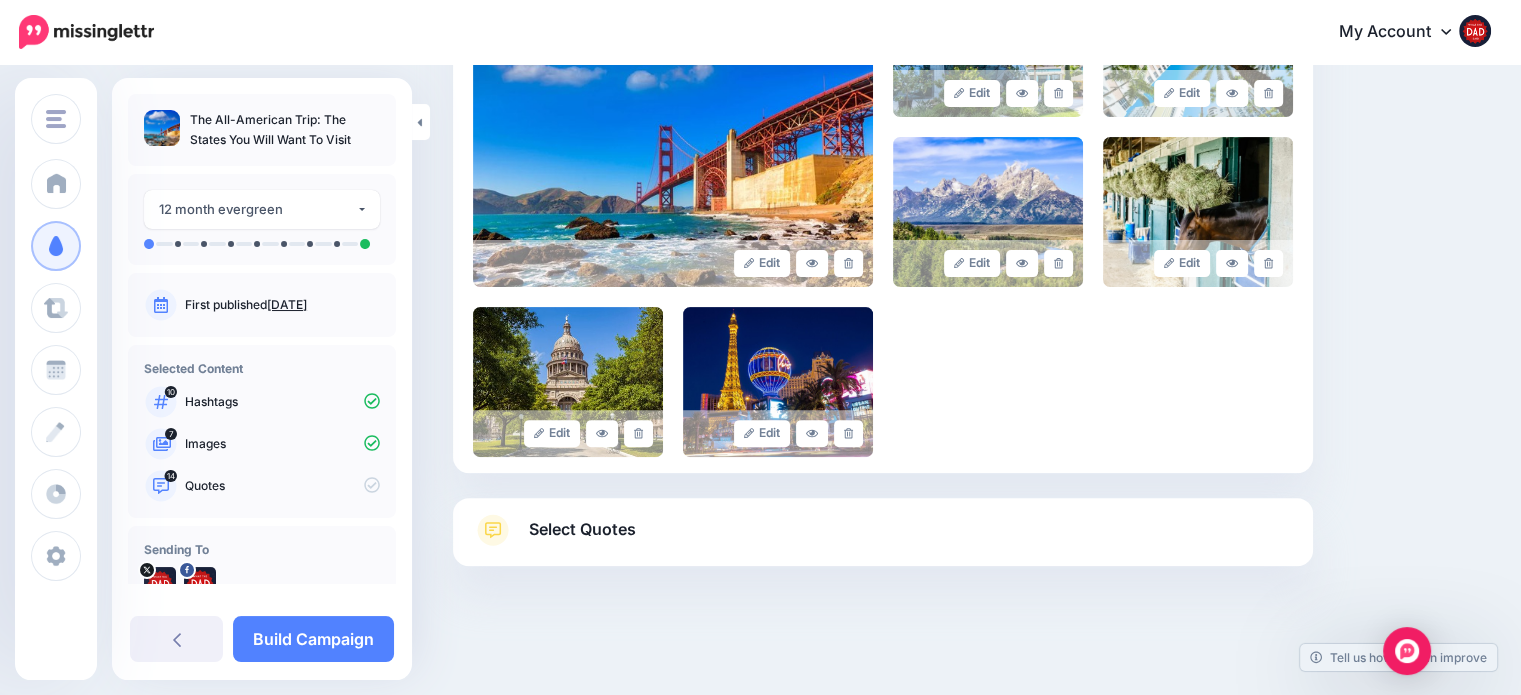 click on "Select Quotes" at bounding box center (582, 529) 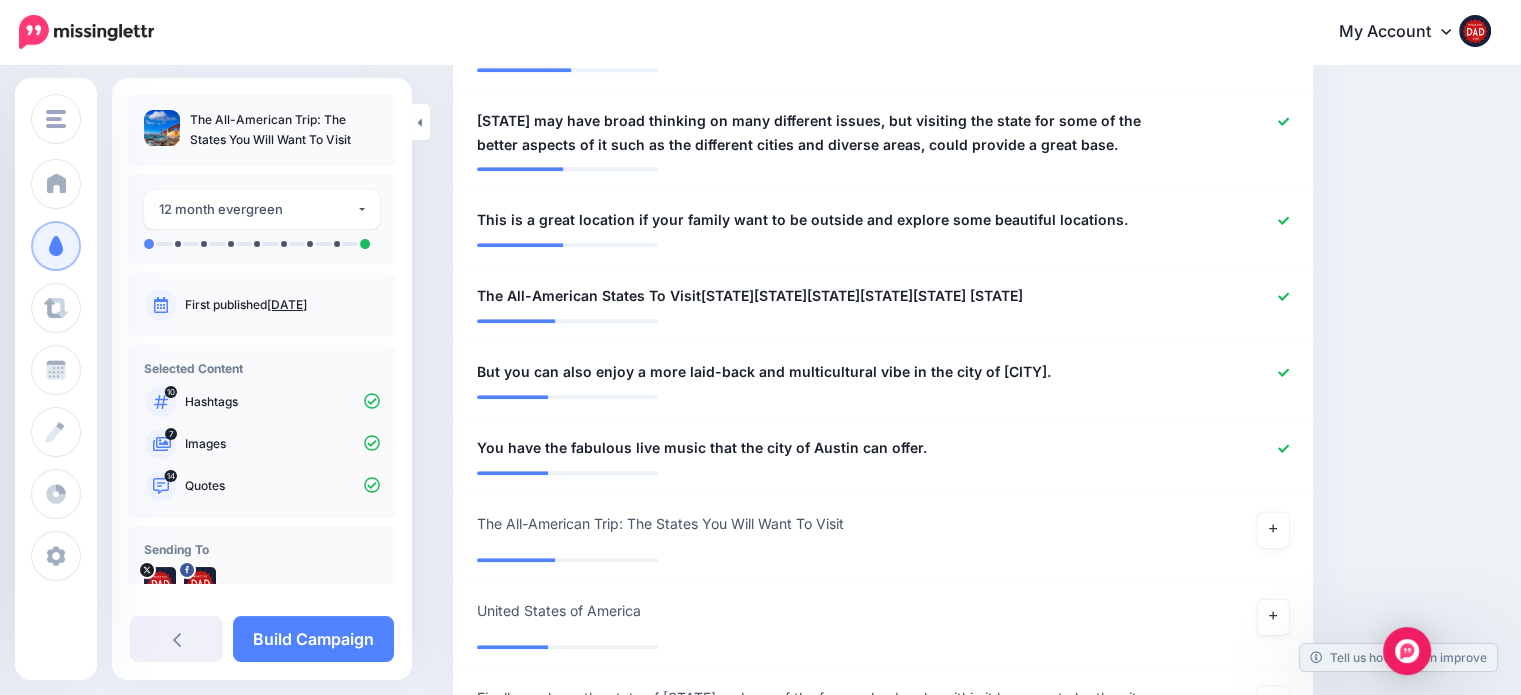 scroll, scrollTop: 1854, scrollLeft: 0, axis: vertical 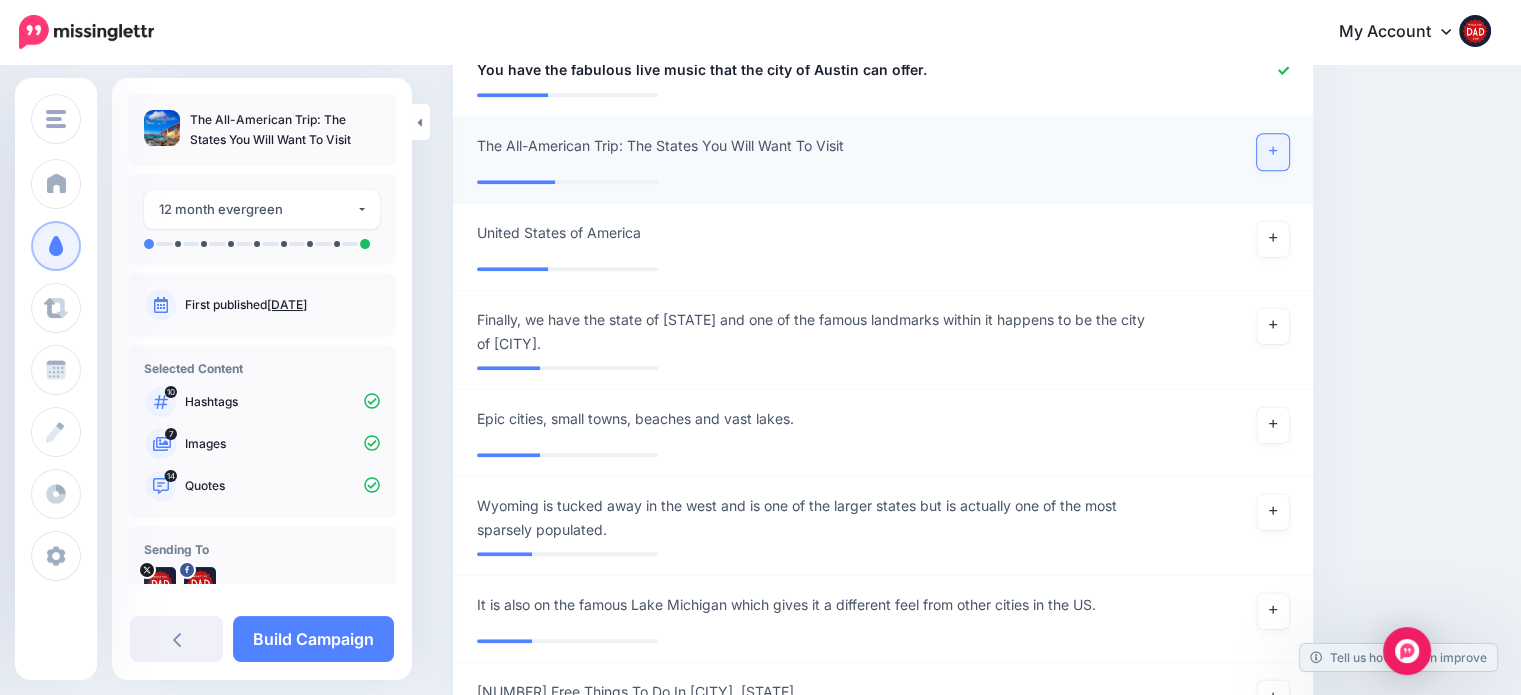click at bounding box center [1273, 152] 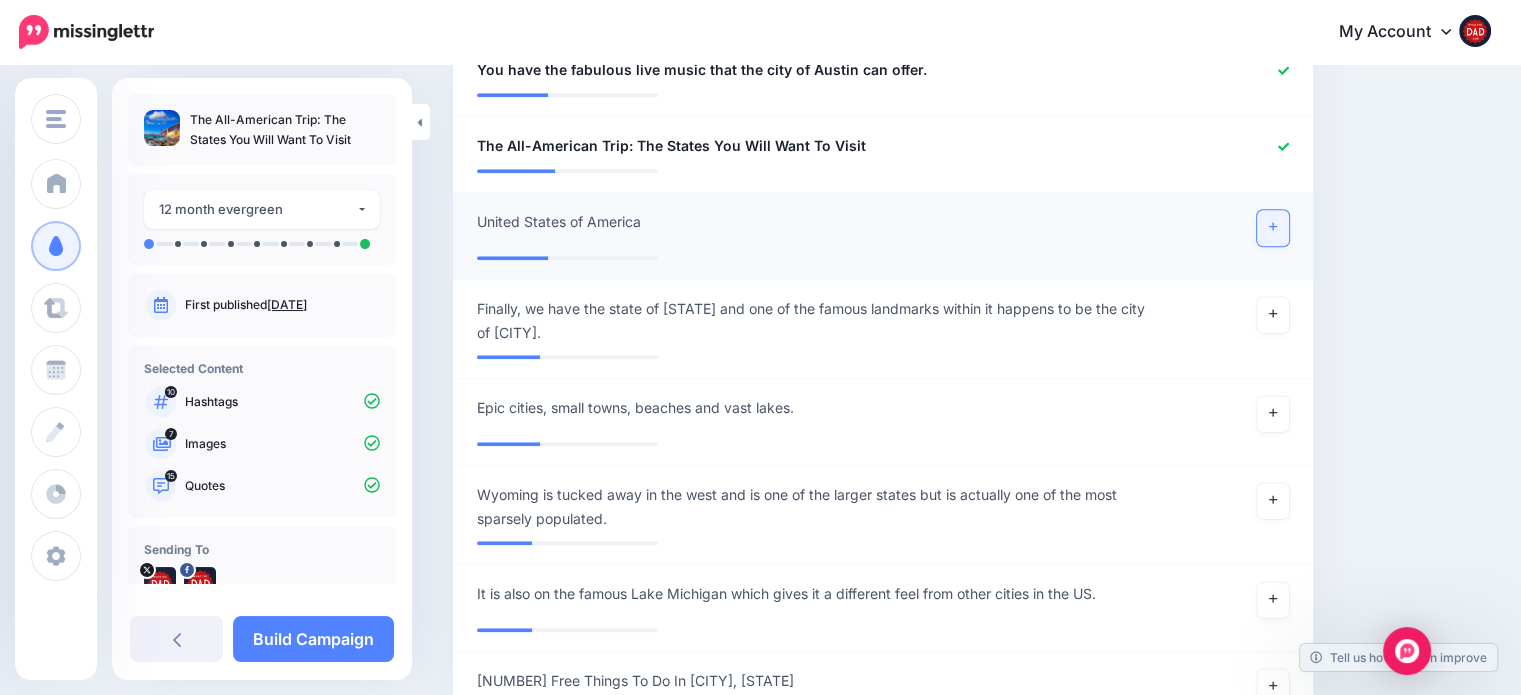 click at bounding box center (1273, 228) 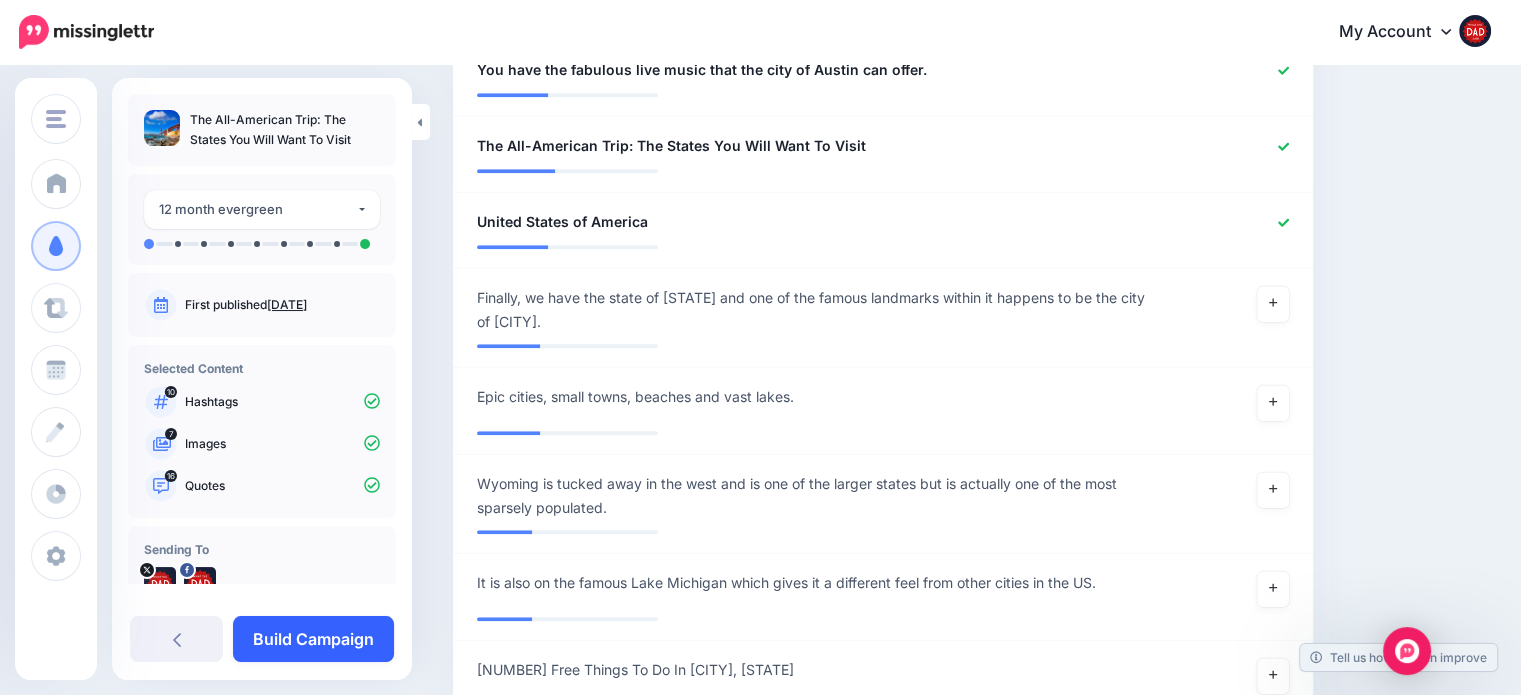 click on "Build Campaign" at bounding box center (313, 639) 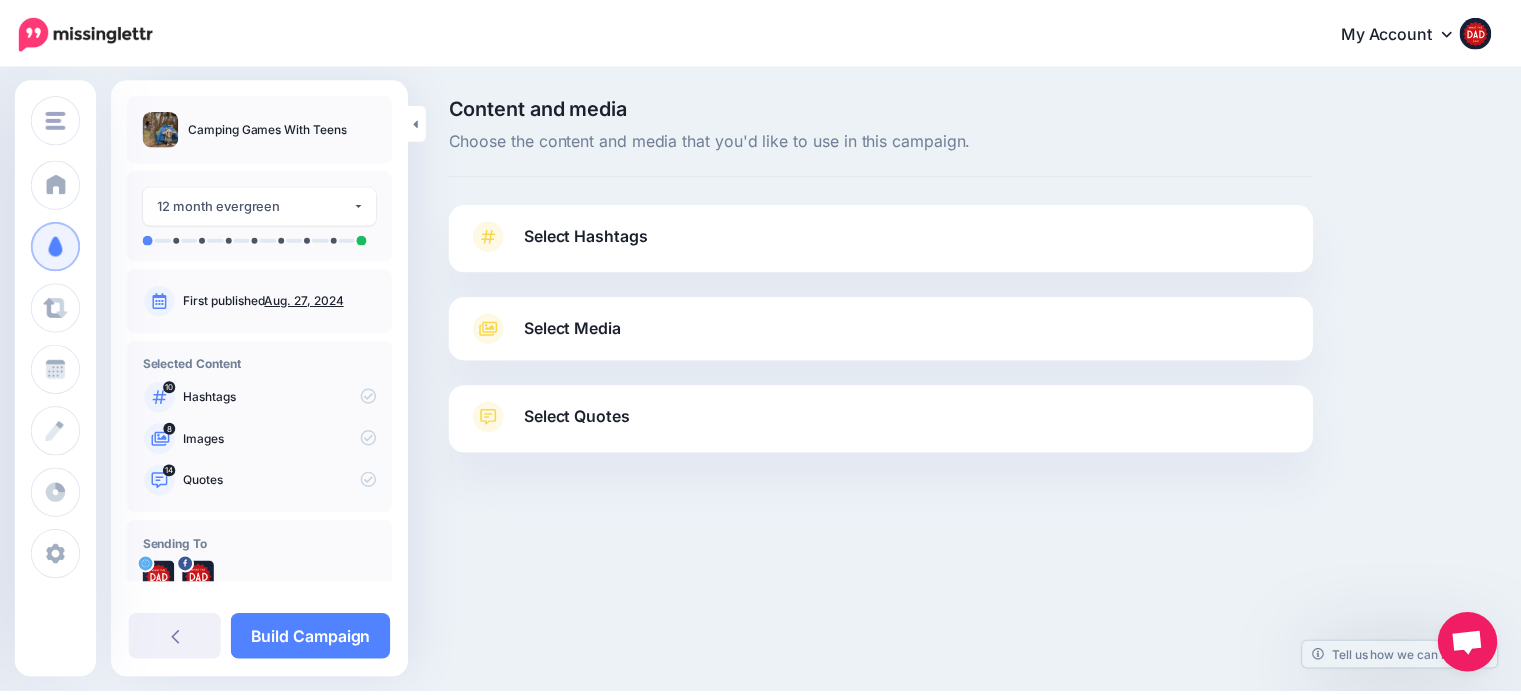 scroll, scrollTop: 0, scrollLeft: 0, axis: both 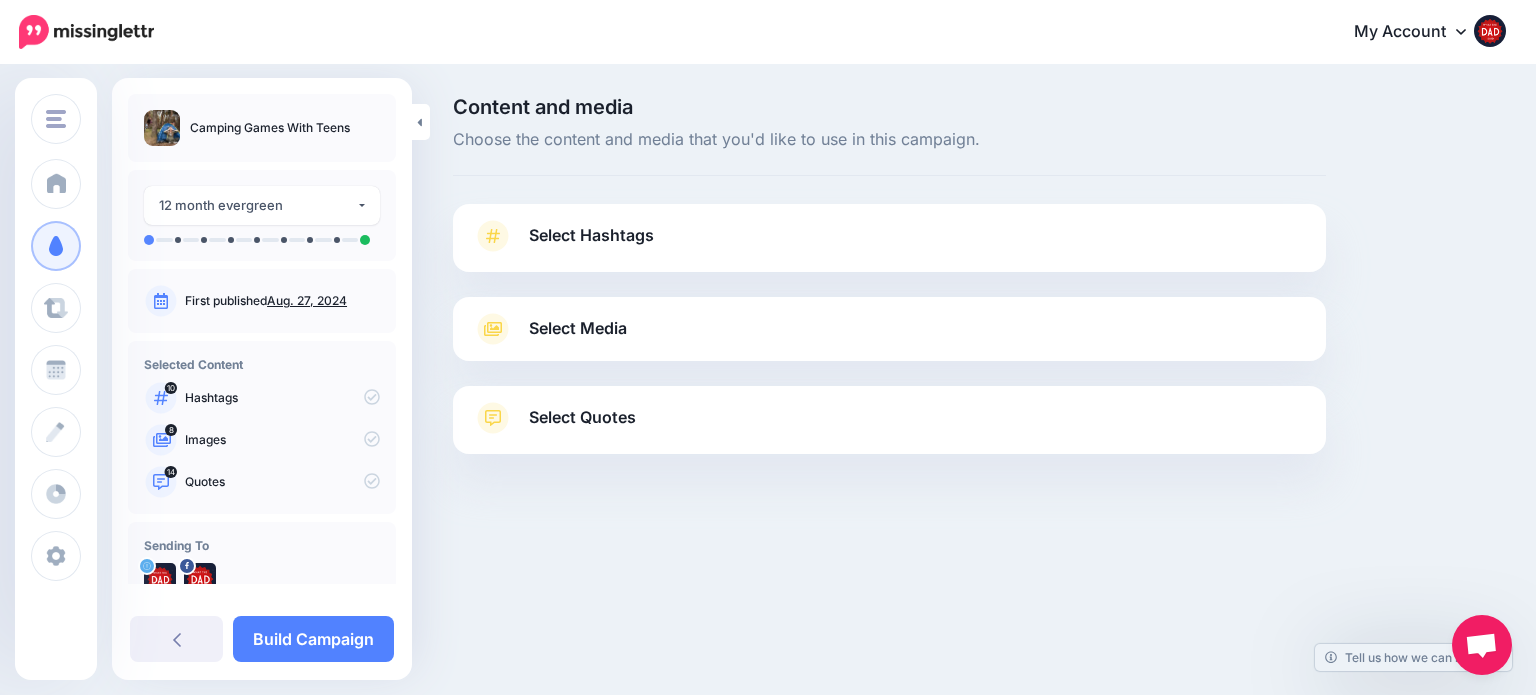 click on "Select Hashtags" at bounding box center (889, 246) 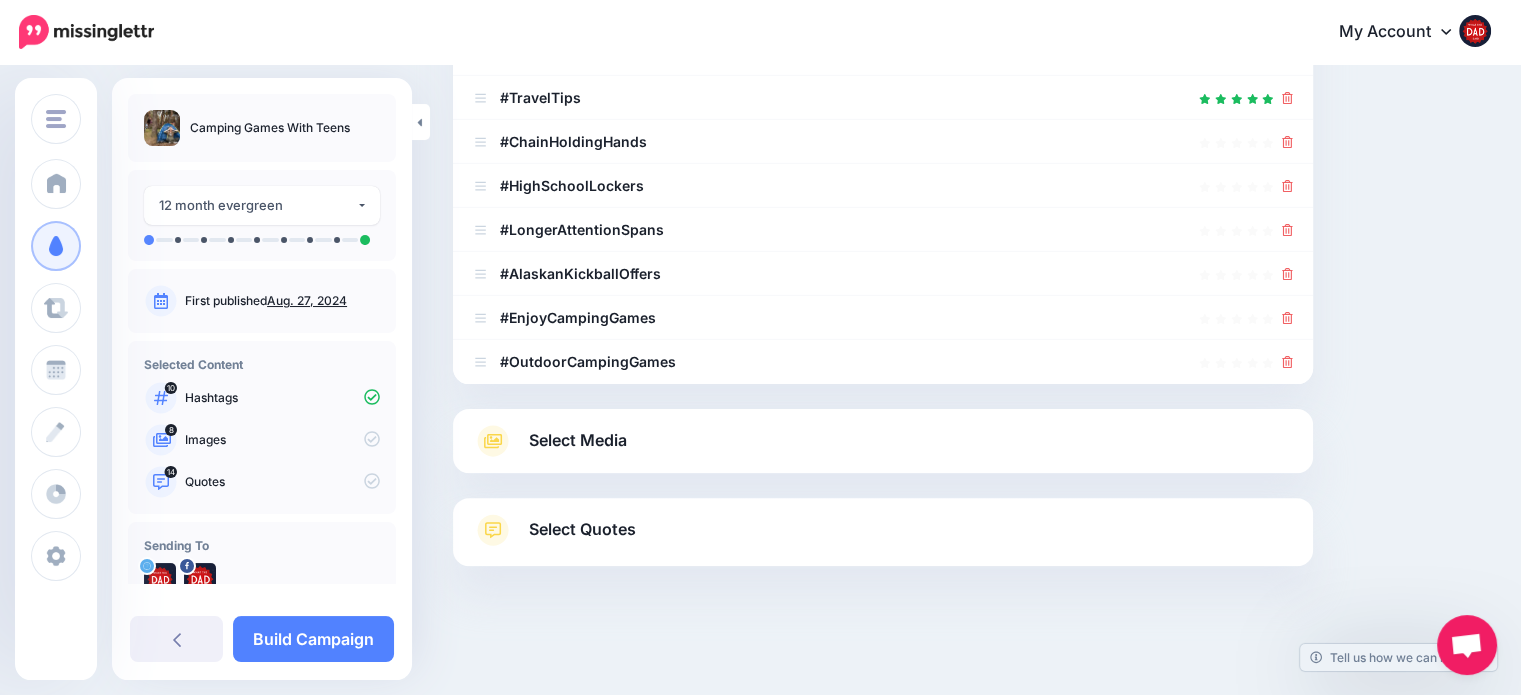 click on "Select Media" at bounding box center [883, 441] 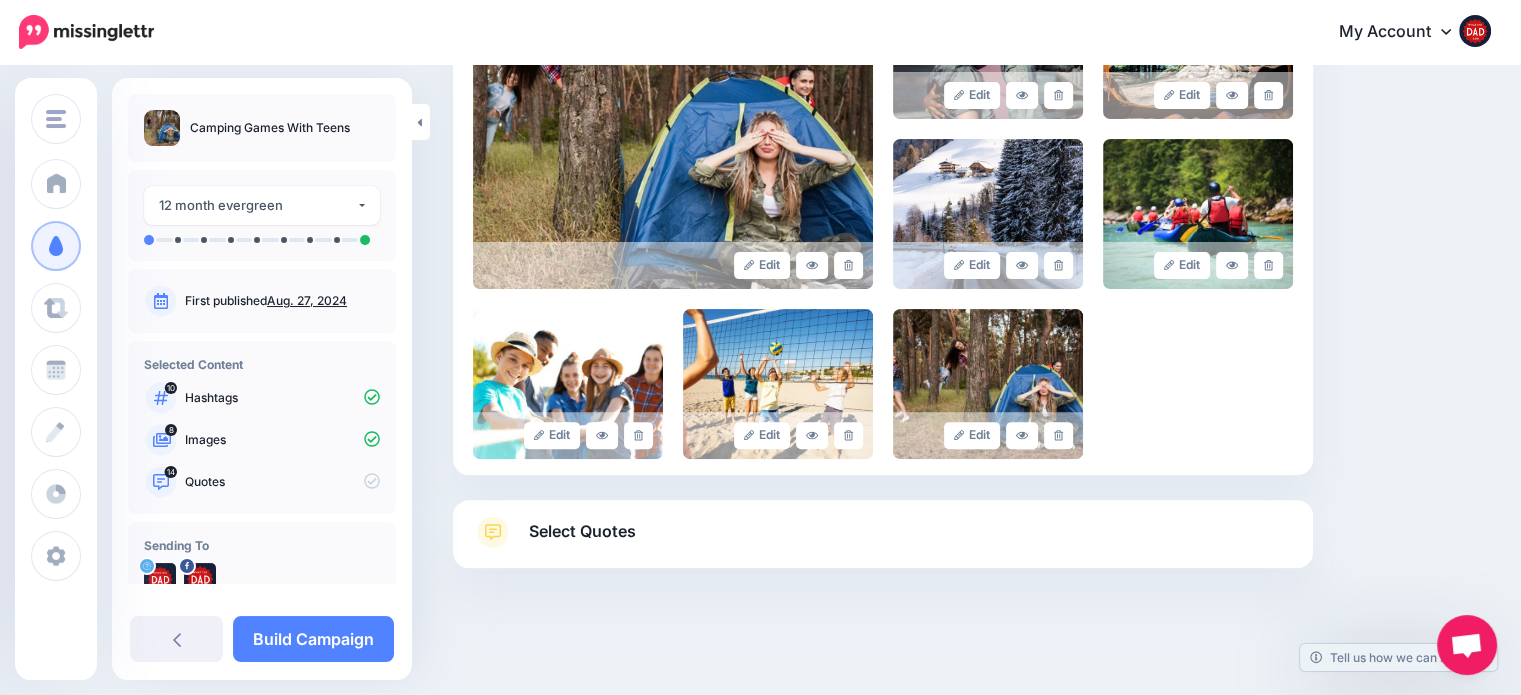 scroll, scrollTop: 554, scrollLeft: 0, axis: vertical 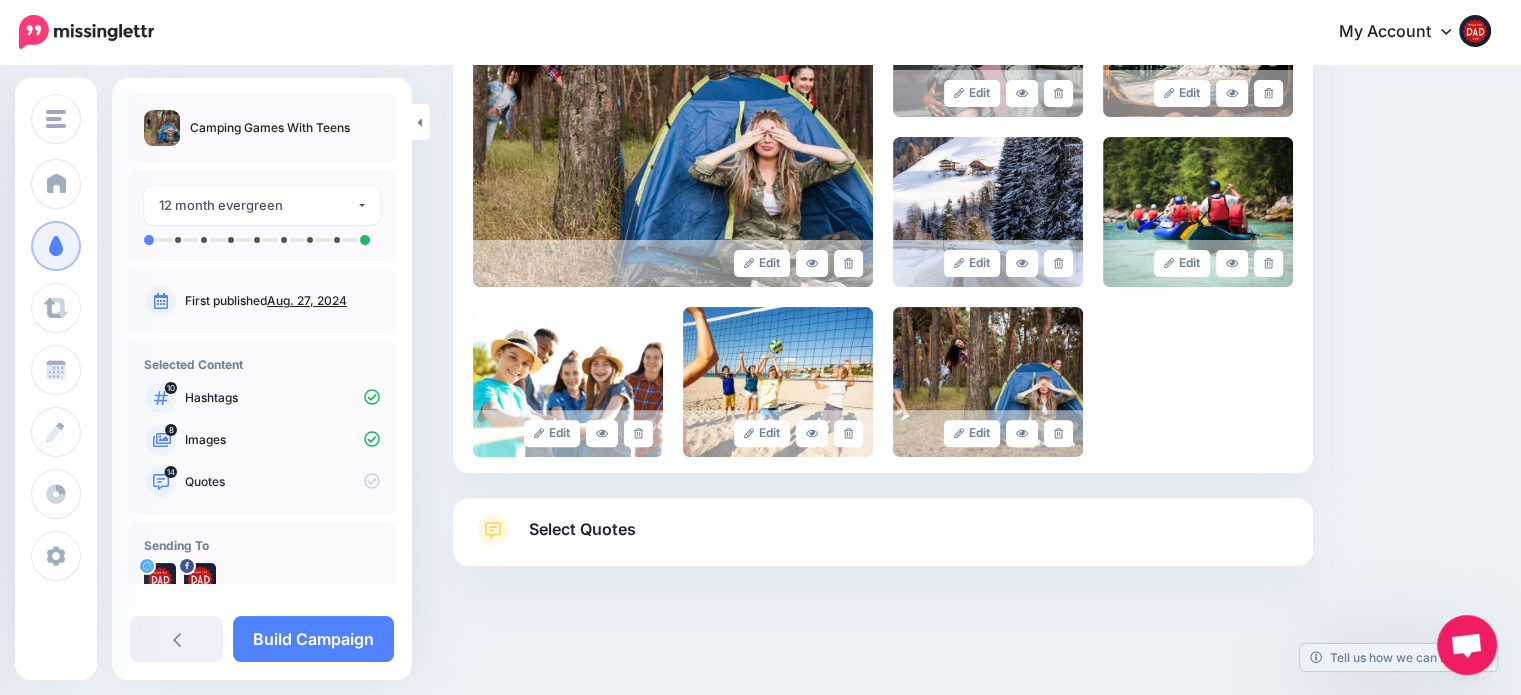 click on "Select Quotes" at bounding box center [582, 529] 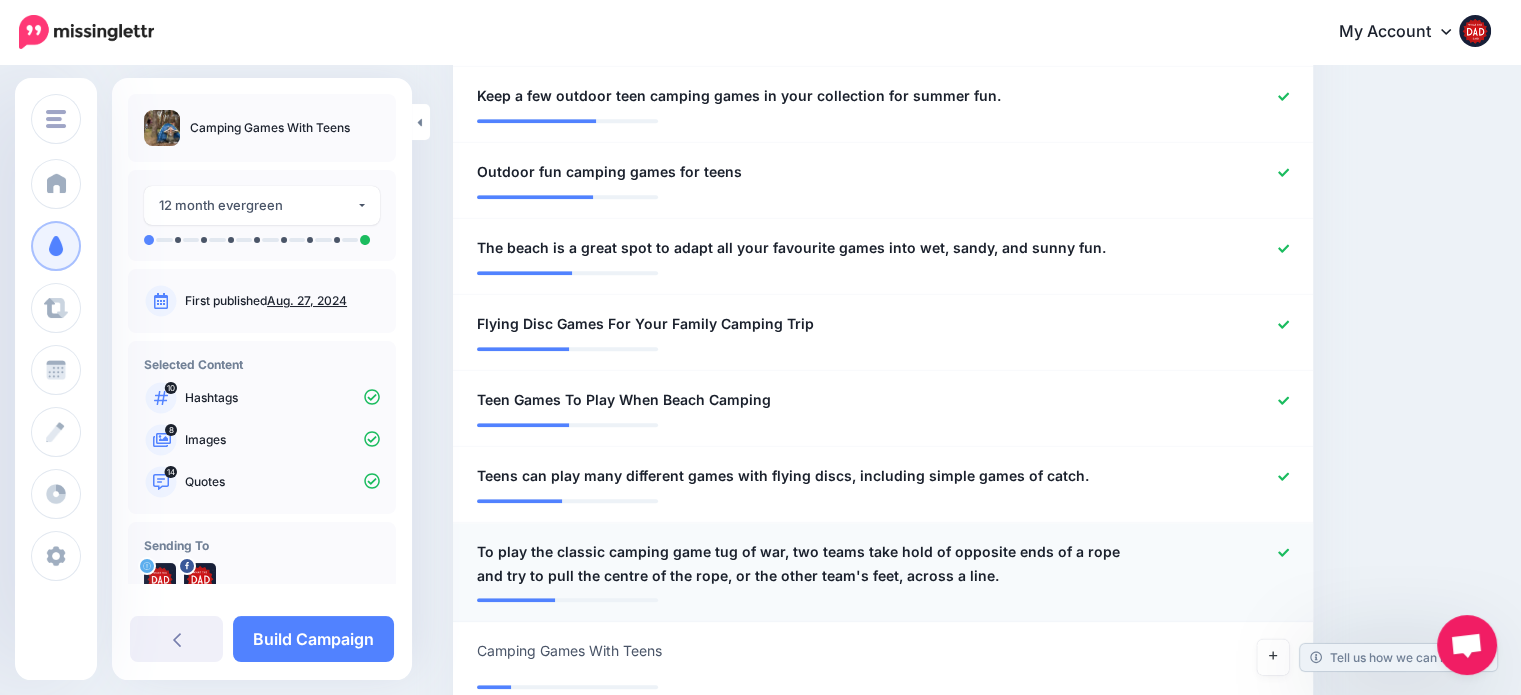 scroll, scrollTop: 1754, scrollLeft: 0, axis: vertical 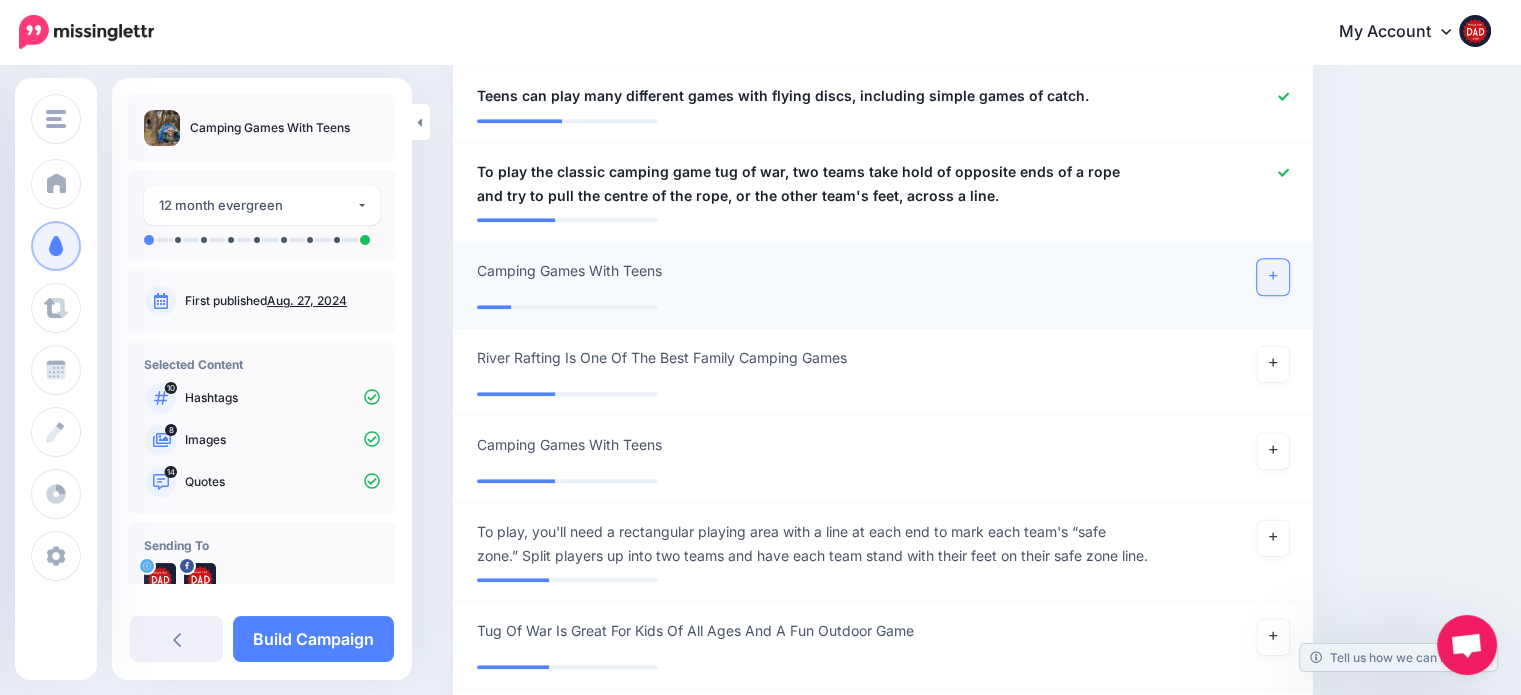 click at bounding box center (1273, 277) 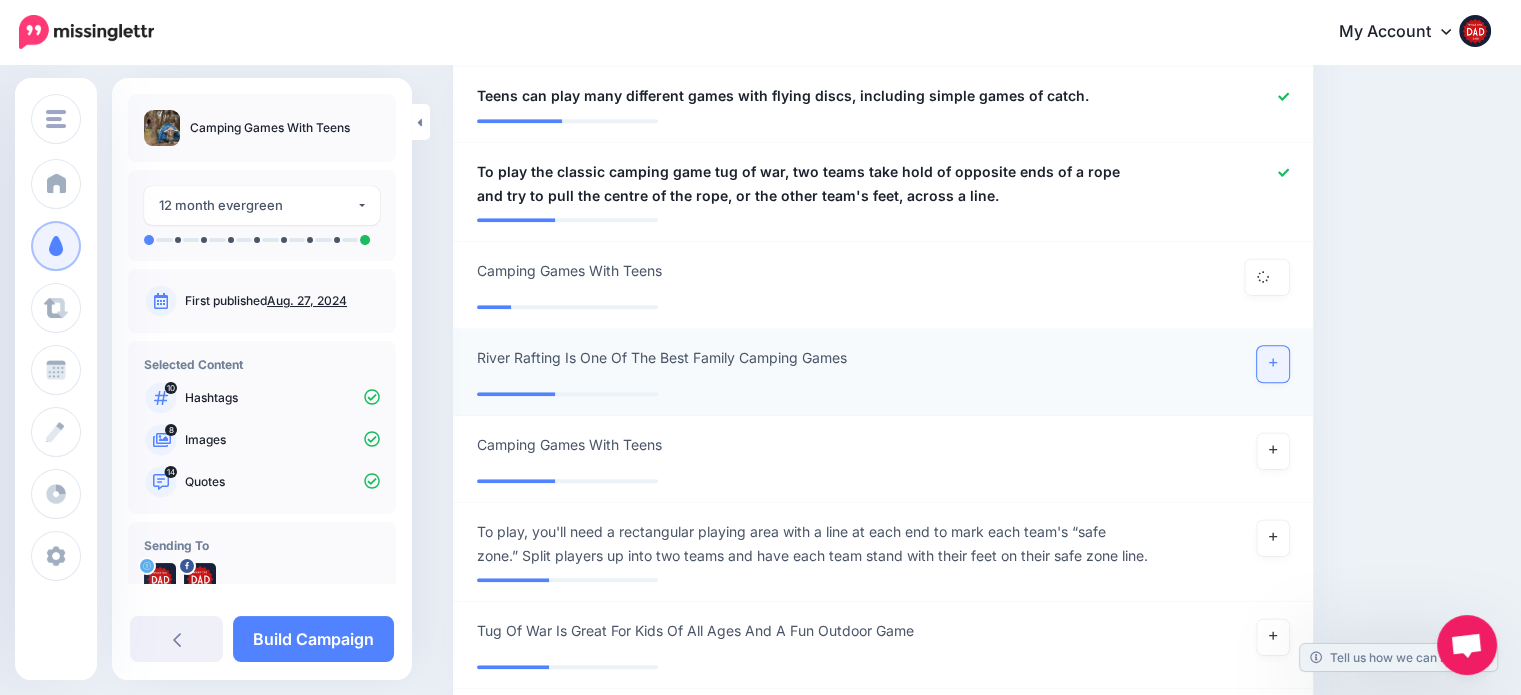 click at bounding box center [1273, 364] 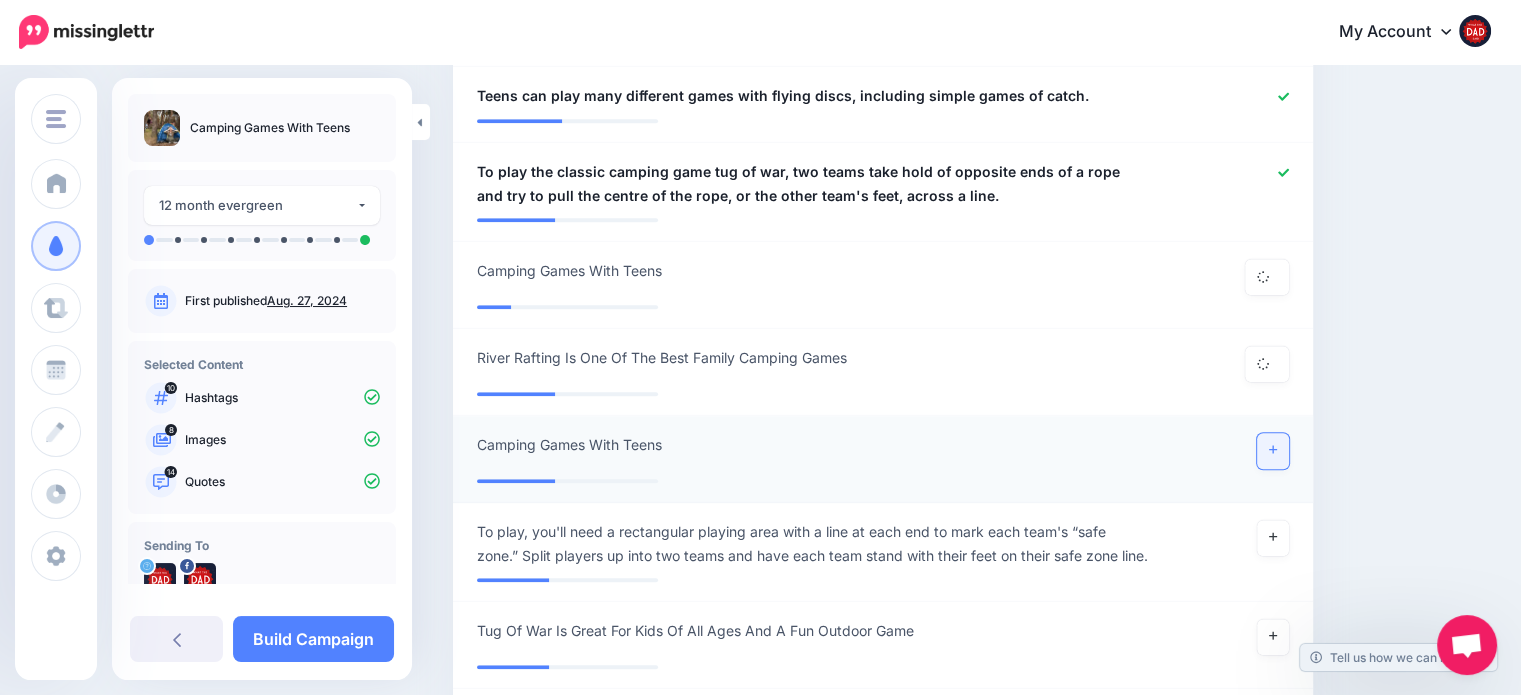 click at bounding box center [1273, 451] 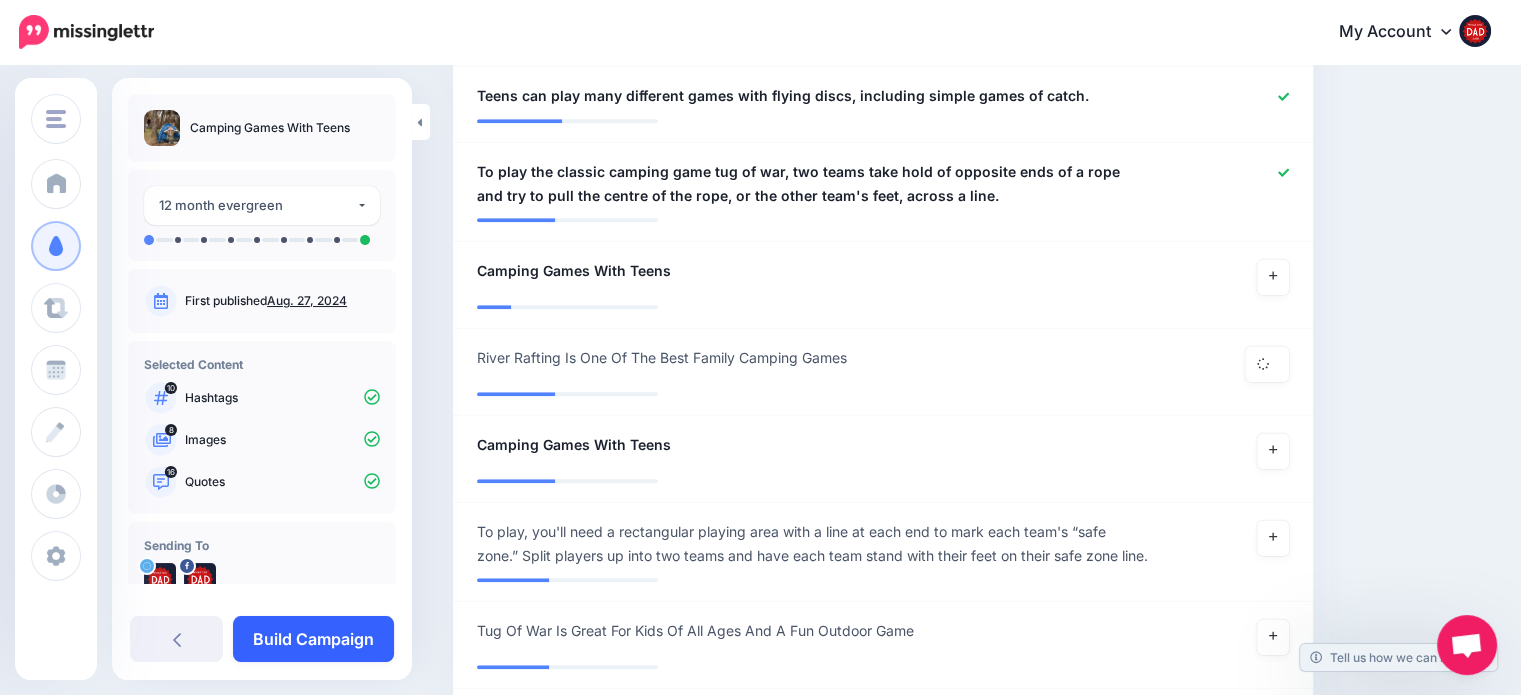 click on "Build Campaign" at bounding box center [313, 639] 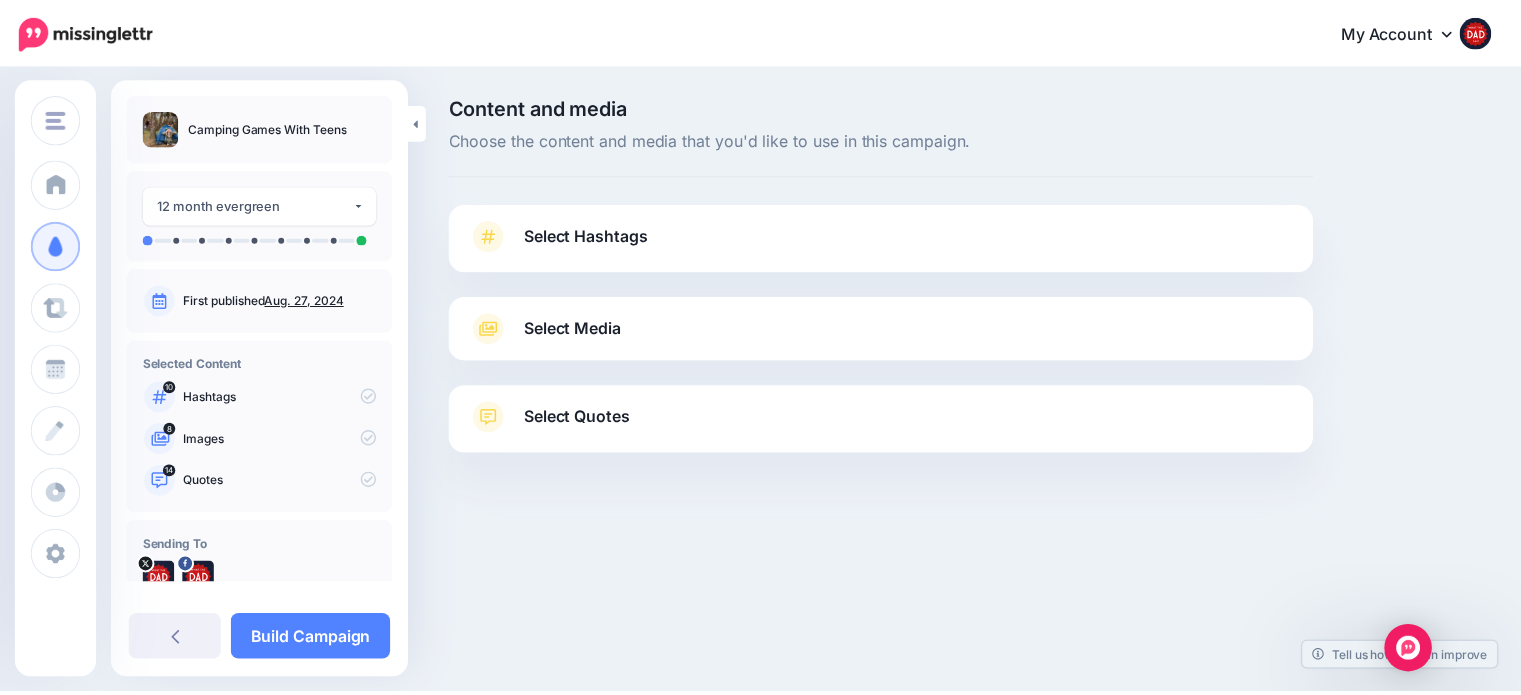 scroll, scrollTop: 0, scrollLeft: 0, axis: both 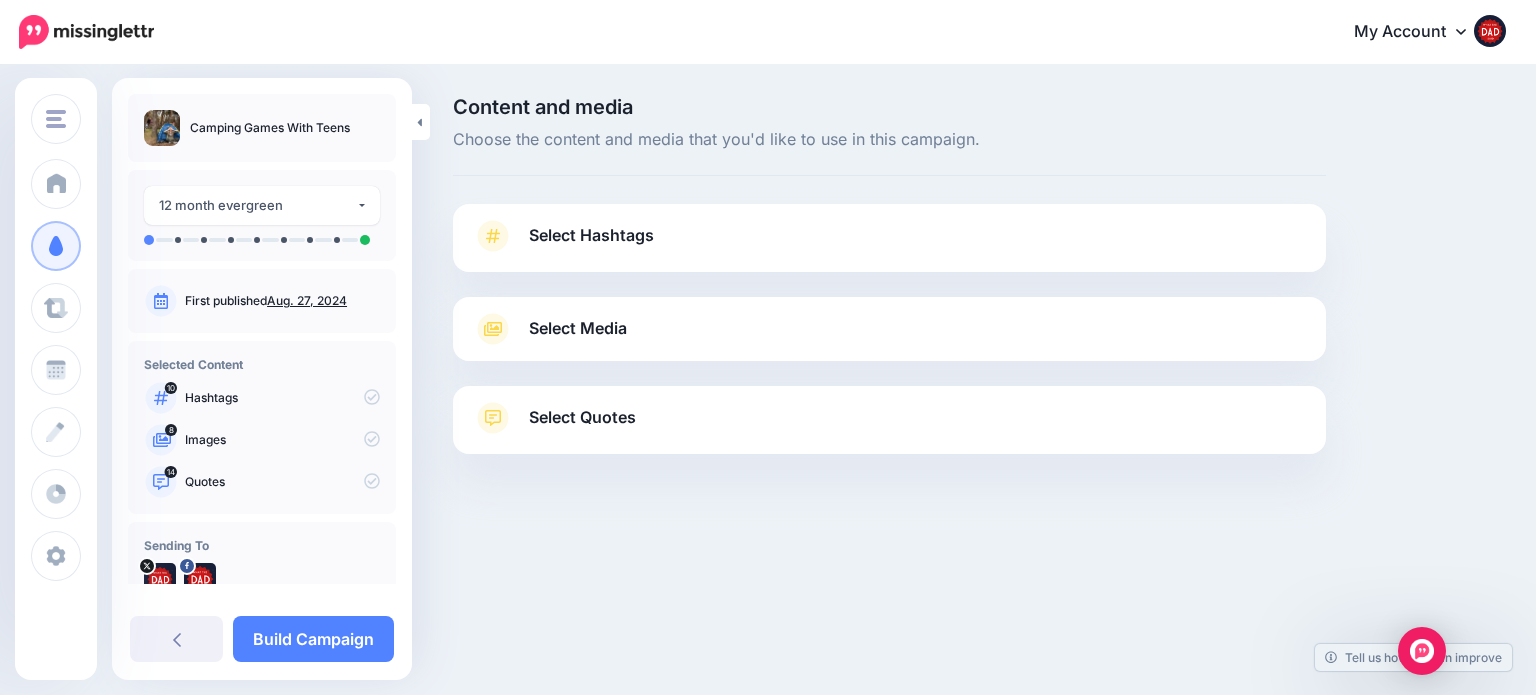 click on "Select Hashtags" at bounding box center [591, 235] 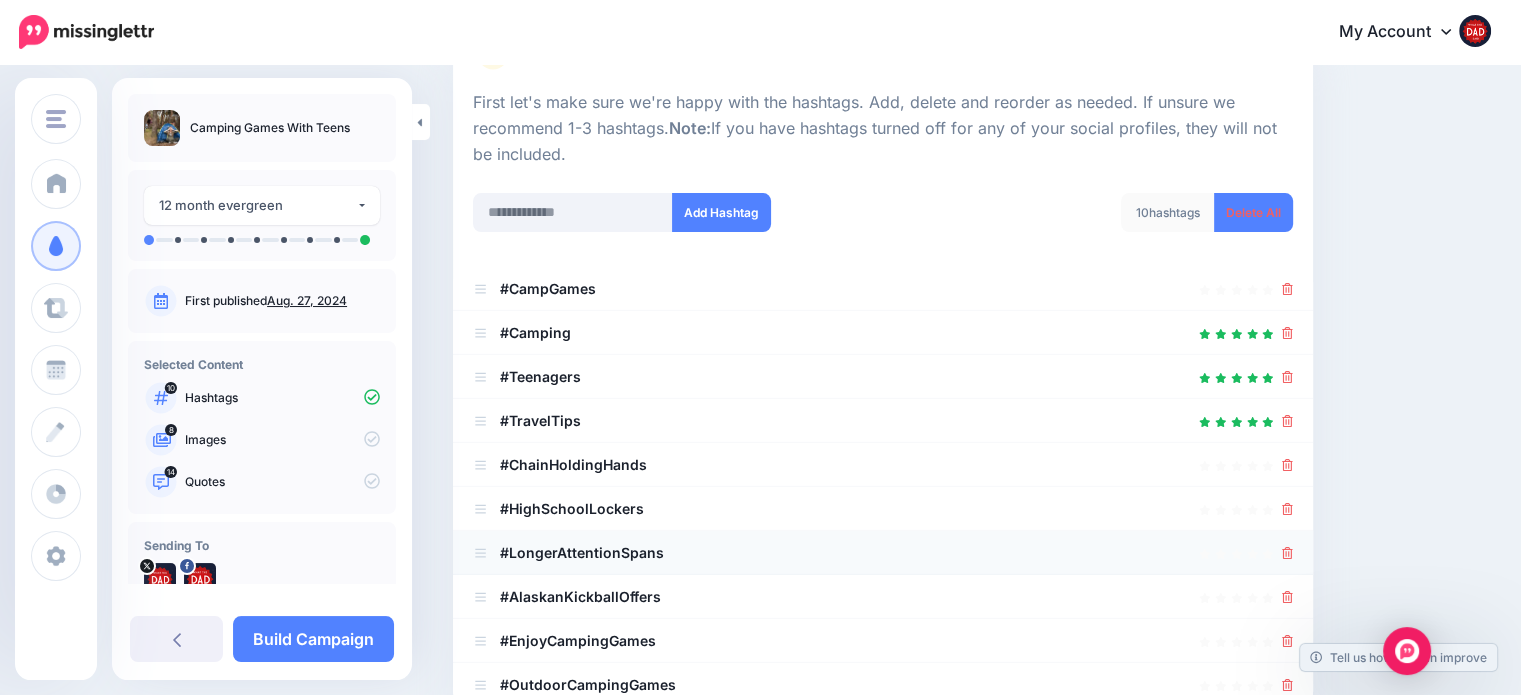 scroll, scrollTop: 500, scrollLeft: 0, axis: vertical 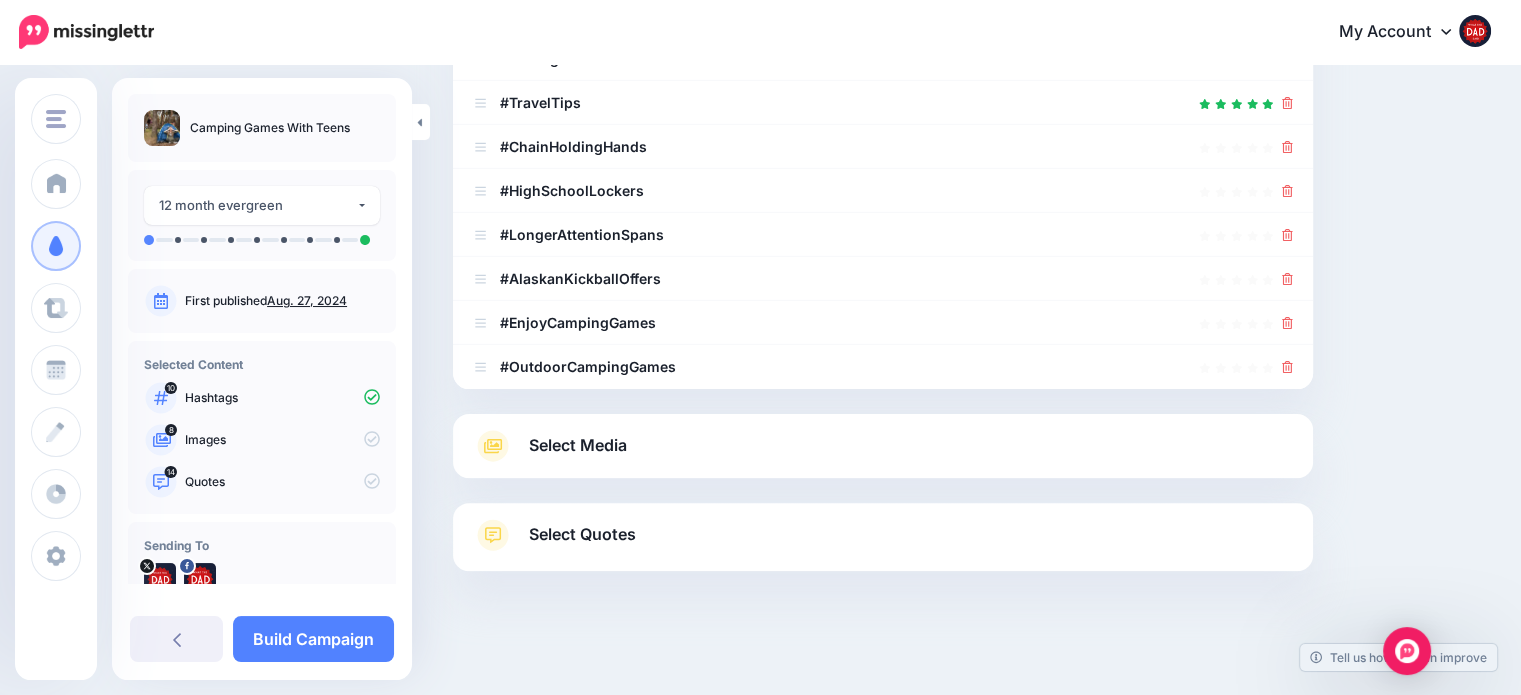click on "Select Media" at bounding box center [578, 445] 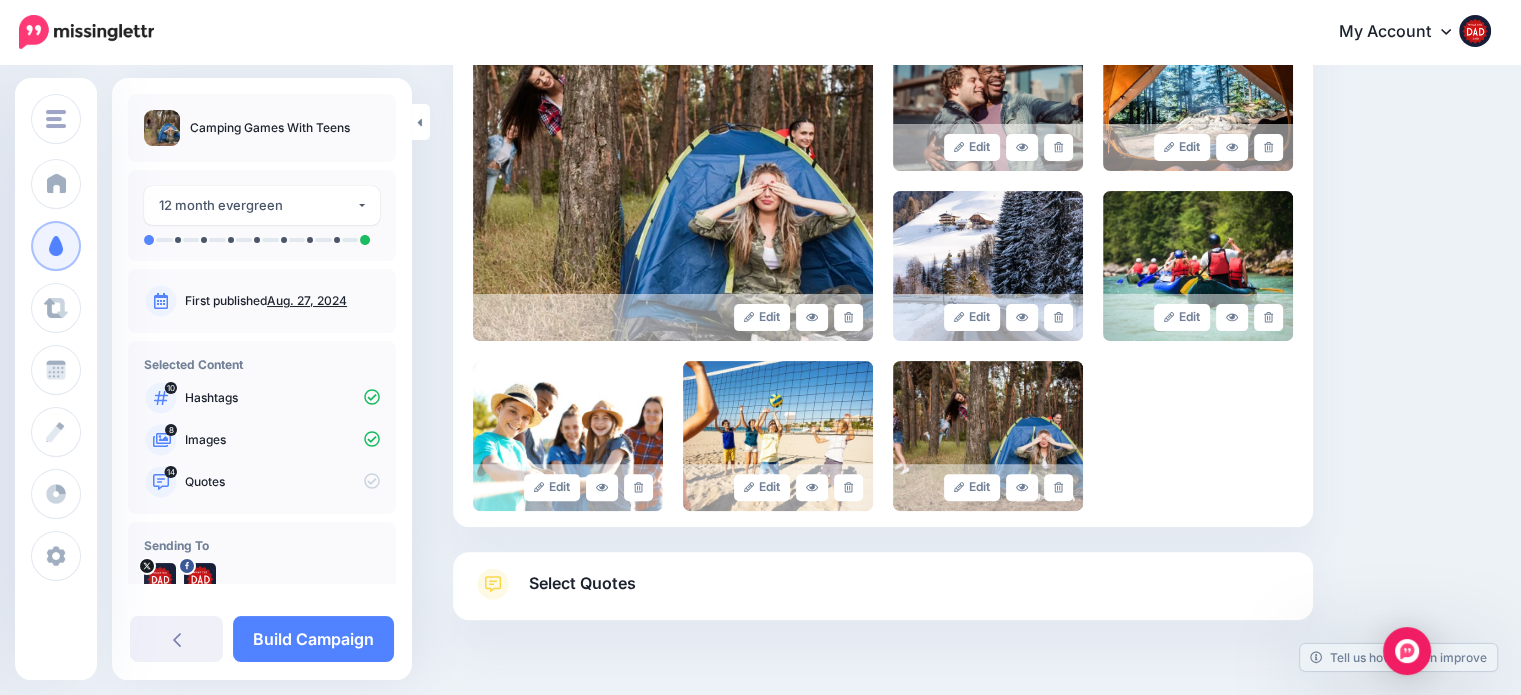 click on "Select Quotes" at bounding box center (582, 583) 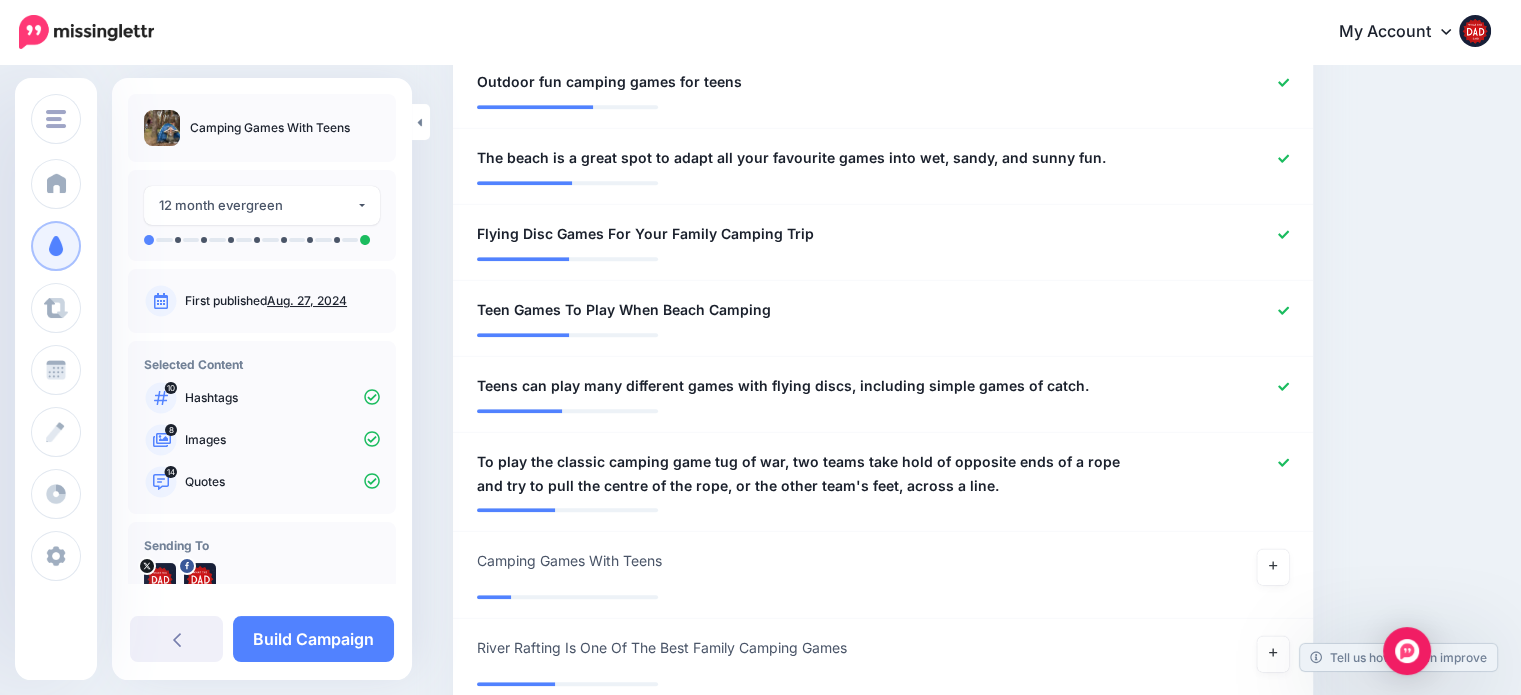 scroll, scrollTop: 1700, scrollLeft: 0, axis: vertical 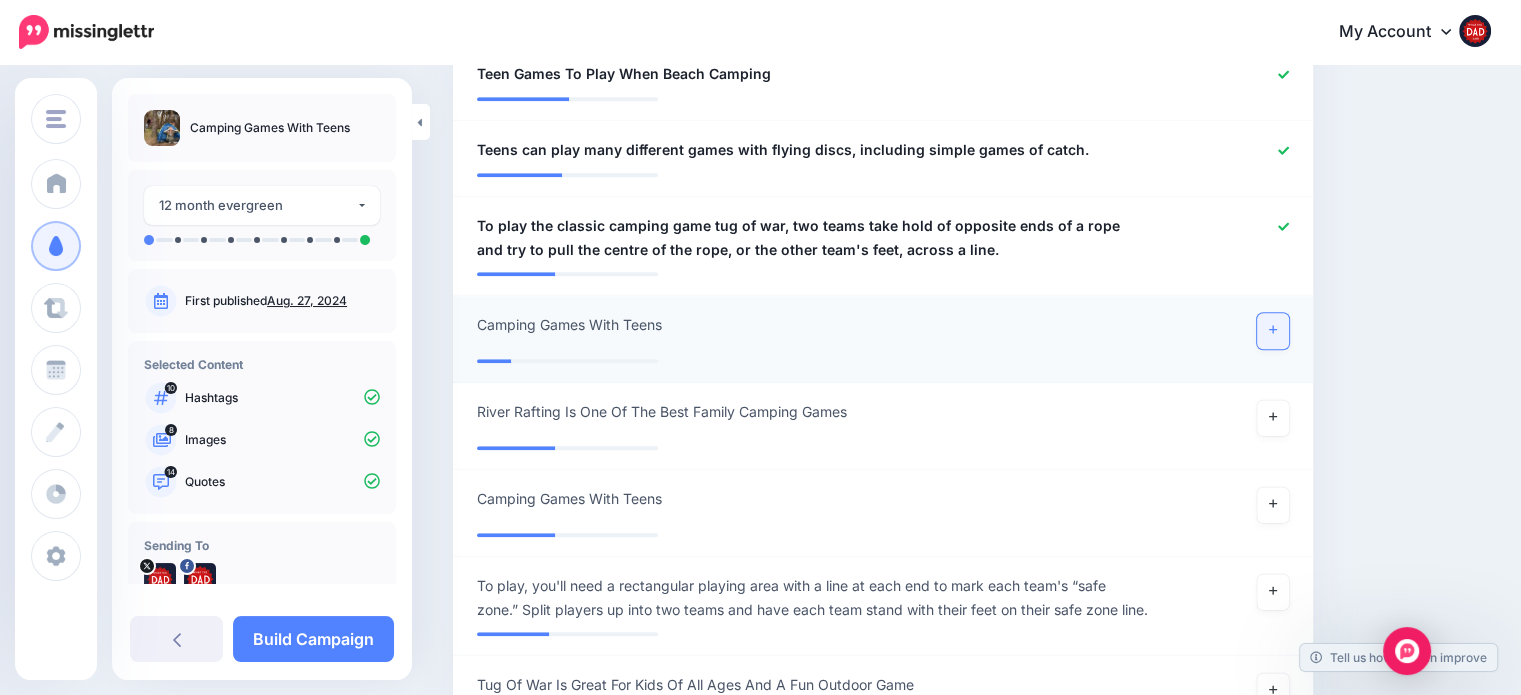 click at bounding box center [1273, 331] 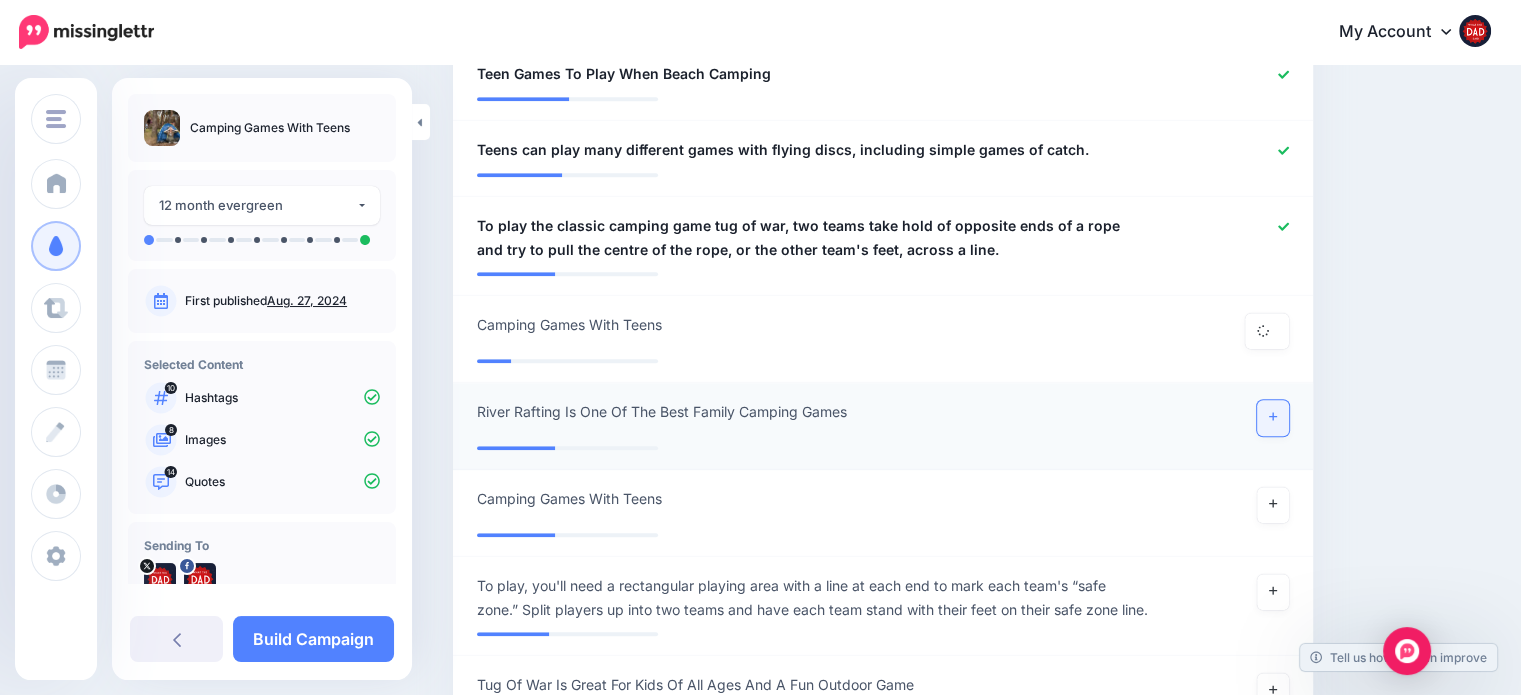click at bounding box center [1273, 418] 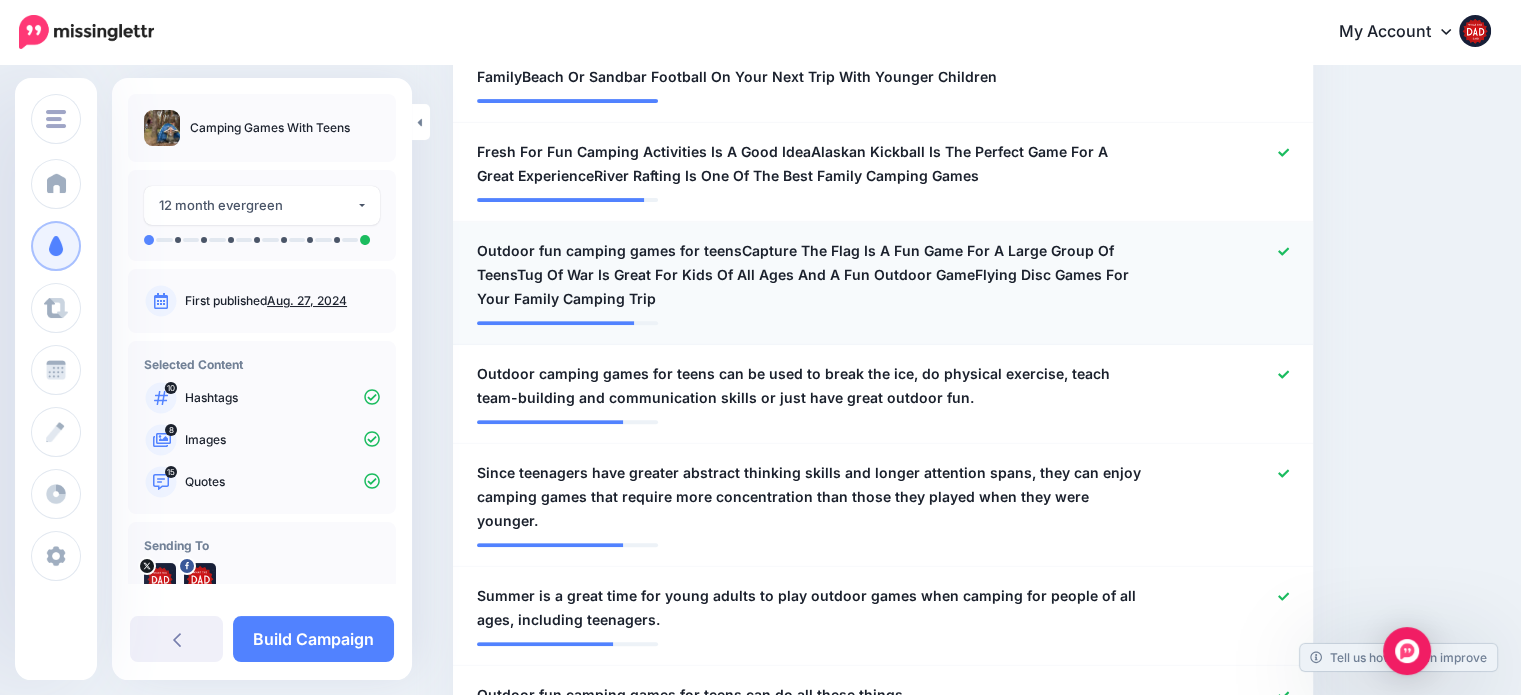 scroll, scrollTop: 200, scrollLeft: 0, axis: vertical 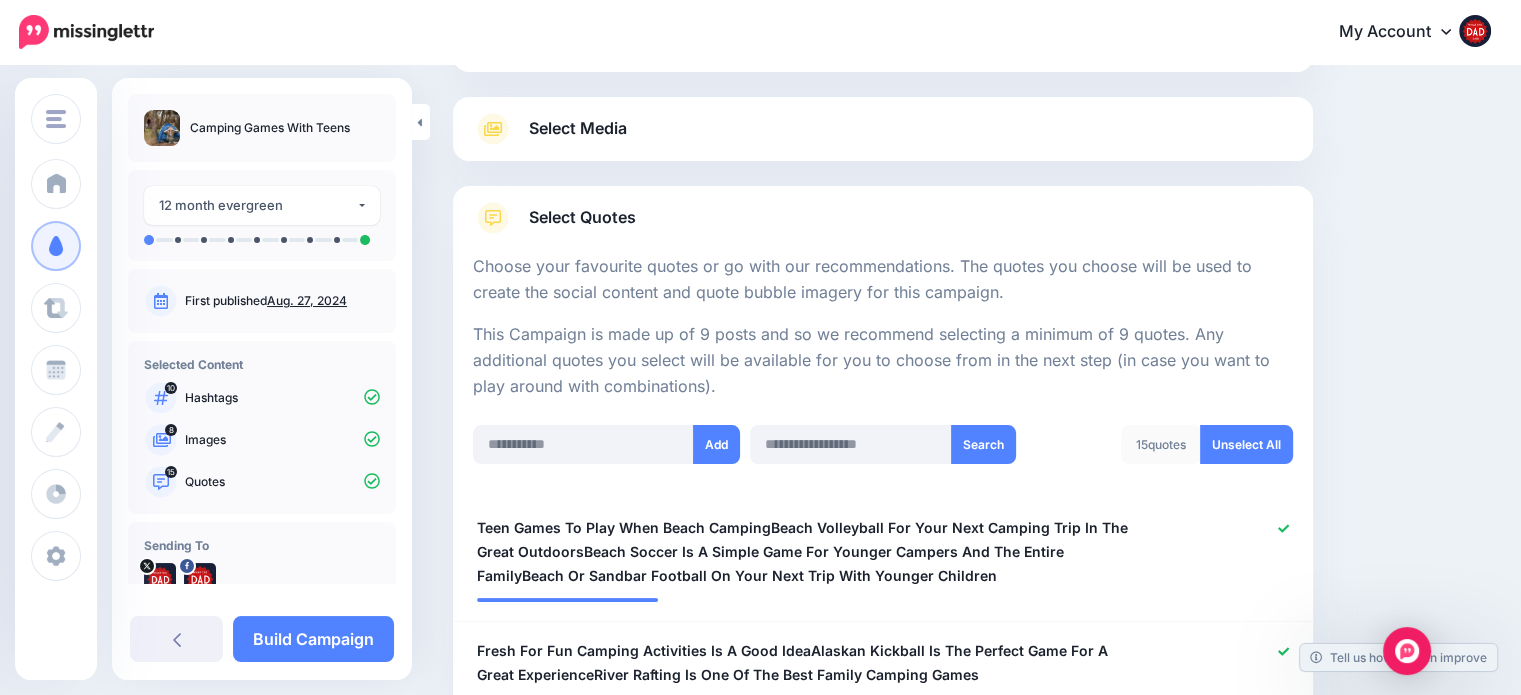 click on "Select Media" at bounding box center [883, 129] 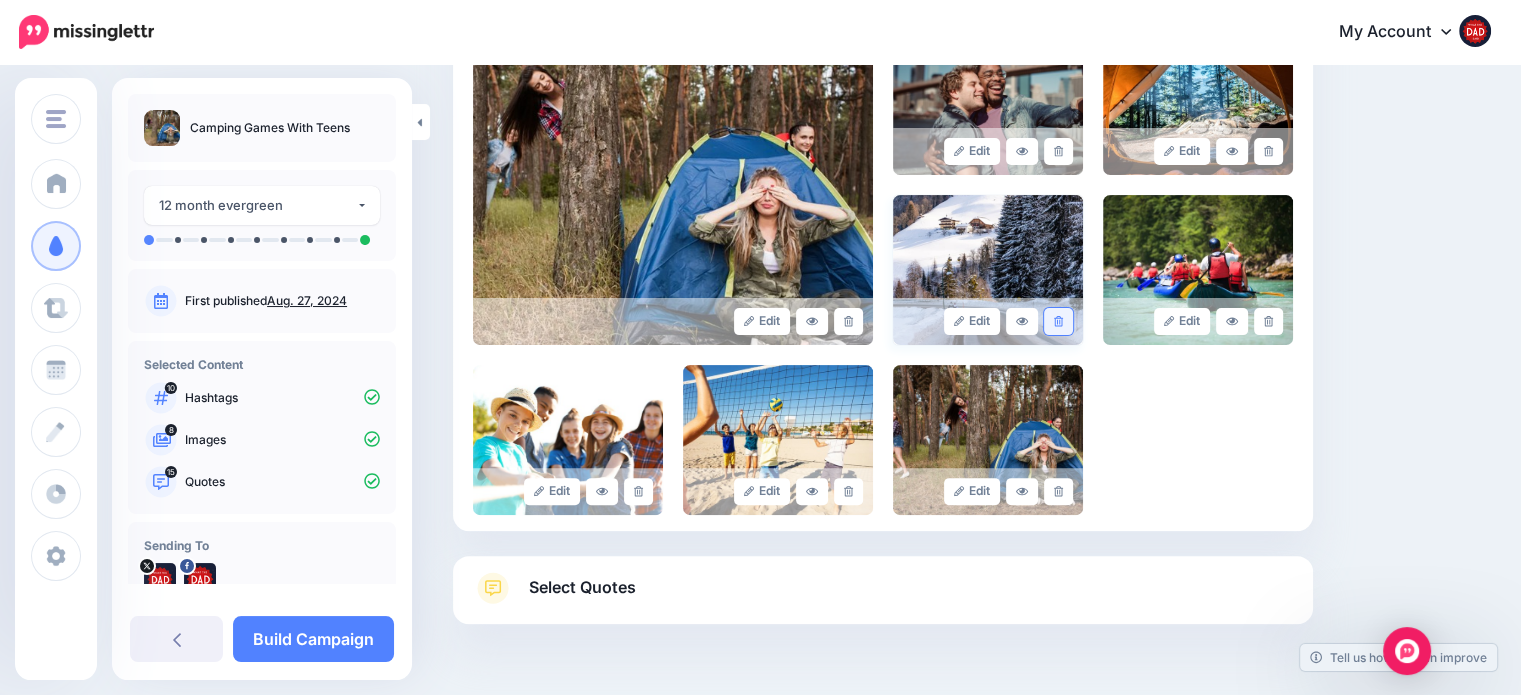 scroll, scrollTop: 354, scrollLeft: 0, axis: vertical 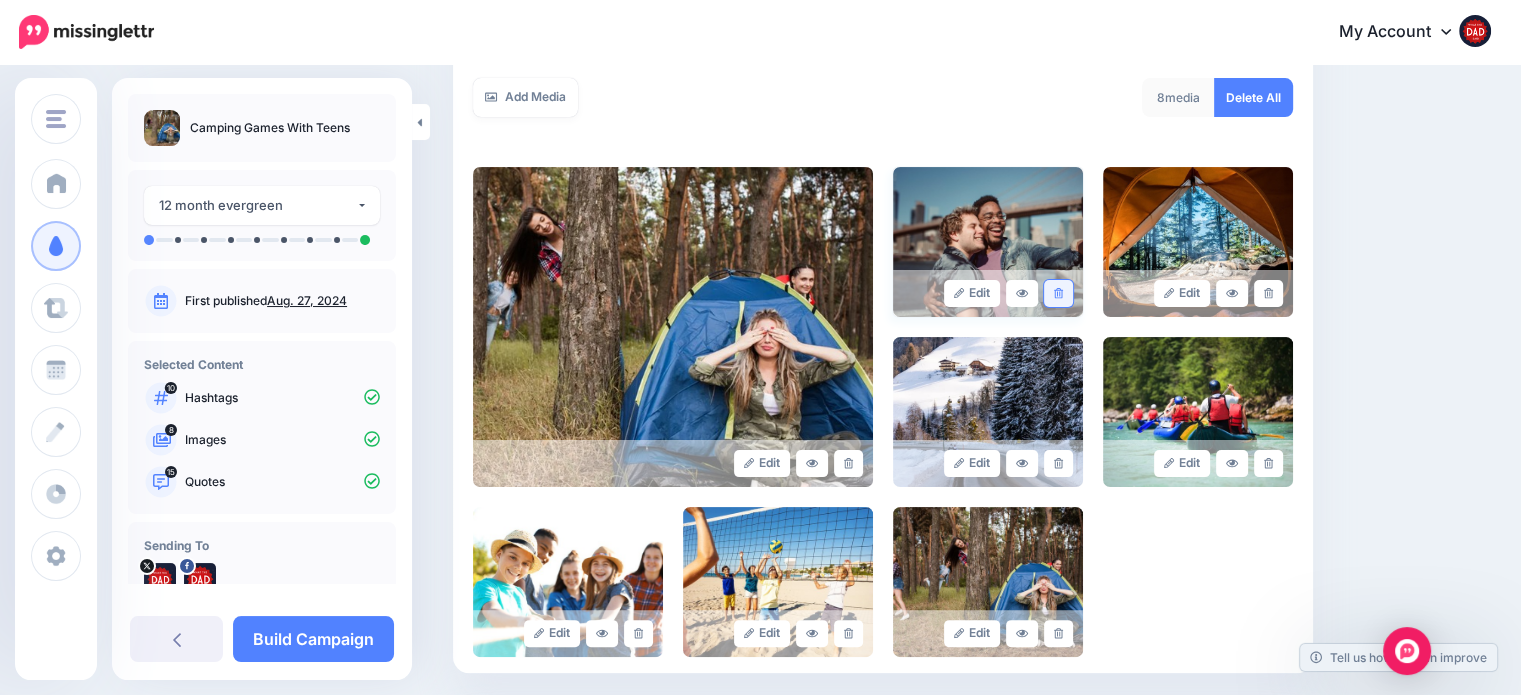 click 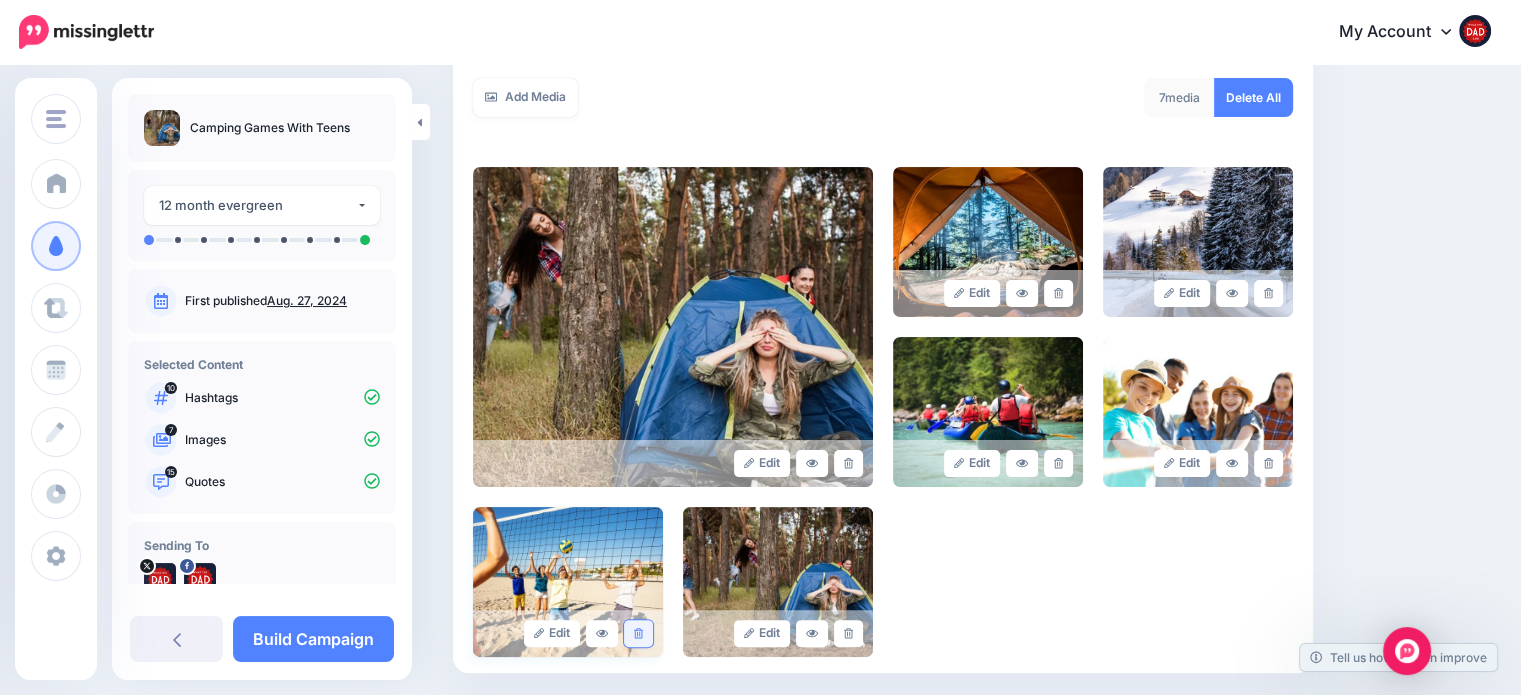 click at bounding box center [638, 633] 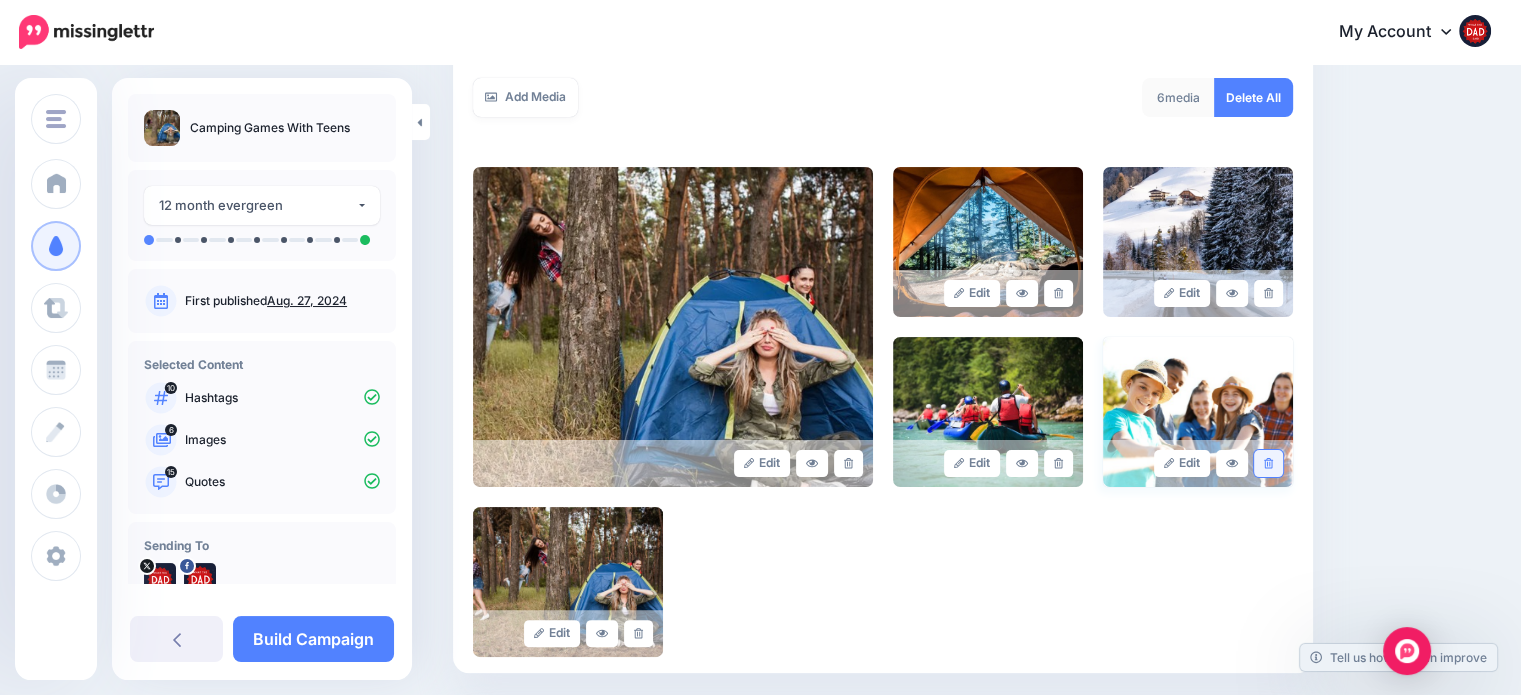 click 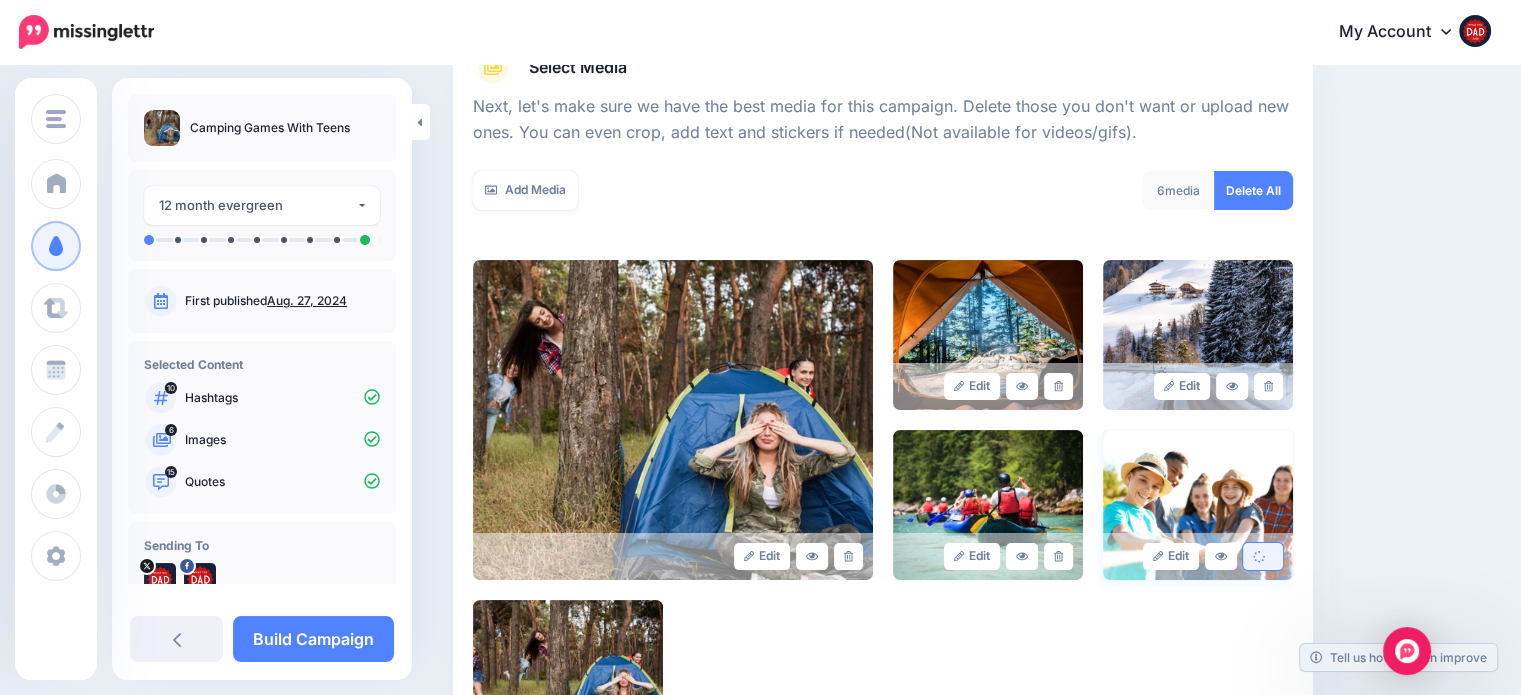 scroll, scrollTop: 254, scrollLeft: 0, axis: vertical 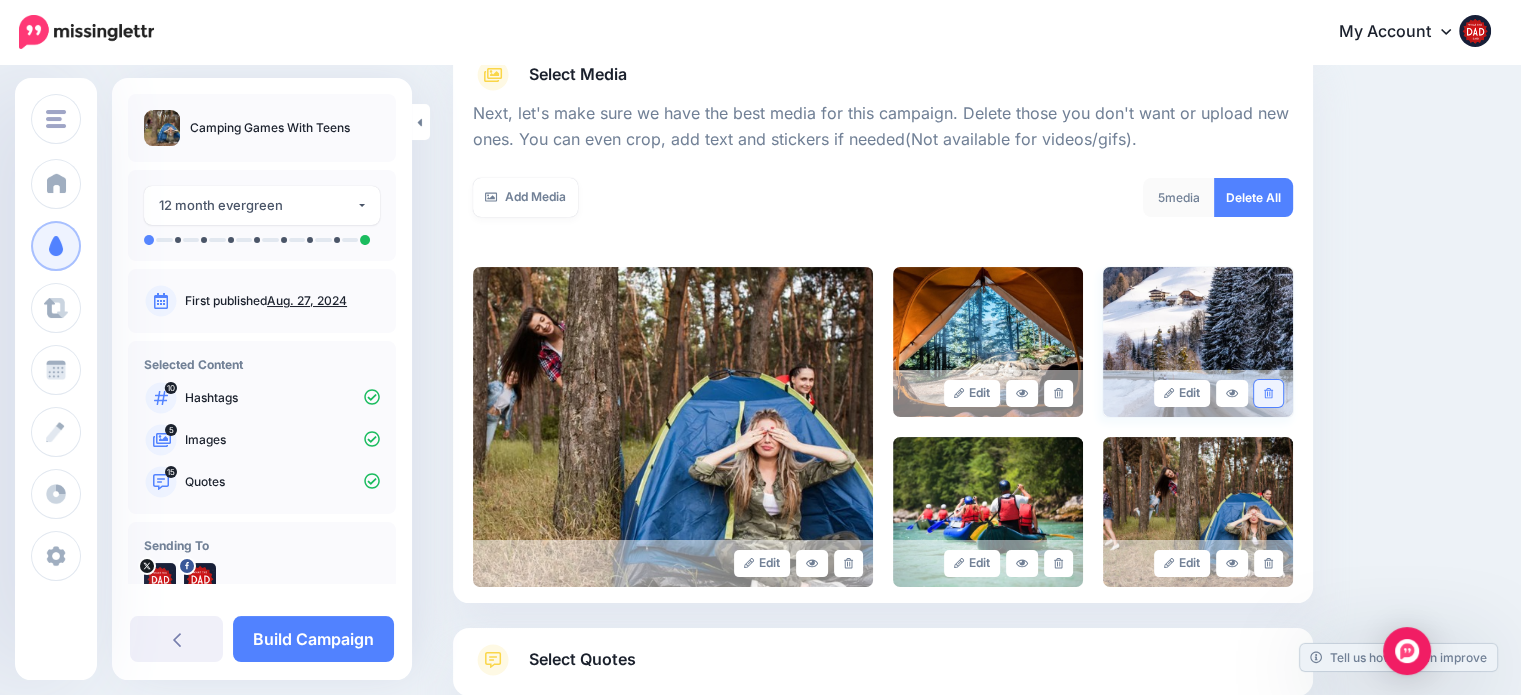 click 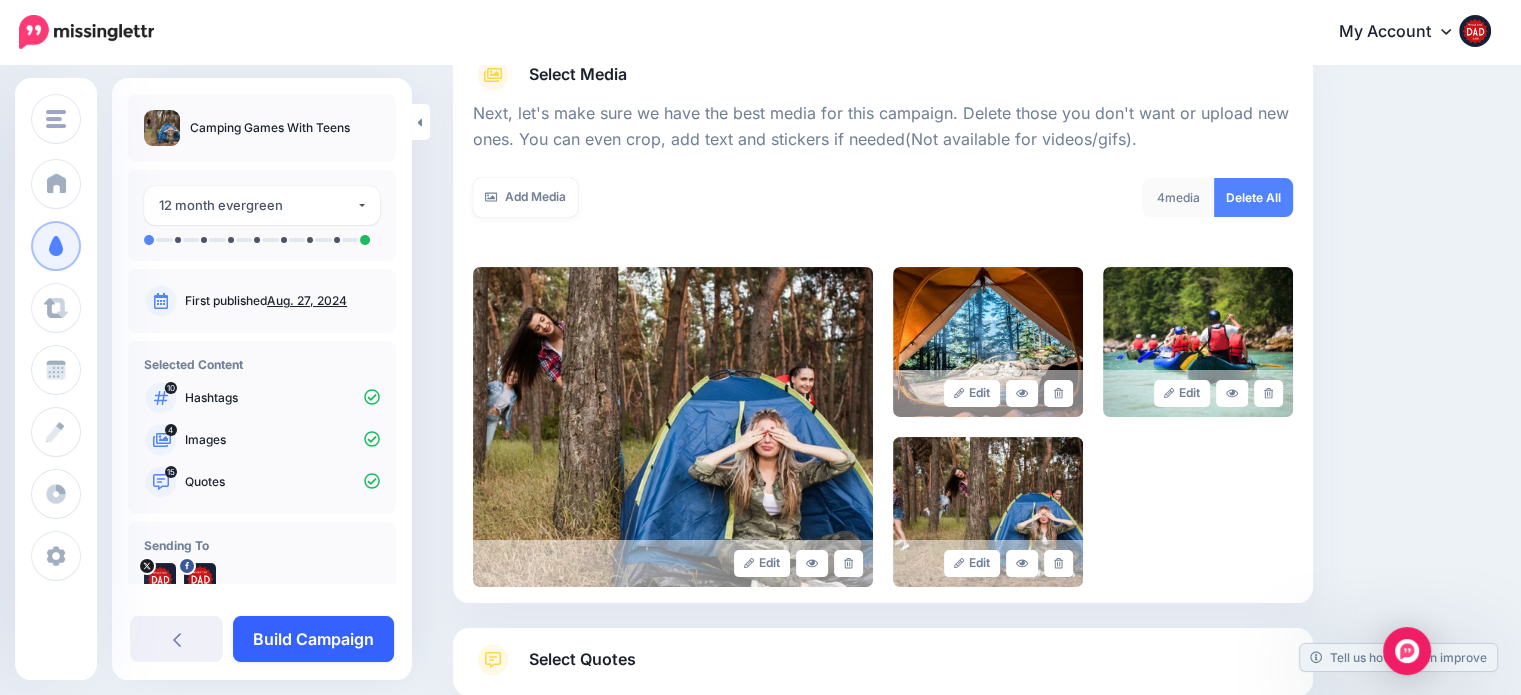 click on "Build Campaign" at bounding box center [313, 639] 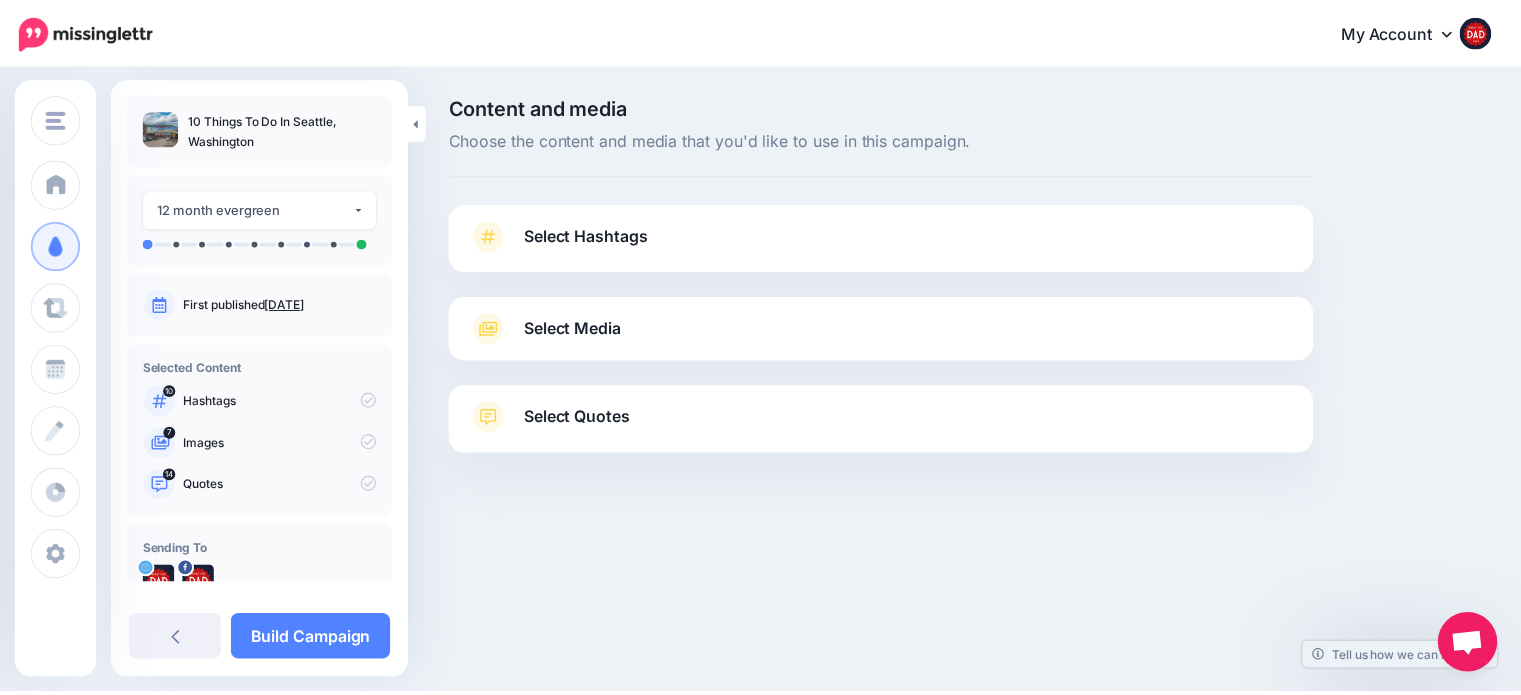 scroll, scrollTop: 0, scrollLeft: 0, axis: both 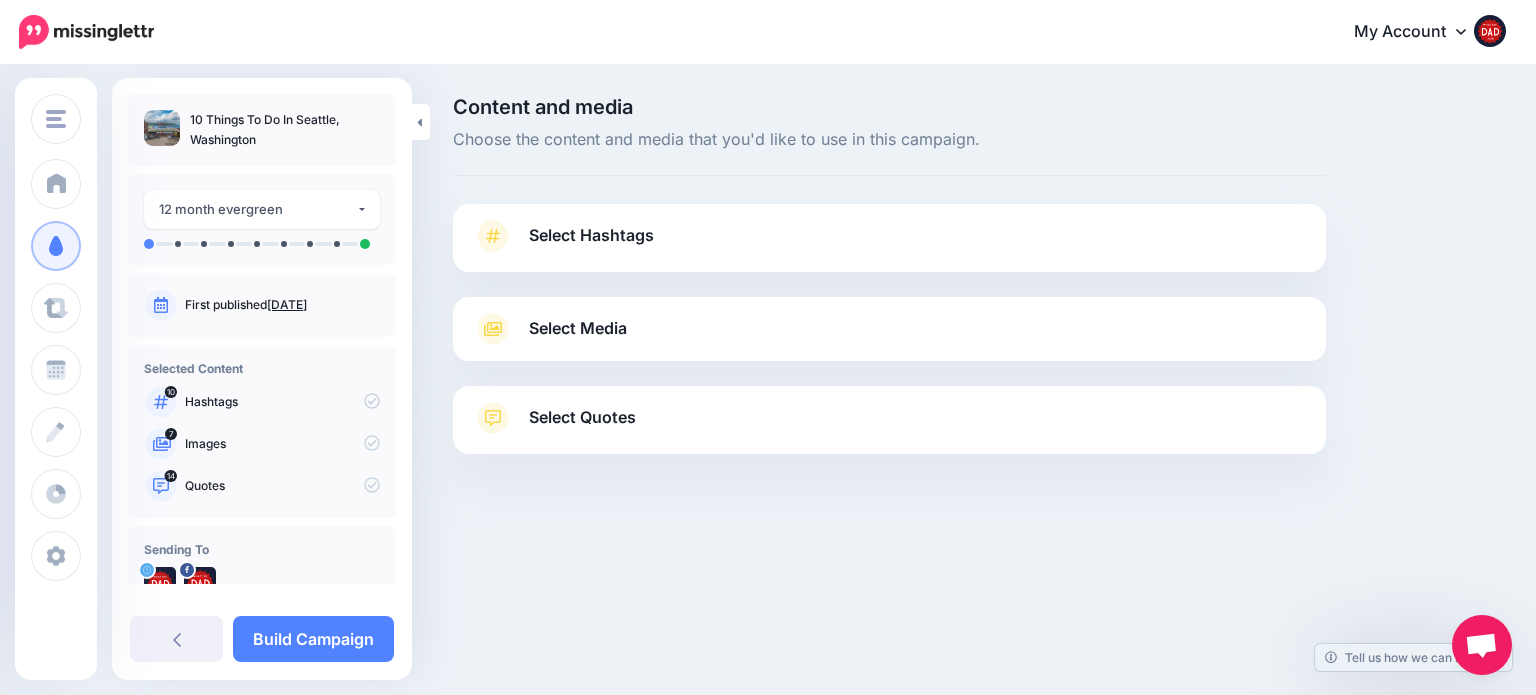 click on "Select Hashtags" at bounding box center [889, 246] 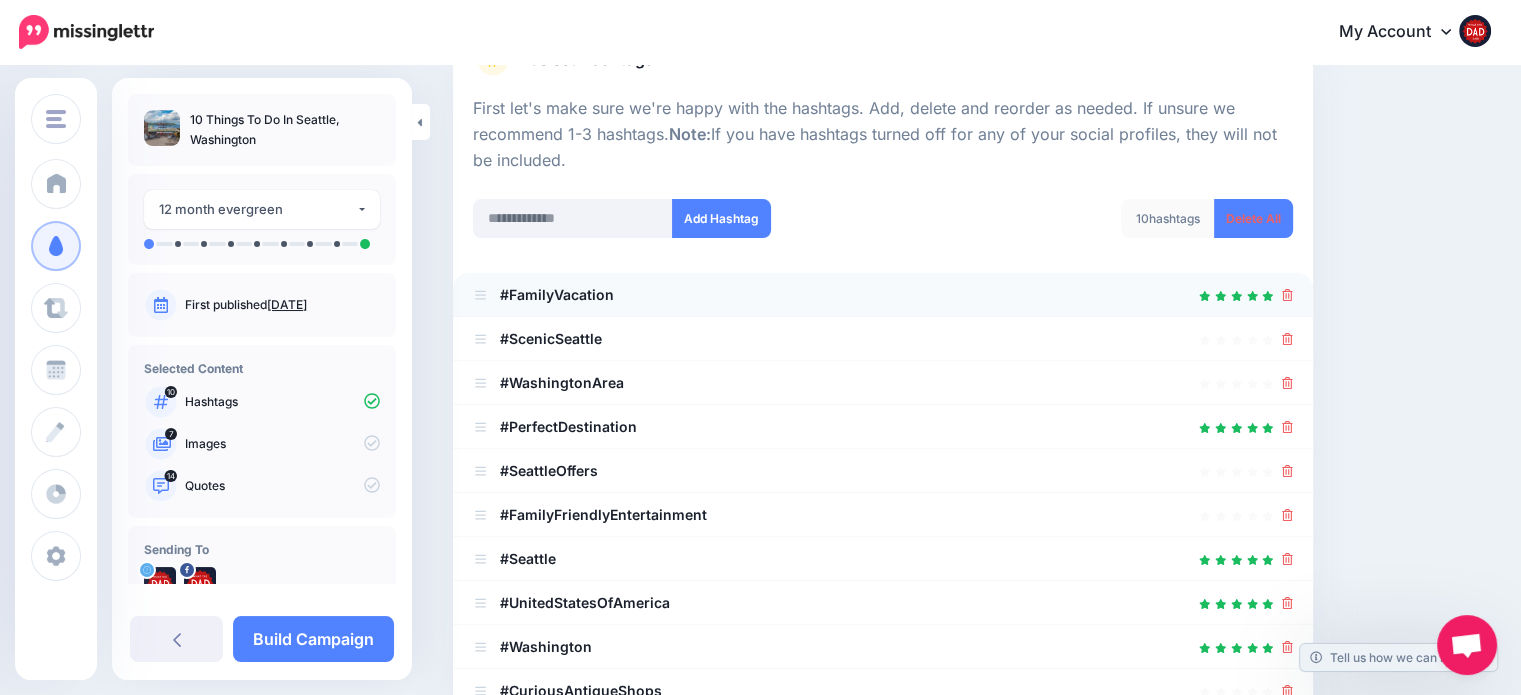 scroll, scrollTop: 400, scrollLeft: 0, axis: vertical 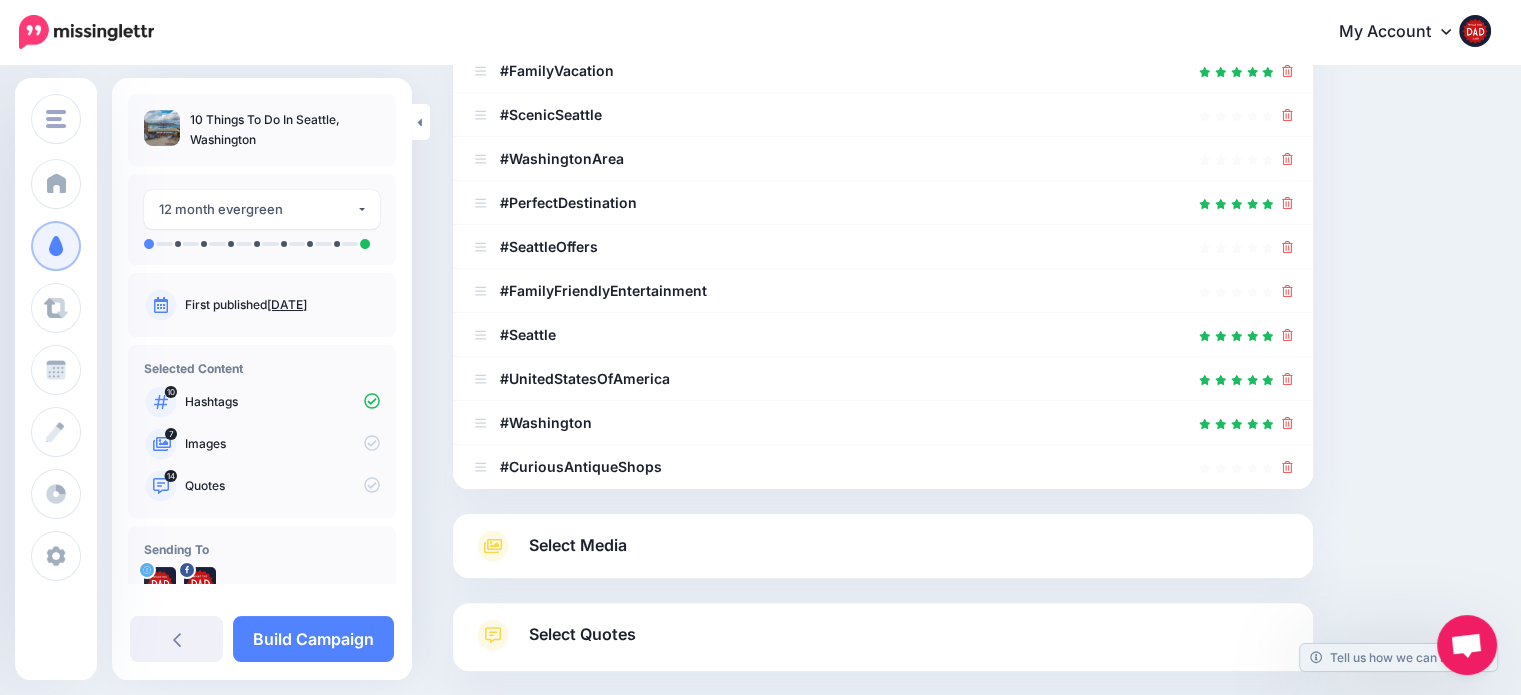 click on "Select Media
Next, let's make sure we have the best media for this campaign. Delete those you don't want or upload new ones. You can even crop, add text and stickers if needed(Not available for videos/gifs).
Add Media
What media would you like to add?
Upload" at bounding box center (883, 546) 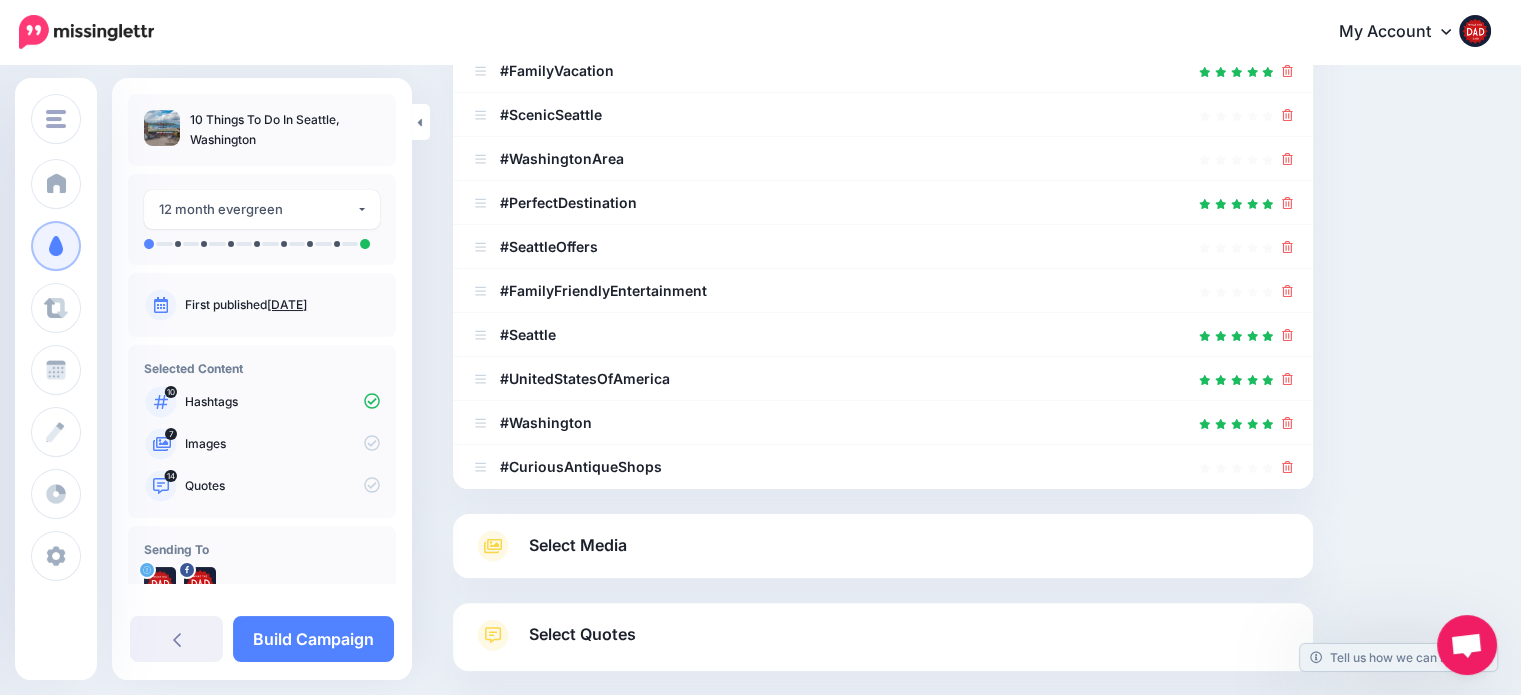 click on "Select Media" at bounding box center (578, 545) 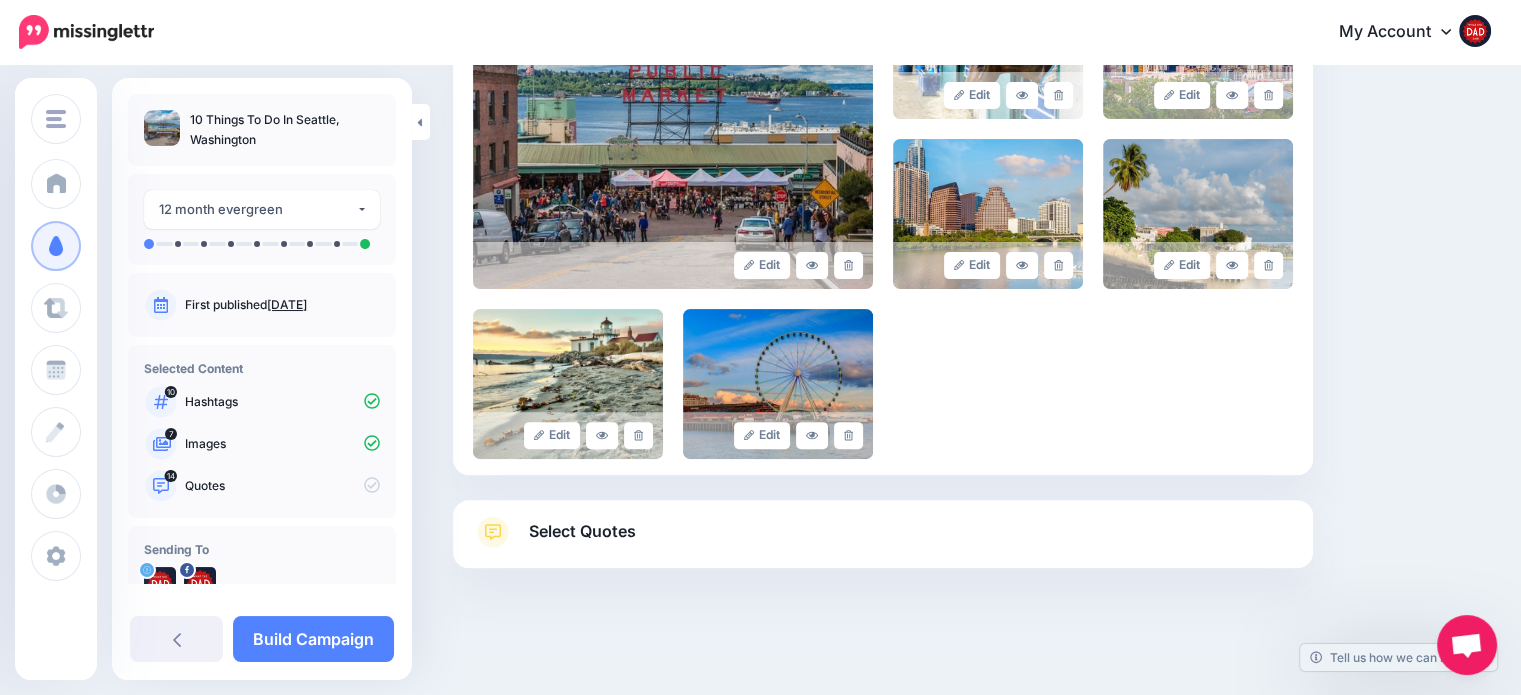 scroll, scrollTop: 554, scrollLeft: 0, axis: vertical 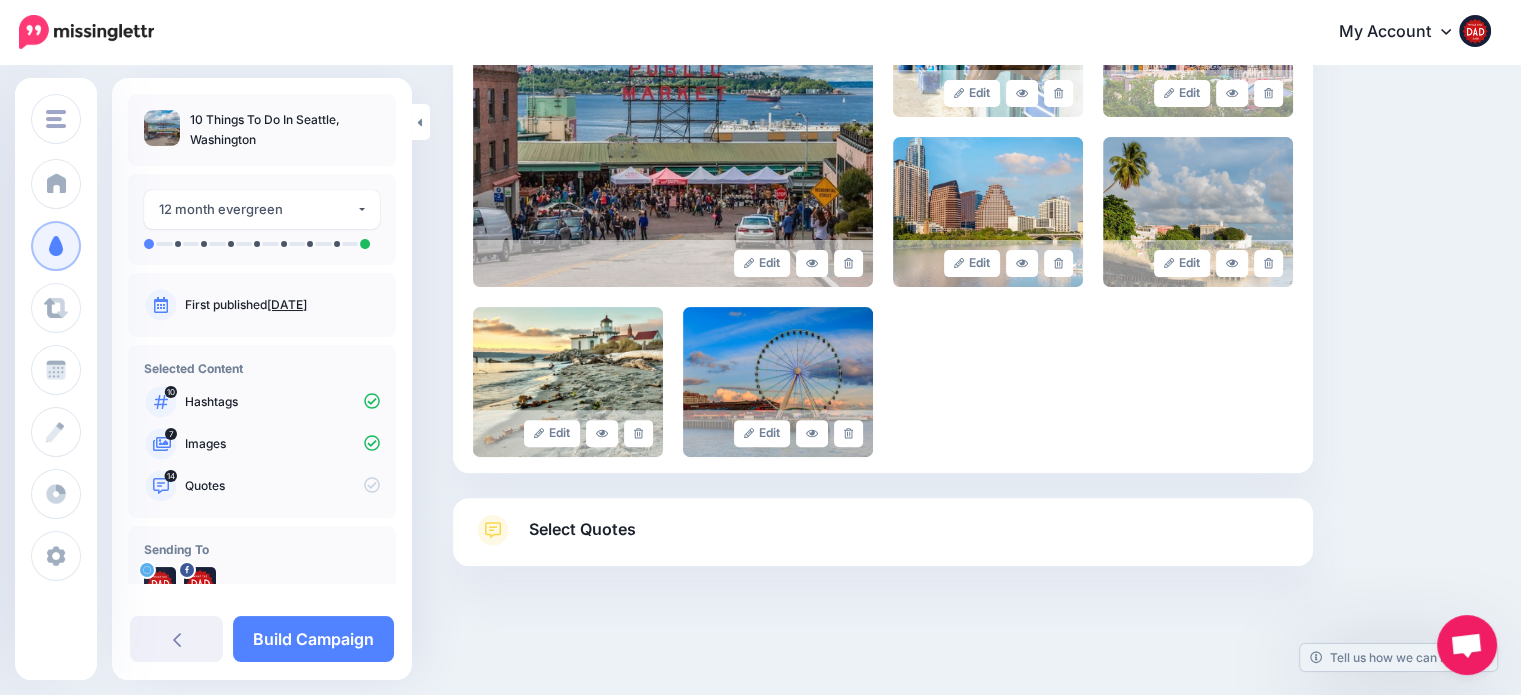 click on "Select Quotes" at bounding box center [582, 529] 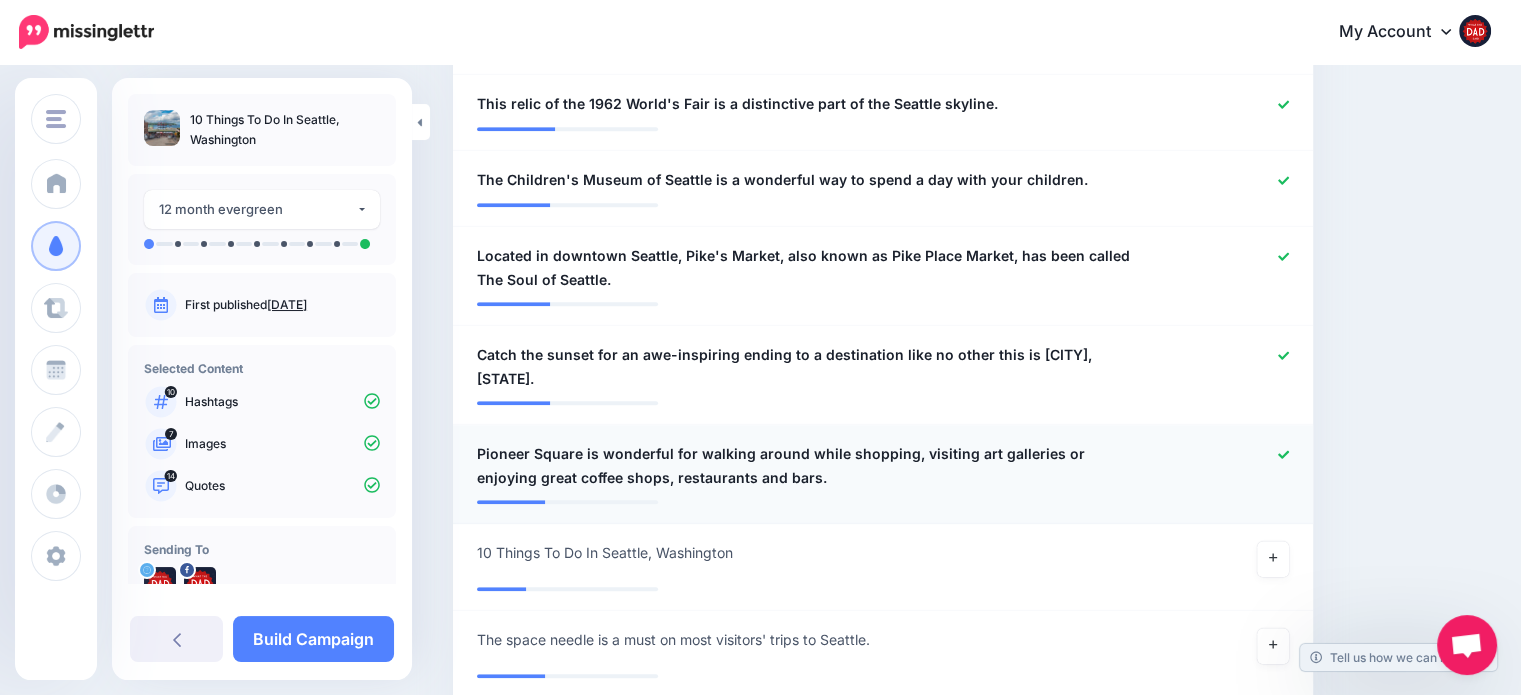 scroll, scrollTop: 1954, scrollLeft: 0, axis: vertical 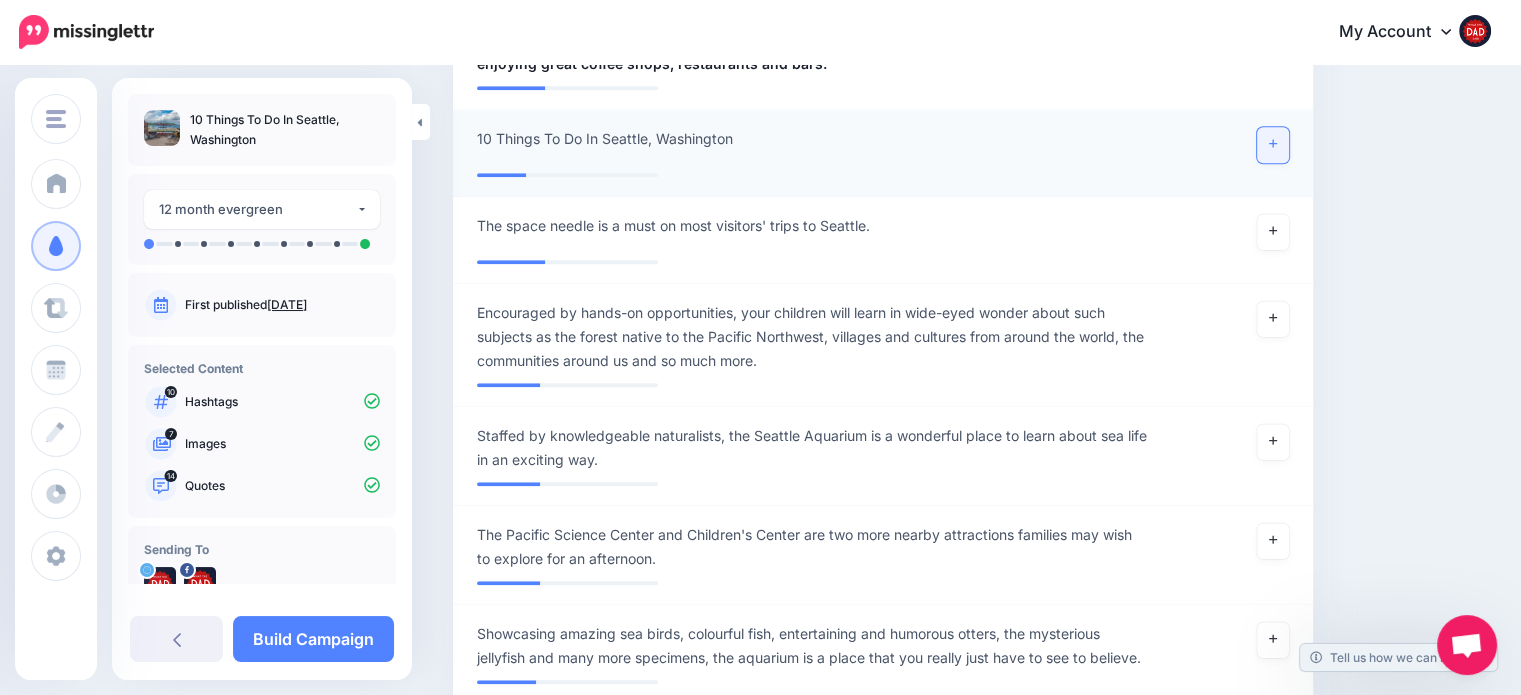 click at bounding box center (1273, 145) 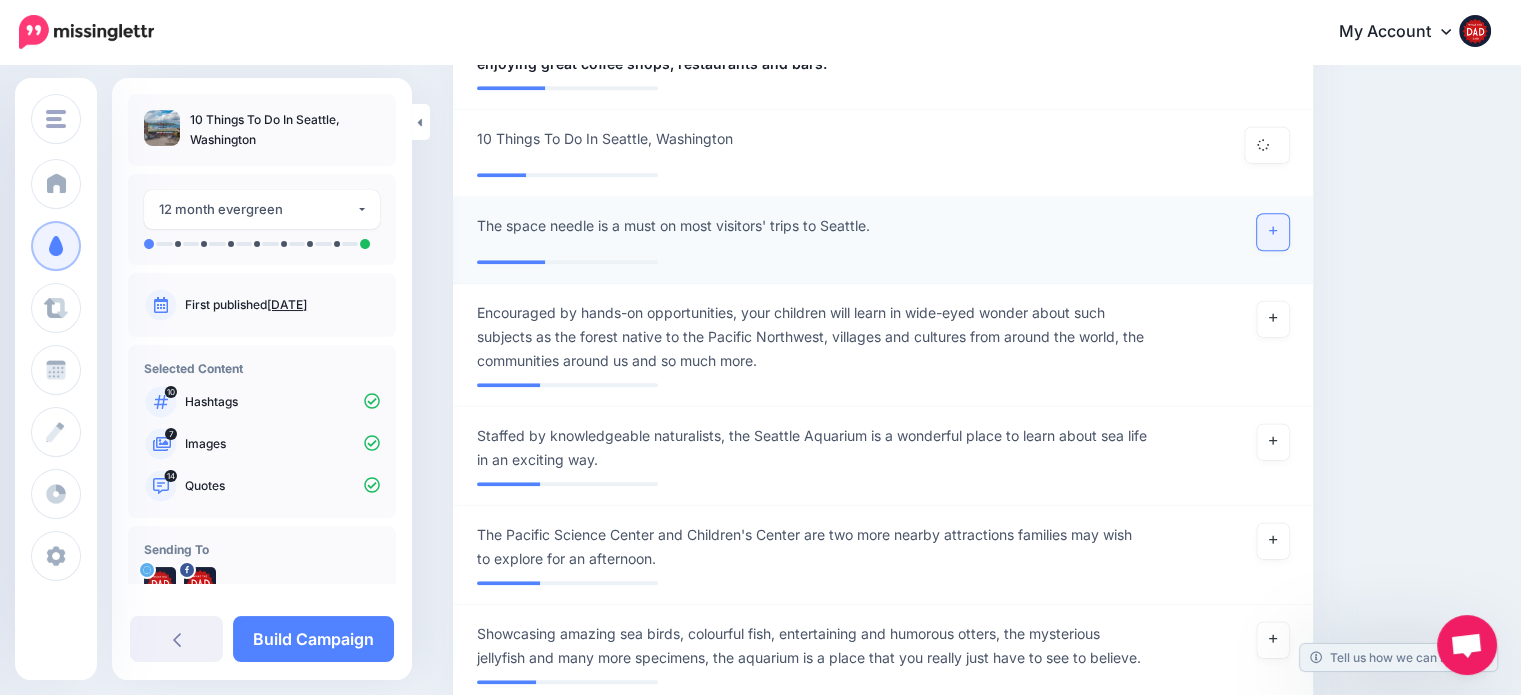click at bounding box center (1273, 232) 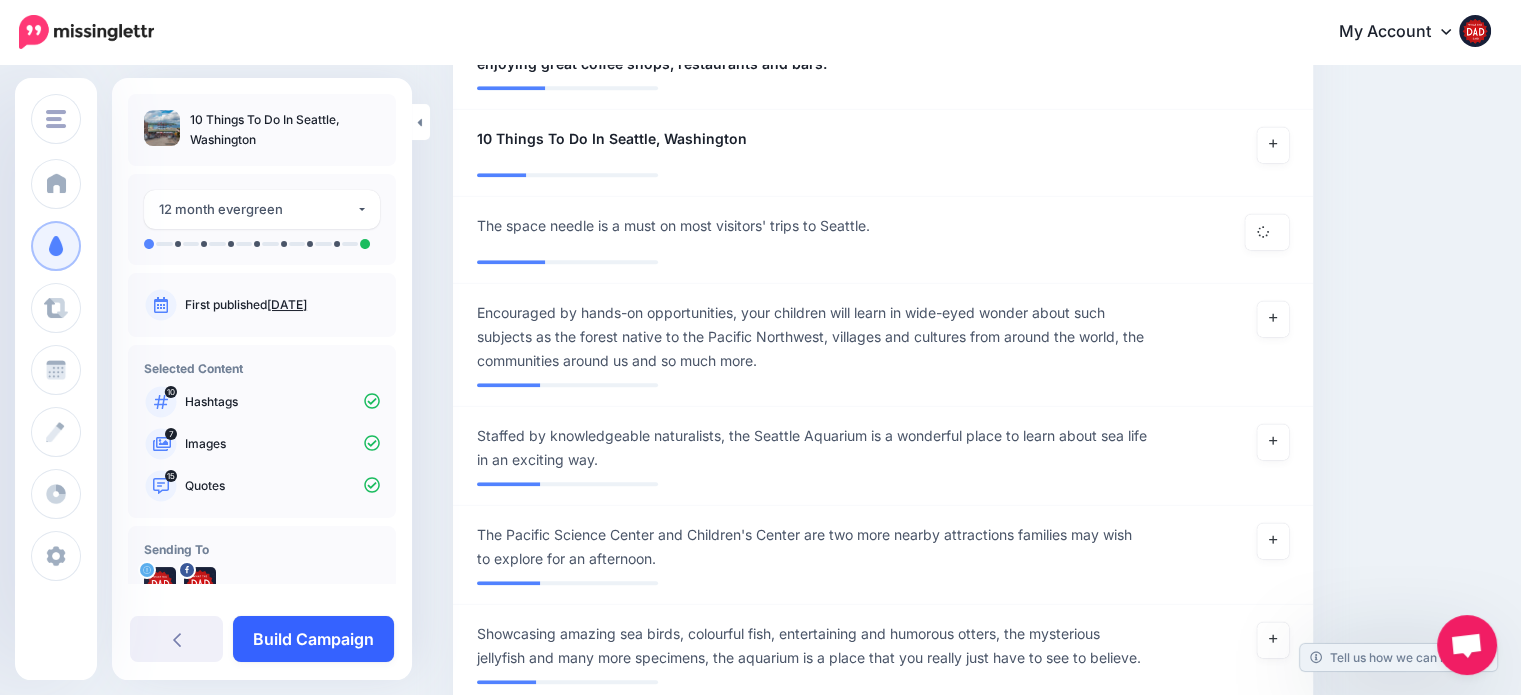 click on "Build Campaign" at bounding box center [313, 639] 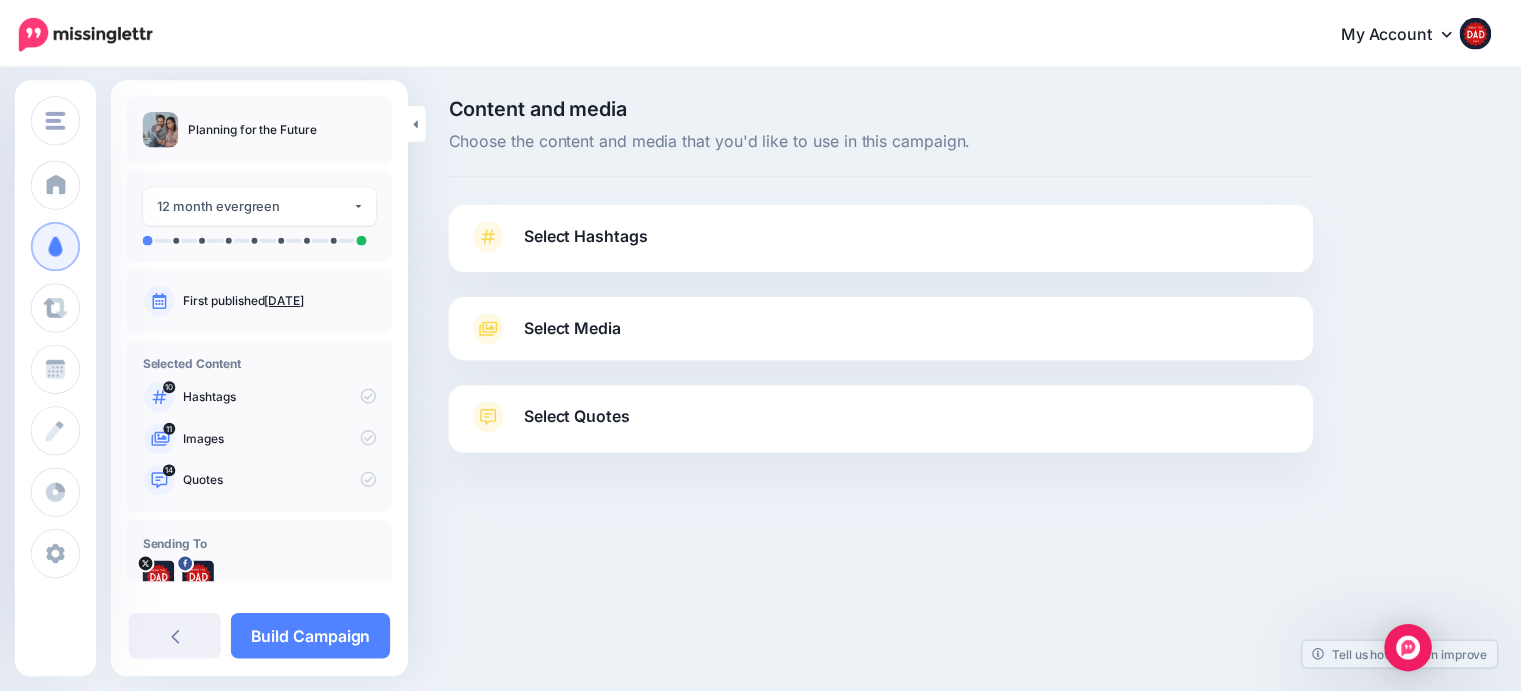 scroll, scrollTop: 0, scrollLeft: 0, axis: both 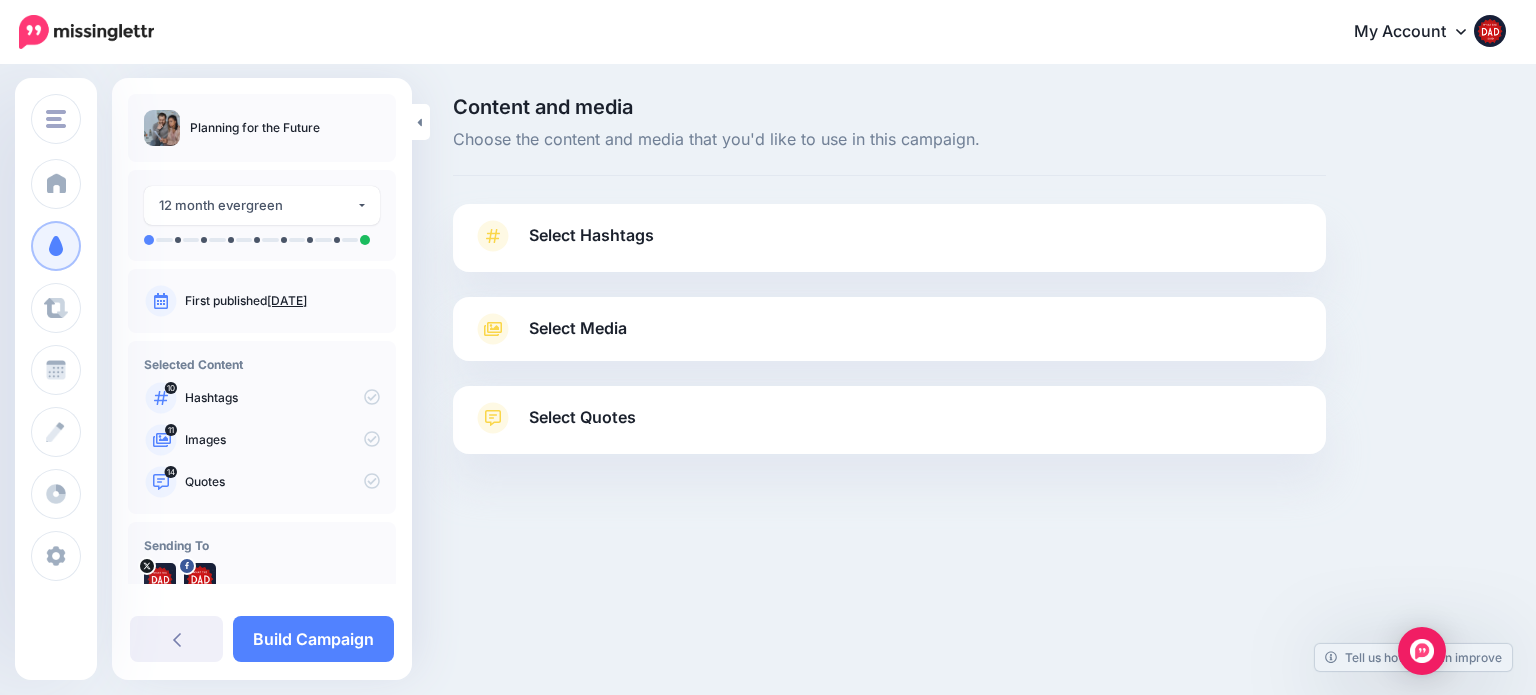click on "Select Hashtags" at bounding box center (889, 246) 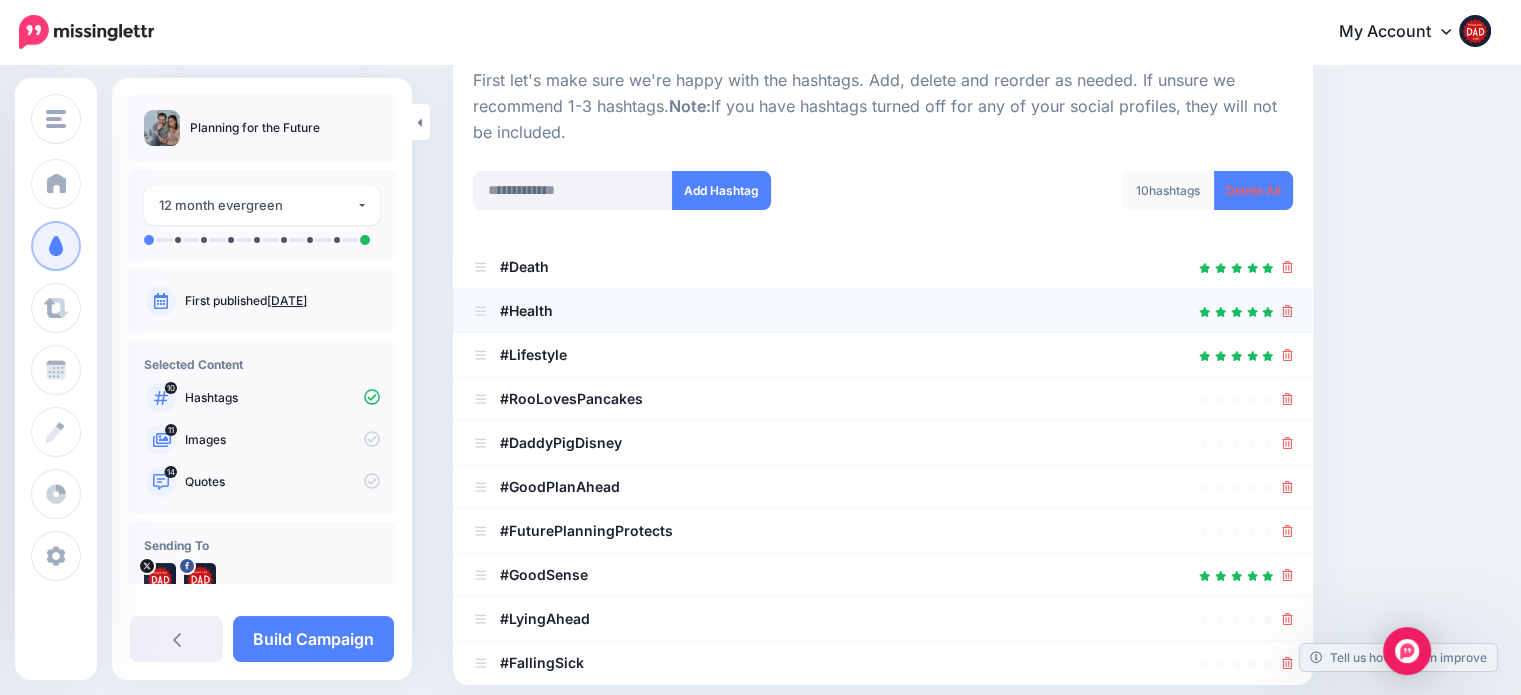 scroll, scrollTop: 500, scrollLeft: 0, axis: vertical 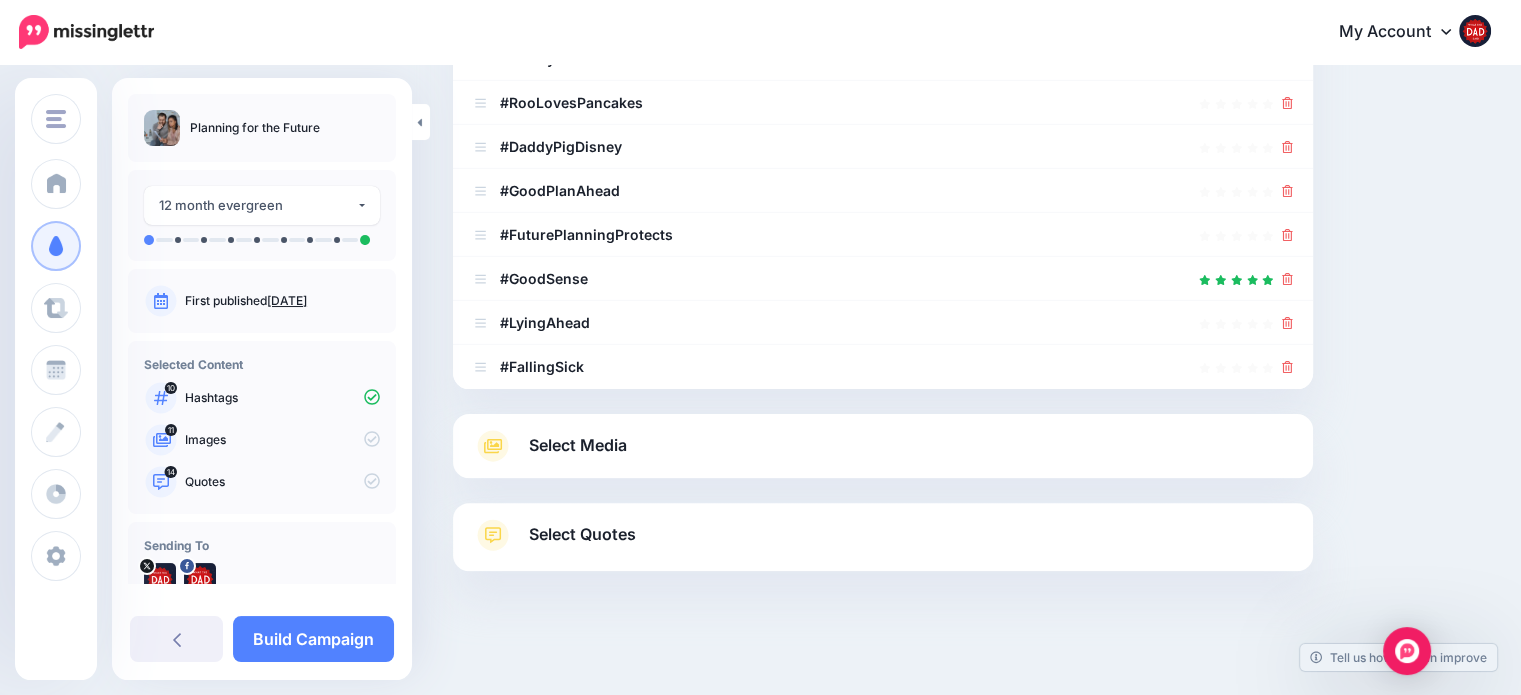 click on "Select Media" at bounding box center (578, 445) 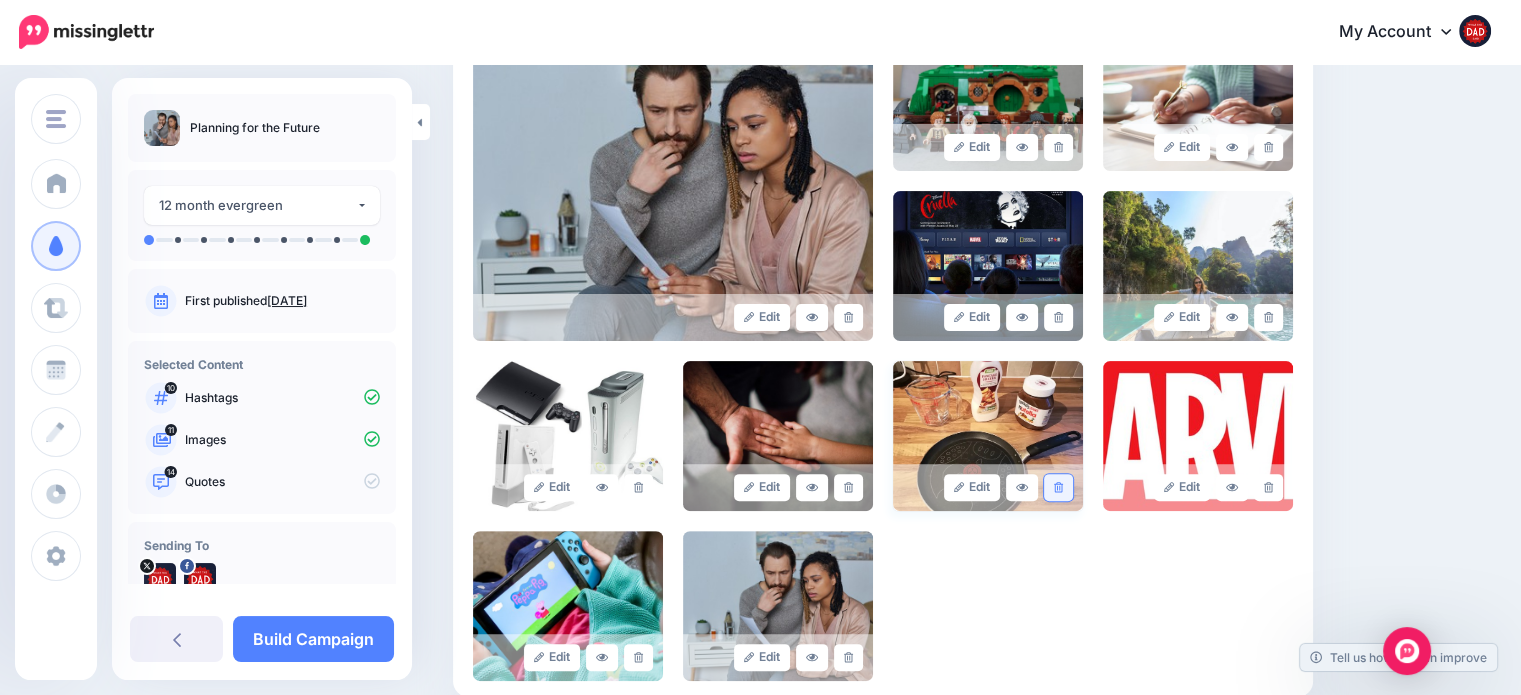 click 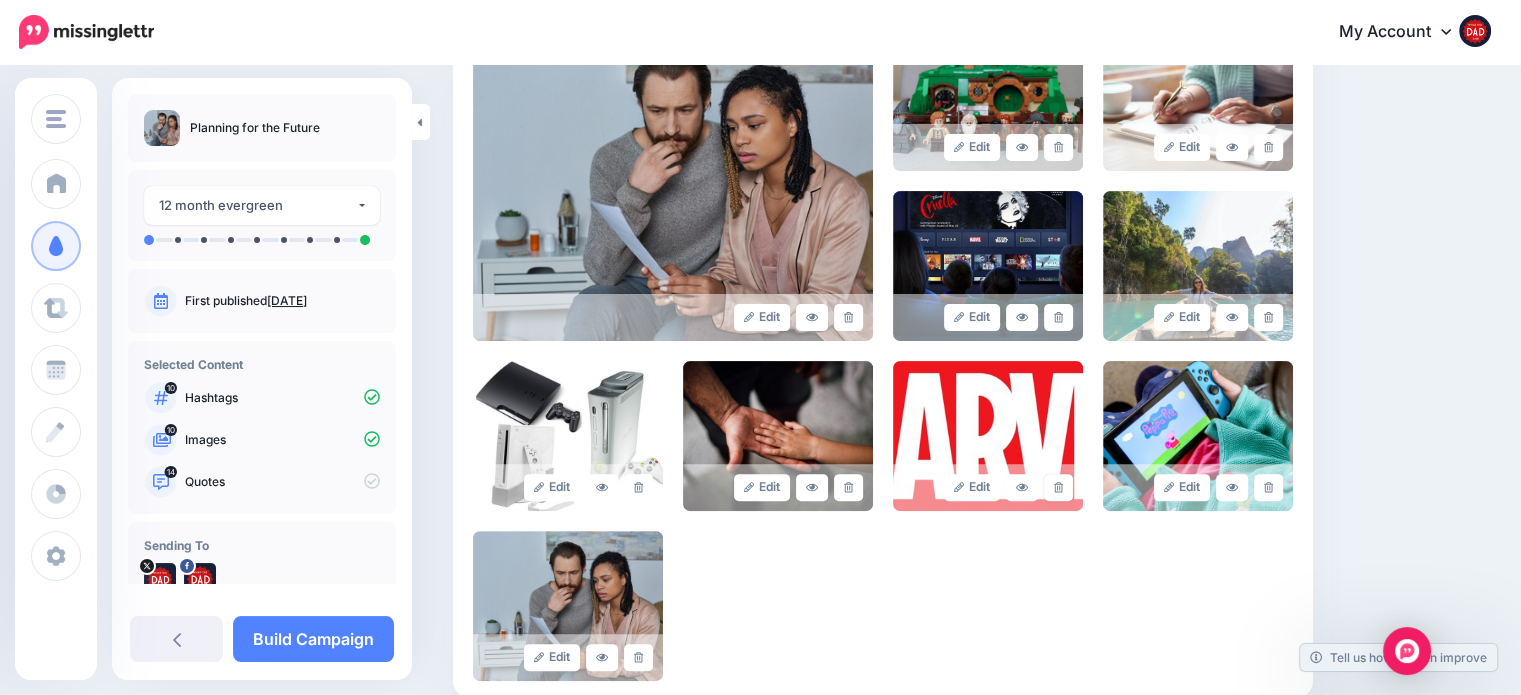 click 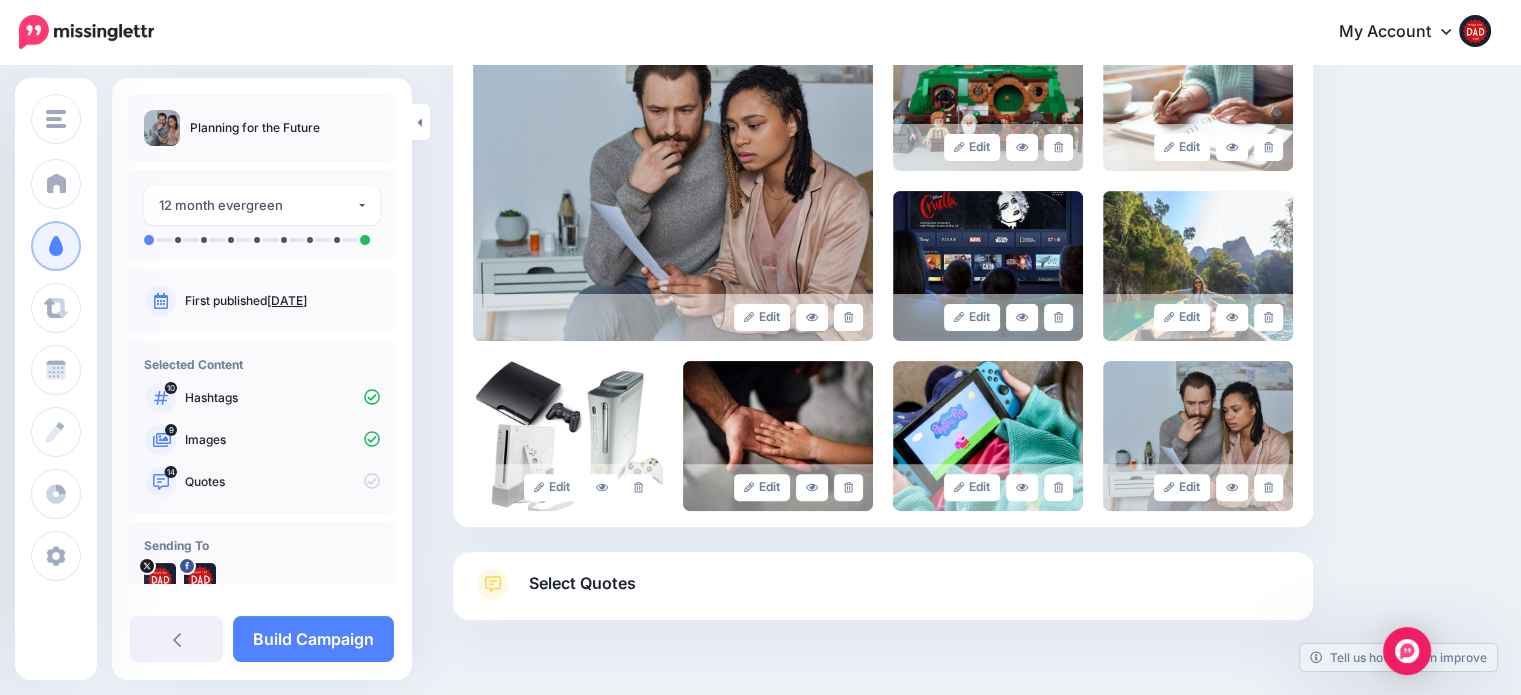 click 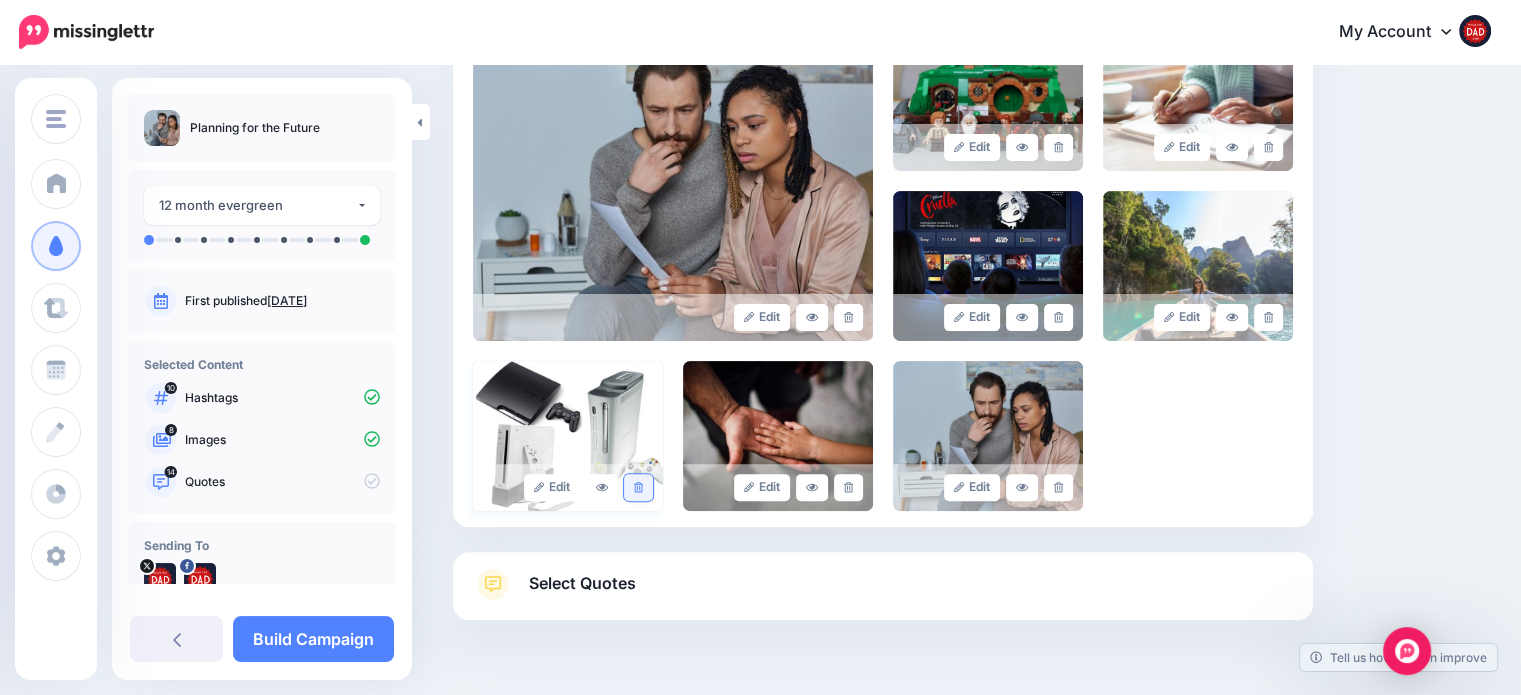 click at bounding box center [638, 487] 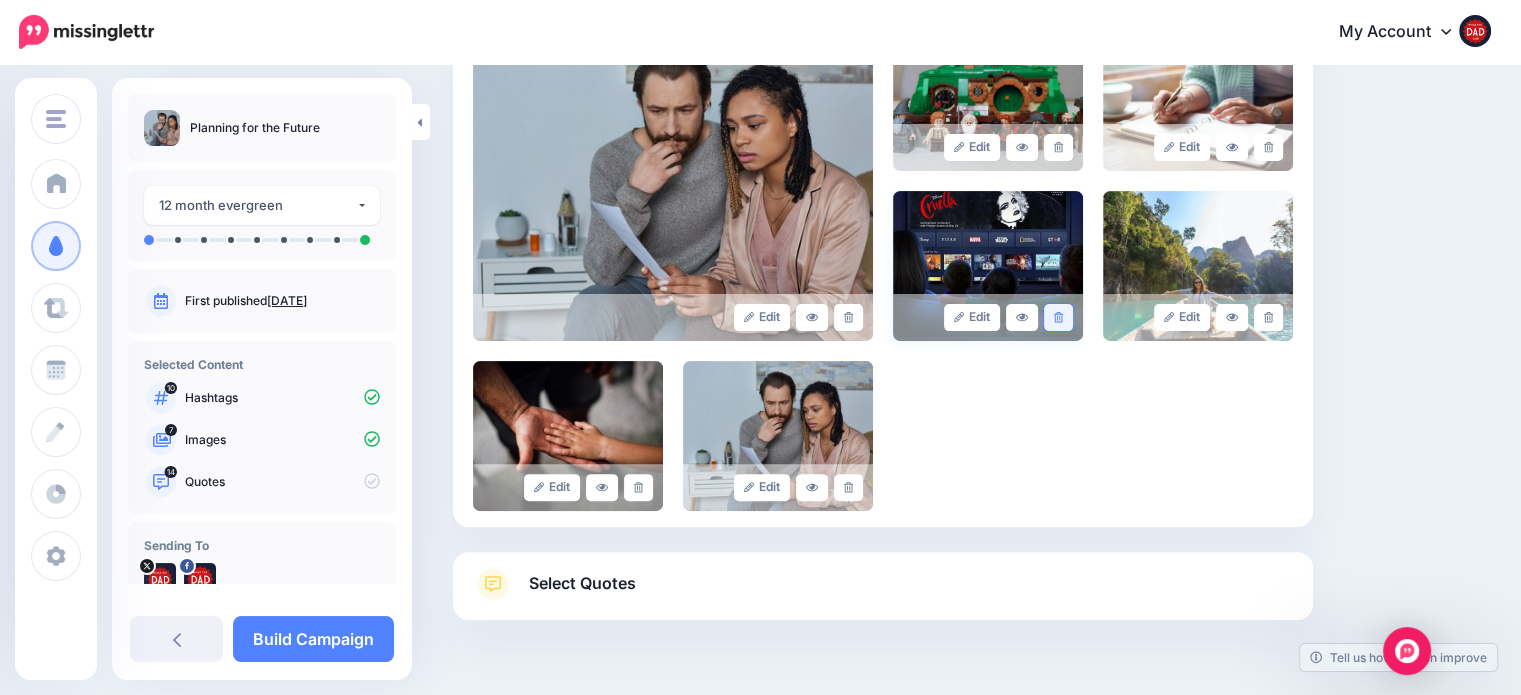 click at bounding box center (1058, 317) 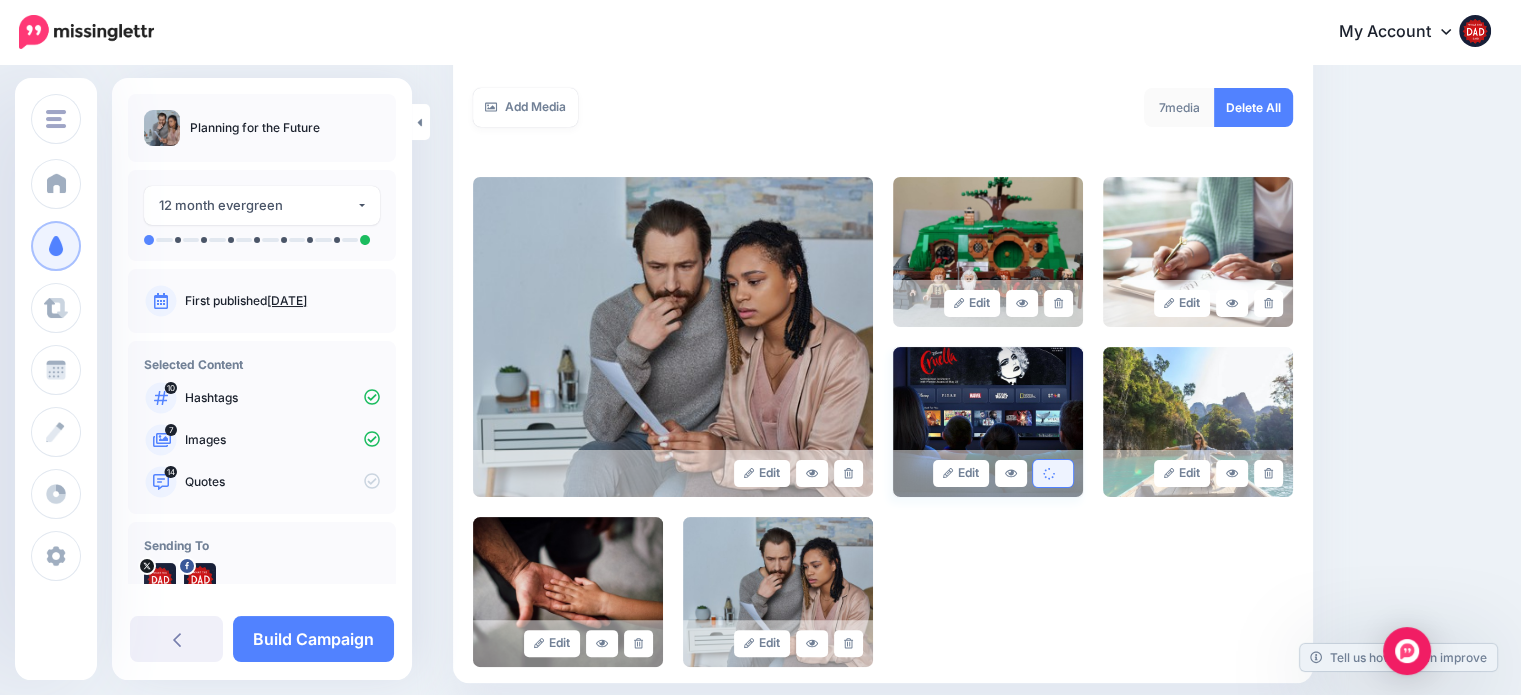 scroll, scrollTop: 300, scrollLeft: 0, axis: vertical 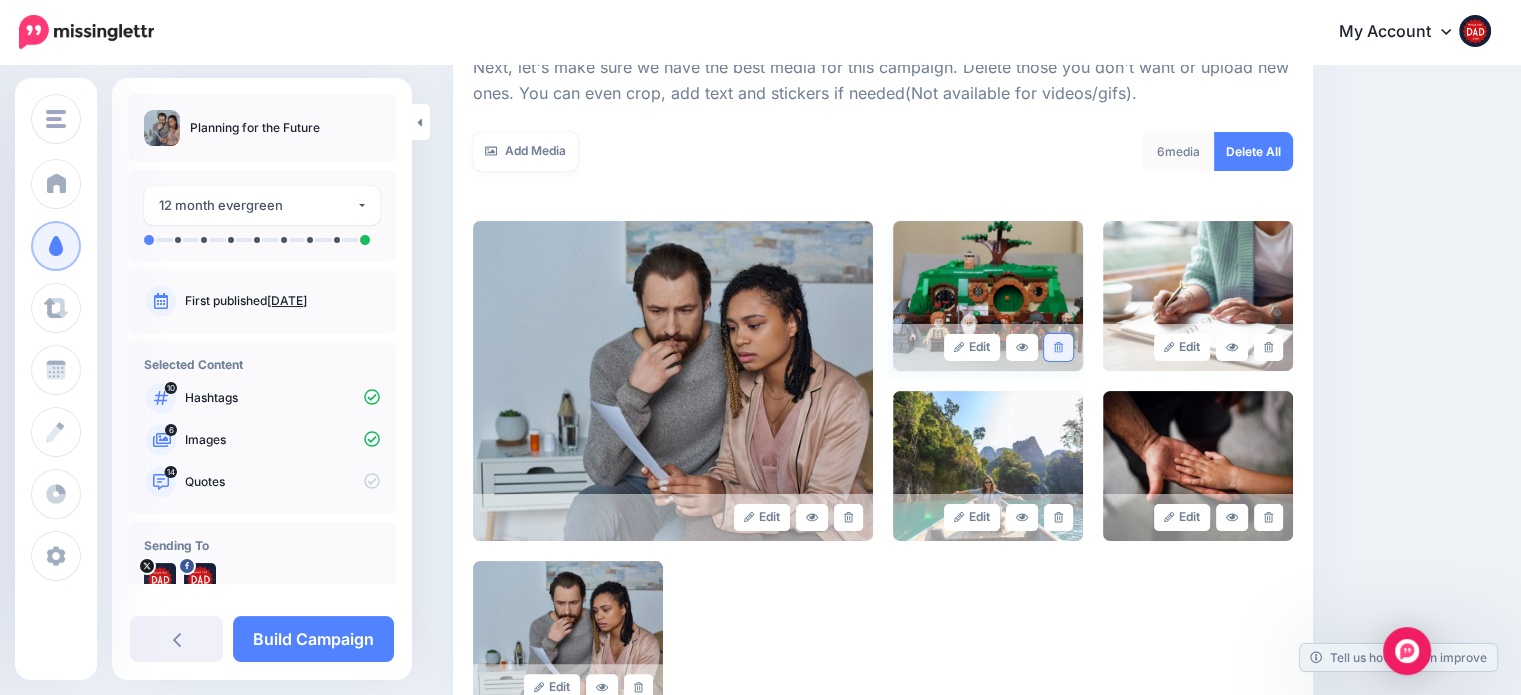 click at bounding box center [1058, 347] 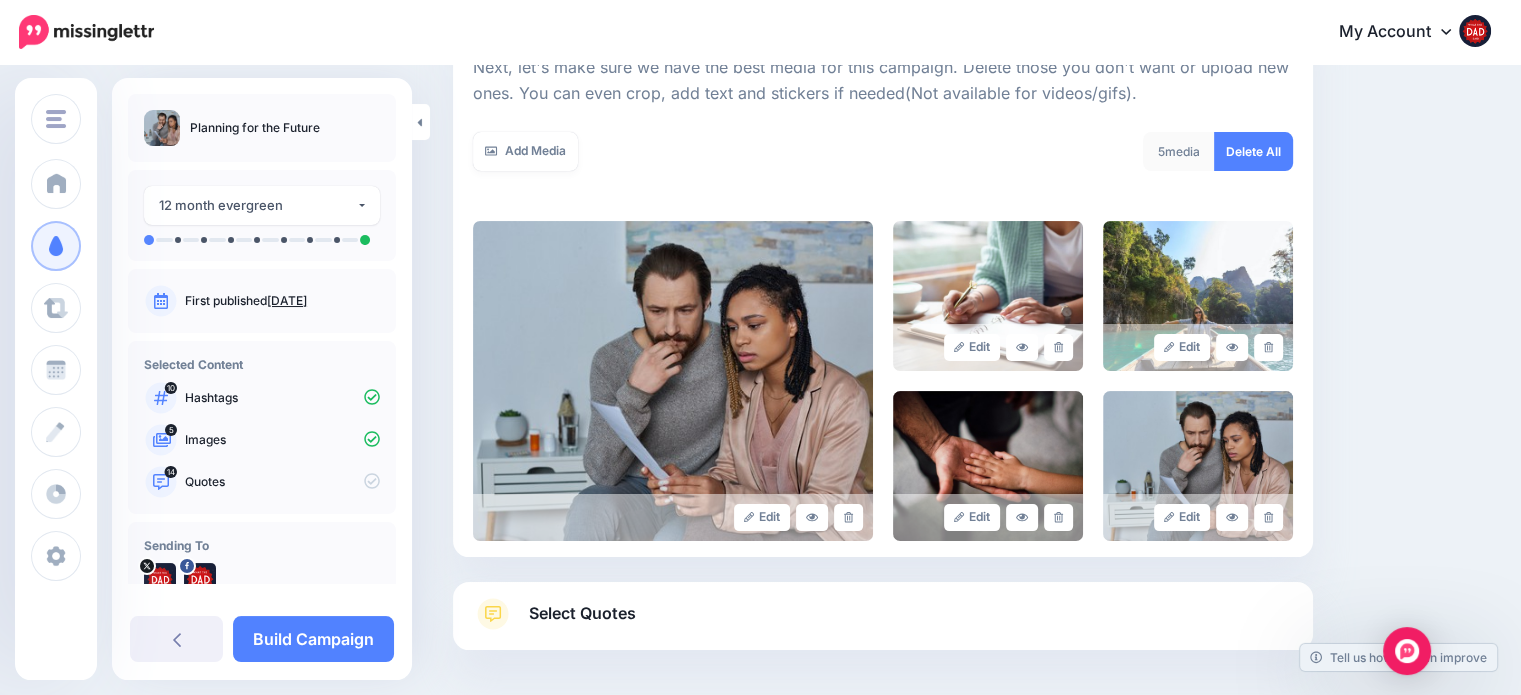 click on "Select Quotes" at bounding box center [883, 624] 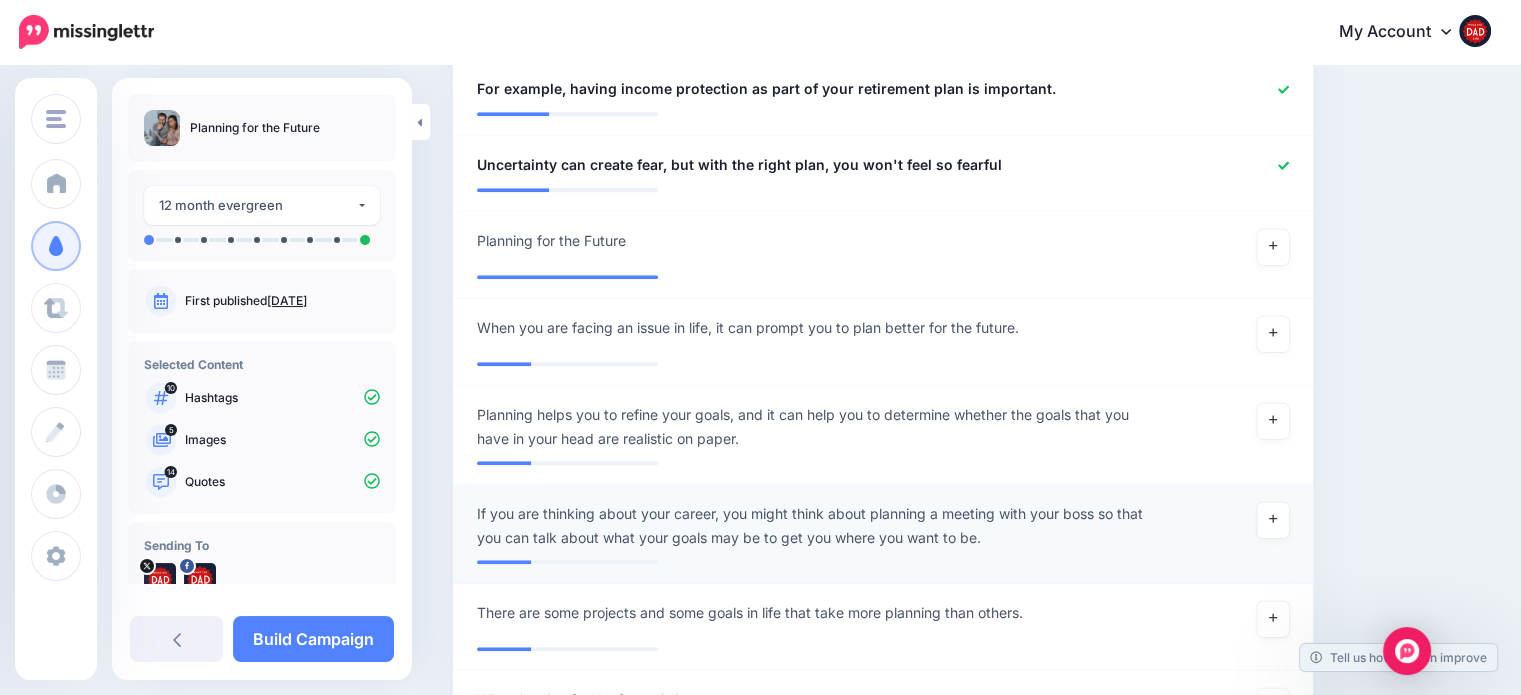 scroll, scrollTop: 1700, scrollLeft: 0, axis: vertical 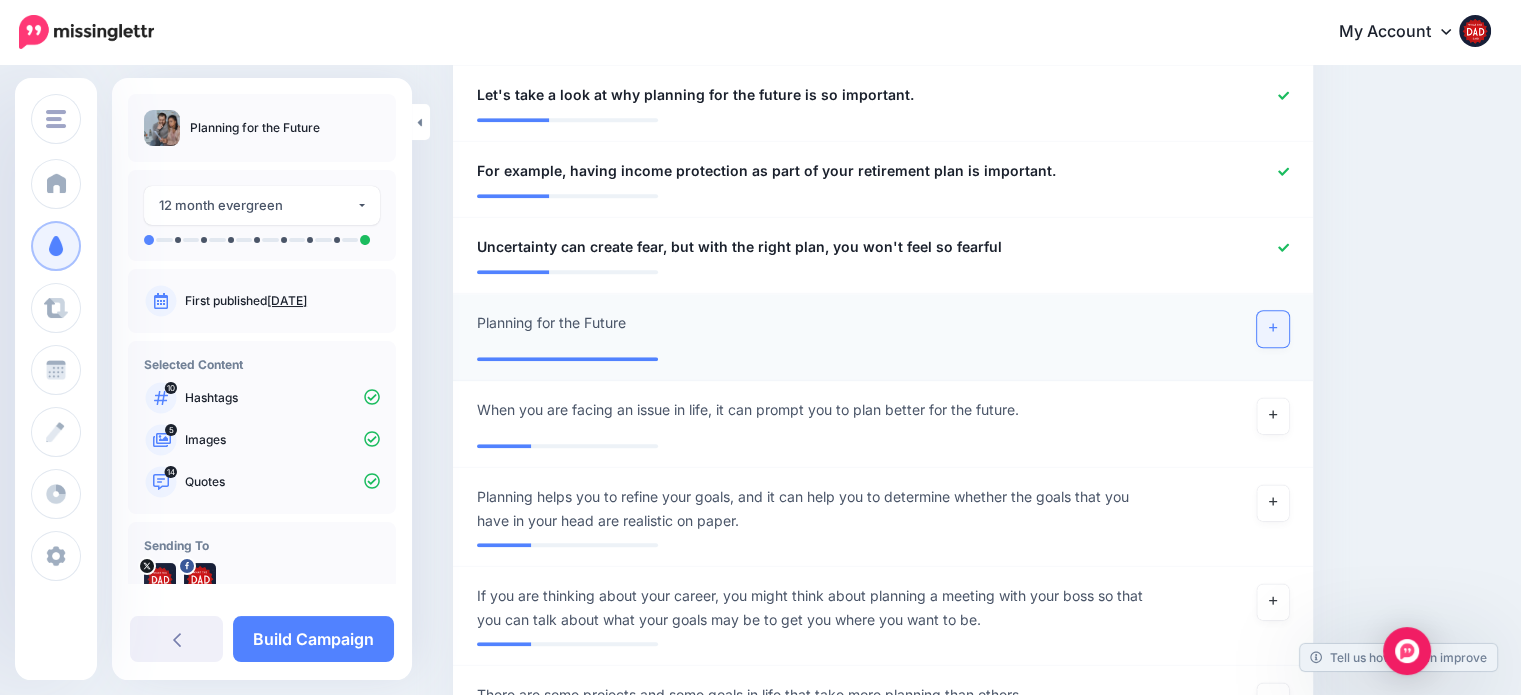 click at bounding box center [1273, 329] 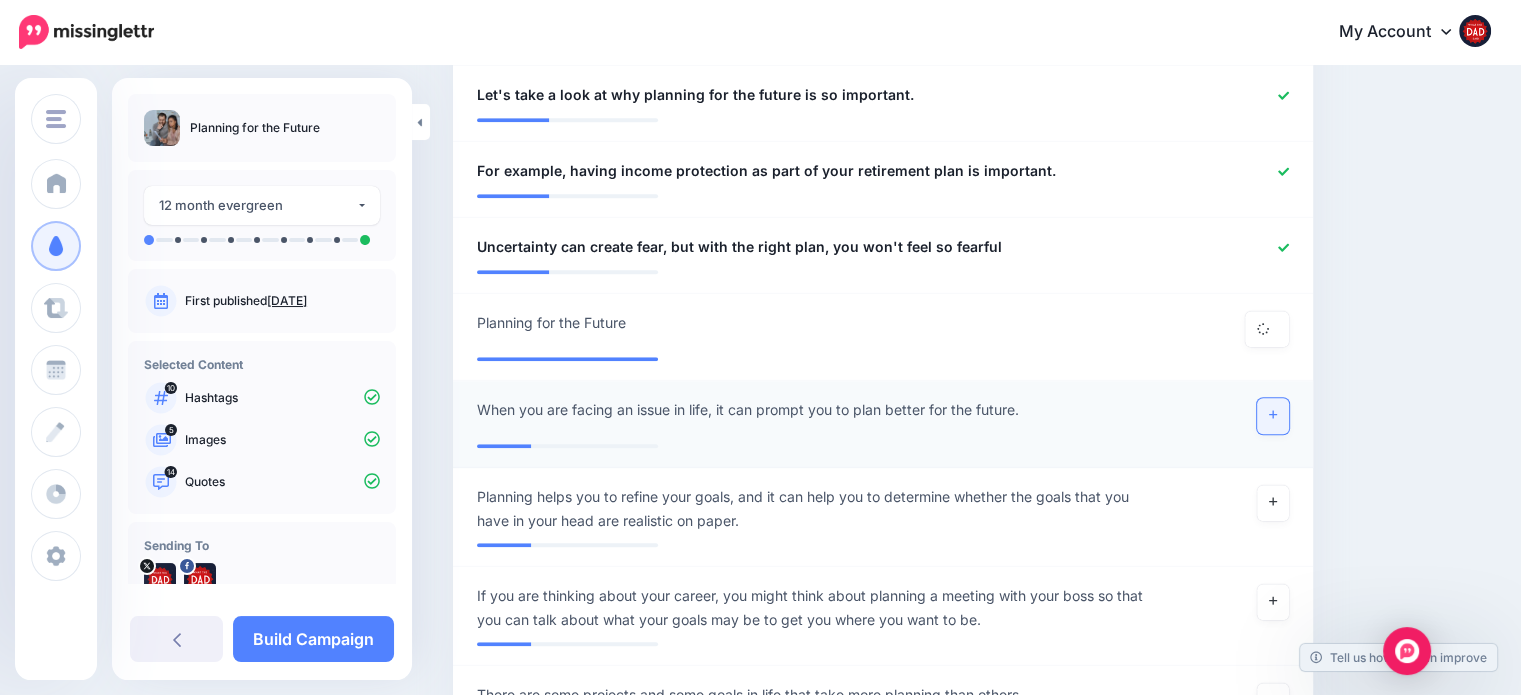 click at bounding box center (1273, 416) 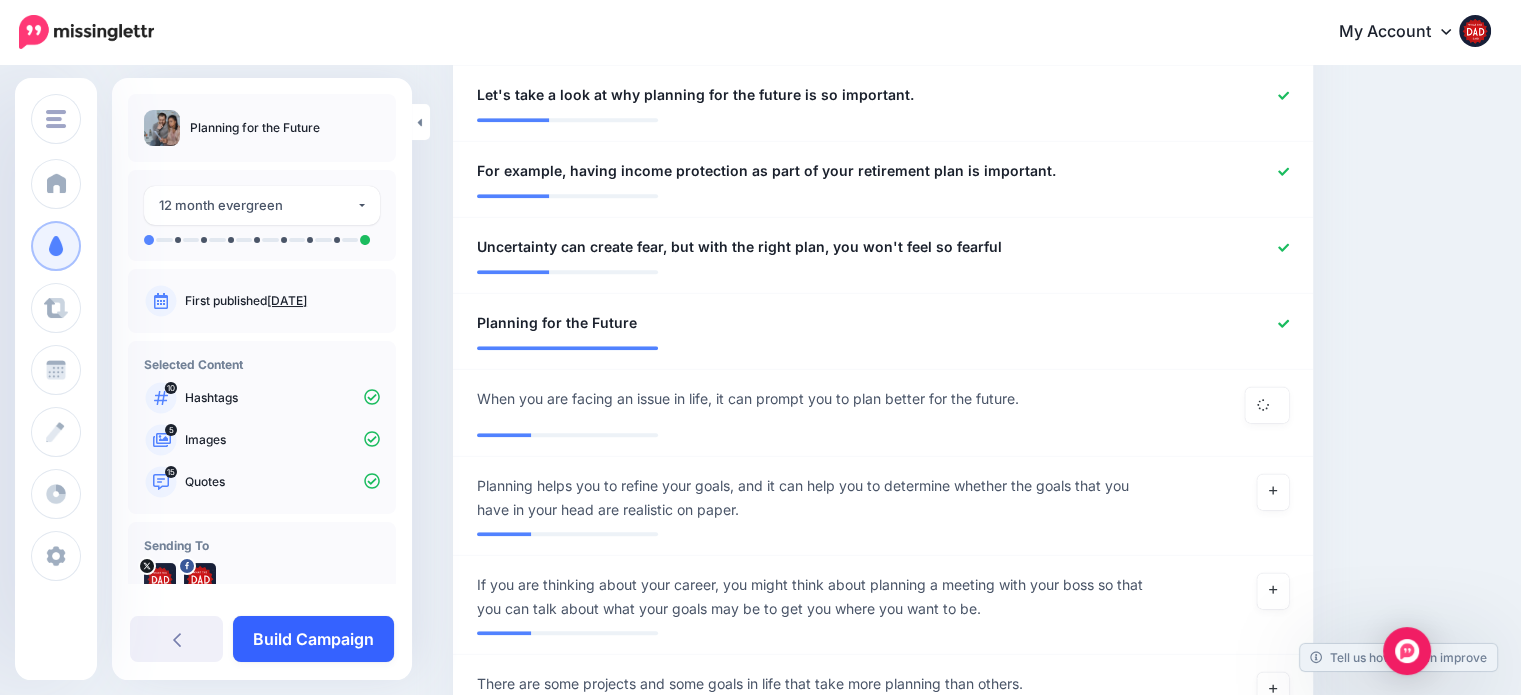 click on "Build Campaign" at bounding box center [313, 639] 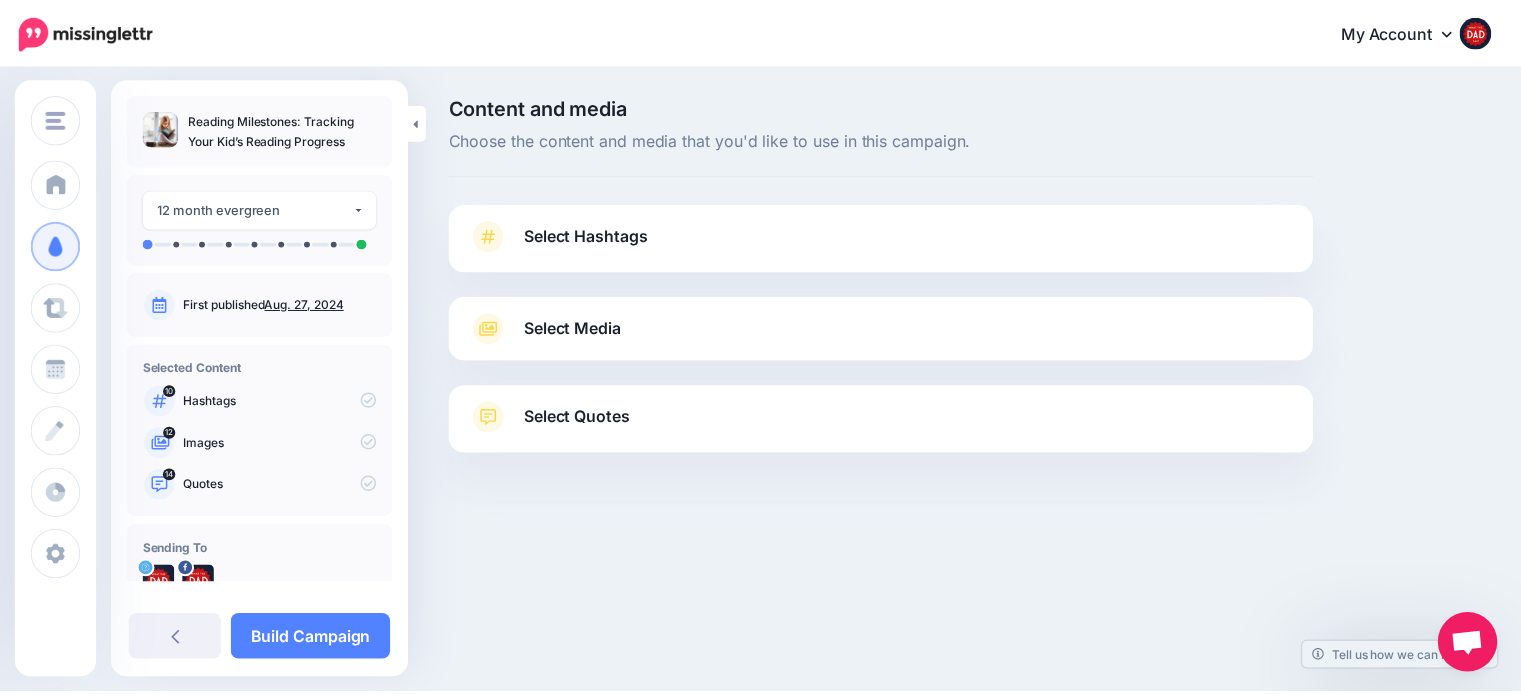 scroll, scrollTop: 0, scrollLeft: 0, axis: both 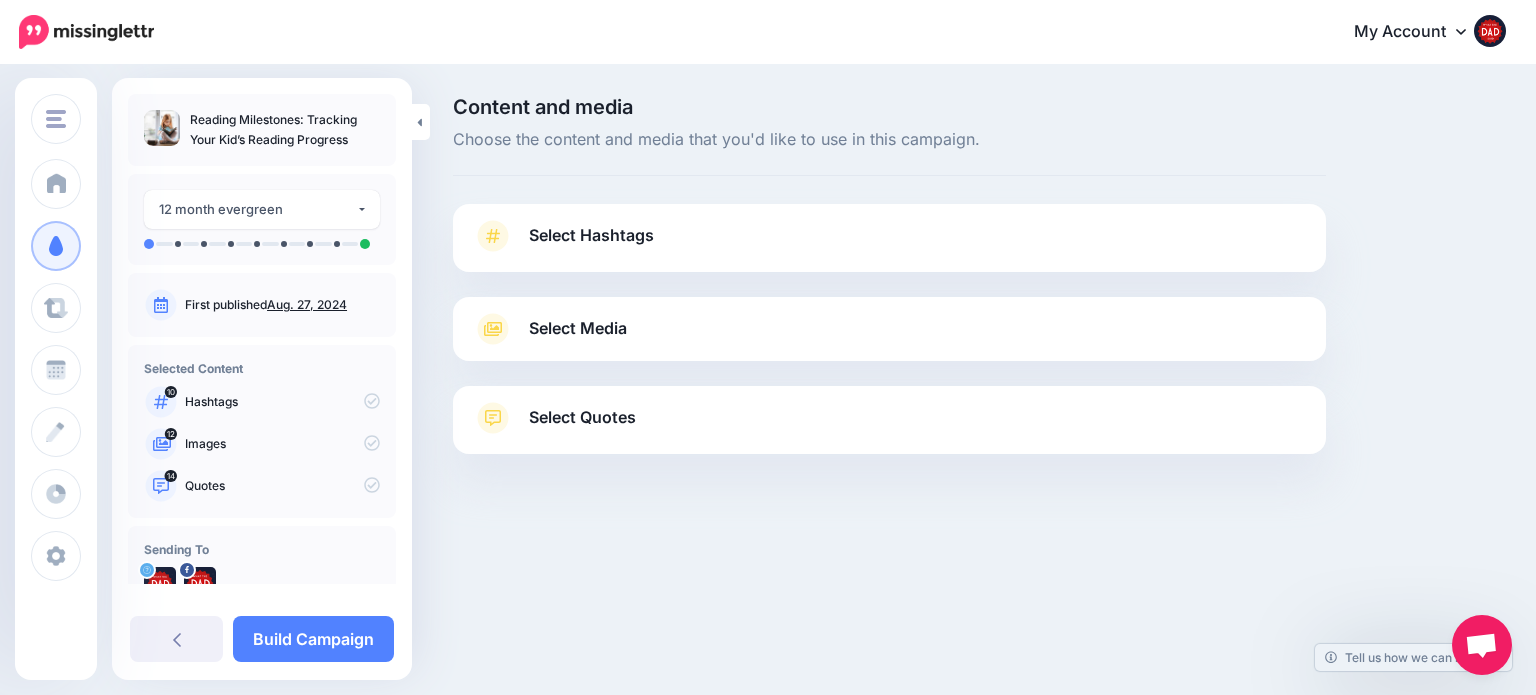 click on "Select Hashtags" at bounding box center [591, 235] 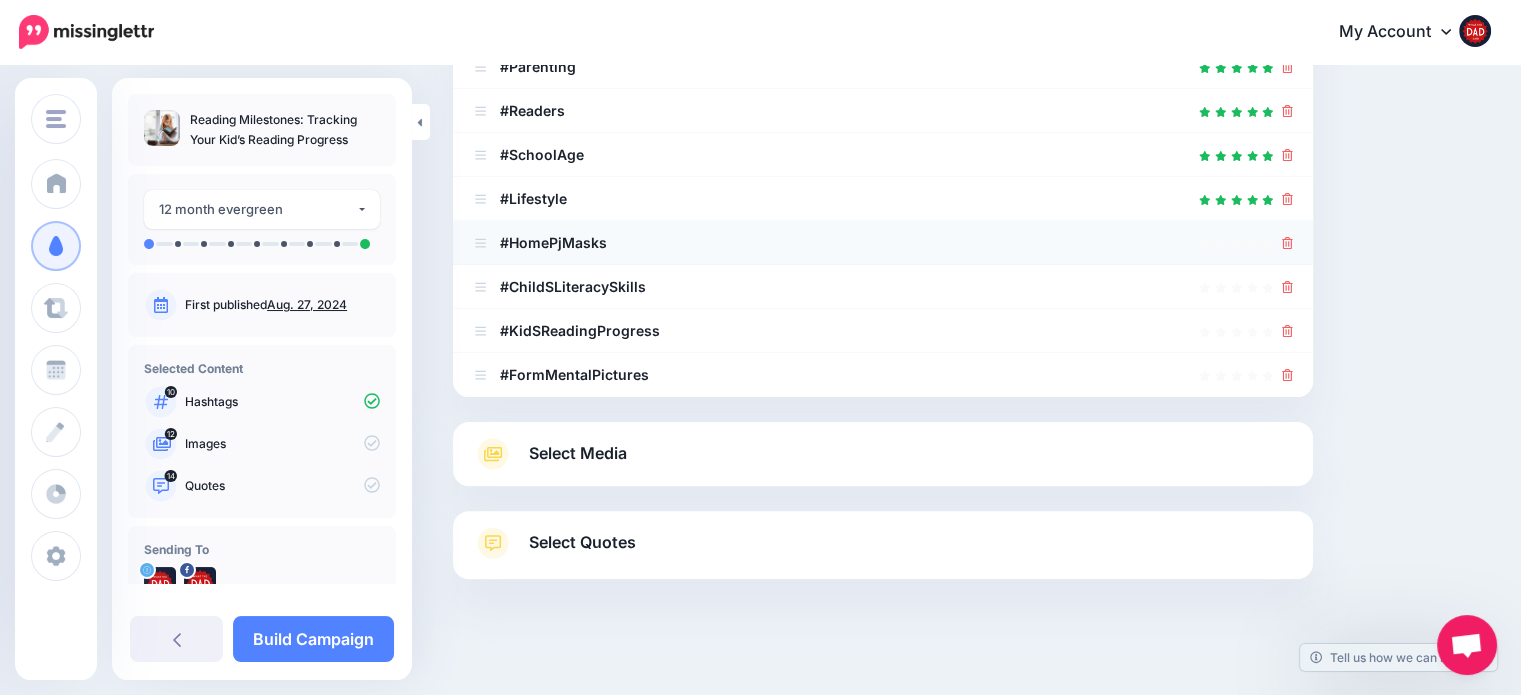scroll, scrollTop: 505, scrollLeft: 0, axis: vertical 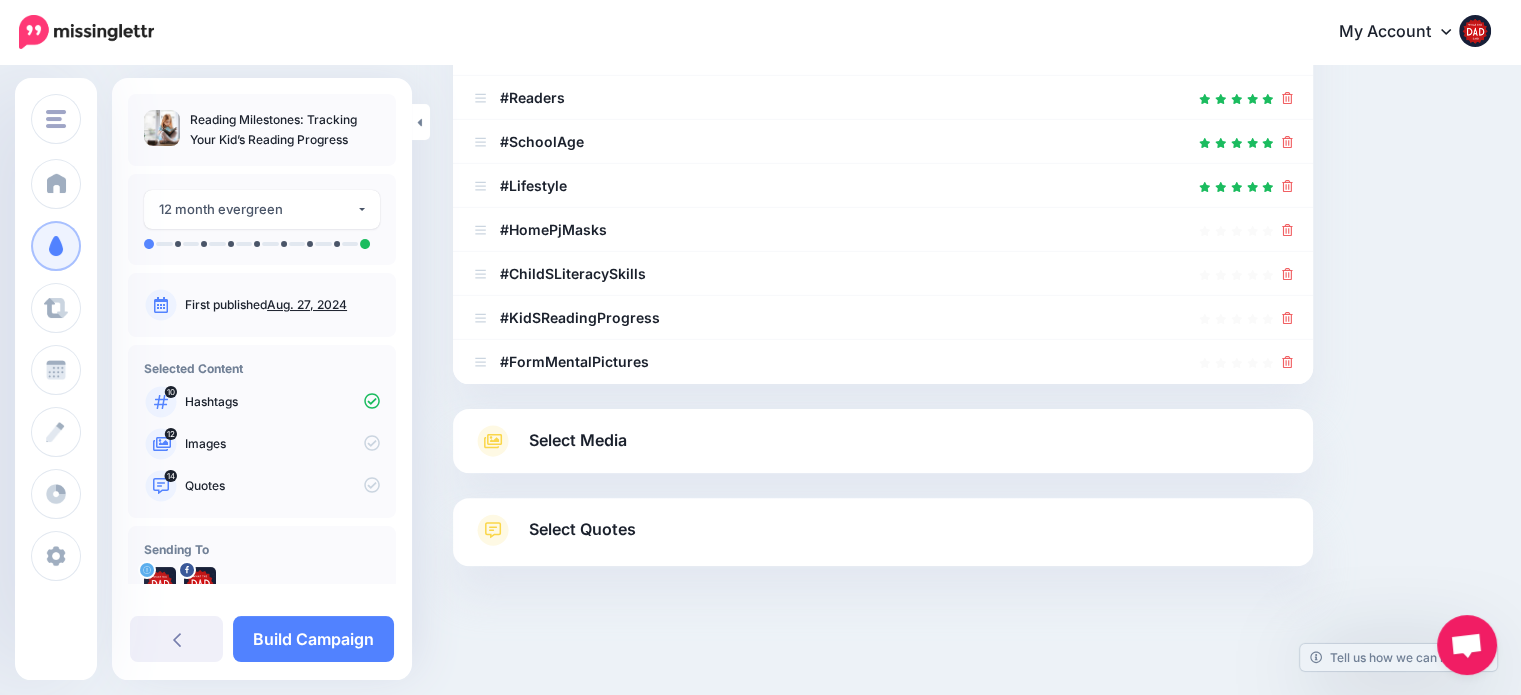 click on "Select Media" at bounding box center (578, 440) 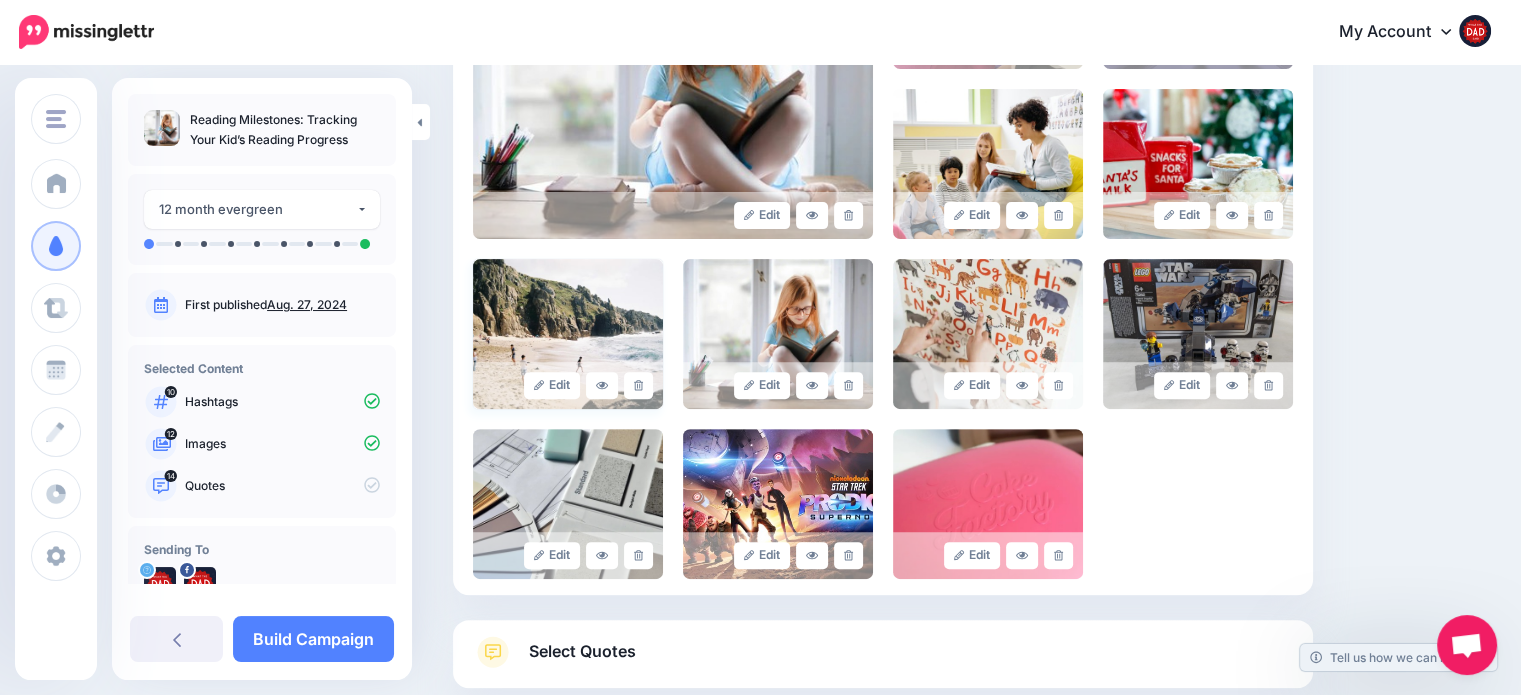 scroll, scrollTop: 605, scrollLeft: 0, axis: vertical 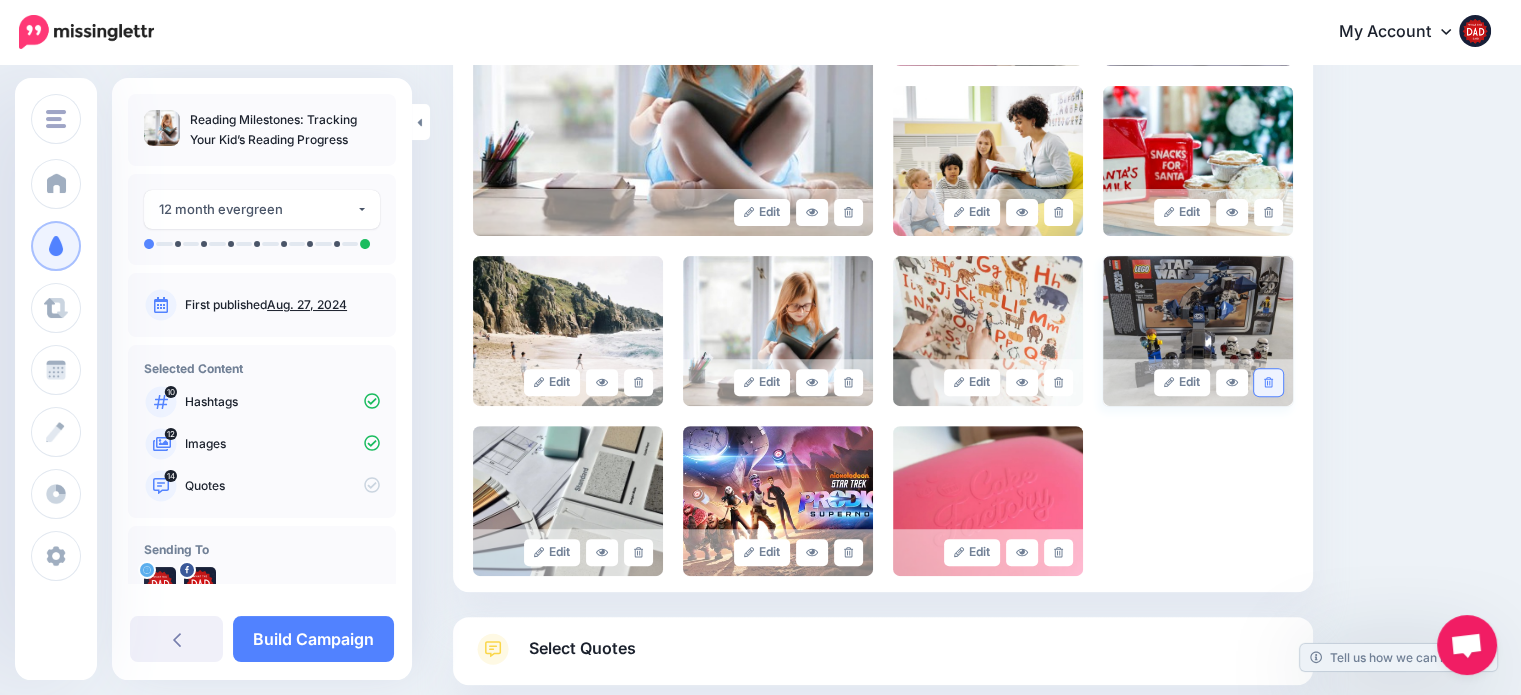 click 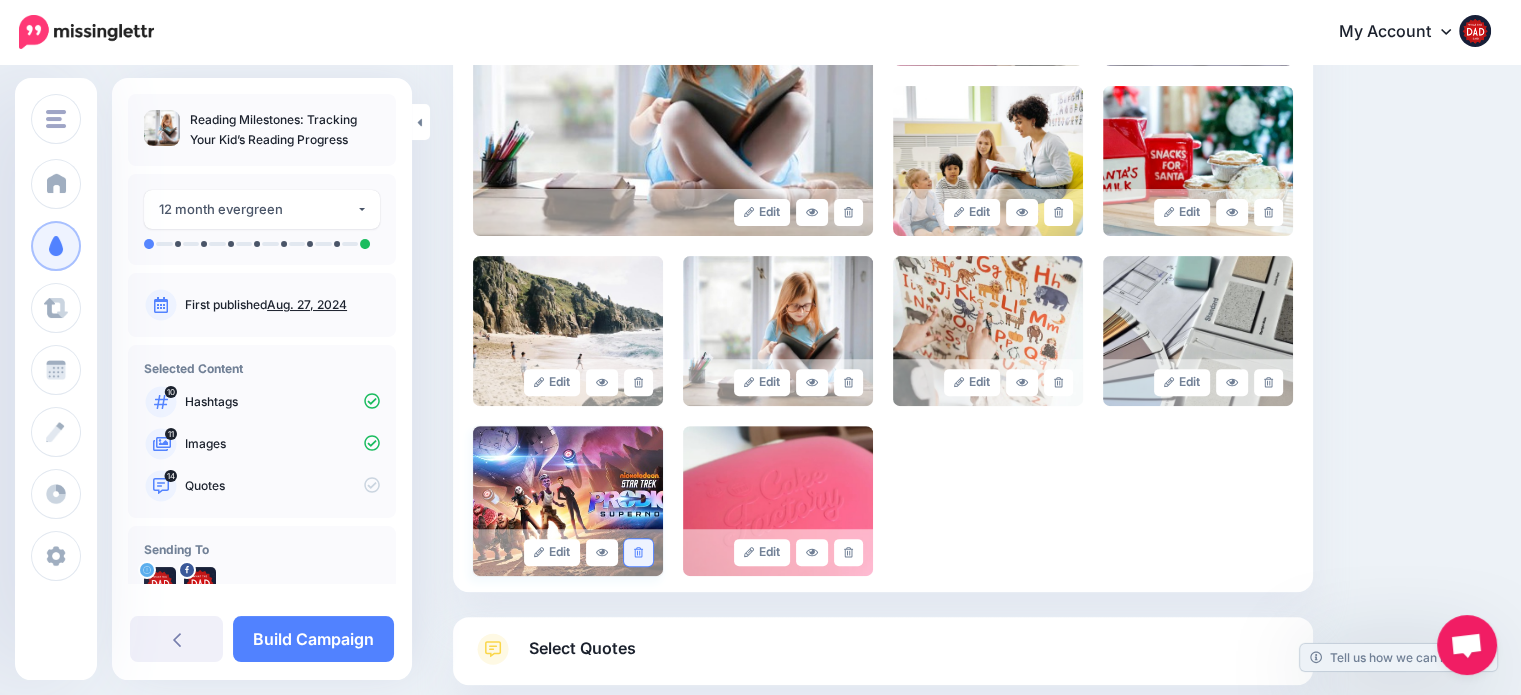 click 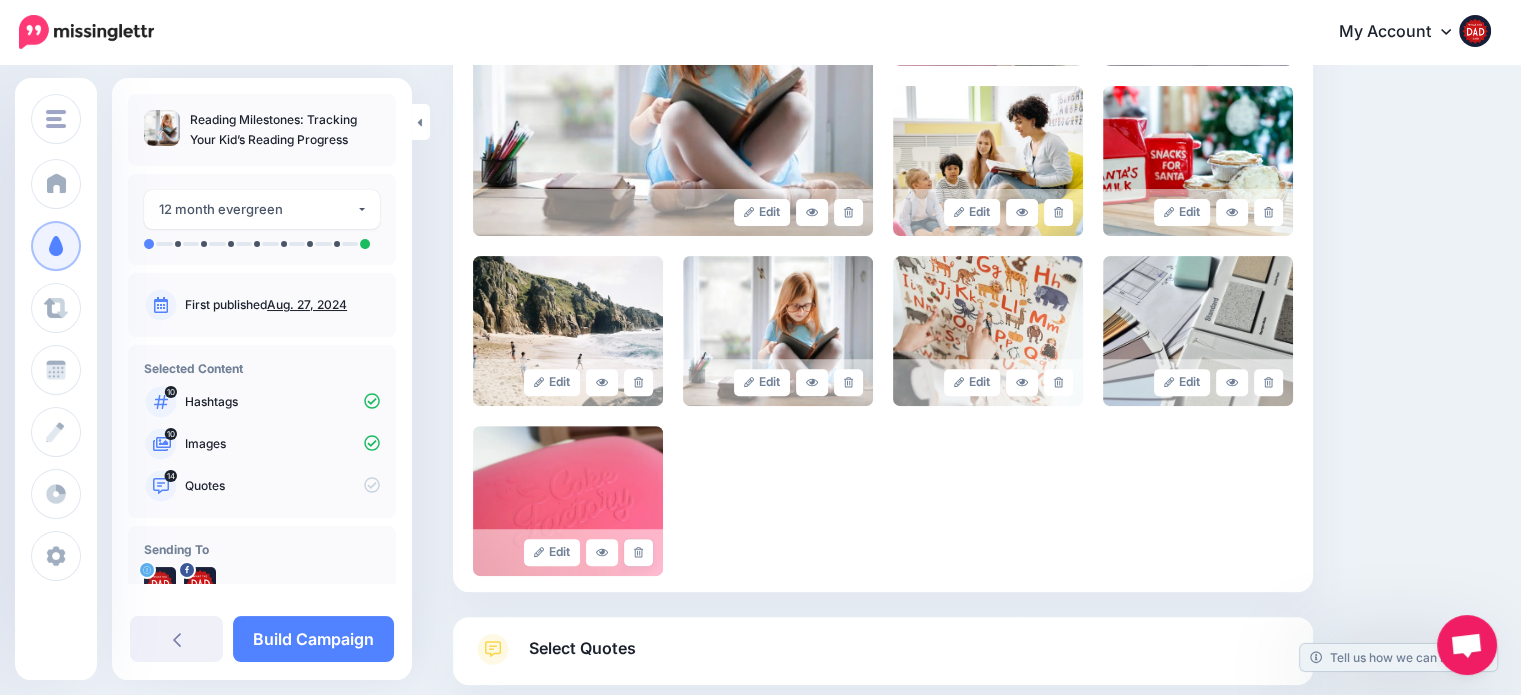 click 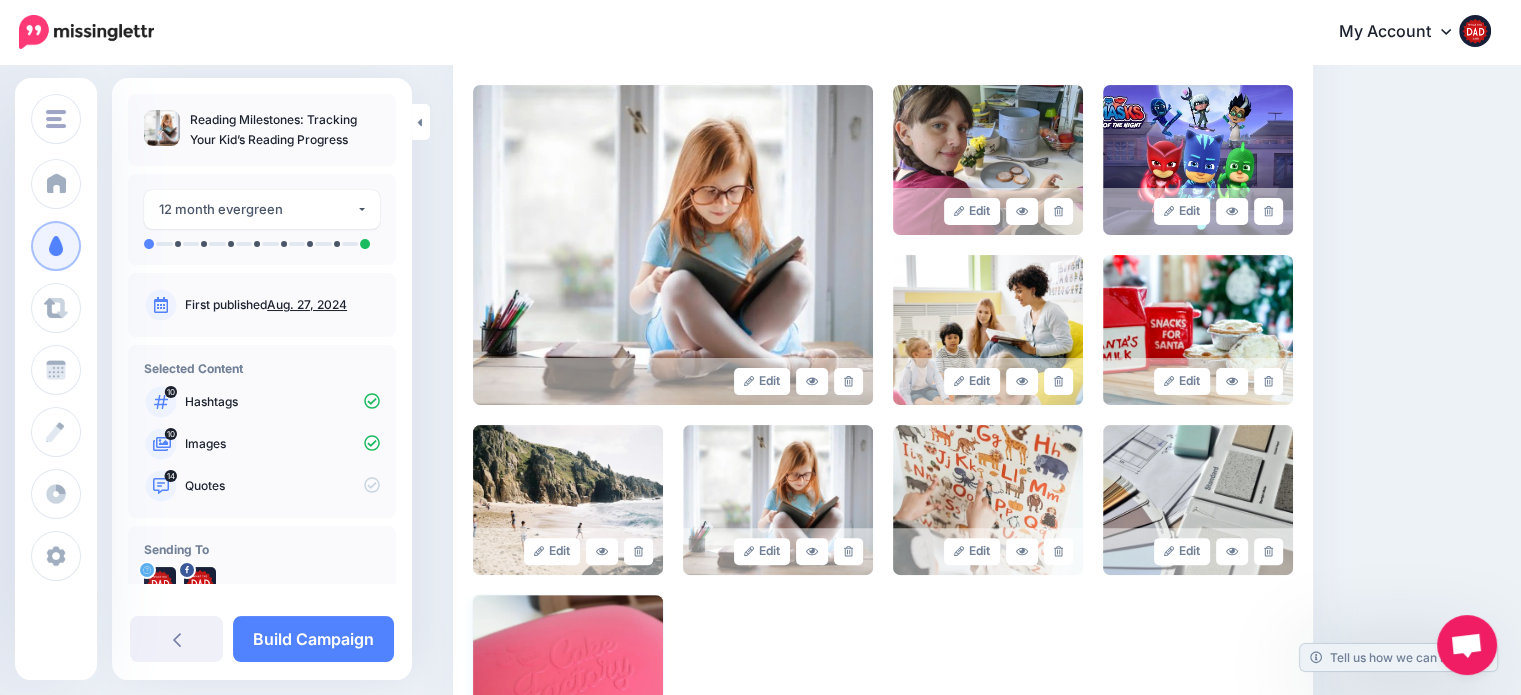 scroll, scrollTop: 405, scrollLeft: 0, axis: vertical 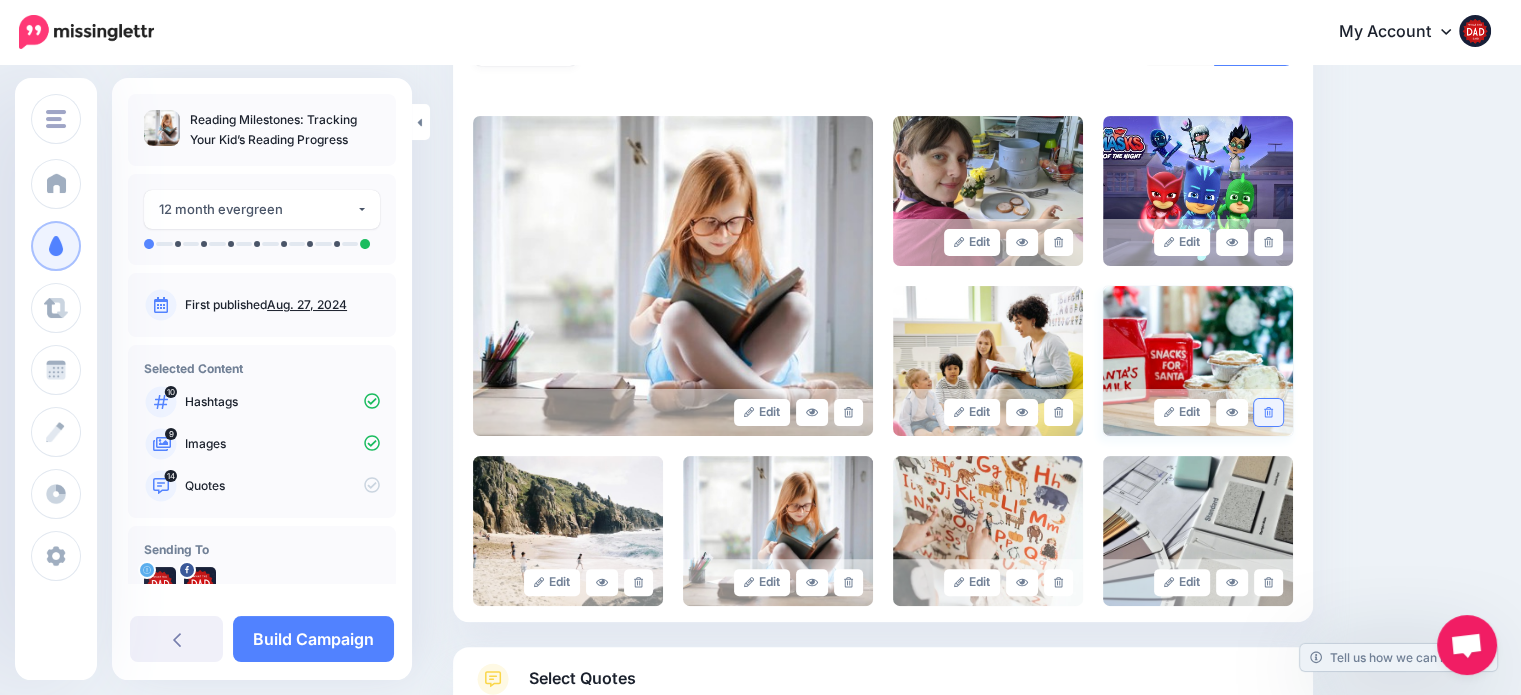 click at bounding box center (1268, 412) 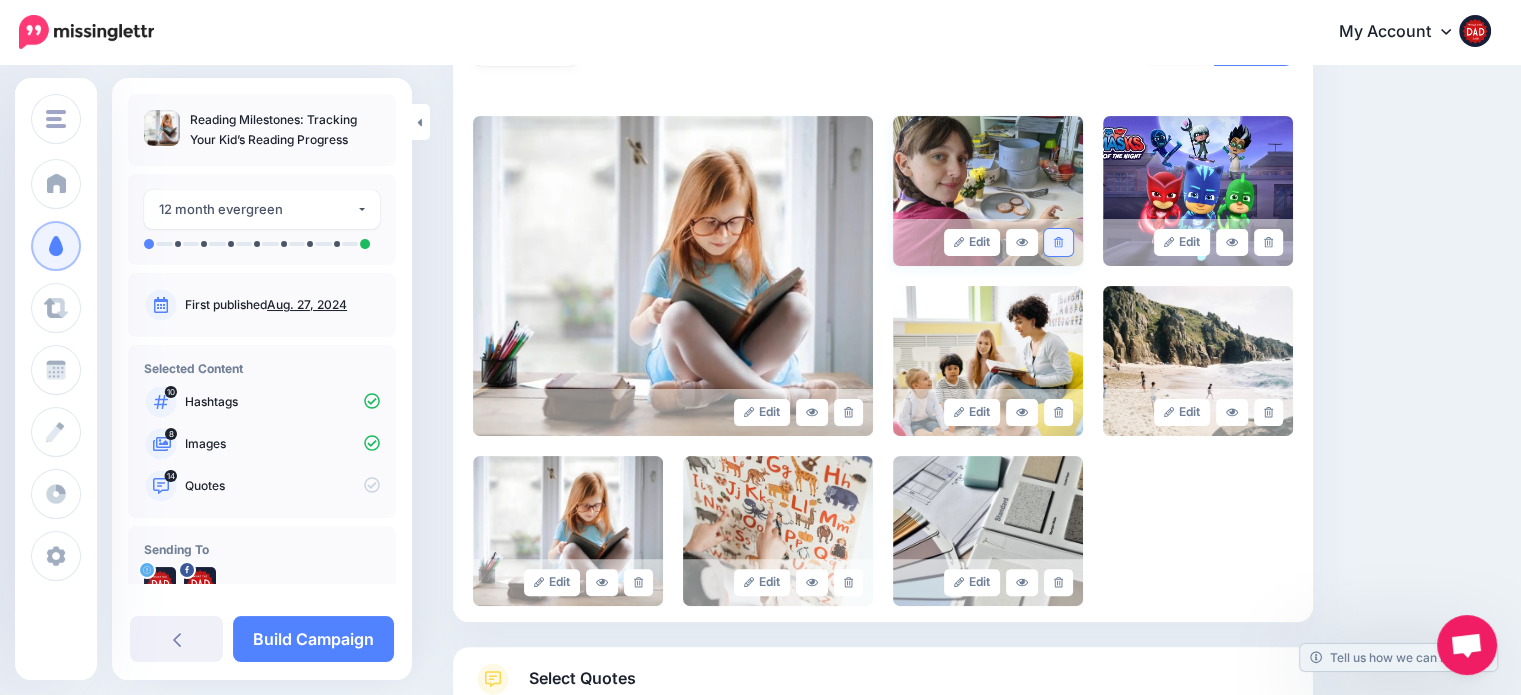 click 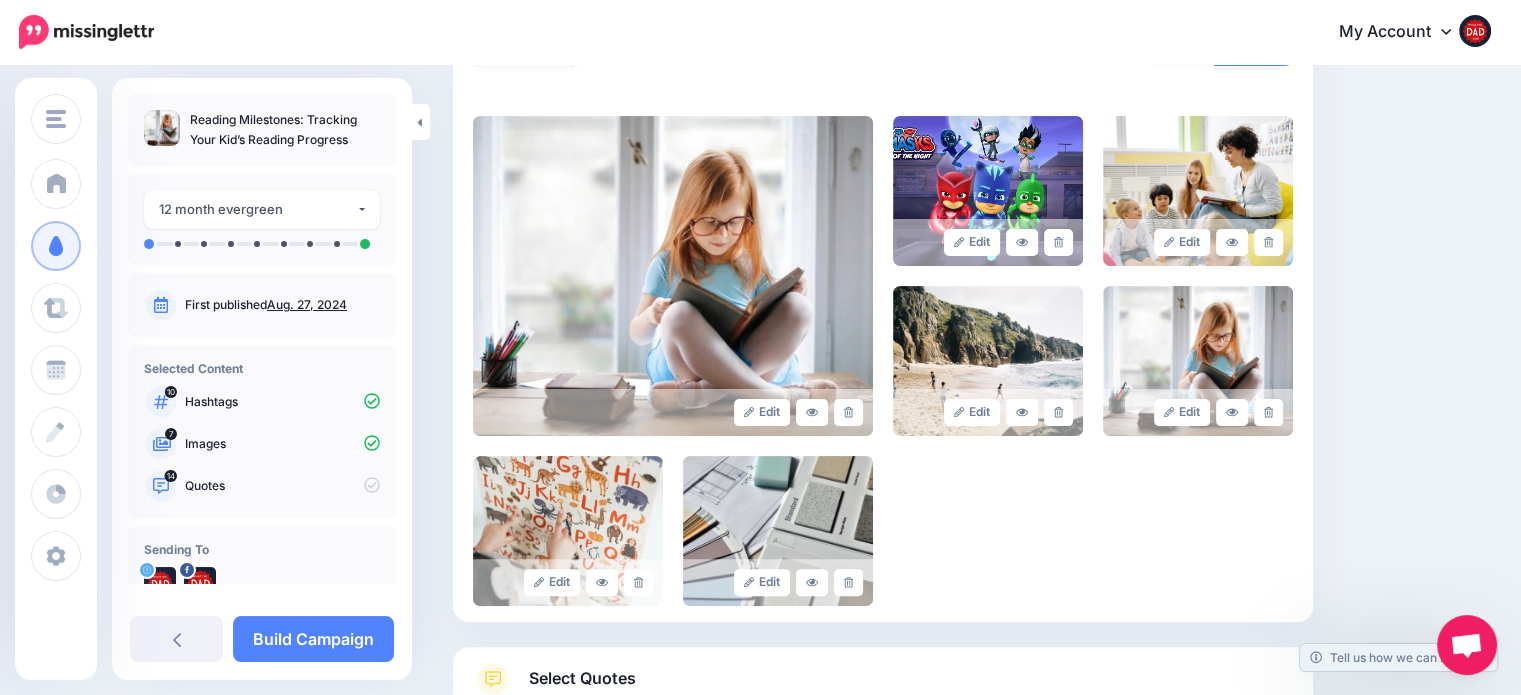 click 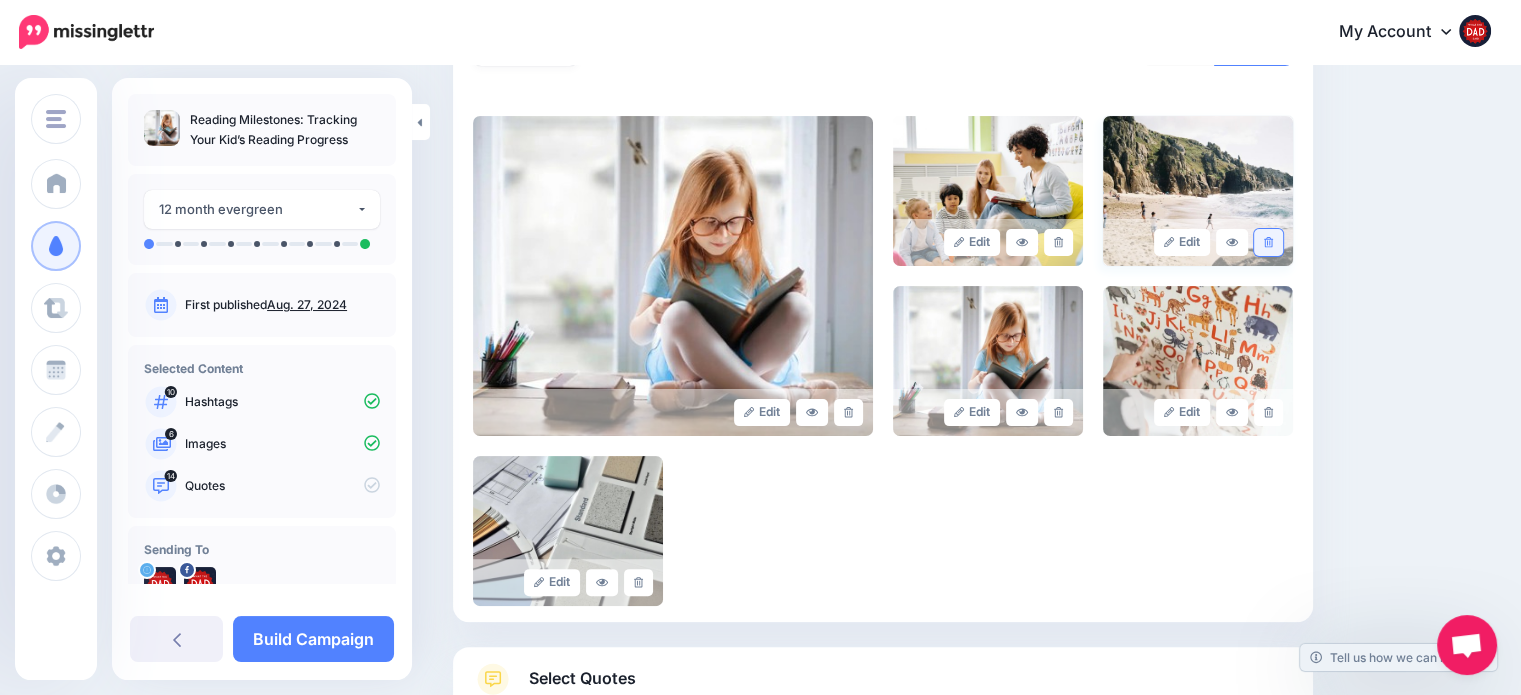 click 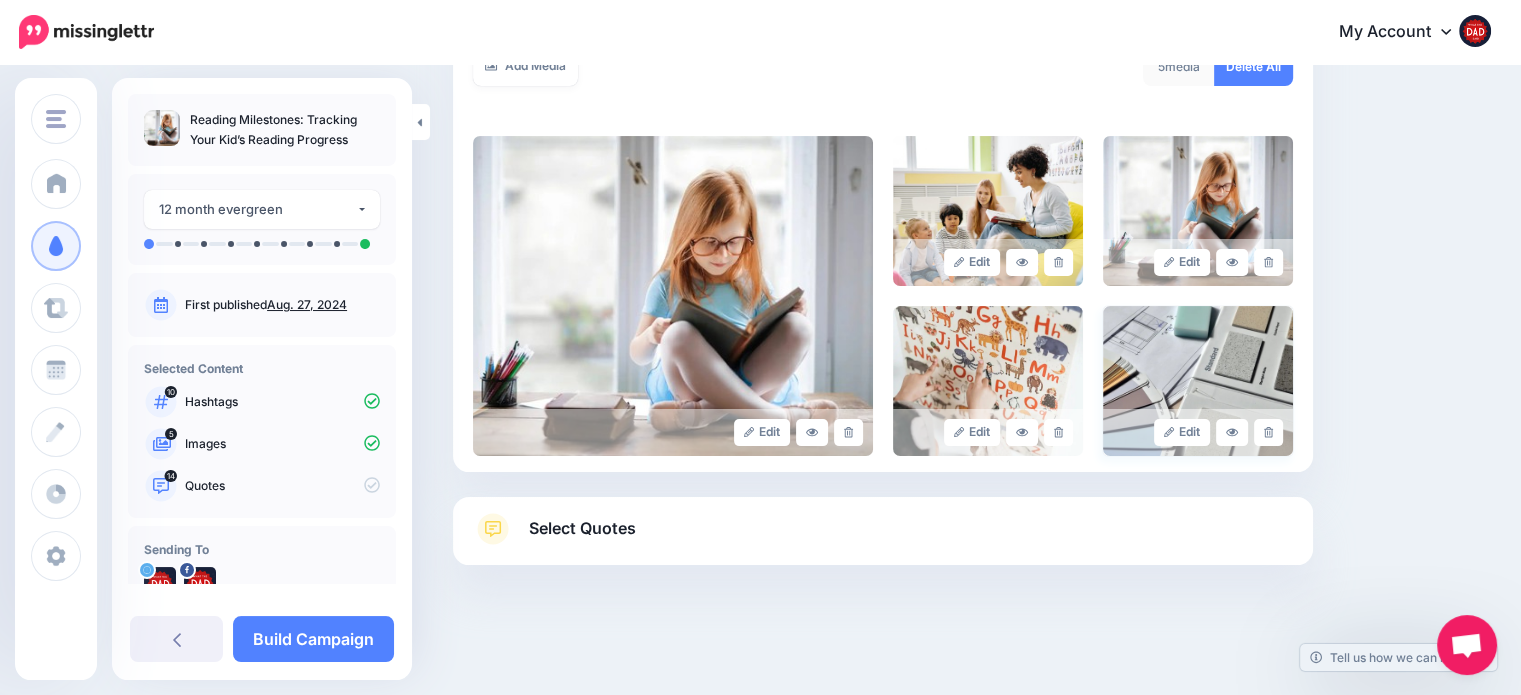scroll, scrollTop: 384, scrollLeft: 0, axis: vertical 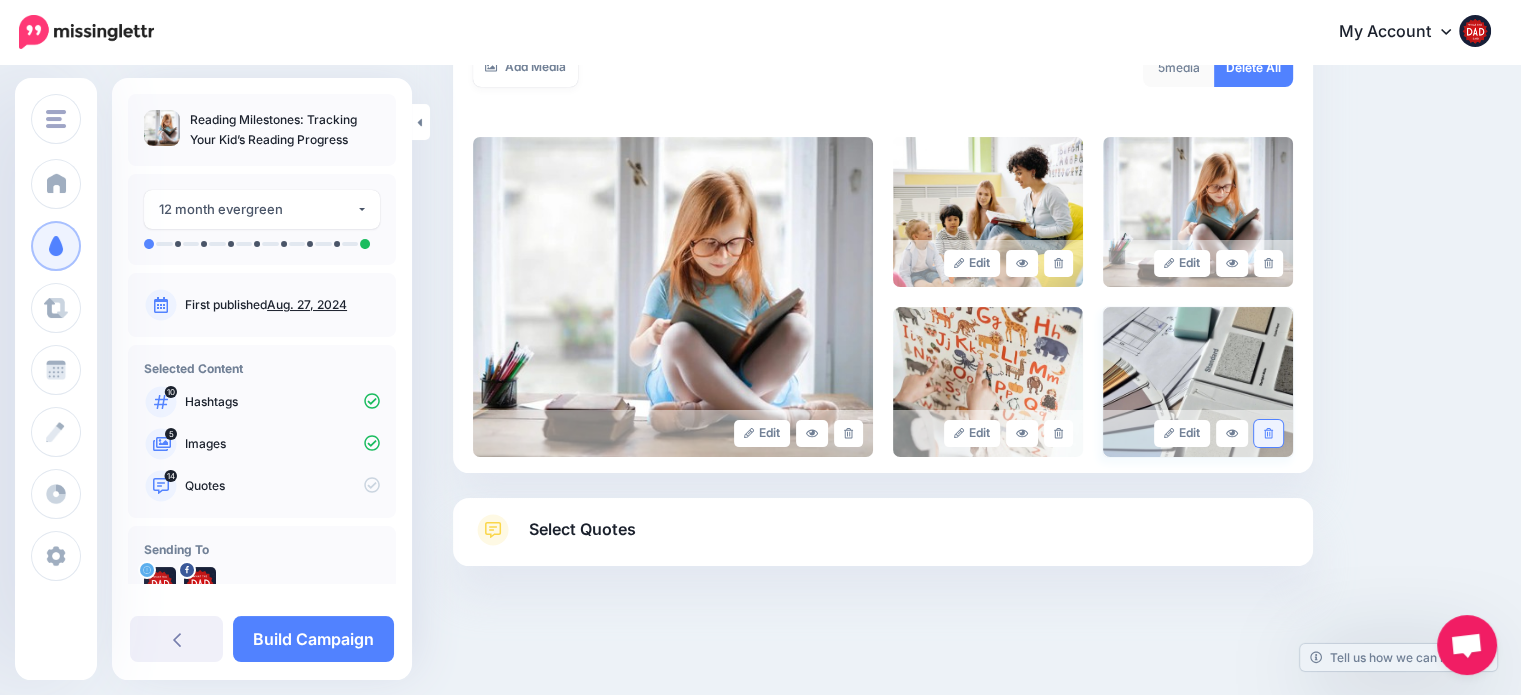 click 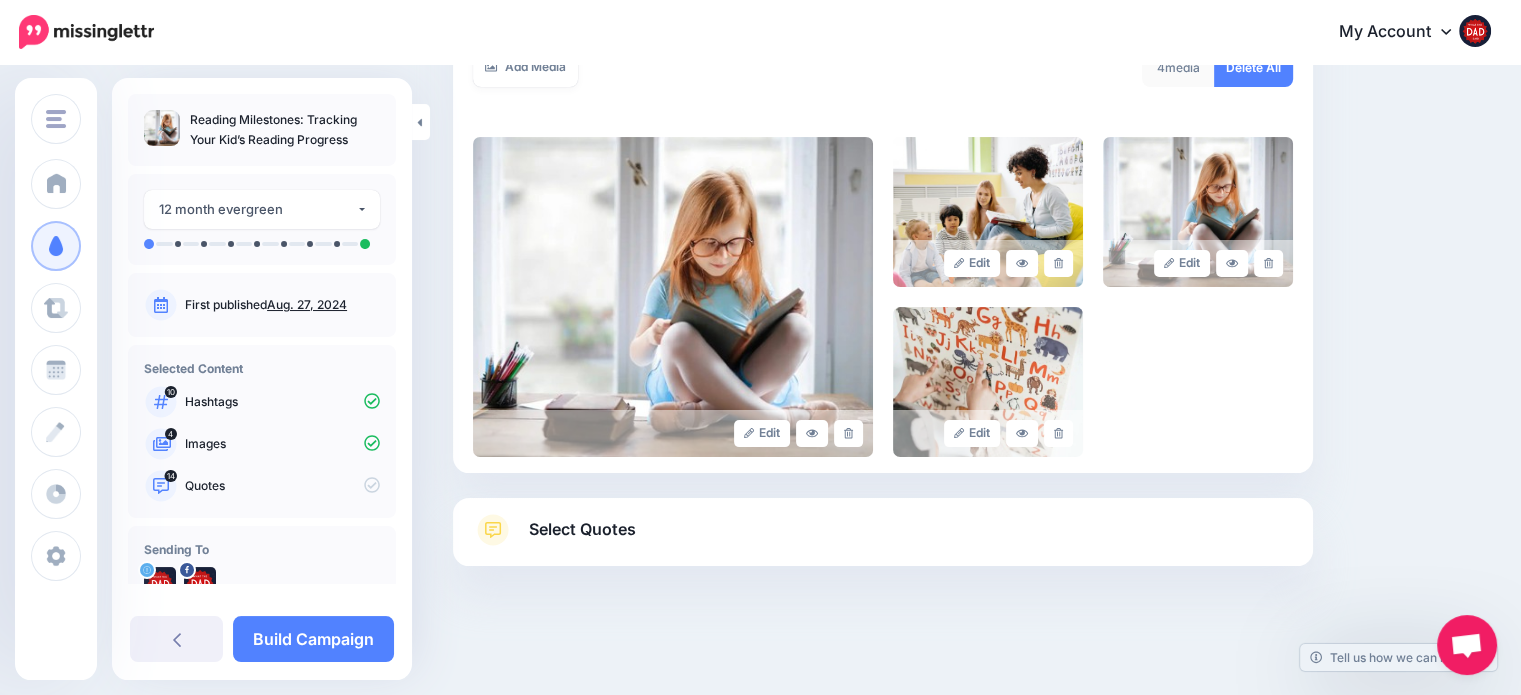 click on "Select Quotes" at bounding box center [582, 529] 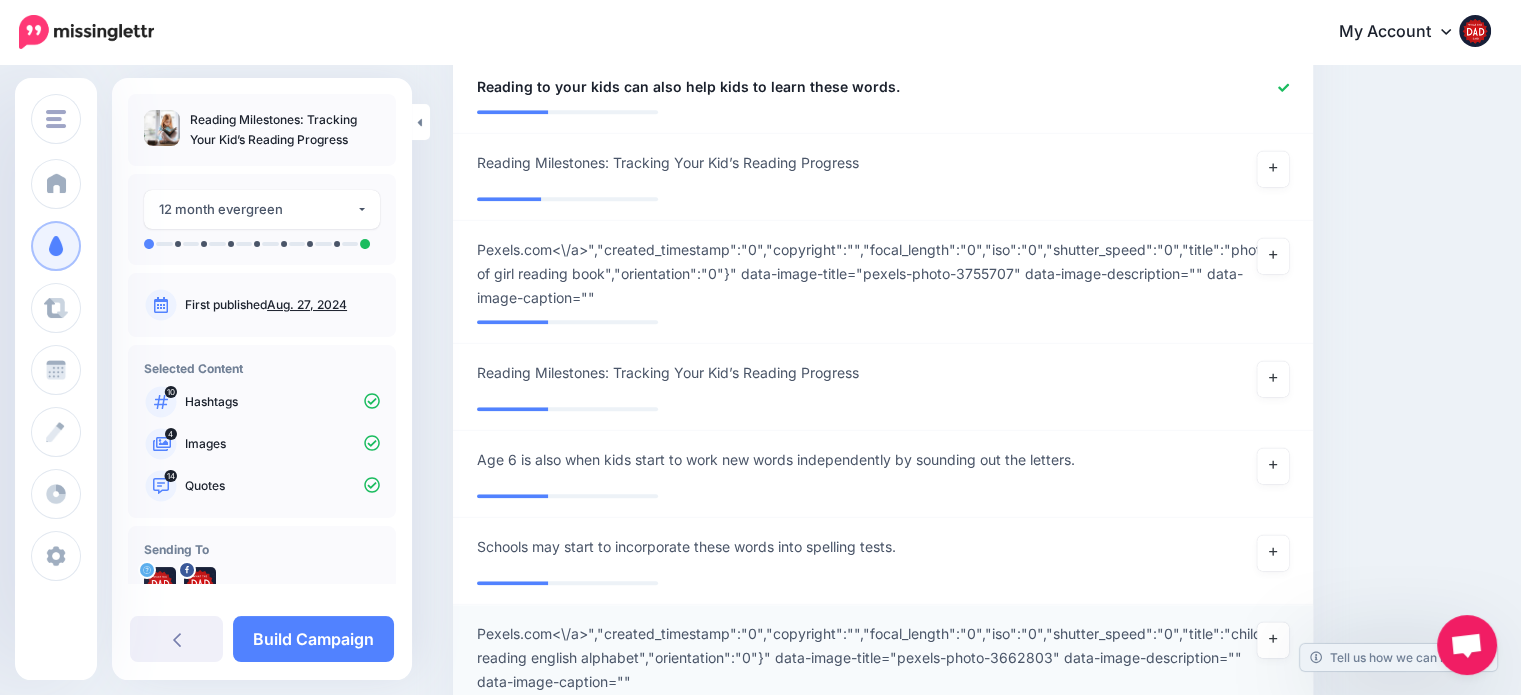 scroll, scrollTop: 1984, scrollLeft: 0, axis: vertical 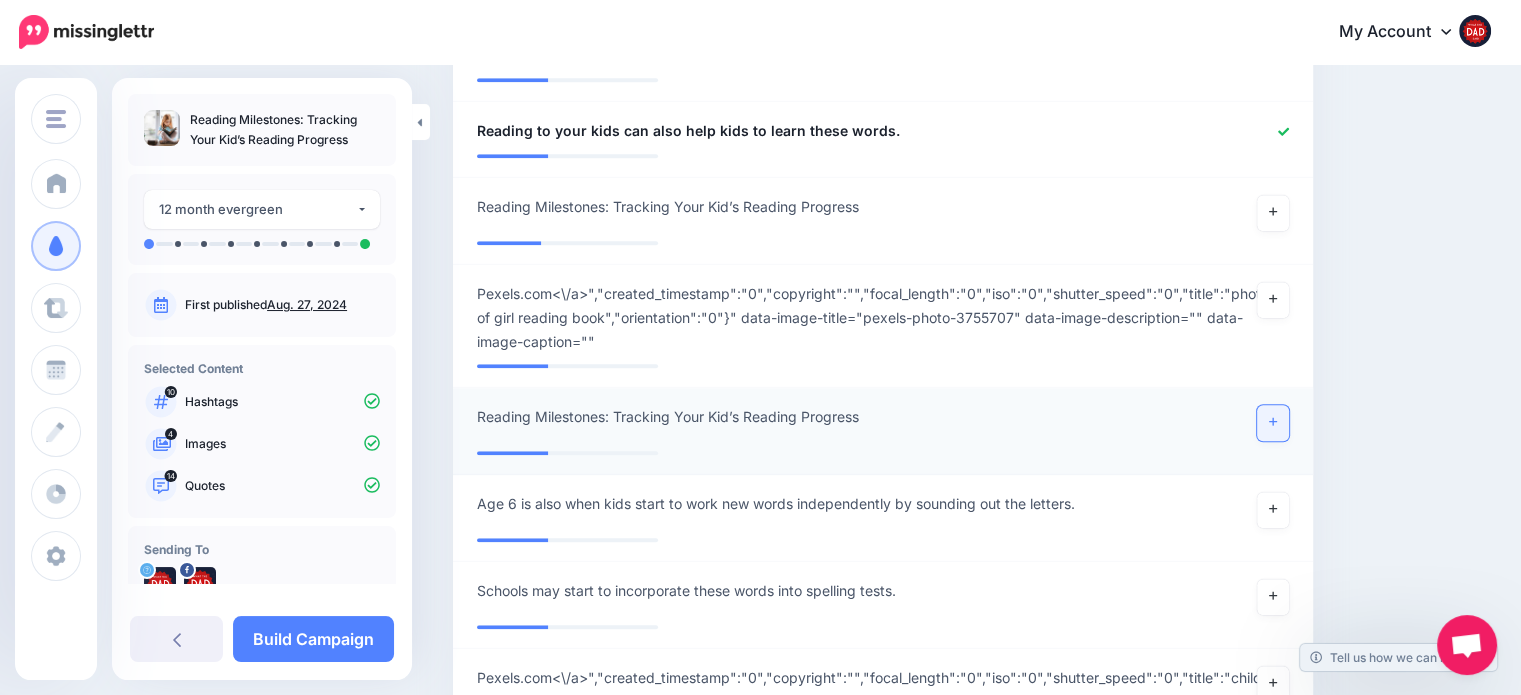 click at bounding box center [1273, 423] 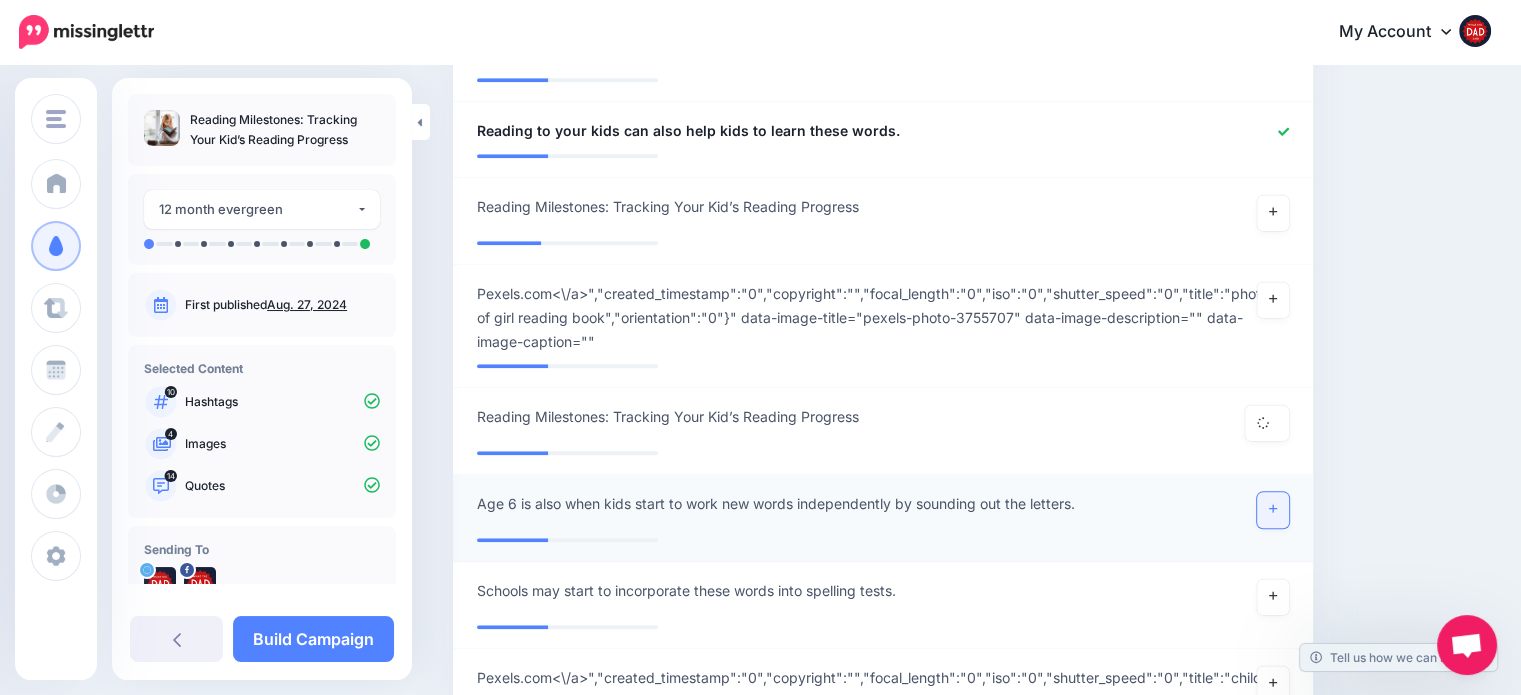 click at bounding box center (1273, 510) 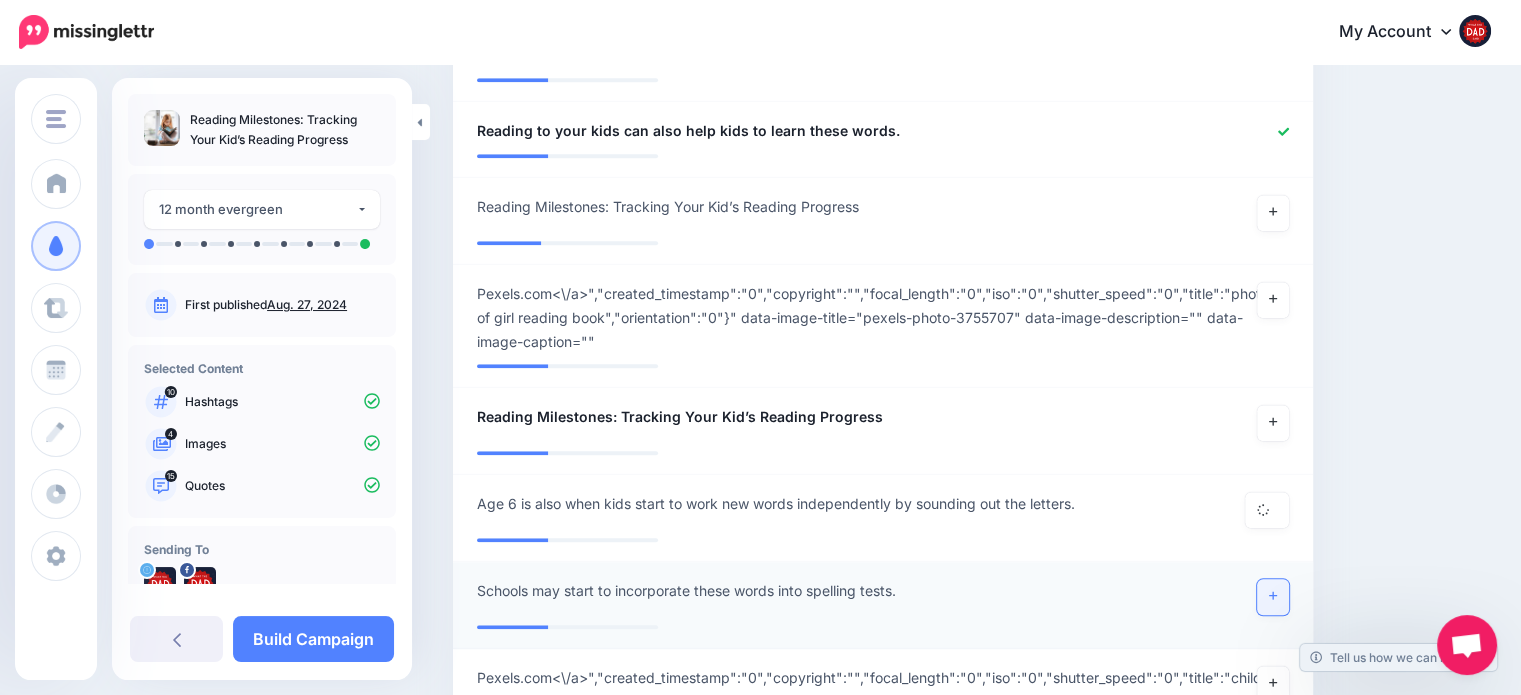 click at bounding box center (1273, 597) 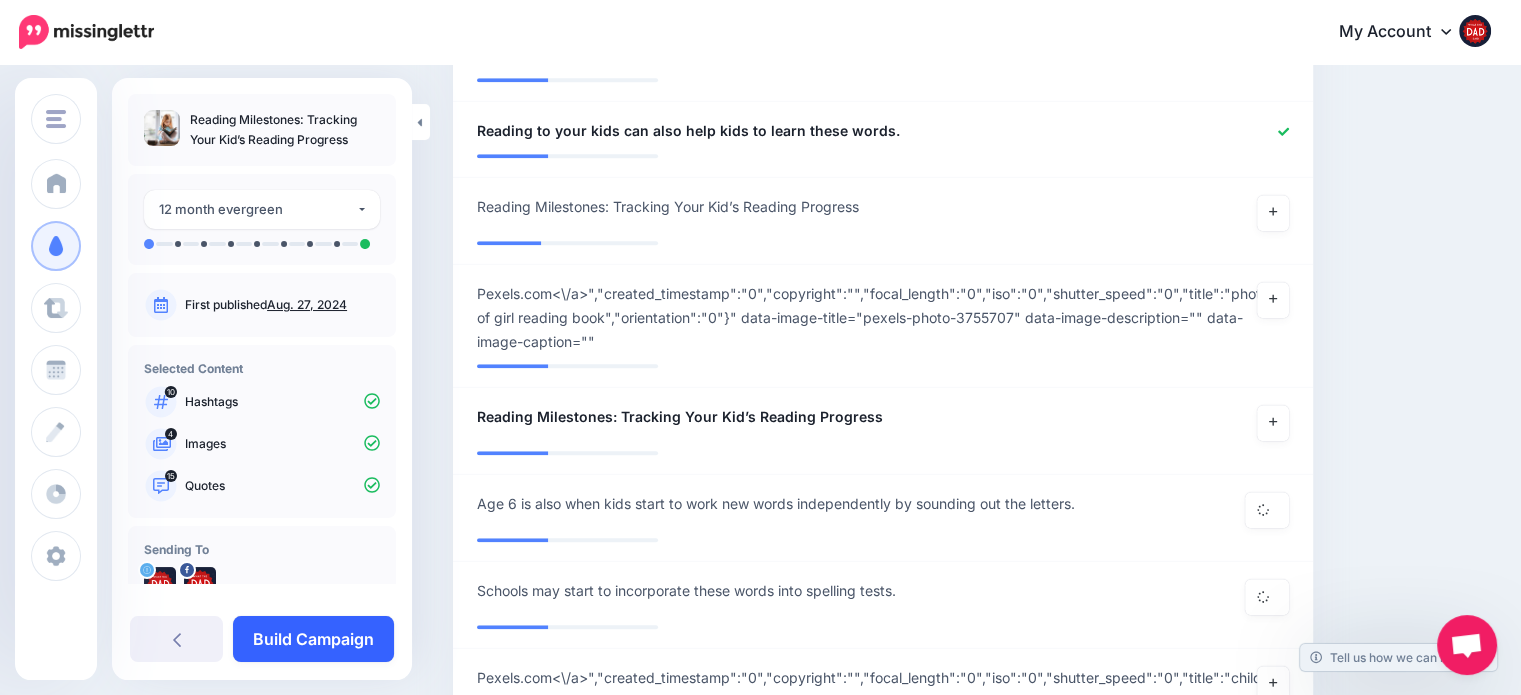 click on "Build Campaign" at bounding box center [313, 639] 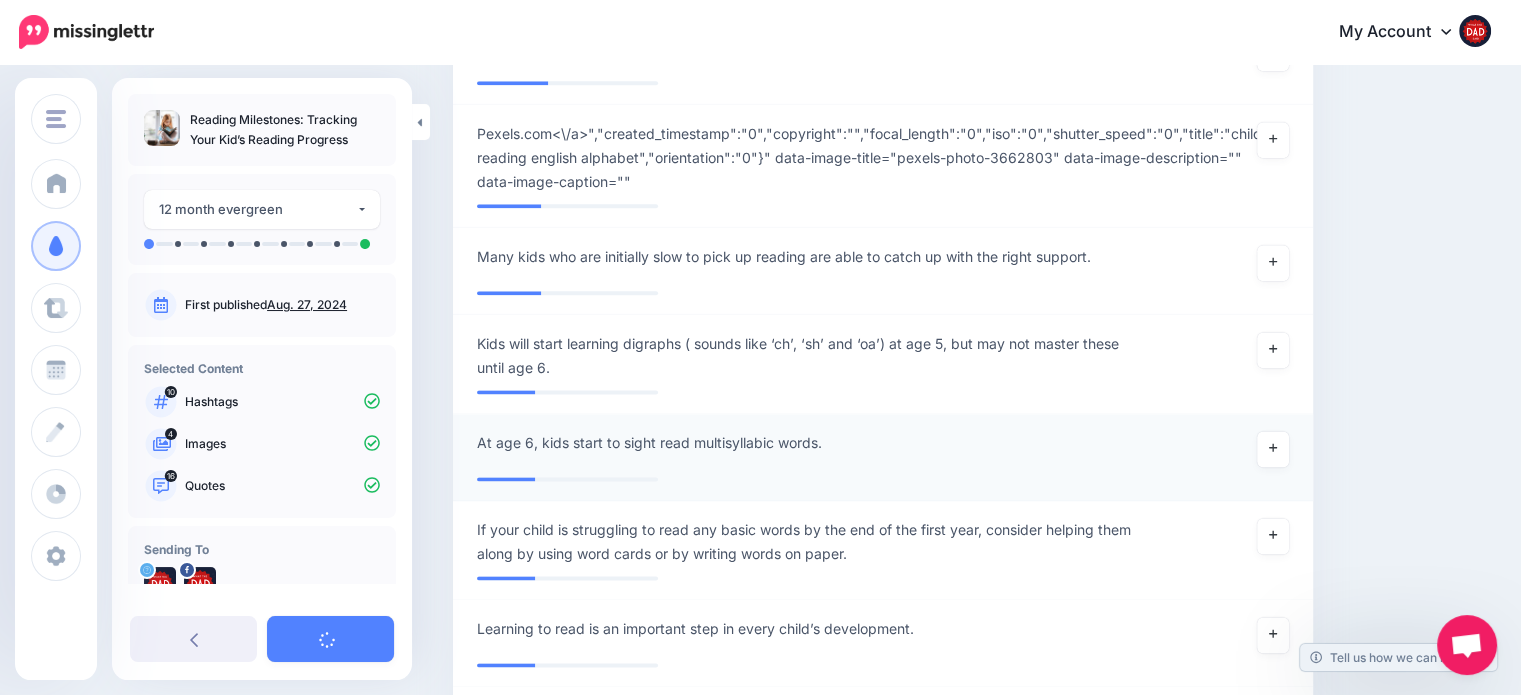 scroll, scrollTop: 2784, scrollLeft: 0, axis: vertical 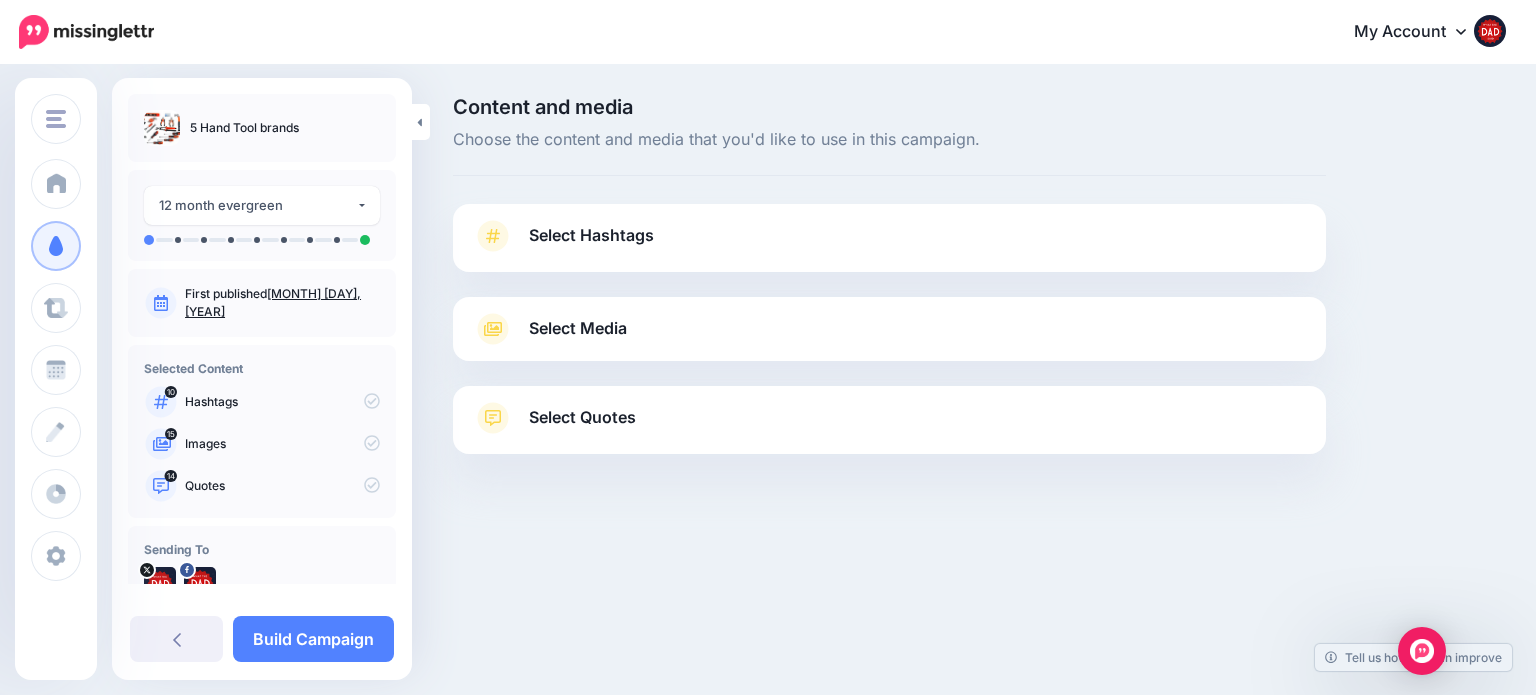 click on "Select Hashtags" at bounding box center (591, 235) 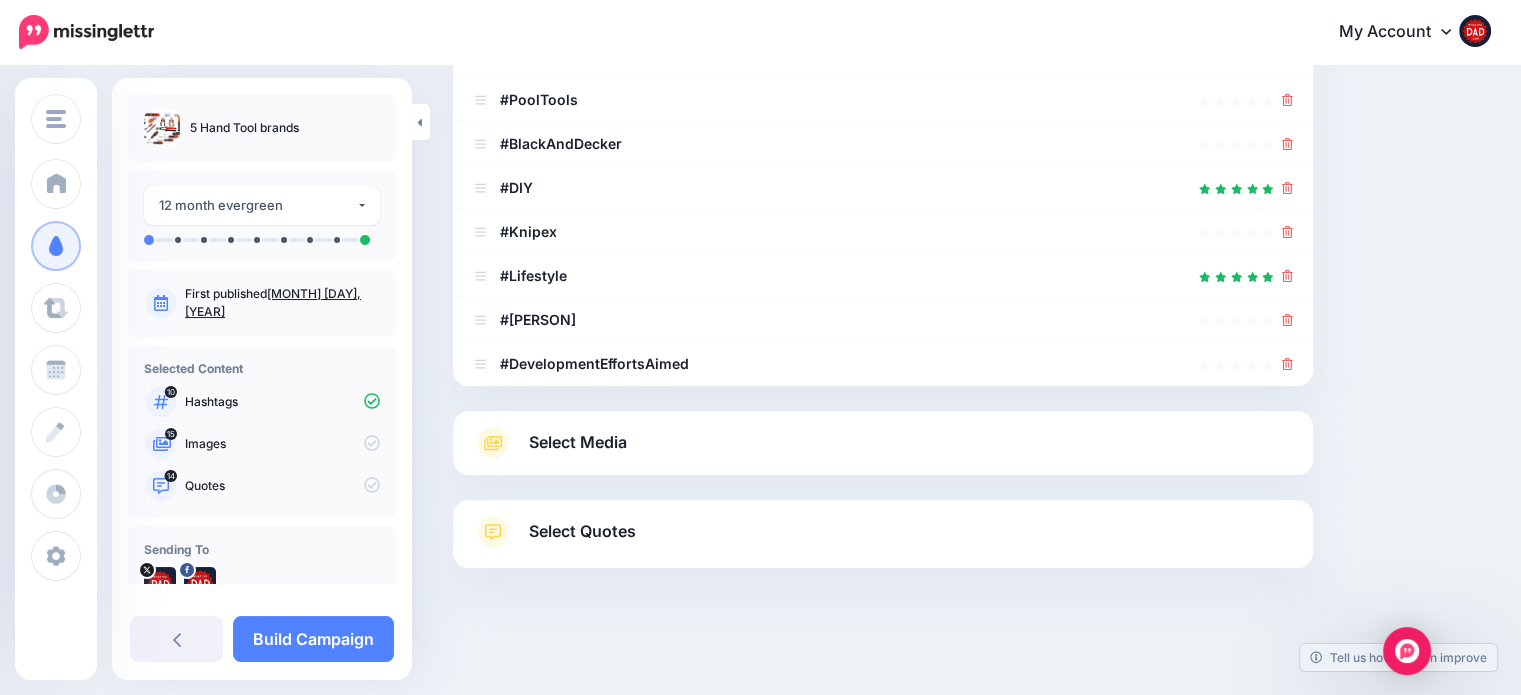 scroll, scrollTop: 505, scrollLeft: 0, axis: vertical 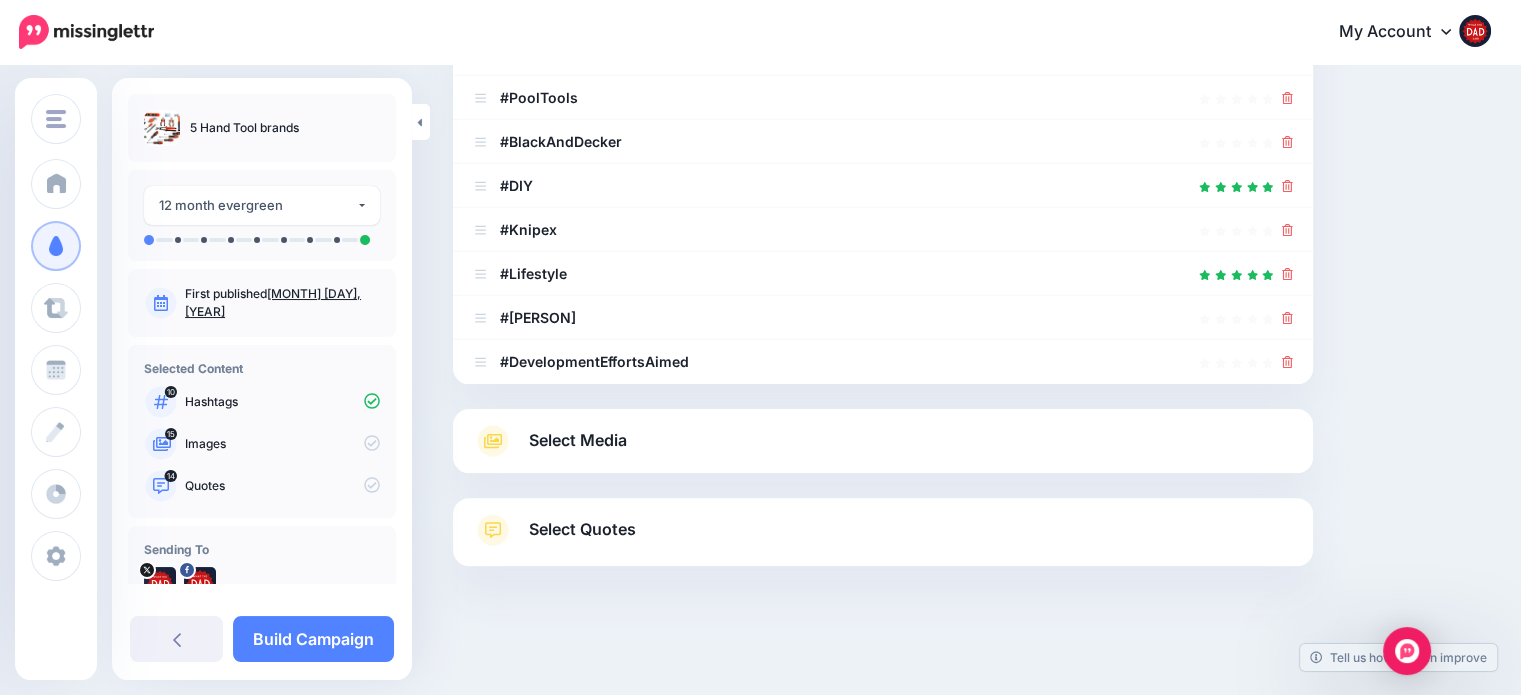 click on "Select Media
Next, let's make sure we have the best media for this campaign. Delete those you don't want or upload new ones. You can even crop, add text and stickers if needed(Not available for videos/gifs).
Add Media
What media would you like to add?
Upload" at bounding box center [883, 441] 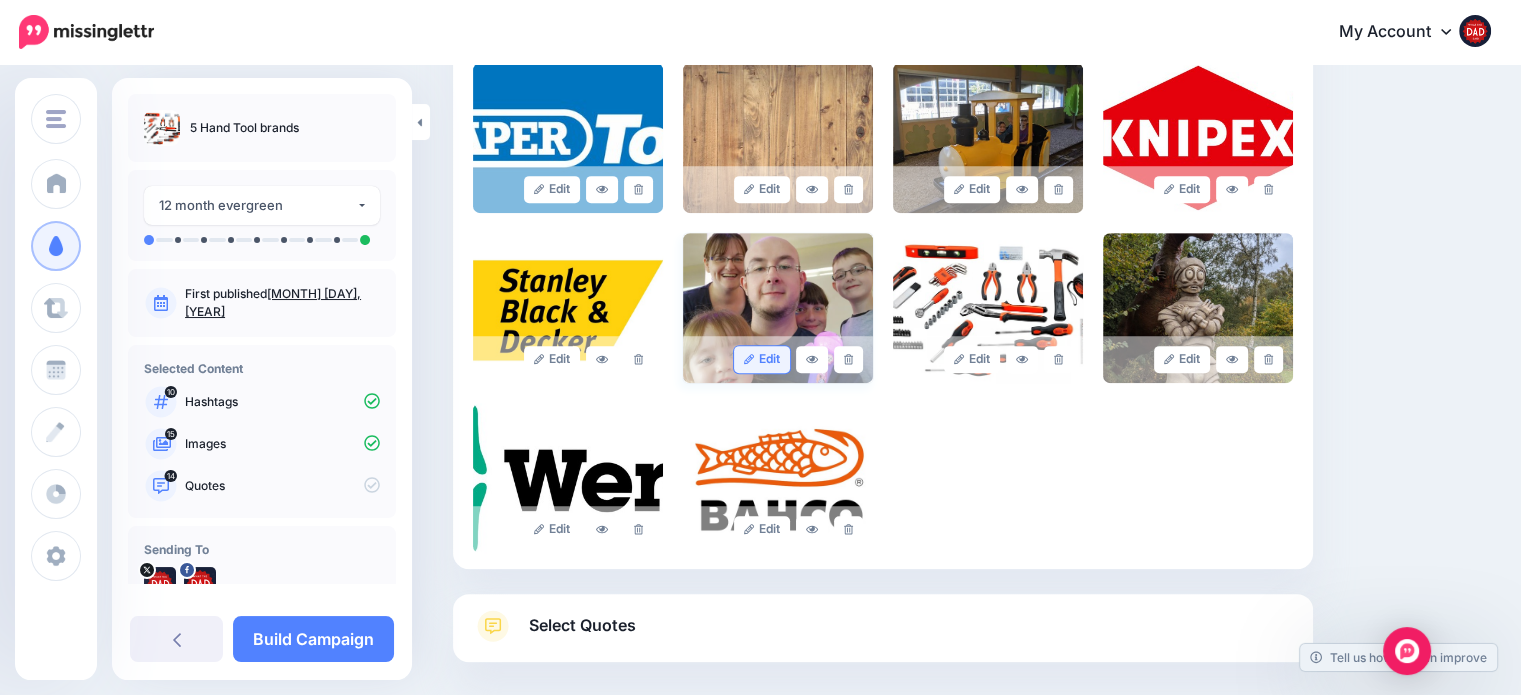 scroll, scrollTop: 794, scrollLeft: 0, axis: vertical 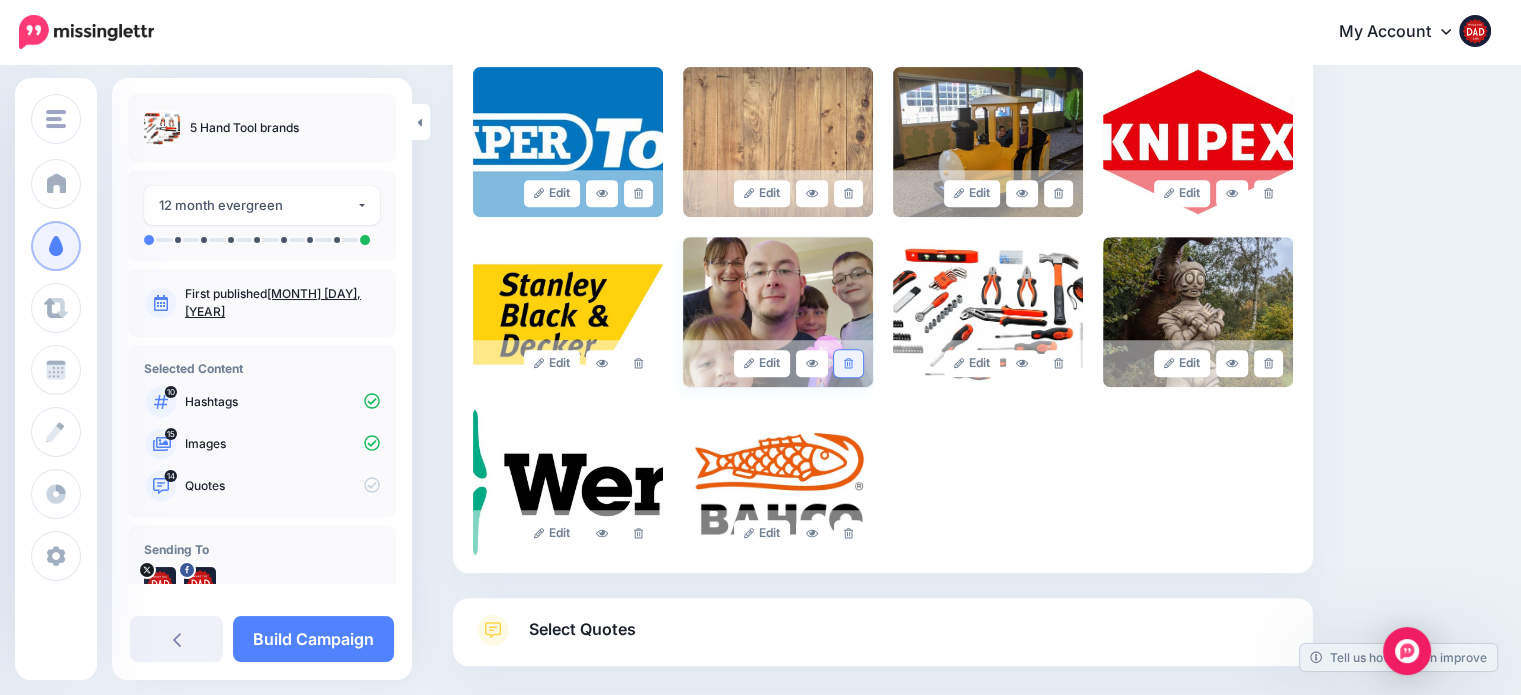 click at bounding box center (848, 363) 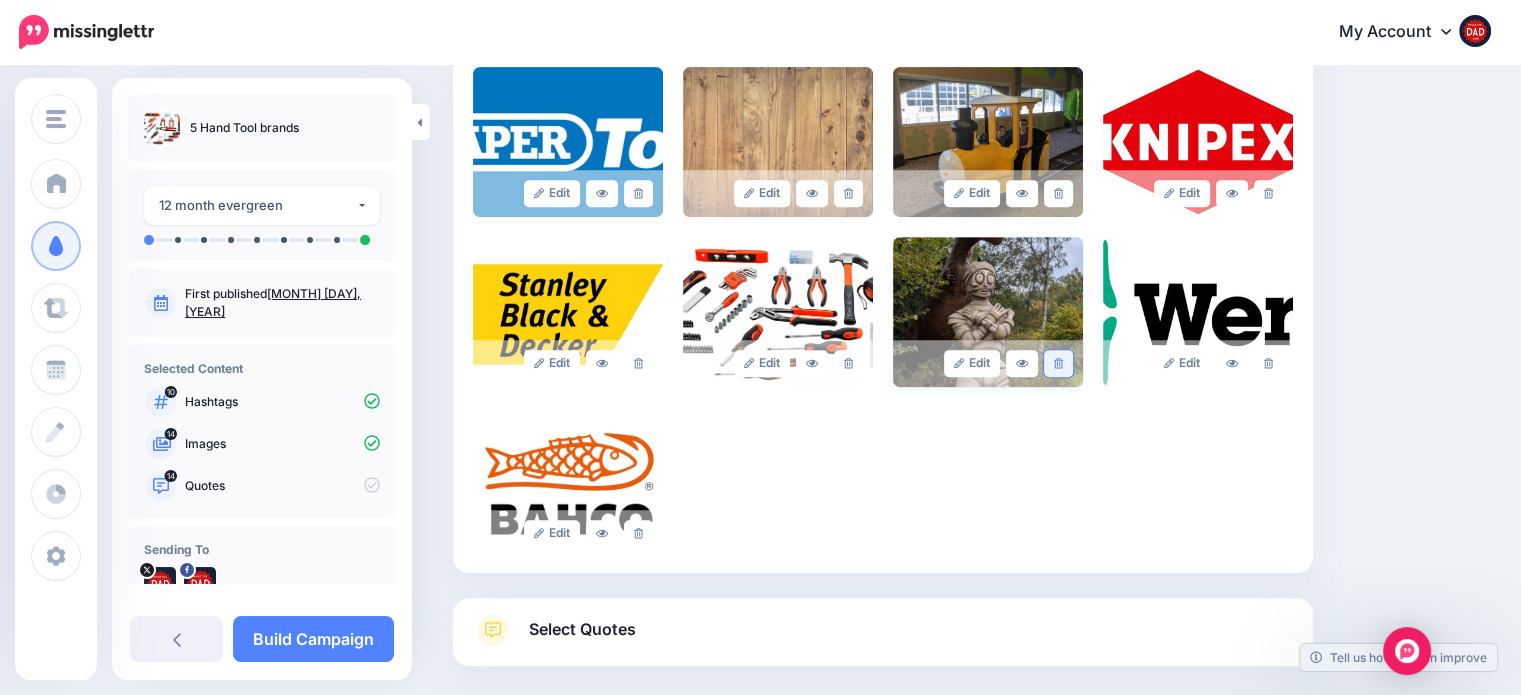 click 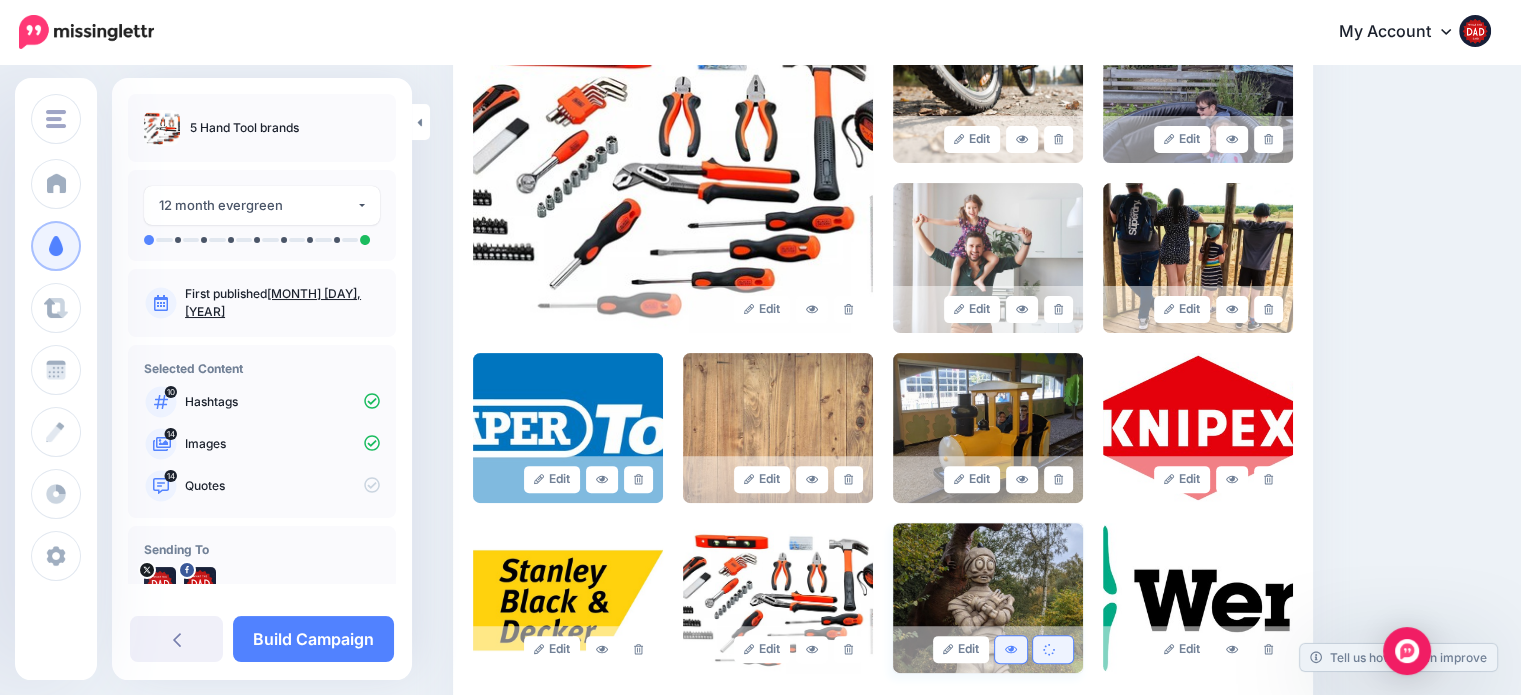 scroll, scrollTop: 494, scrollLeft: 0, axis: vertical 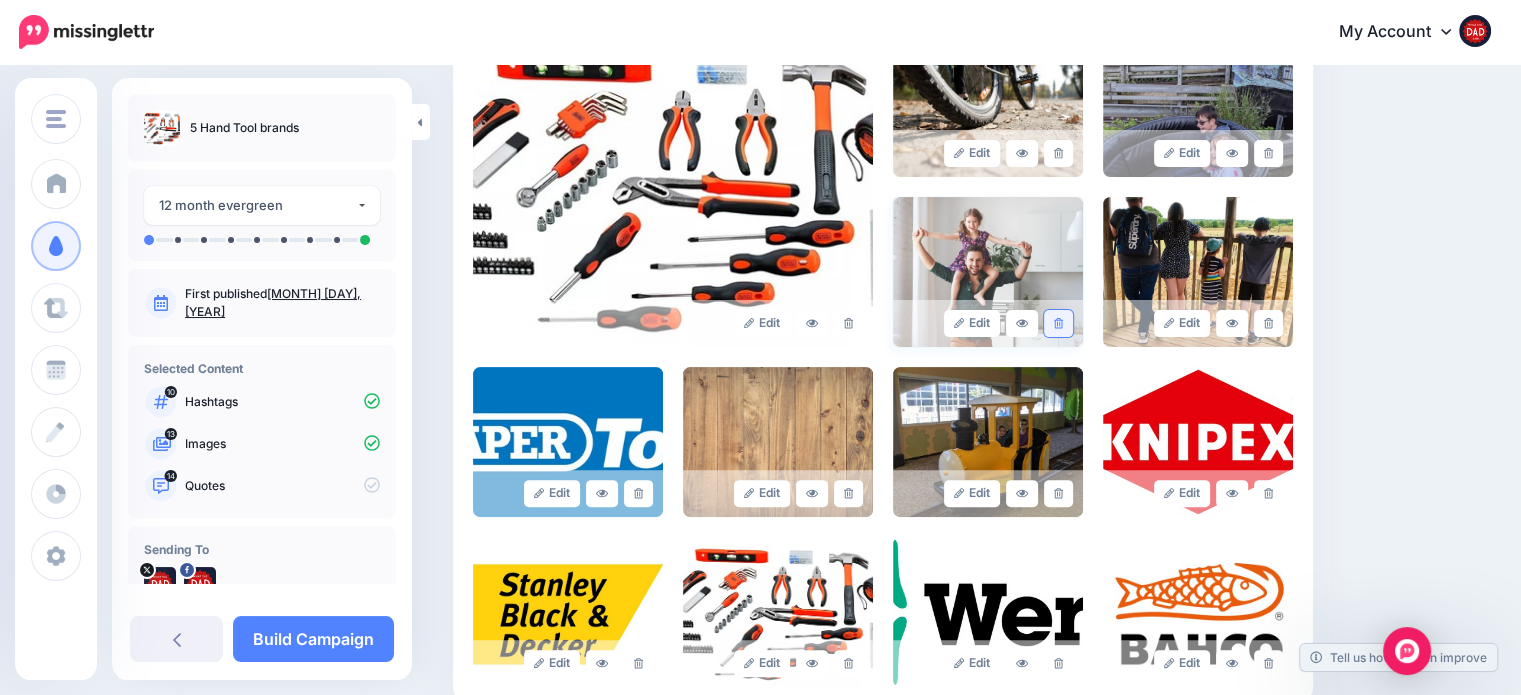 click 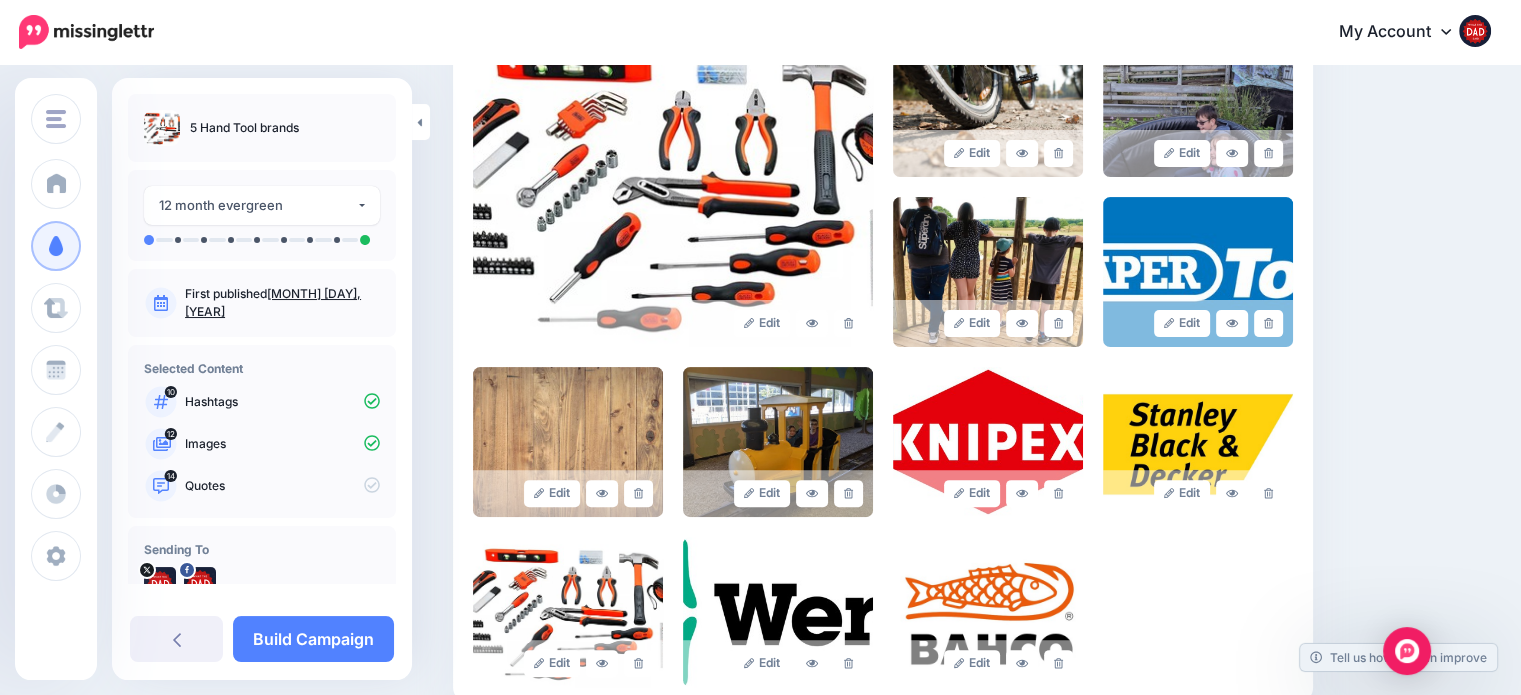 click 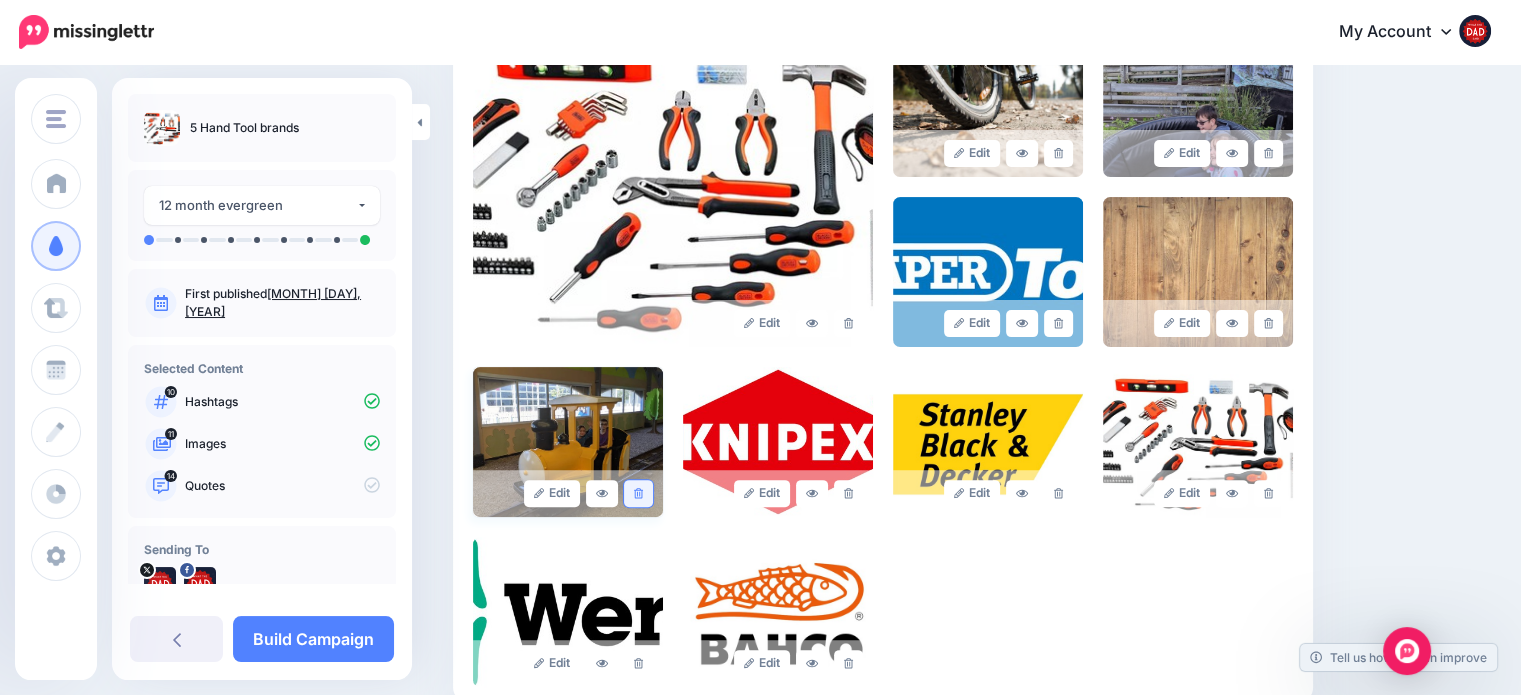 click 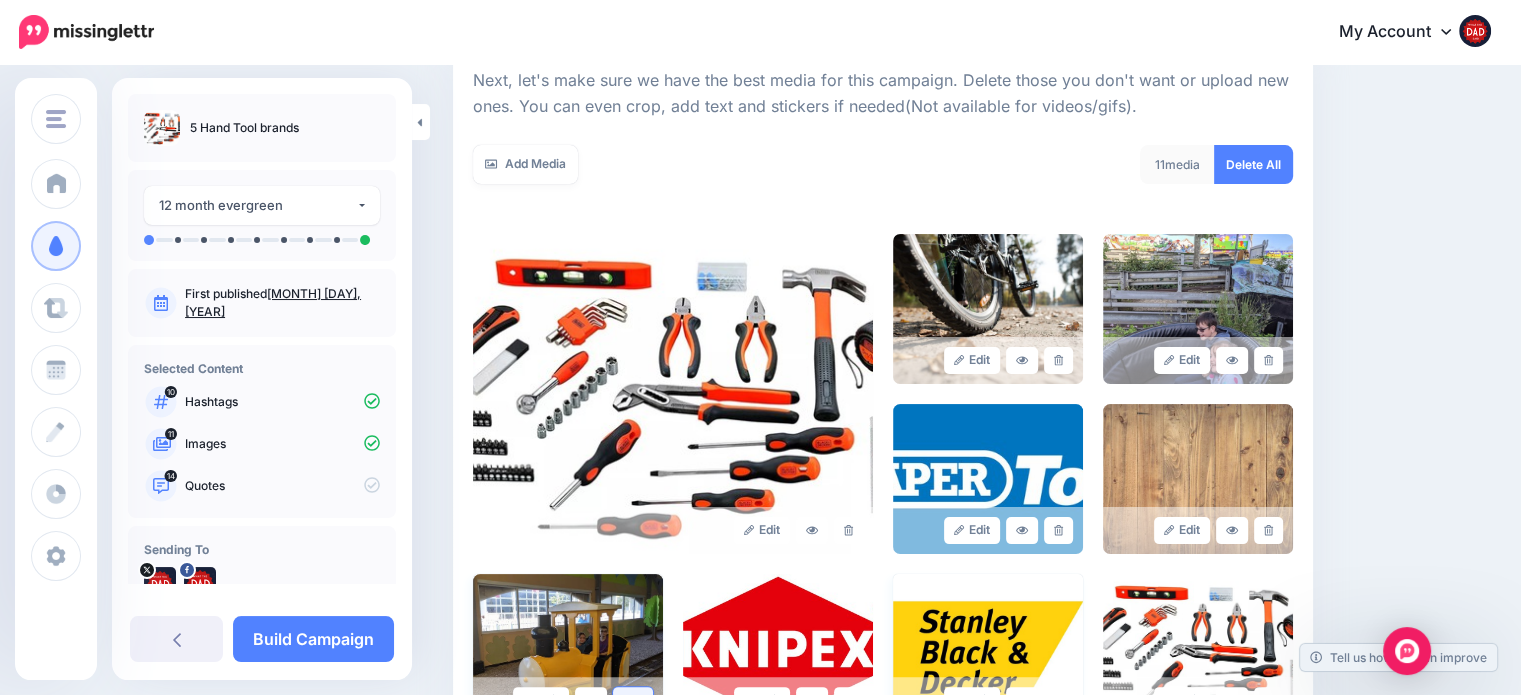 scroll, scrollTop: 194, scrollLeft: 0, axis: vertical 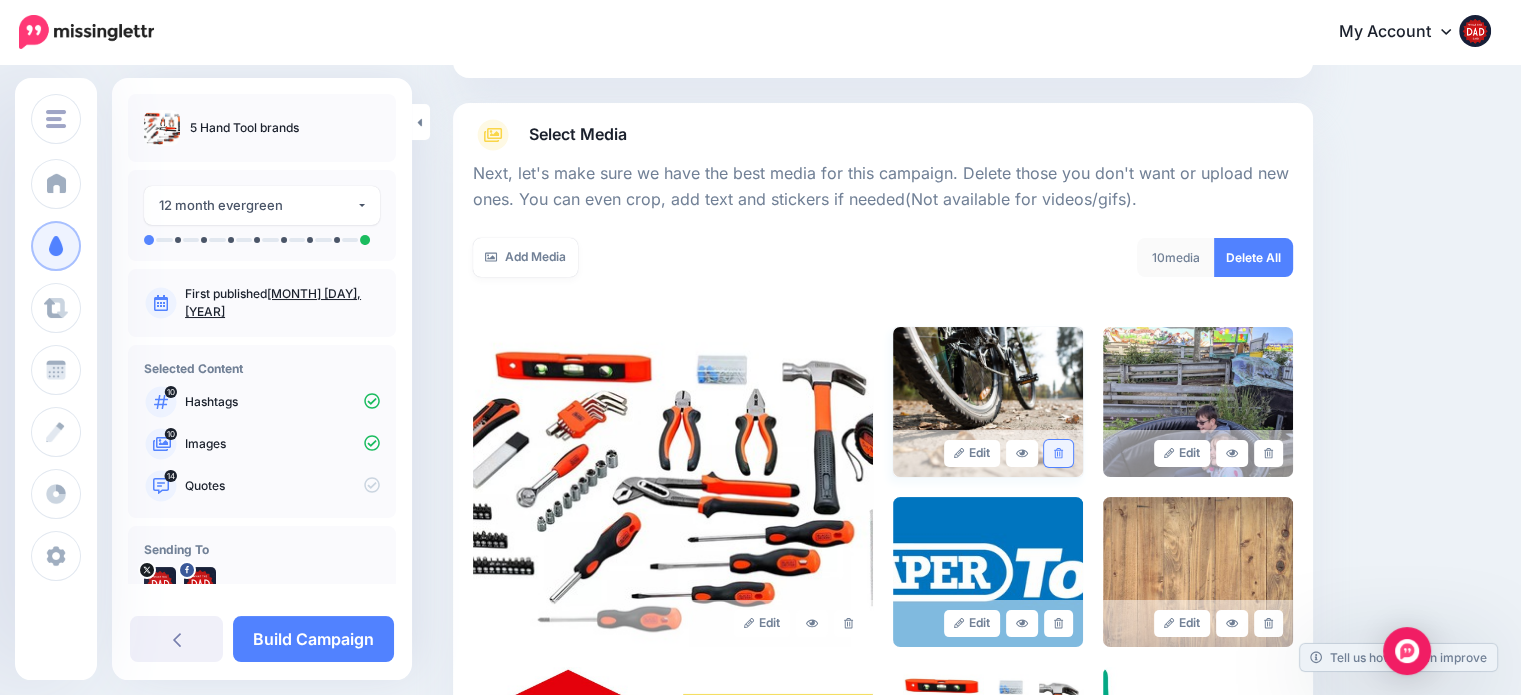 click at bounding box center [1058, 453] 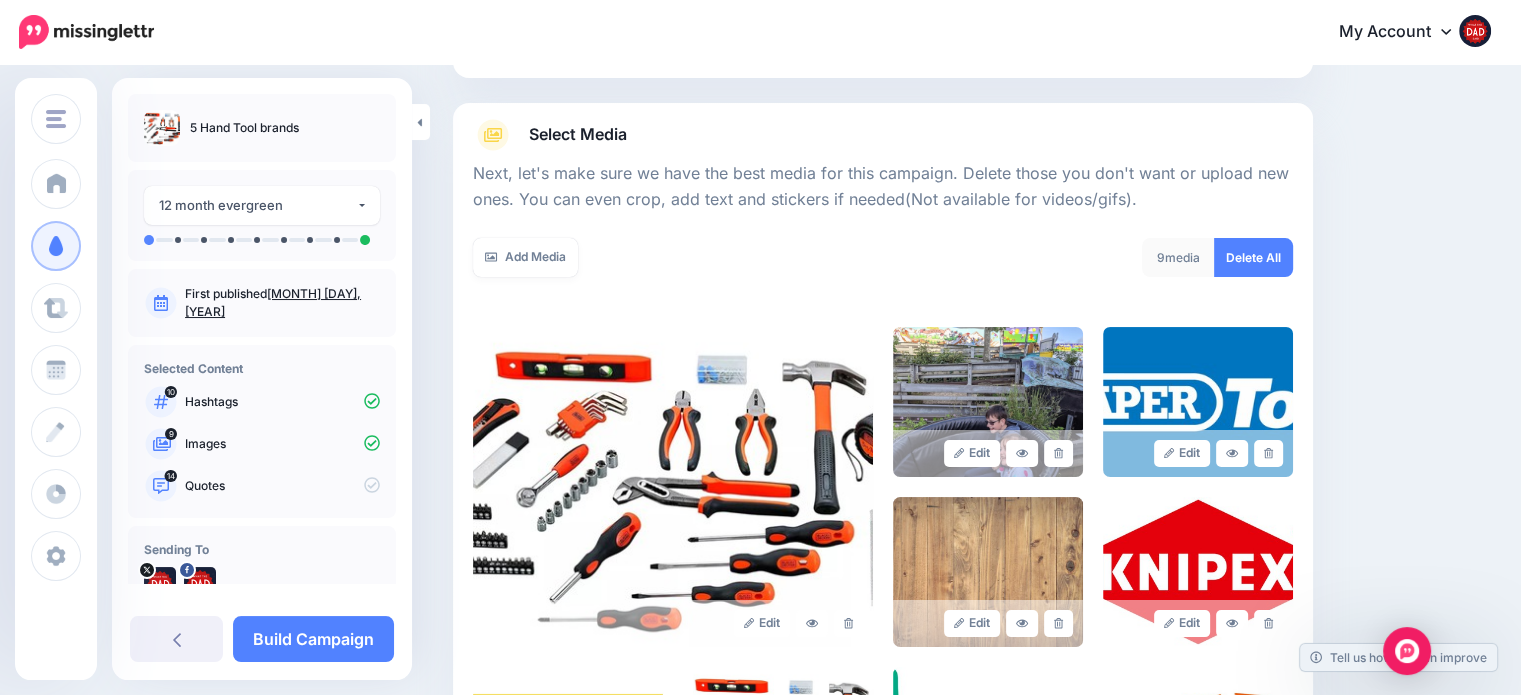 click at bounding box center [1058, 453] 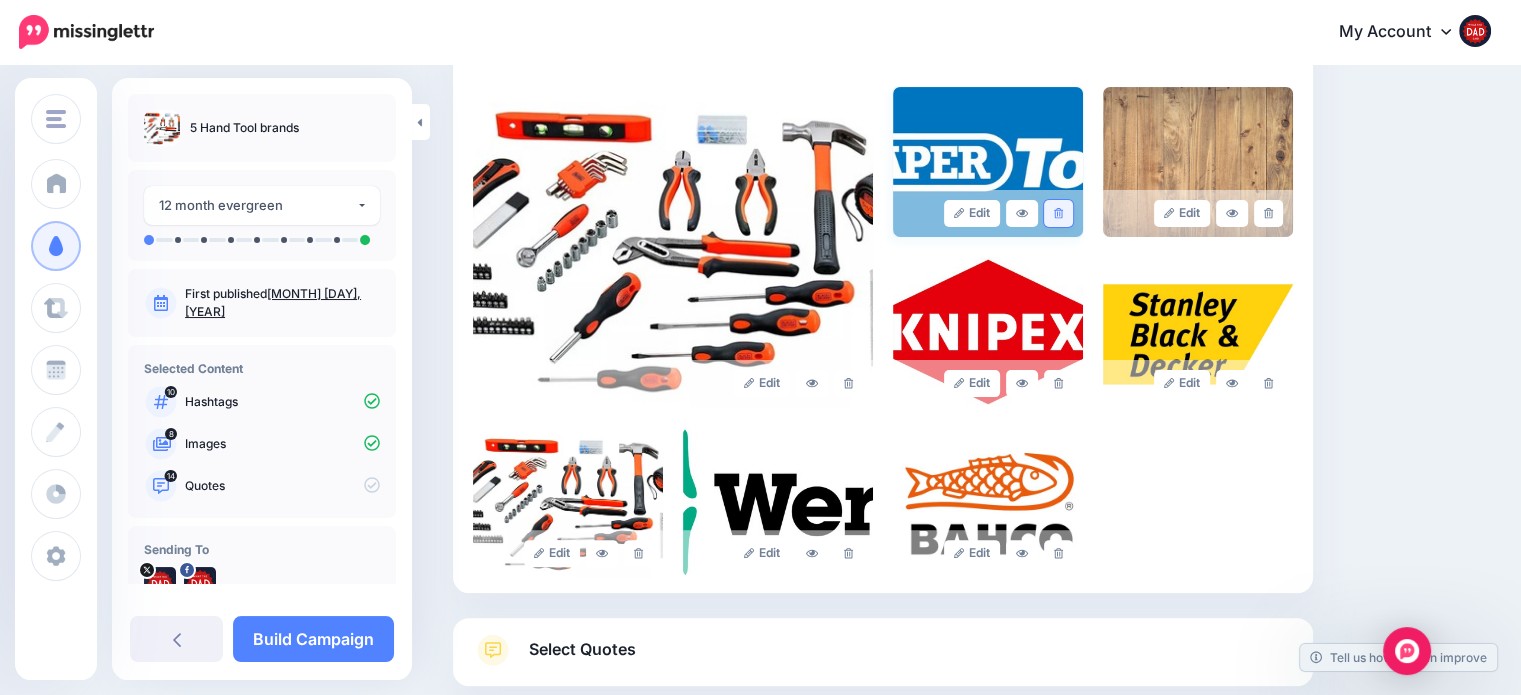 scroll, scrollTop: 494, scrollLeft: 0, axis: vertical 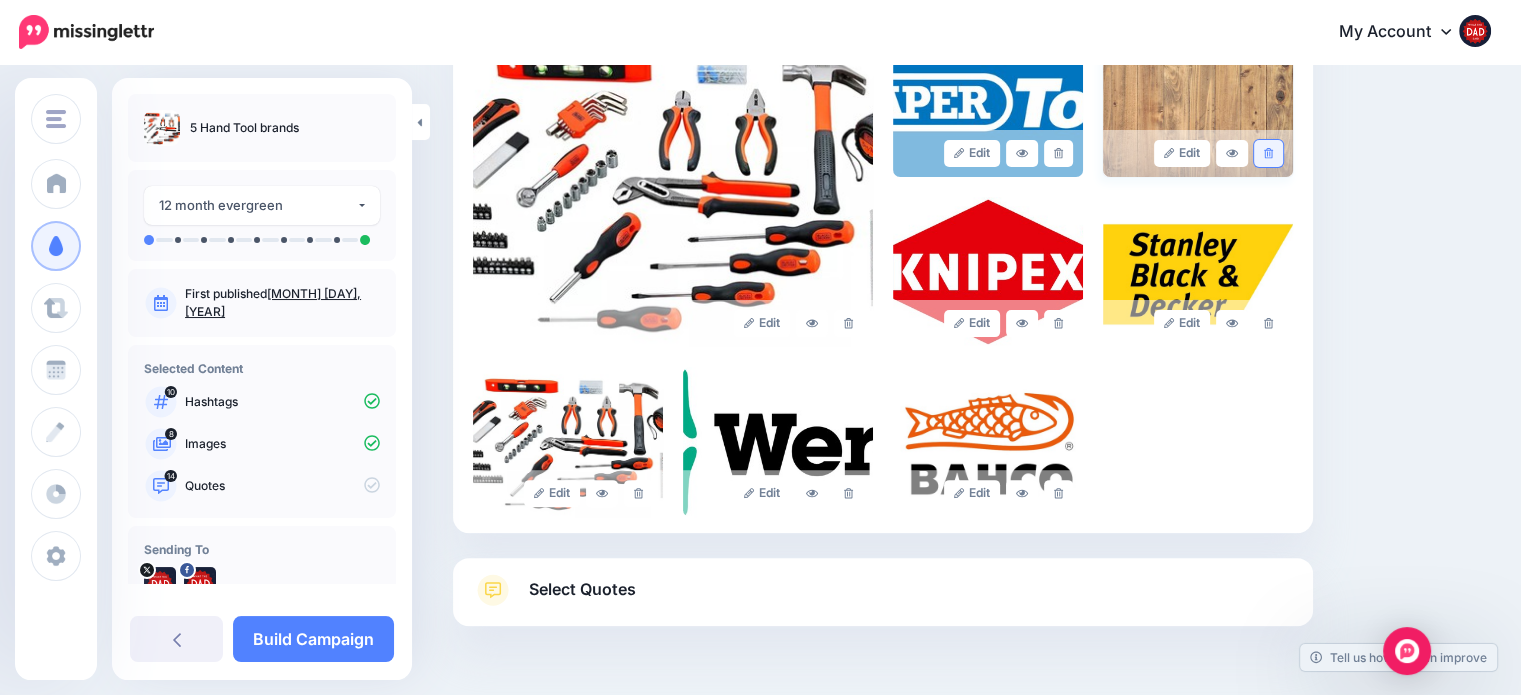 click 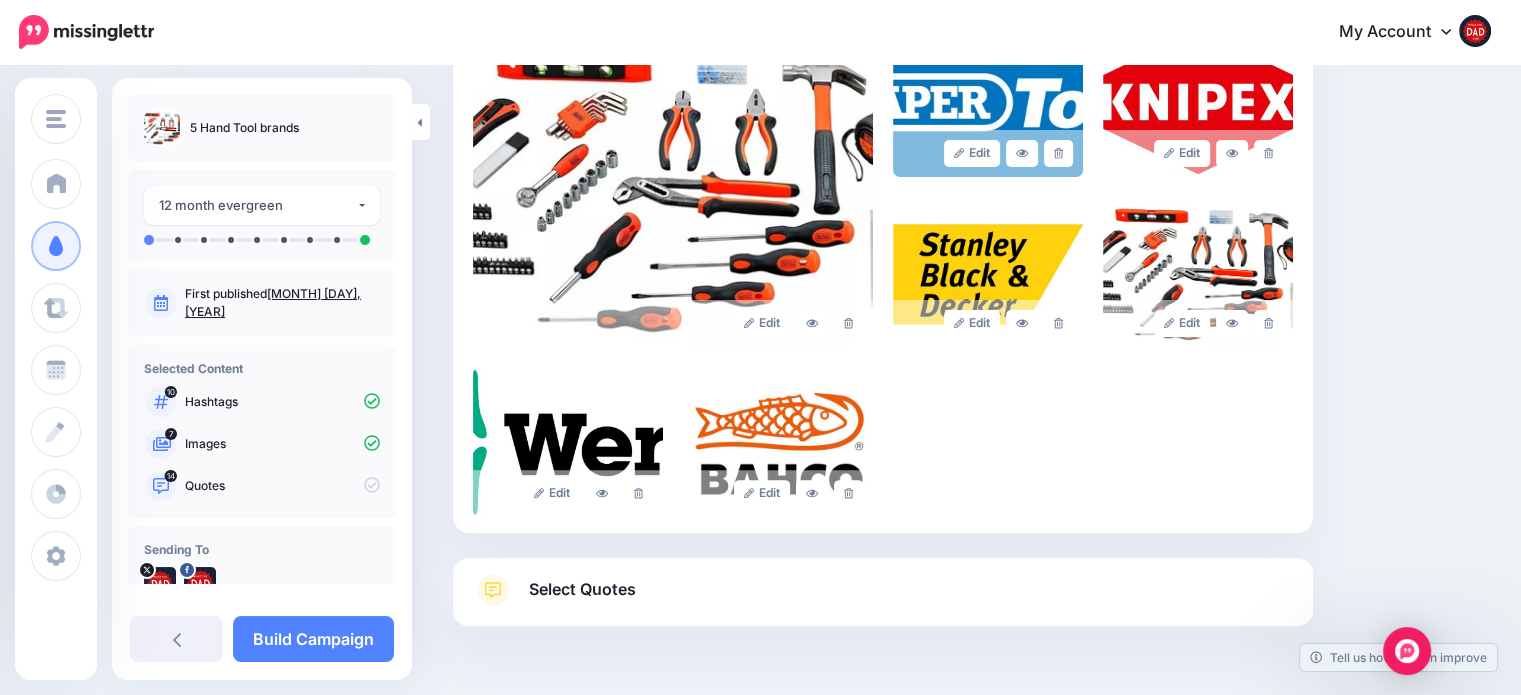 click on "Select Quotes" at bounding box center [582, 589] 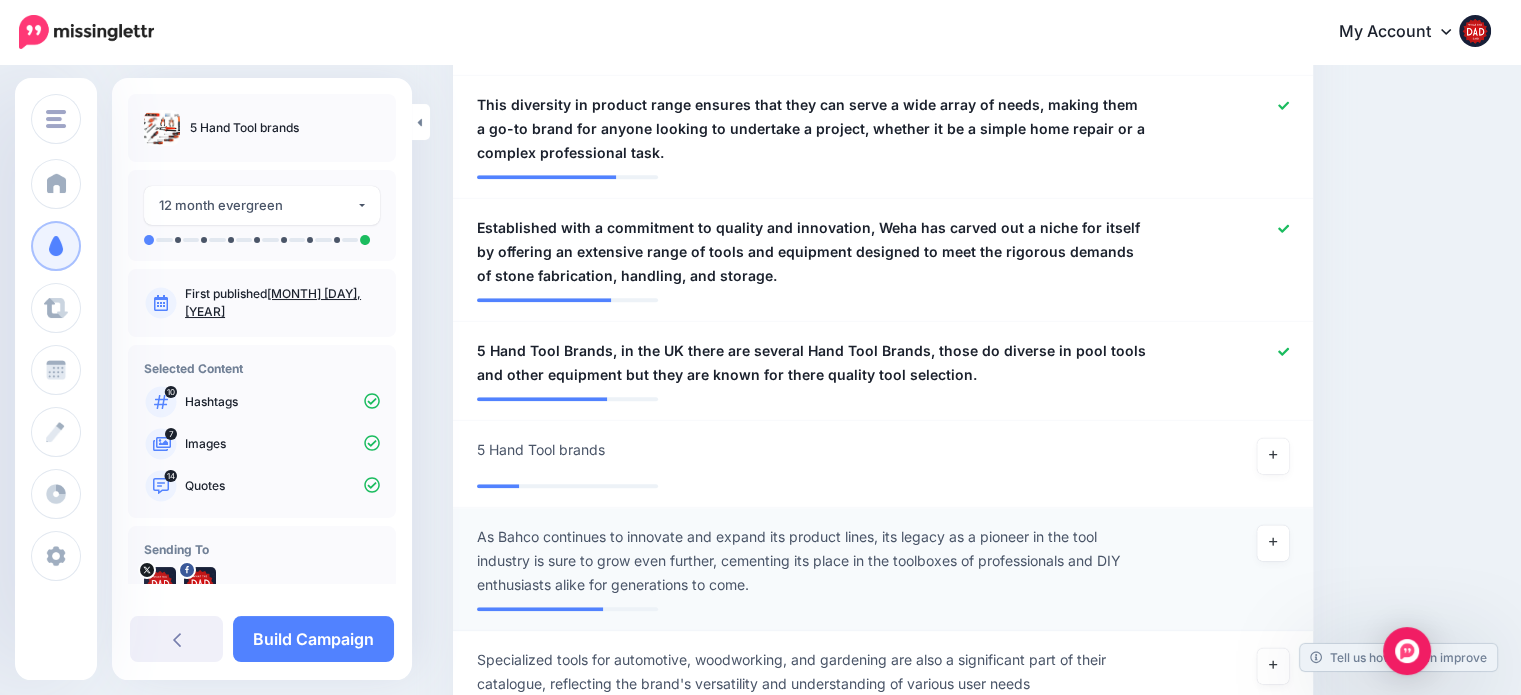 scroll, scrollTop: 1894, scrollLeft: 0, axis: vertical 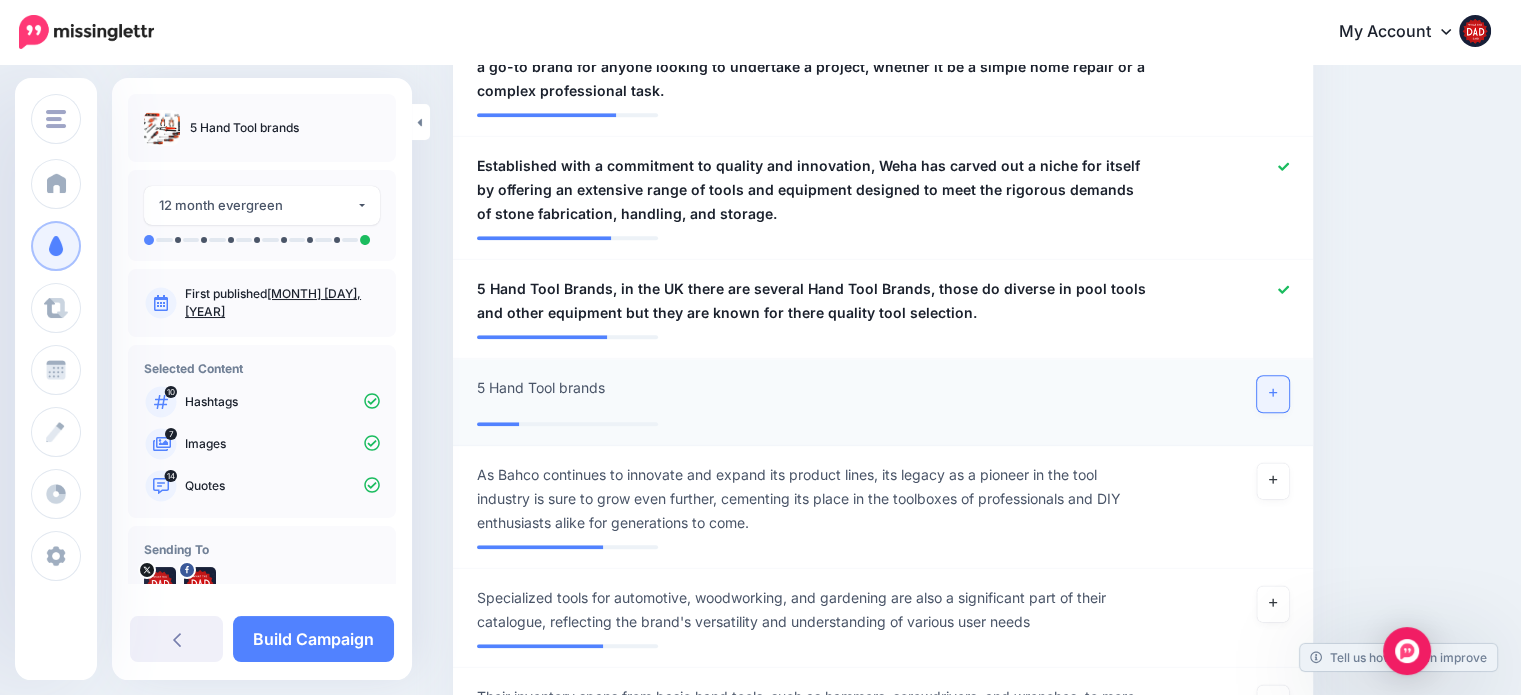 click at bounding box center [1273, 394] 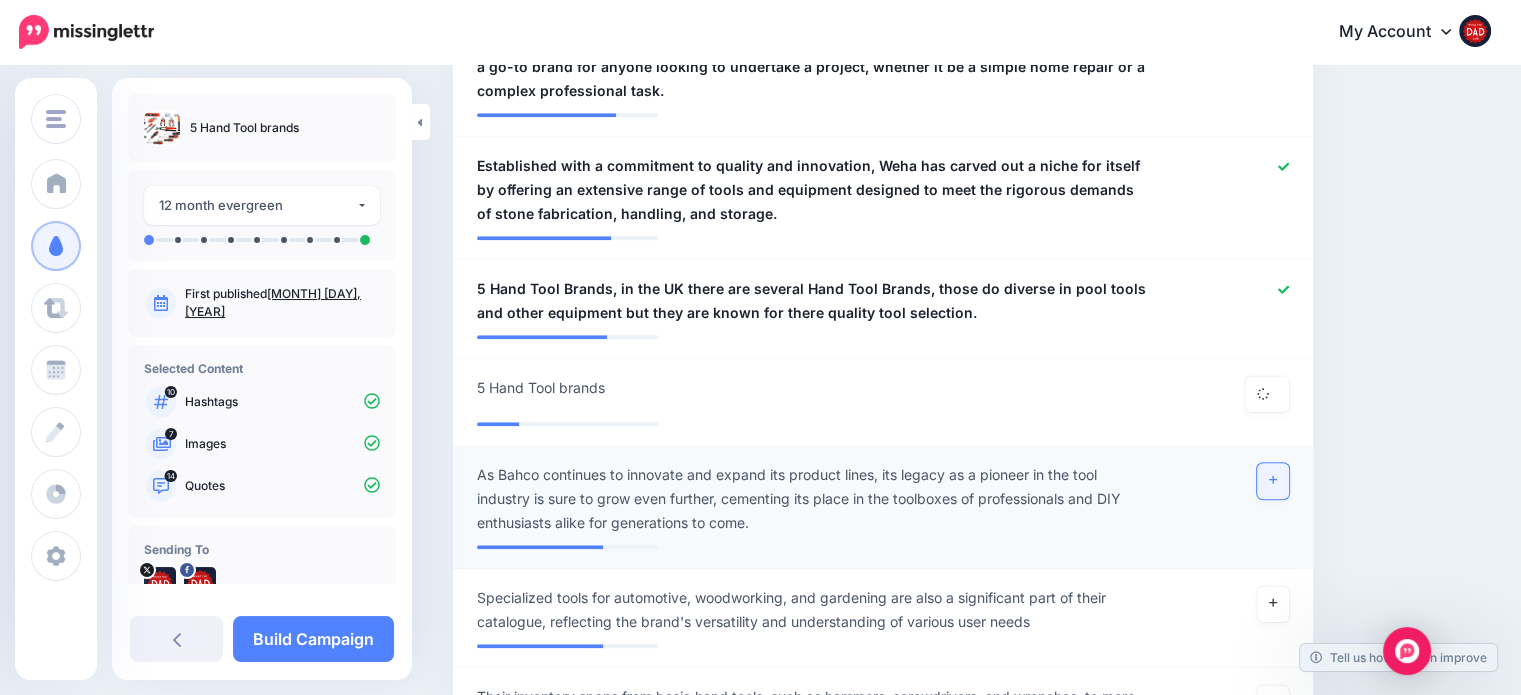 click at bounding box center [1273, 481] 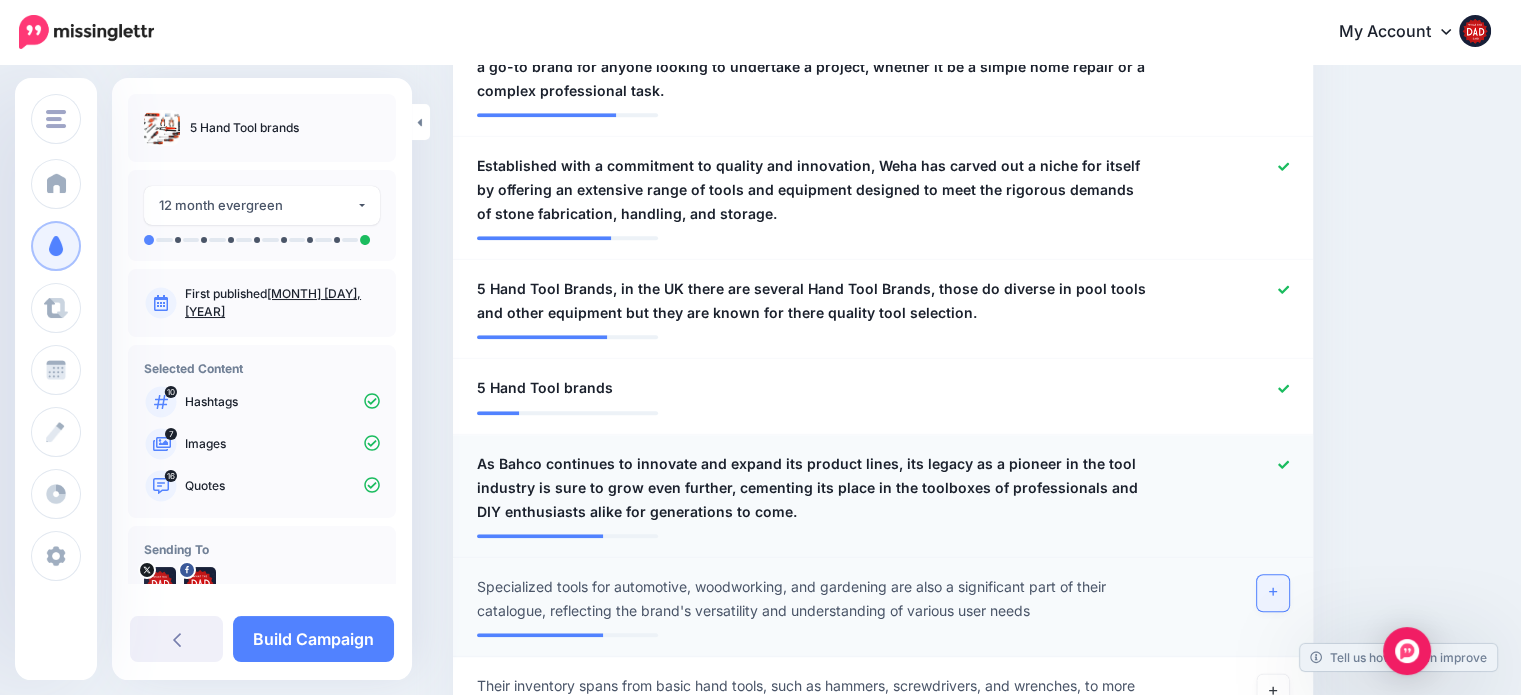 click at bounding box center (1273, 593) 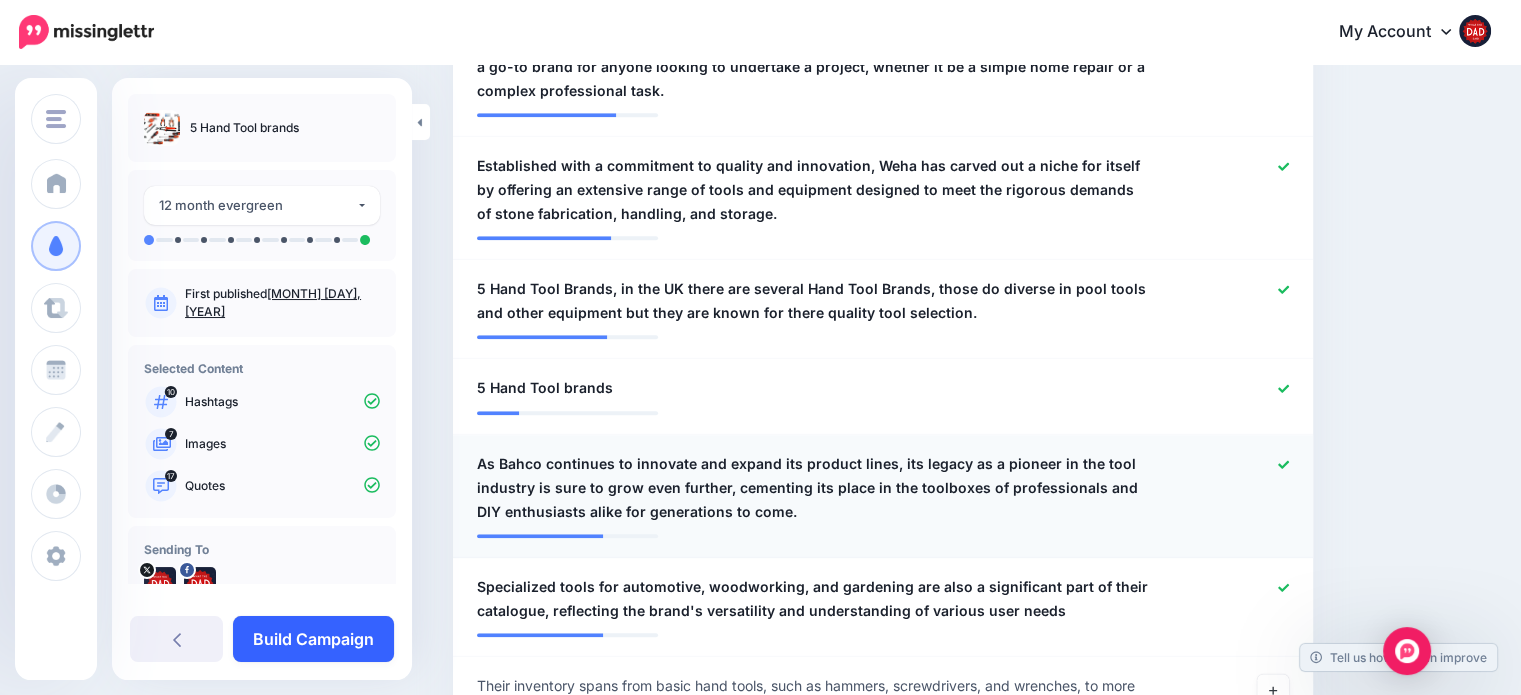 click on "Build Campaign" at bounding box center [313, 639] 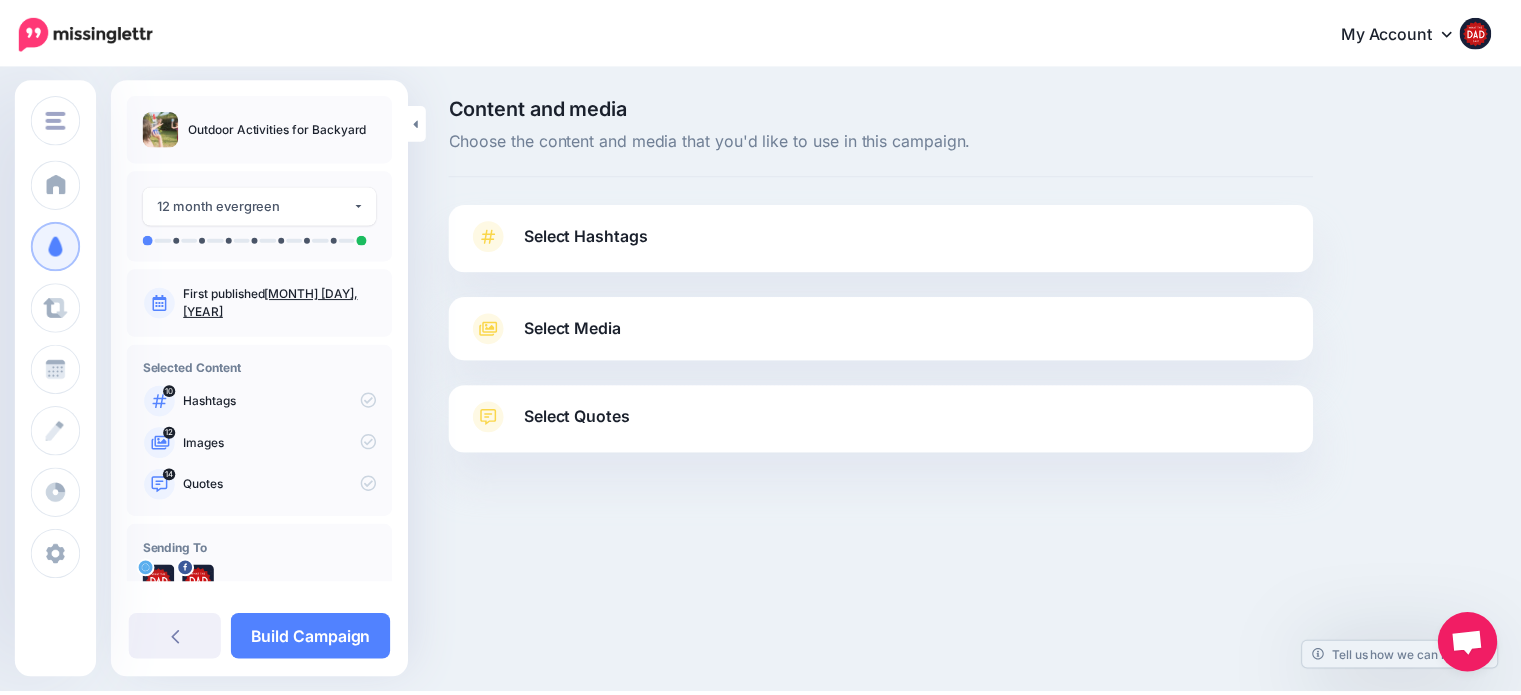 scroll, scrollTop: 0, scrollLeft: 0, axis: both 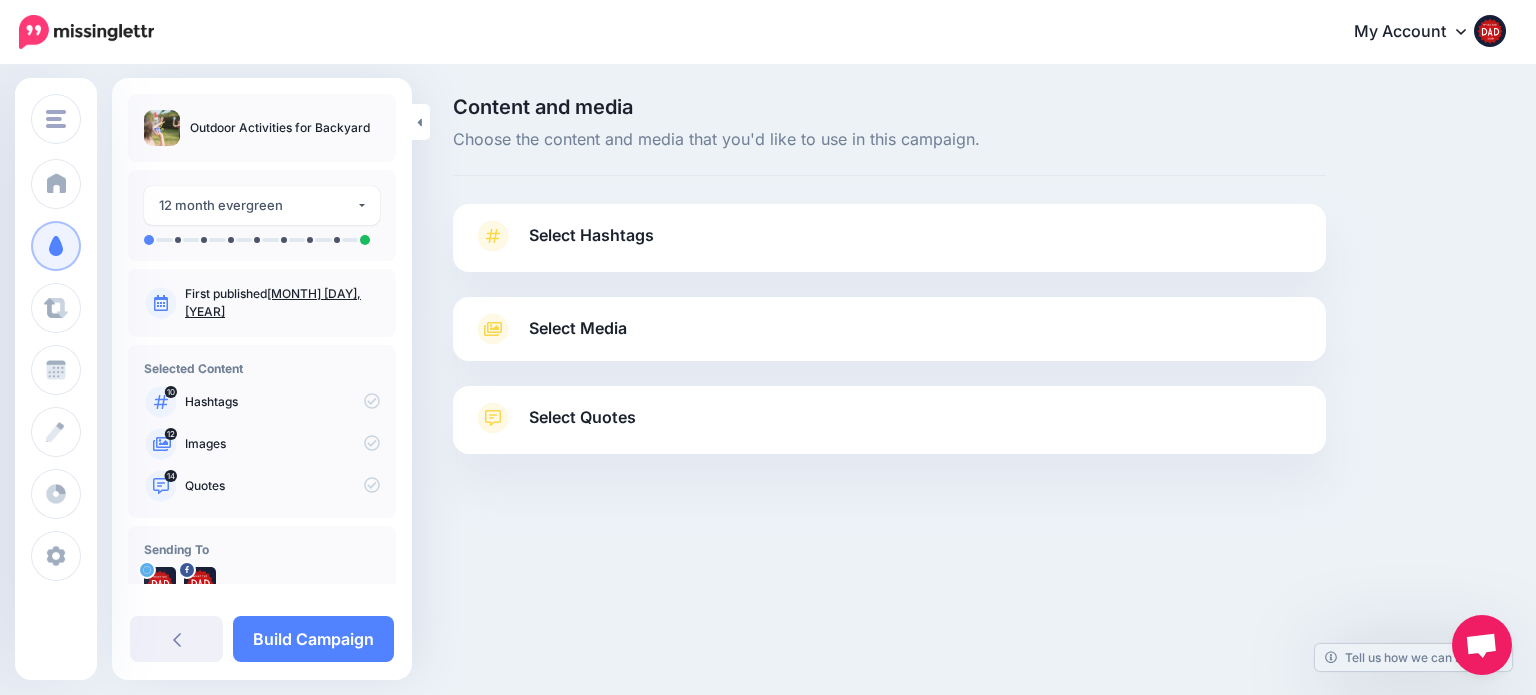 click on "Select Hashtags" at bounding box center (591, 235) 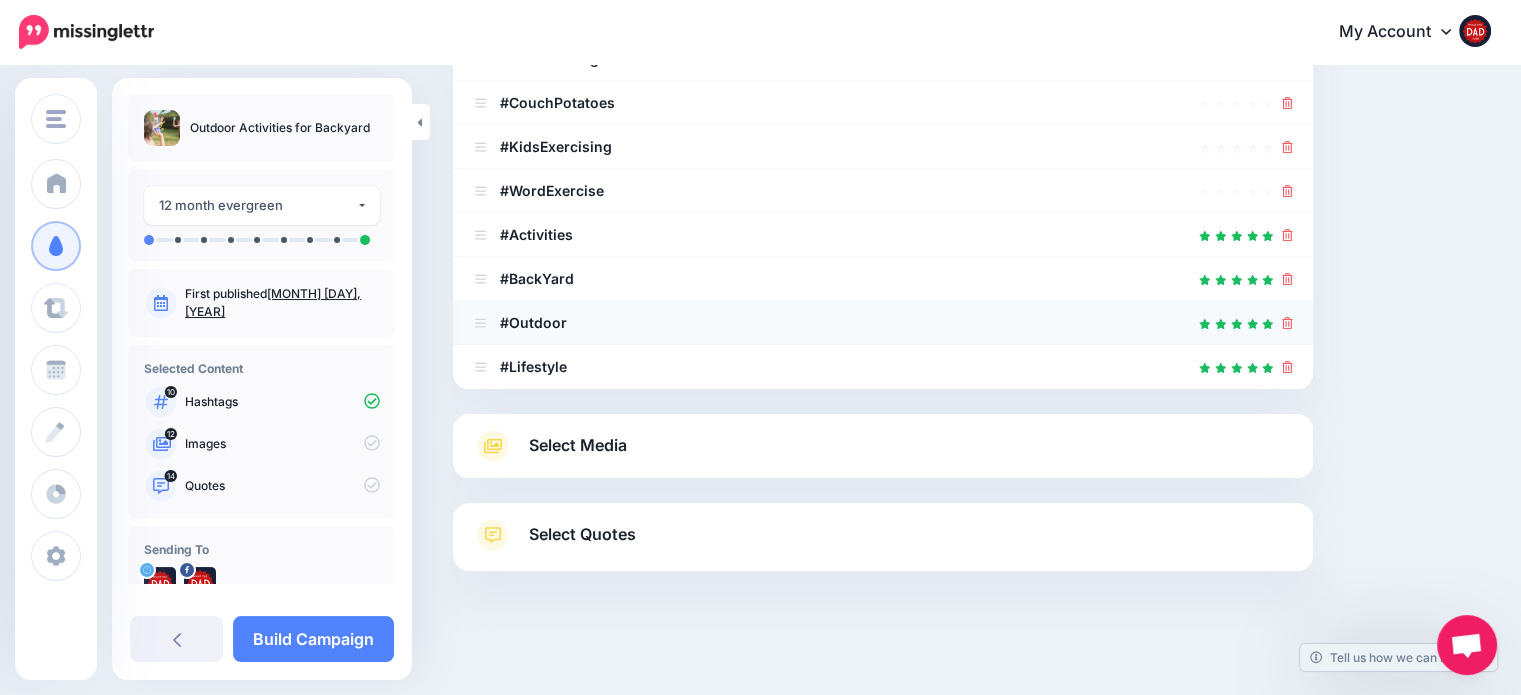 scroll, scrollTop: 505, scrollLeft: 0, axis: vertical 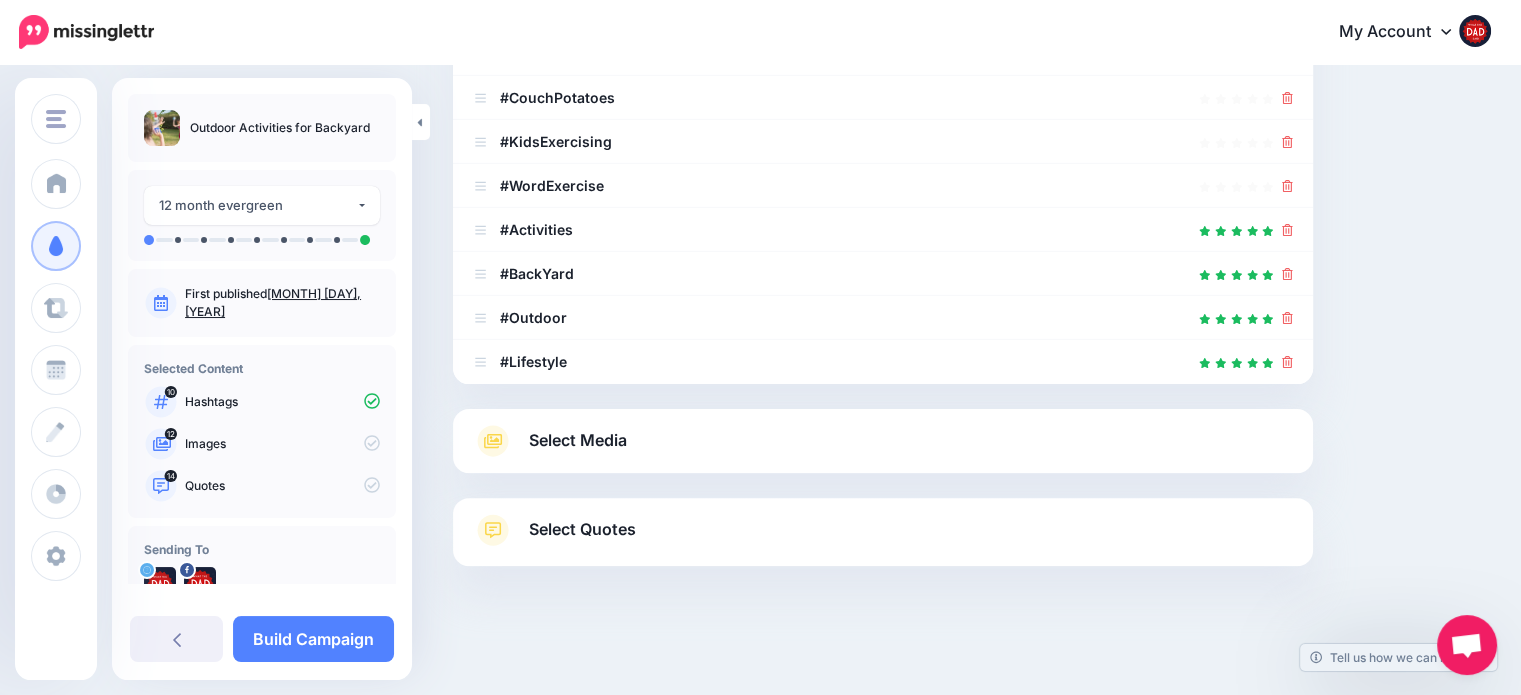 click on "Select Media
Next, let's make sure we have the best media for this campaign. Delete those you don't want or upload new ones. You can even crop, add text and stickers if needed(Not available for videos/gifs).
Add Media
What media would you like to add?
Upload" at bounding box center (883, 441) 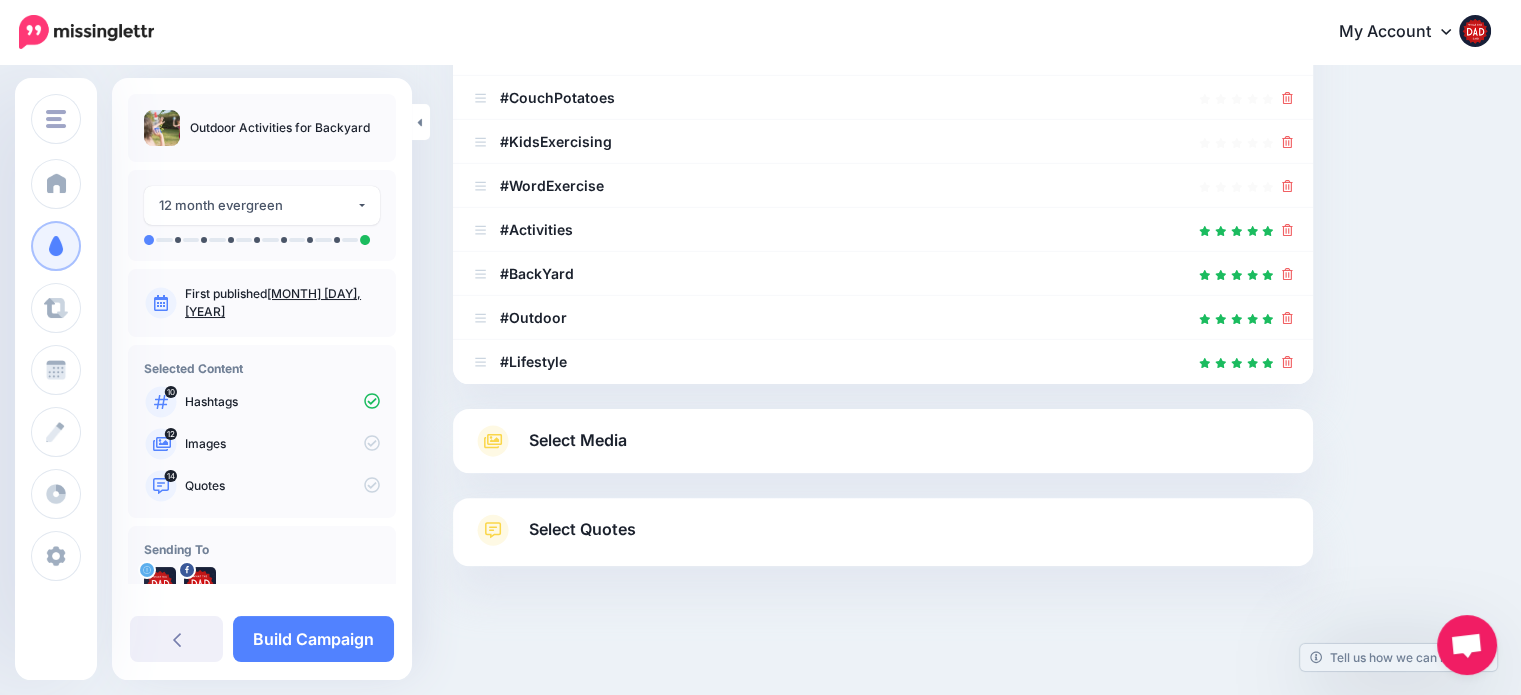 click on "Select Media
Next, let's make sure we have the best media for this campaign. Delete those you don't want or upload new ones. You can even crop, add text and stickers if needed(Not available for videos/gifs).
Add Media
What media would you like to add?
Upload" at bounding box center [883, 441] 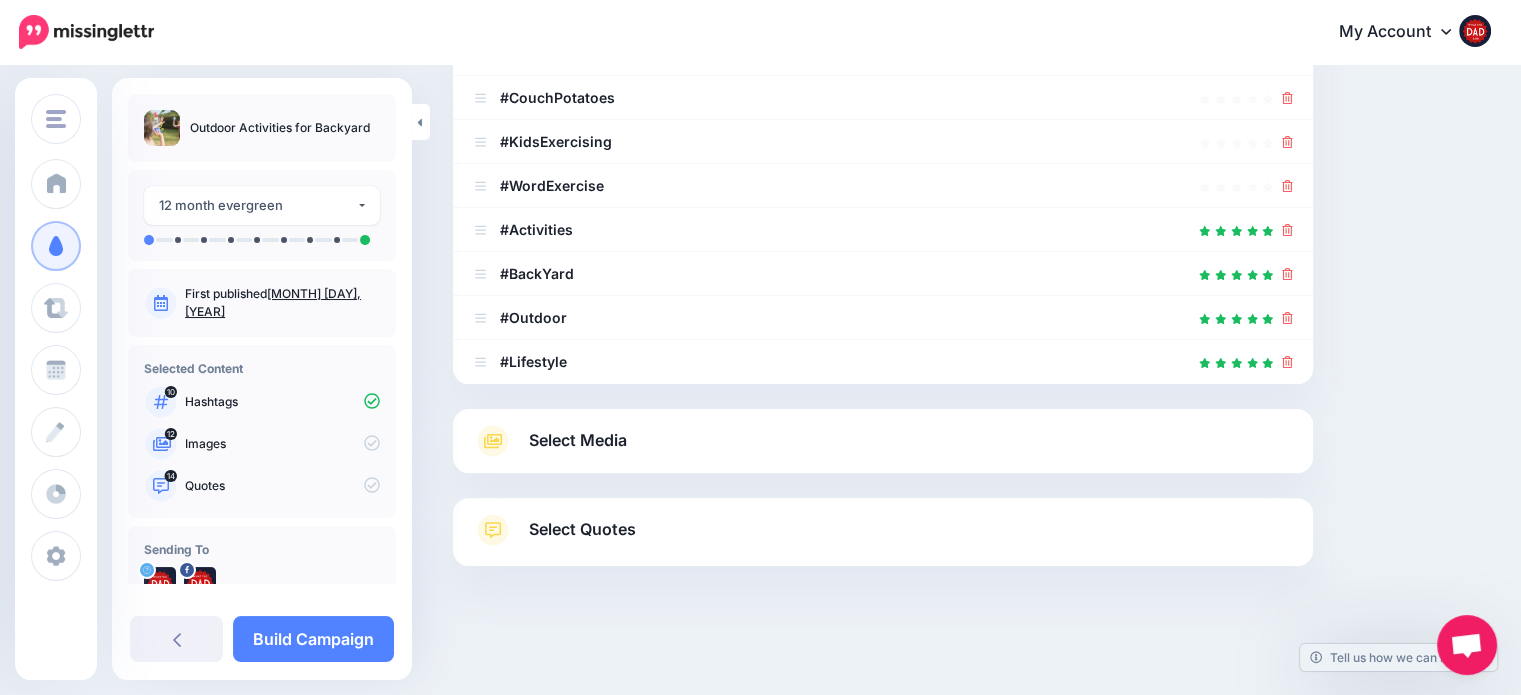 click on "Select Media" at bounding box center (578, 440) 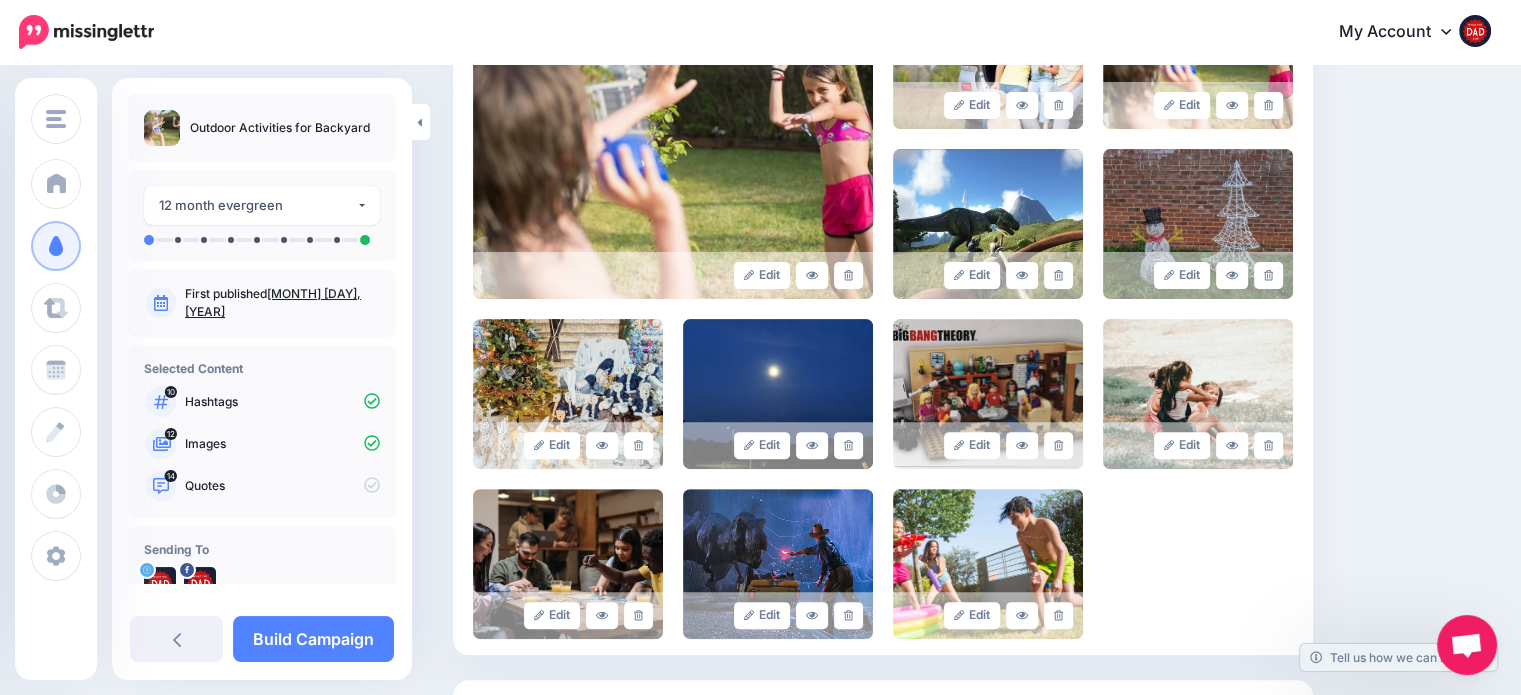 scroll, scrollTop: 605, scrollLeft: 0, axis: vertical 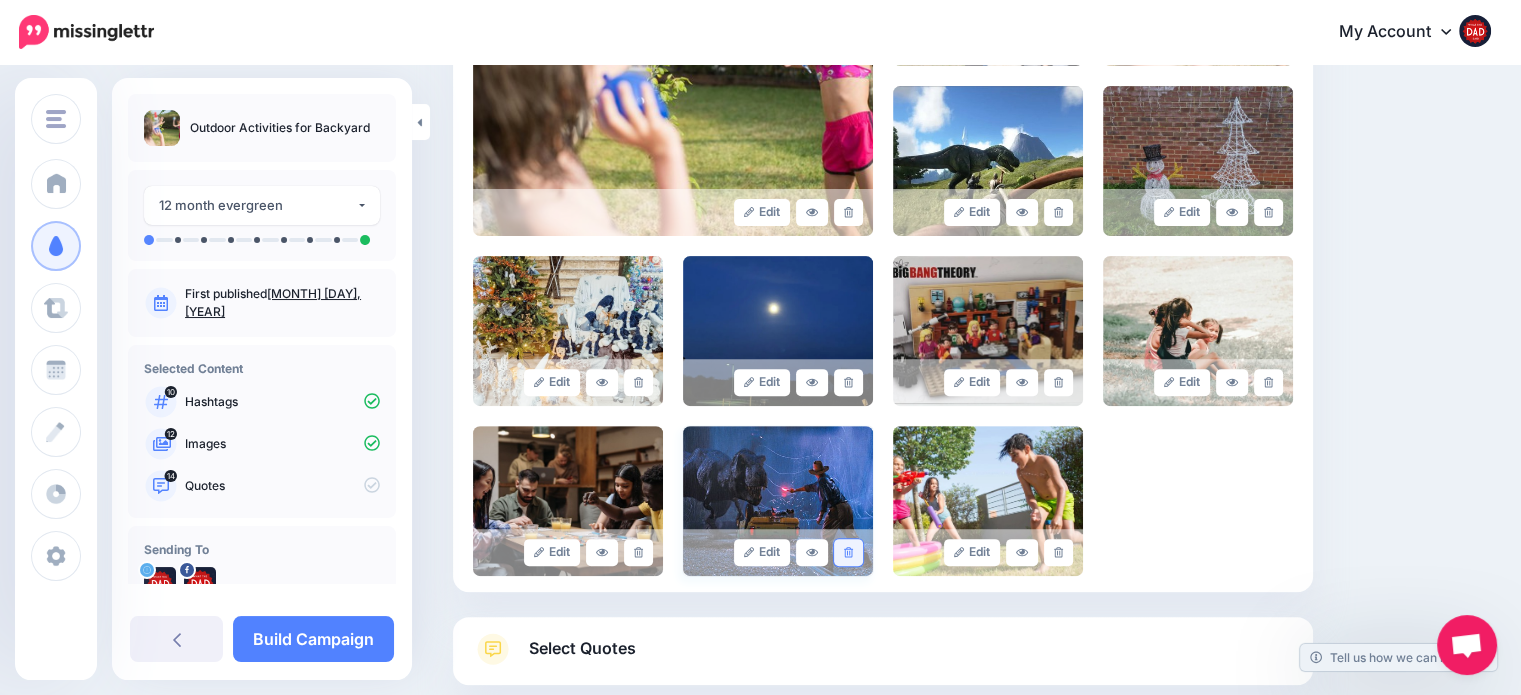 click at bounding box center (848, 552) 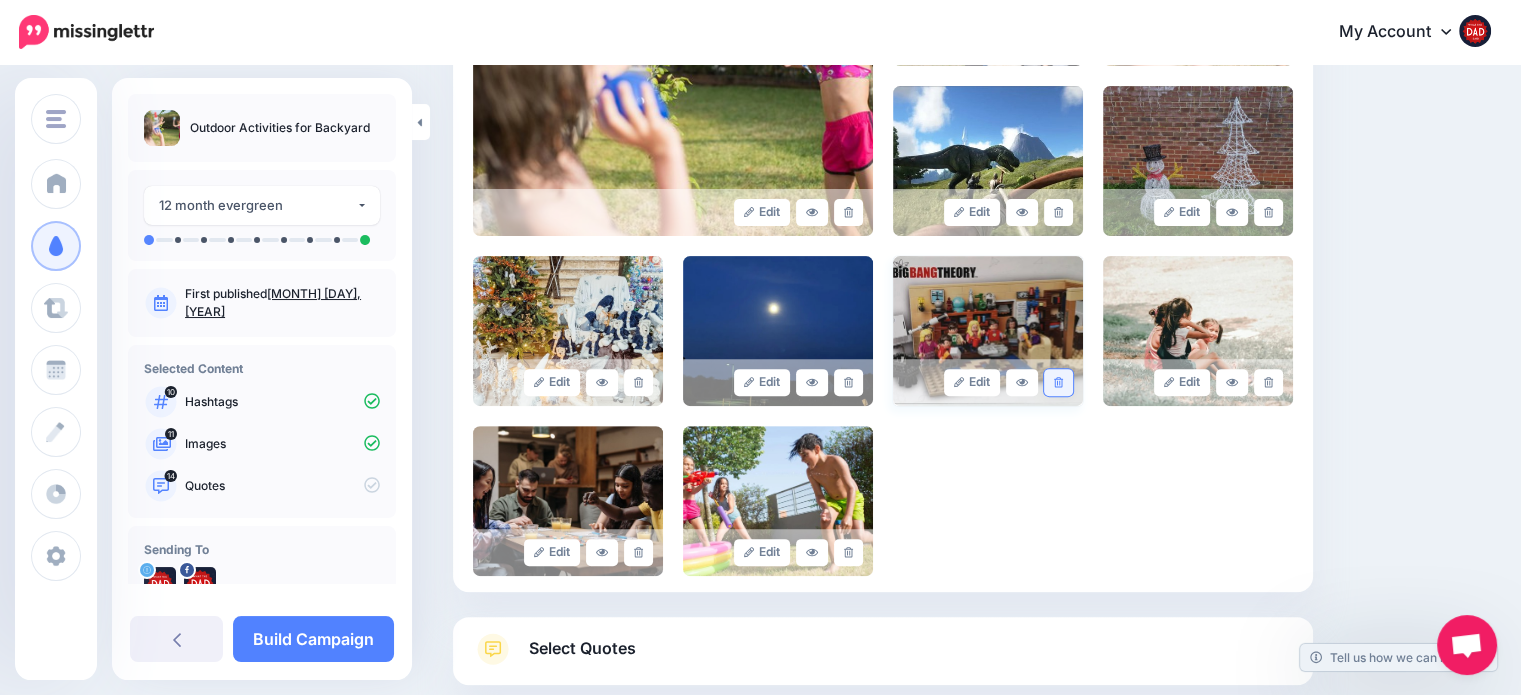 click at bounding box center (1058, 382) 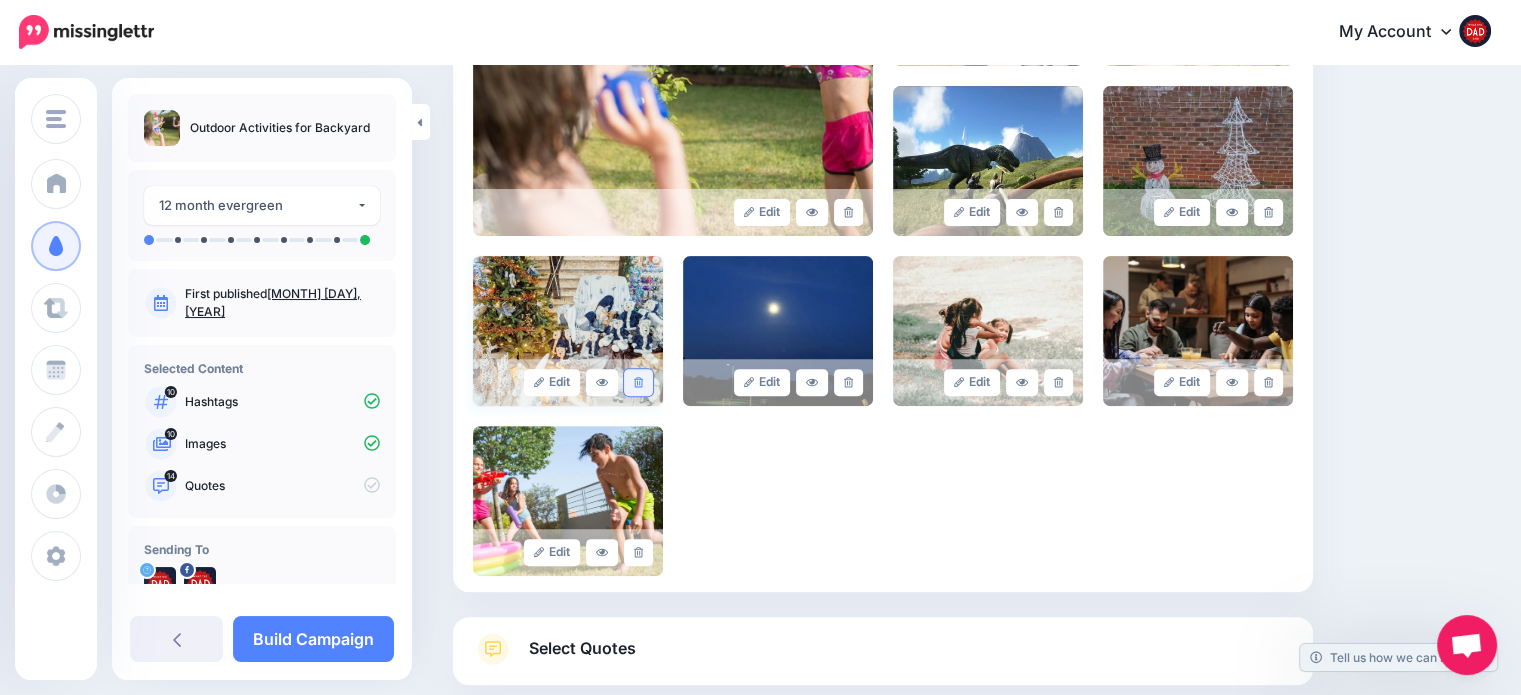 click 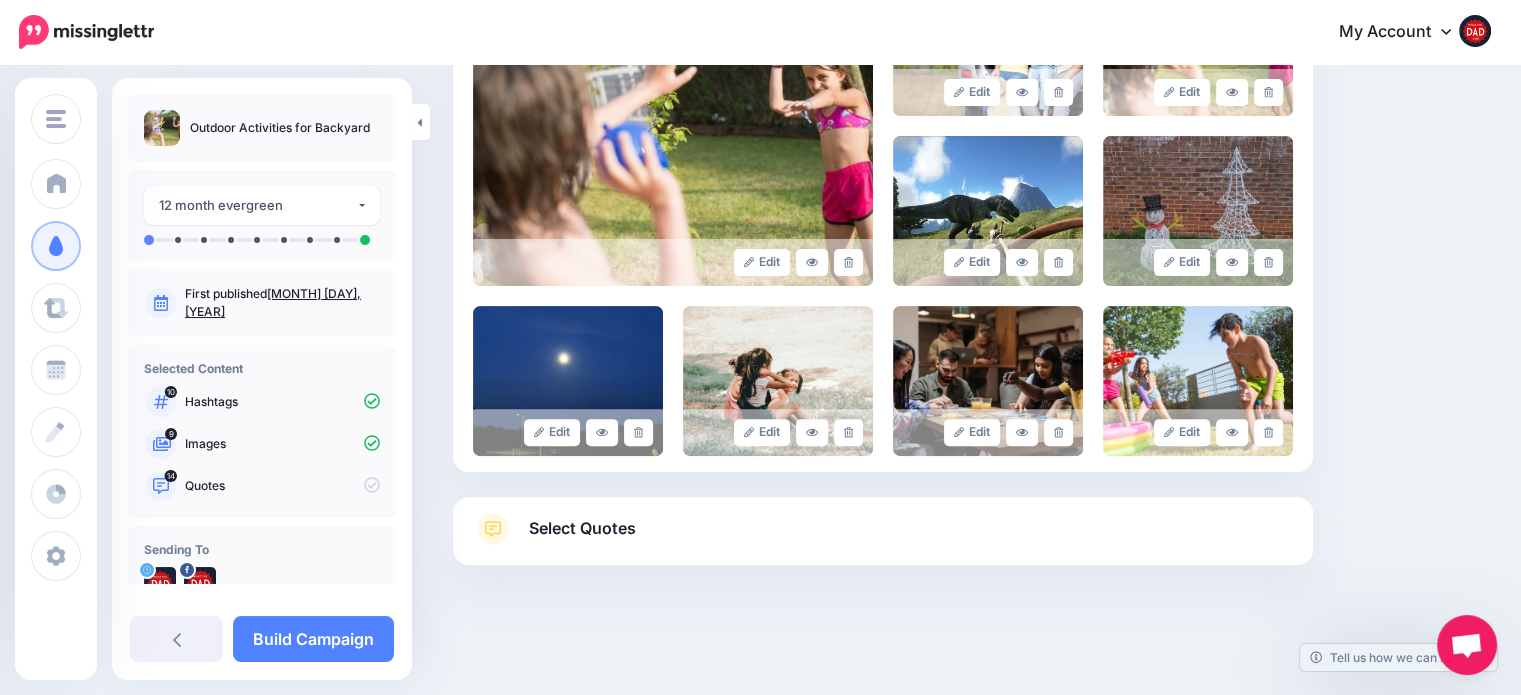 scroll, scrollTop: 554, scrollLeft: 0, axis: vertical 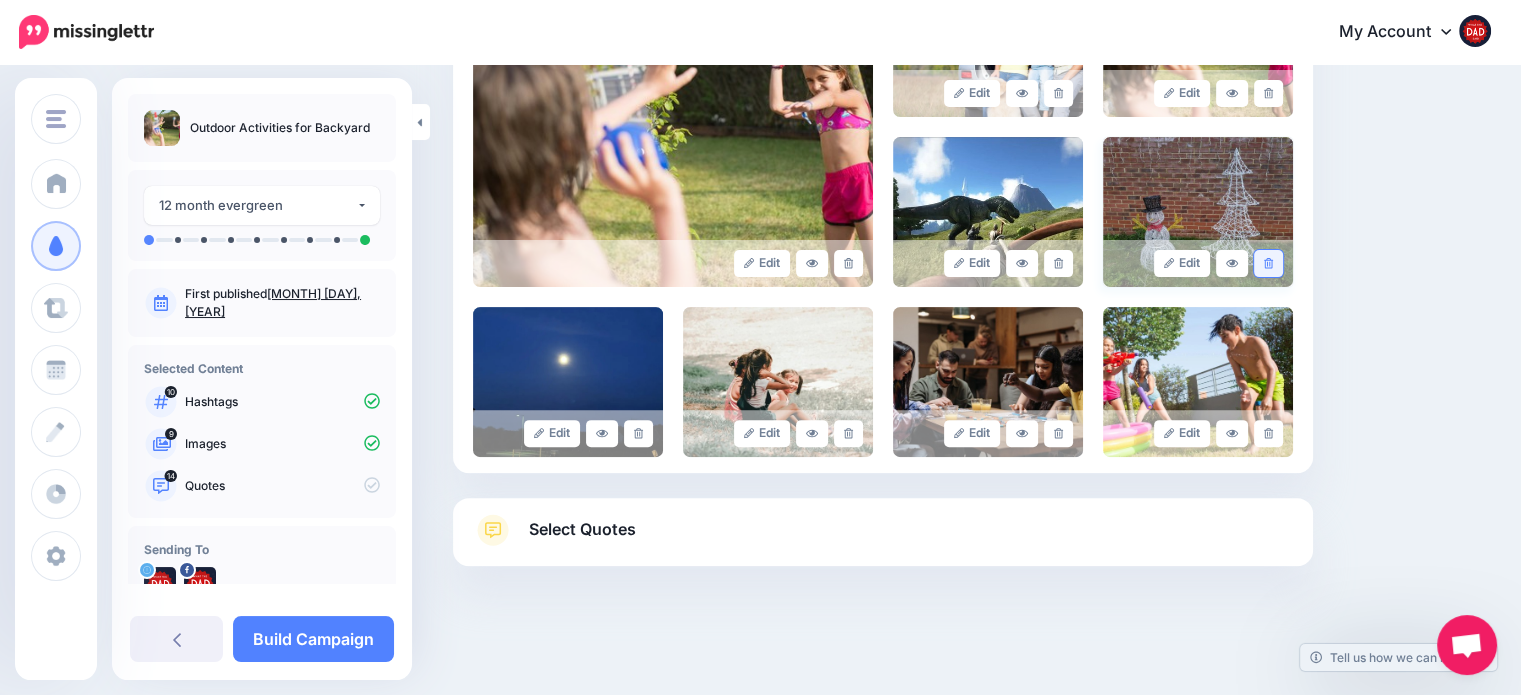 click at bounding box center (1268, 263) 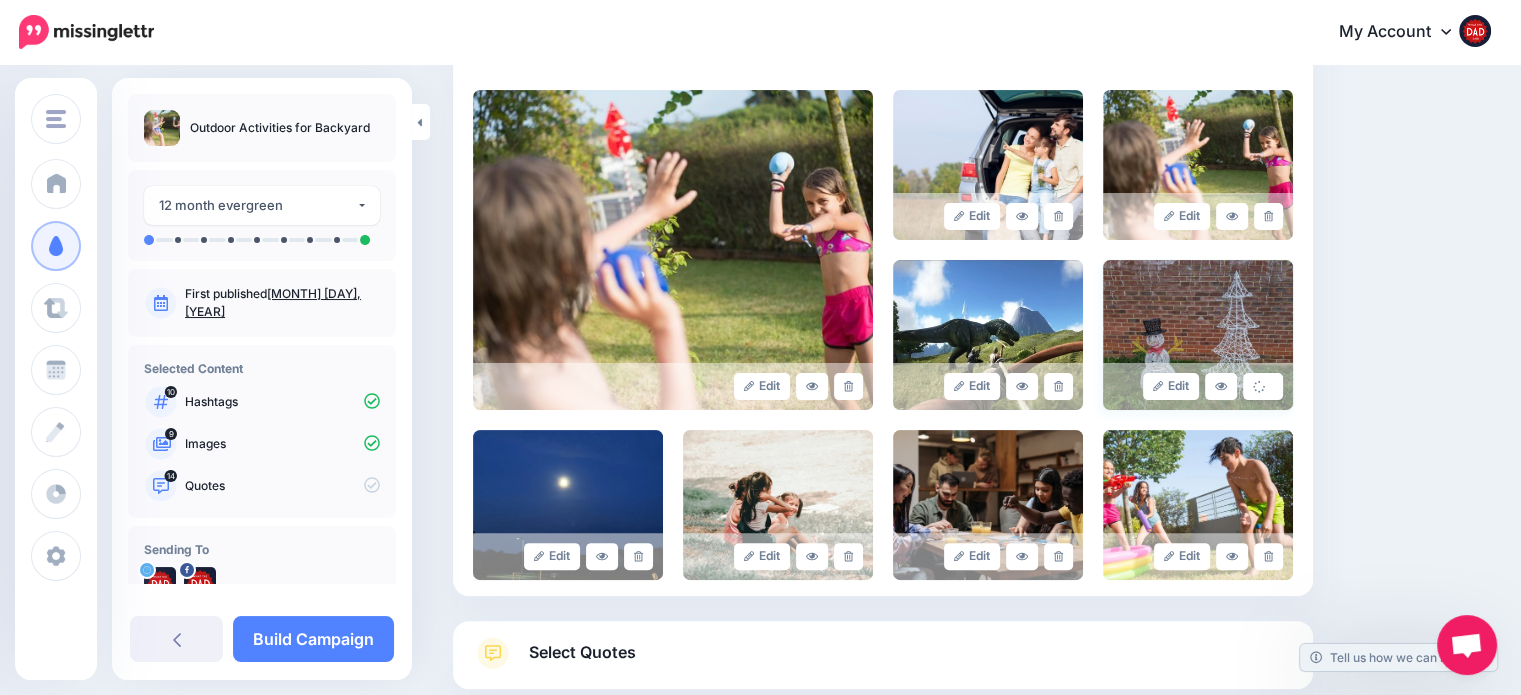 scroll, scrollTop: 354, scrollLeft: 0, axis: vertical 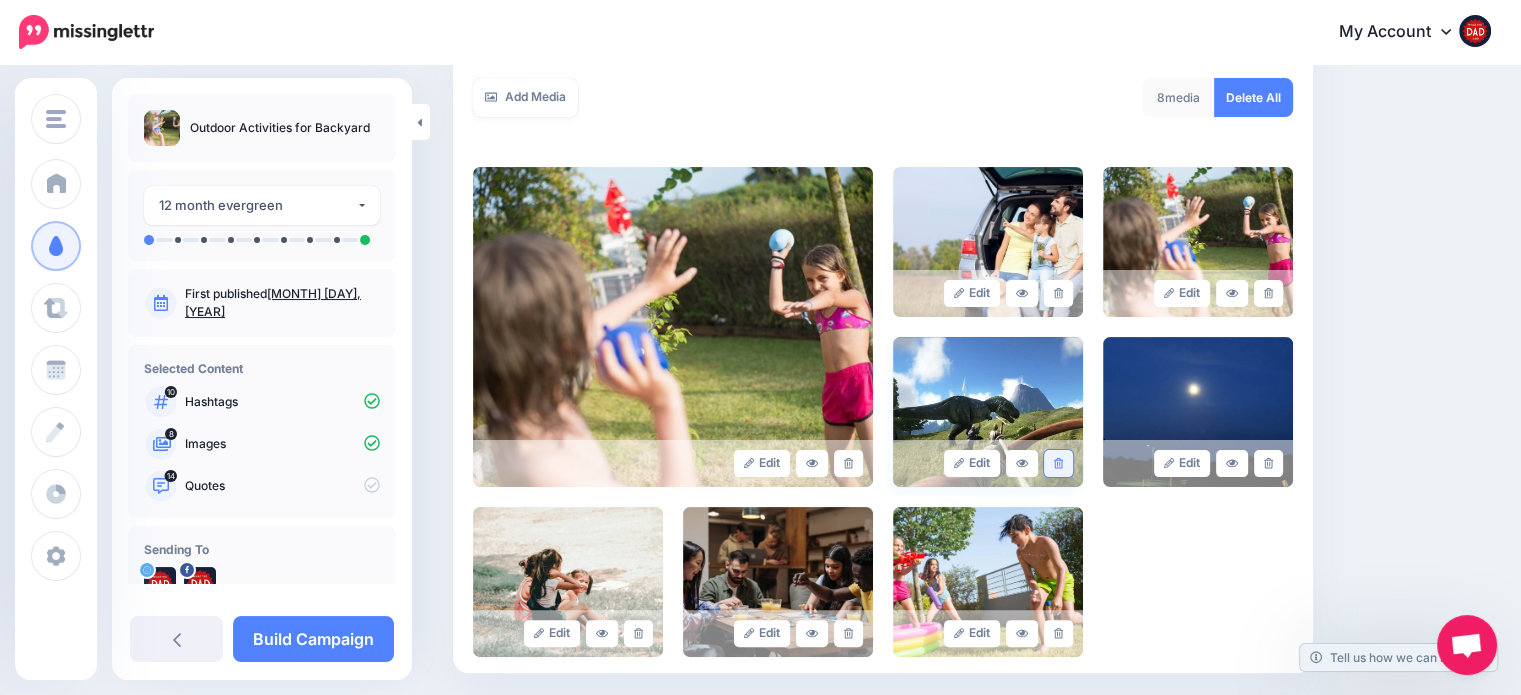 click at bounding box center [1058, 463] 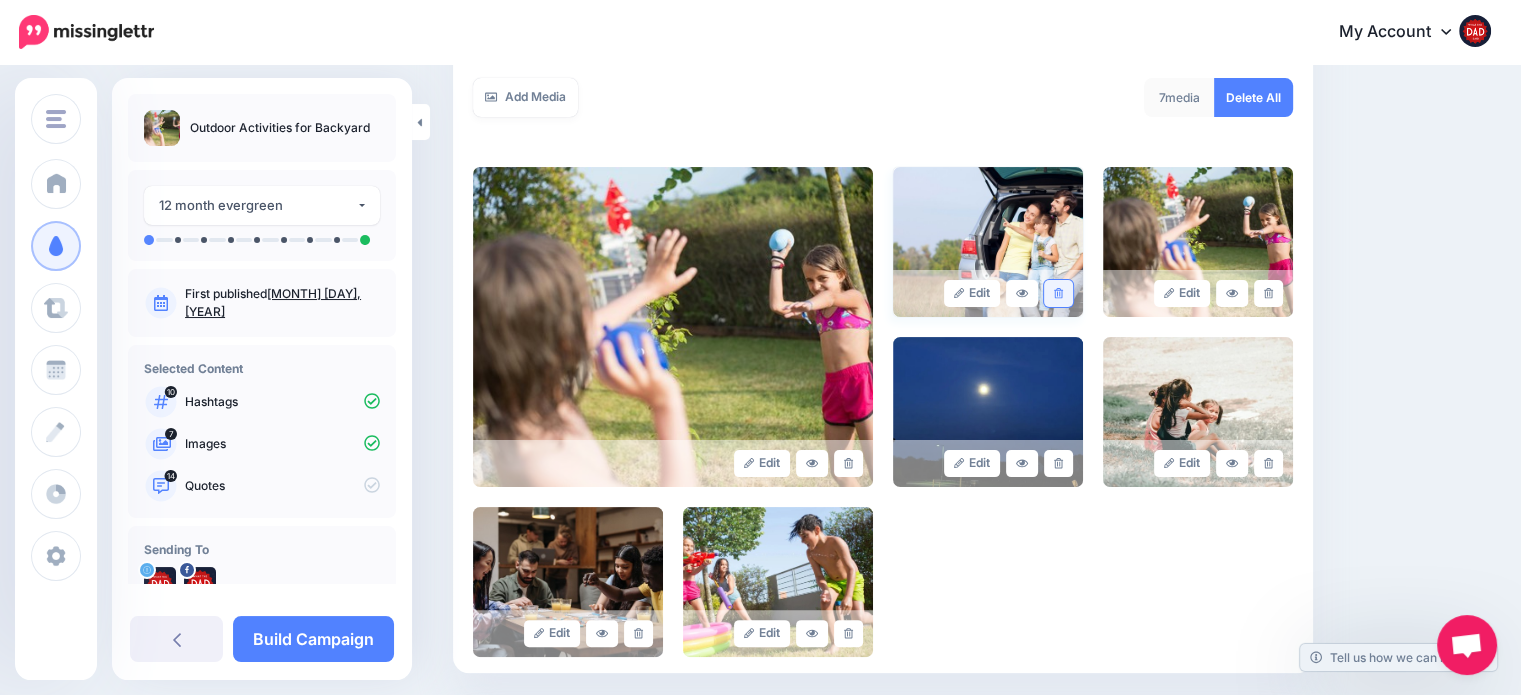 click at bounding box center (1058, 293) 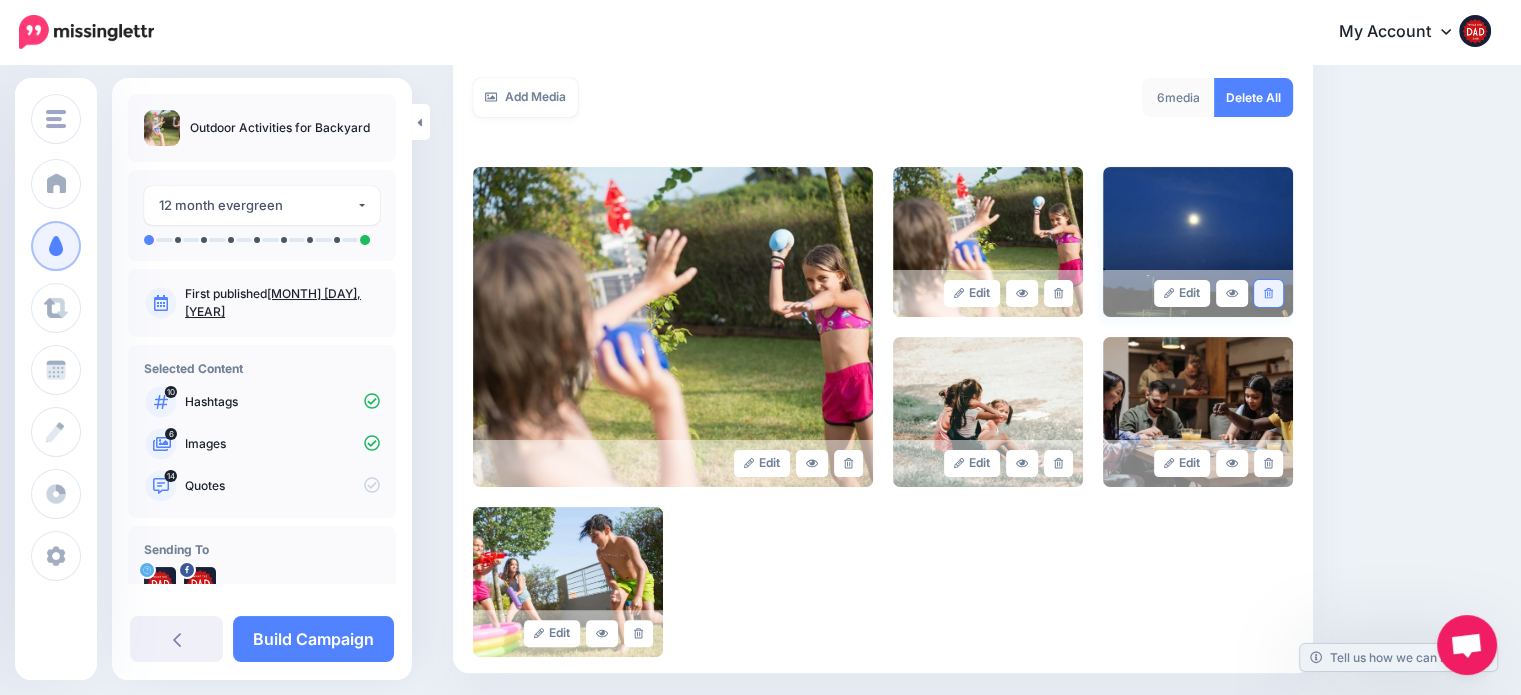click at bounding box center (1268, 293) 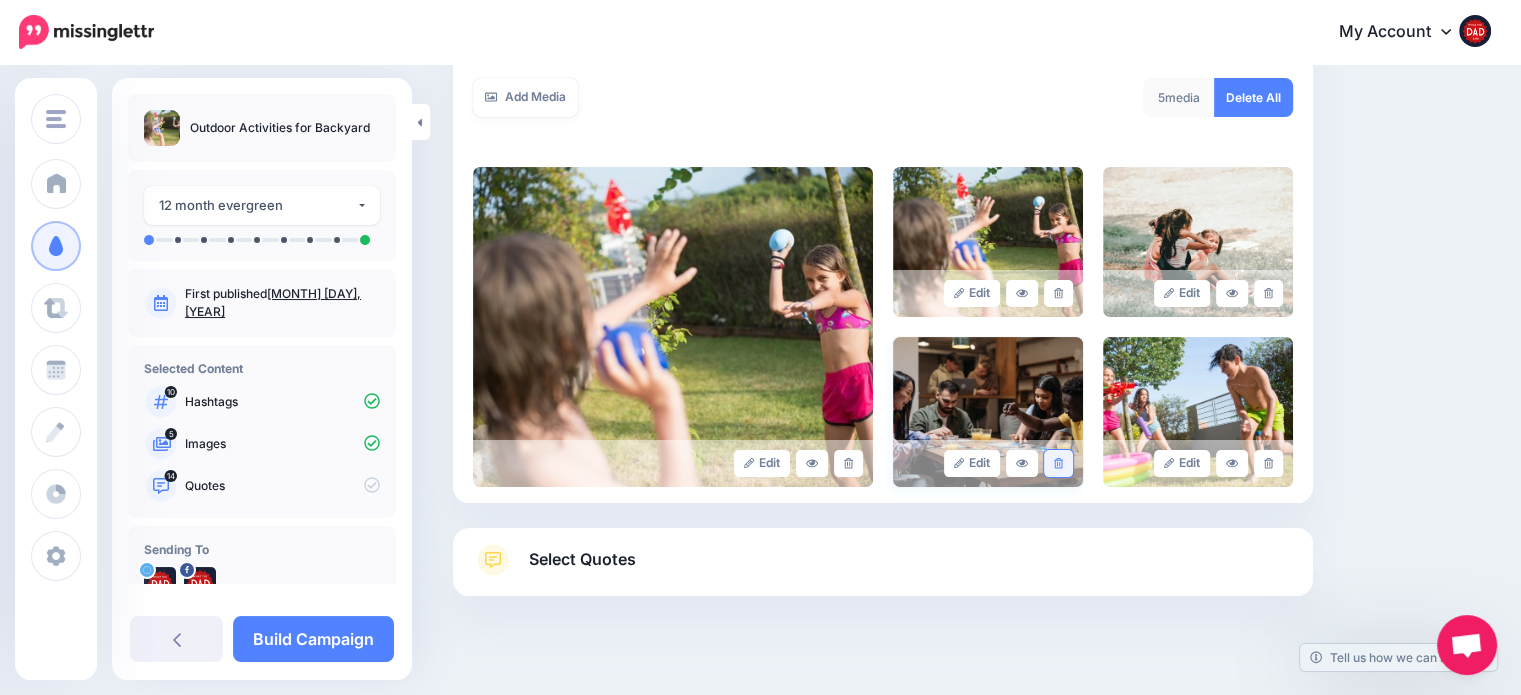 click at bounding box center (1058, 463) 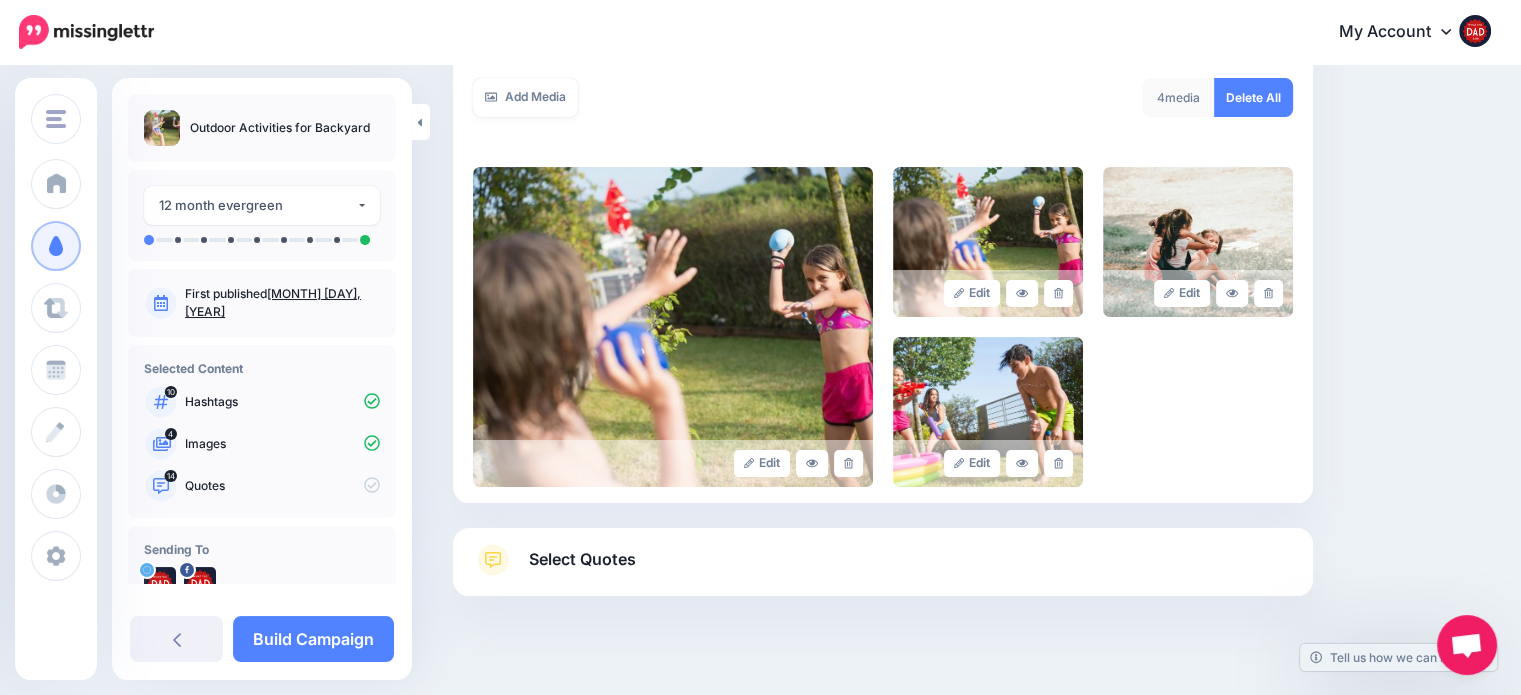 click on "Select Quotes" at bounding box center (582, 559) 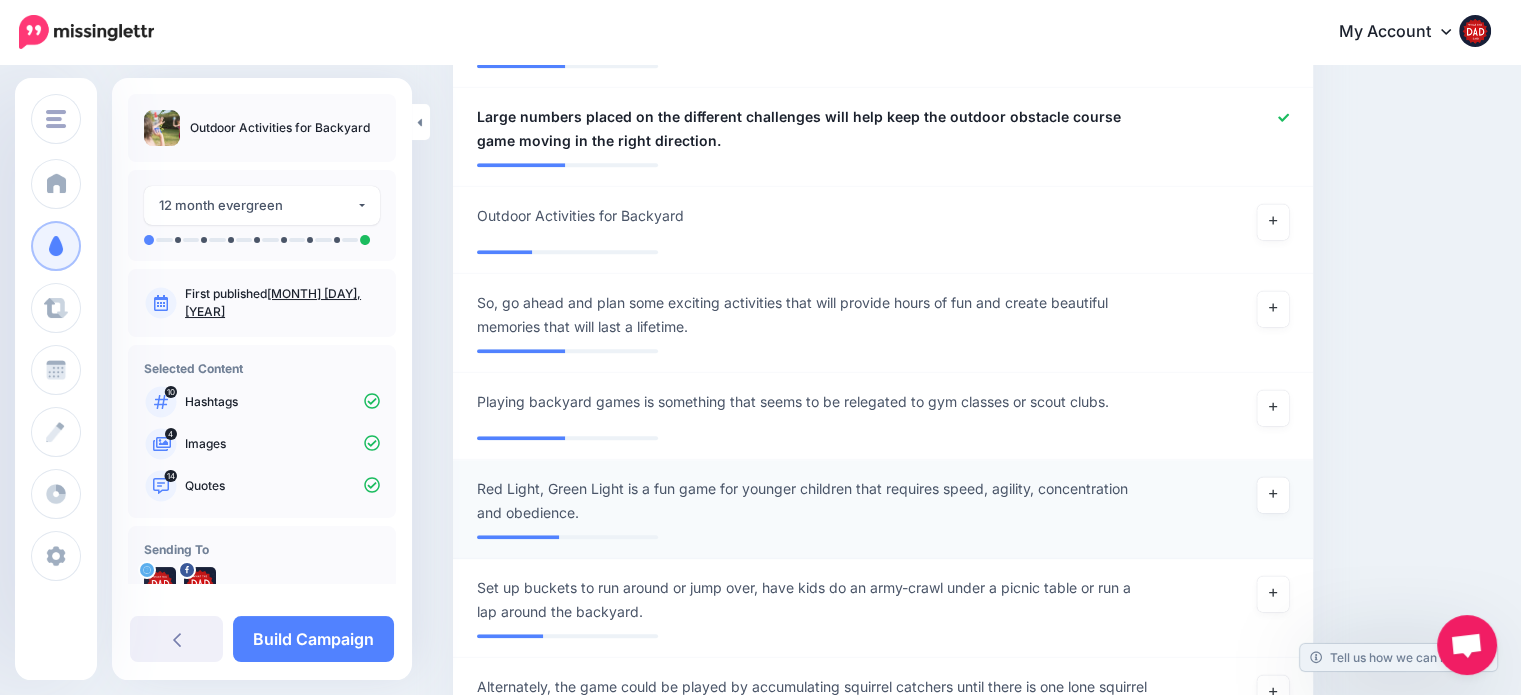 scroll, scrollTop: 1854, scrollLeft: 0, axis: vertical 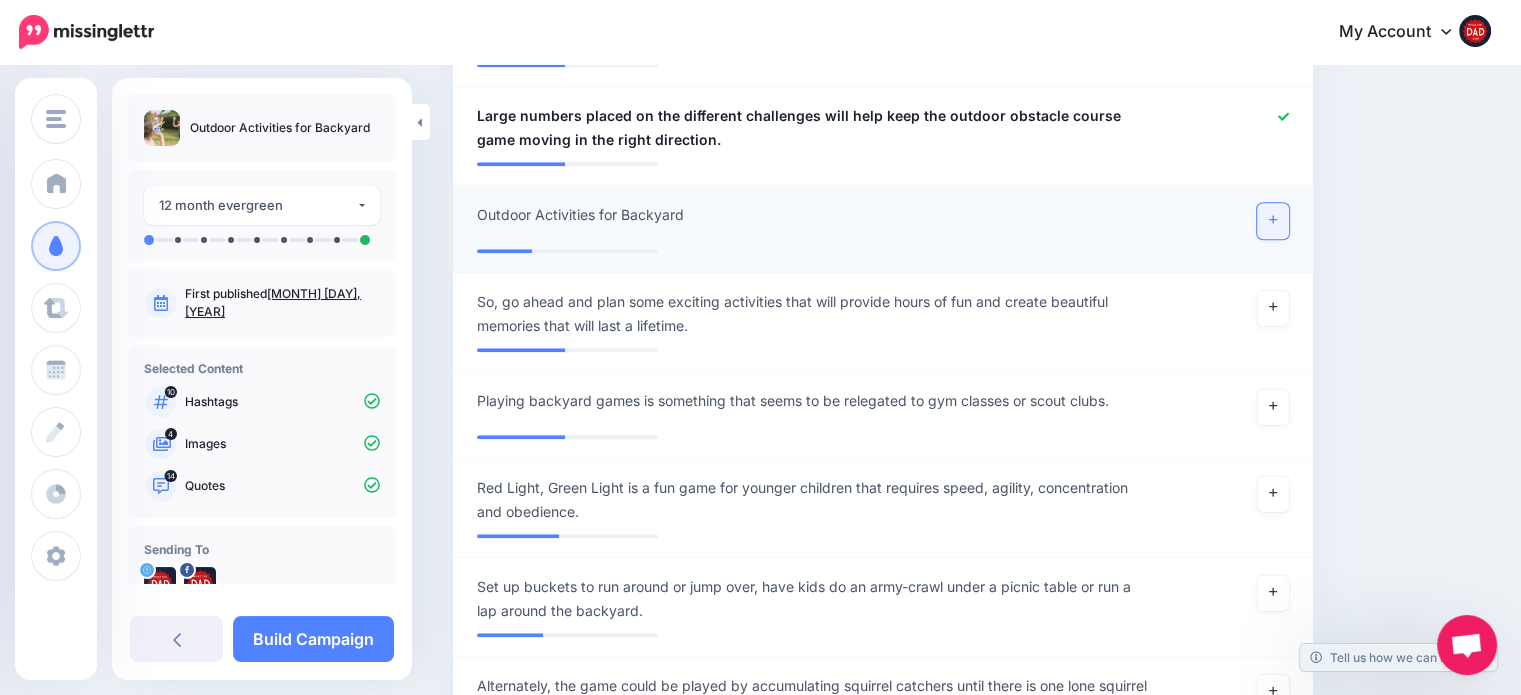 click at bounding box center [1273, 221] 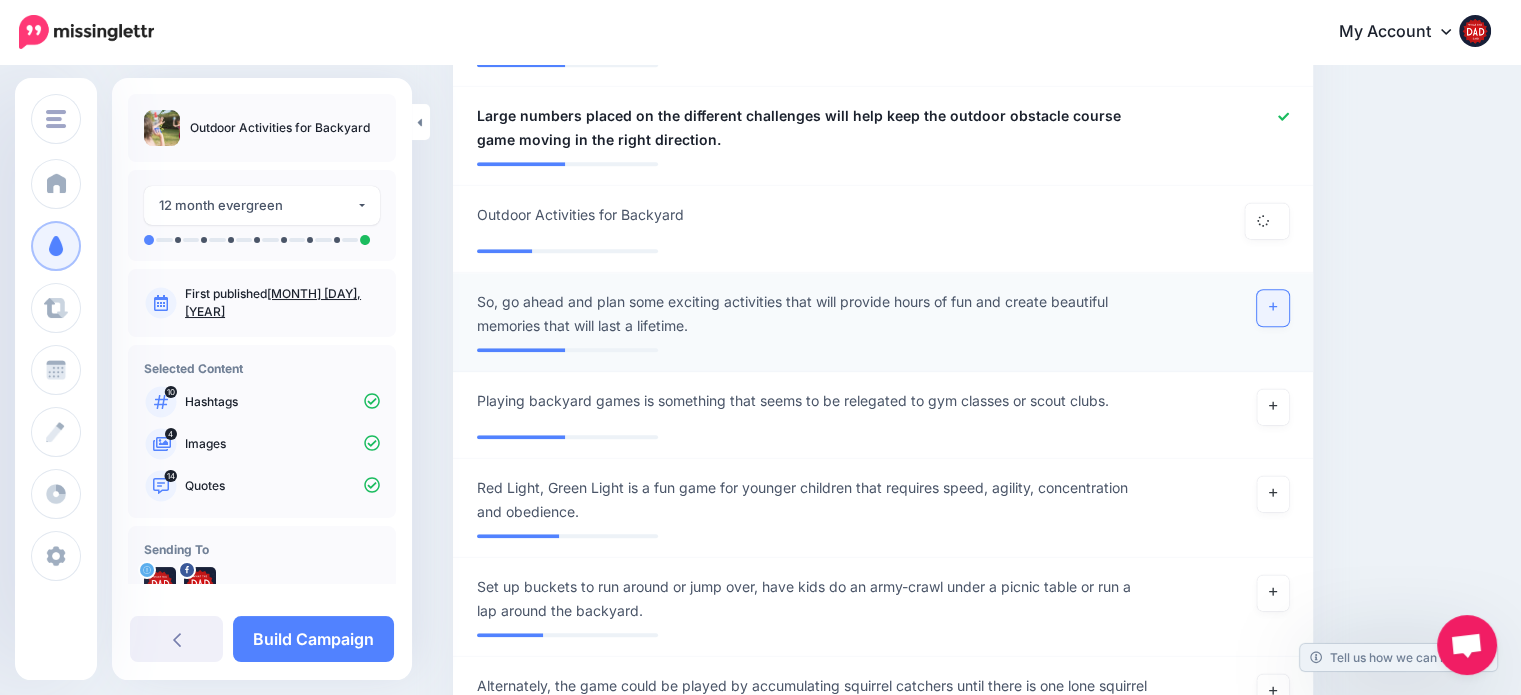 click at bounding box center [1273, 308] 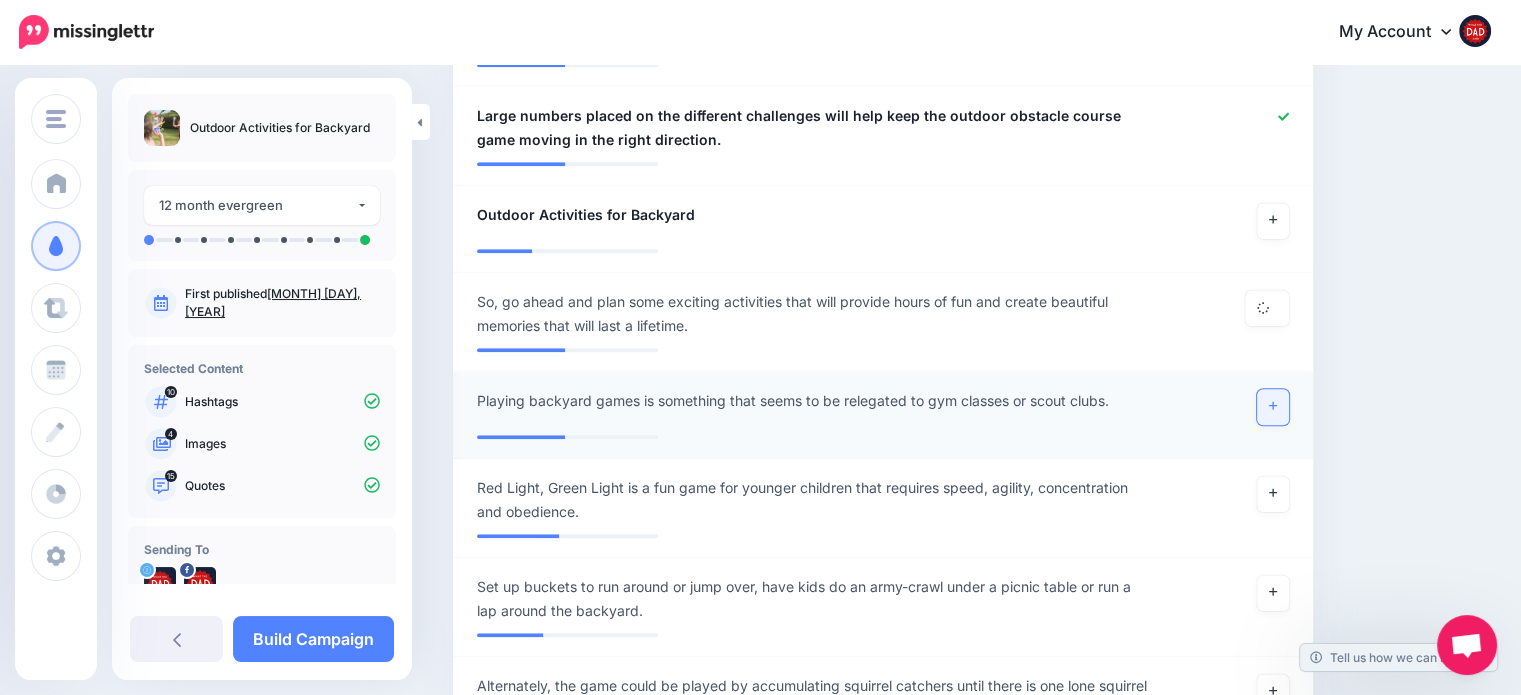 click 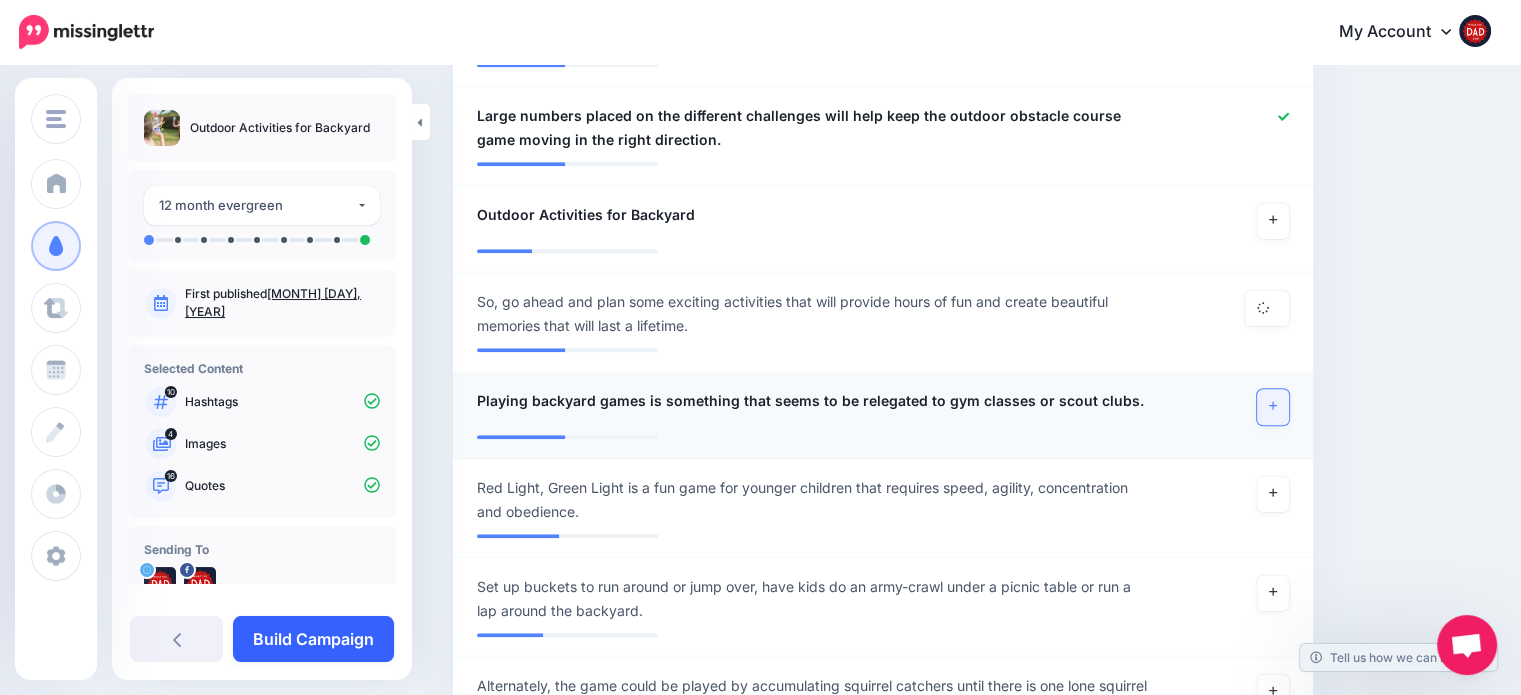 click on "Build Campaign" at bounding box center (313, 639) 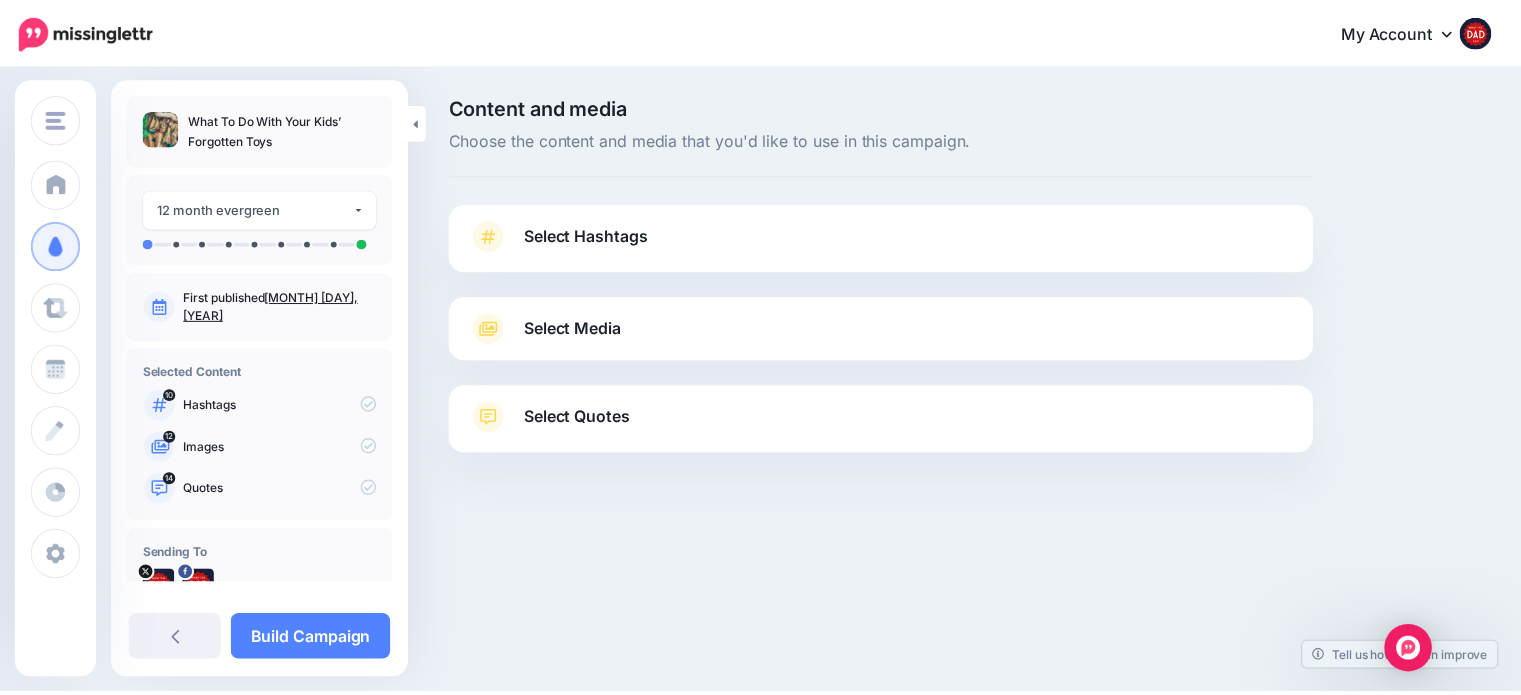 scroll, scrollTop: 0, scrollLeft: 0, axis: both 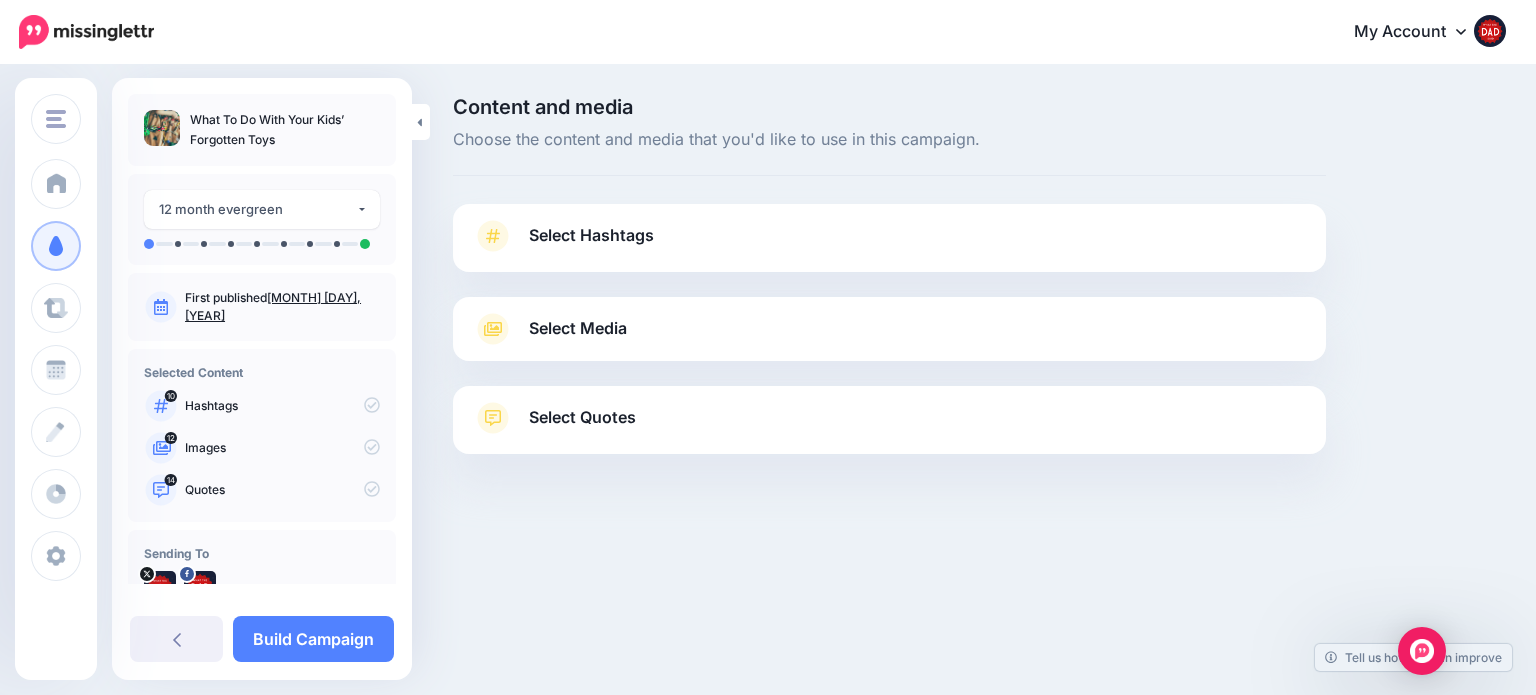 click on "Select Hashtags" at bounding box center (889, 246) 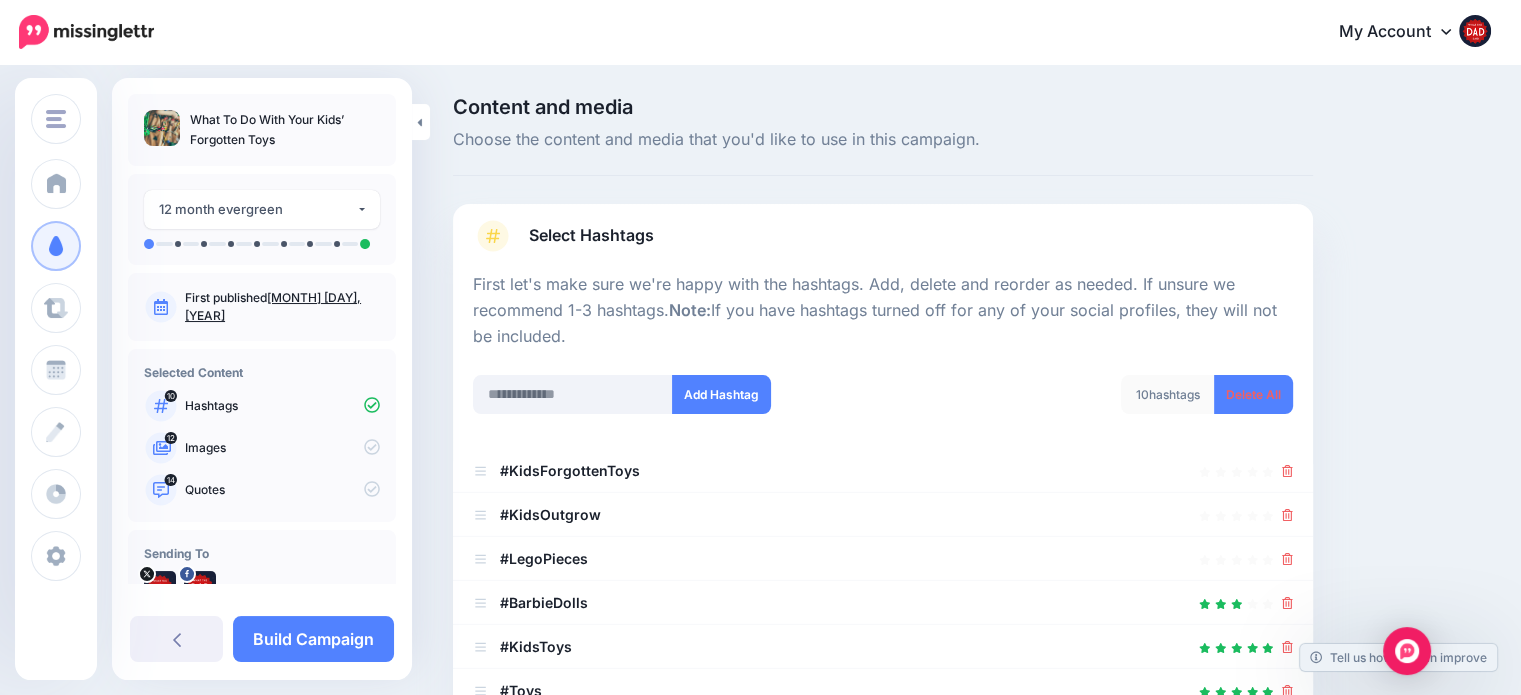 scroll, scrollTop: 500, scrollLeft: 0, axis: vertical 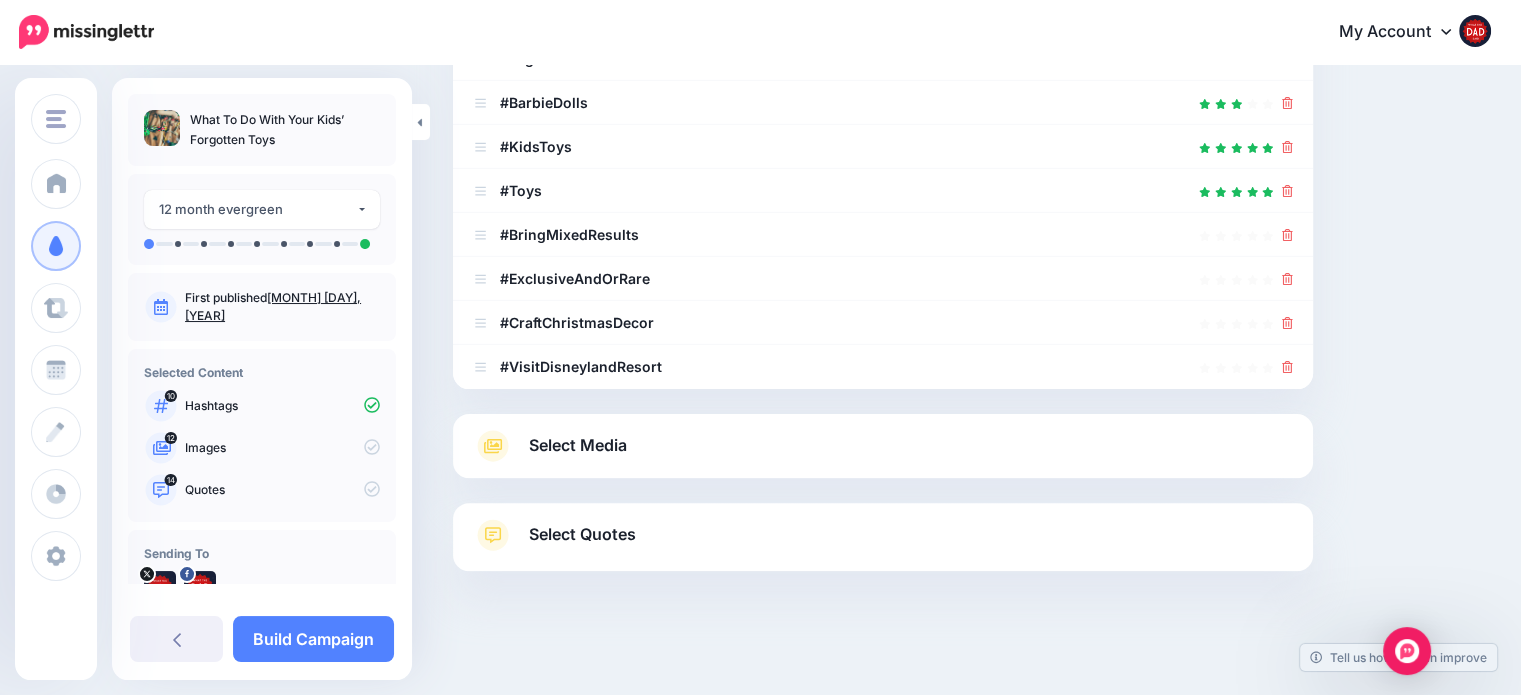 click on "Select Media" at bounding box center (578, 445) 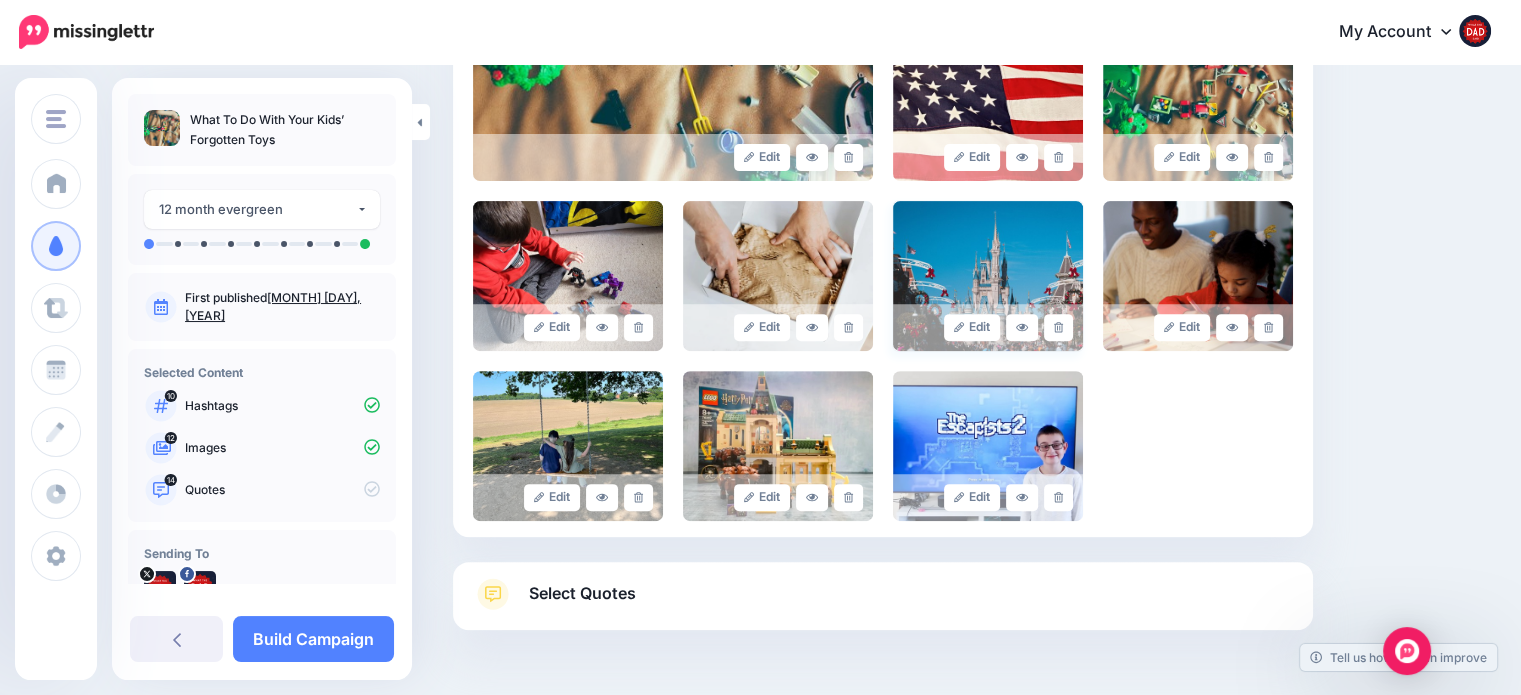scroll, scrollTop: 700, scrollLeft: 0, axis: vertical 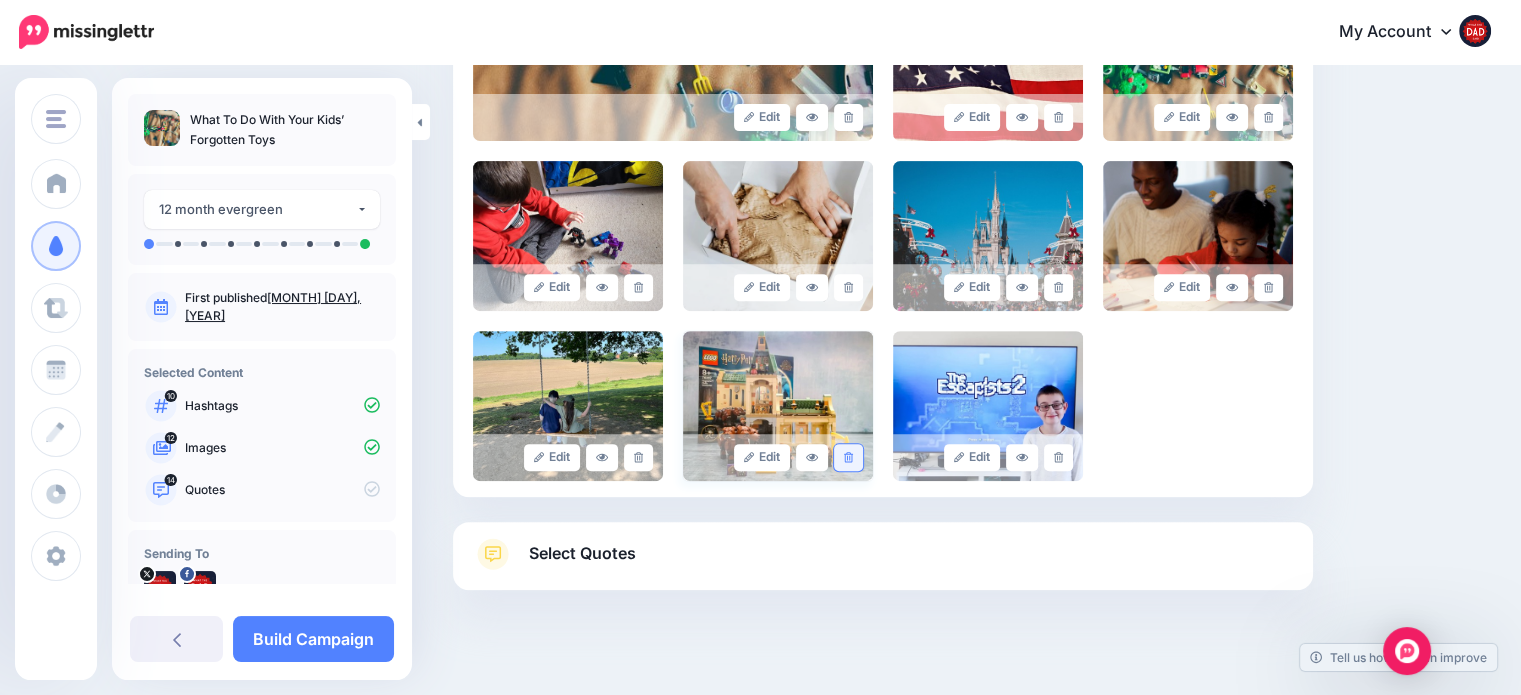 click 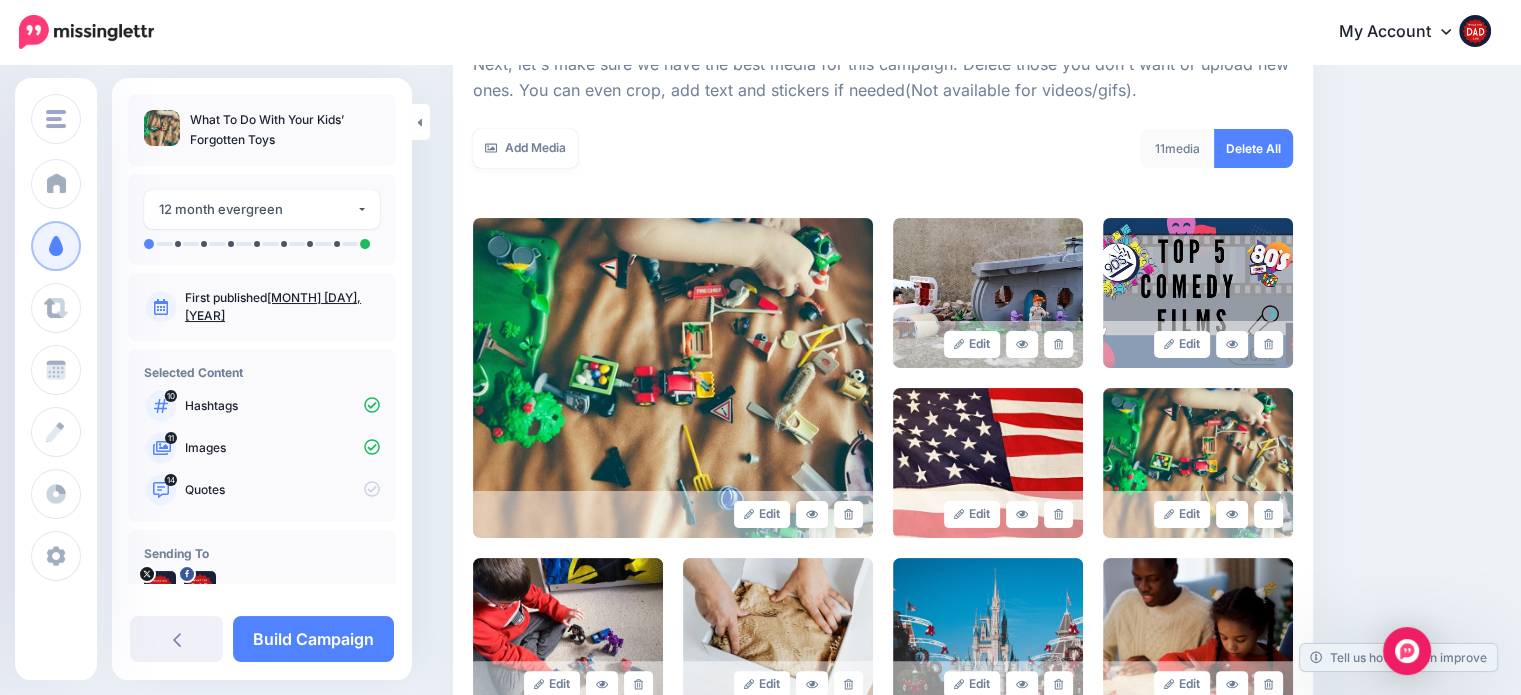 scroll, scrollTop: 300, scrollLeft: 0, axis: vertical 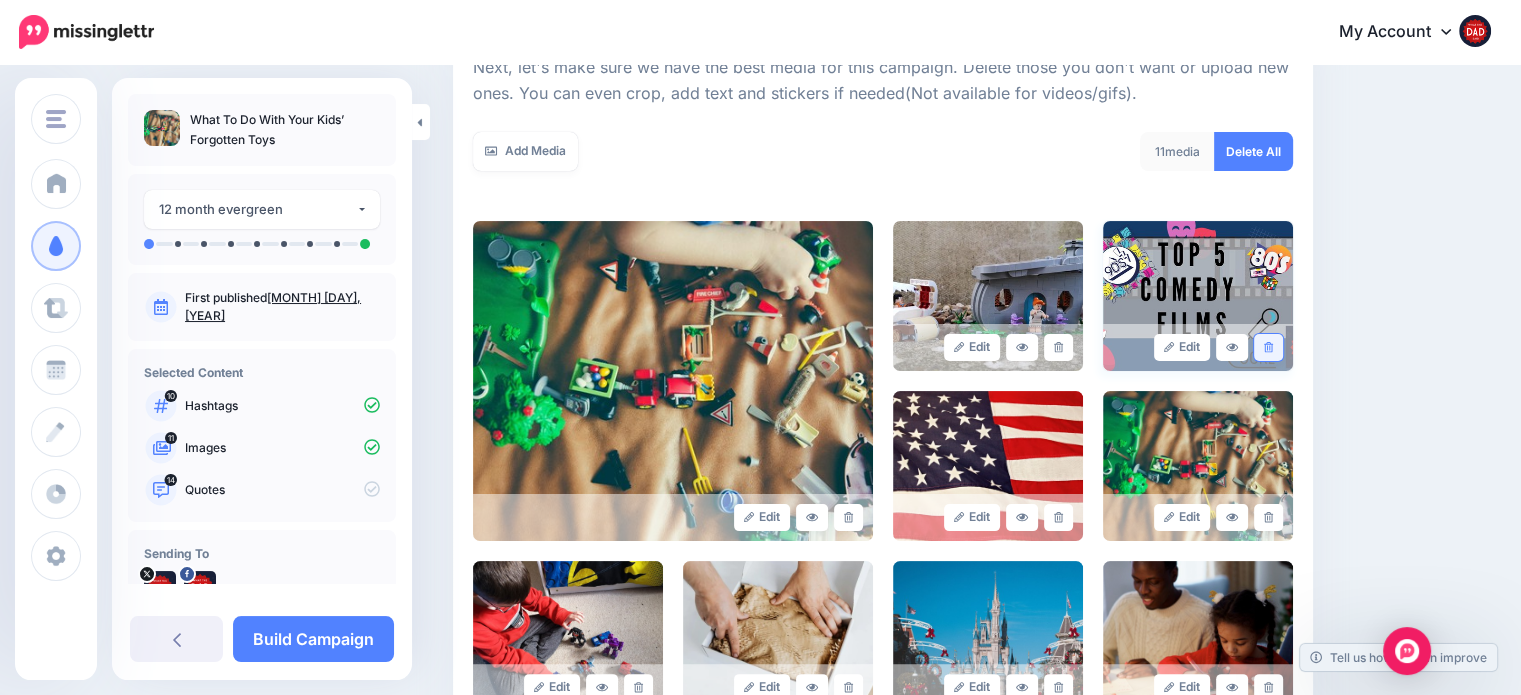 click at bounding box center [1268, 347] 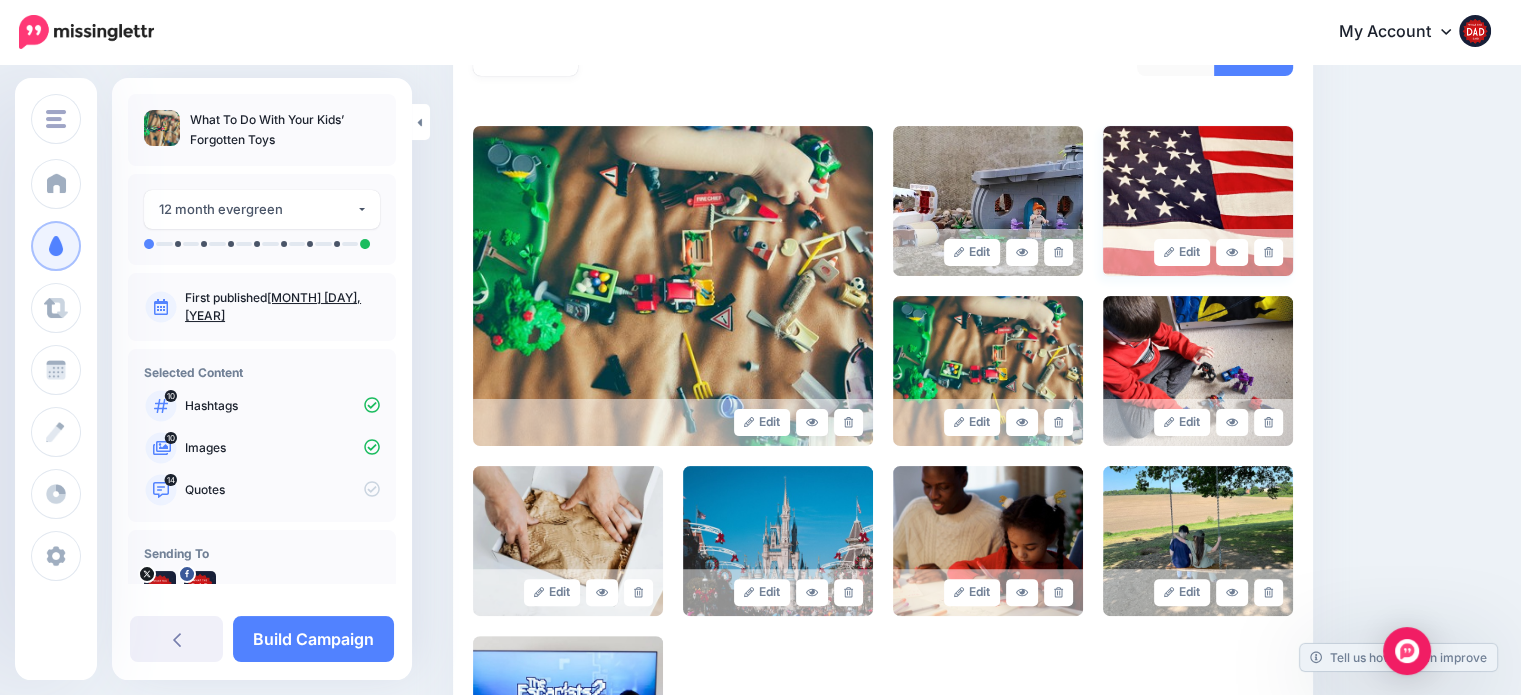 scroll, scrollTop: 400, scrollLeft: 0, axis: vertical 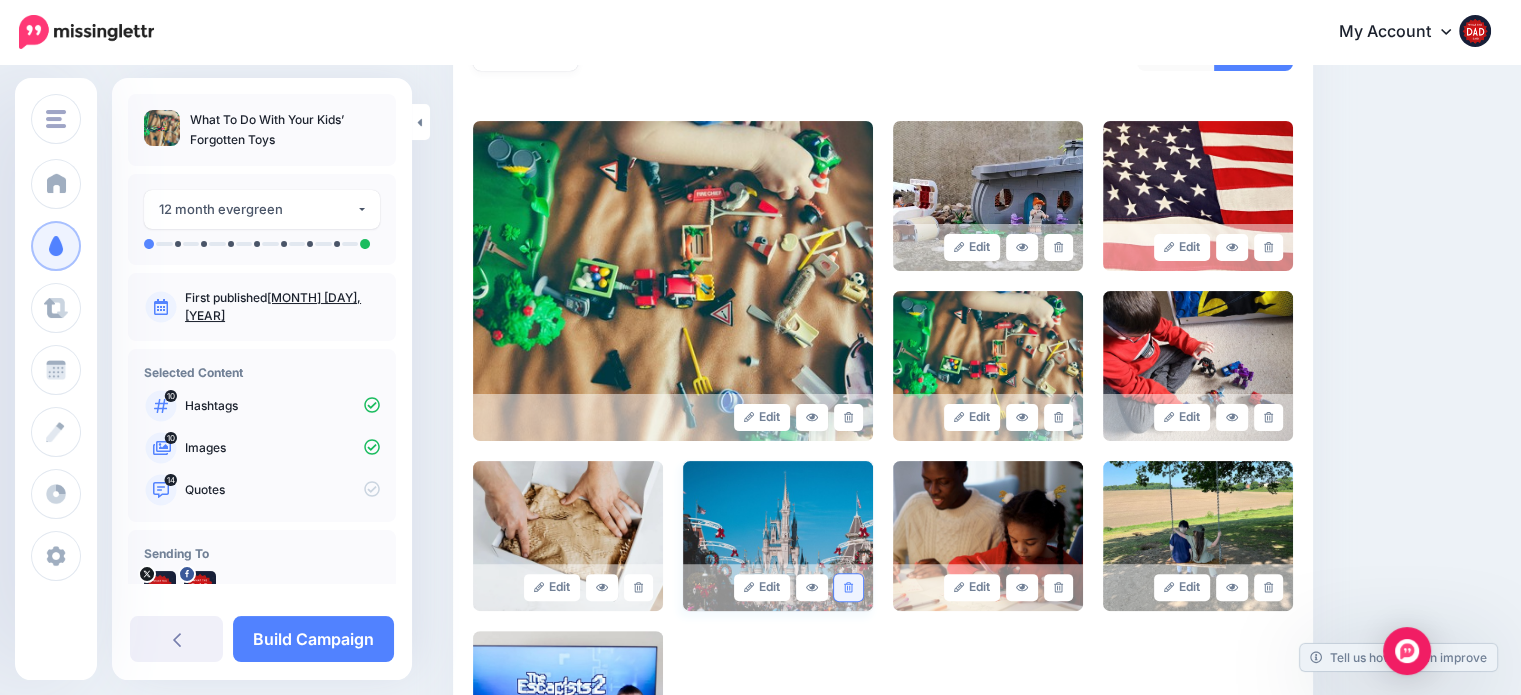 click 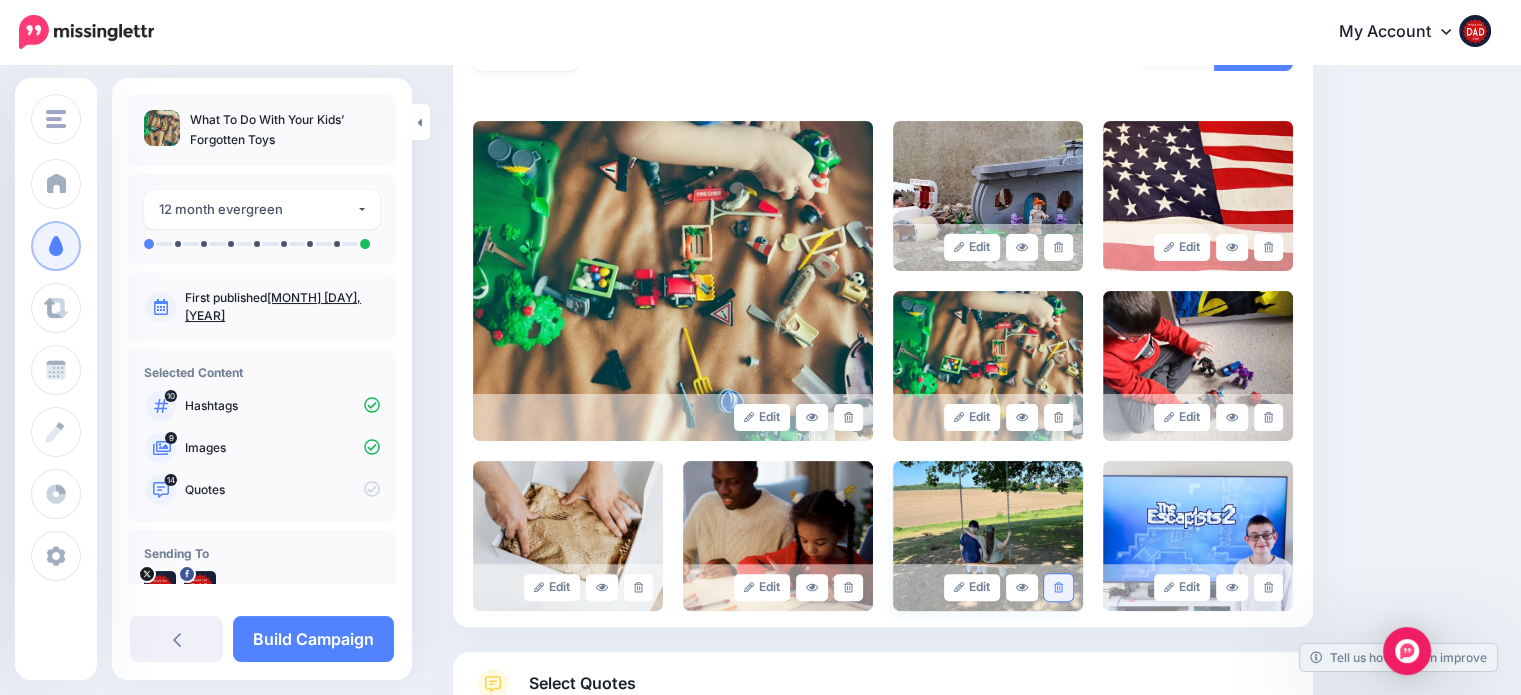 click 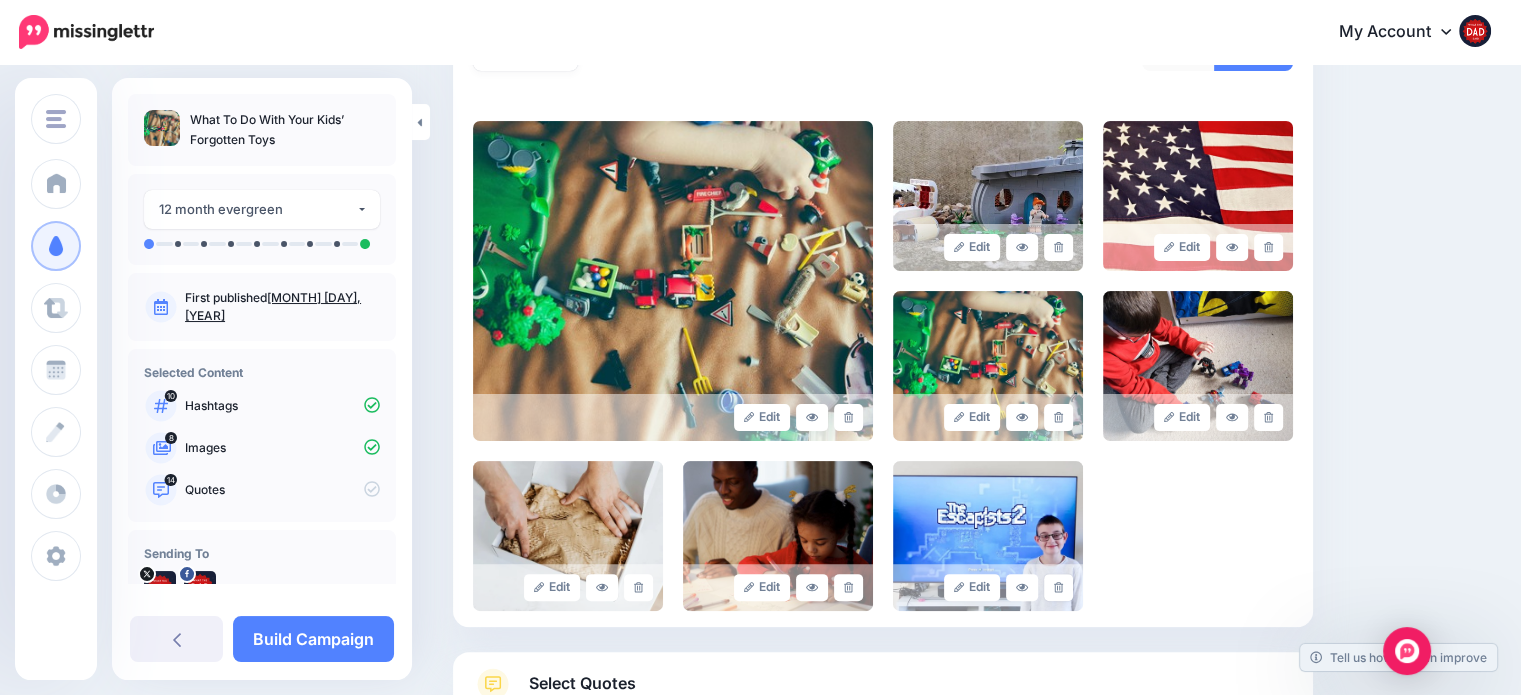 click 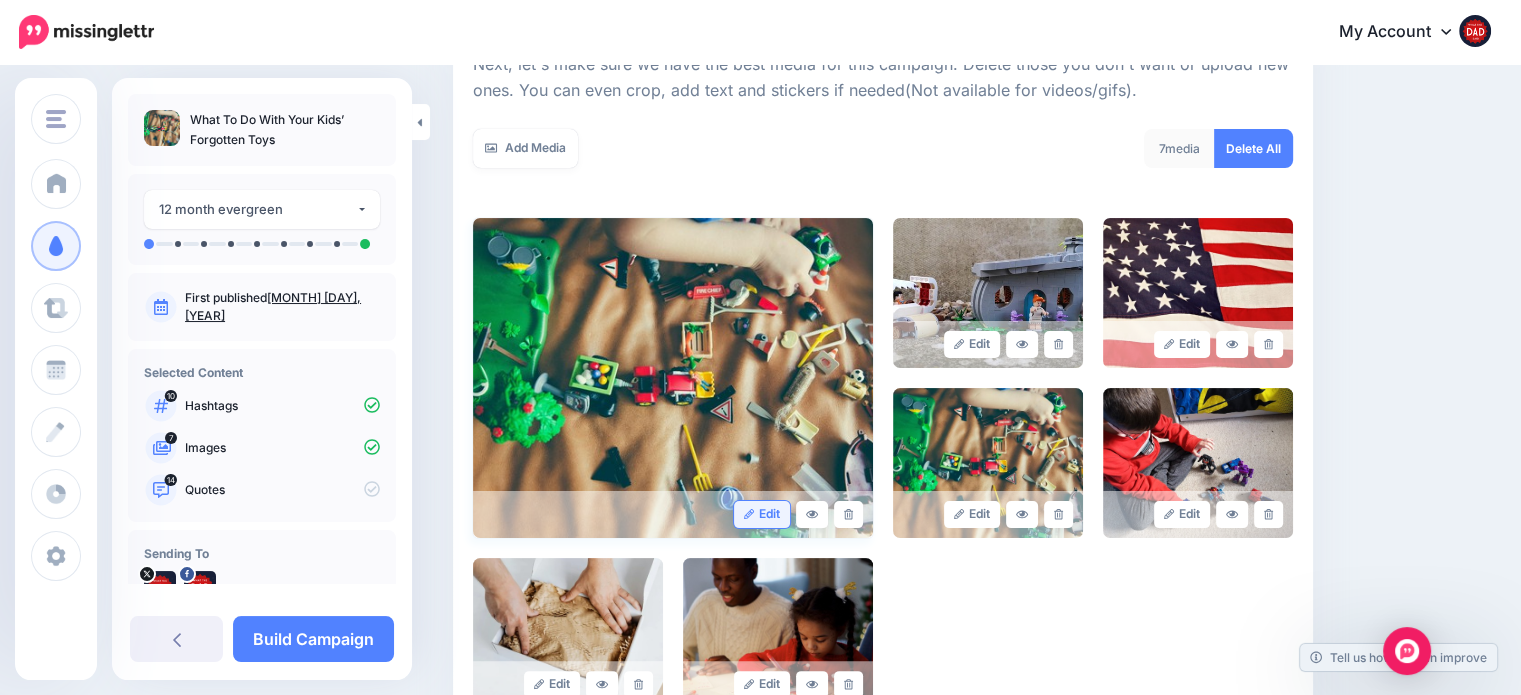 scroll, scrollTop: 300, scrollLeft: 0, axis: vertical 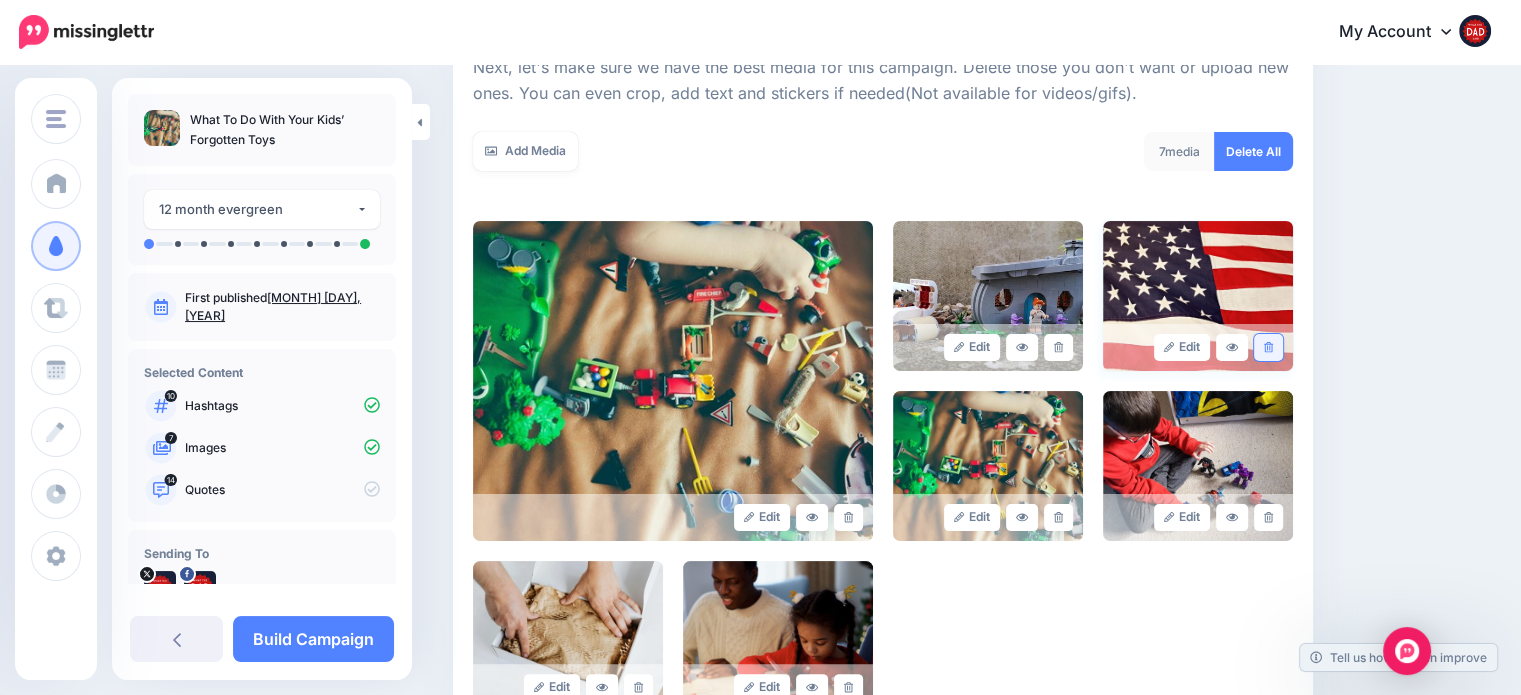 click 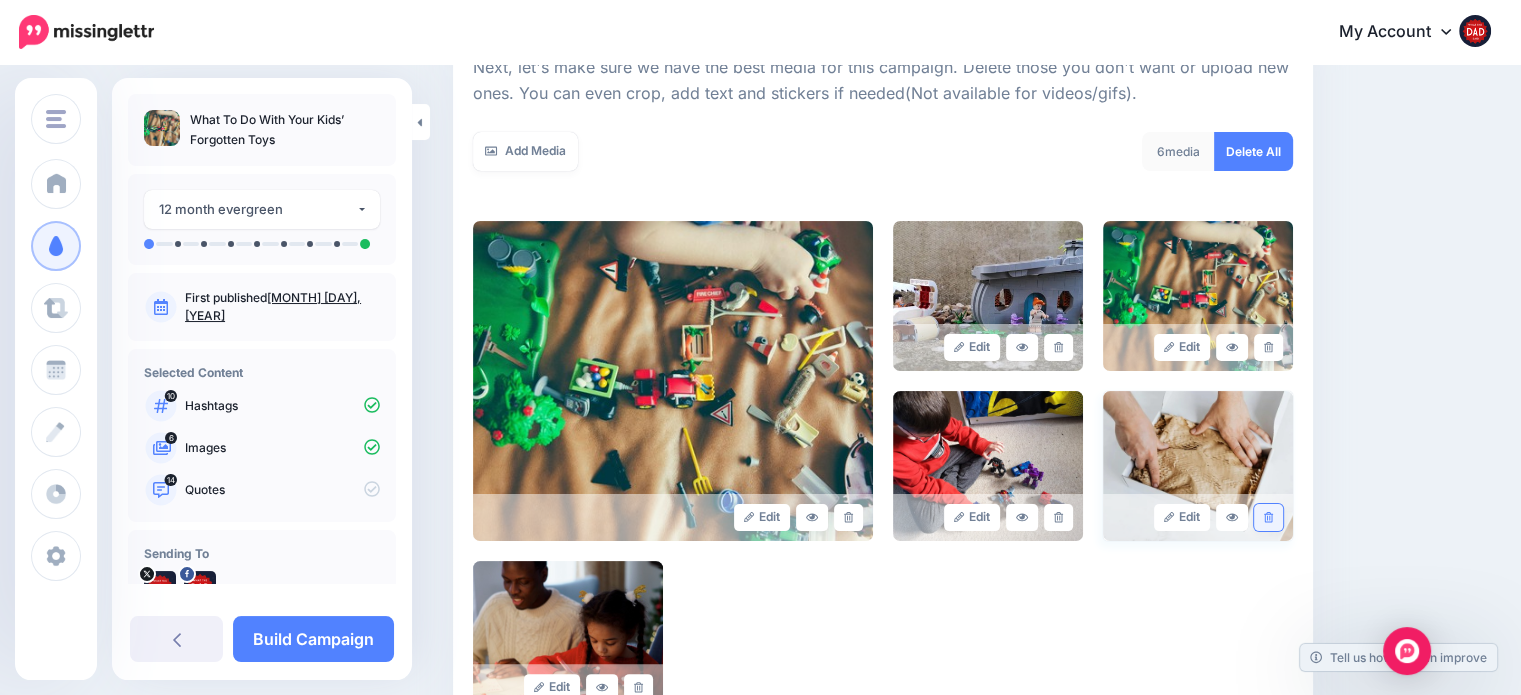 click 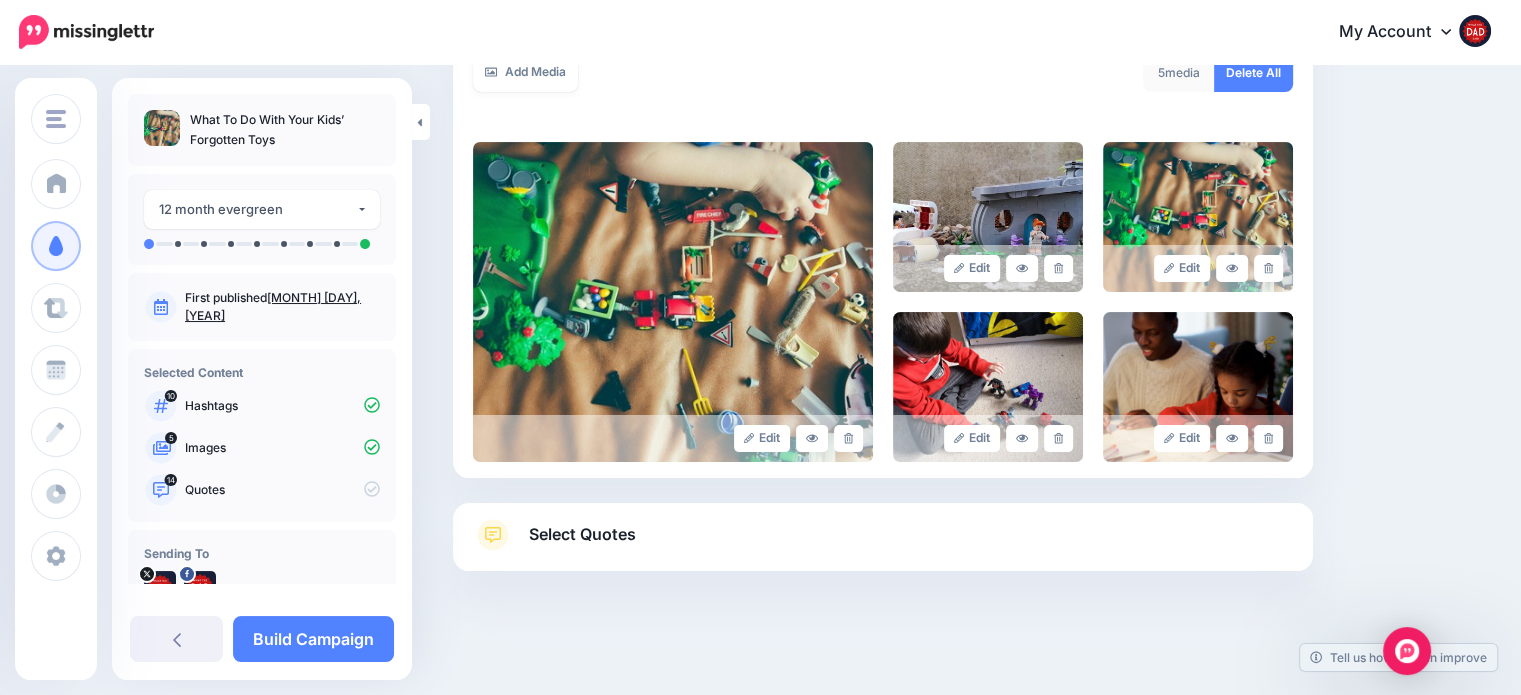 scroll, scrollTop: 384, scrollLeft: 0, axis: vertical 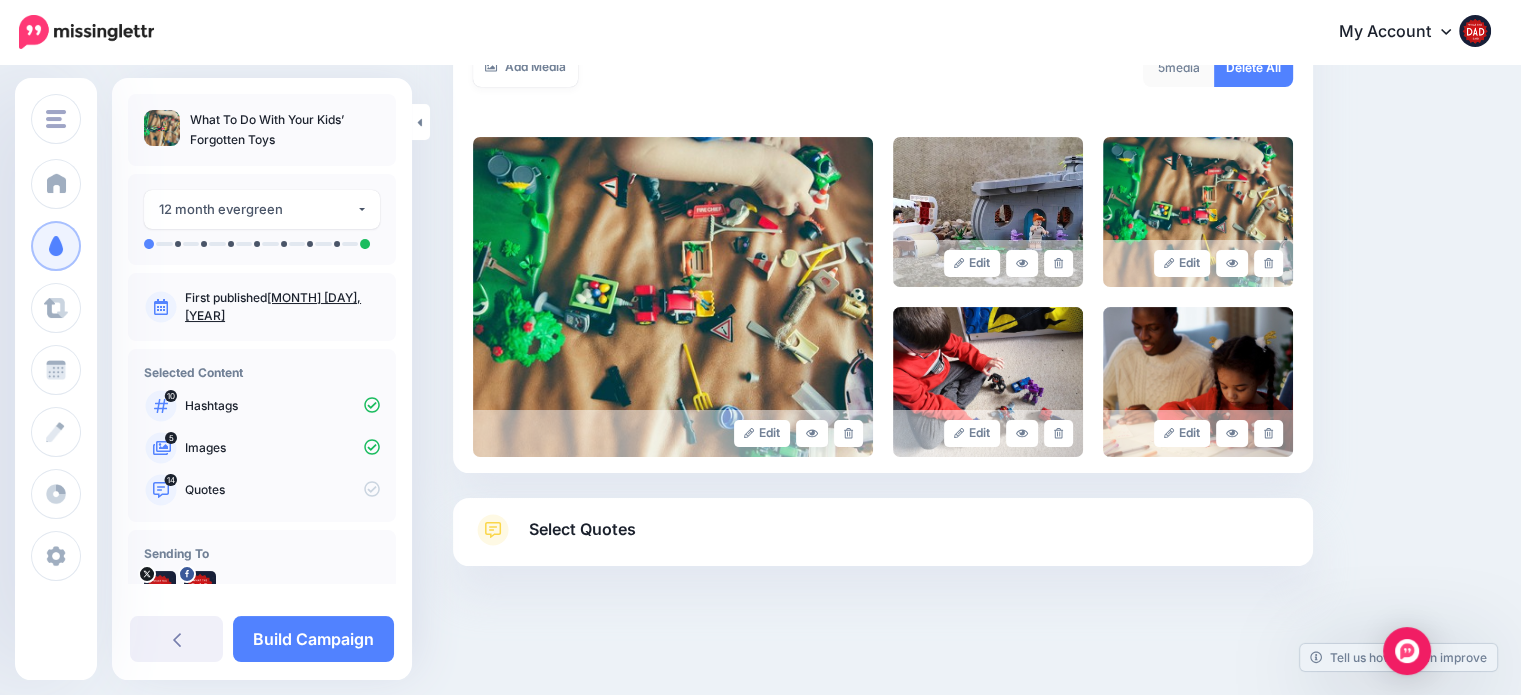 click on "Select Quotes" at bounding box center (582, 529) 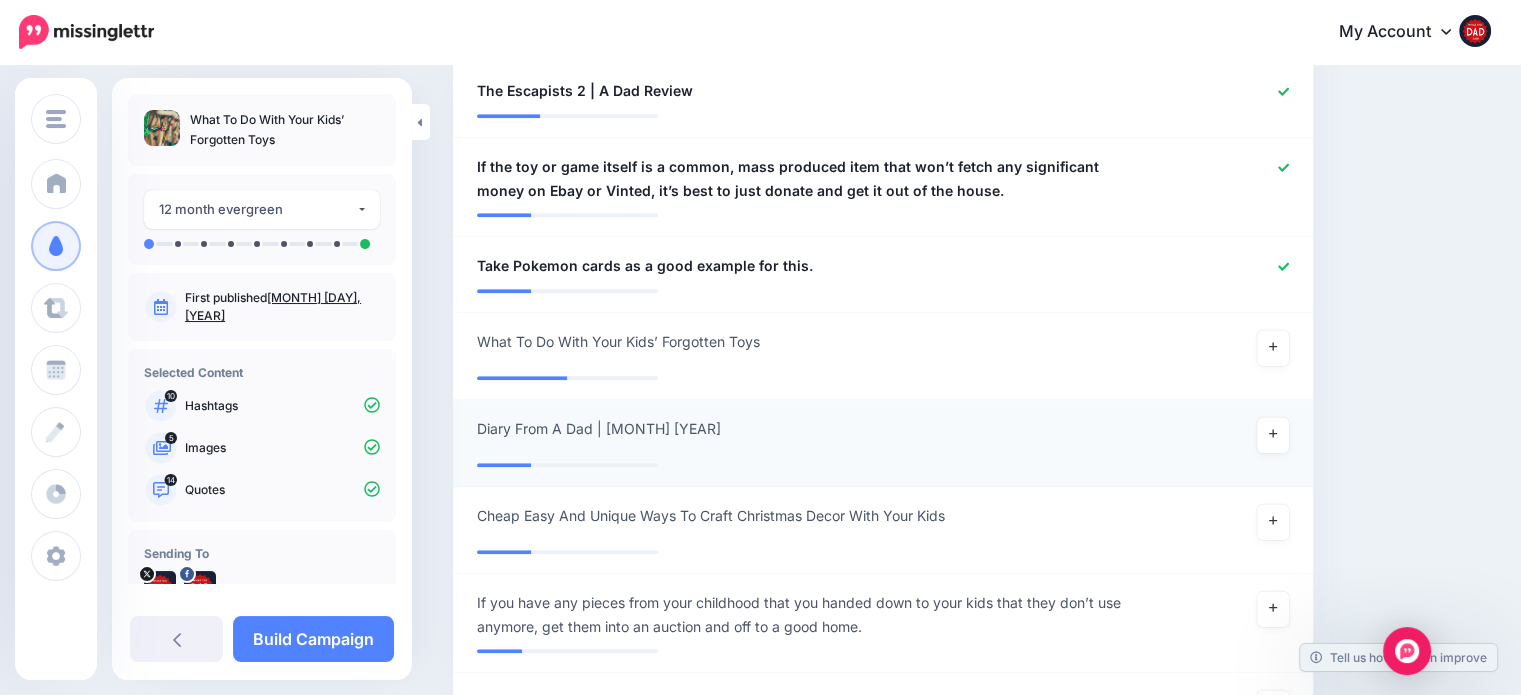 scroll, scrollTop: 1684, scrollLeft: 0, axis: vertical 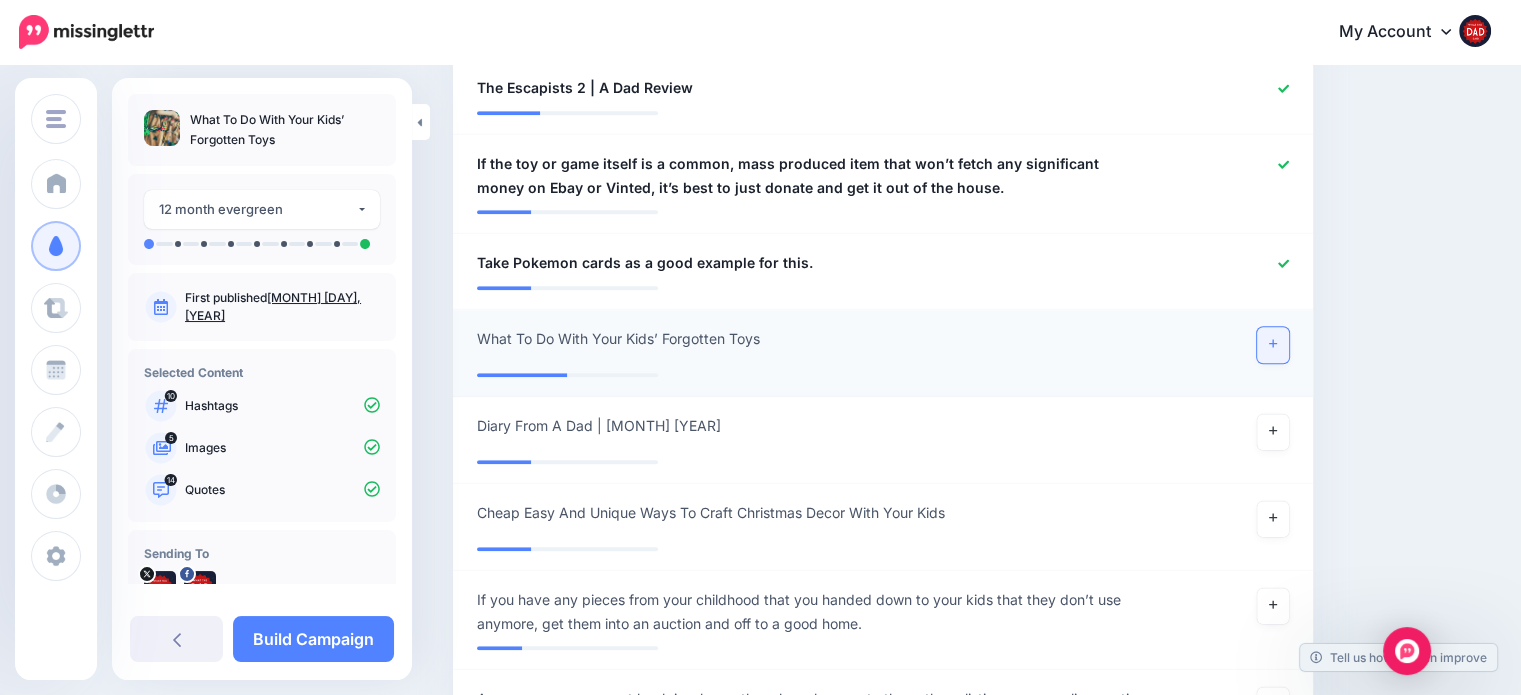 click 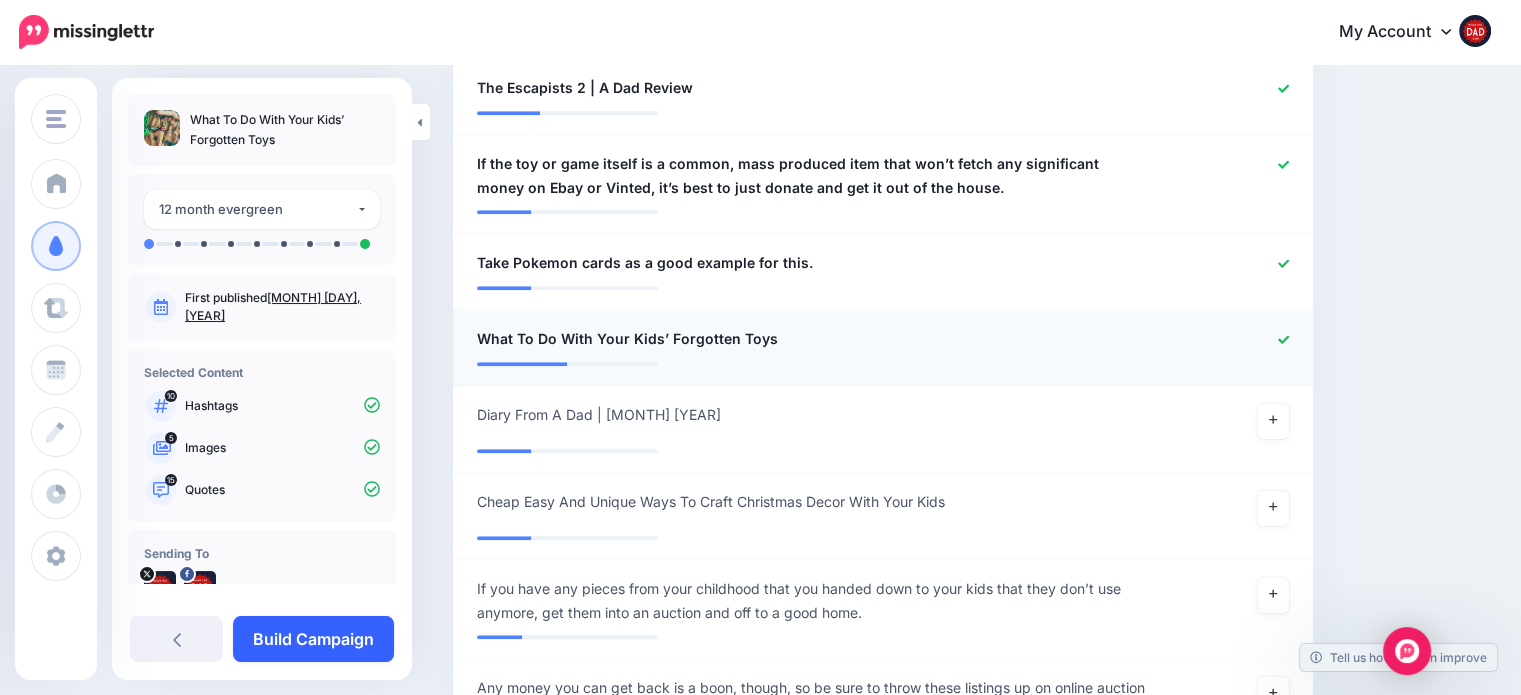 click on "Build Campaign" at bounding box center [313, 639] 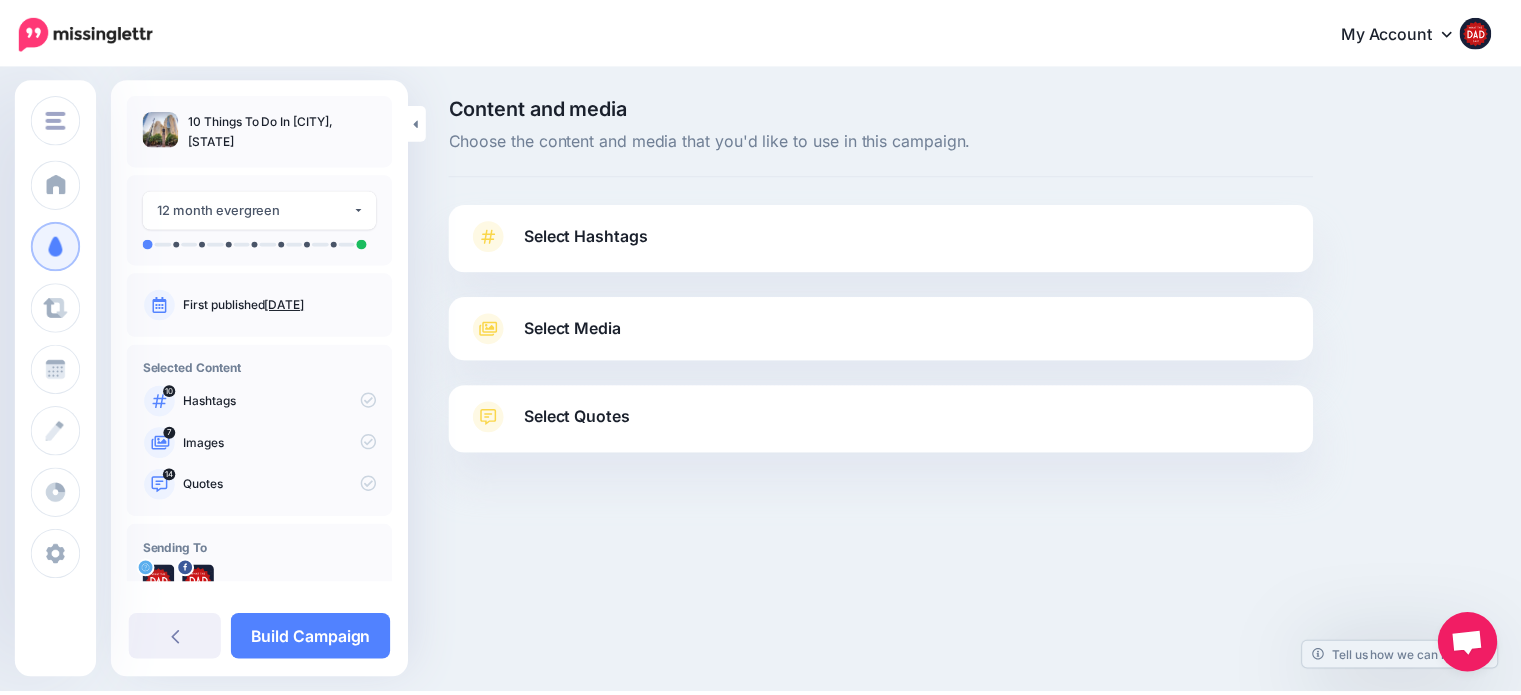 scroll, scrollTop: 0, scrollLeft: 0, axis: both 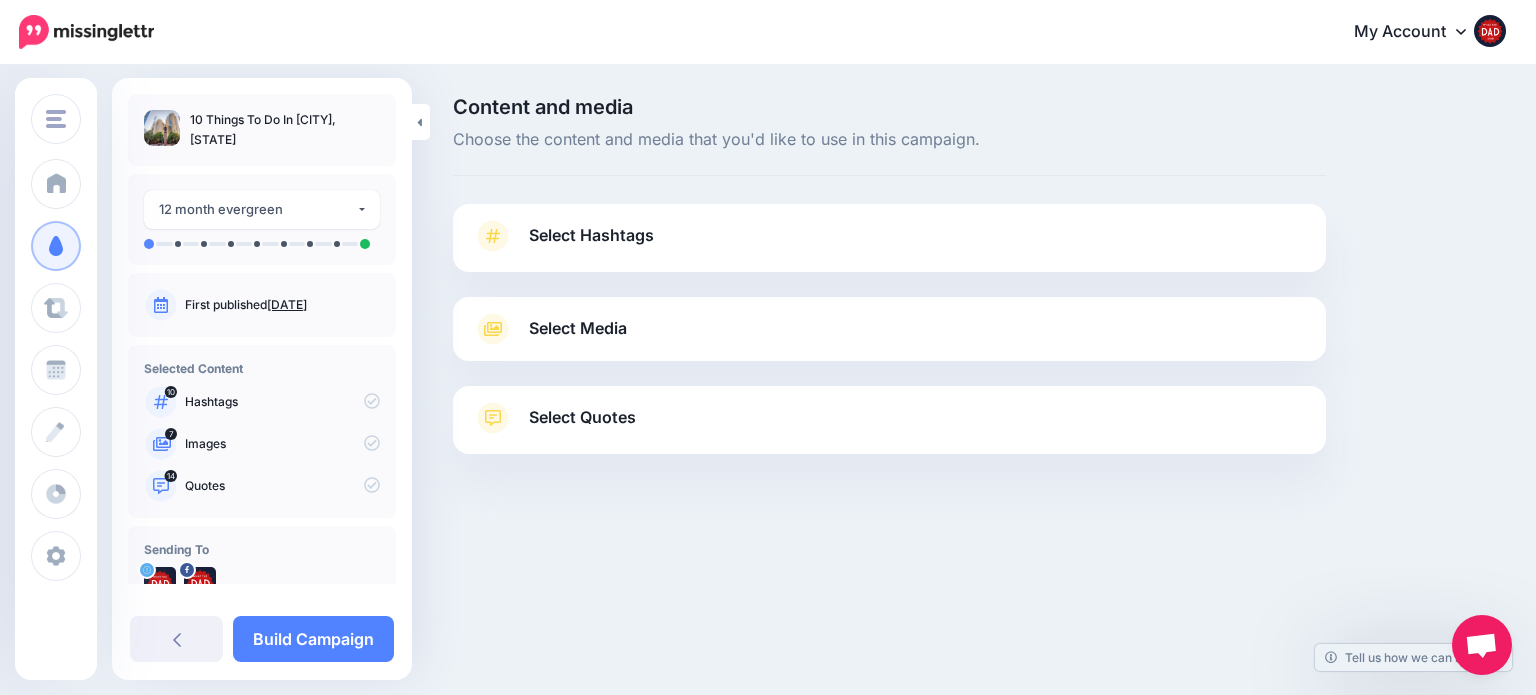 click on "Select Hashtags" at bounding box center [889, 246] 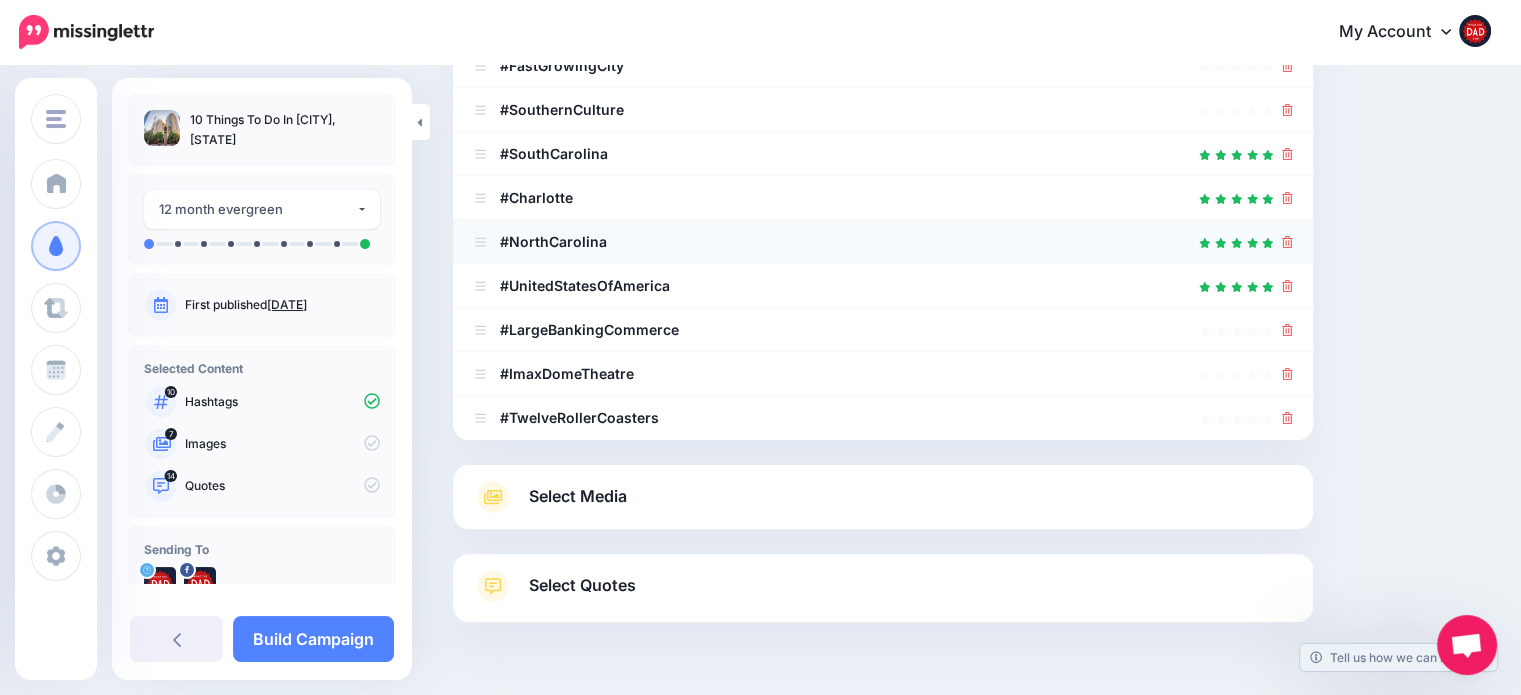 scroll, scrollTop: 500, scrollLeft: 0, axis: vertical 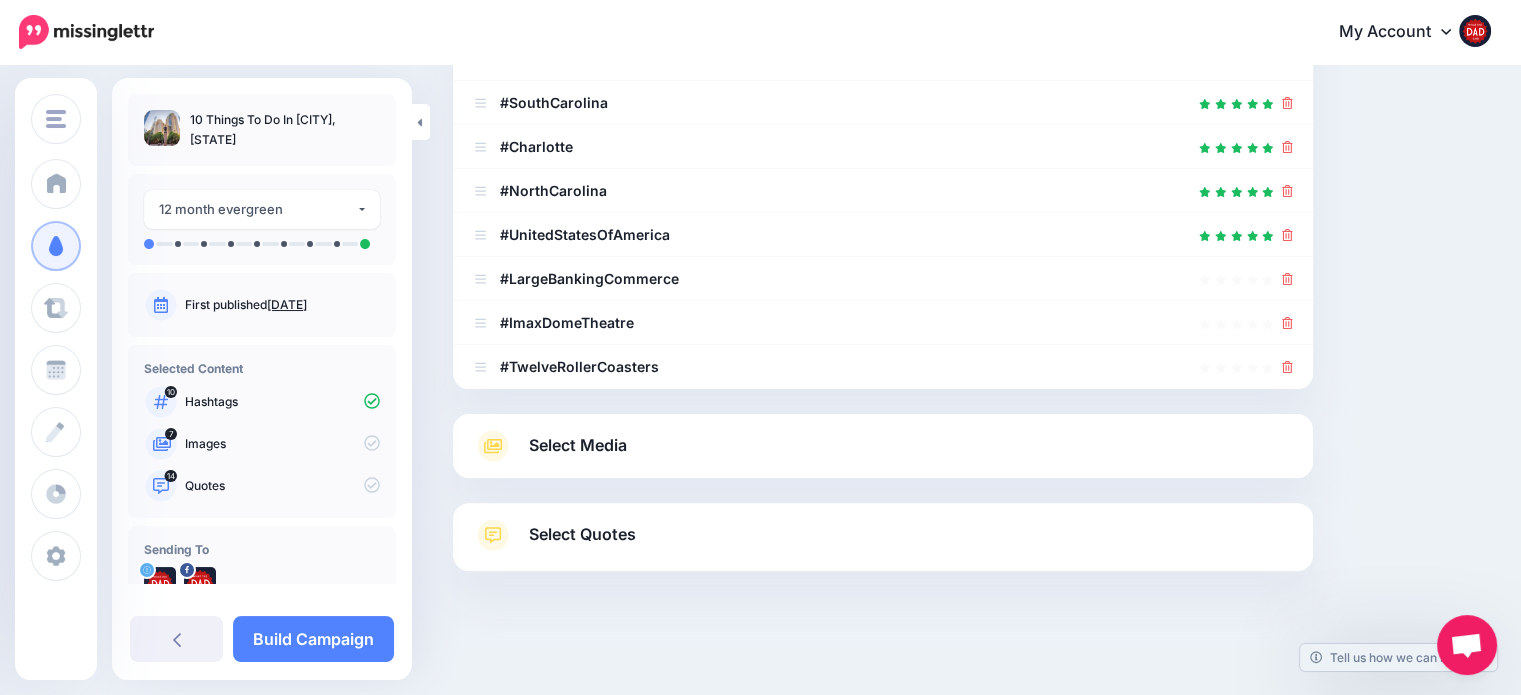 click on "Select Media" at bounding box center [578, 445] 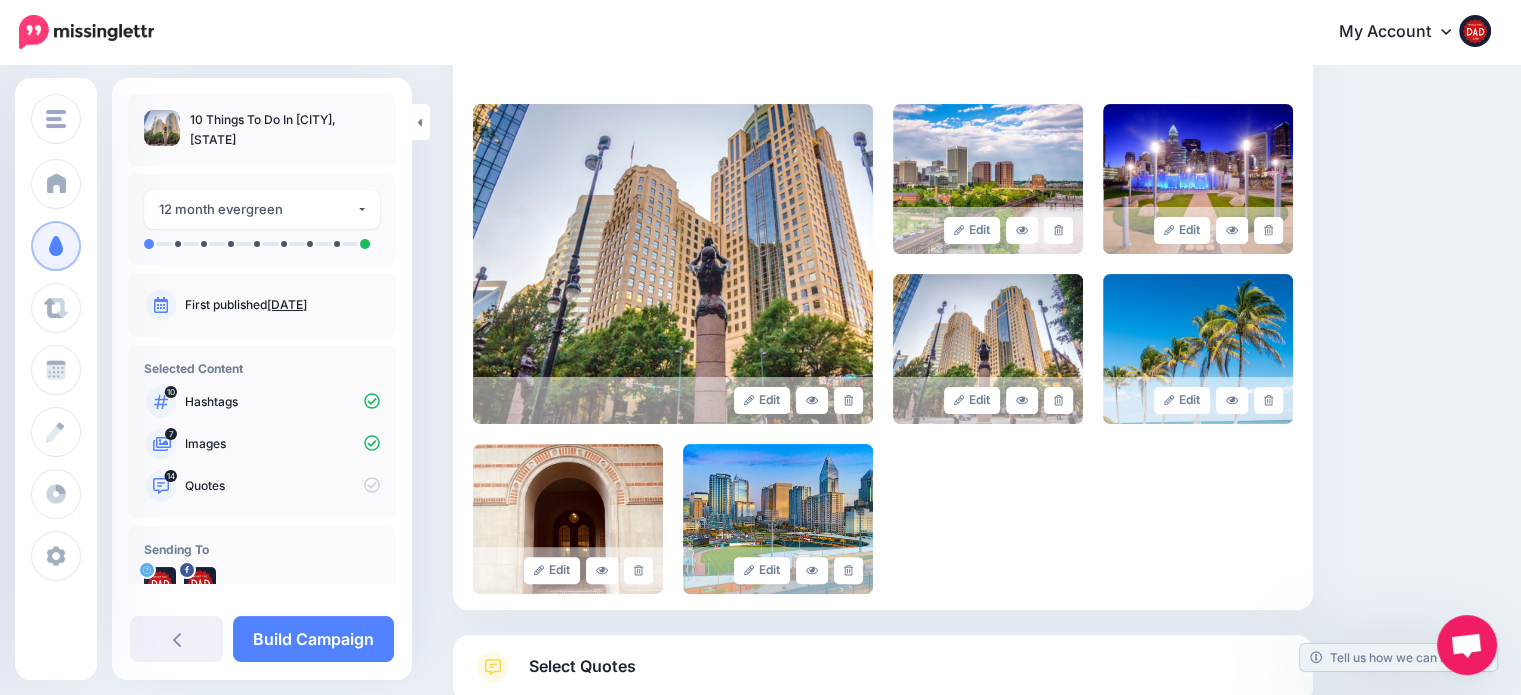 scroll, scrollTop: 554, scrollLeft: 0, axis: vertical 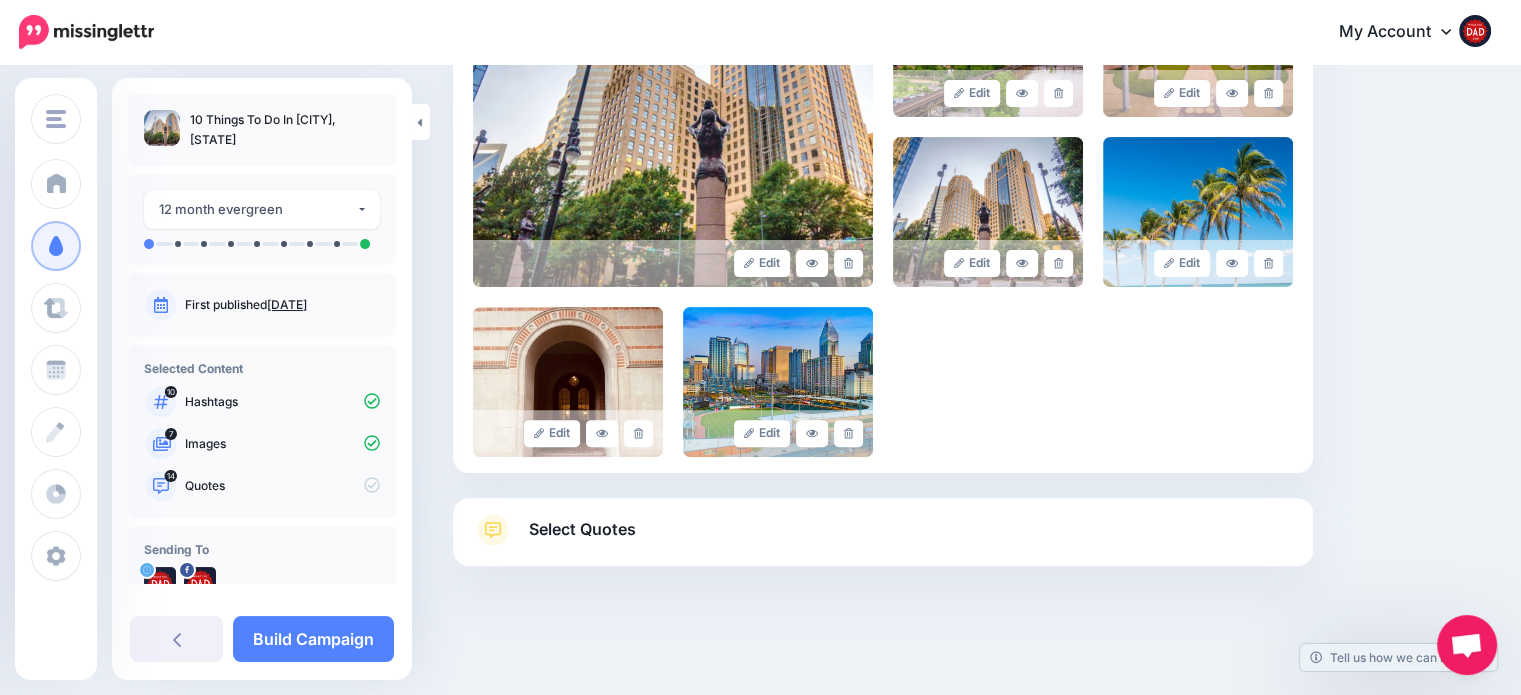 click on "Select Quotes" at bounding box center [883, 540] 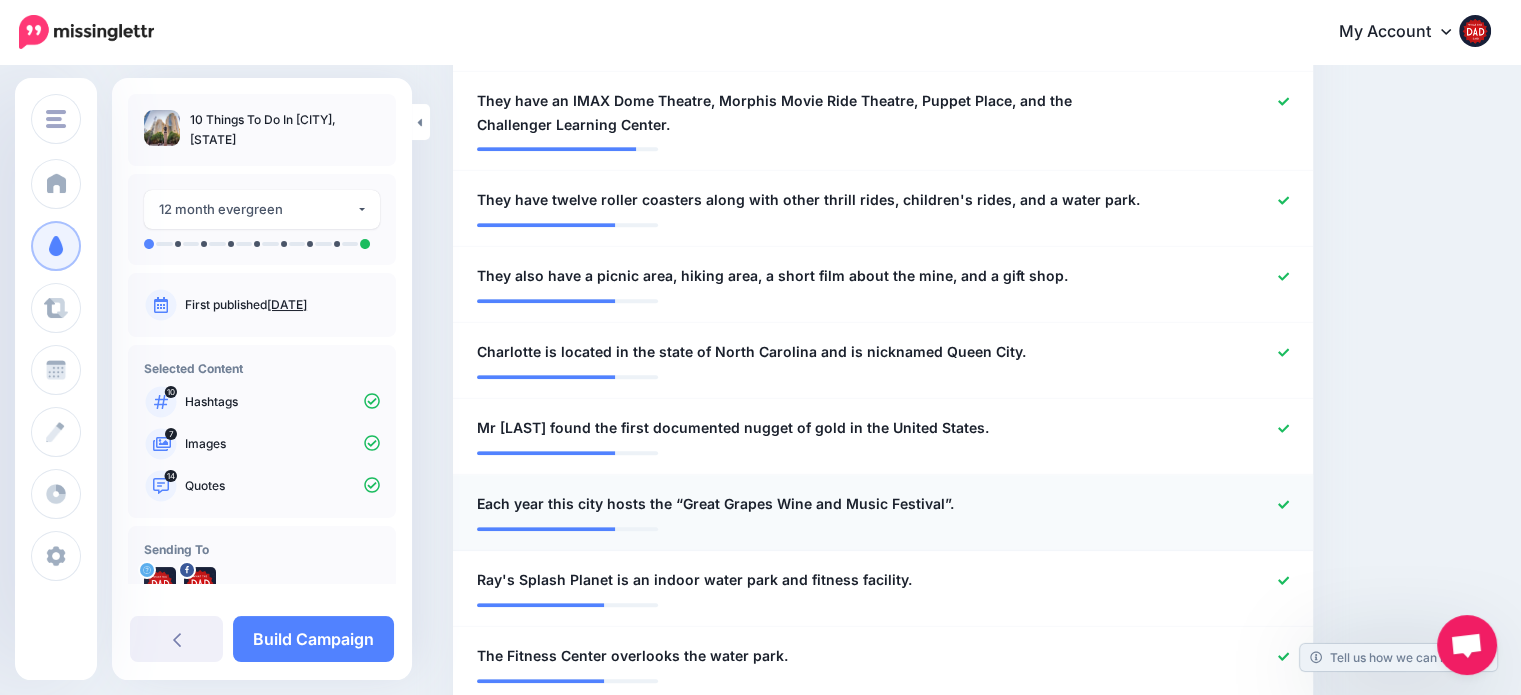scroll, scrollTop: 1354, scrollLeft: 0, axis: vertical 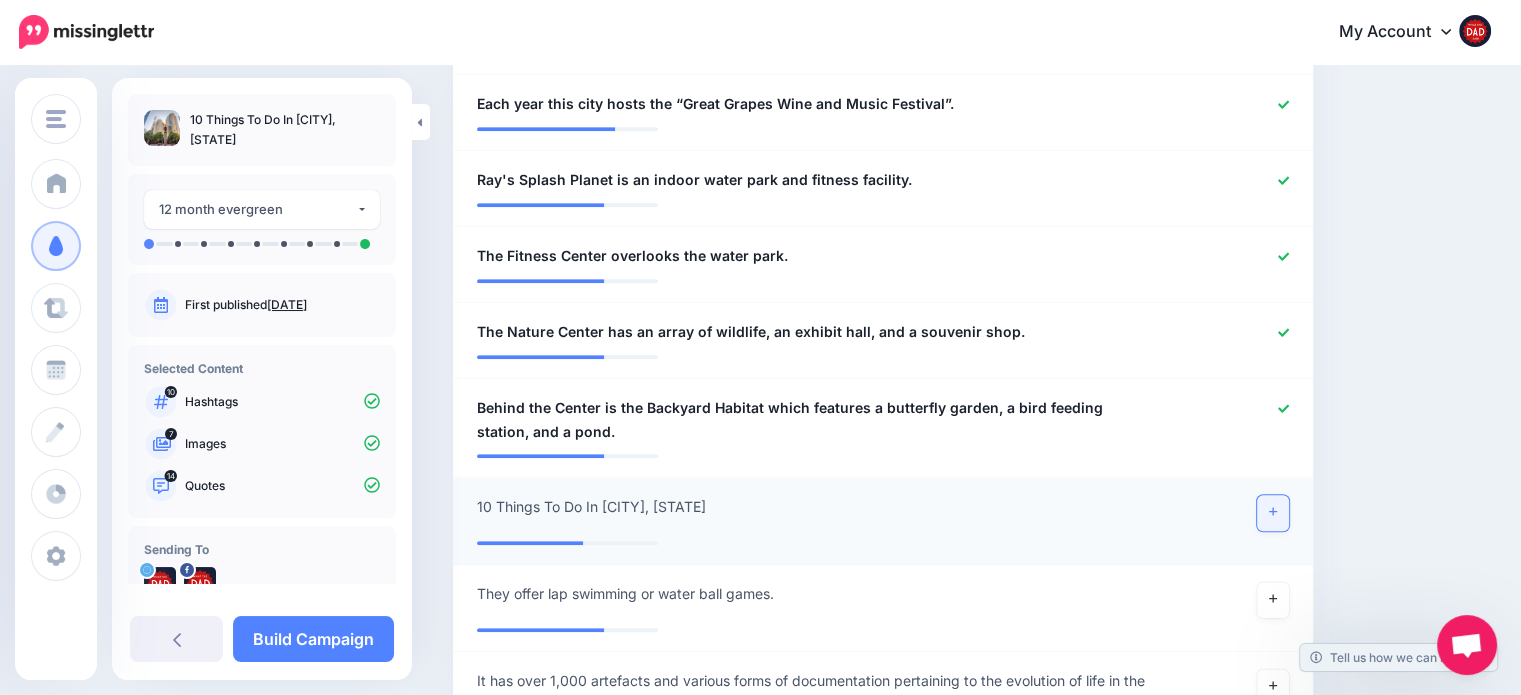 click at bounding box center [1273, 513] 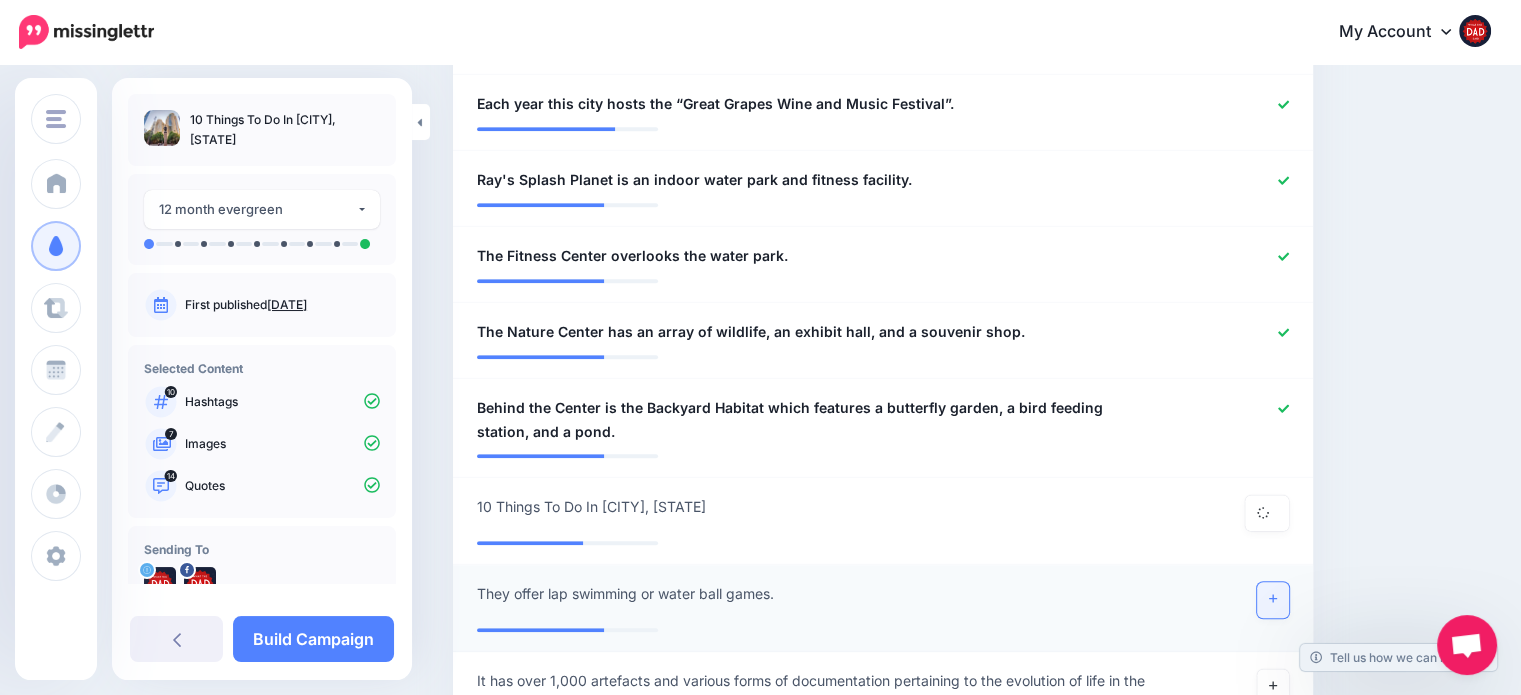 click at bounding box center (1273, 600) 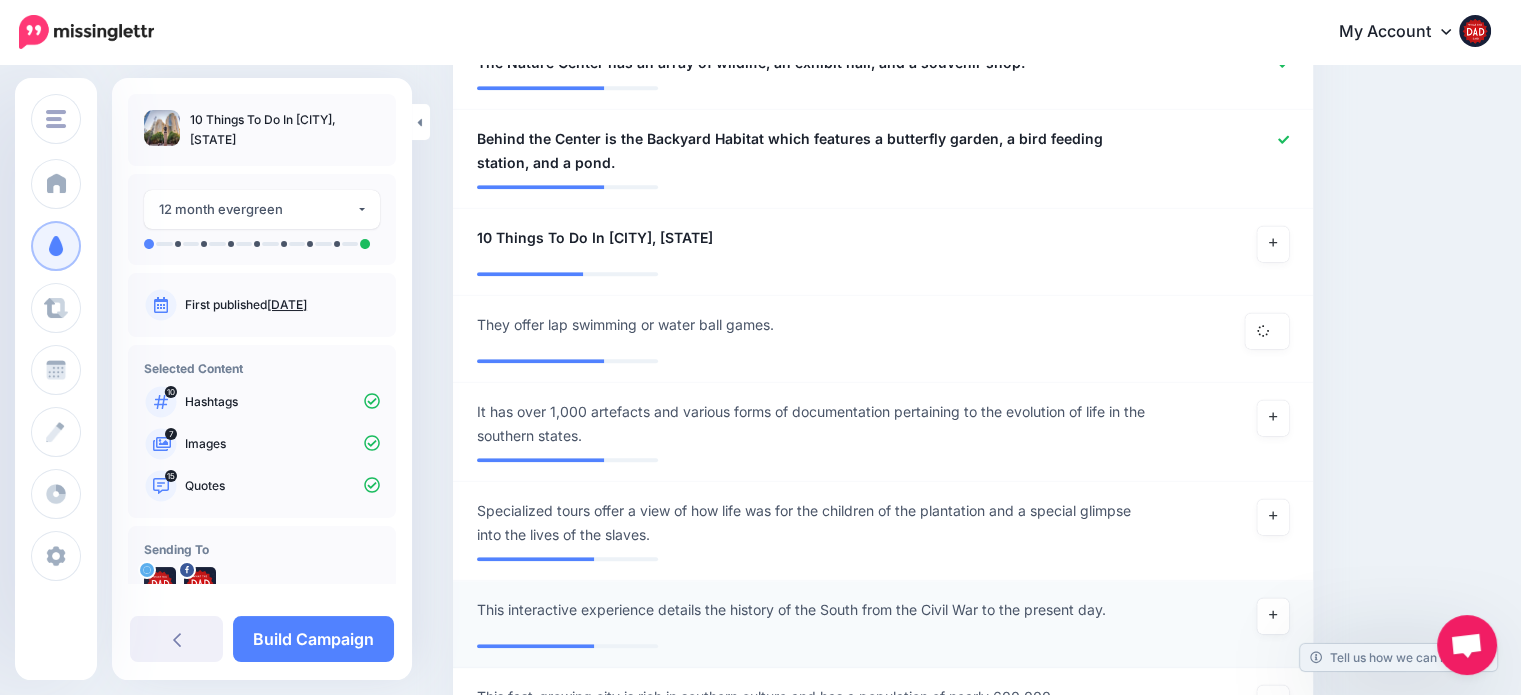scroll, scrollTop: 1654, scrollLeft: 0, axis: vertical 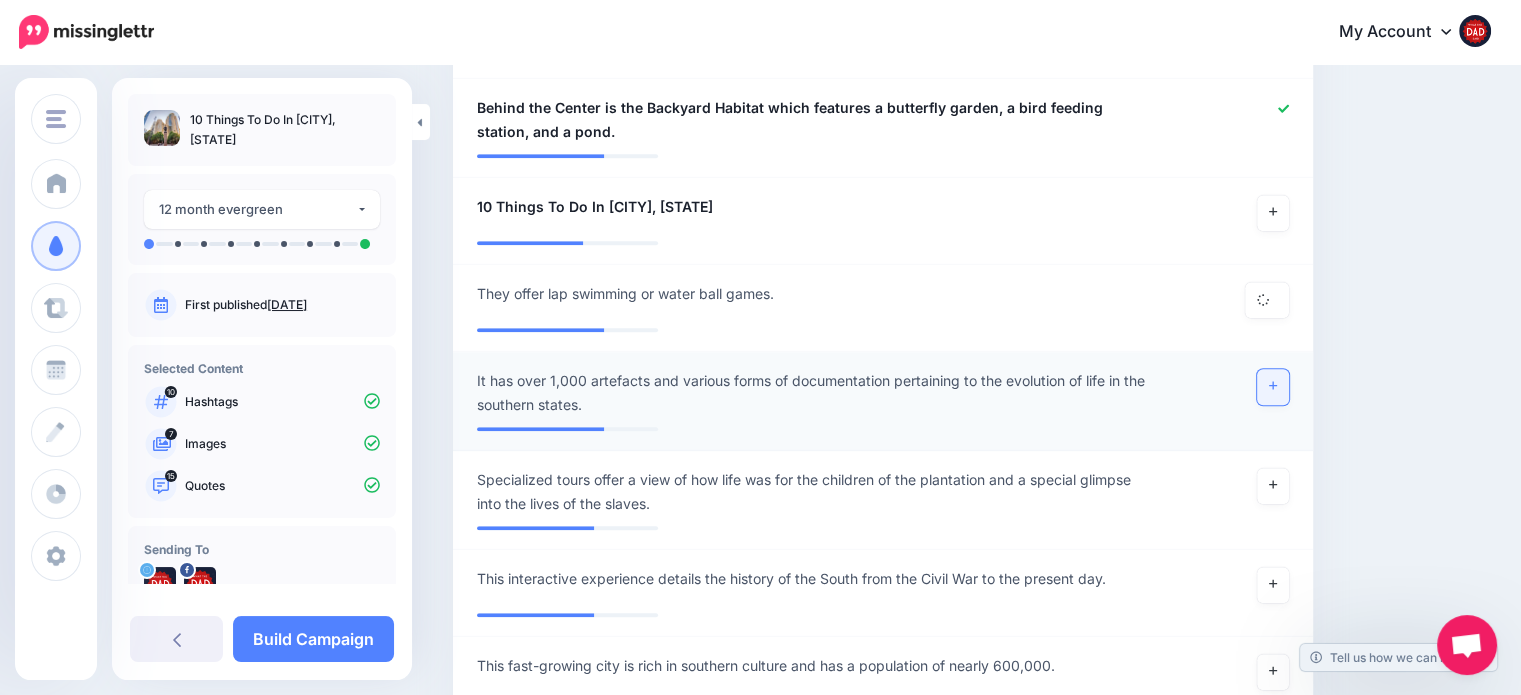 click 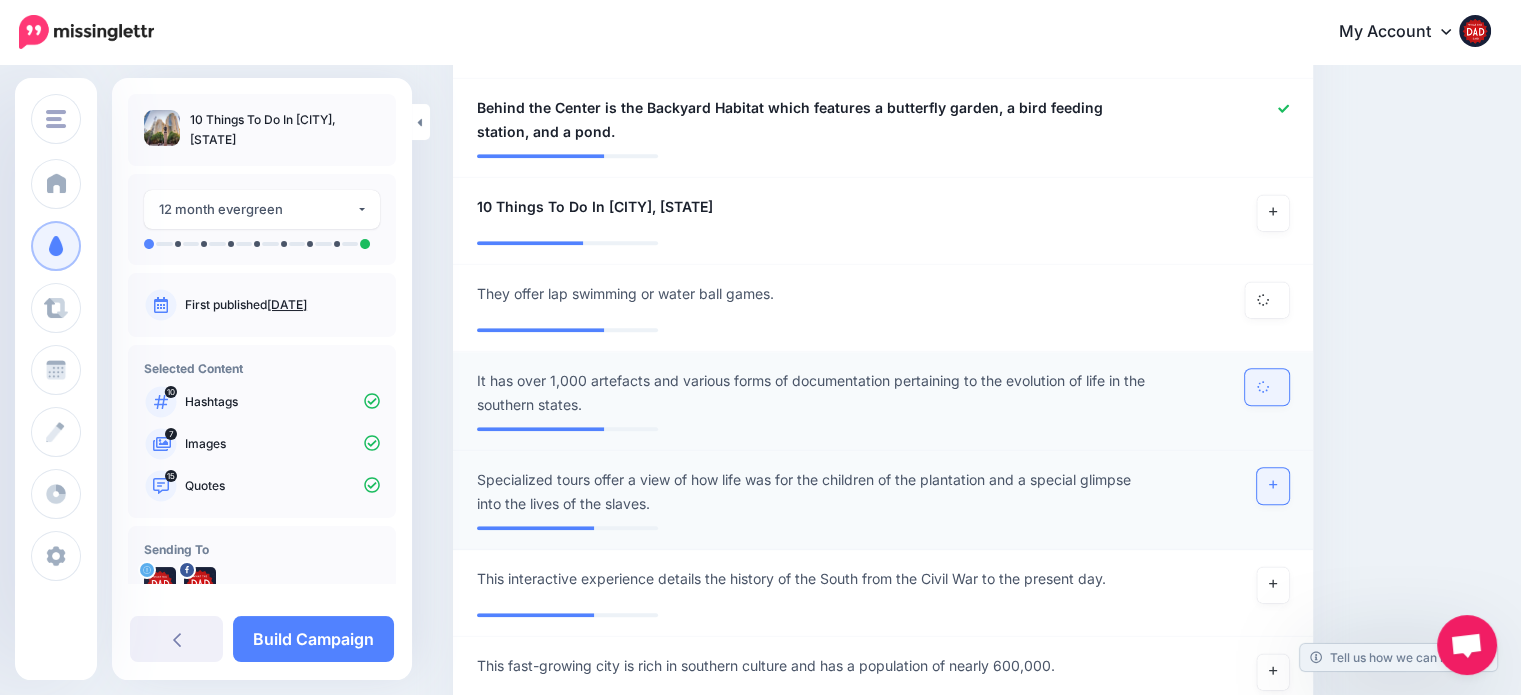 click at bounding box center (1273, 486) 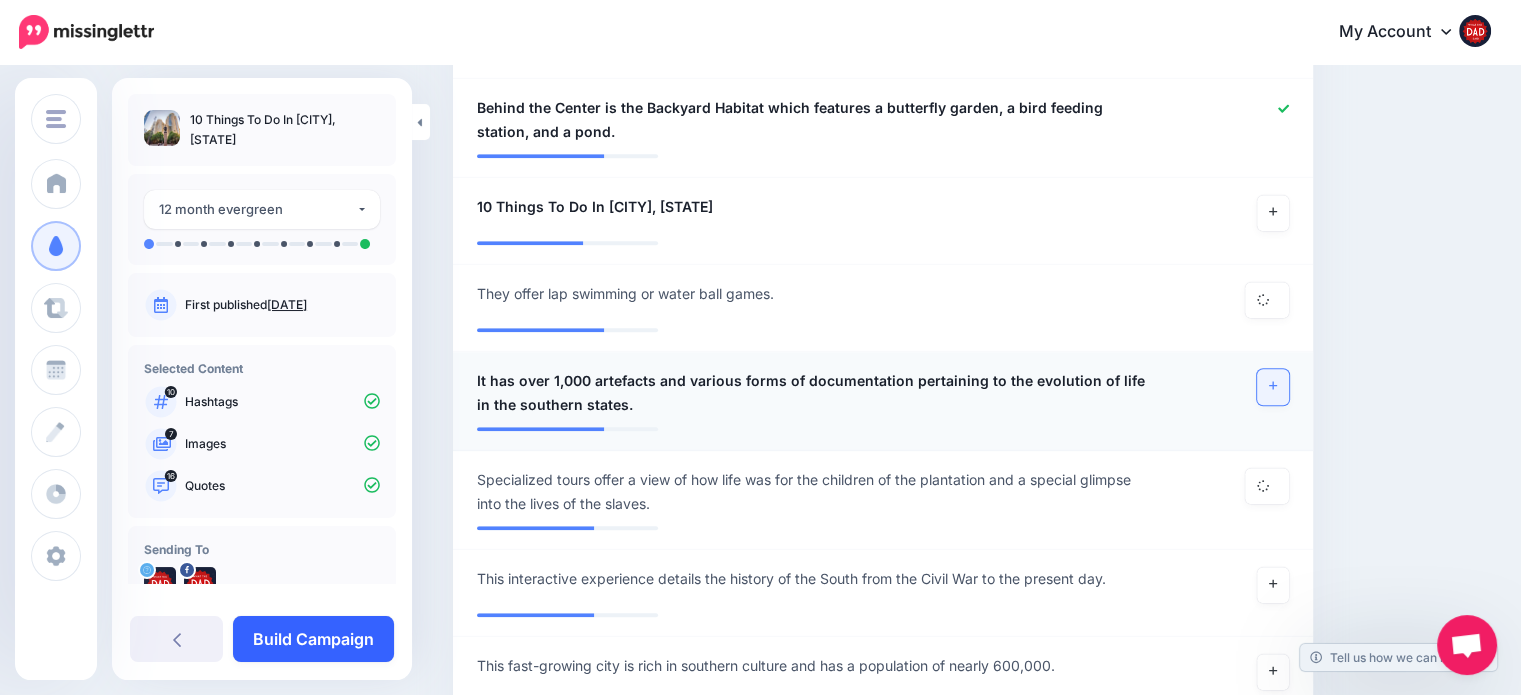 click on "Build Campaign" at bounding box center (313, 639) 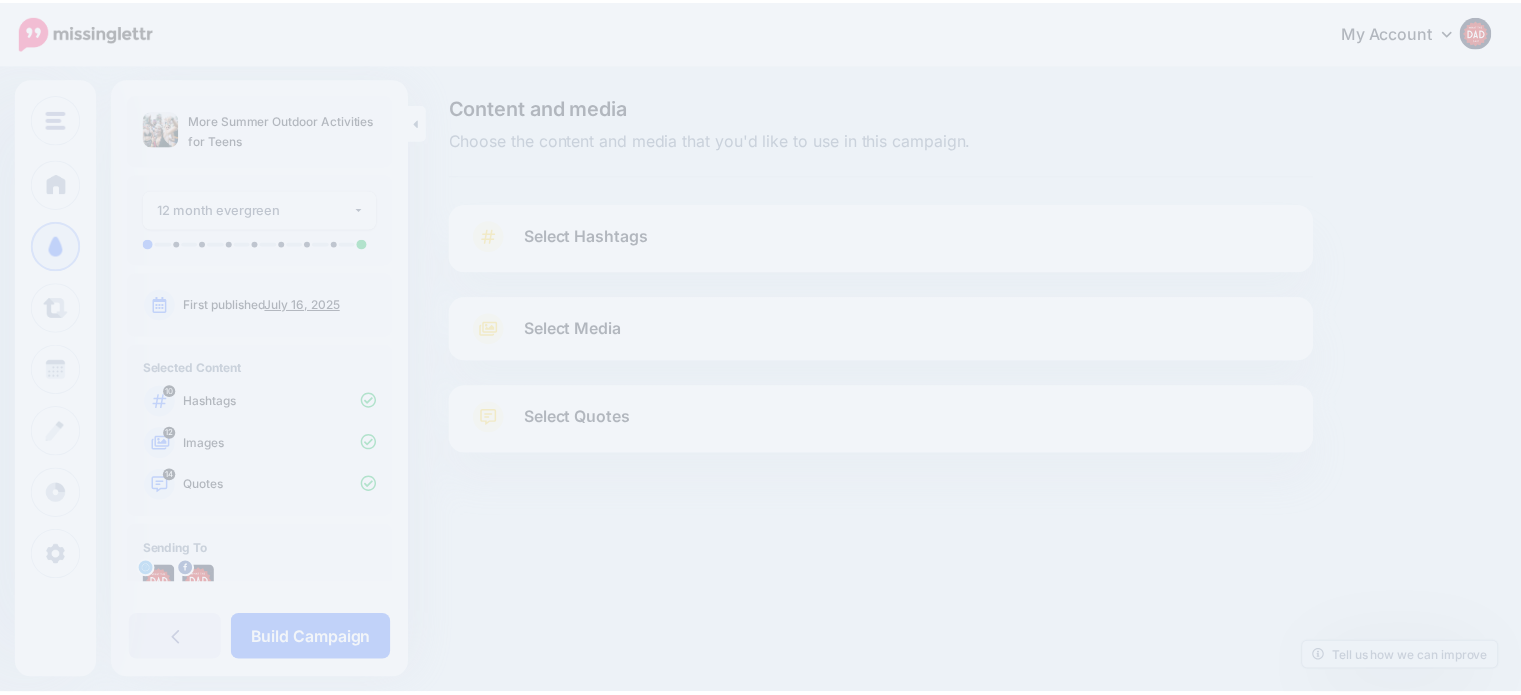 scroll, scrollTop: 0, scrollLeft: 0, axis: both 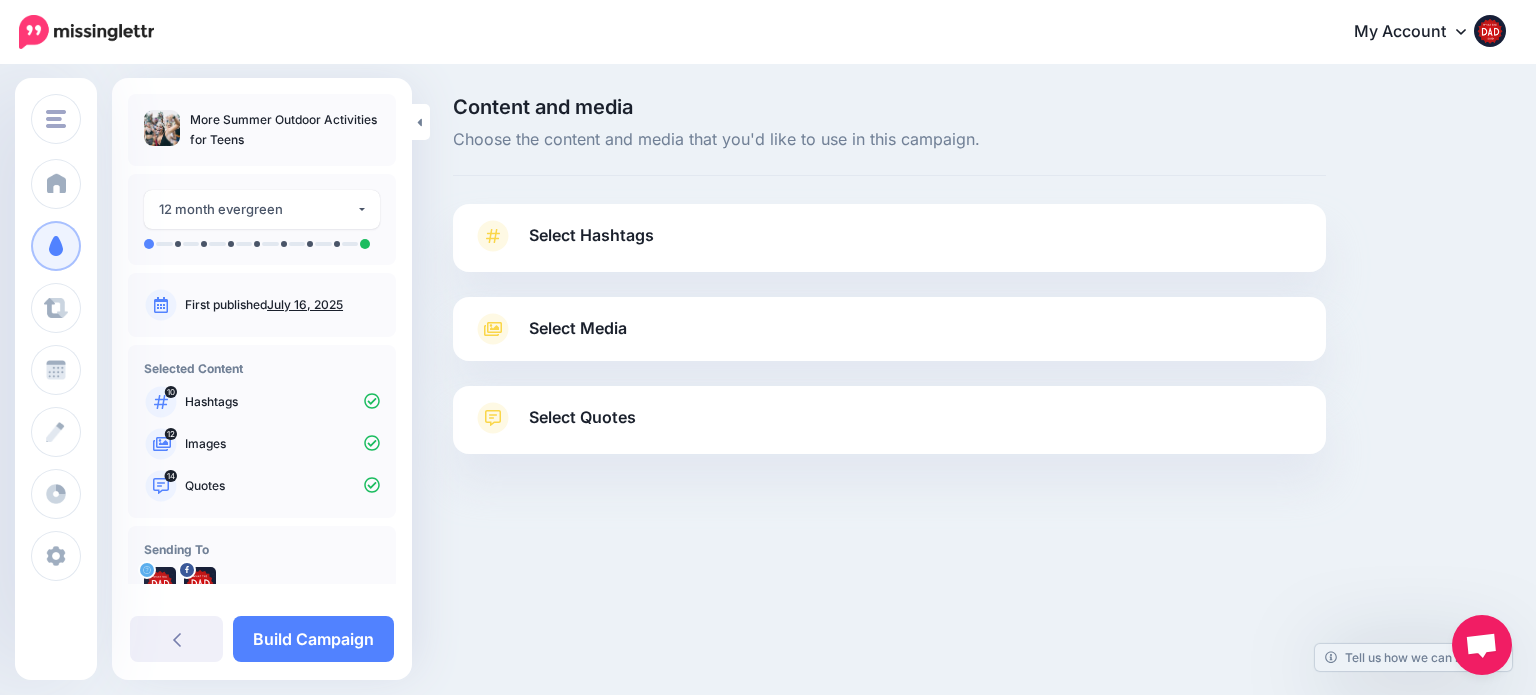 click on "Select Hashtags" 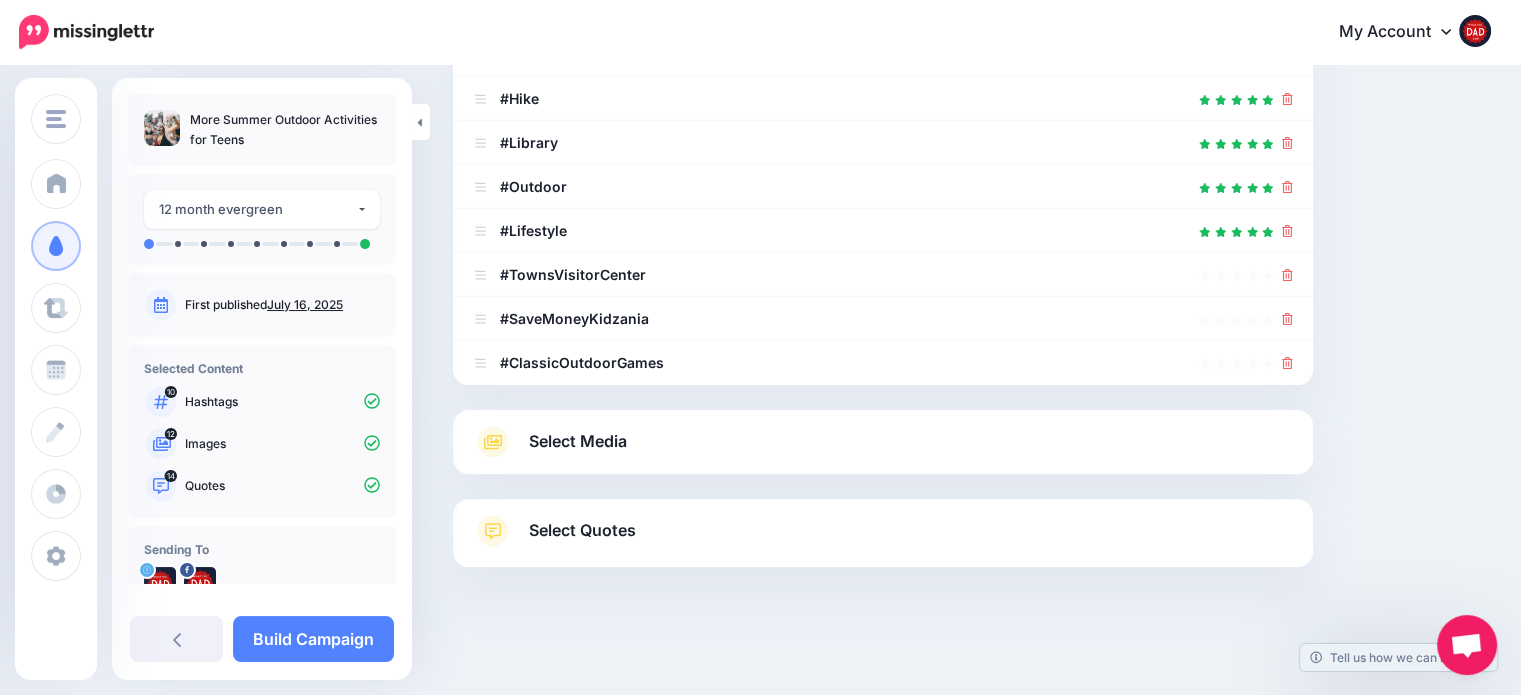 scroll, scrollTop: 505, scrollLeft: 0, axis: vertical 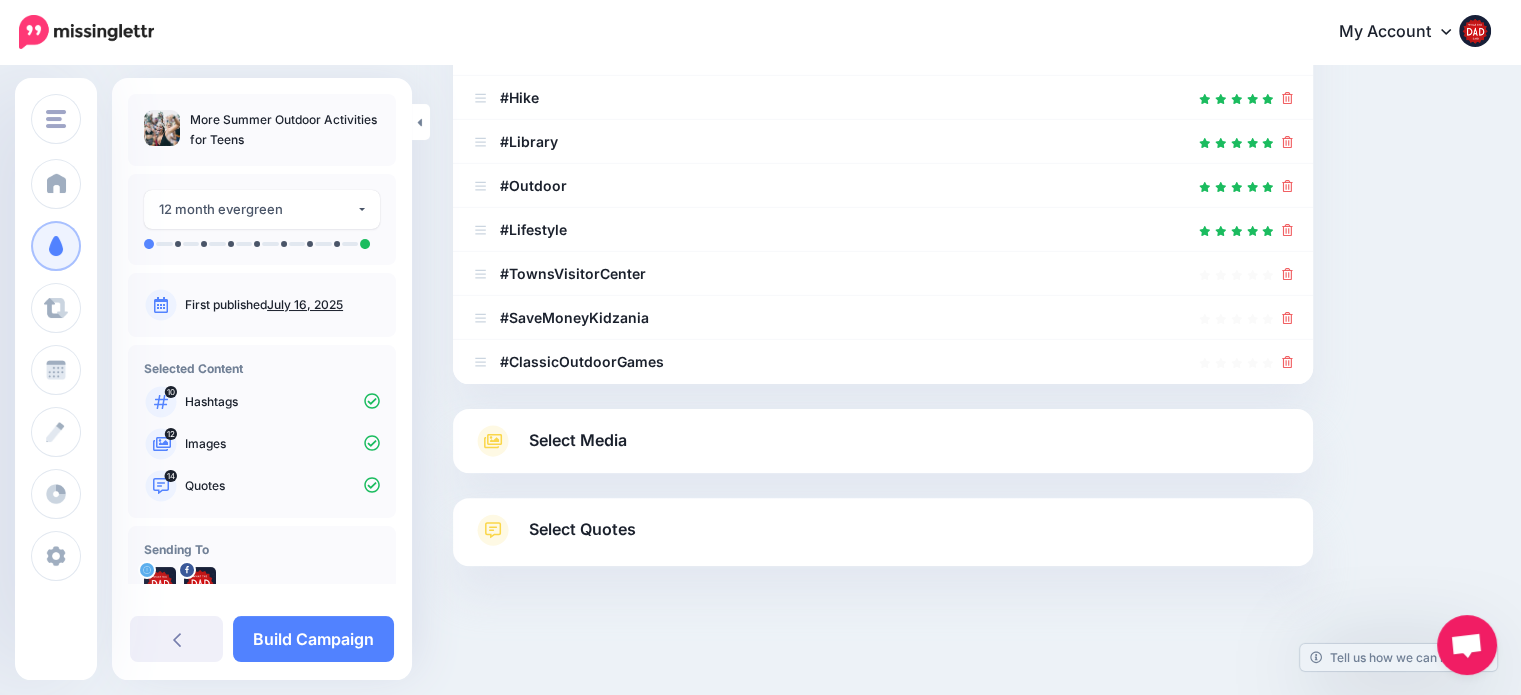 click on "Select Media
Next, let's make sure we have the best media for this campaign. Delete those you don't want or upload new ones. You can even crop, add text and stickers if needed(Not available for videos/gifs).
Add Media
What media would you like to add?
Upload" 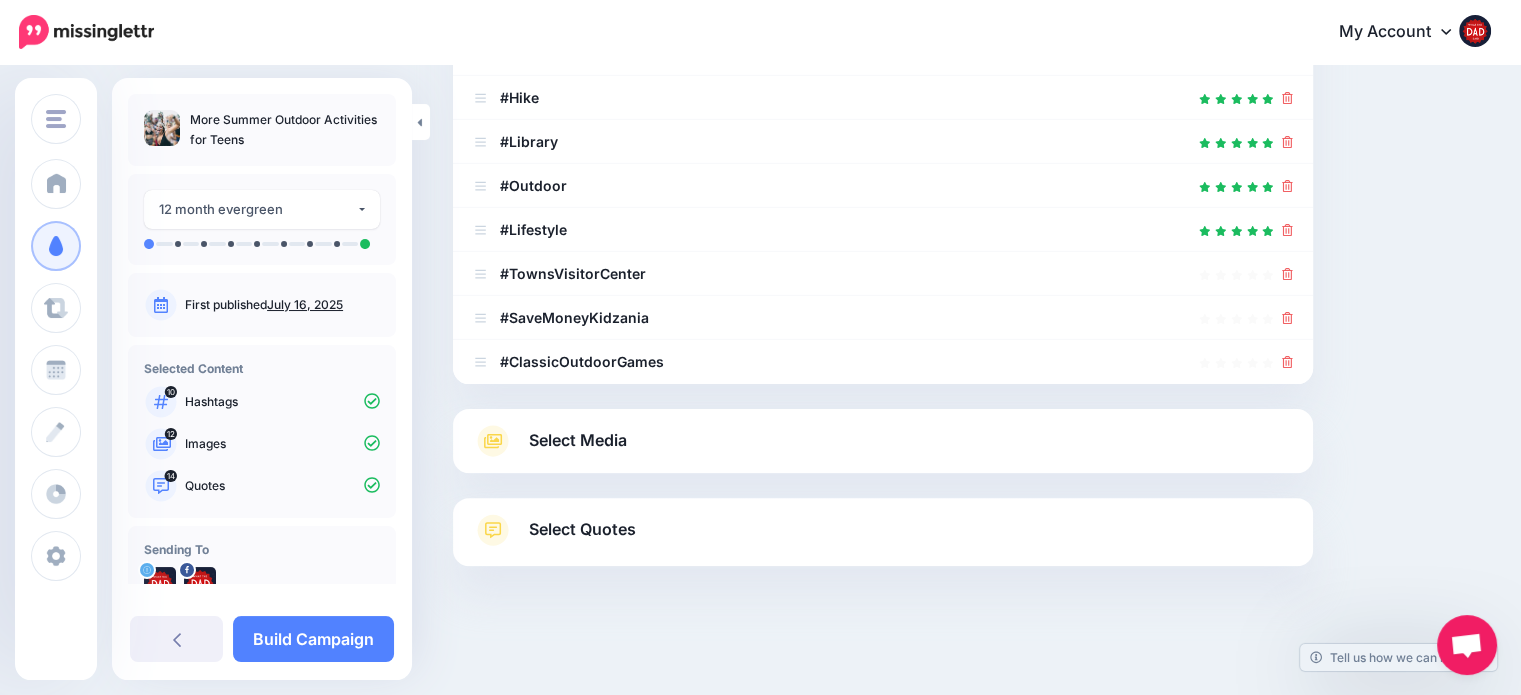 click on "Select Media" 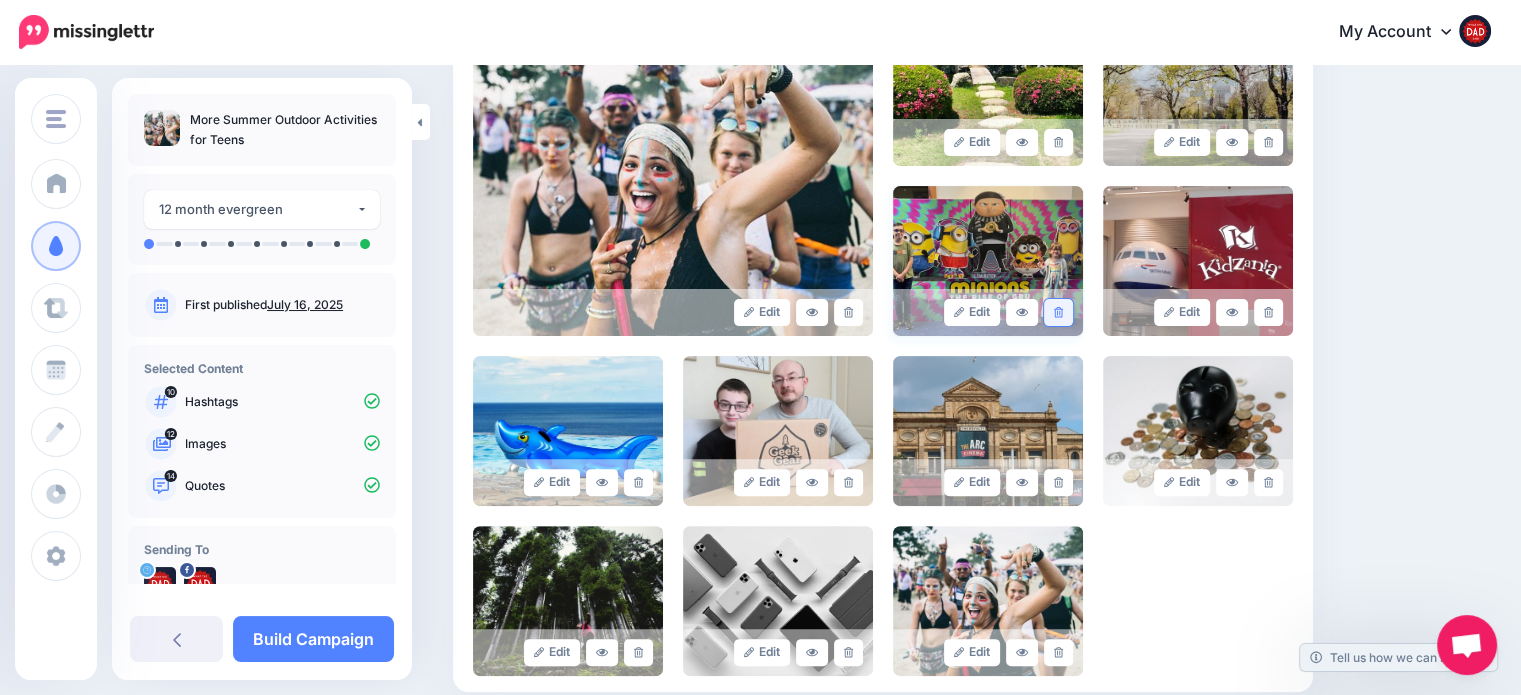 click 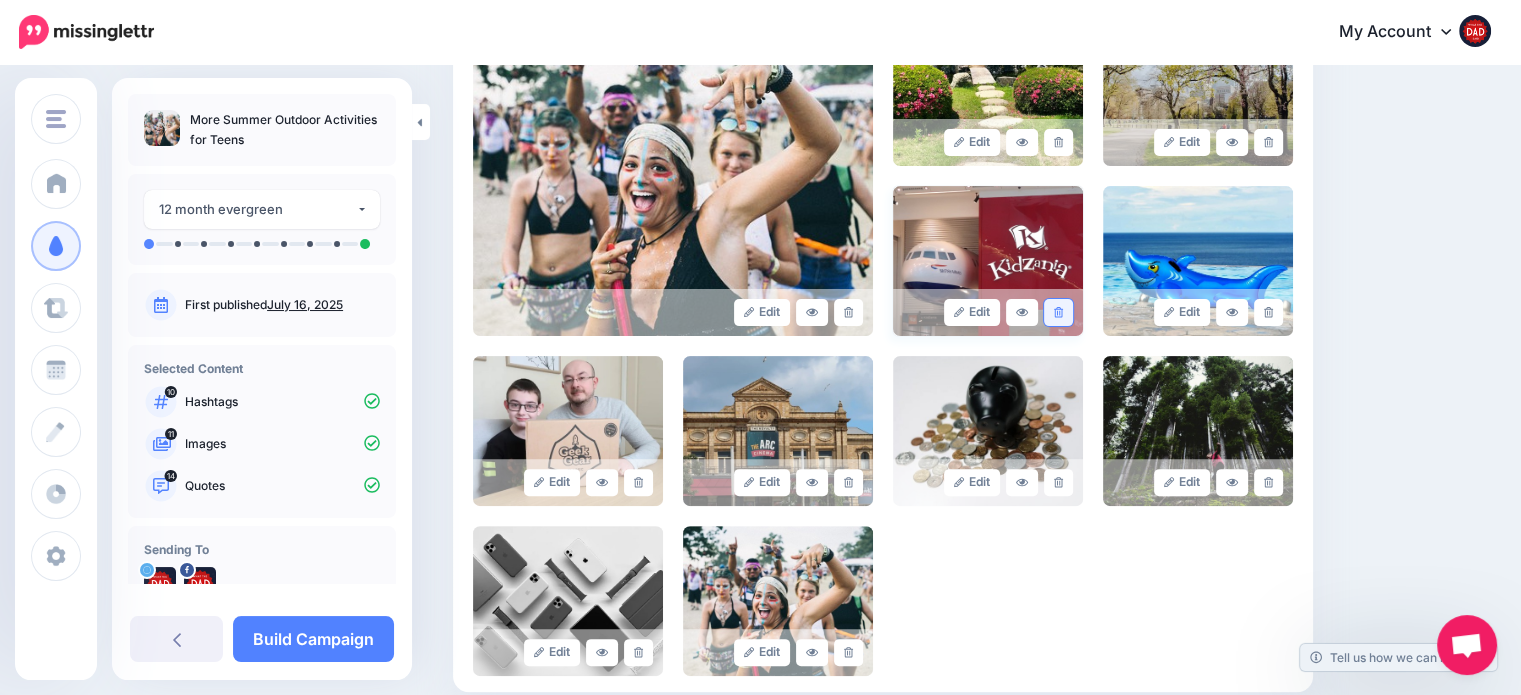 click 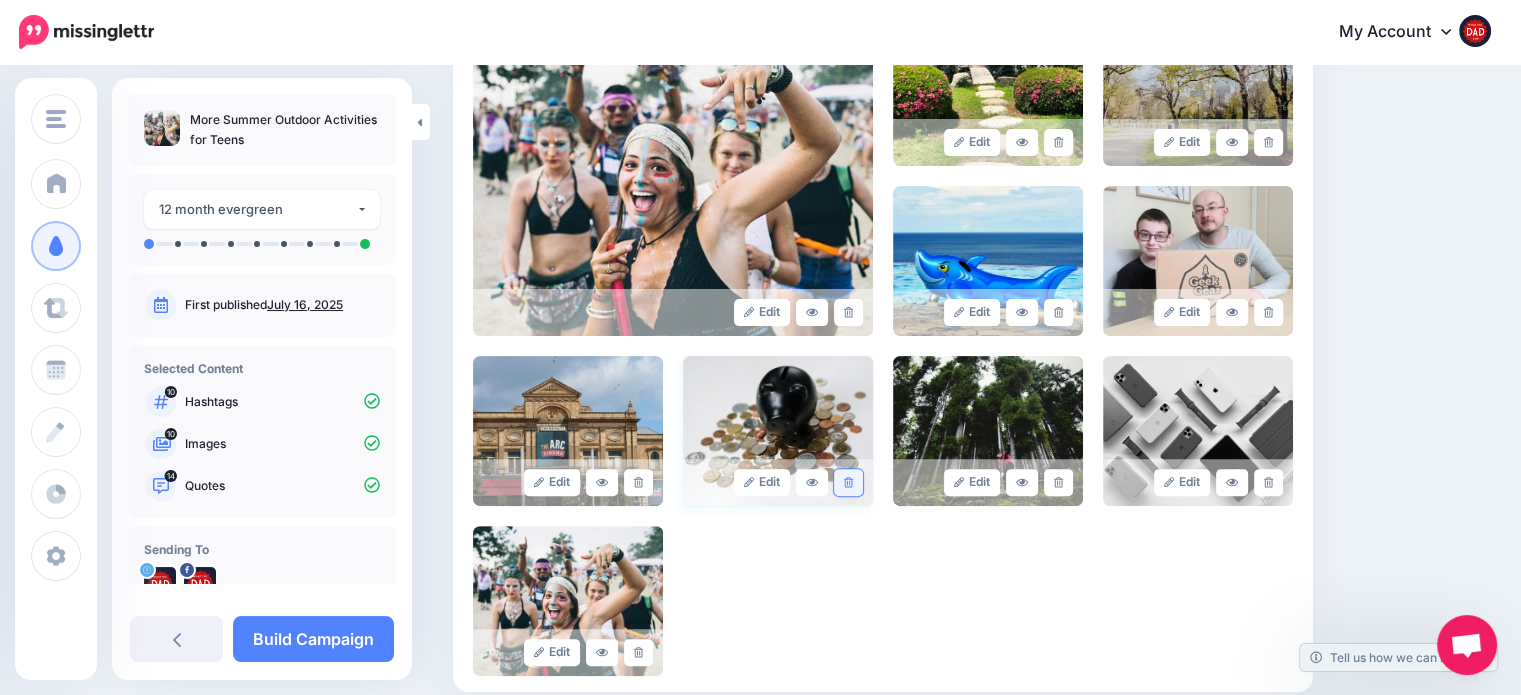 click 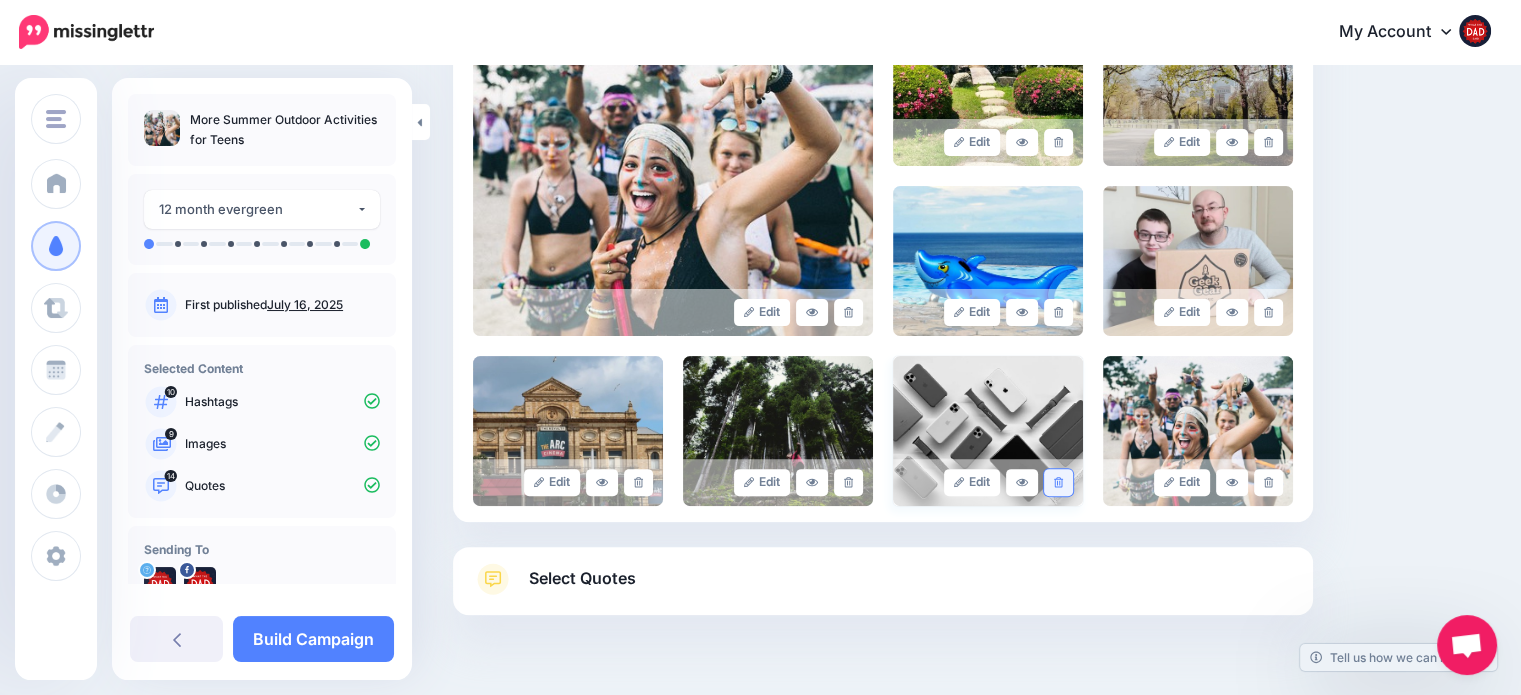 click 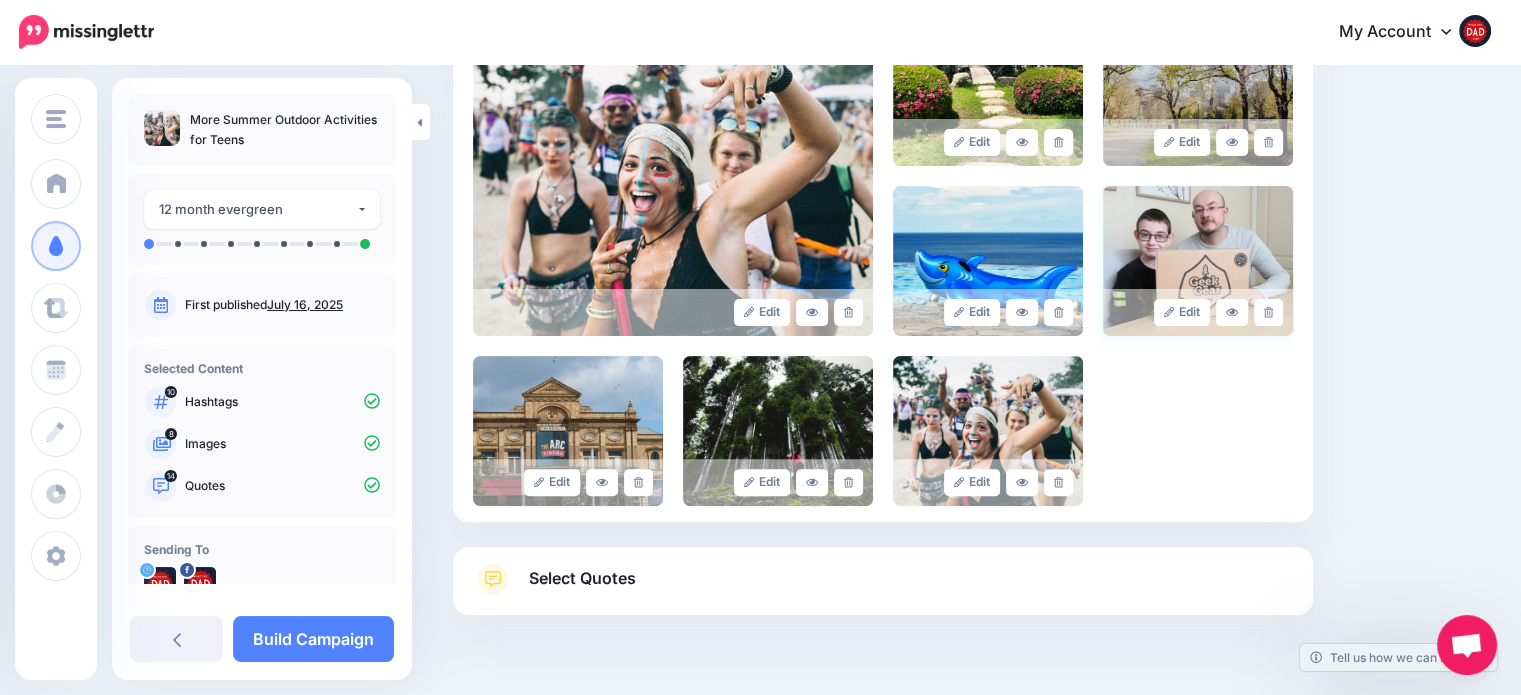 click on "Edit" 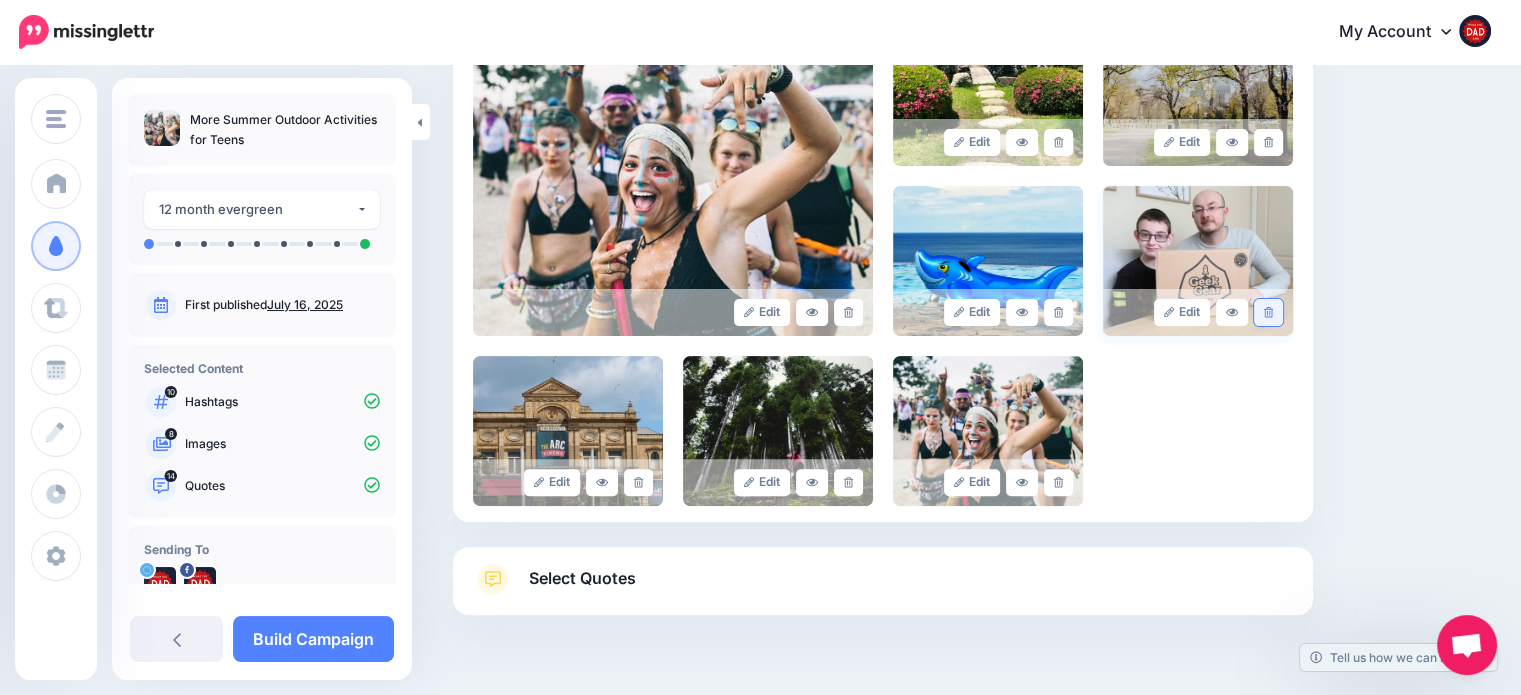 click 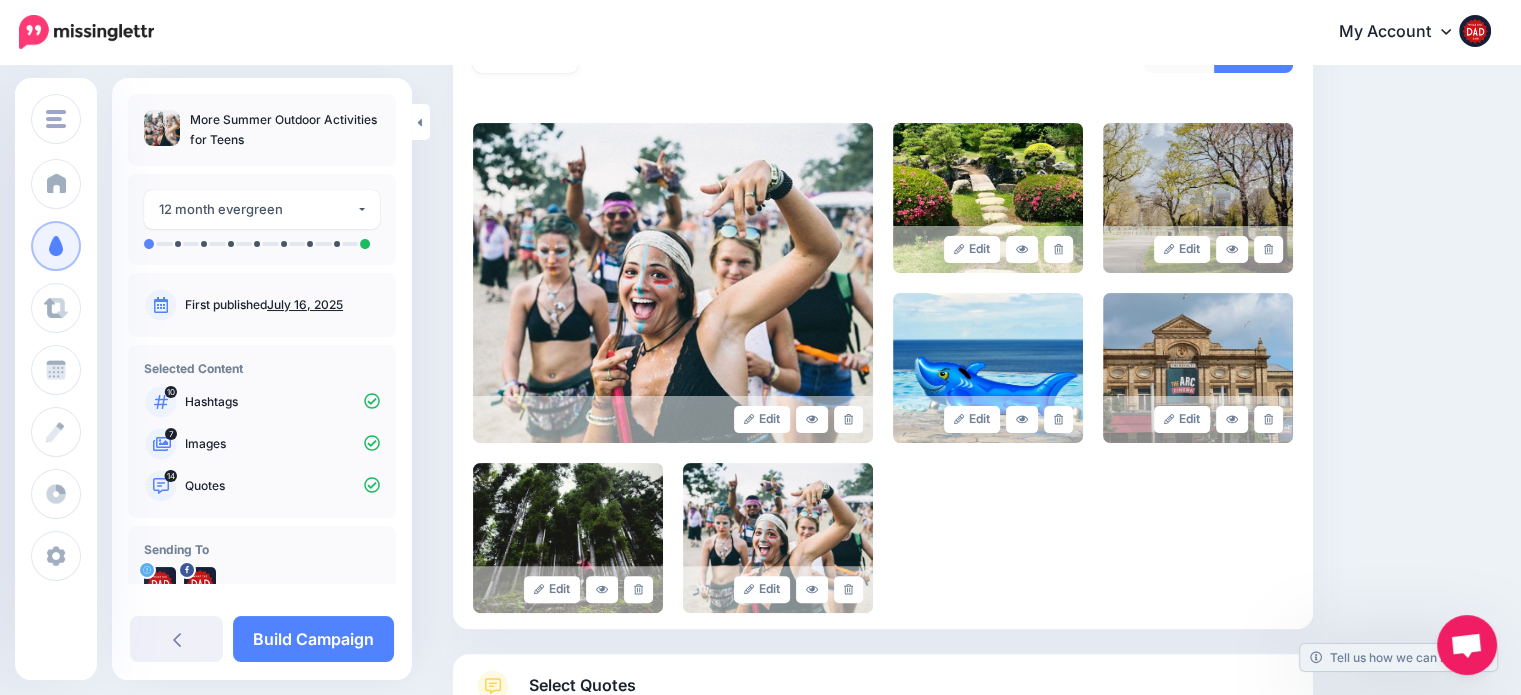scroll, scrollTop: 405, scrollLeft: 0, axis: vertical 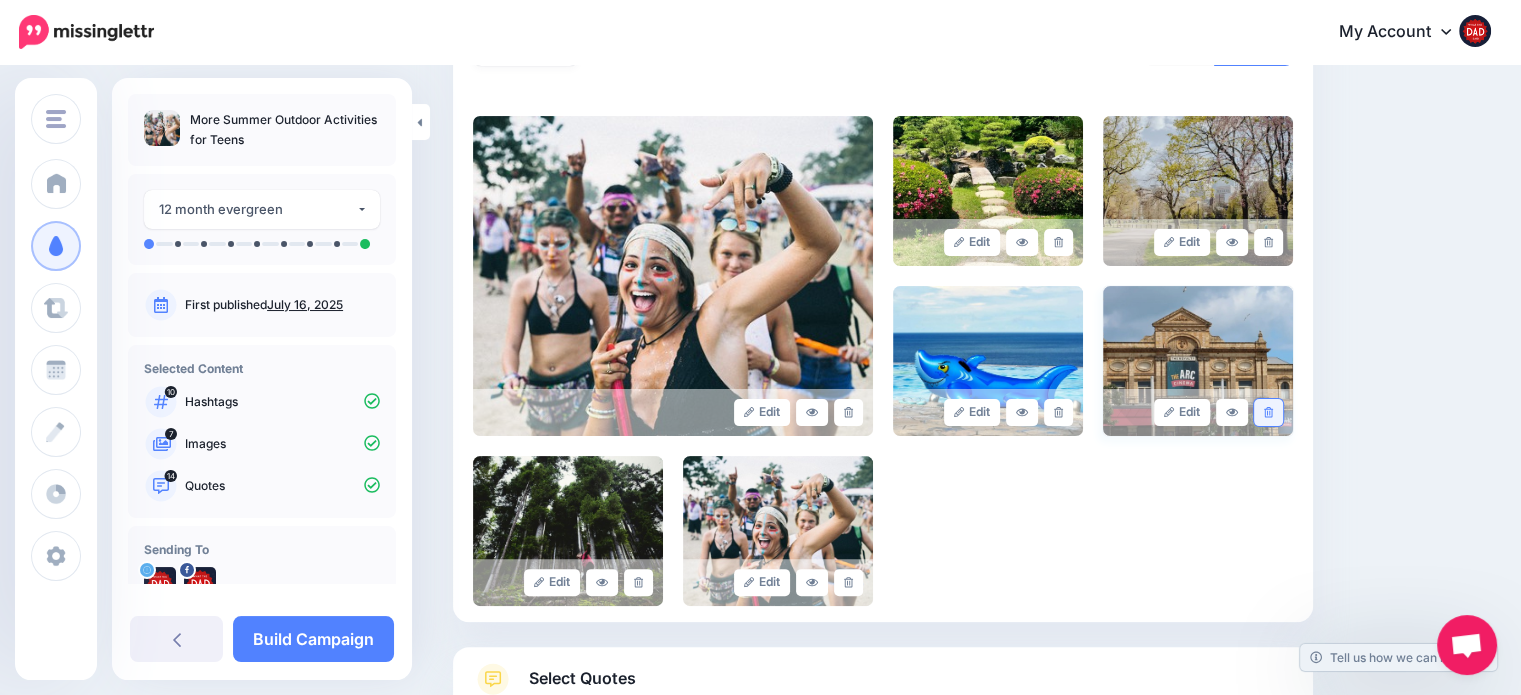 click 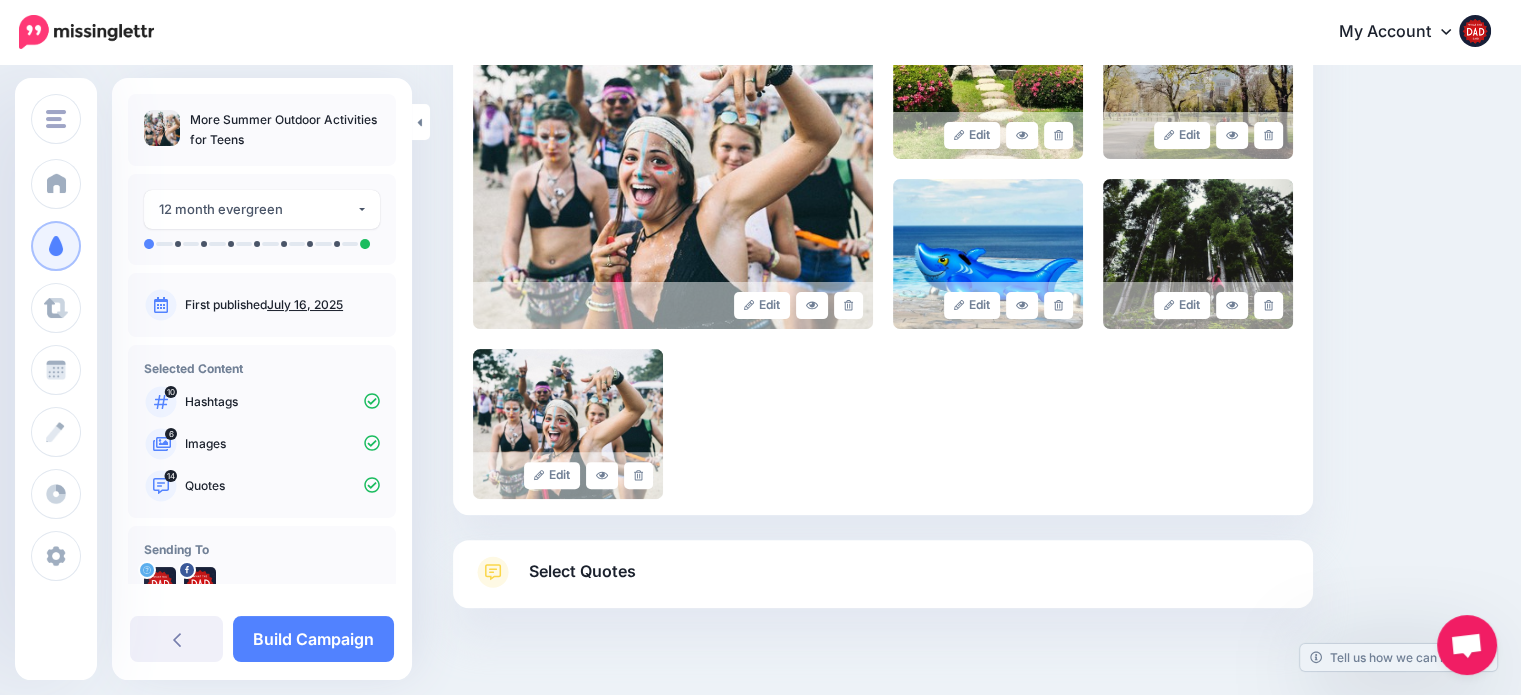 scroll, scrollTop: 554, scrollLeft: 0, axis: vertical 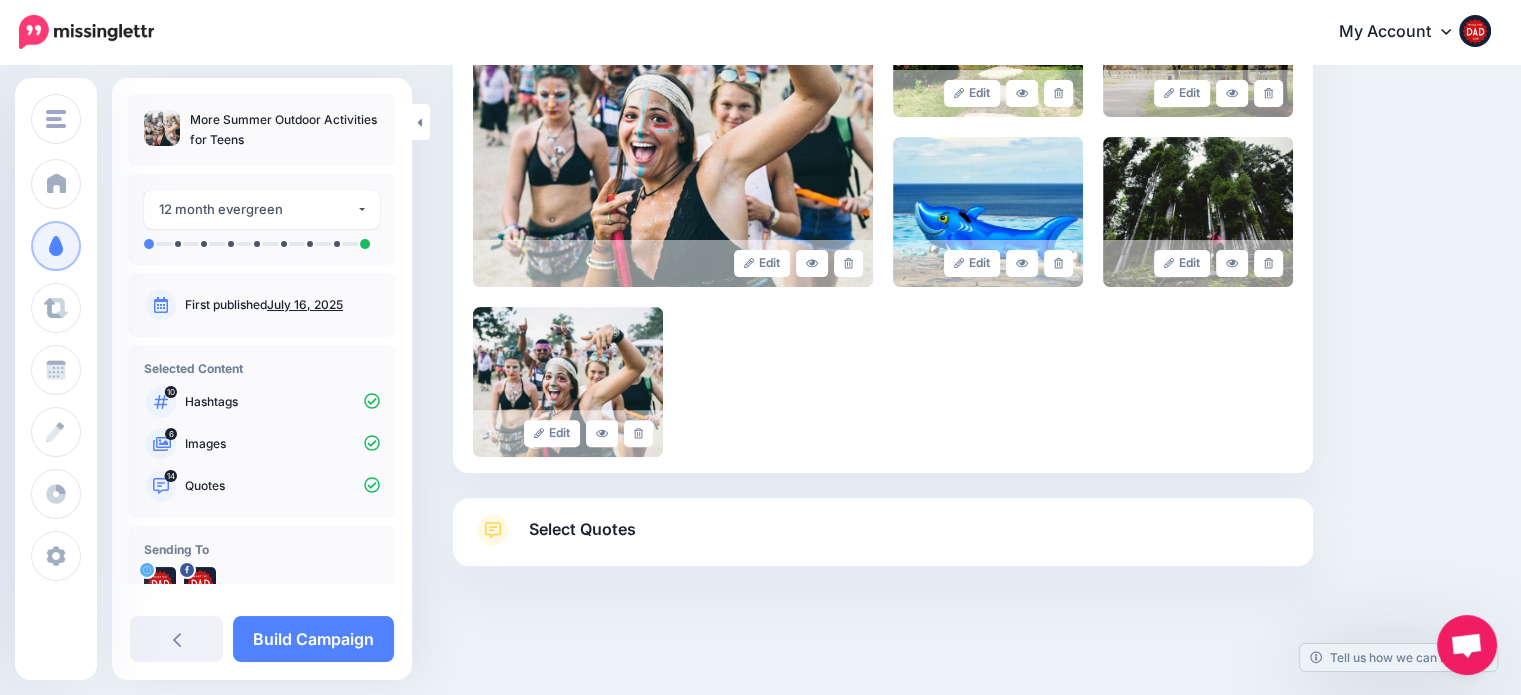 click on "Select Quotes" 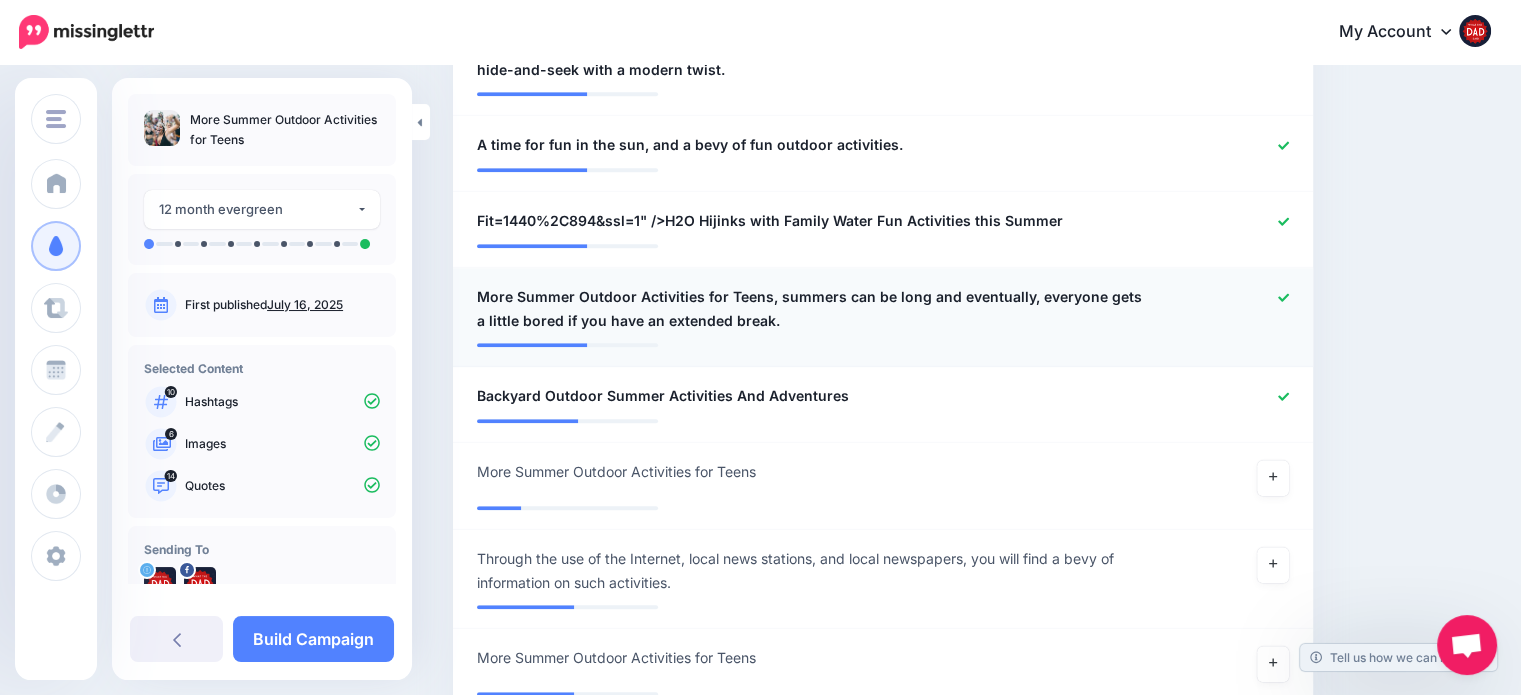 scroll, scrollTop: 1554, scrollLeft: 0, axis: vertical 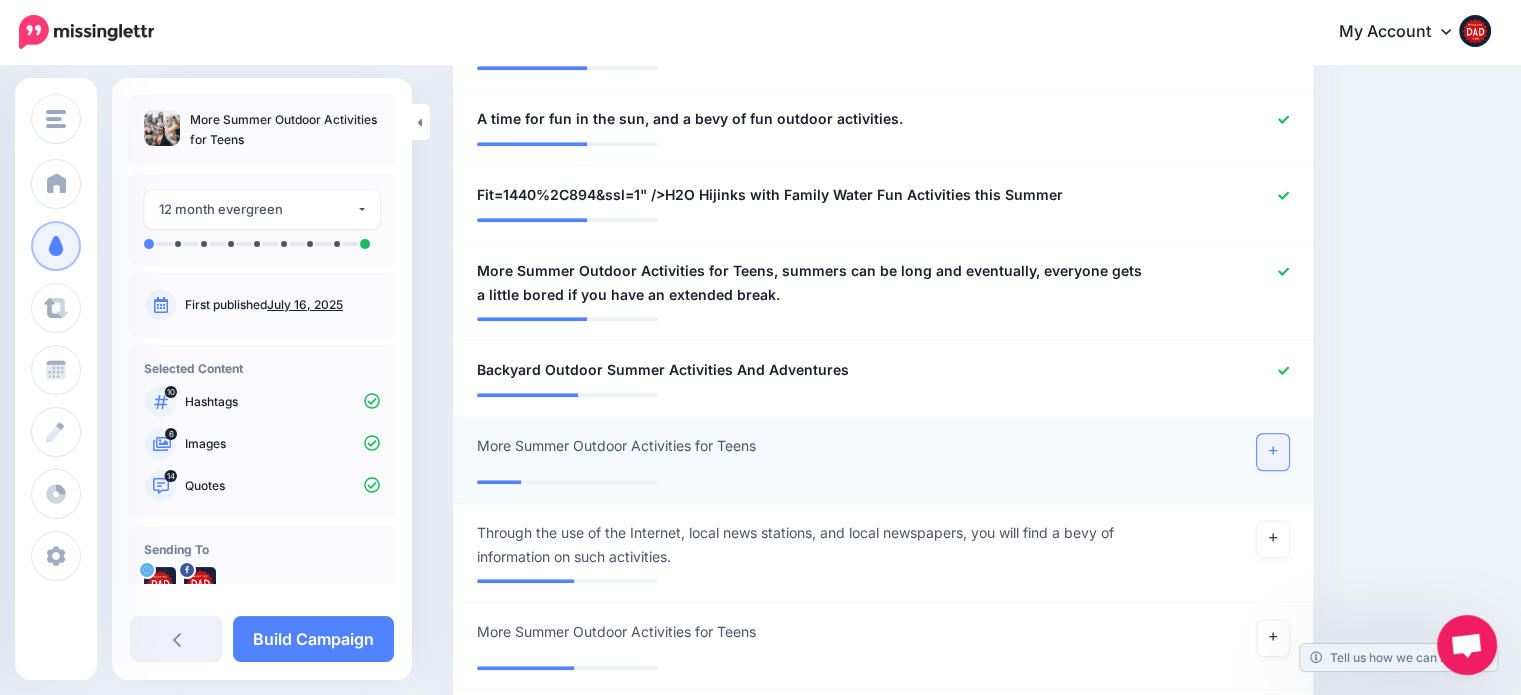 click 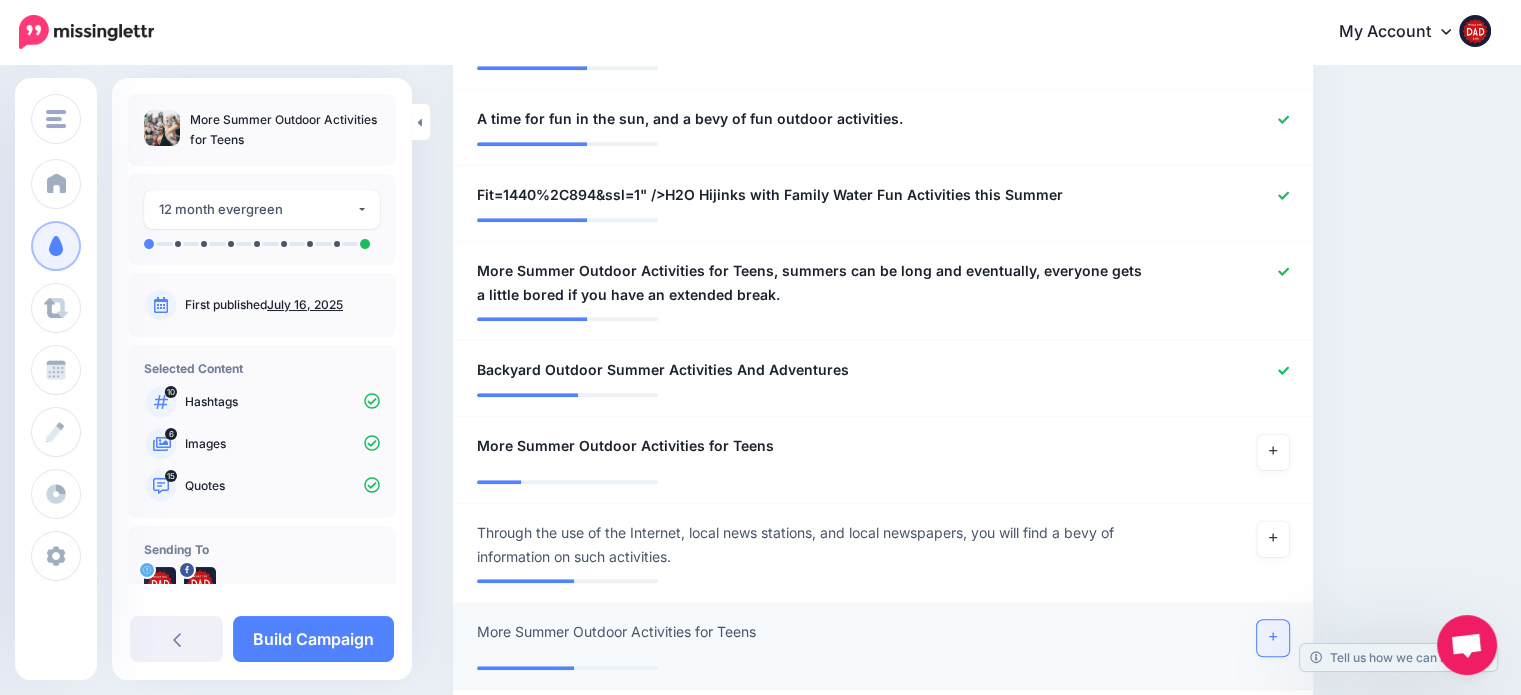 click 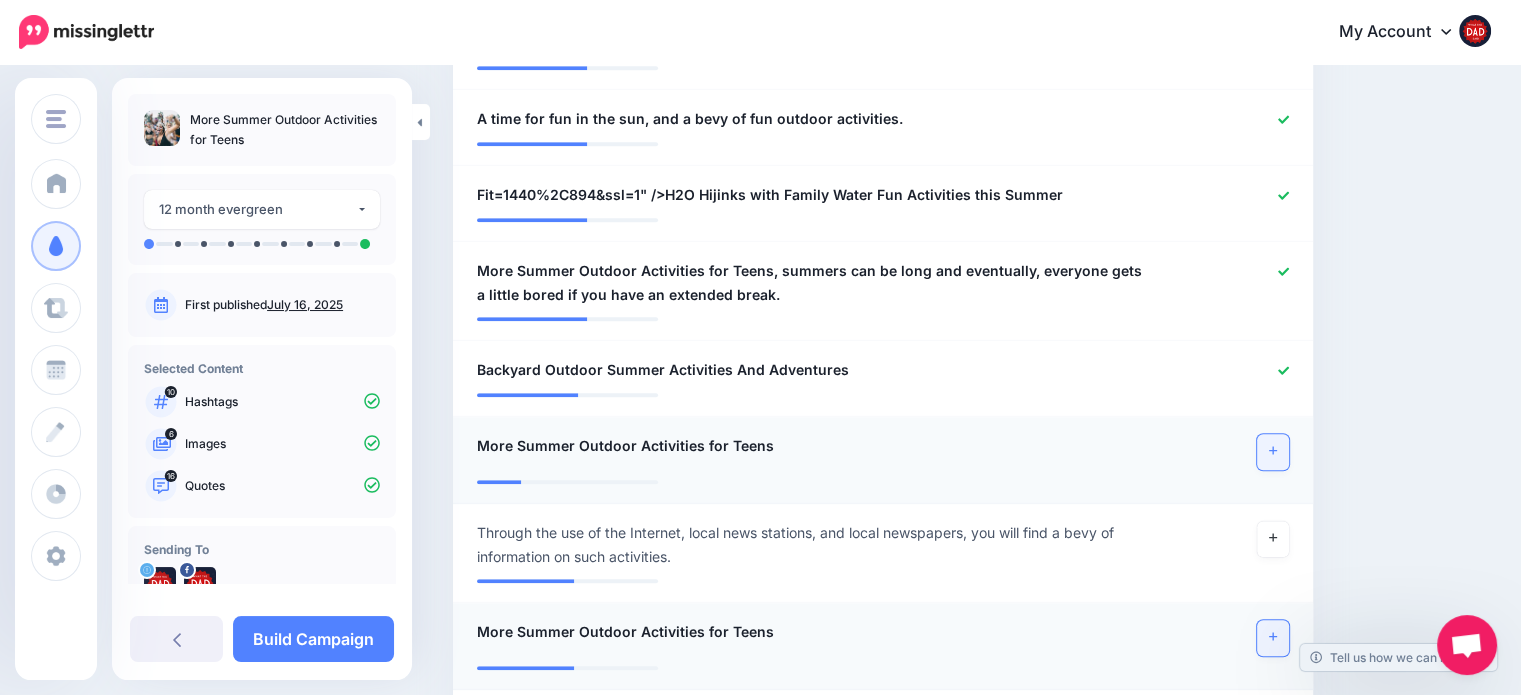 click 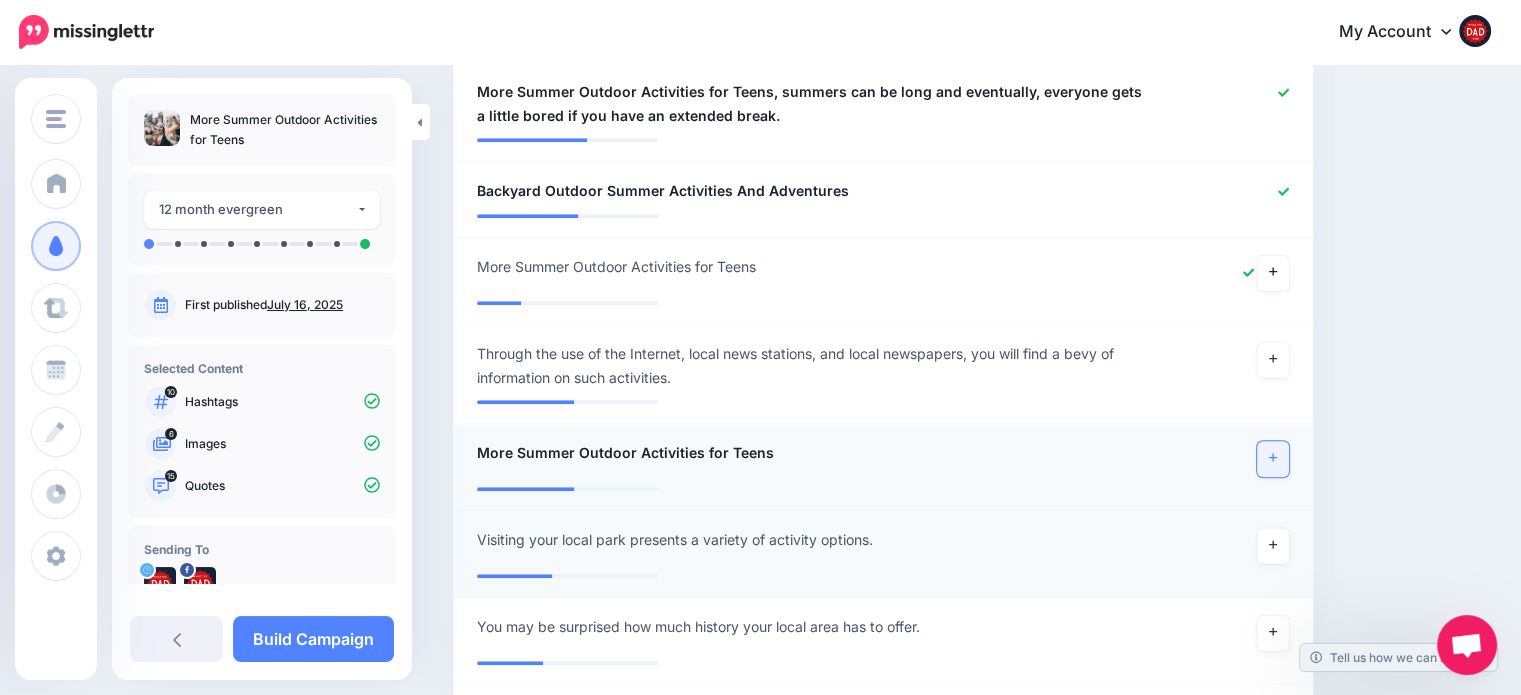 scroll, scrollTop: 1754, scrollLeft: 0, axis: vertical 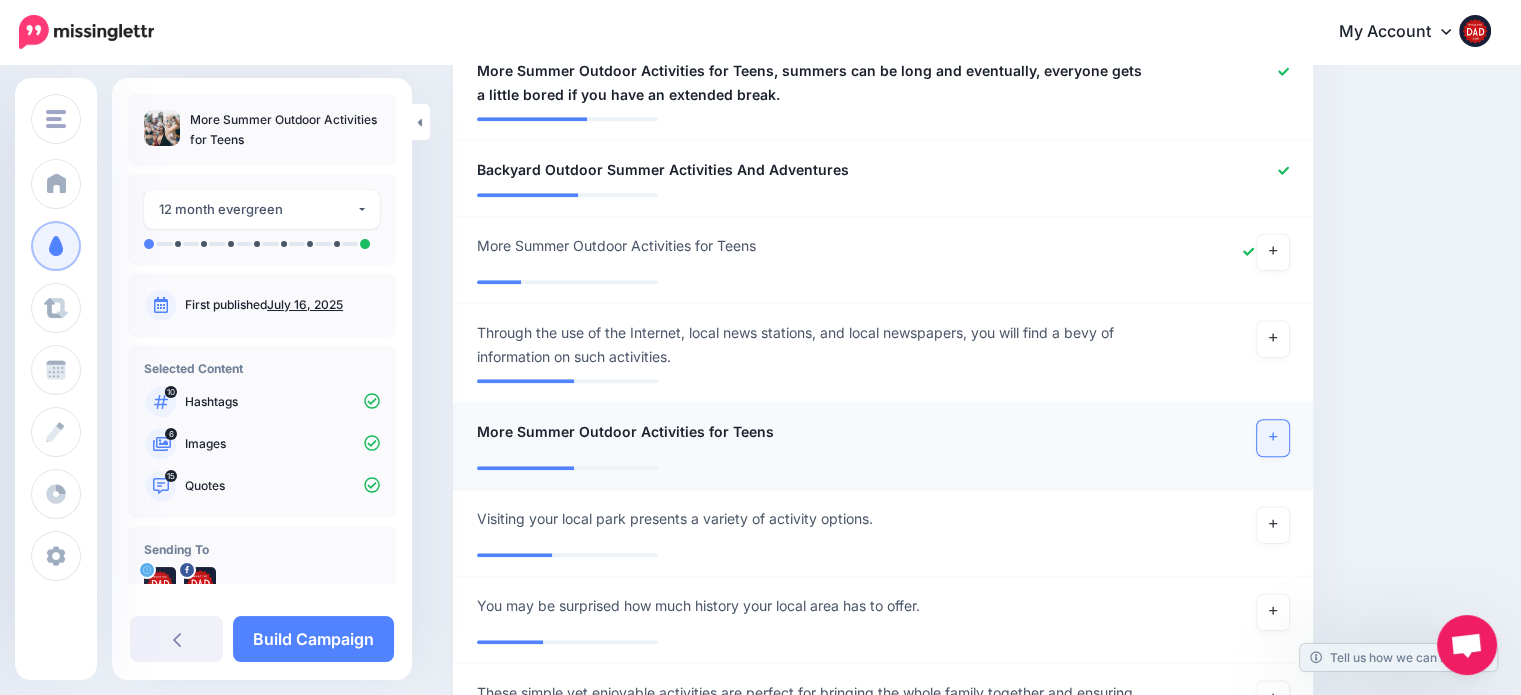 click 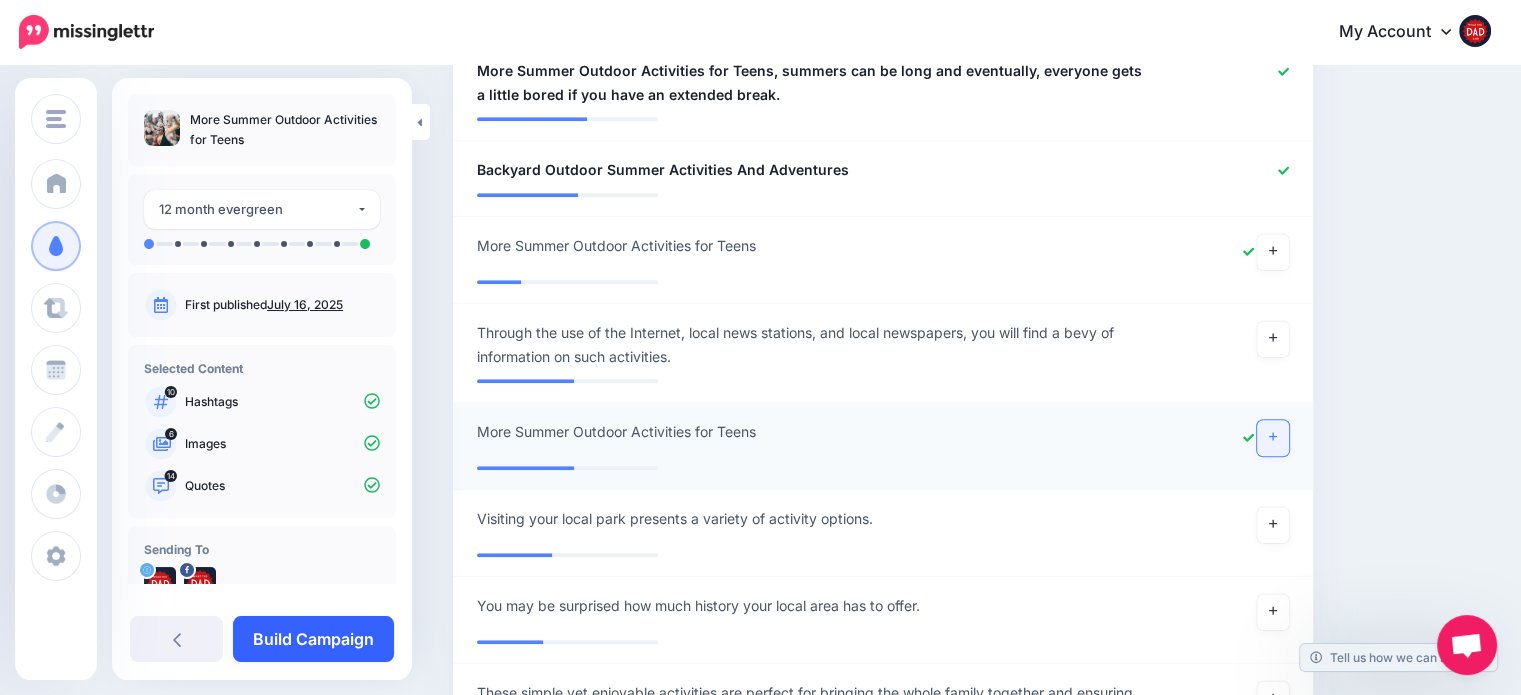 click on "Build Campaign" 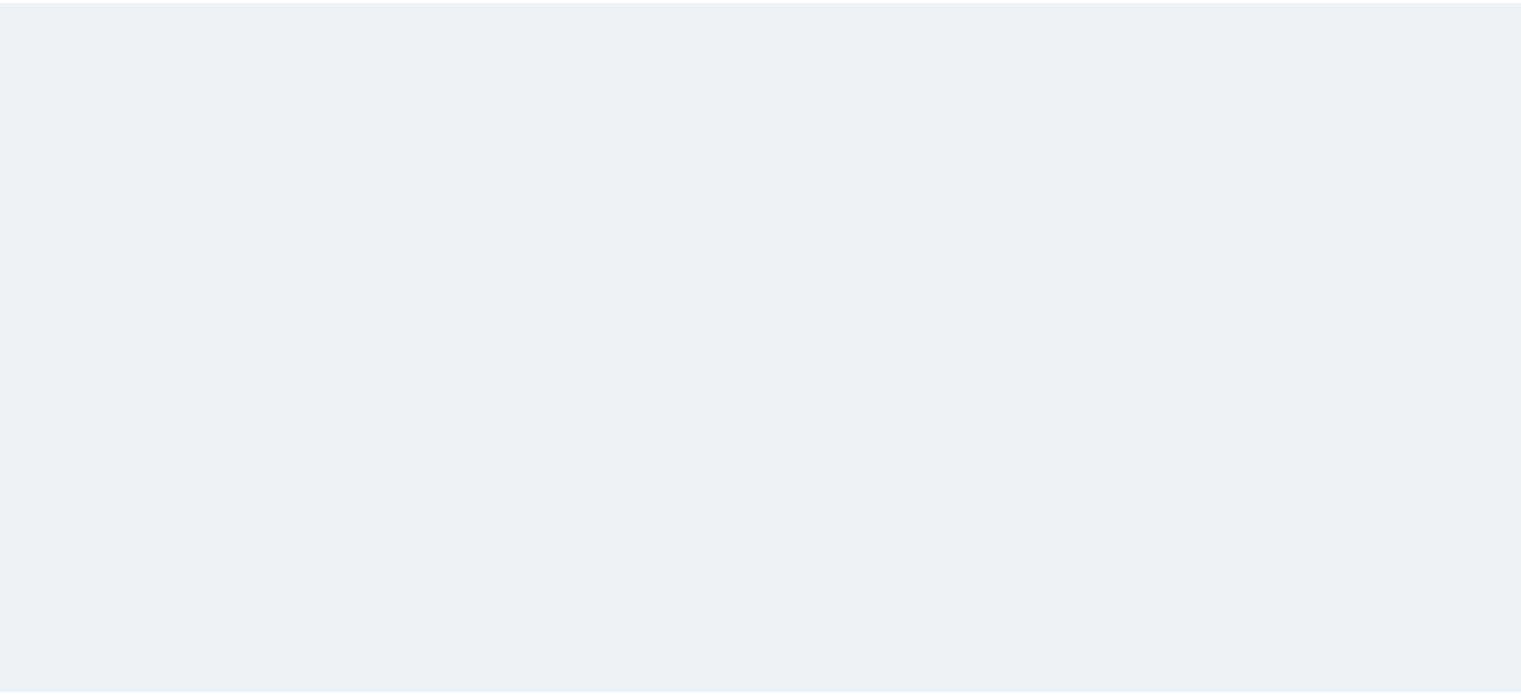 scroll, scrollTop: 0, scrollLeft: 0, axis: both 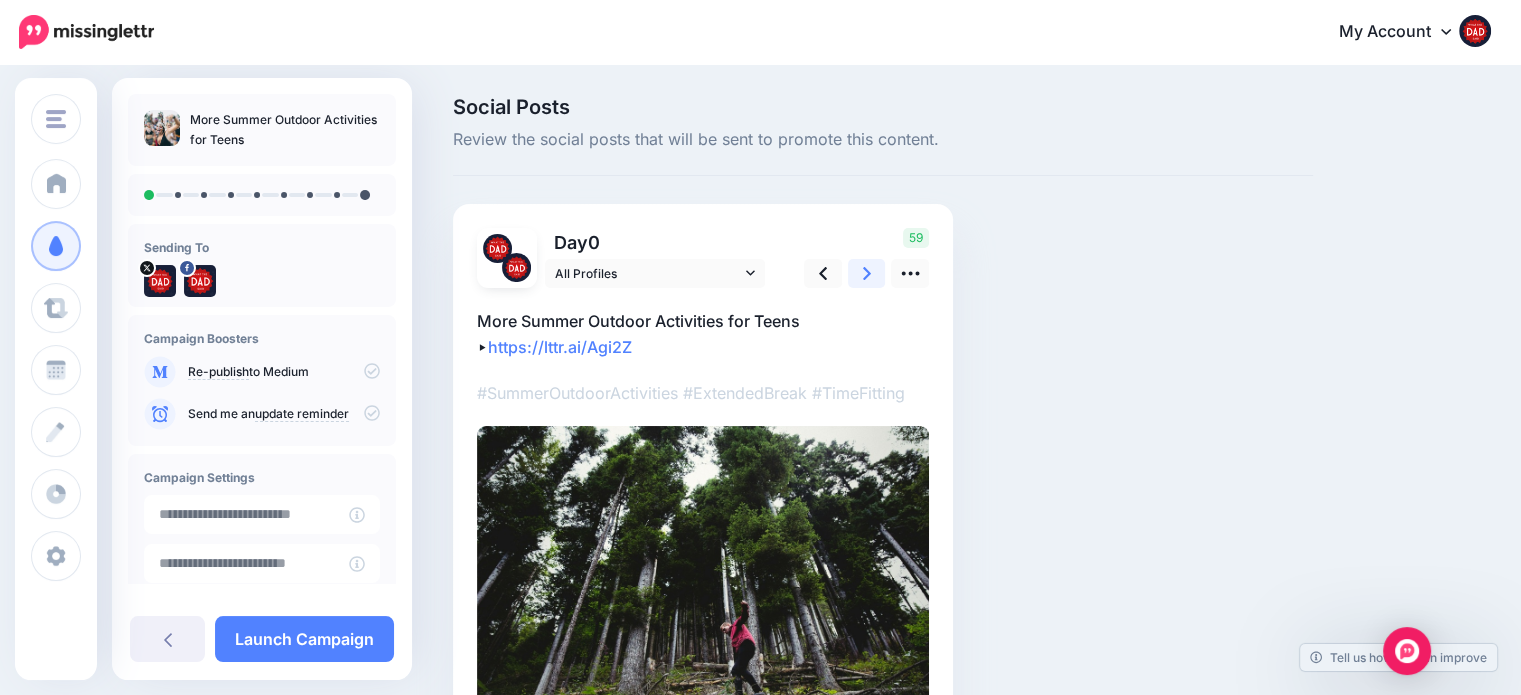 click at bounding box center (867, 273) 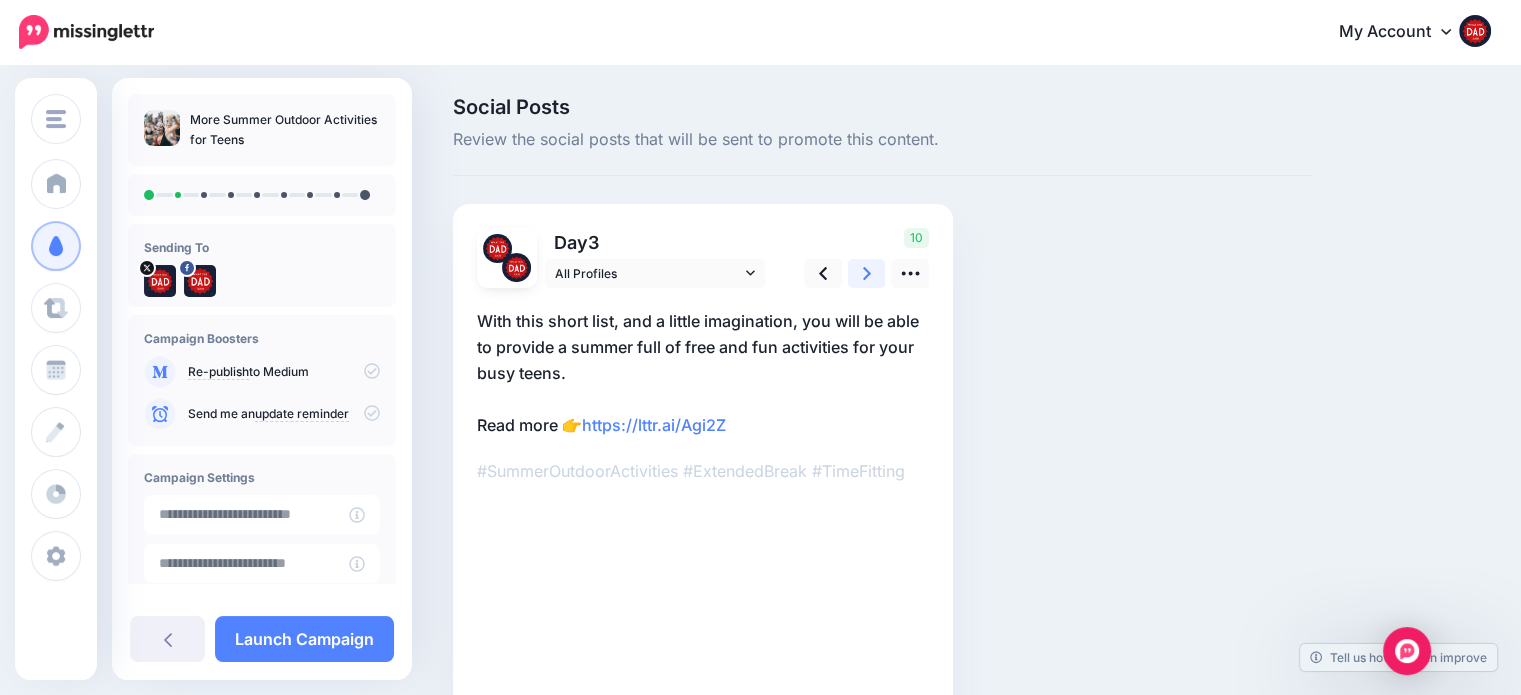 click at bounding box center [867, 273] 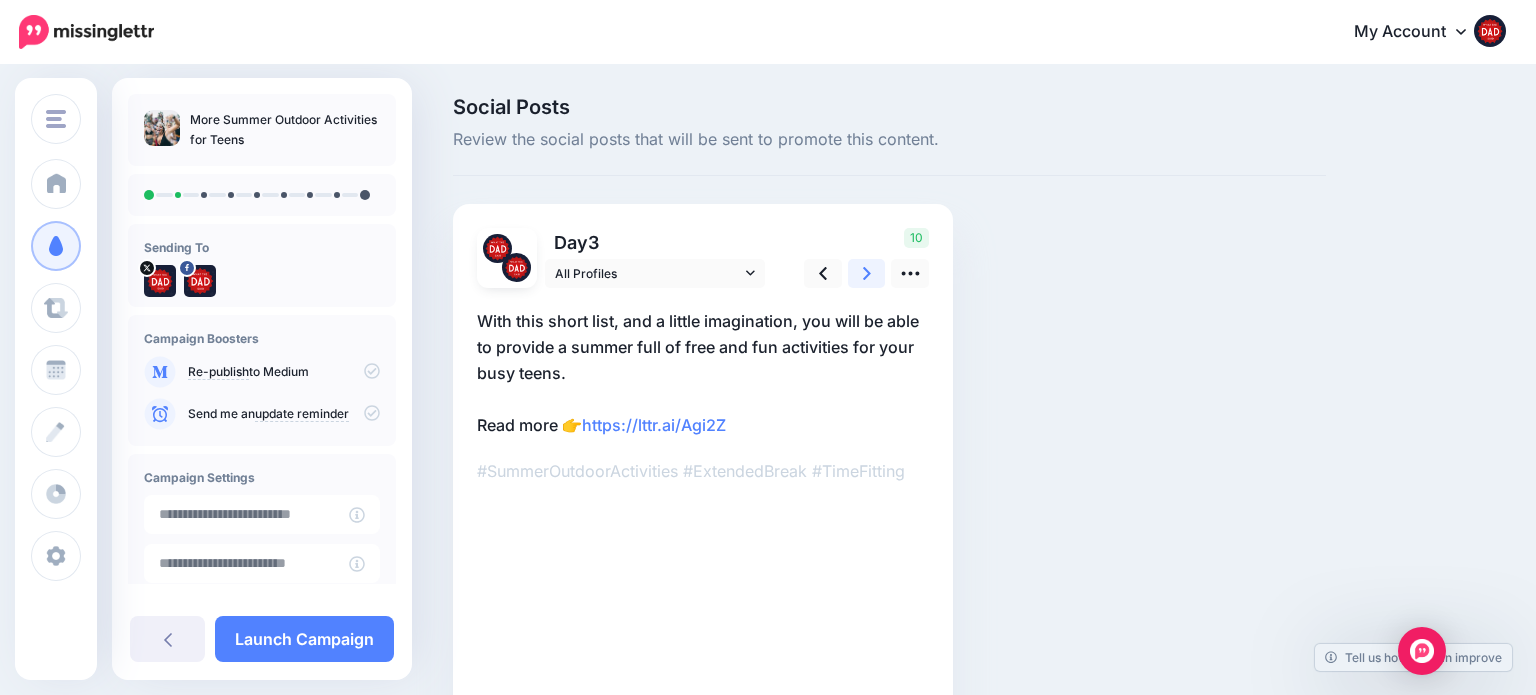 click at bounding box center [867, 273] 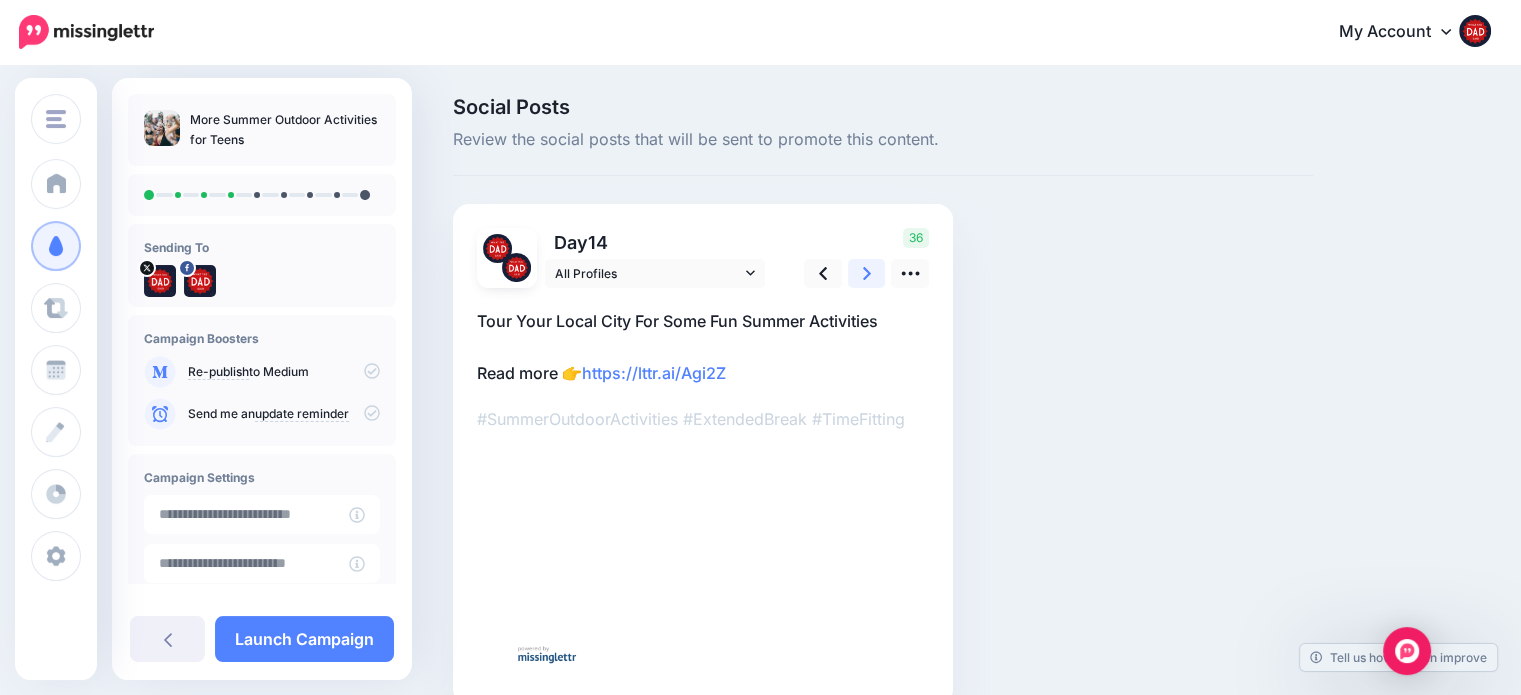 click at bounding box center (867, 273) 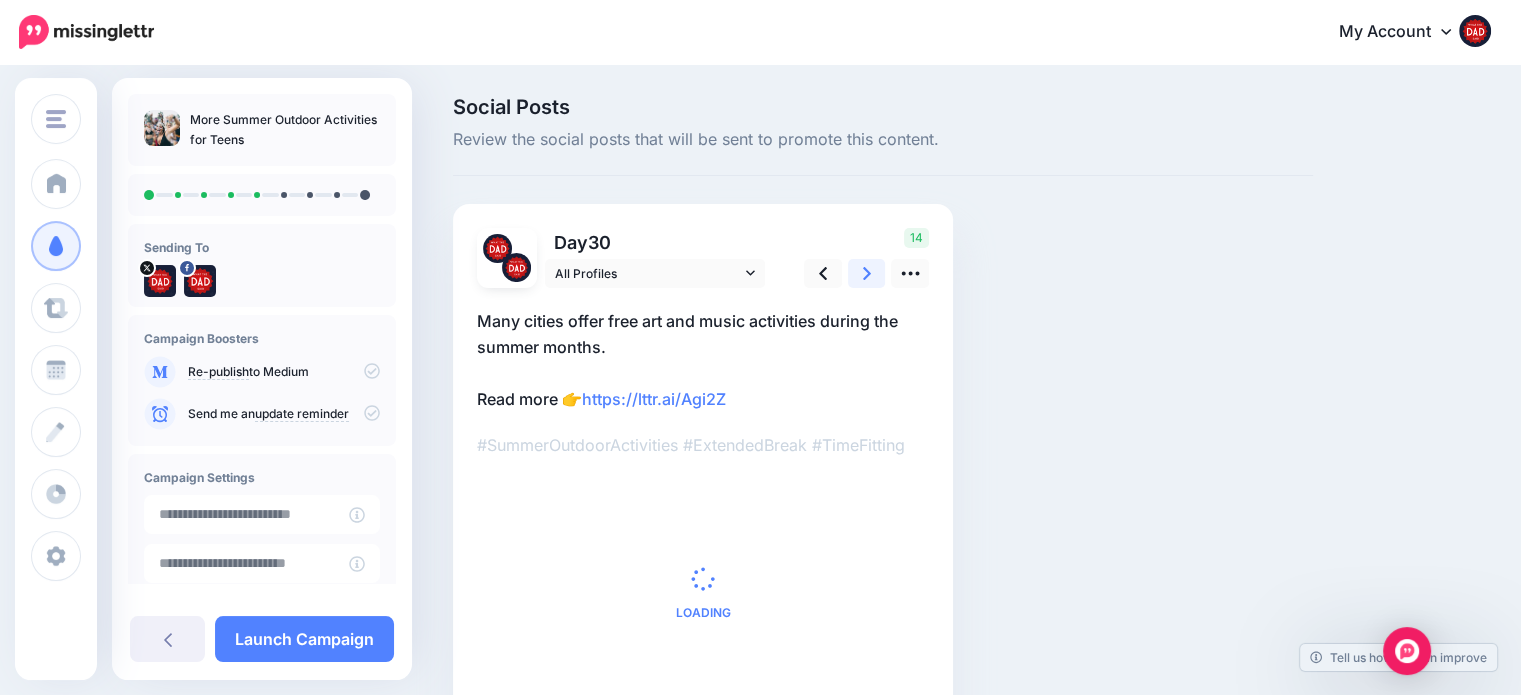 click at bounding box center (867, 273) 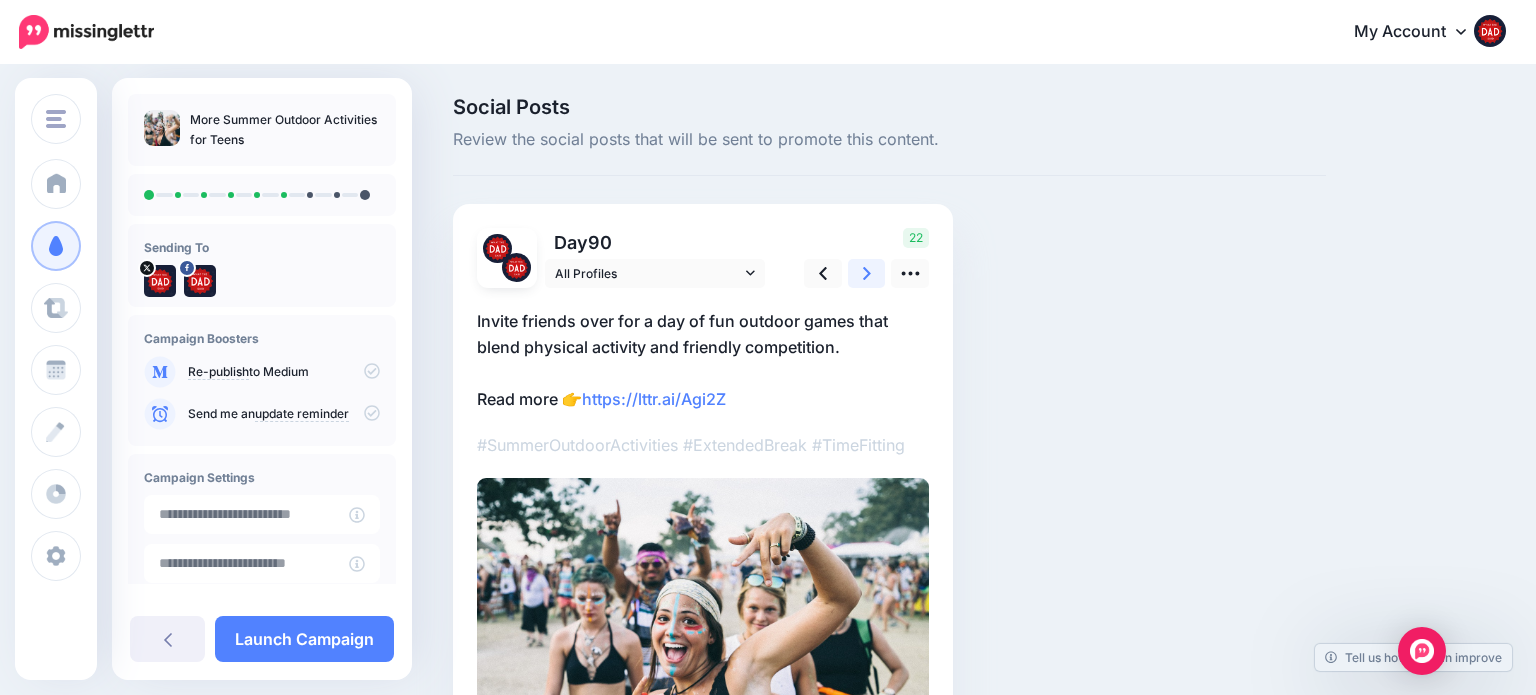 click at bounding box center (867, 273) 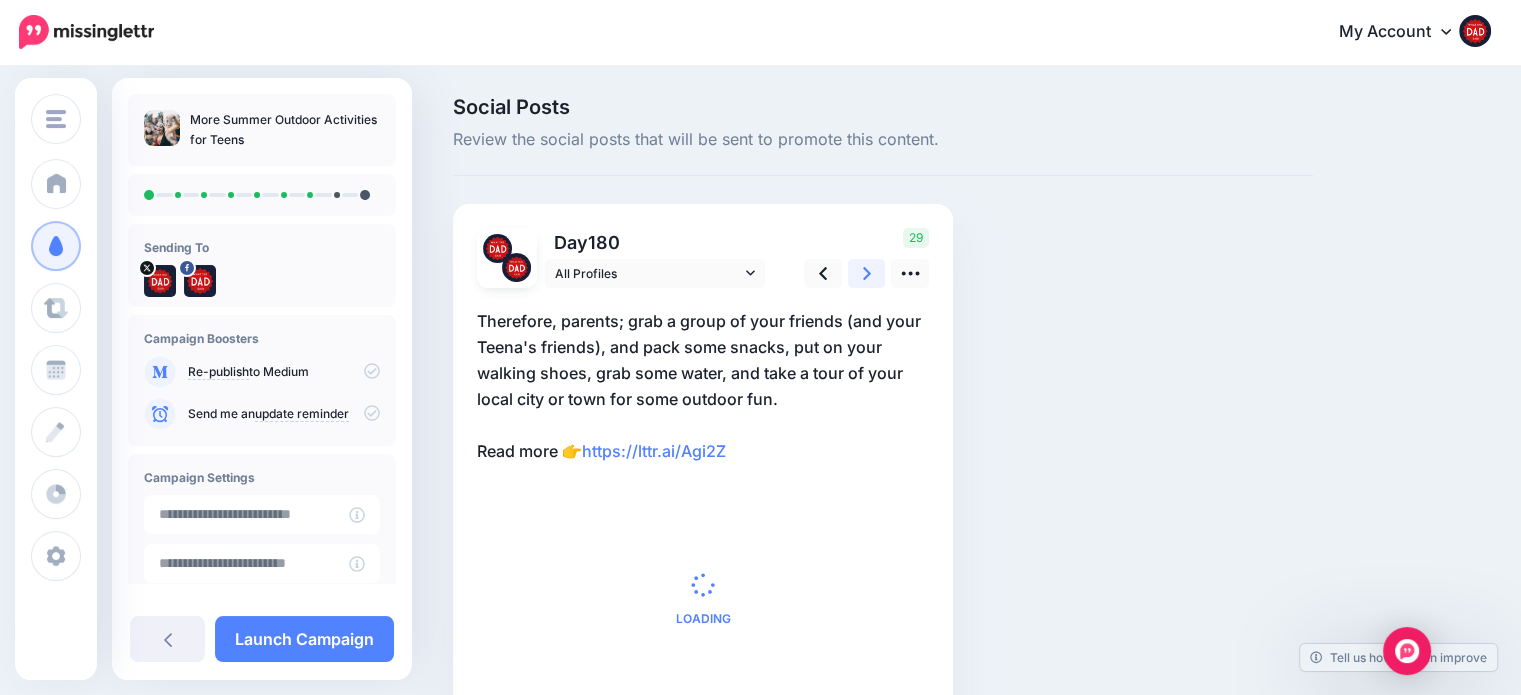 click at bounding box center [867, 273] 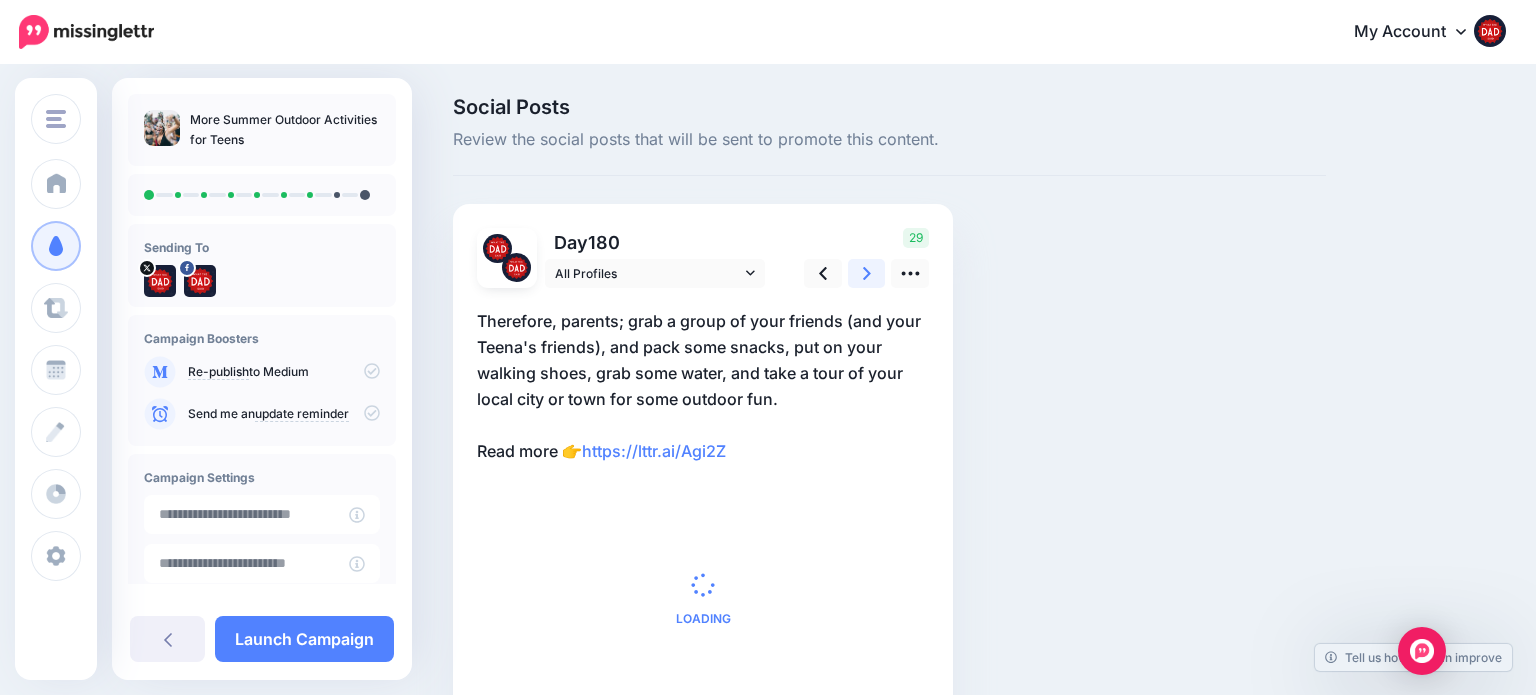 click at bounding box center [867, 273] 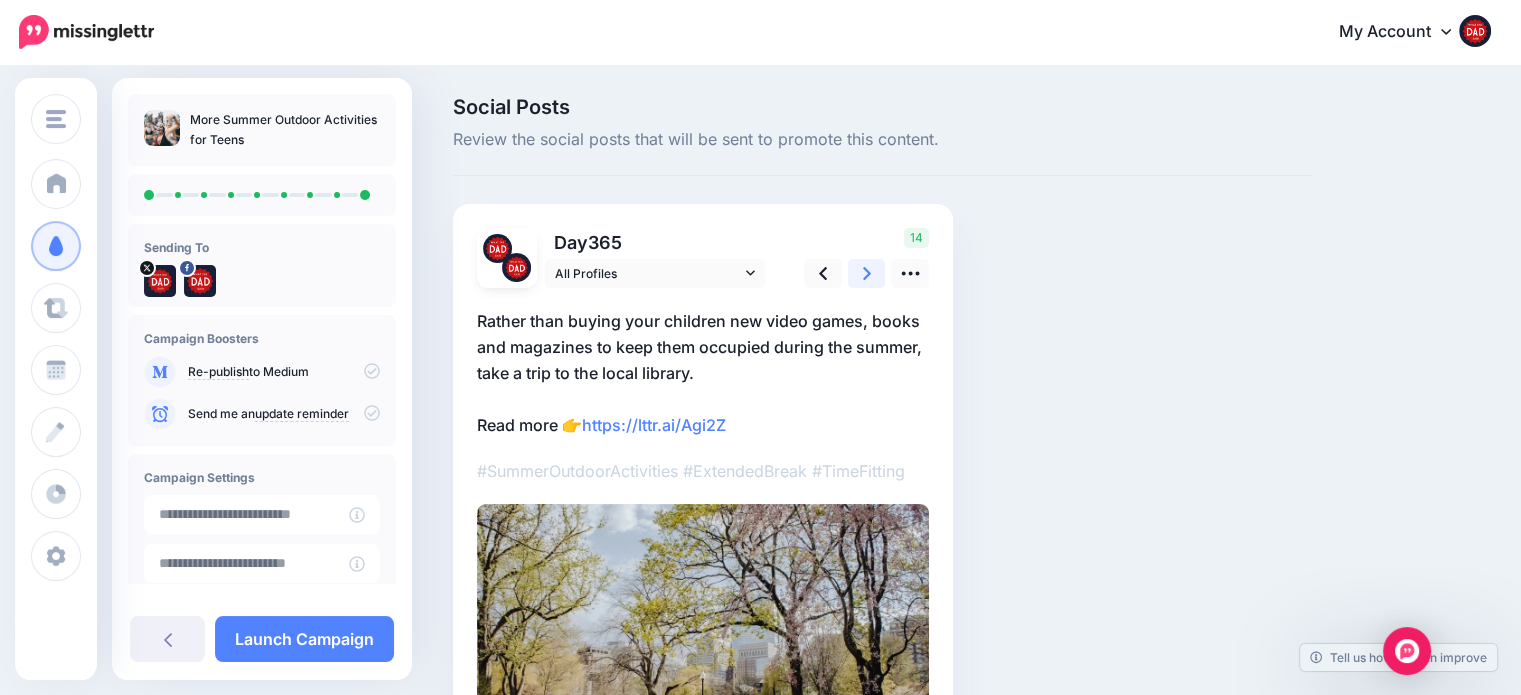 click at bounding box center (867, 273) 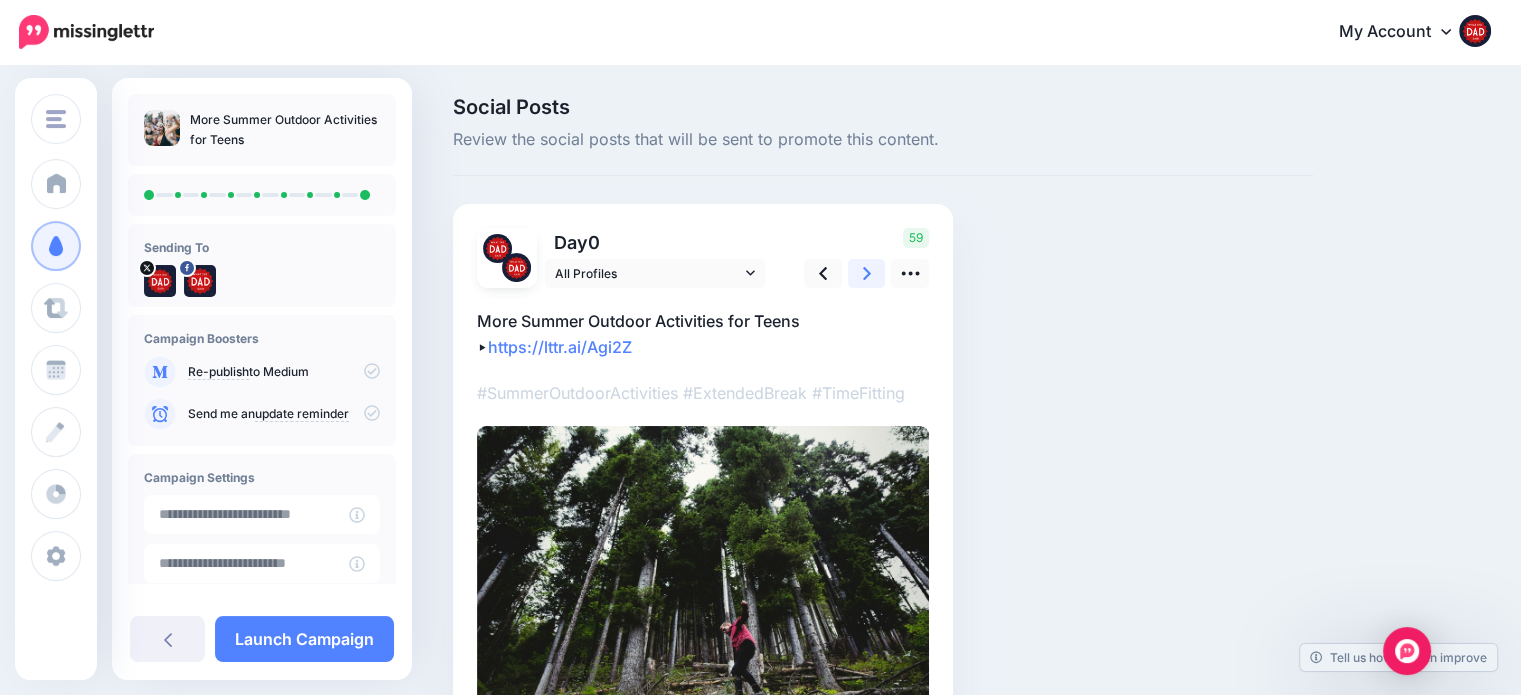 click at bounding box center (867, 273) 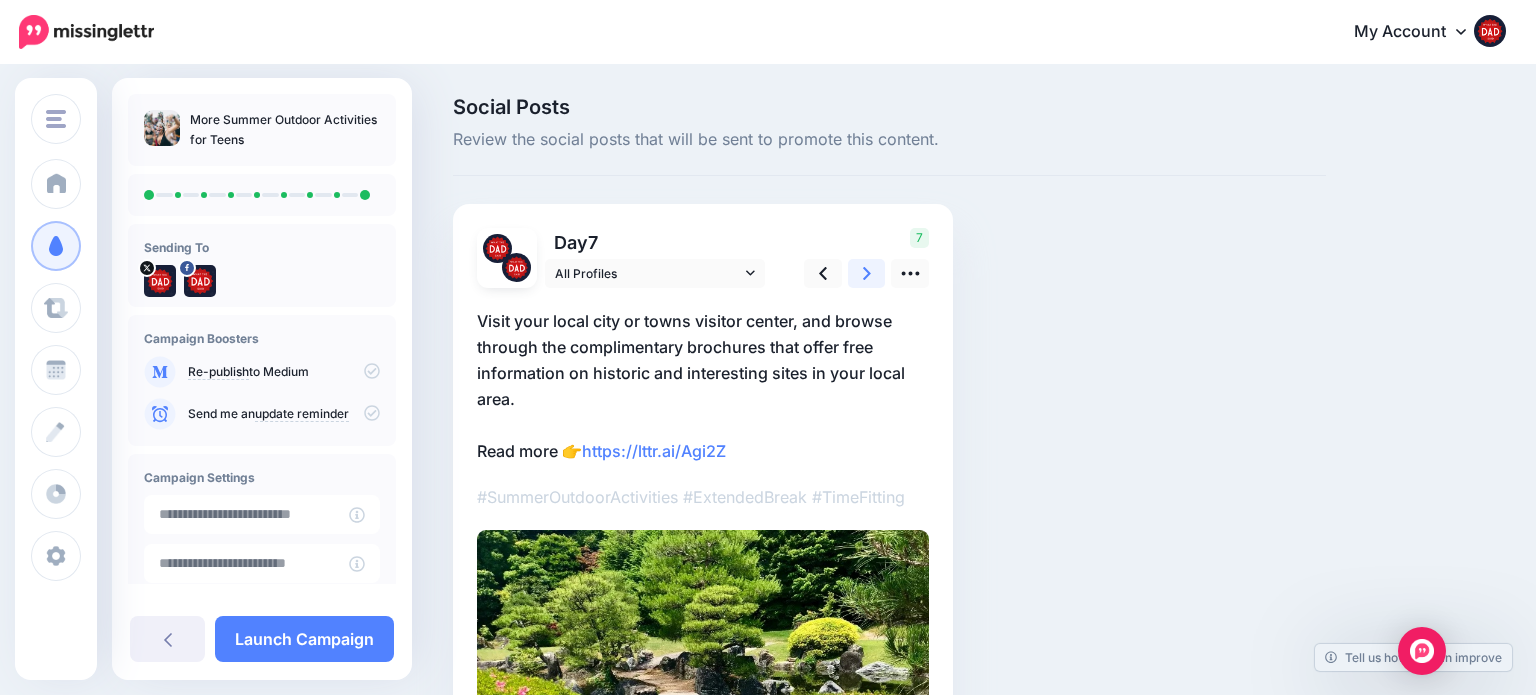 click at bounding box center (867, 273) 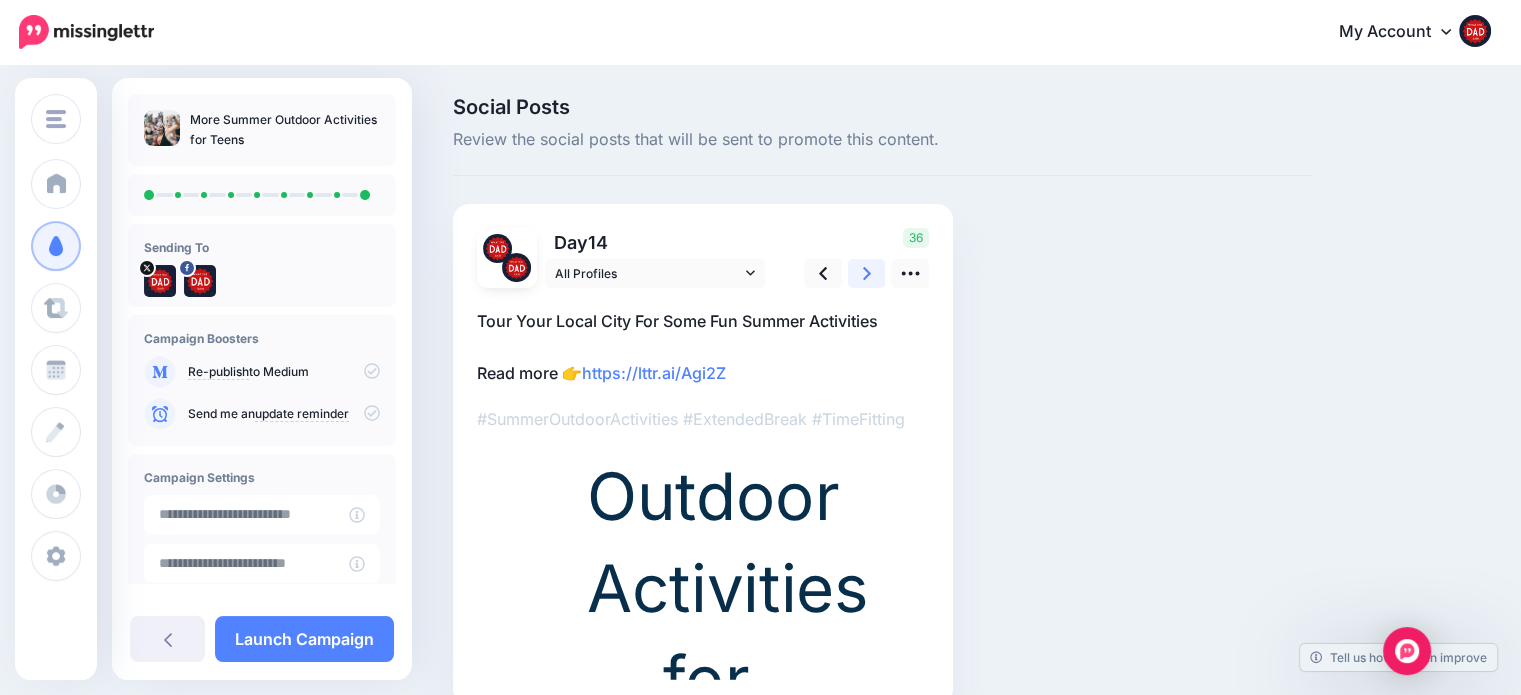 click at bounding box center [867, 273] 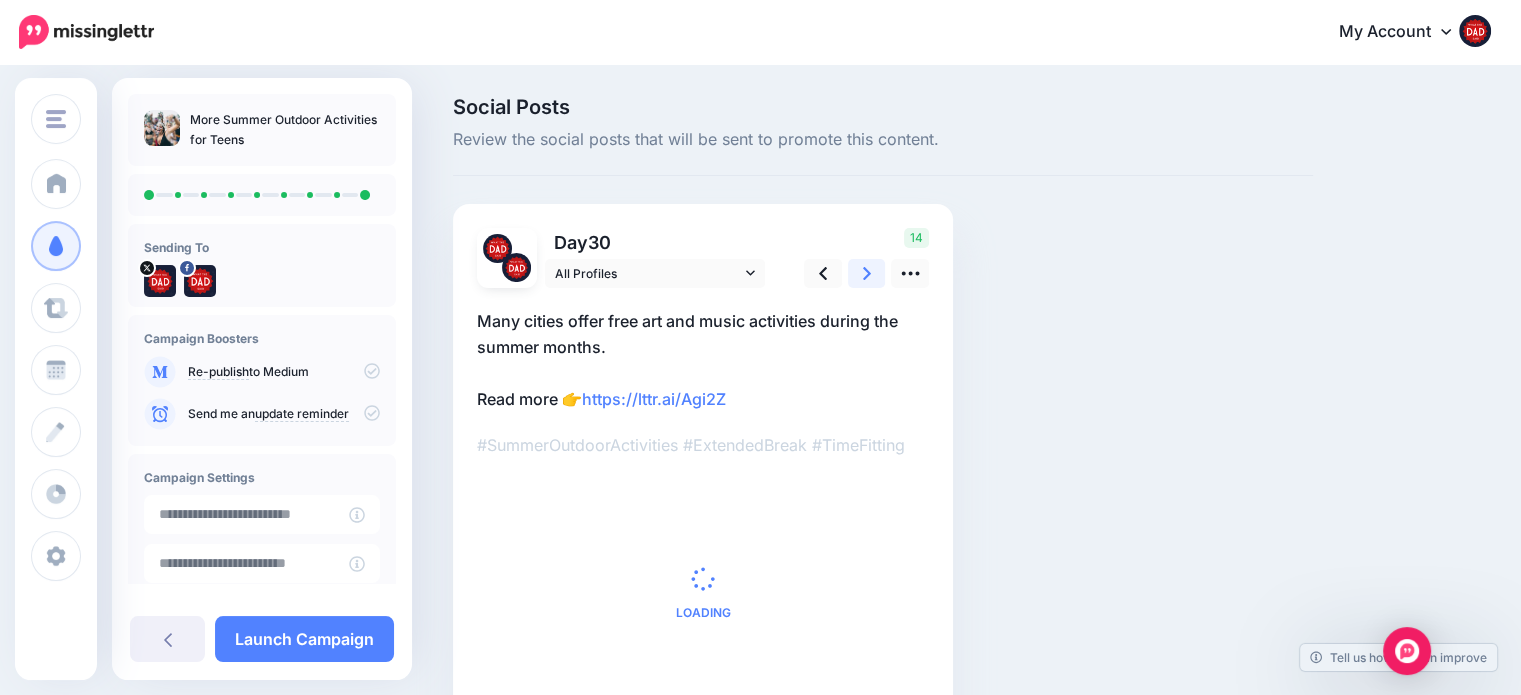 click at bounding box center [867, 273] 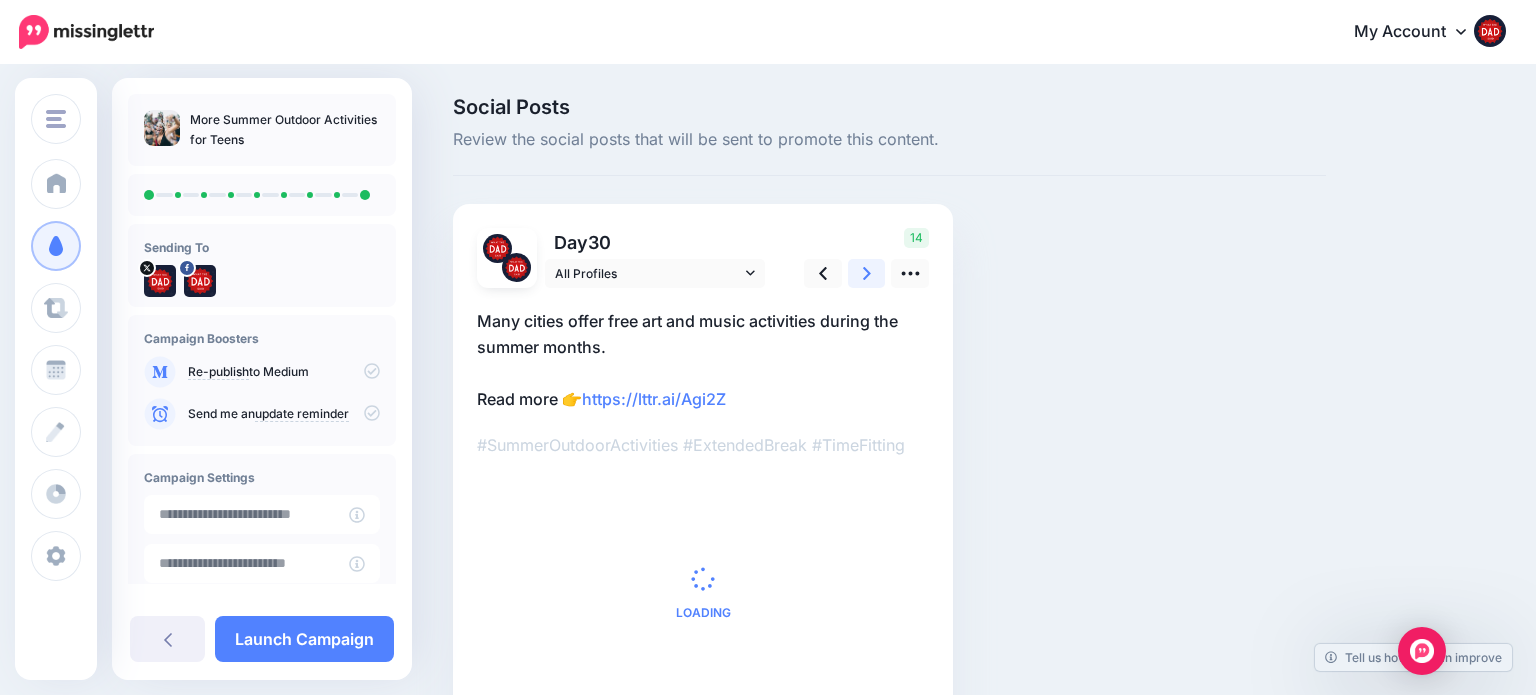 click at bounding box center (867, 273) 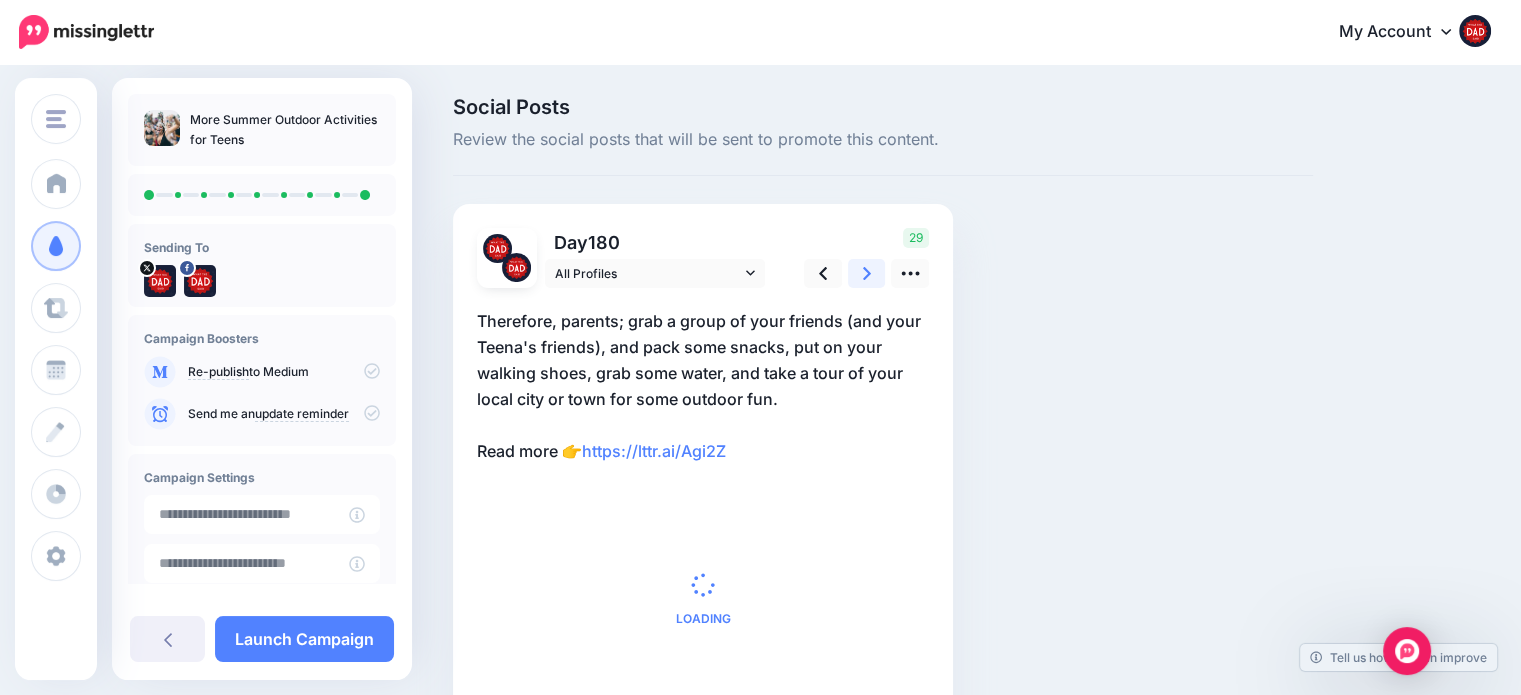 click at bounding box center (867, 273) 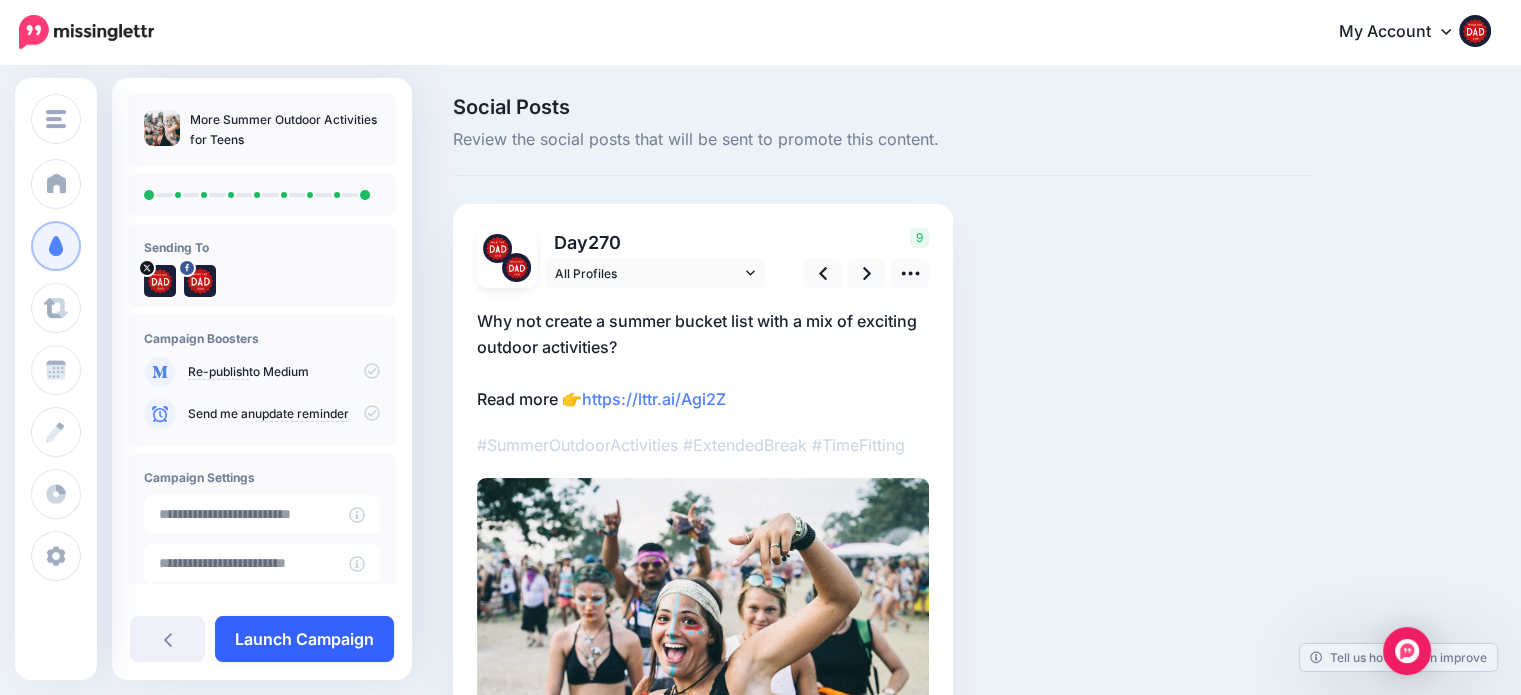 click on "Launch Campaign" at bounding box center [304, 639] 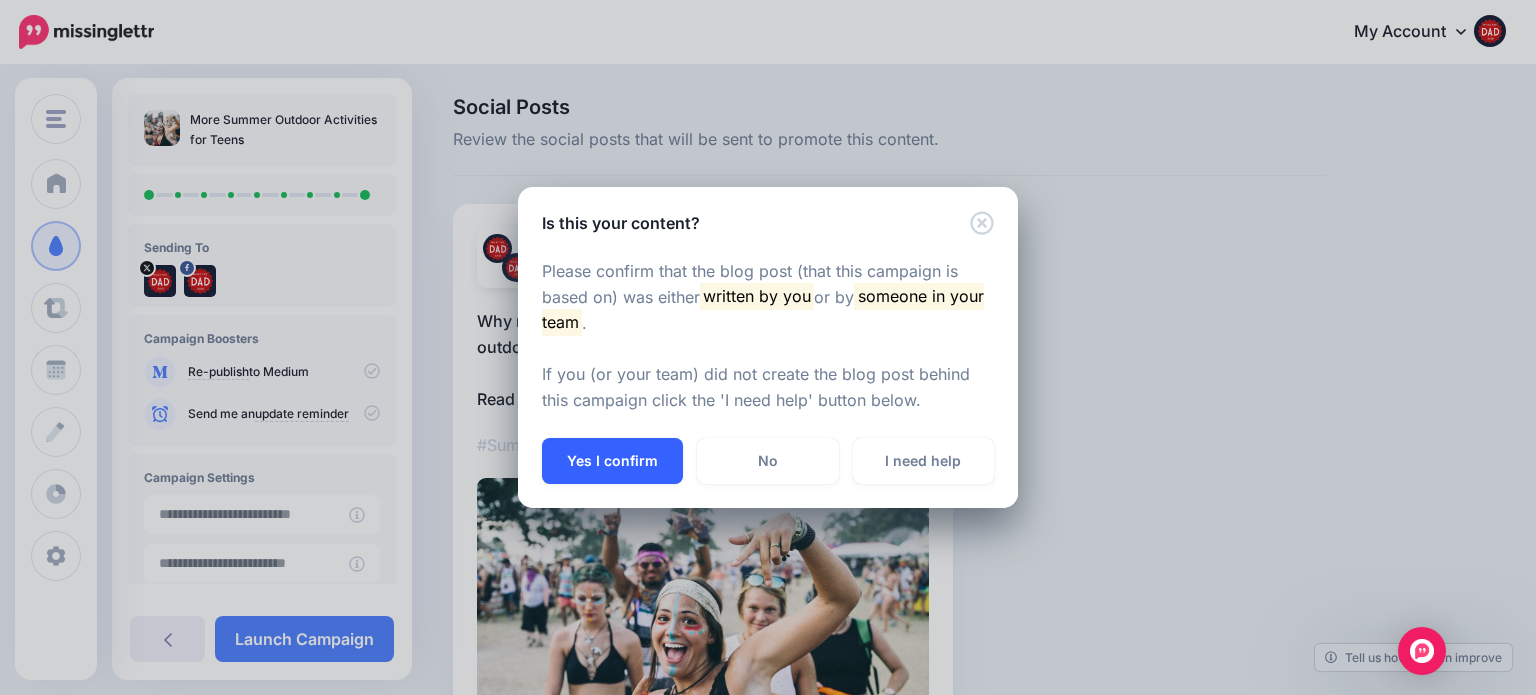 click on "Yes I confirm" at bounding box center (612, 461) 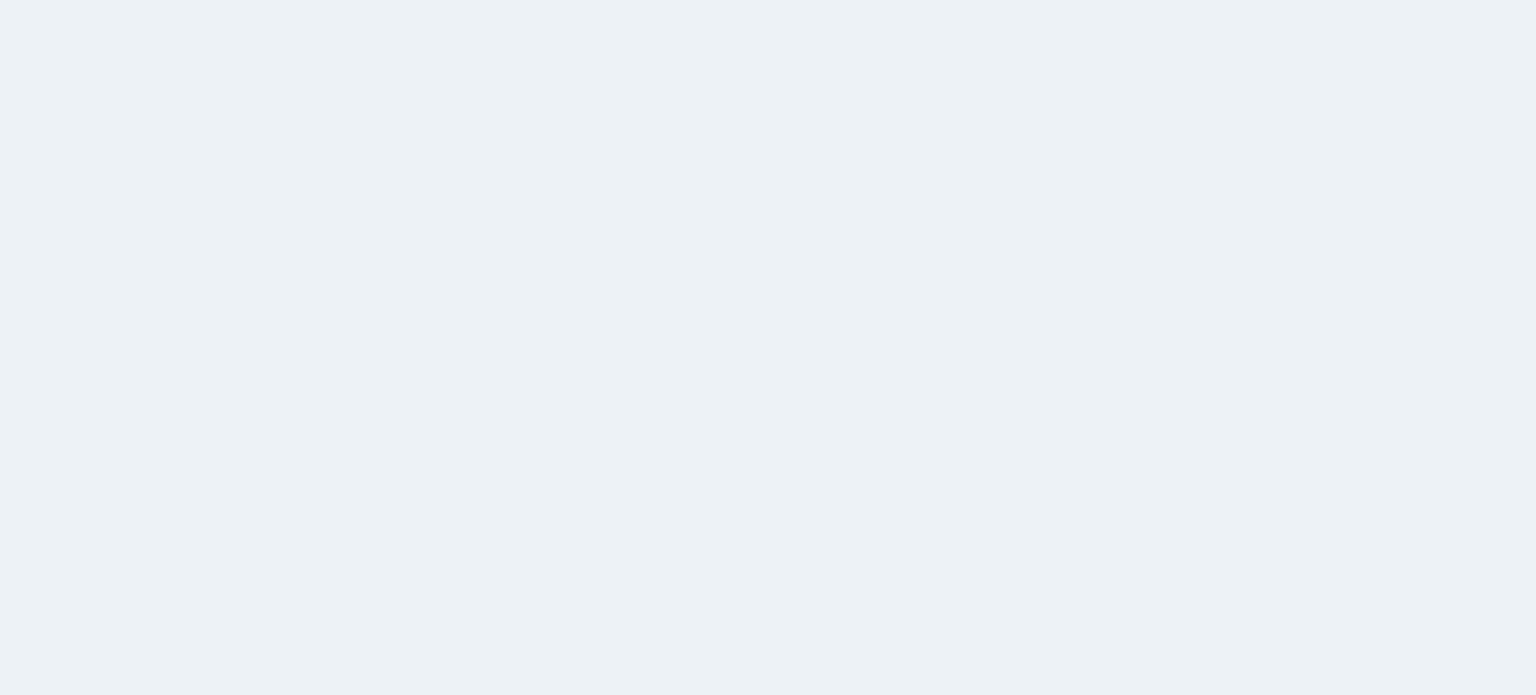 scroll, scrollTop: 0, scrollLeft: 0, axis: both 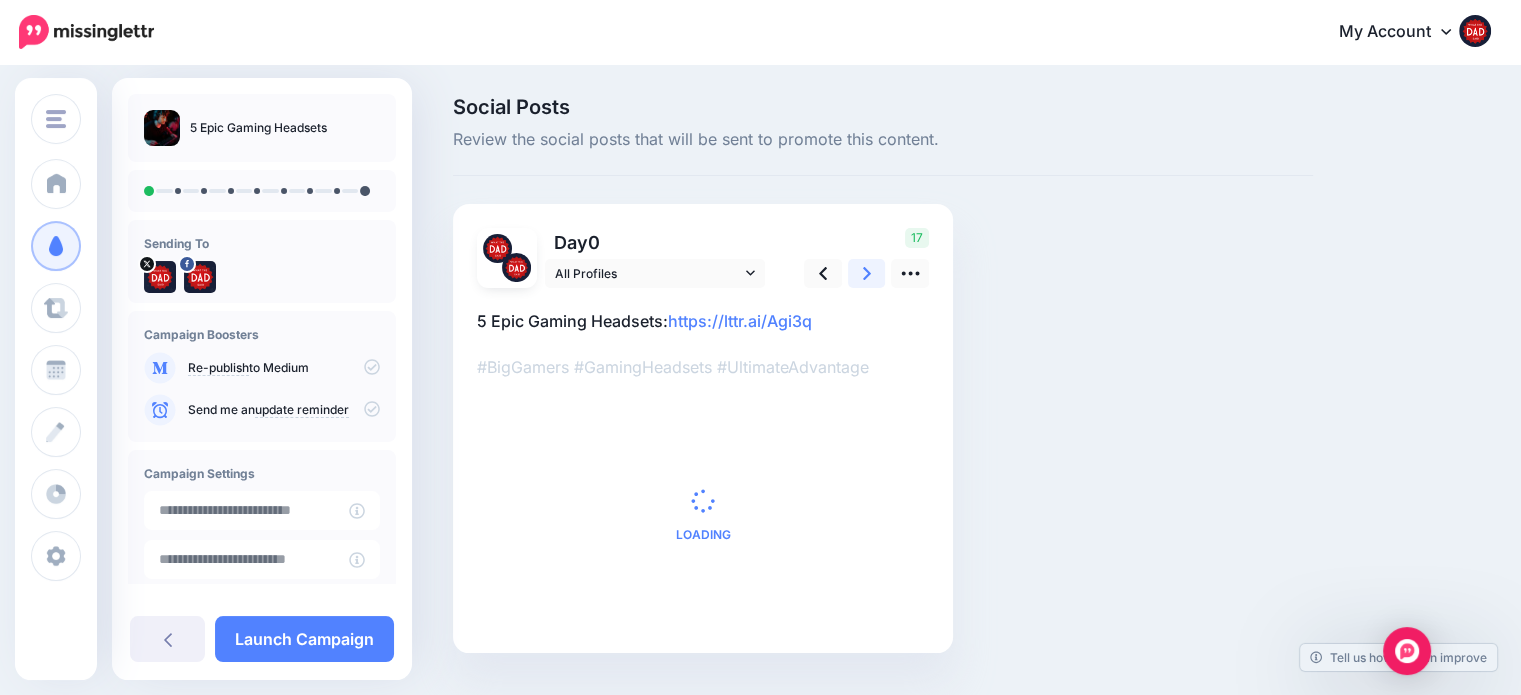 click 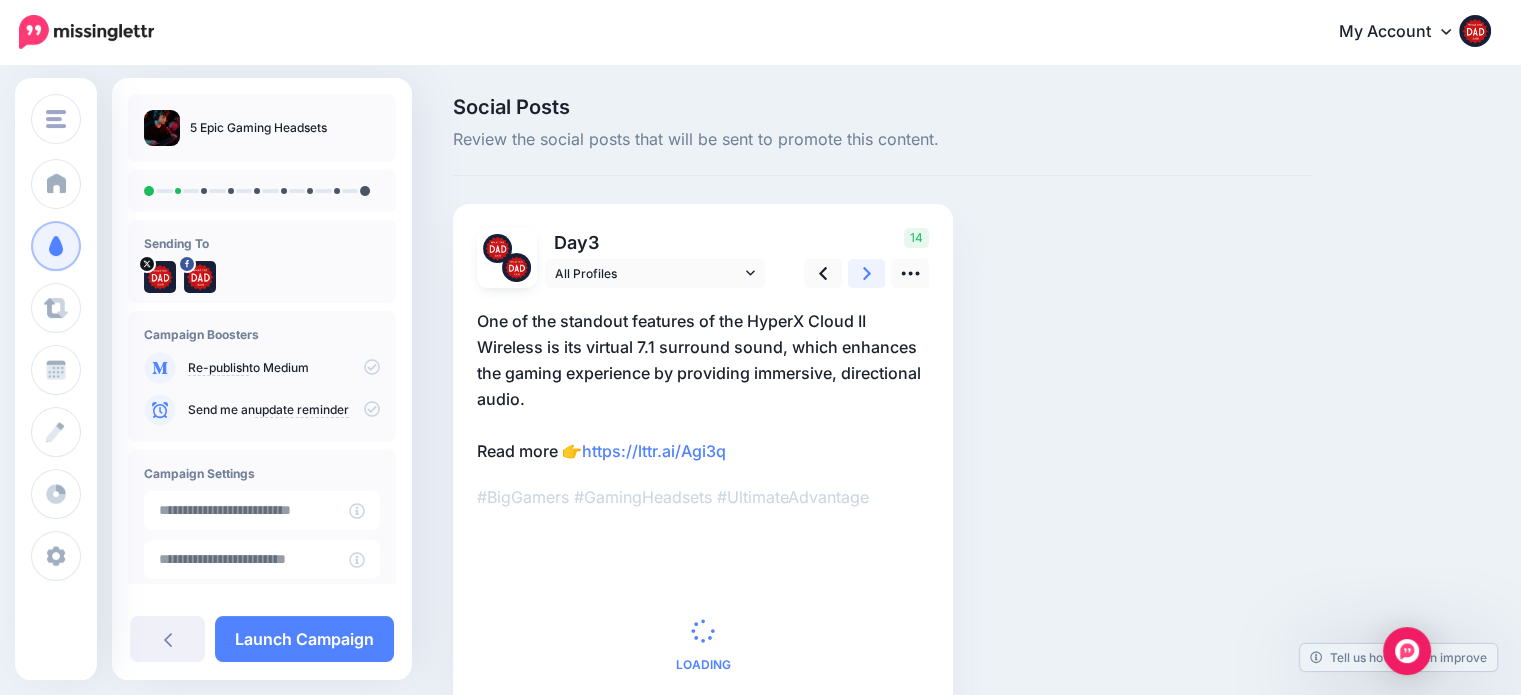click 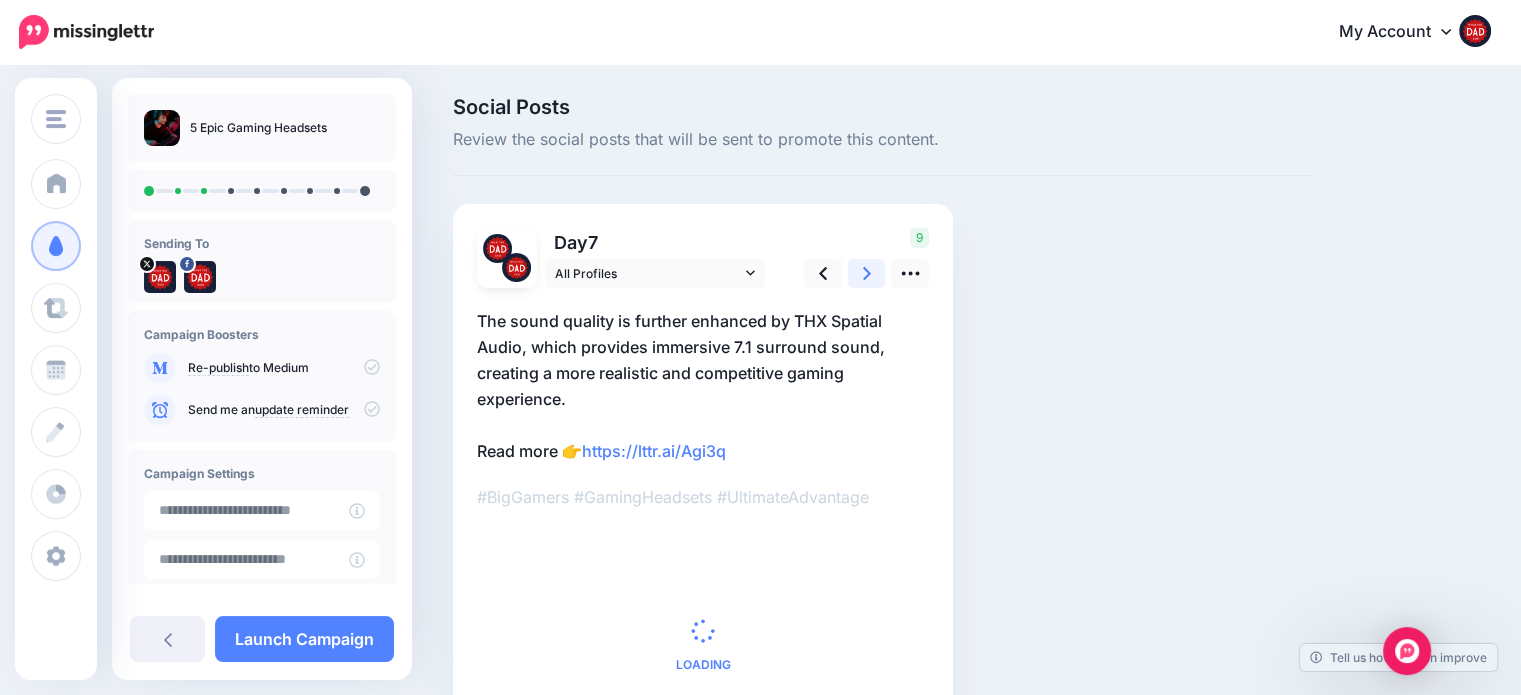 click 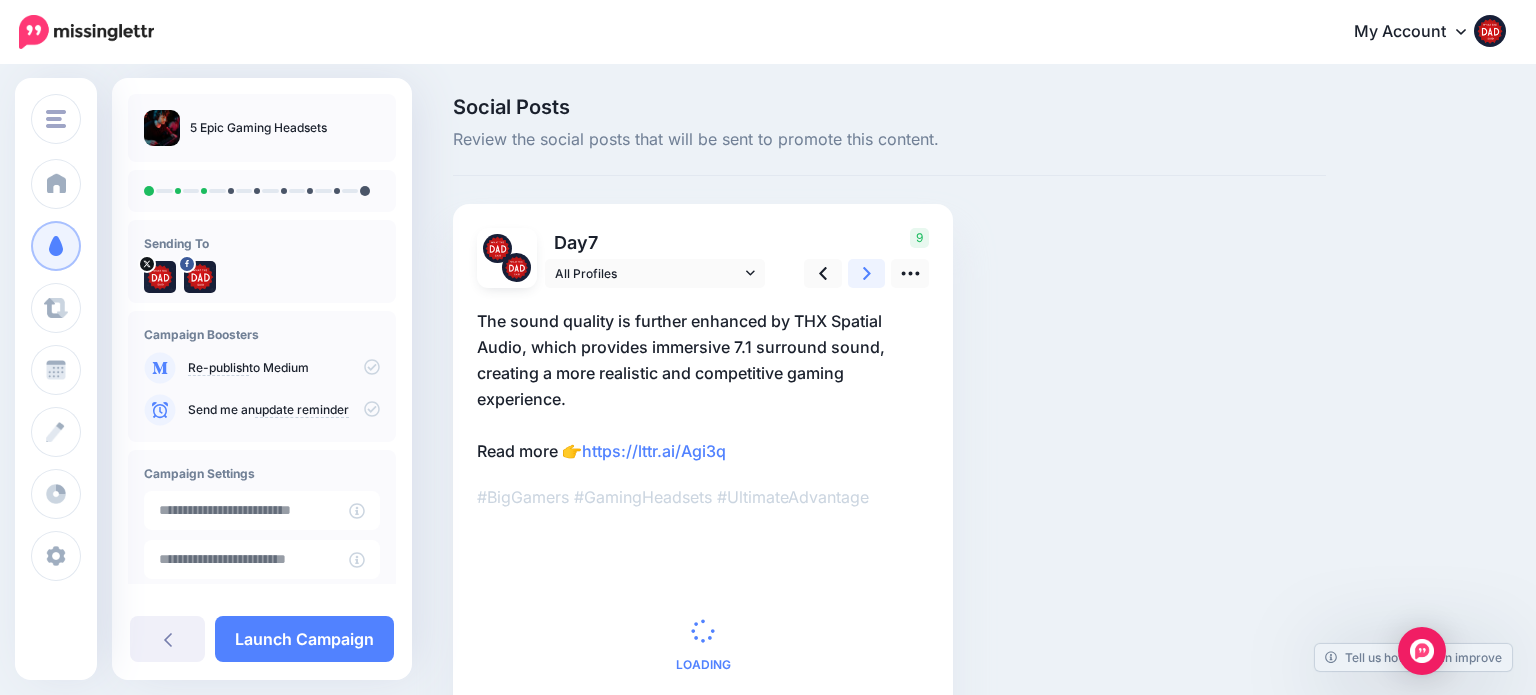 click 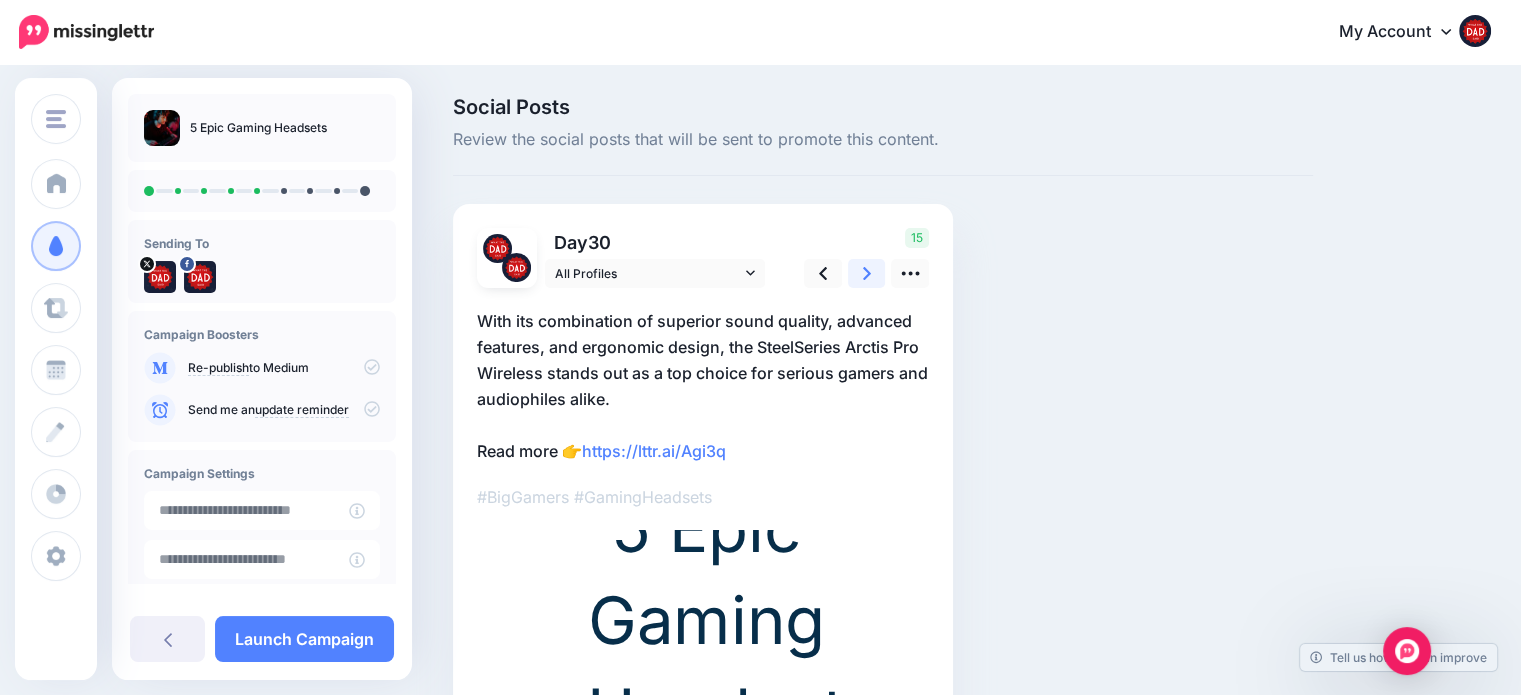 click 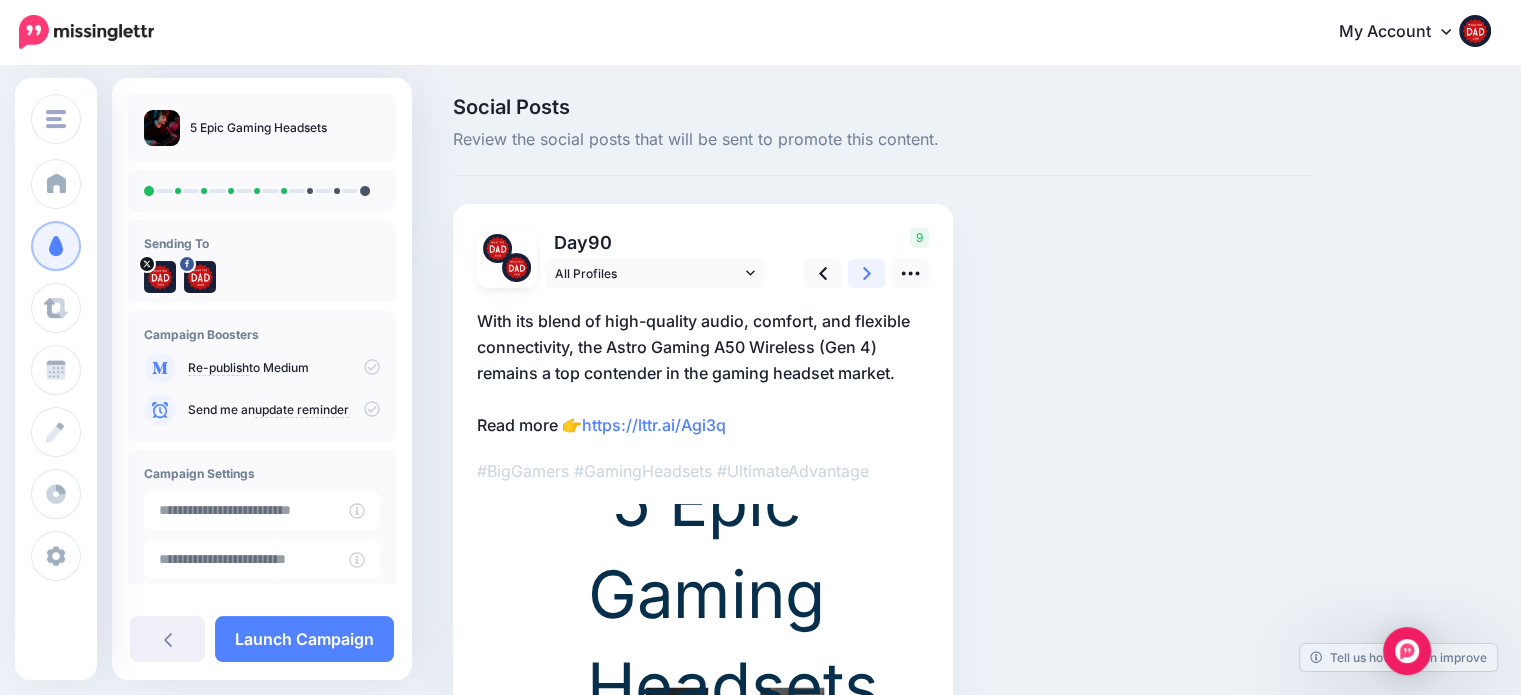 click 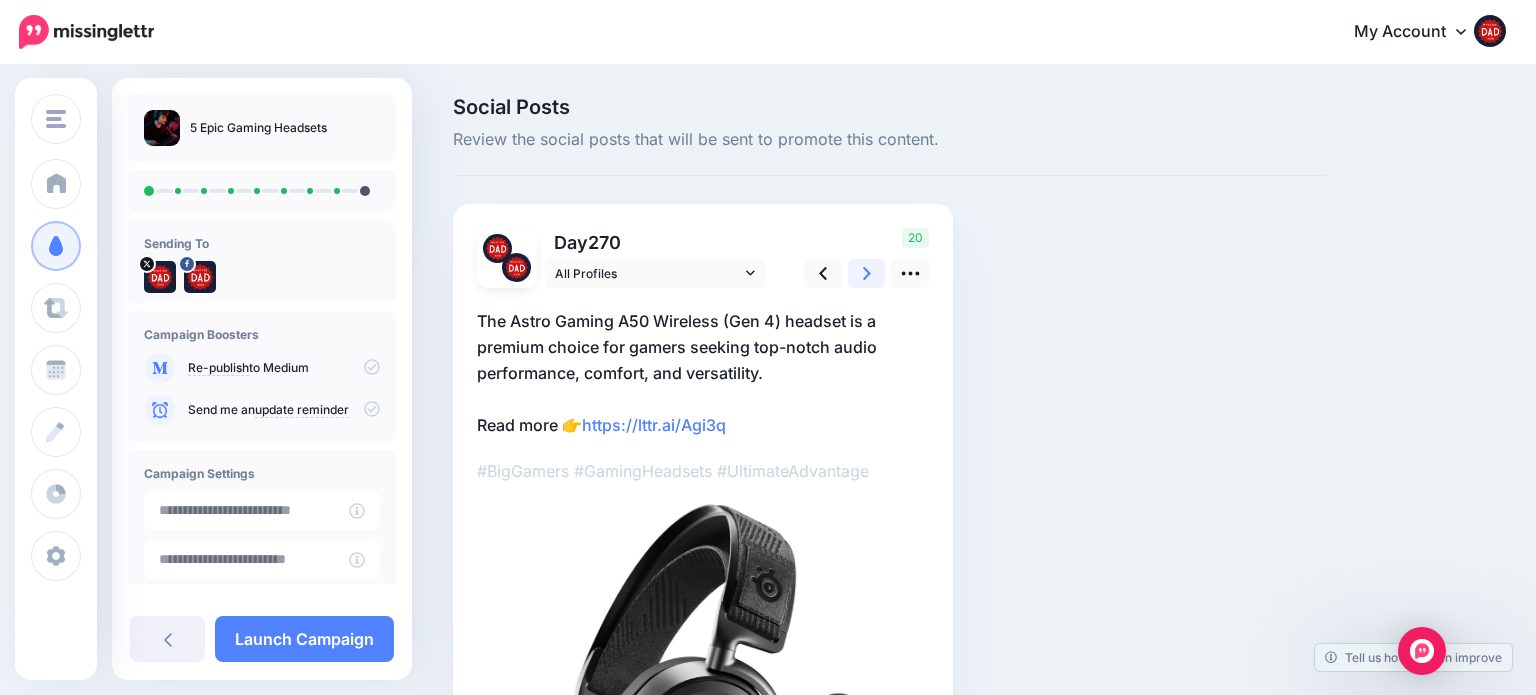 click 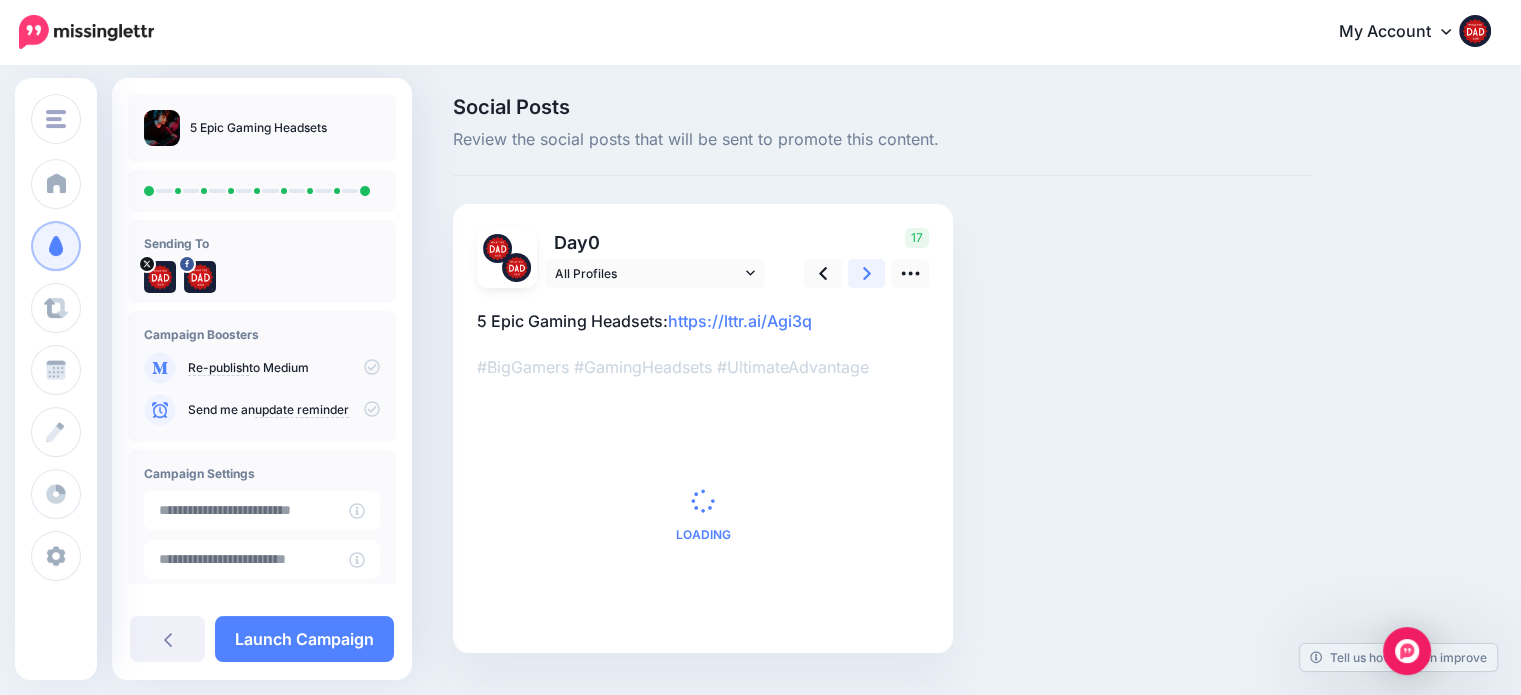 click 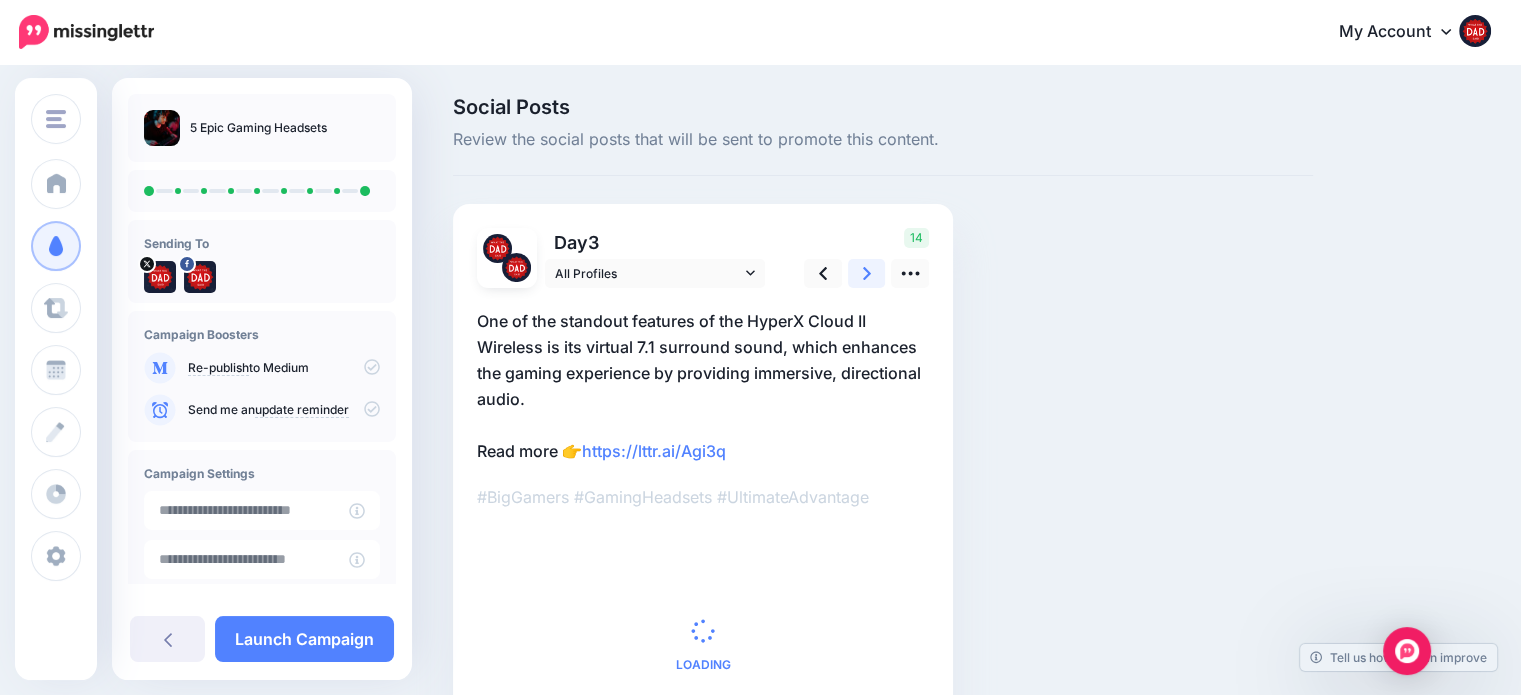click 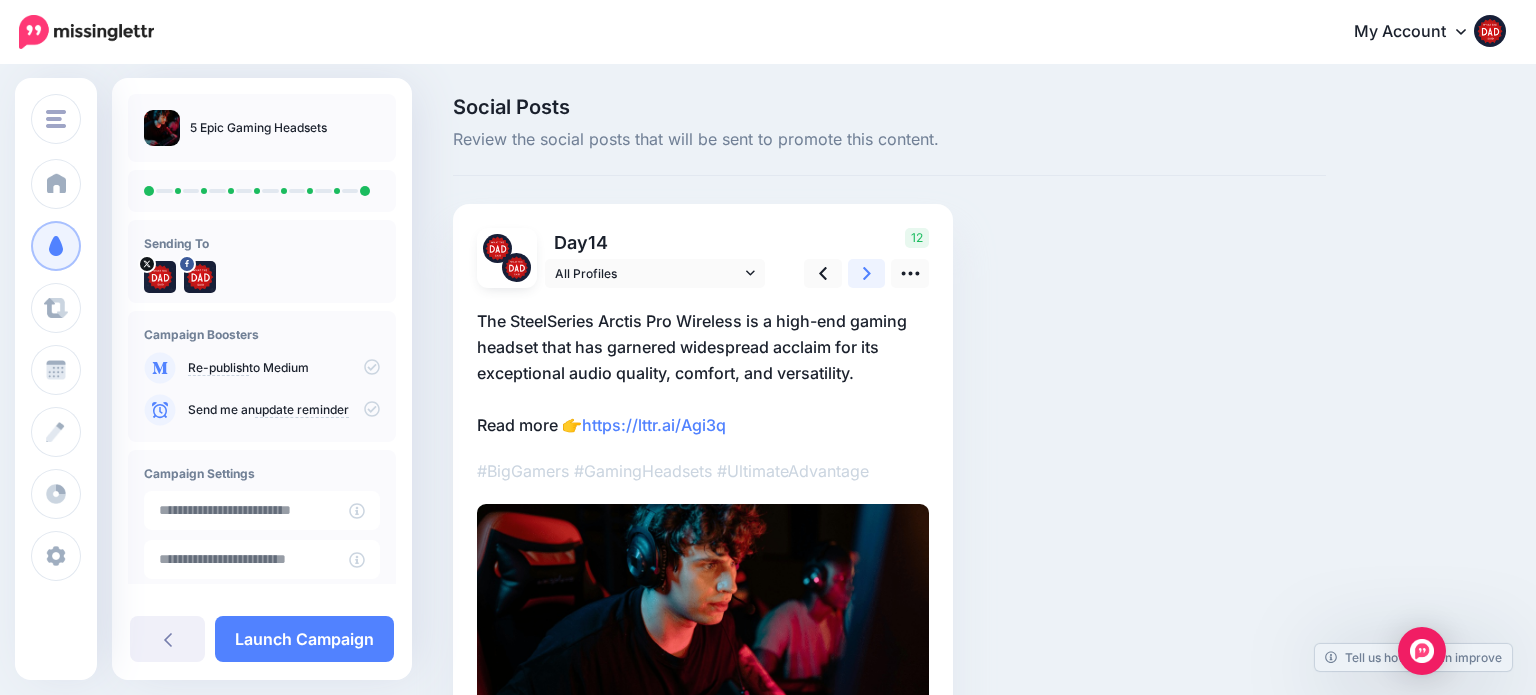 click 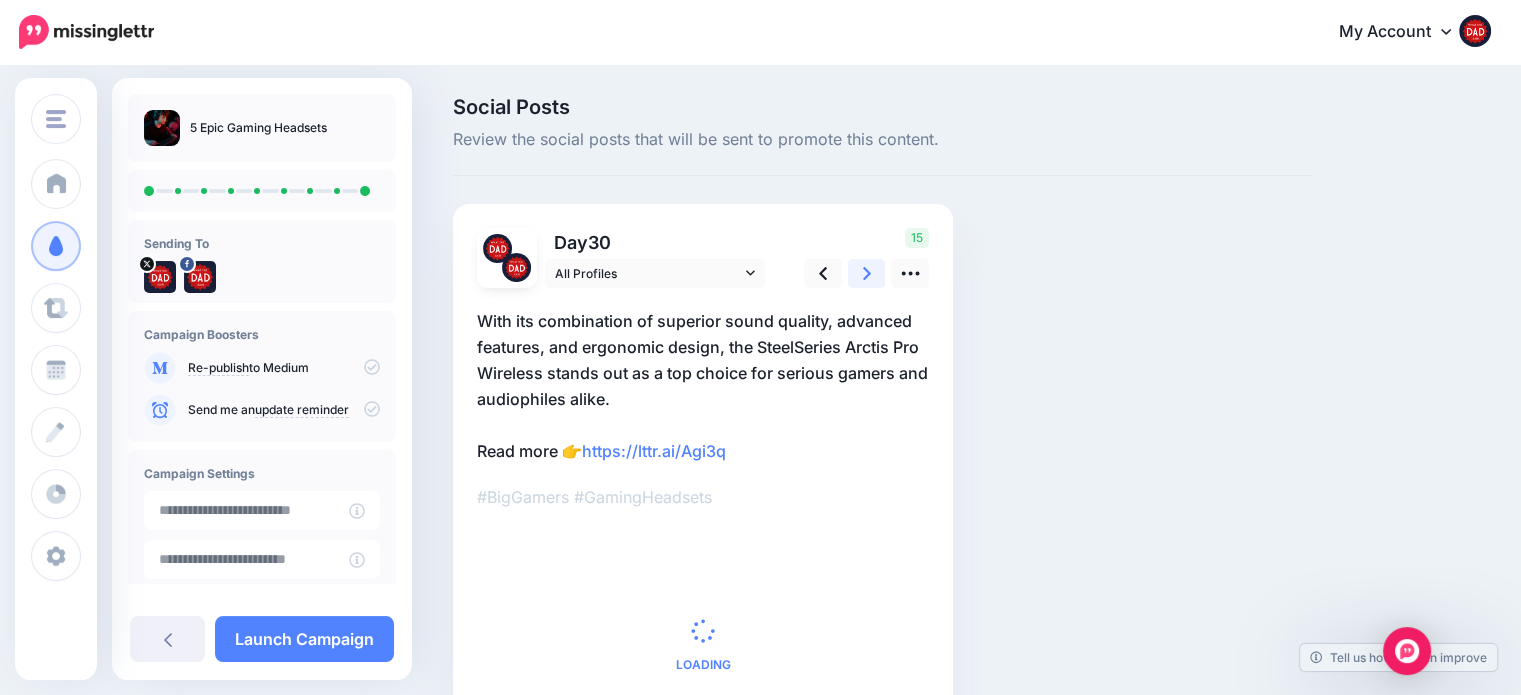 click 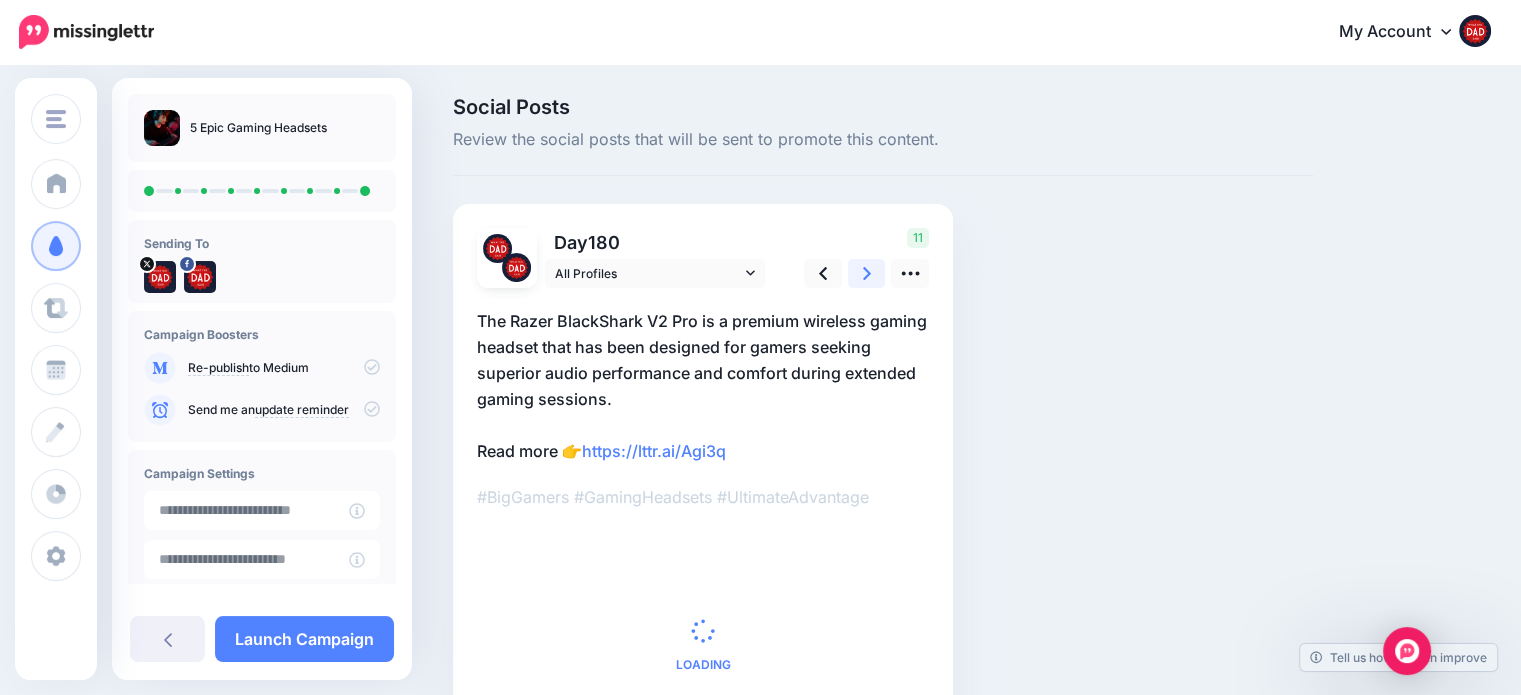 click 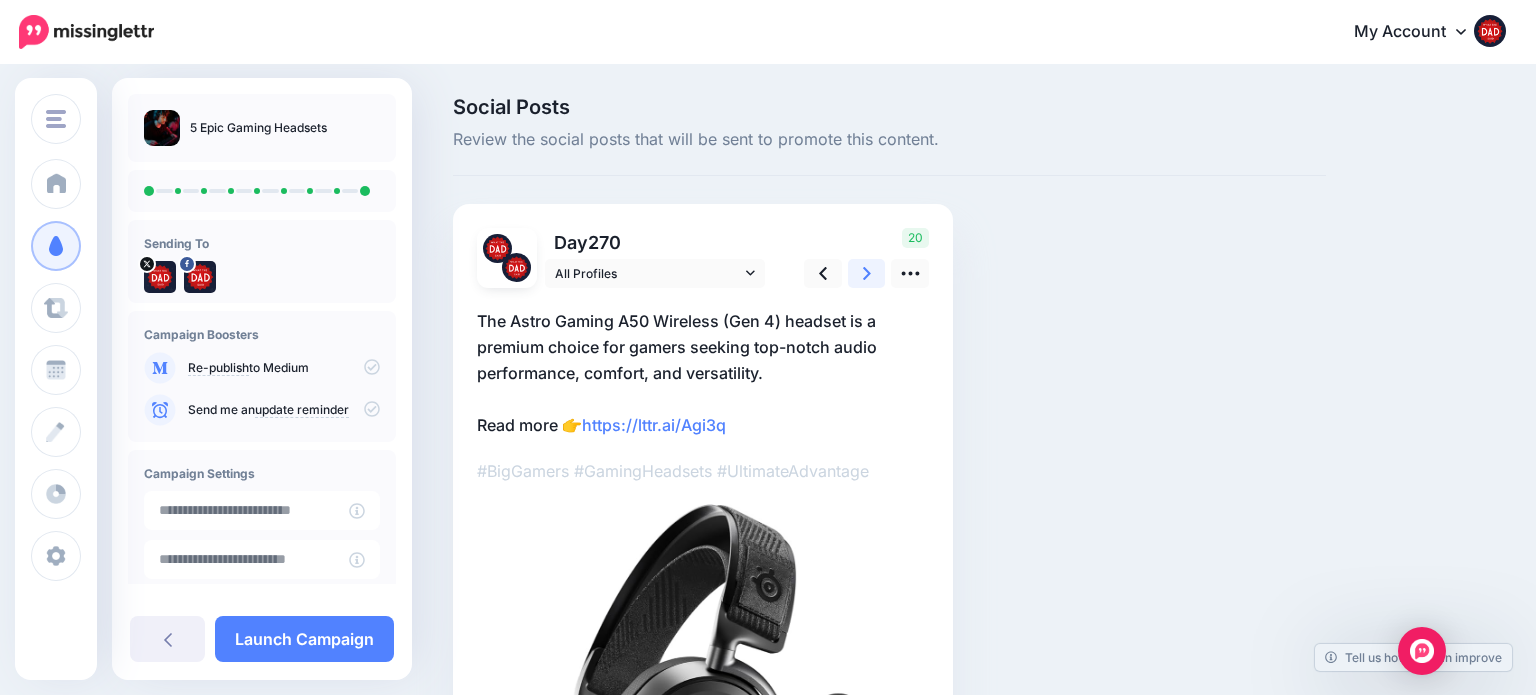 click 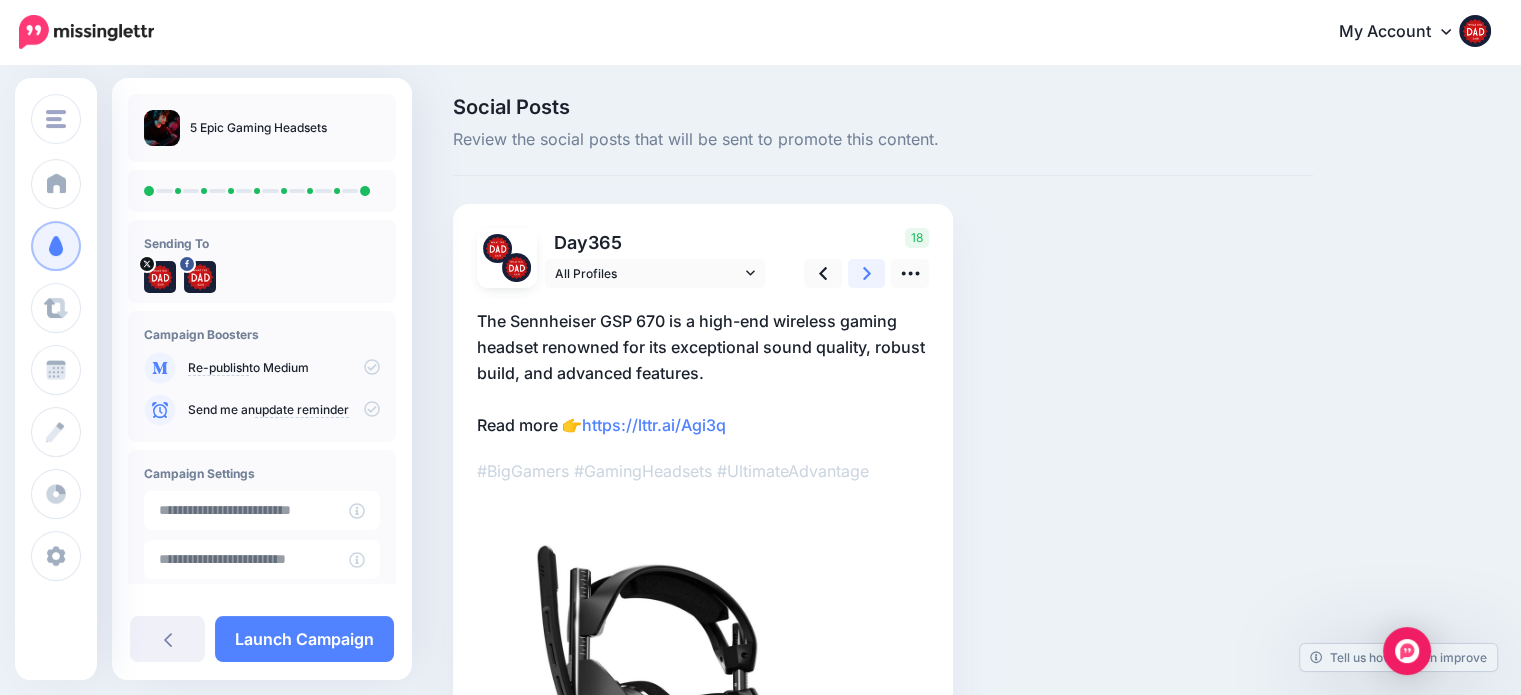 click 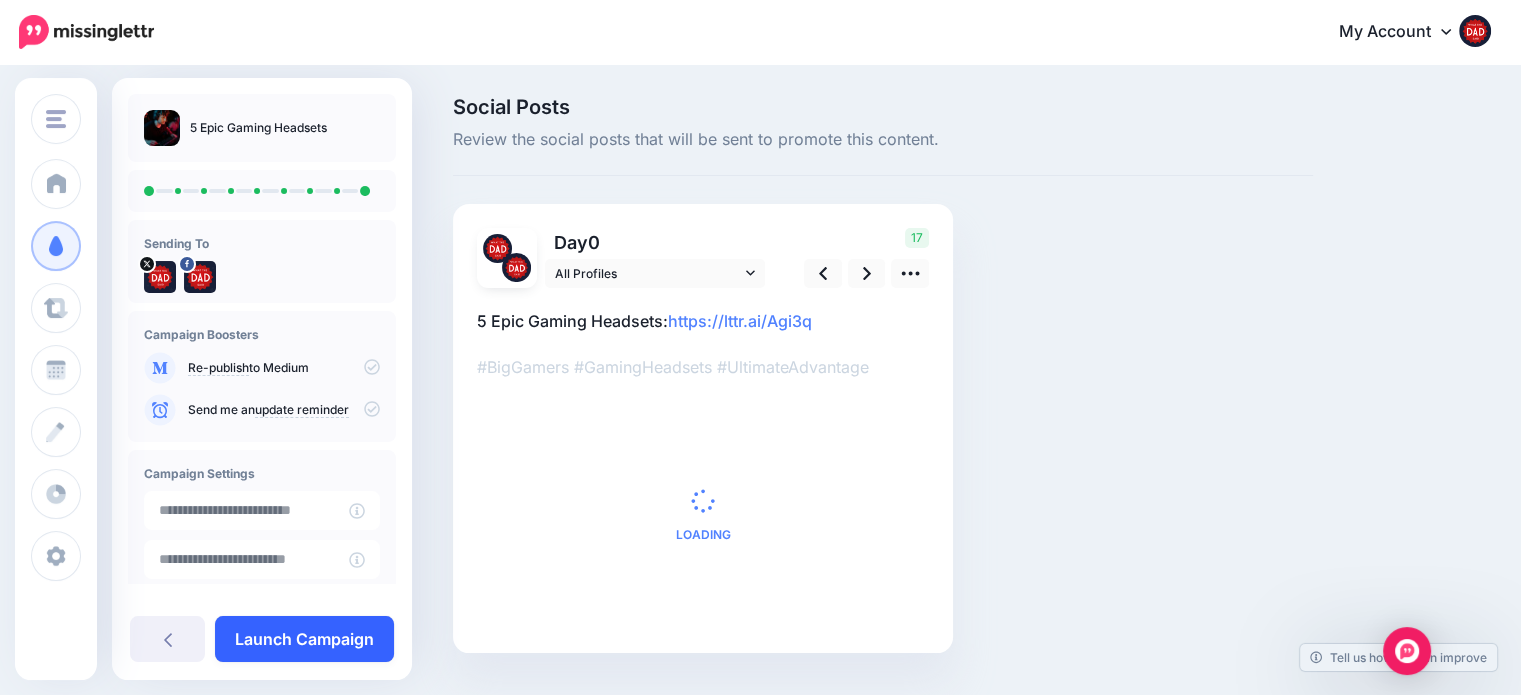 click on "Launch Campaign" 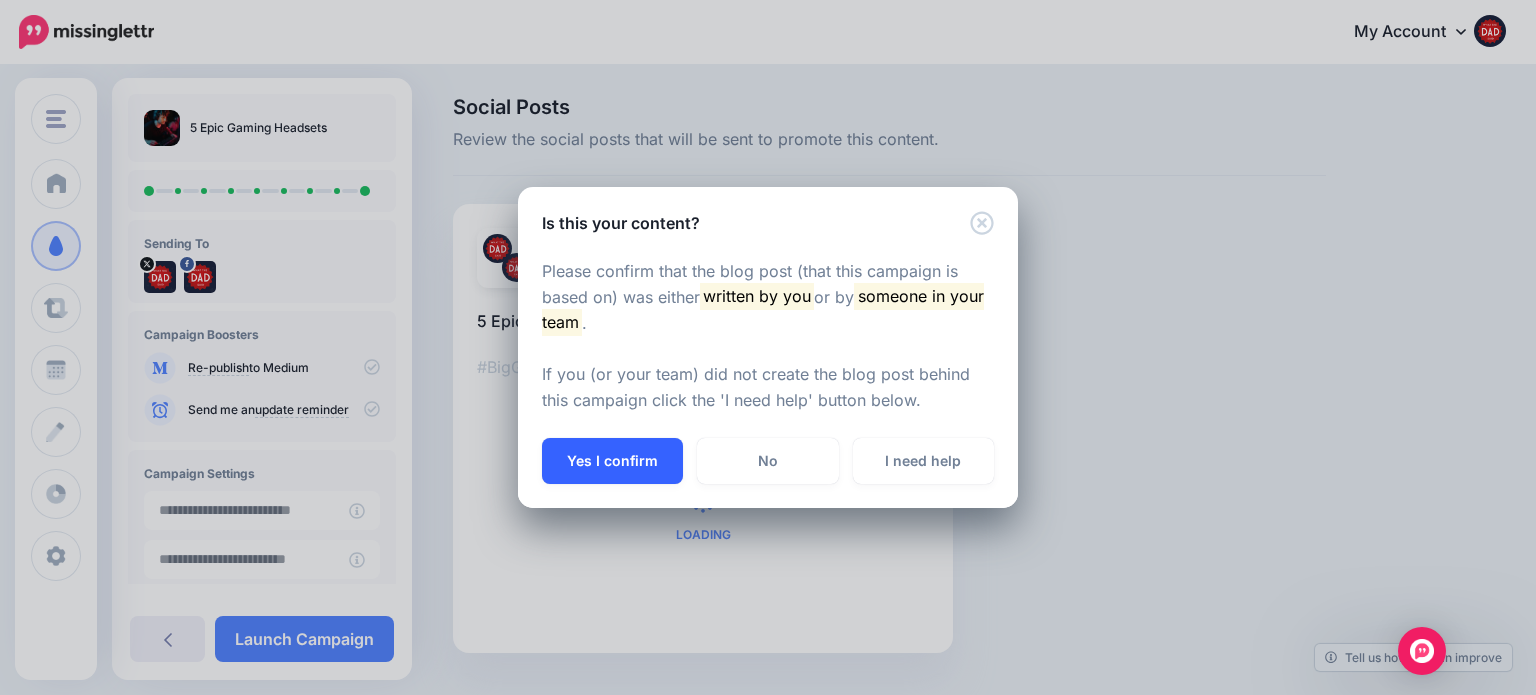 click on "Yes I confirm" 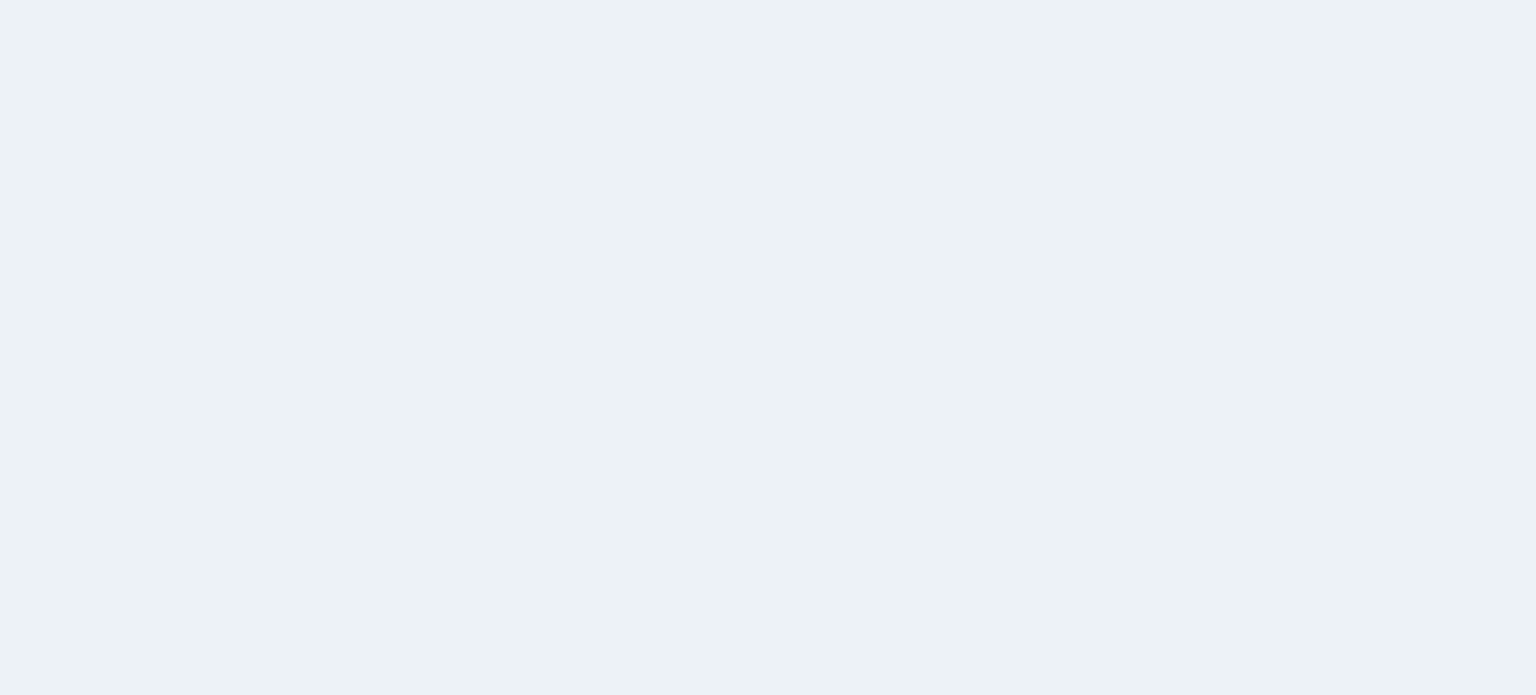 scroll, scrollTop: 0, scrollLeft: 0, axis: both 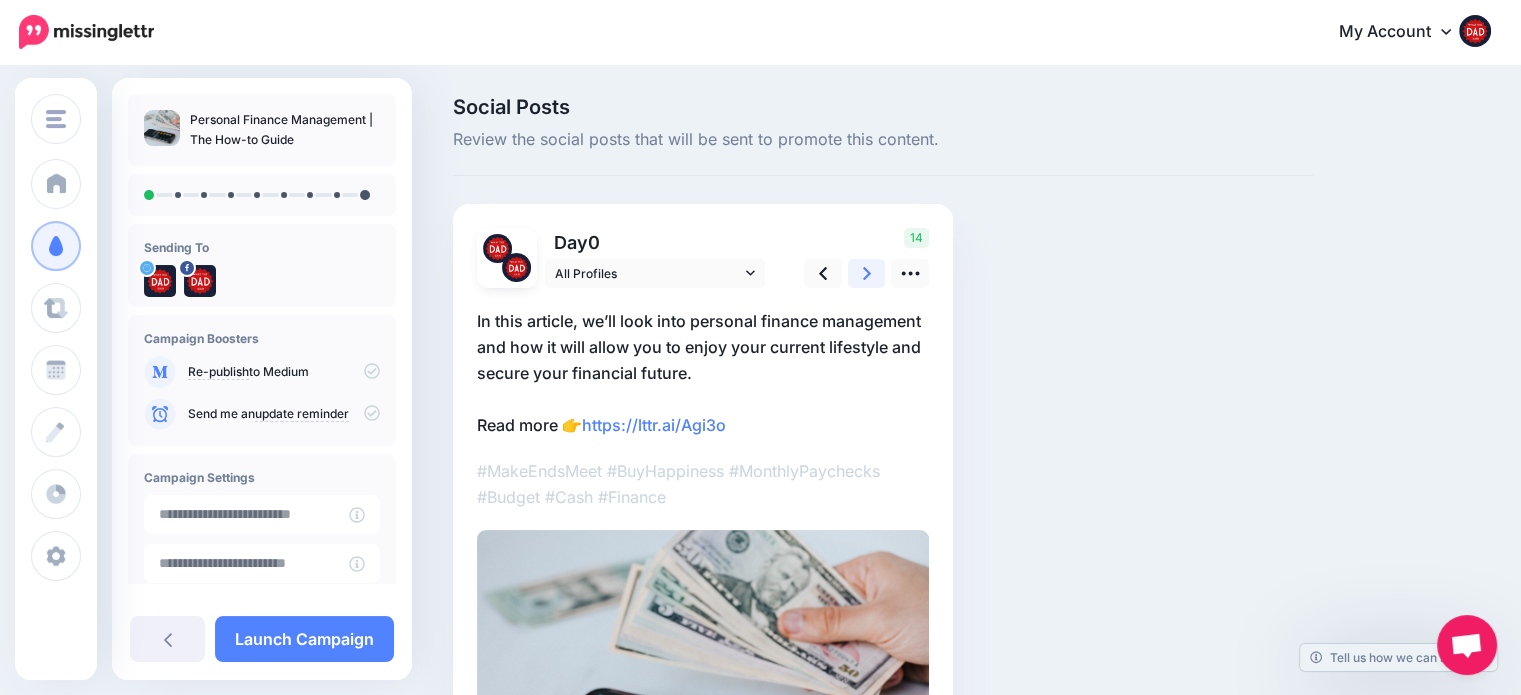 click at bounding box center [867, 273] 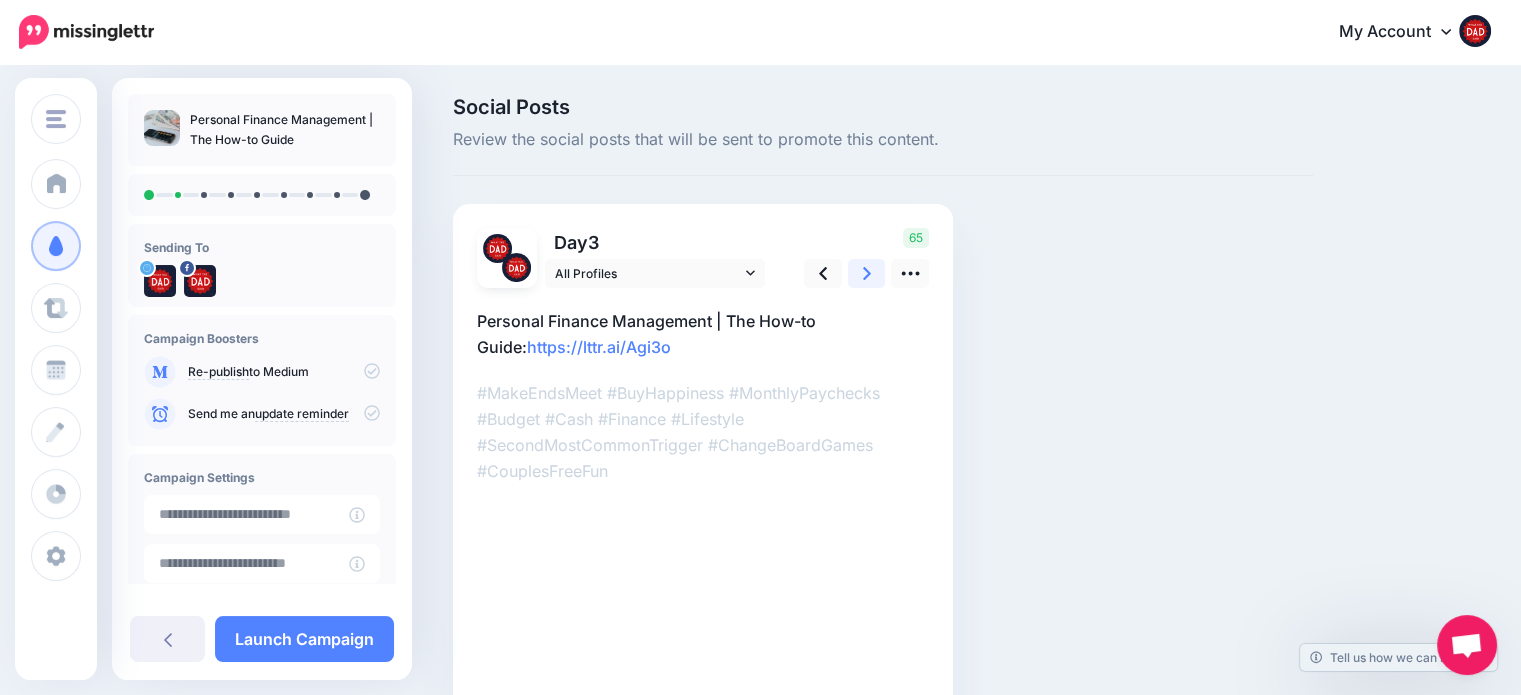 click at bounding box center [867, 273] 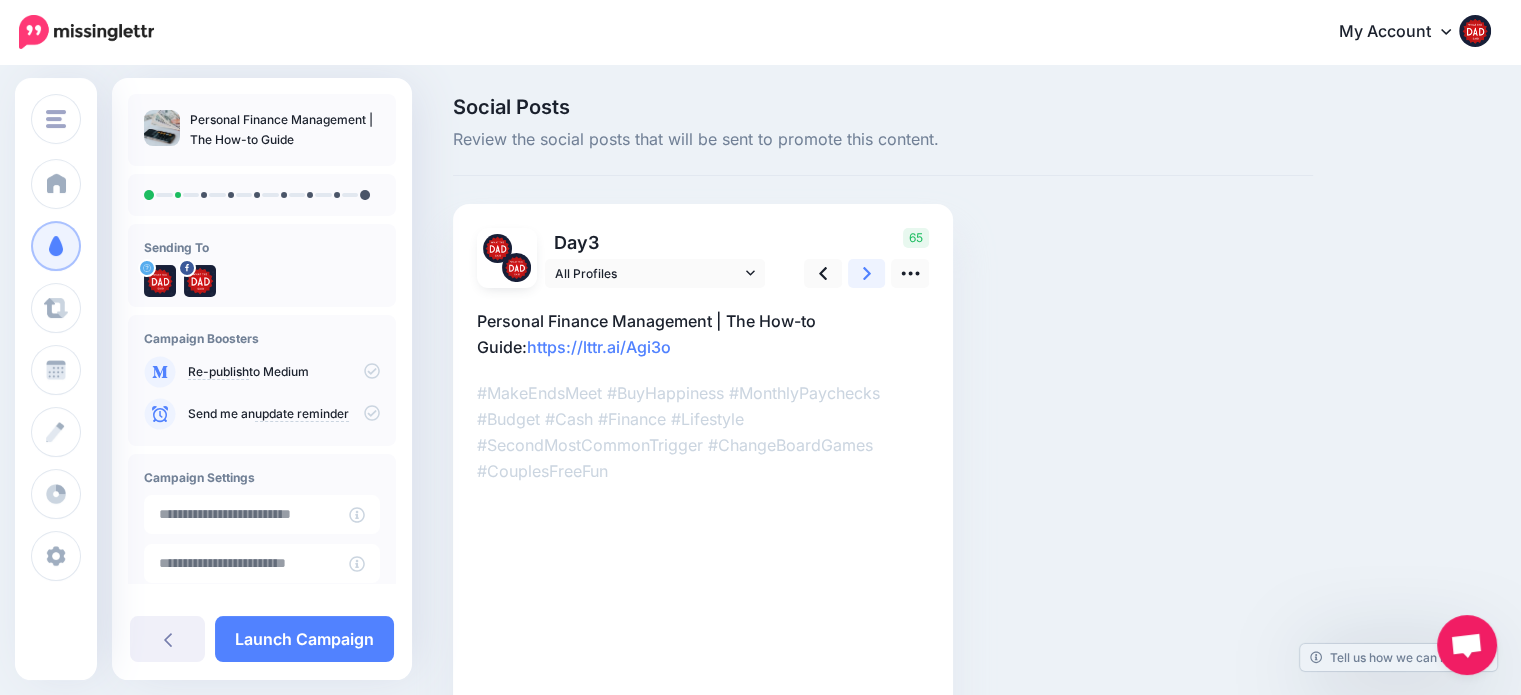 click at bounding box center (867, 273) 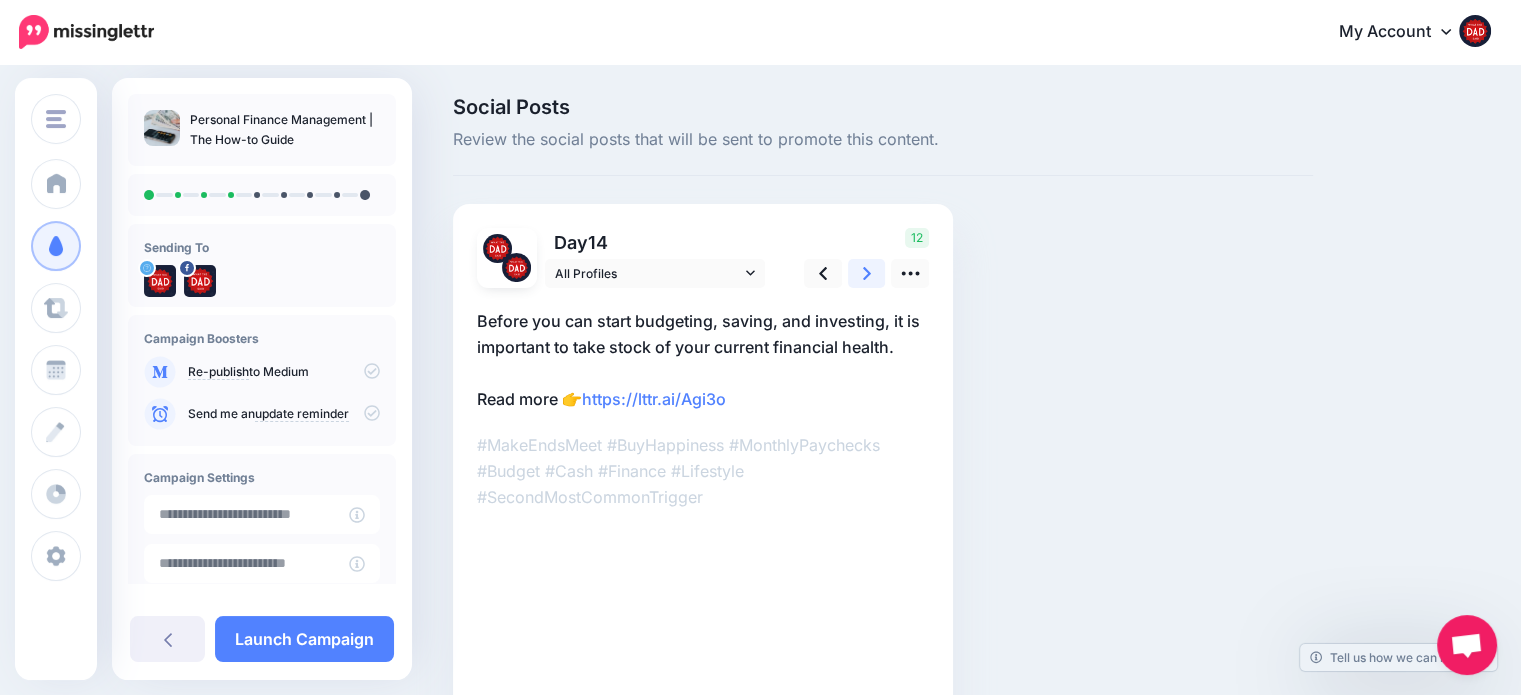 click at bounding box center [867, 273] 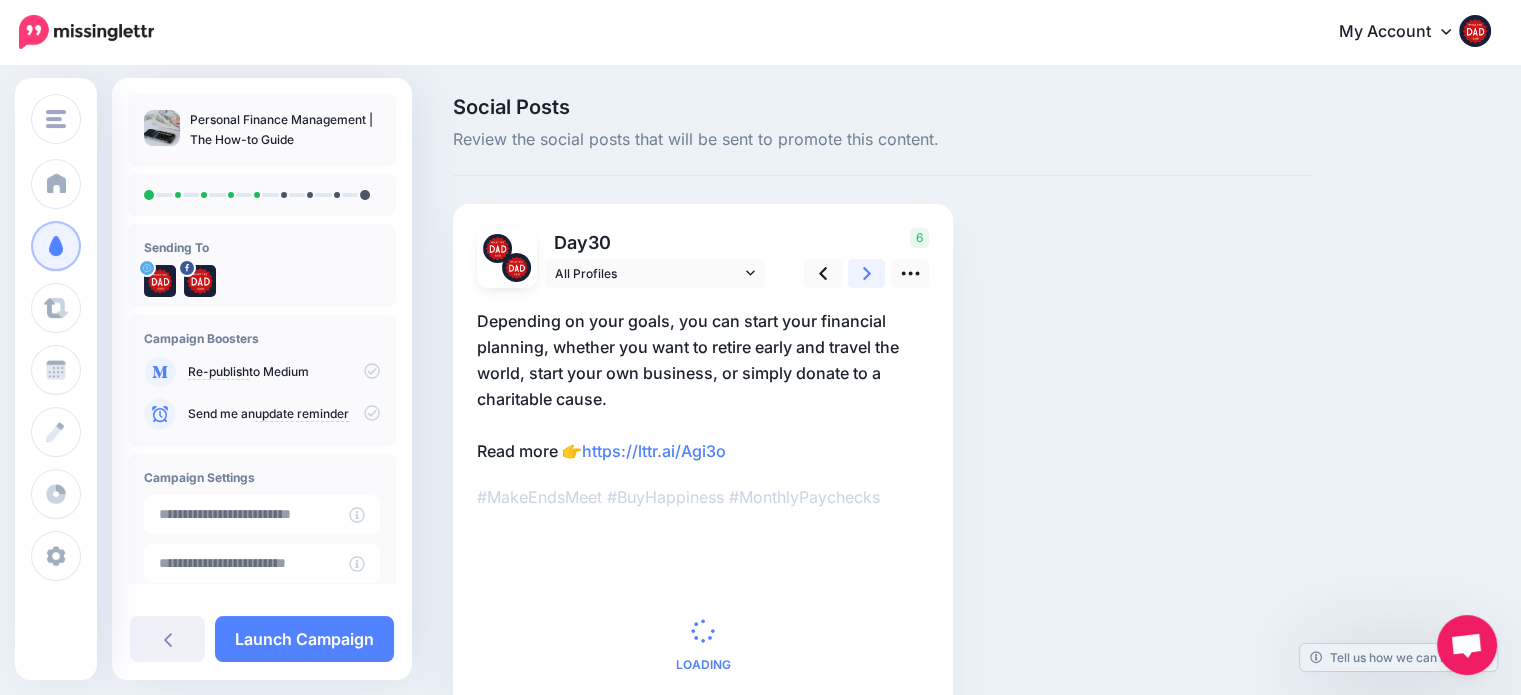 click at bounding box center (867, 273) 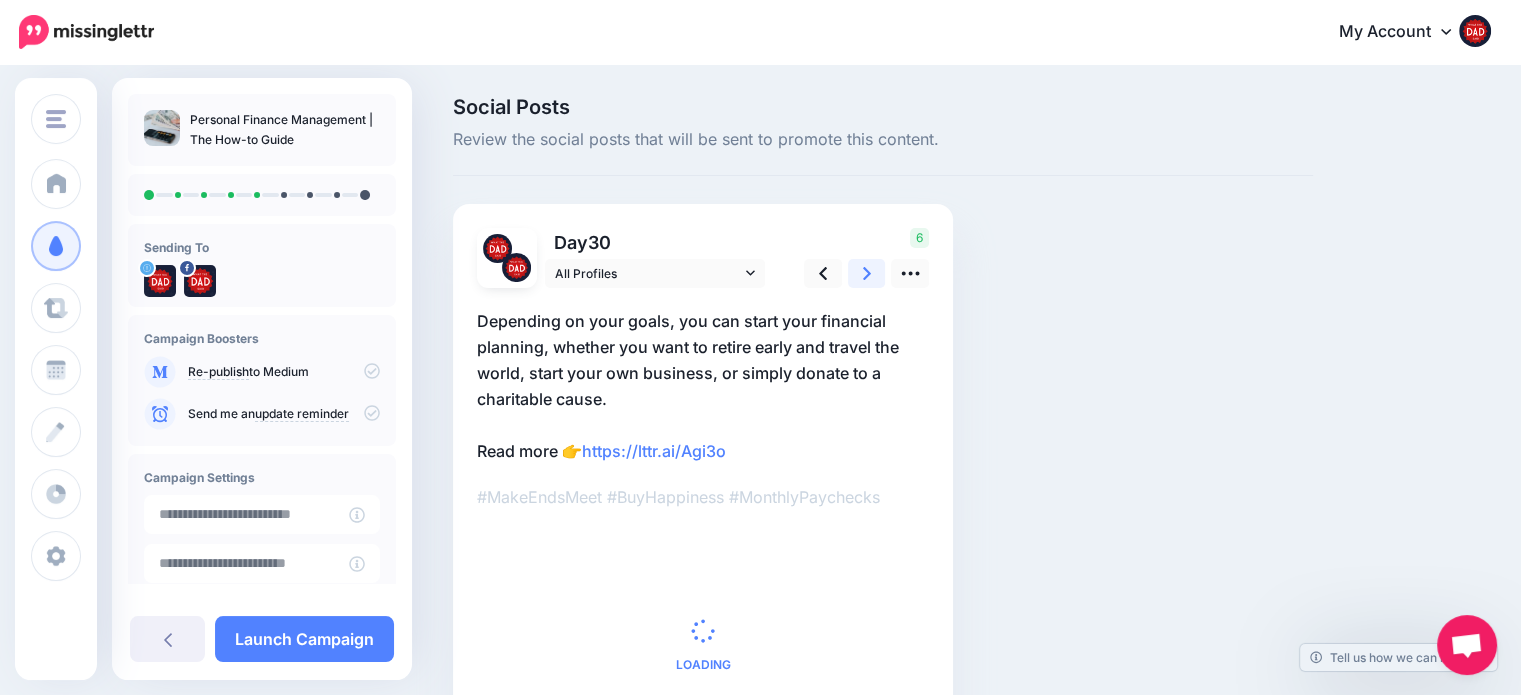 click at bounding box center [867, 273] 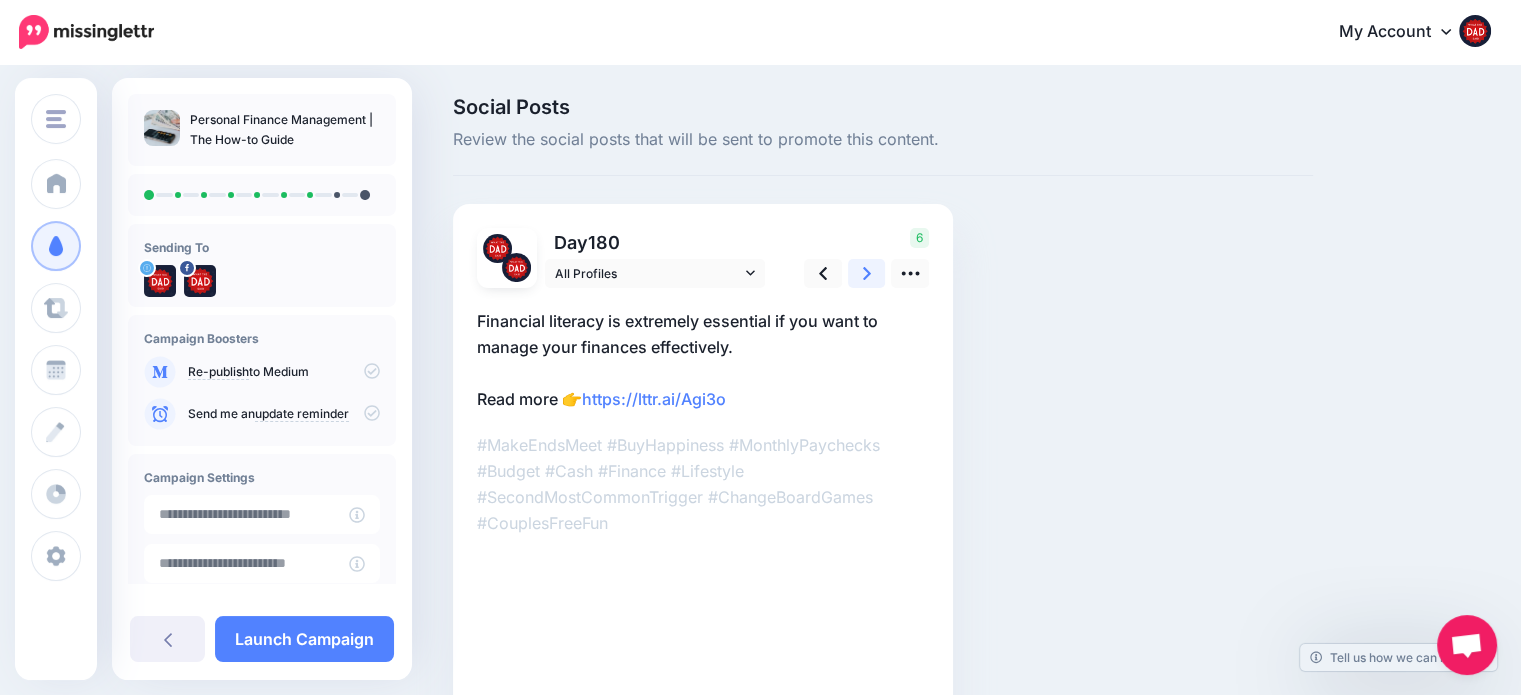 click at bounding box center (867, 273) 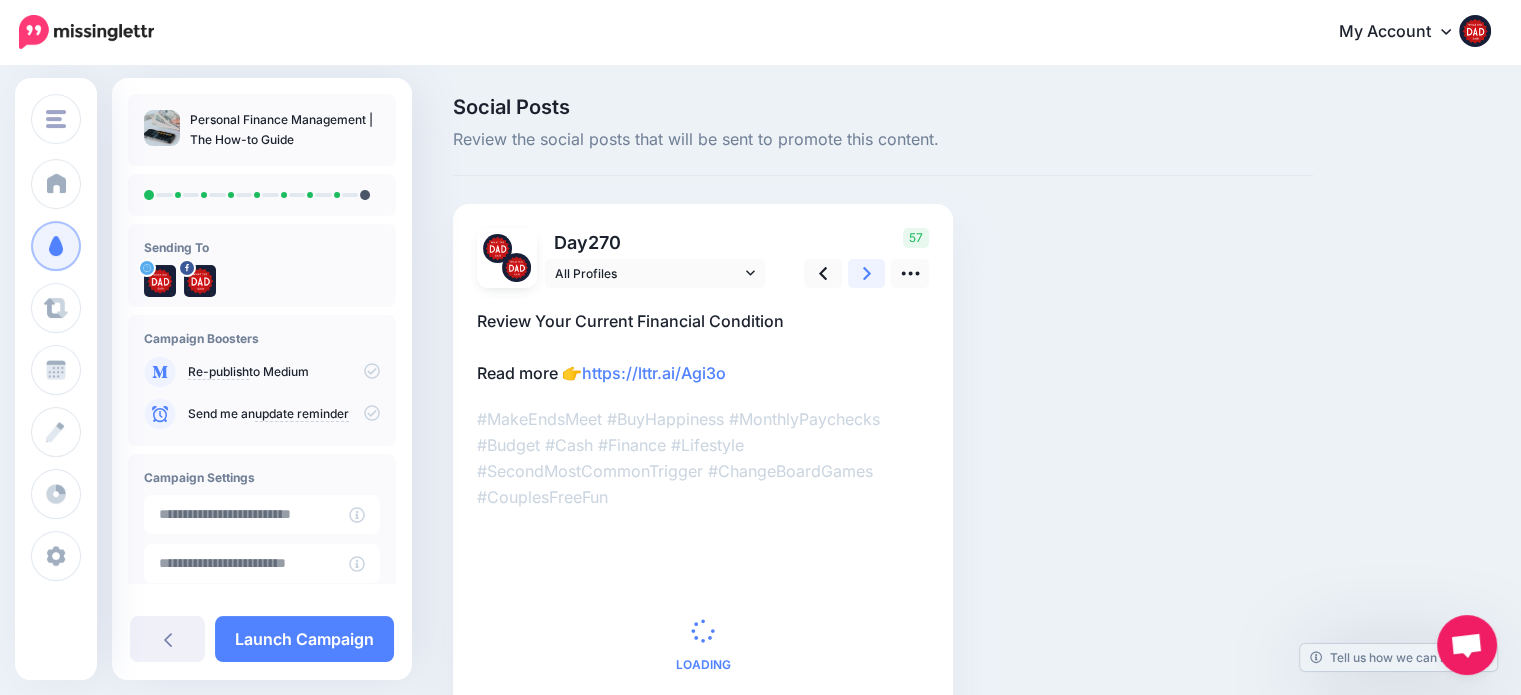 click at bounding box center [867, 273] 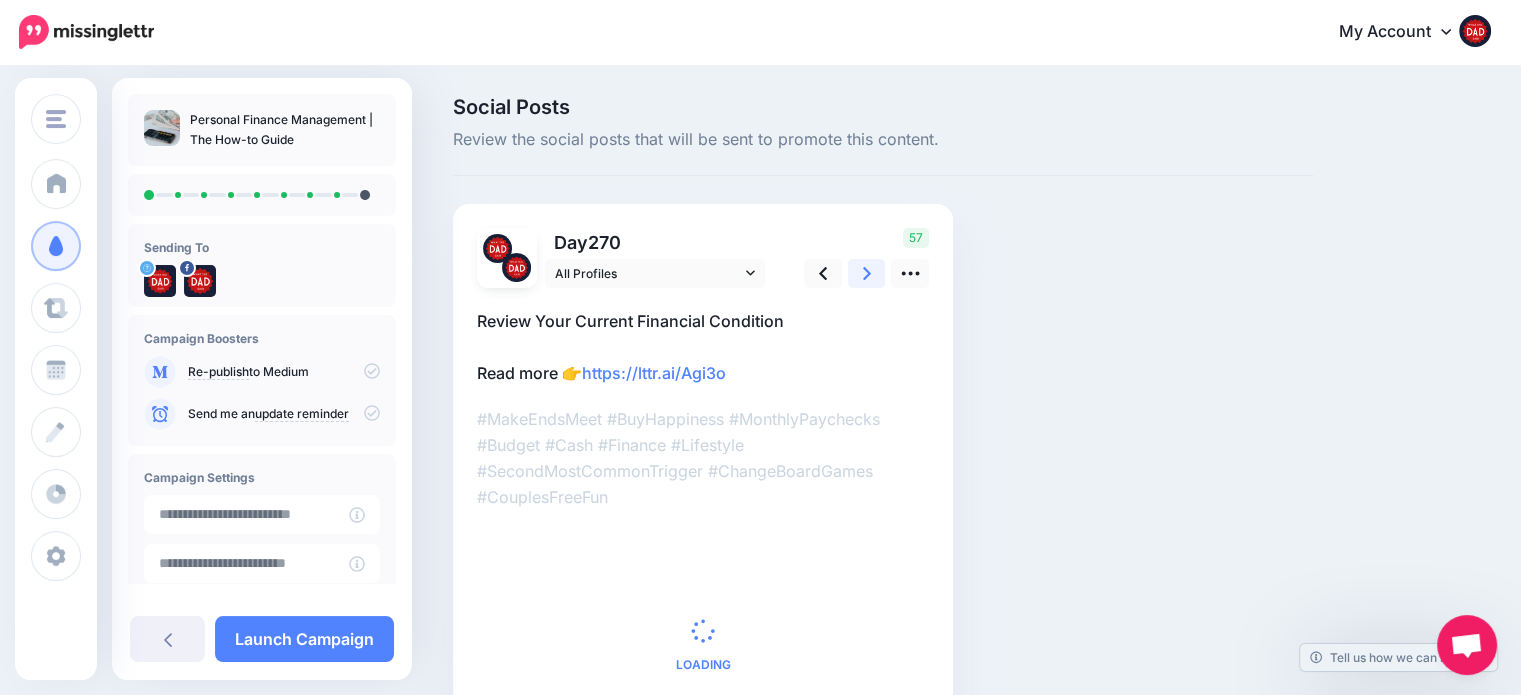 click at bounding box center [867, 273] 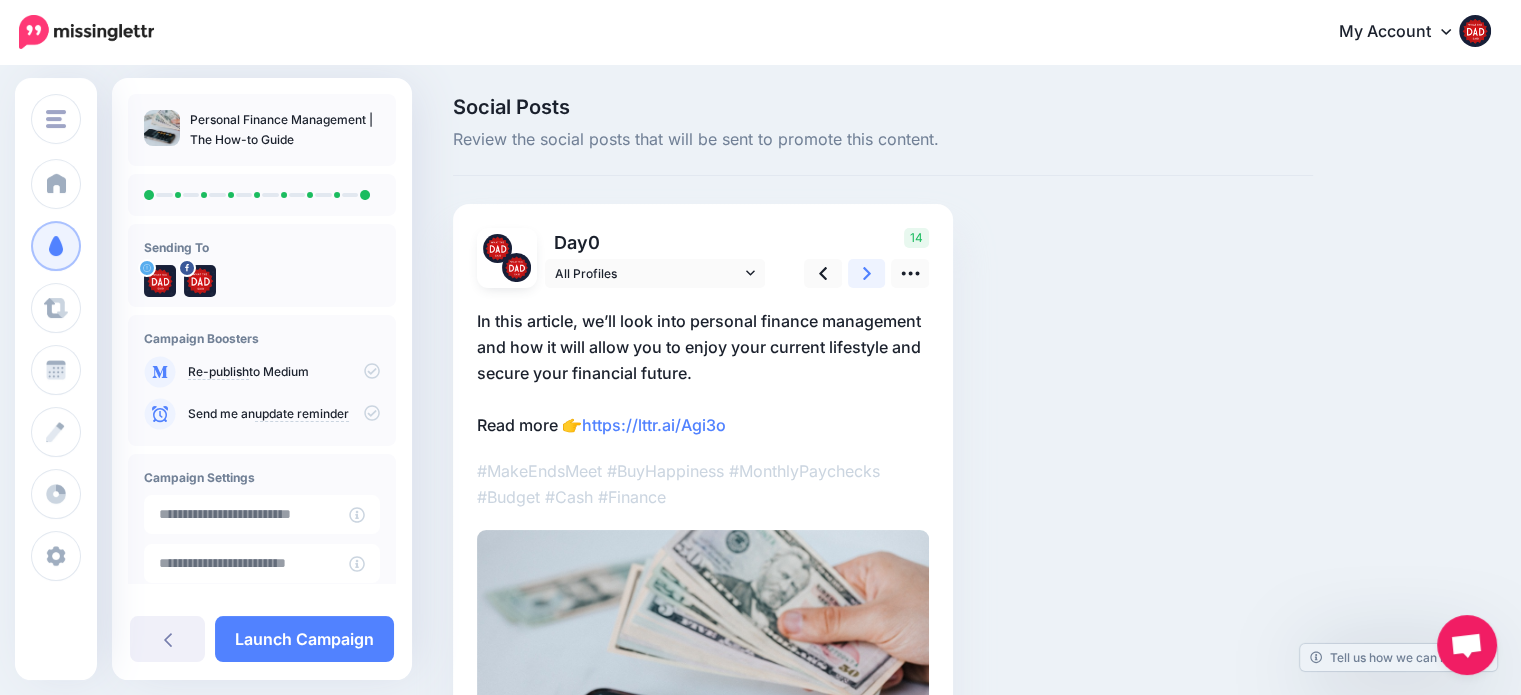 click at bounding box center (867, 273) 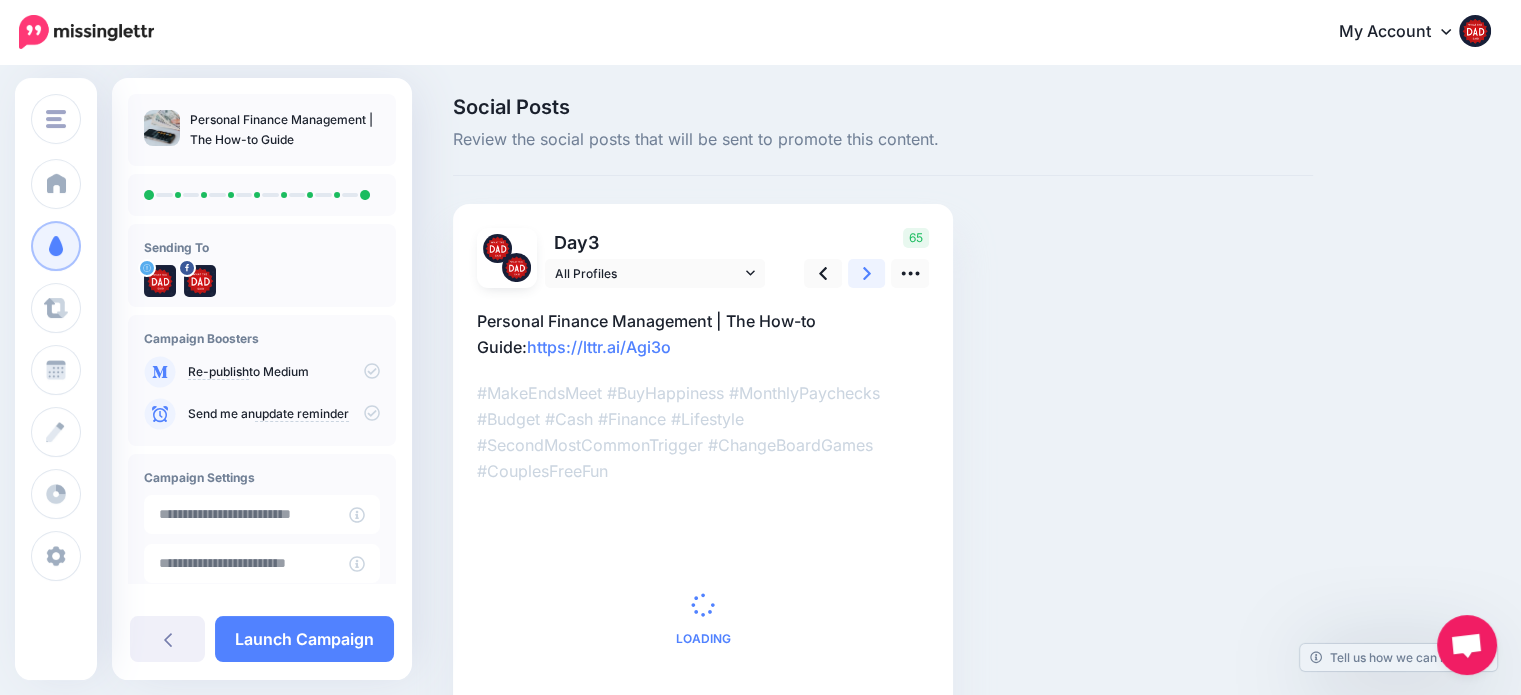 click at bounding box center (867, 273) 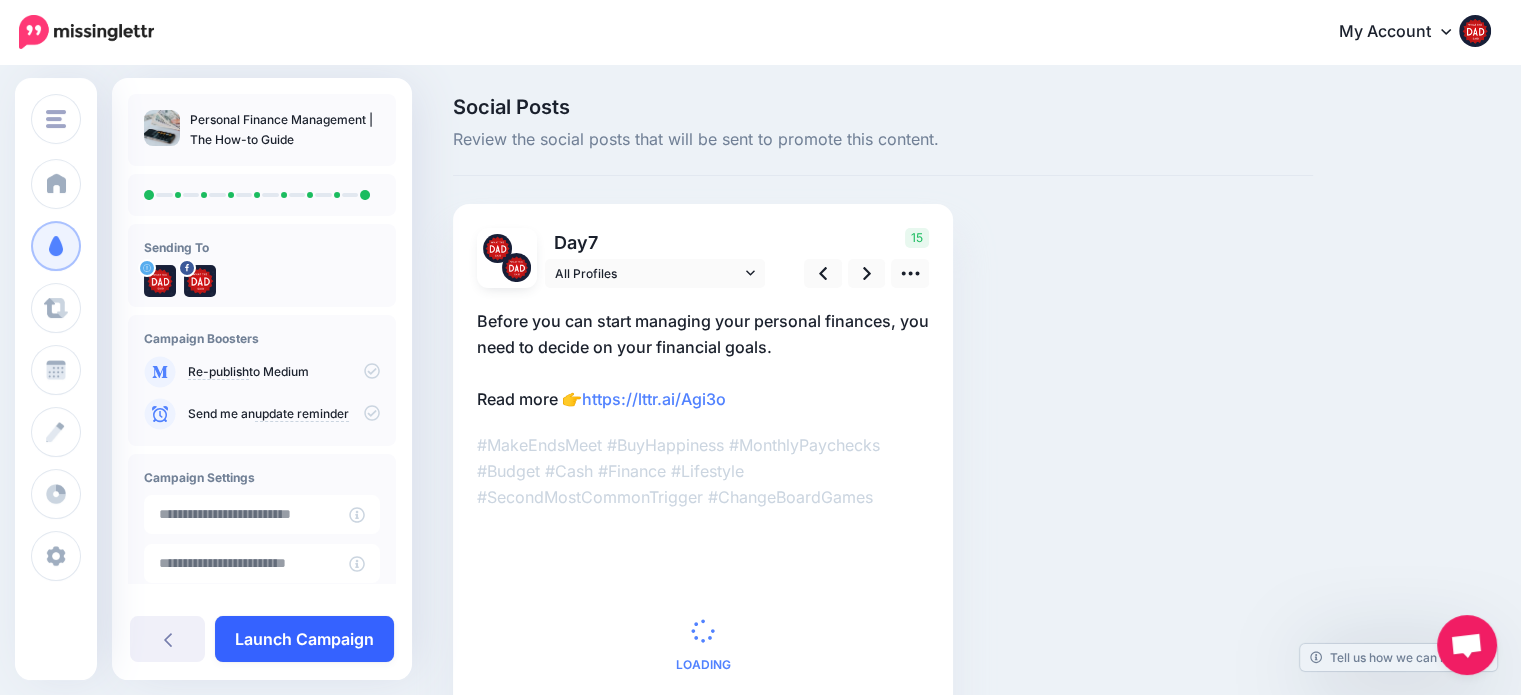 click on "Launch Campaign" at bounding box center [304, 639] 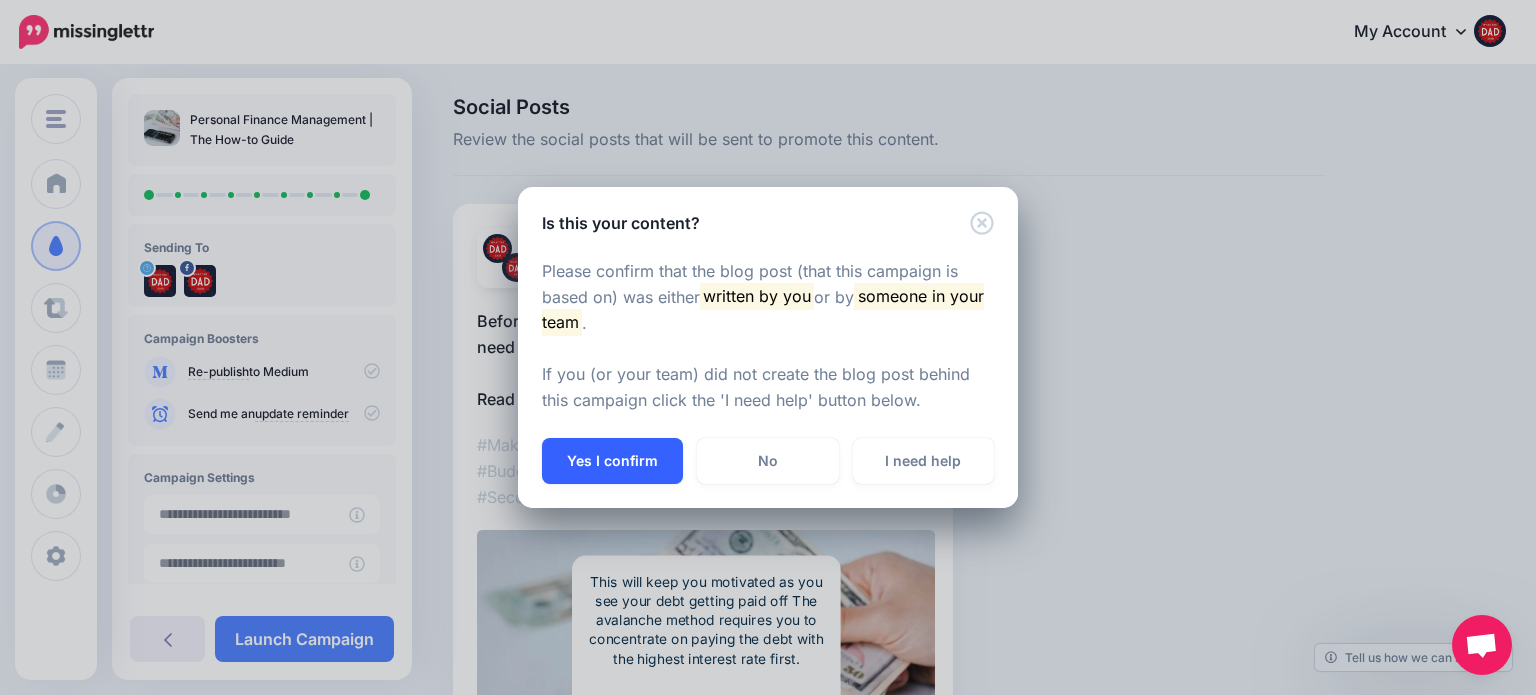 click on "Yes I confirm" at bounding box center [612, 461] 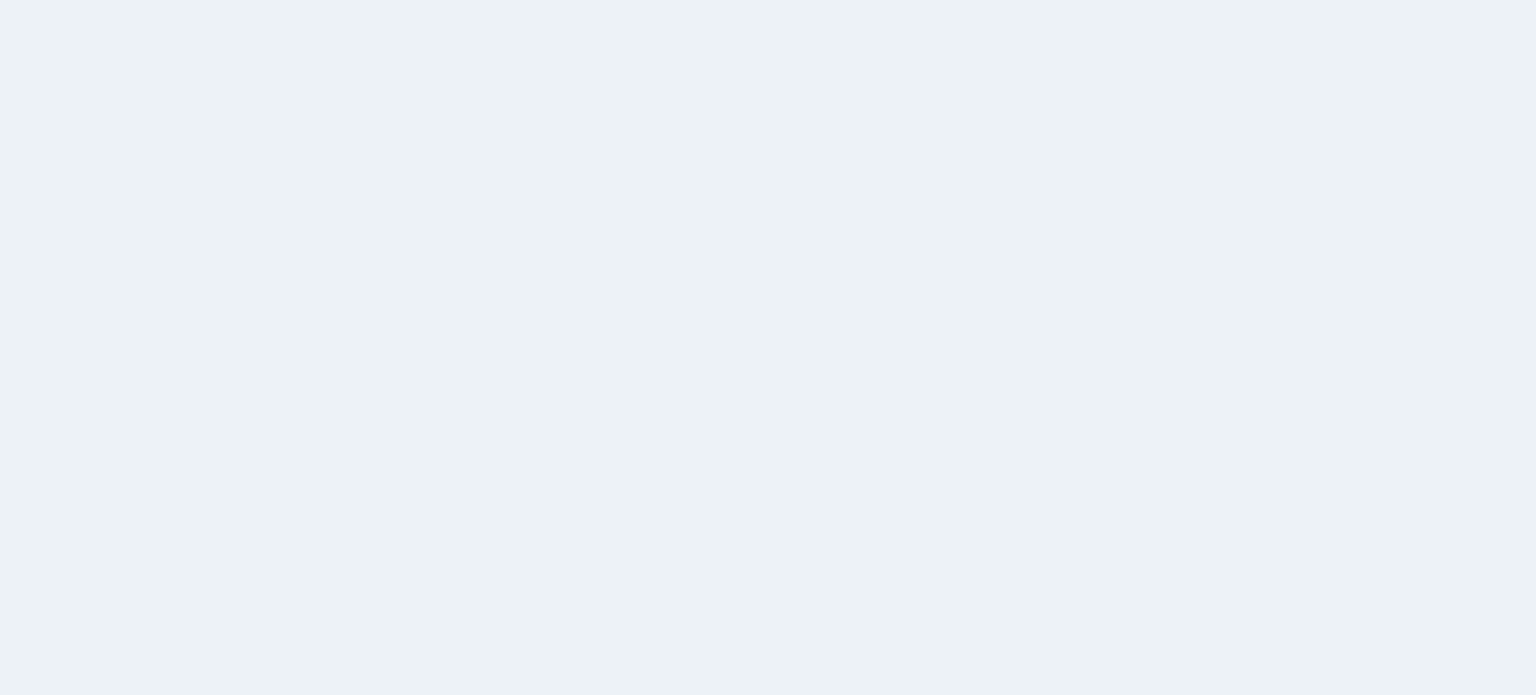 scroll, scrollTop: 0, scrollLeft: 0, axis: both 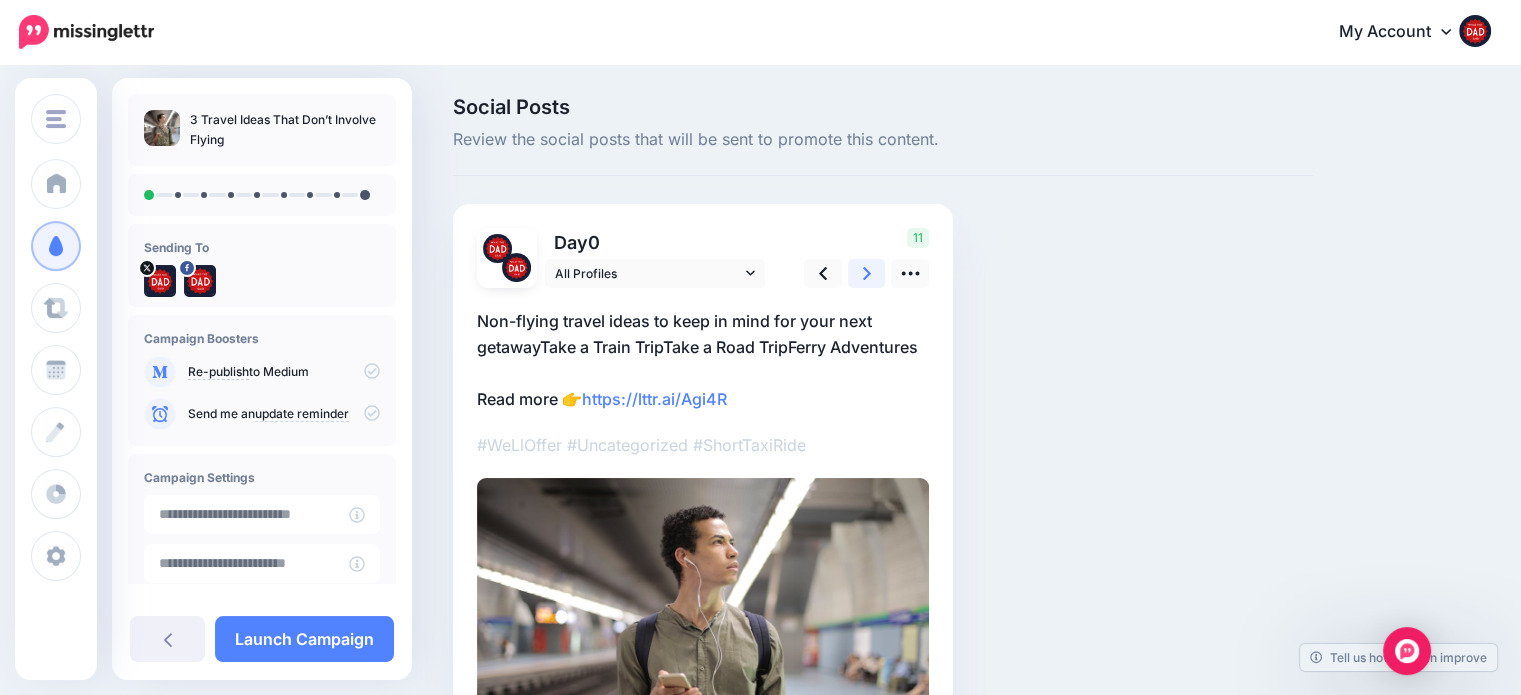 click at bounding box center (867, 273) 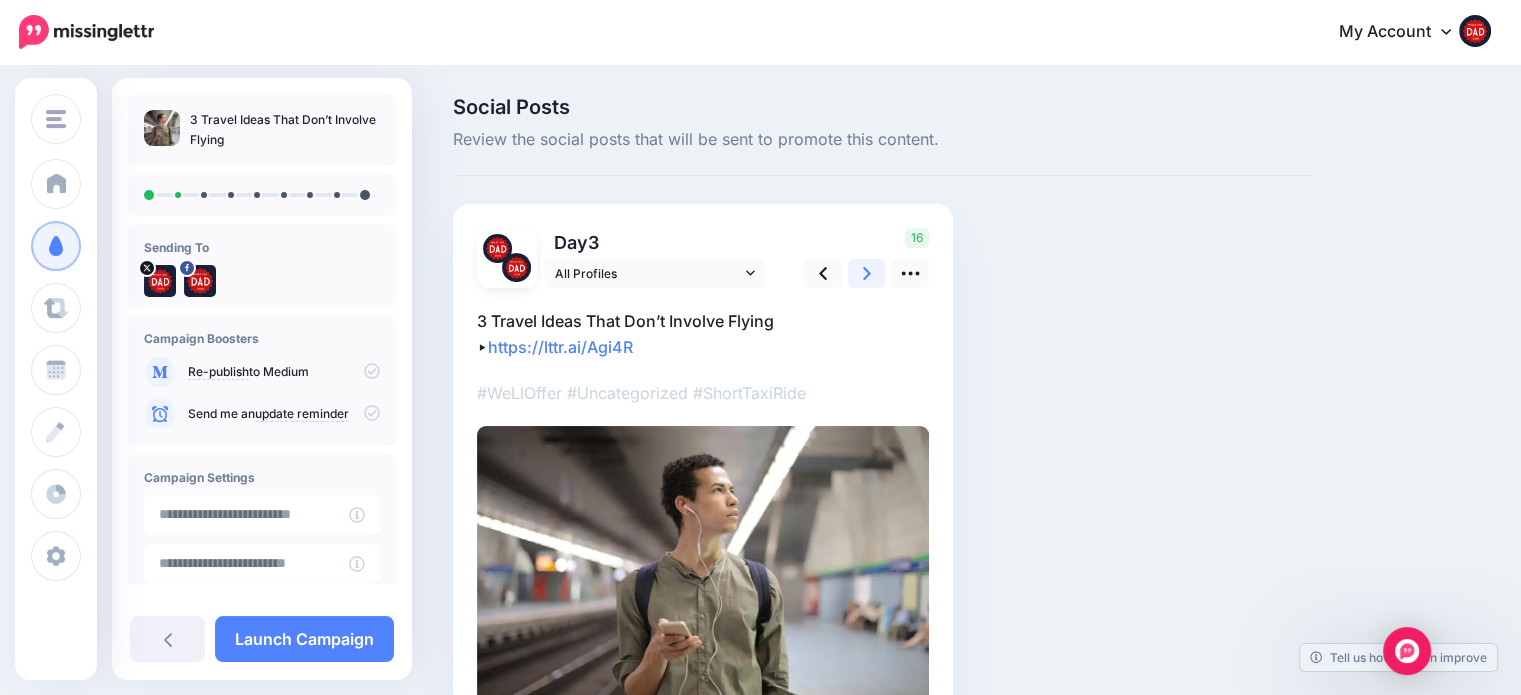 click at bounding box center [867, 273] 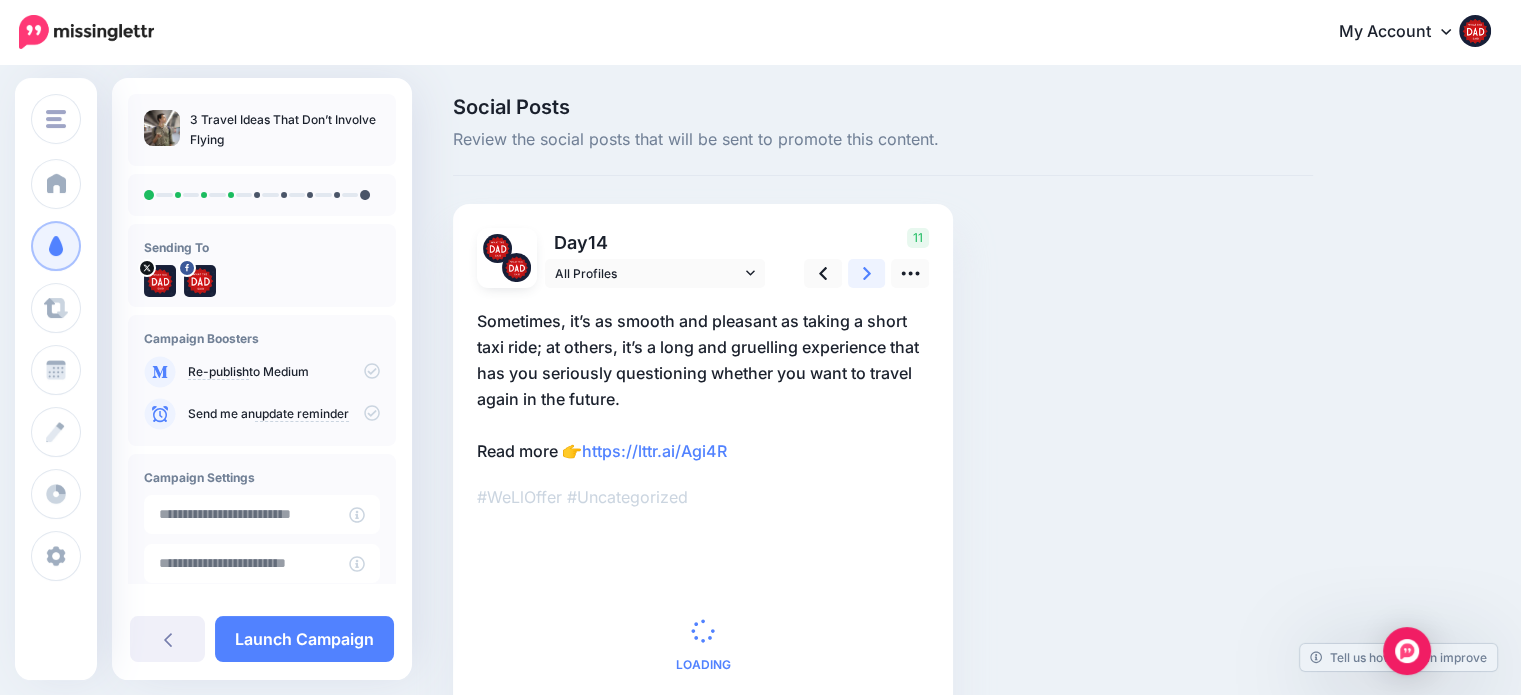 click at bounding box center [867, 273] 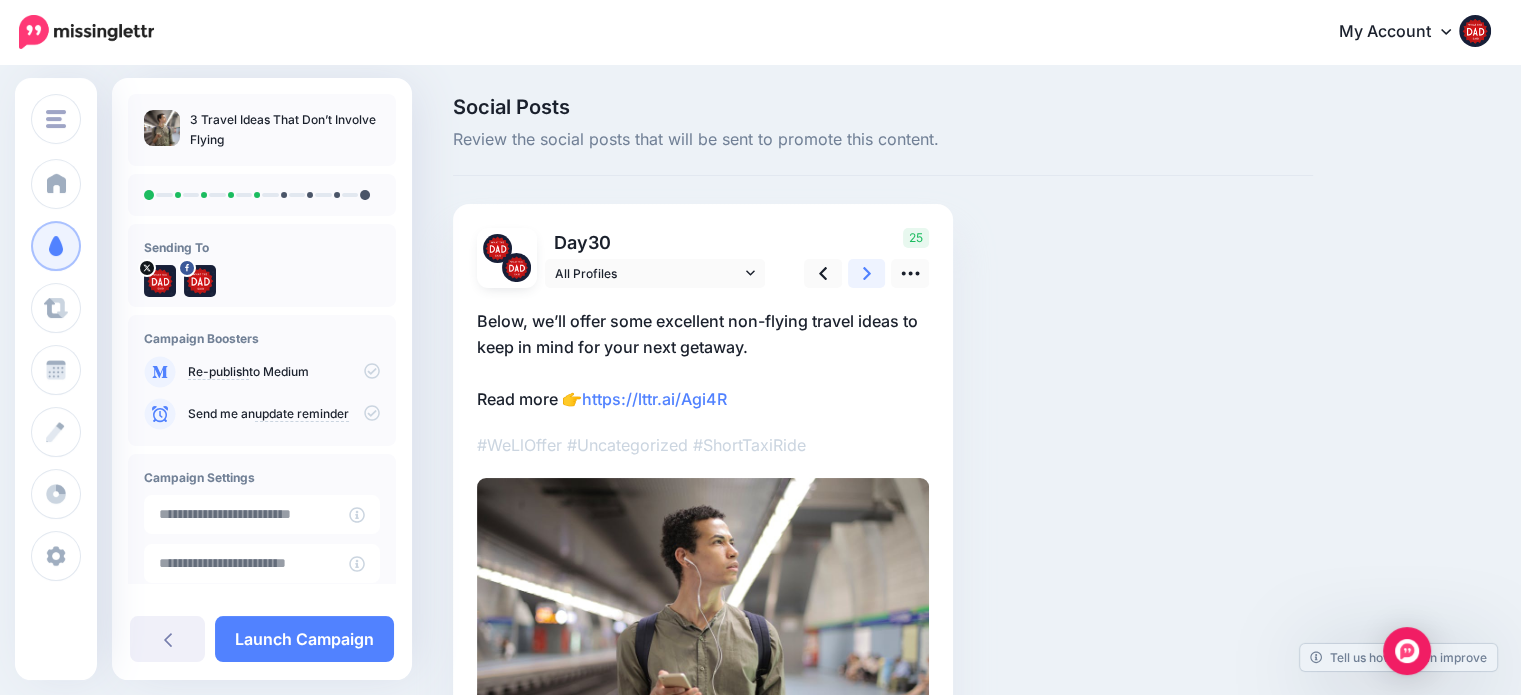 click at bounding box center [867, 273] 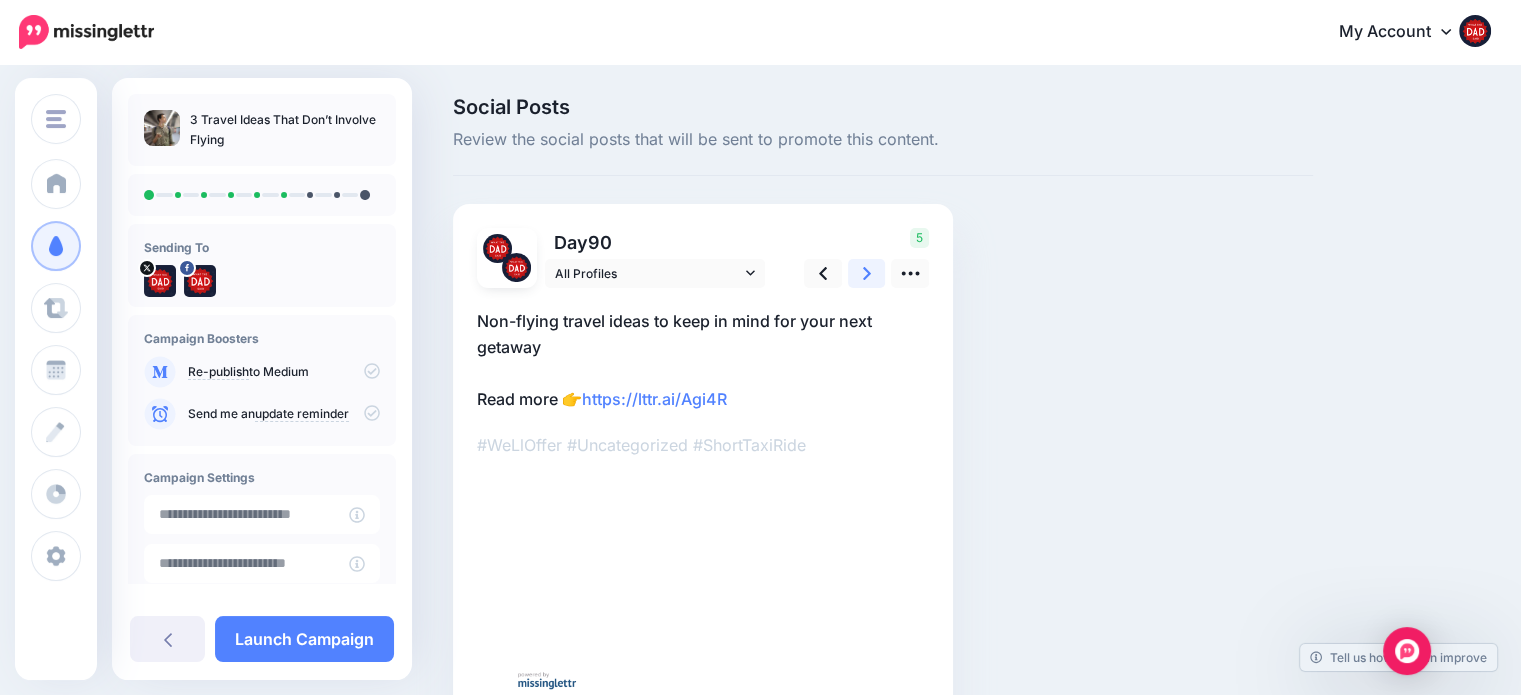 click at bounding box center (867, 273) 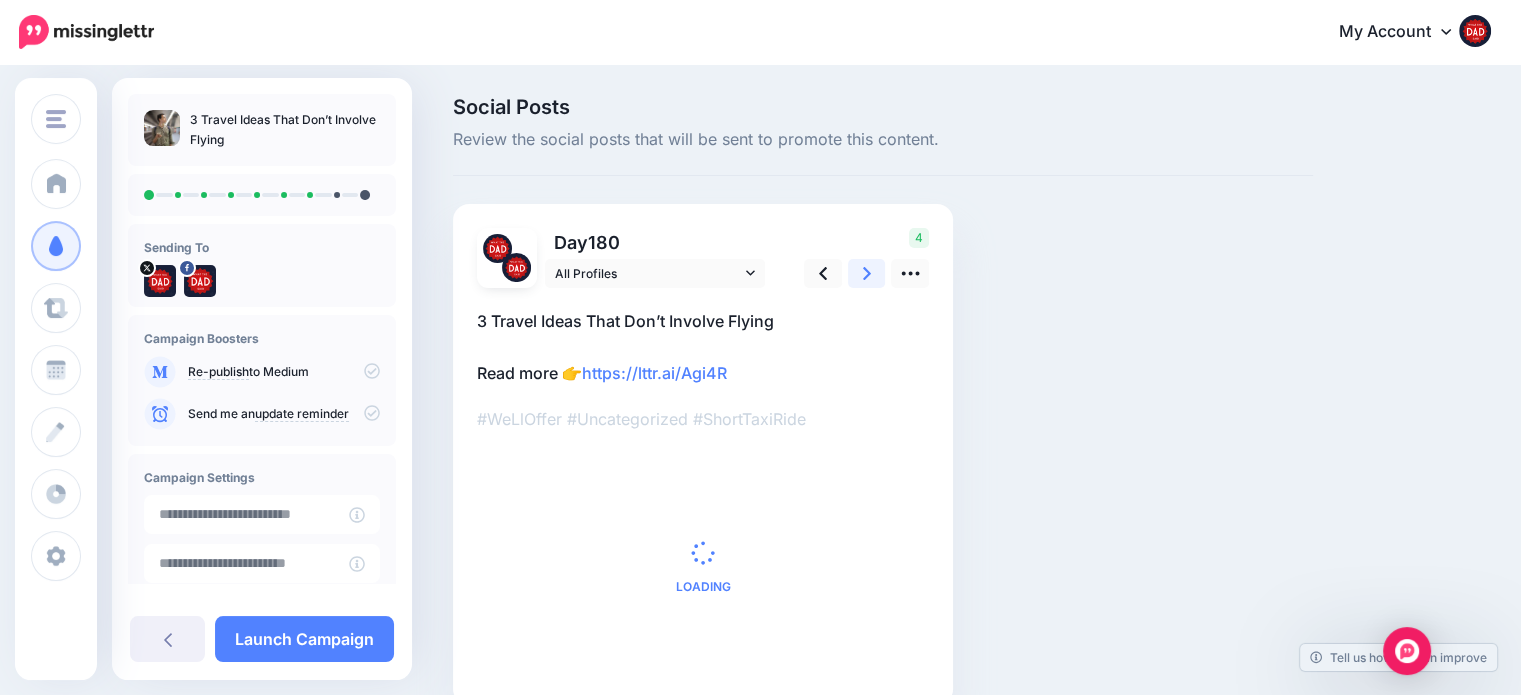 click at bounding box center [867, 273] 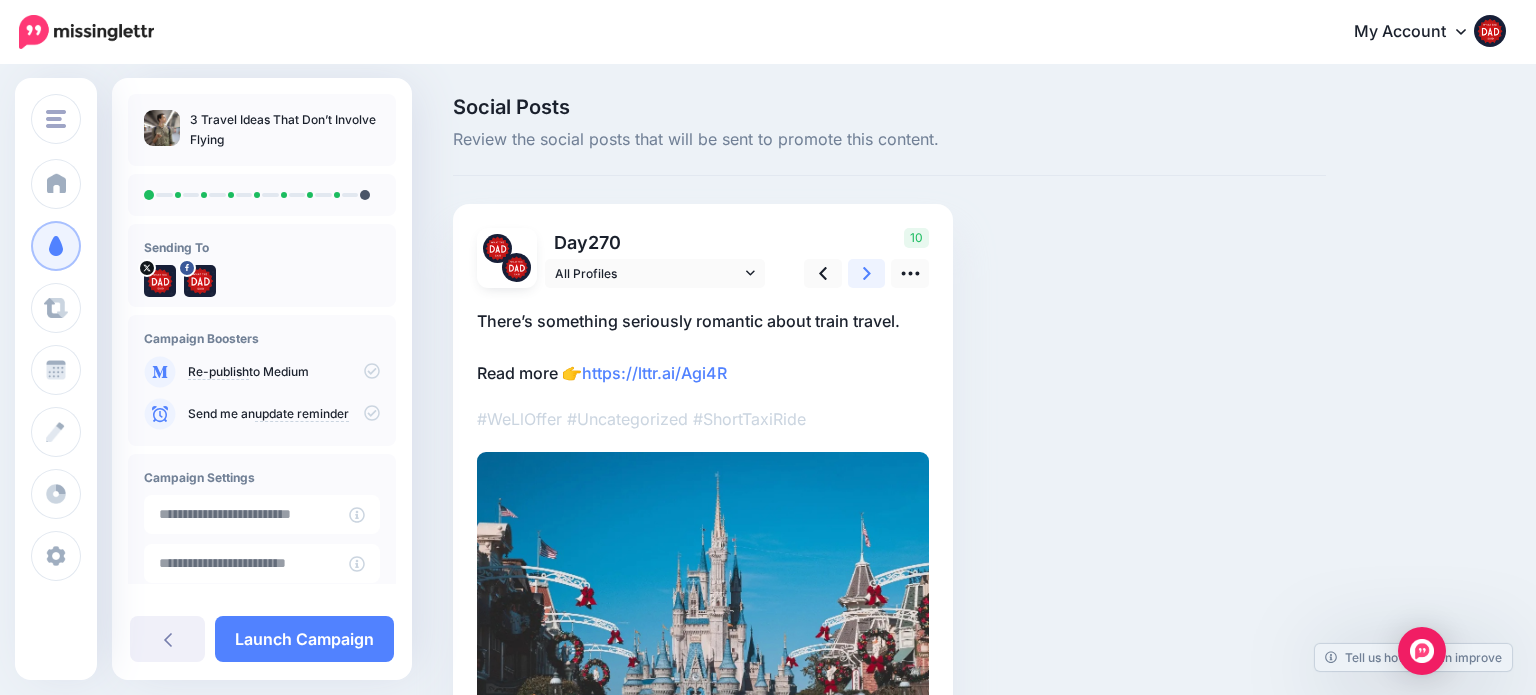 click at bounding box center [867, 273] 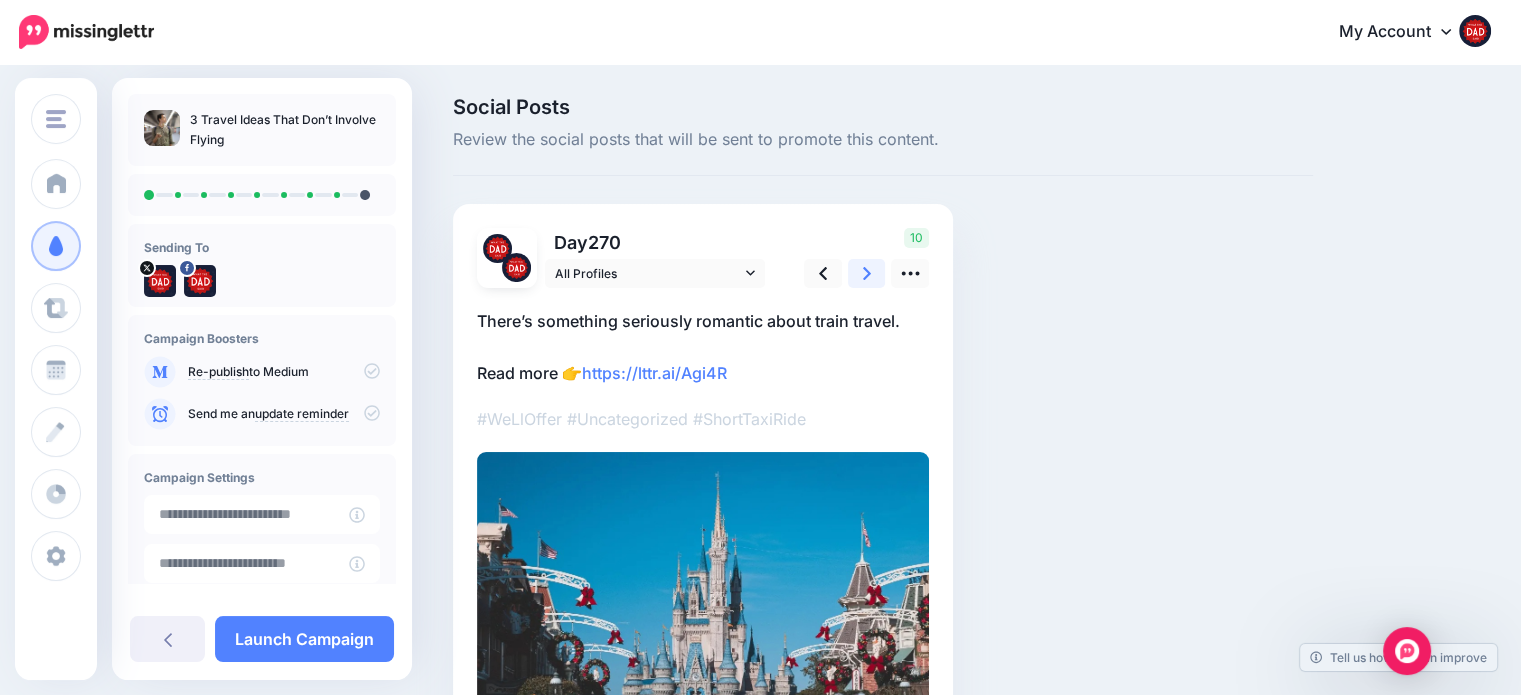 click at bounding box center [867, 273] 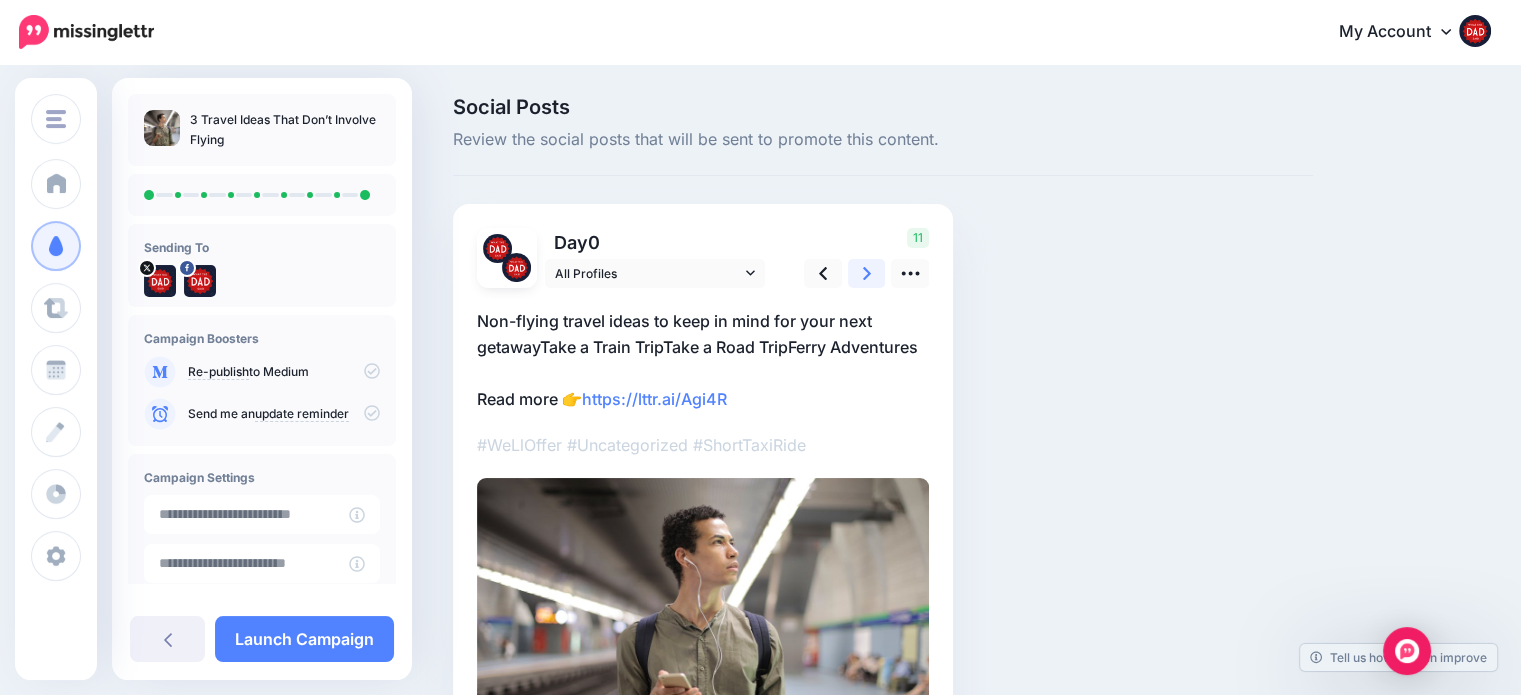 click at bounding box center (867, 273) 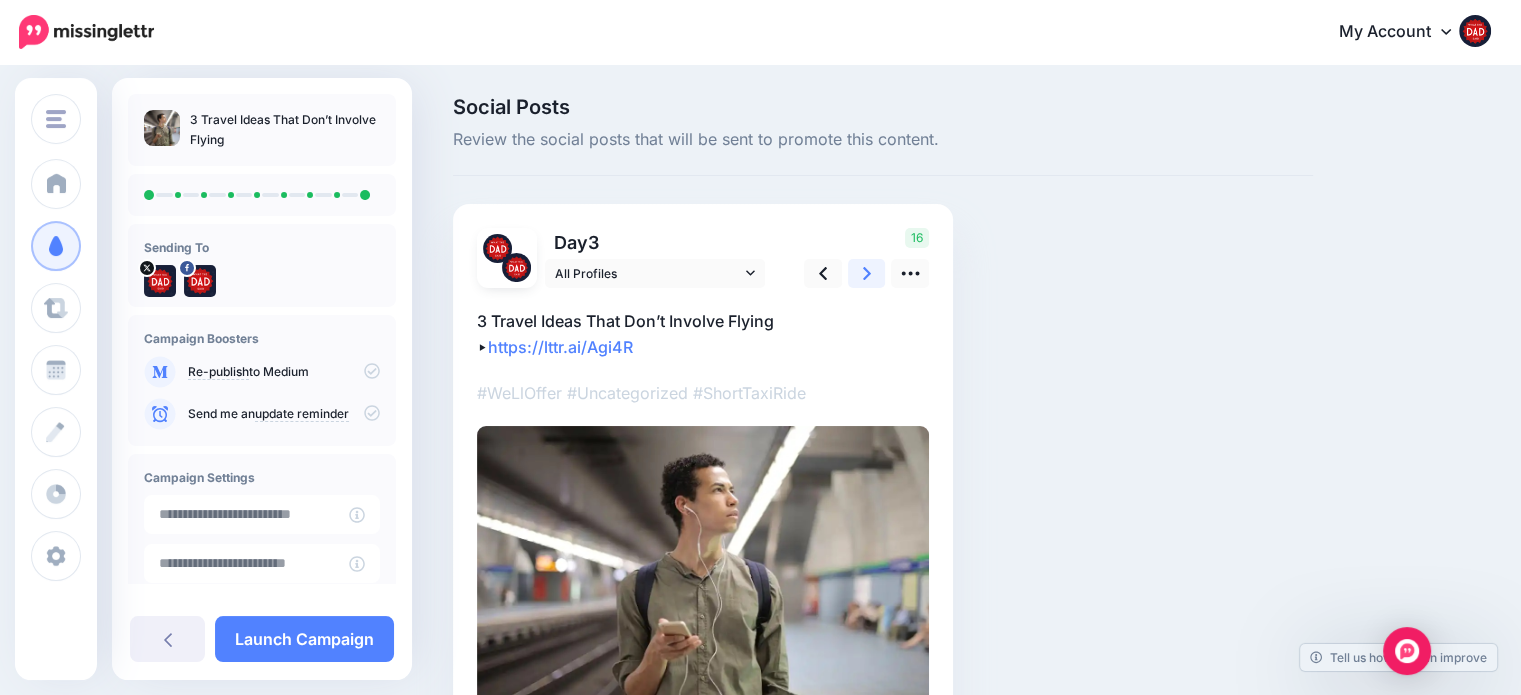 click at bounding box center (867, 273) 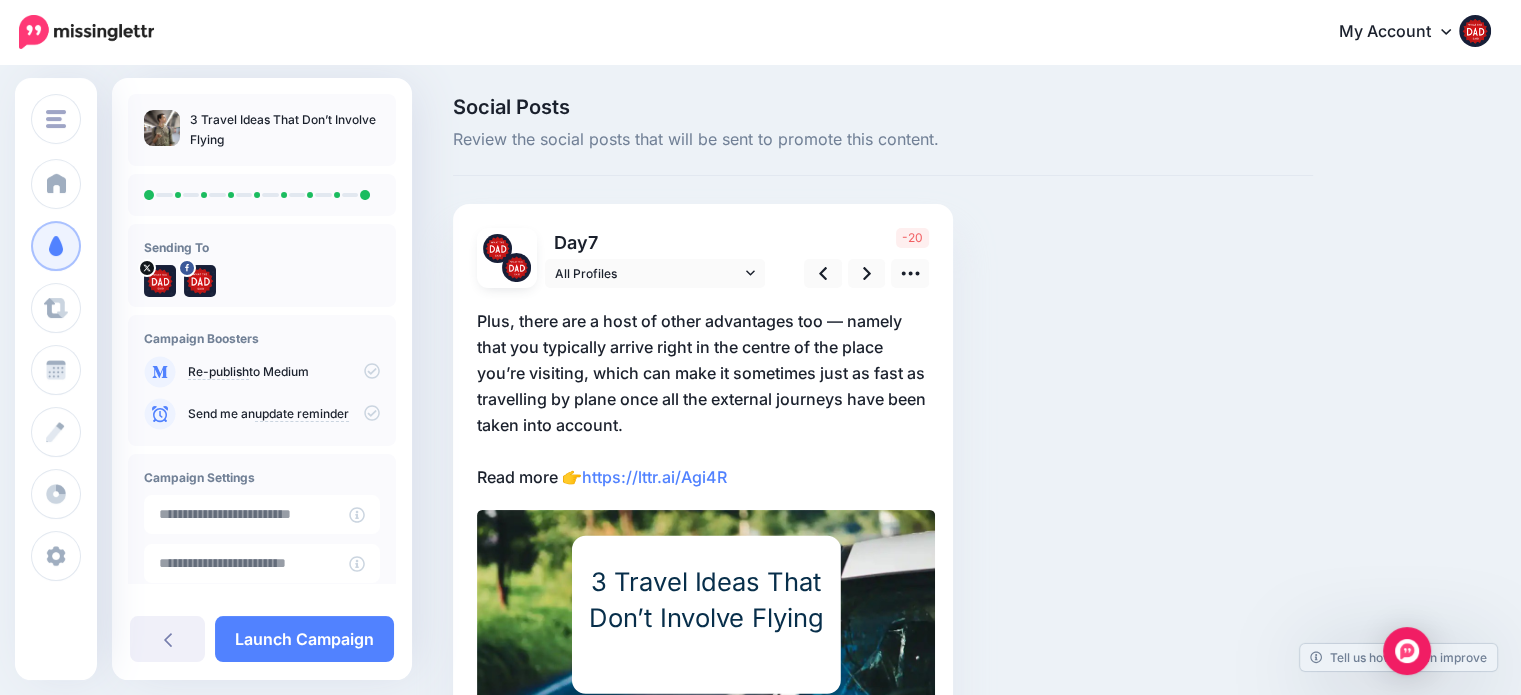 click on "Plus, there are a host of other advantages too — namely that you typically arrive right in the centre of the place you’re visiting, which can make it sometimes just as fast as travelling by plane once all the external journeys have been taken into account. Read more 👉  https://lttr.ai/Agi4R" at bounding box center (703, 399) 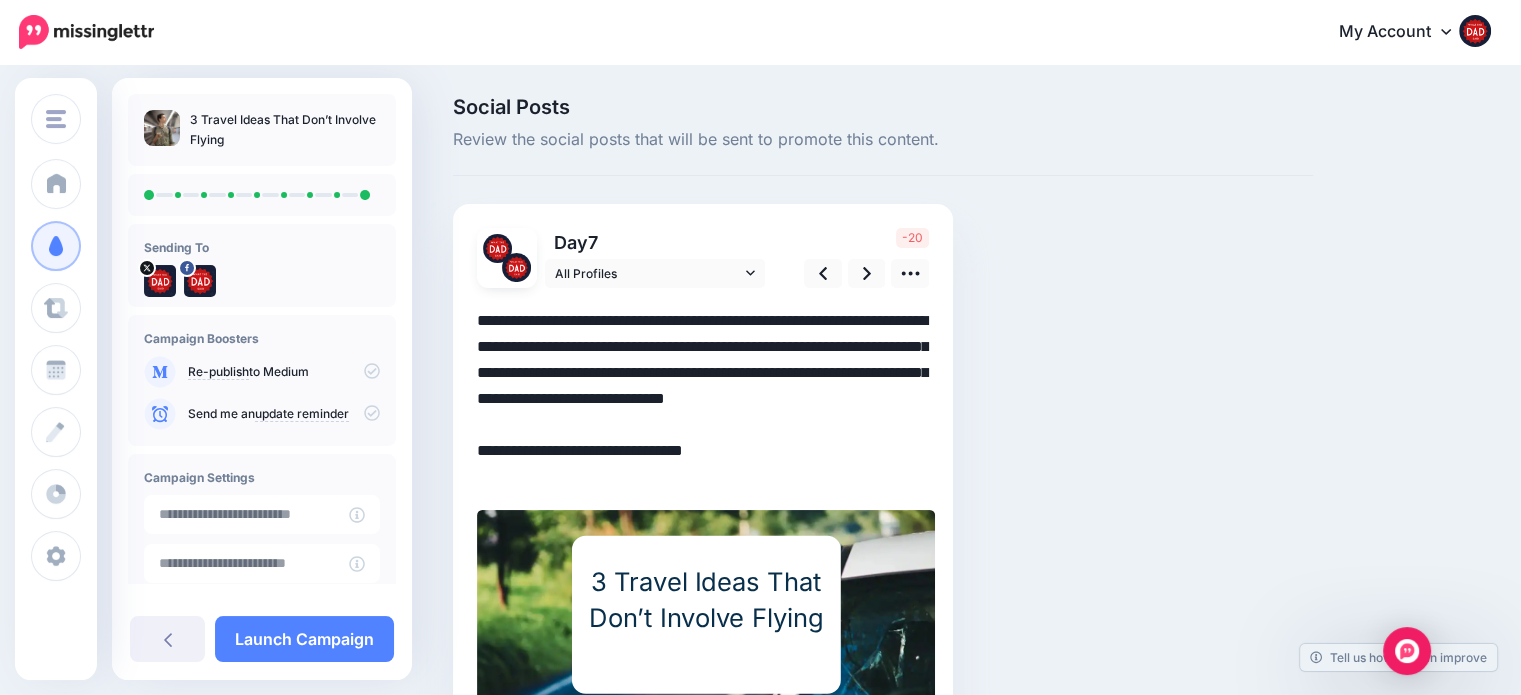 scroll, scrollTop: 0, scrollLeft: 0, axis: both 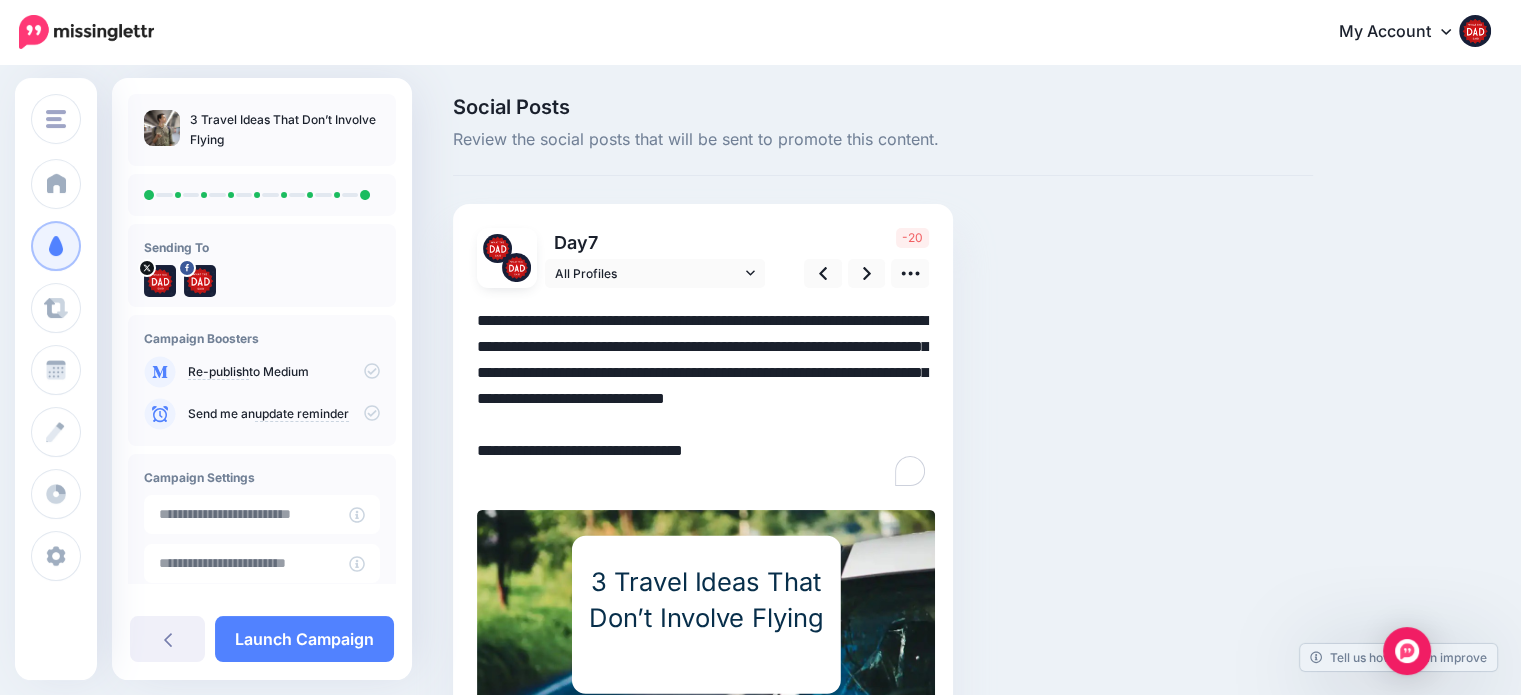 click on "**********" at bounding box center [703, 399] 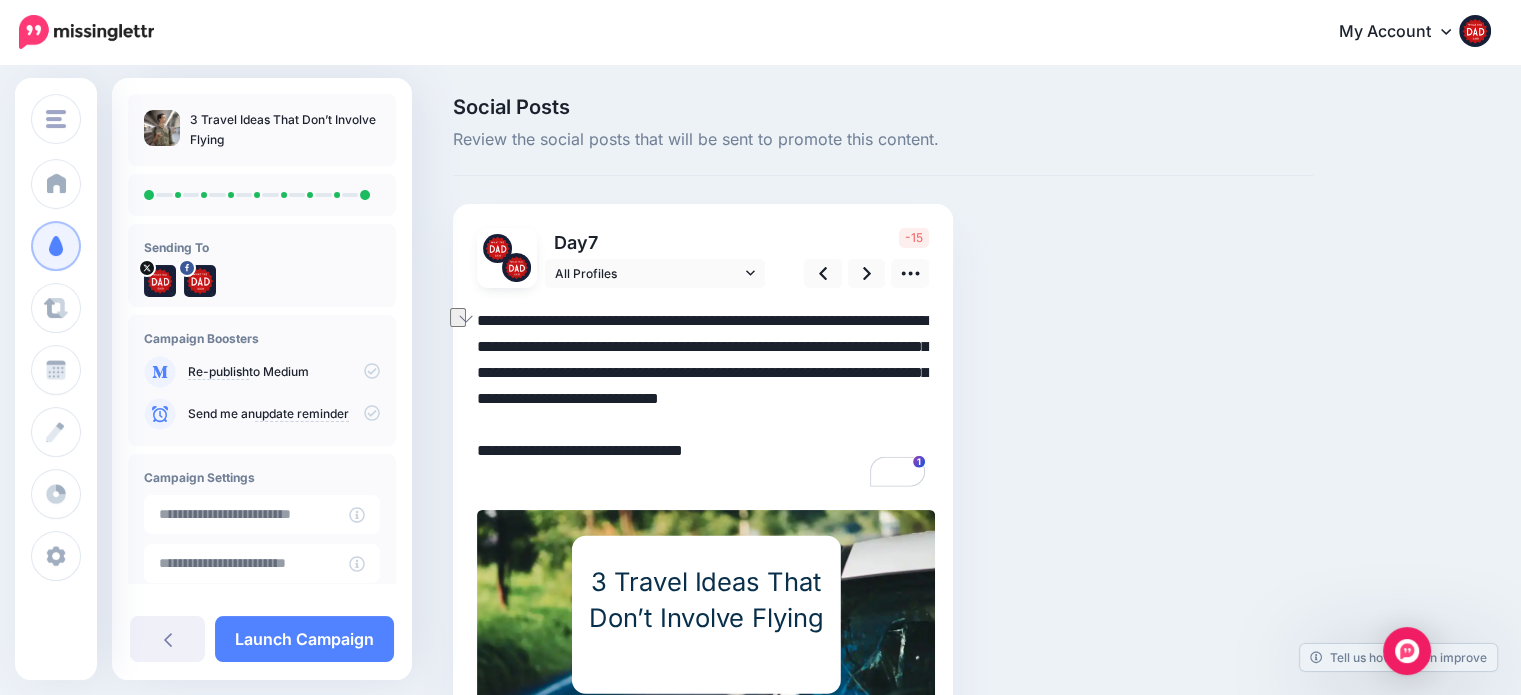 drag, startPoint x: 477, startPoint y: 315, endPoint x: 846, endPoint y: 277, distance: 370.95148 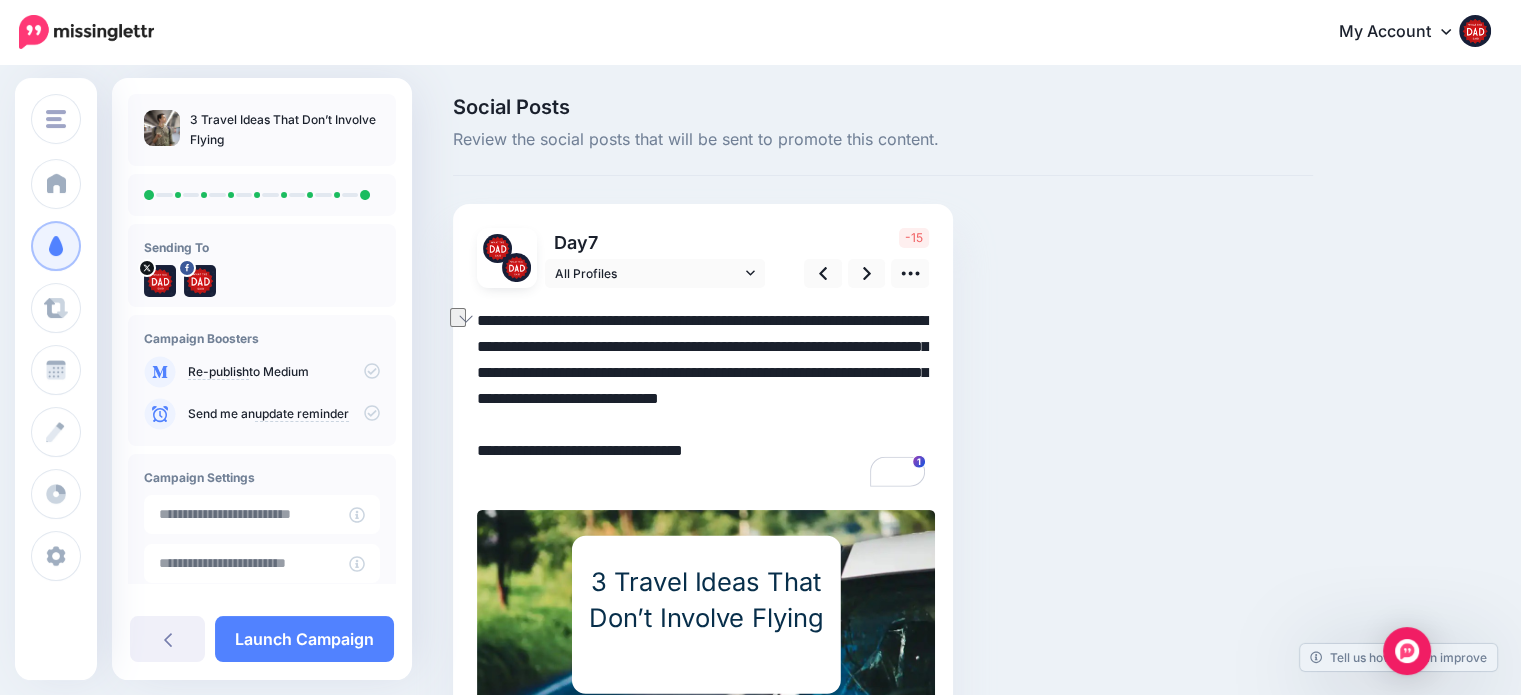 click on "Day  7
All
Profiles
-15" at bounding box center [703, 483] 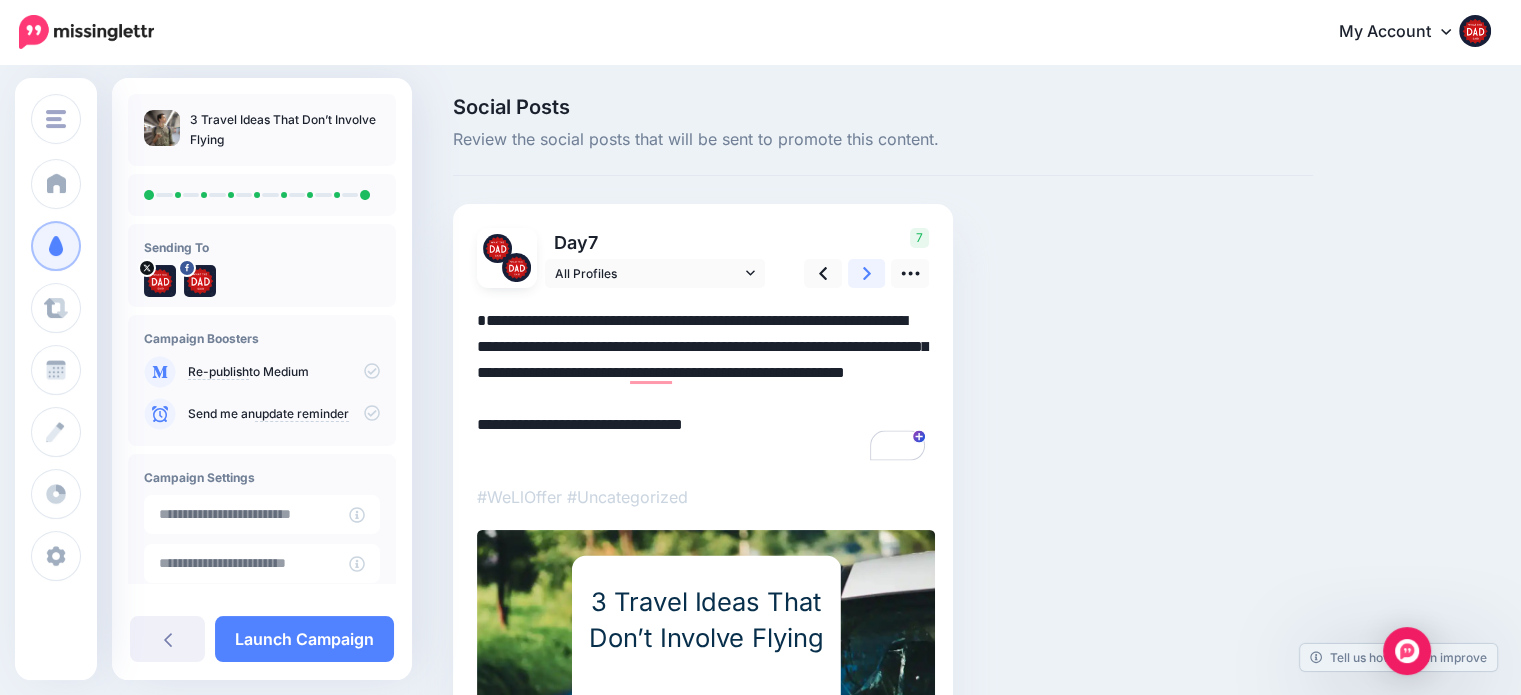 type on "**********" 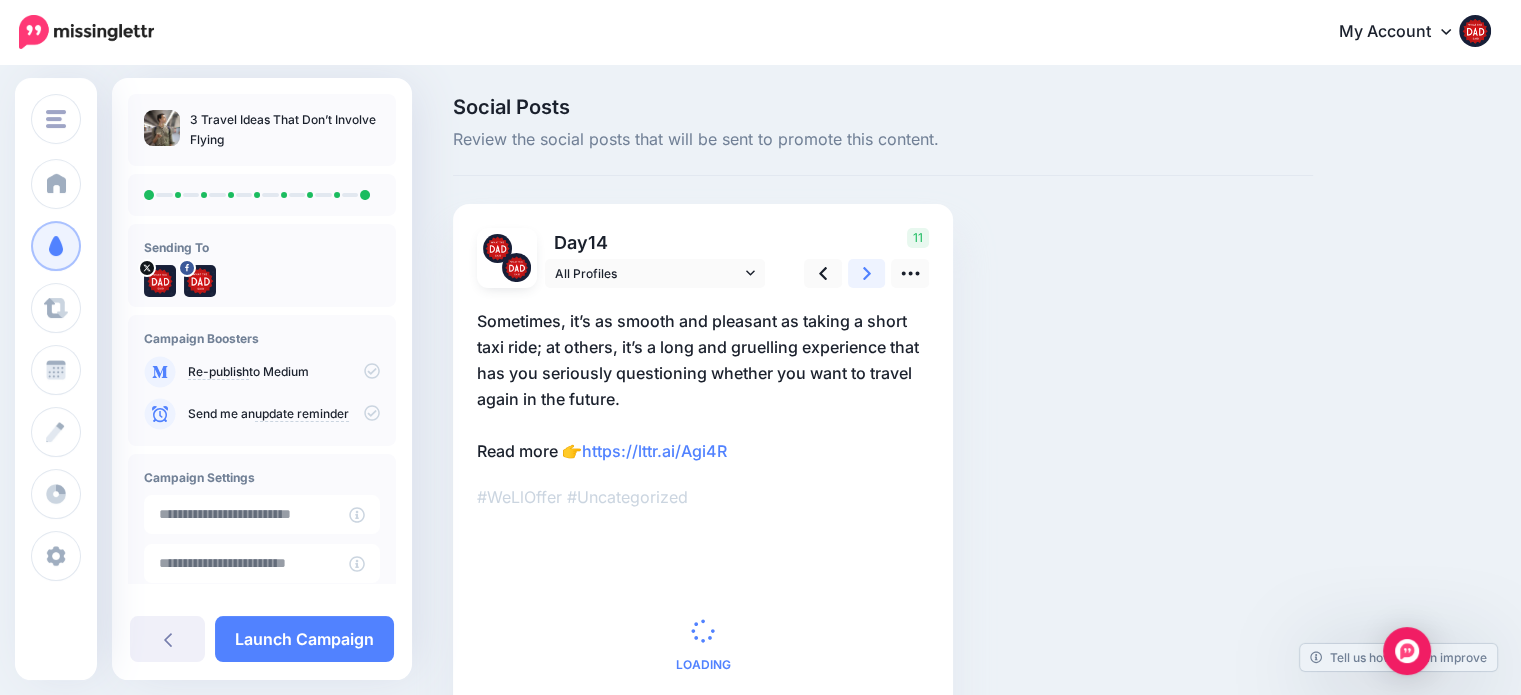 click 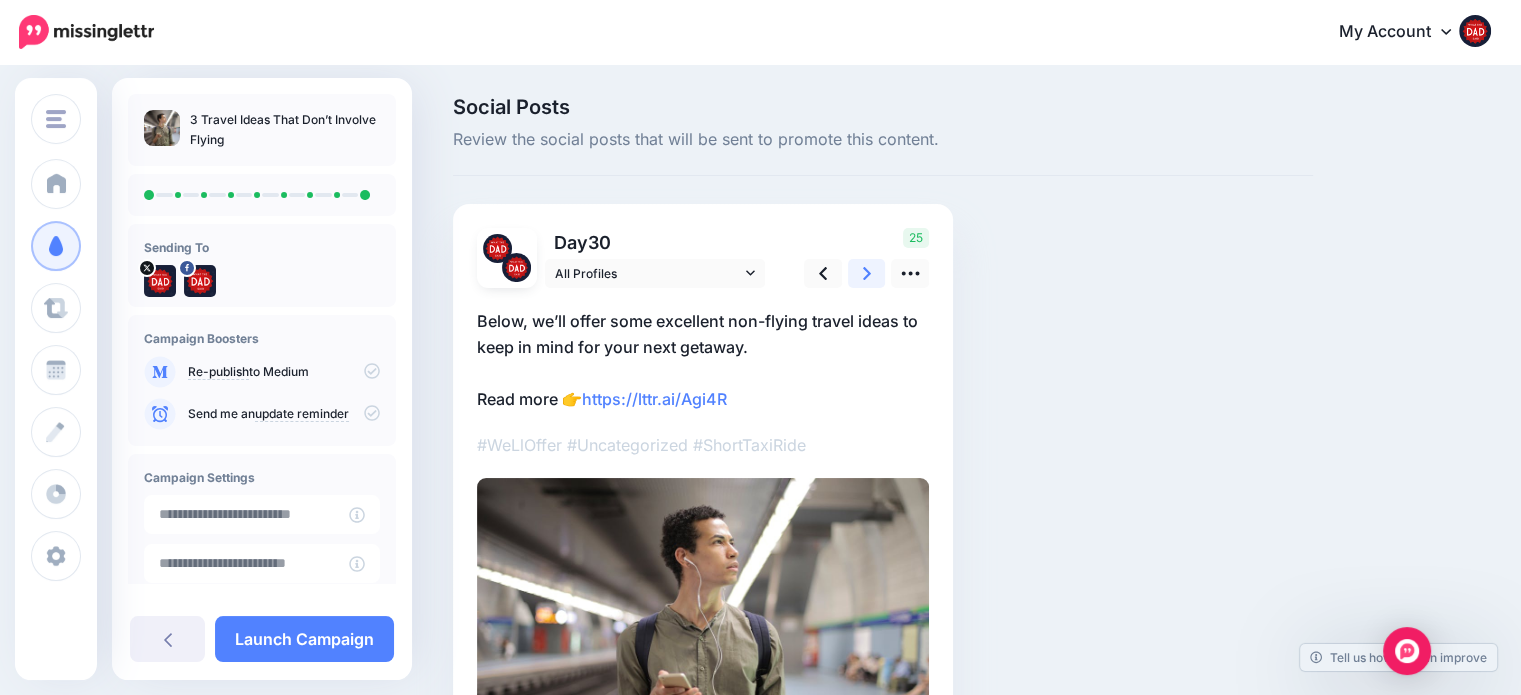 click 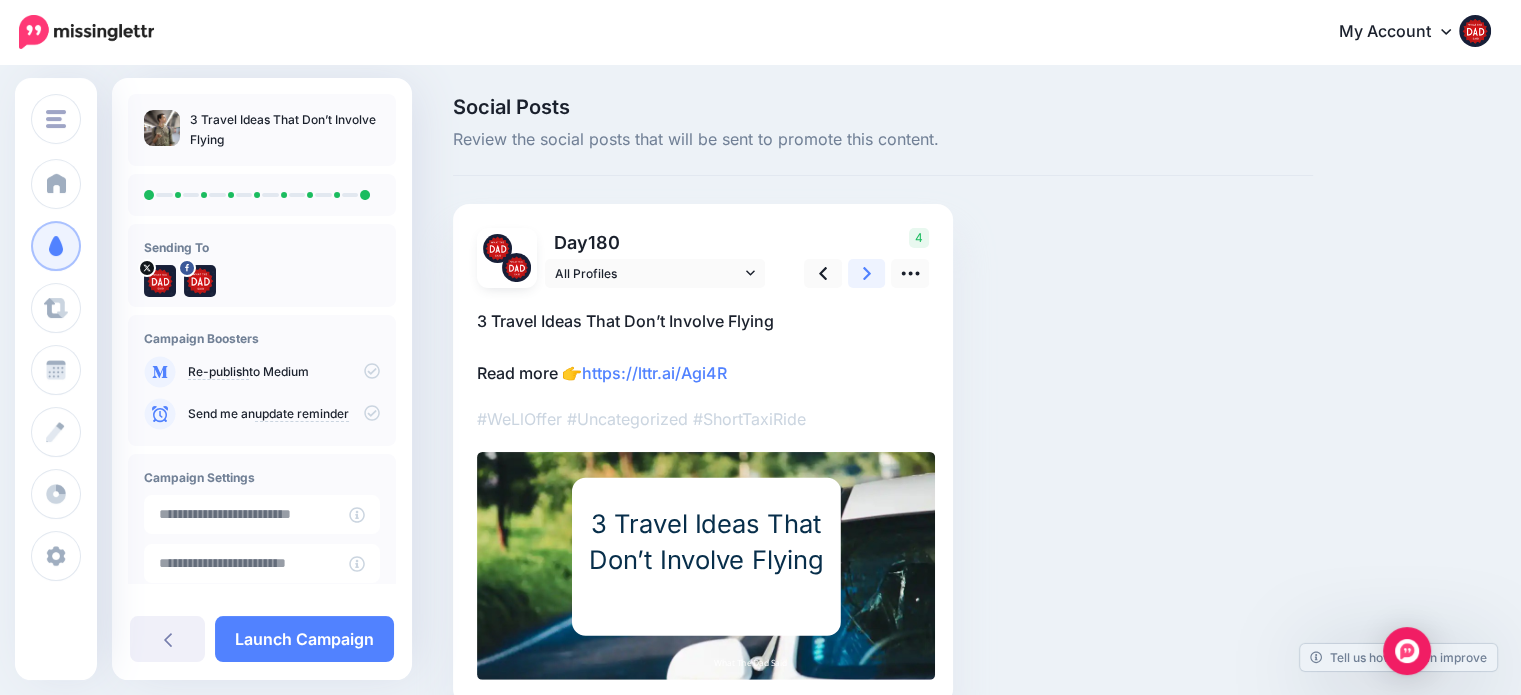click 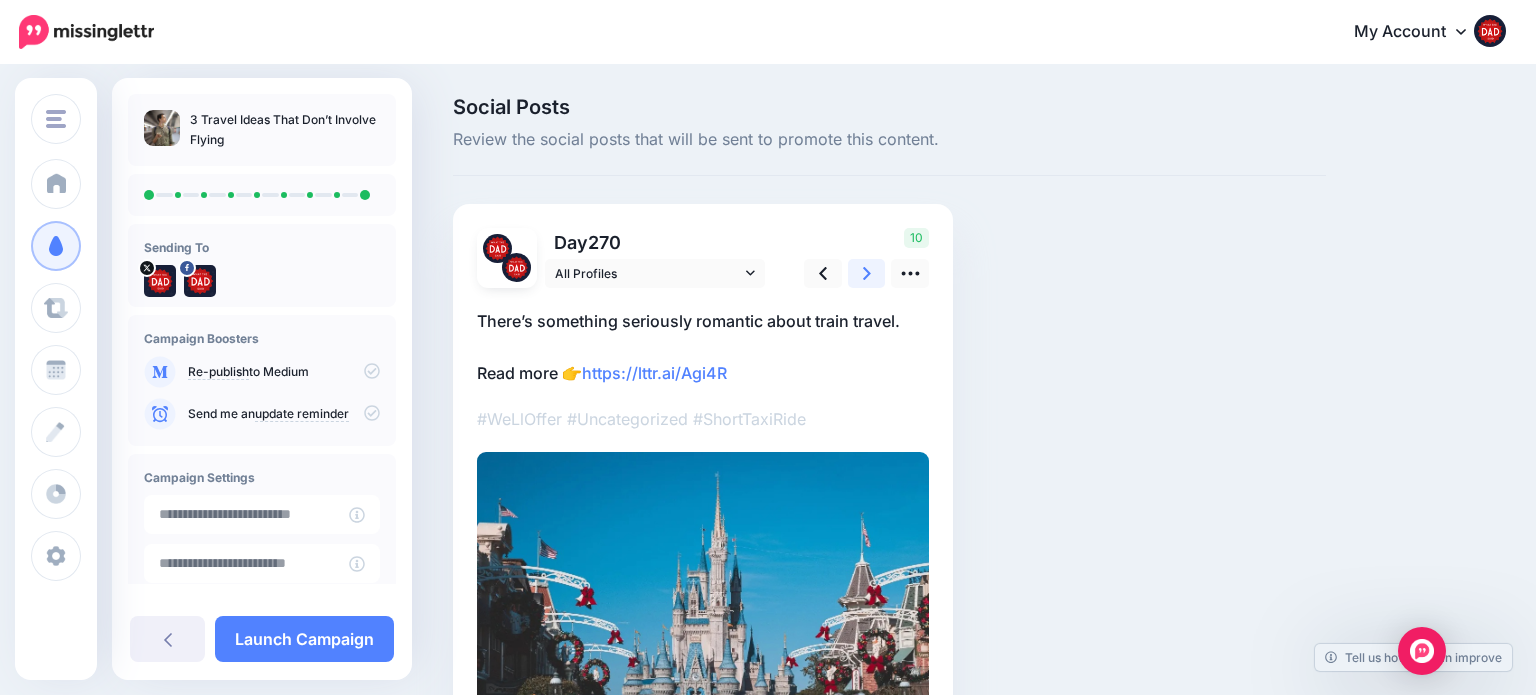 click 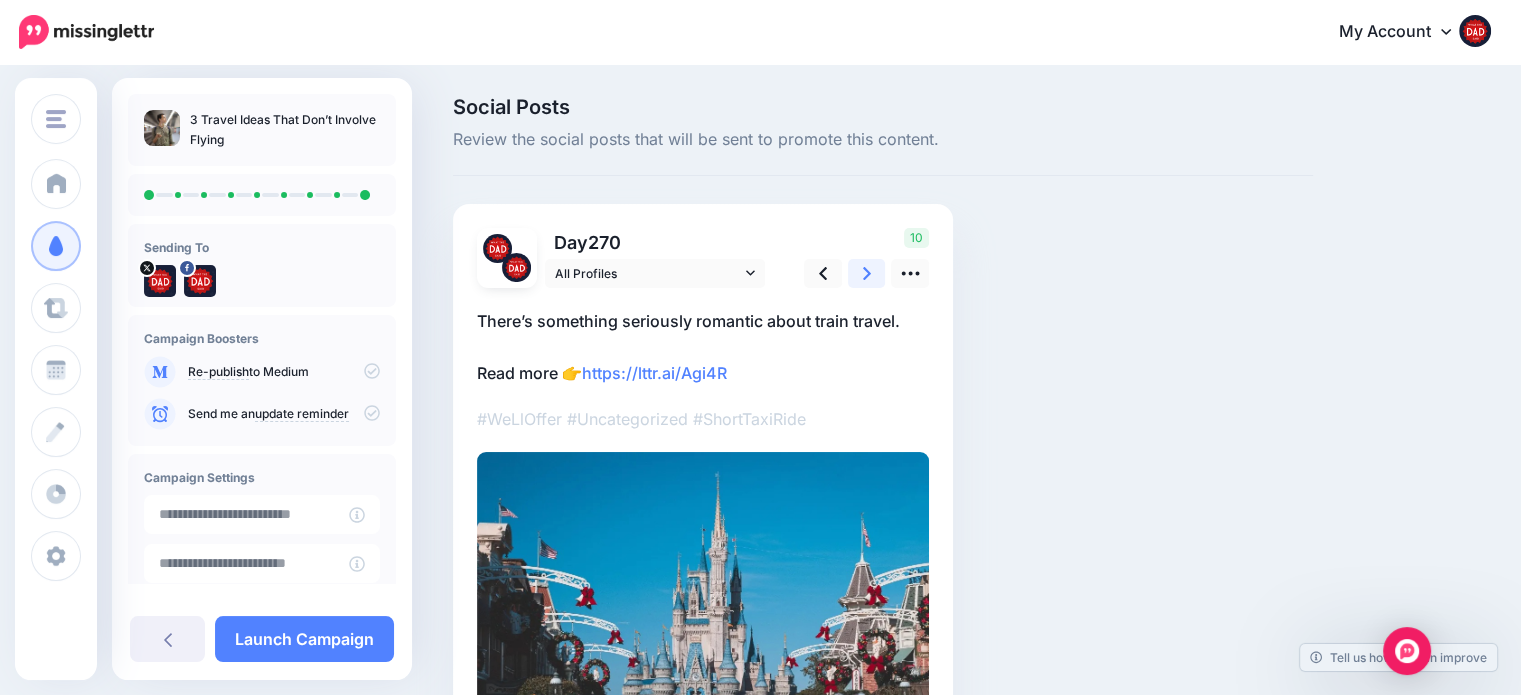 click 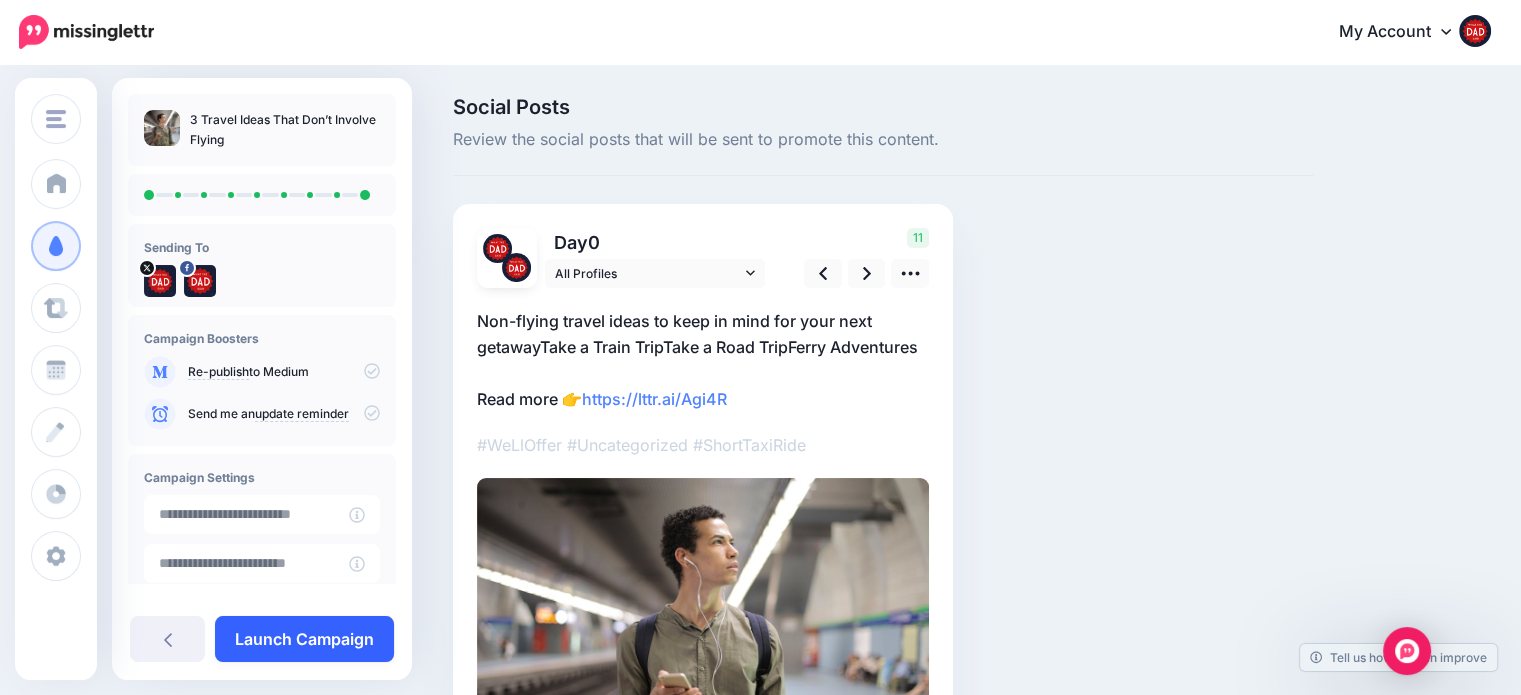 click on "Launch Campaign" at bounding box center [304, 639] 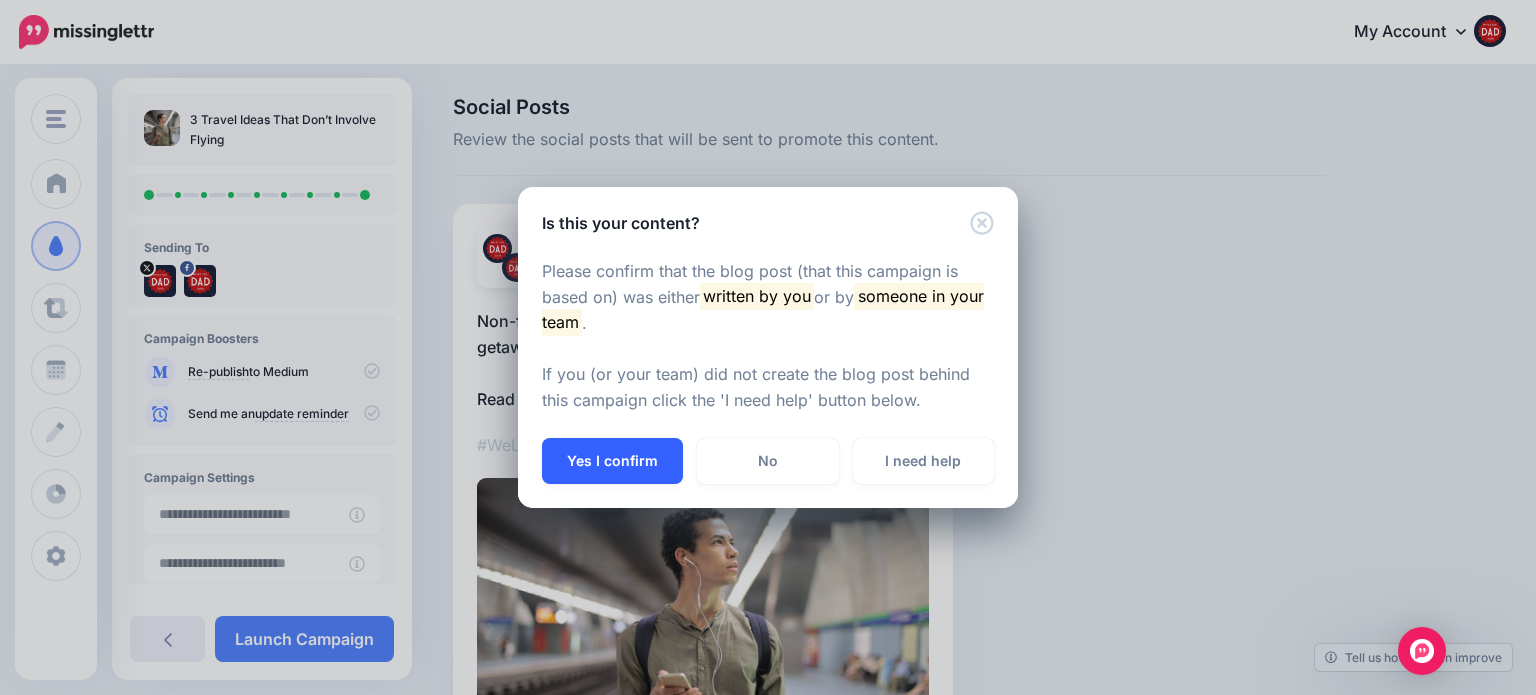 click on "Yes I confirm" at bounding box center (612, 461) 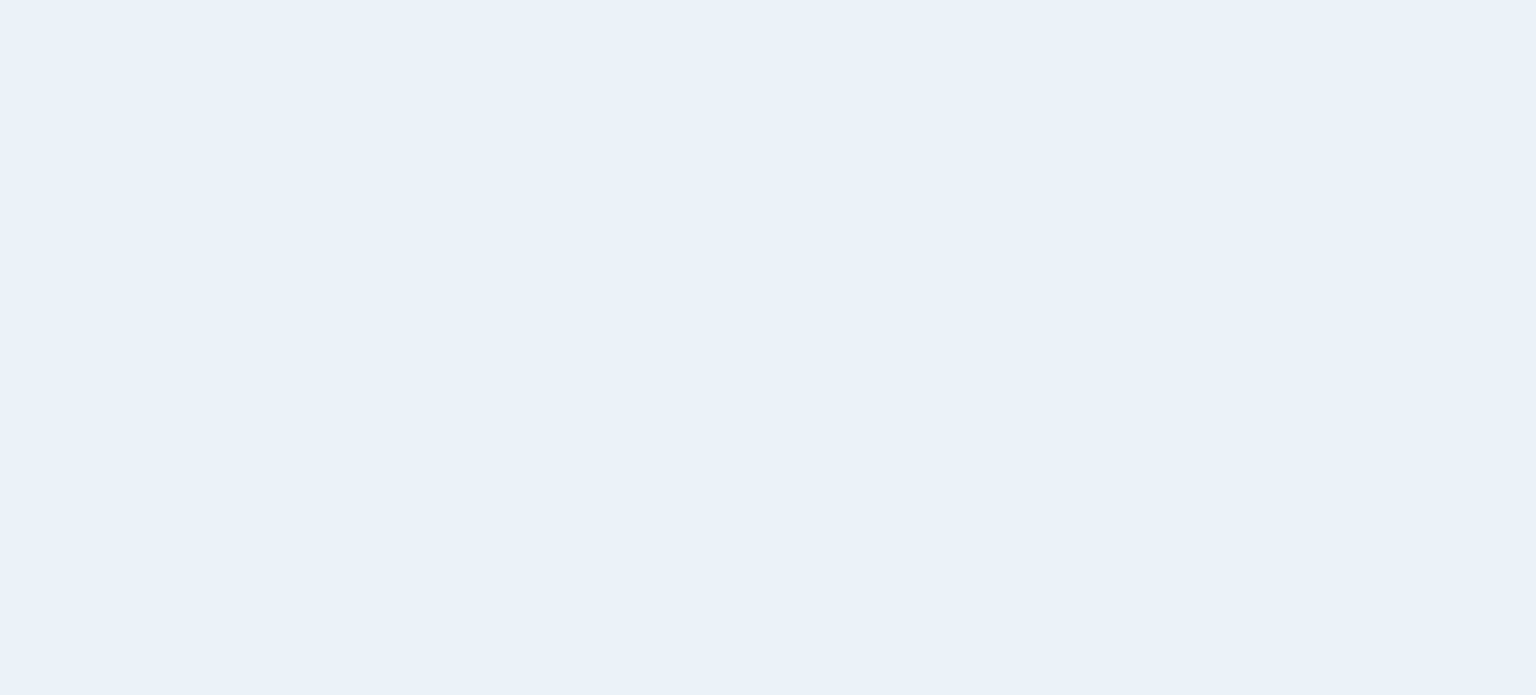 scroll, scrollTop: 0, scrollLeft: 0, axis: both 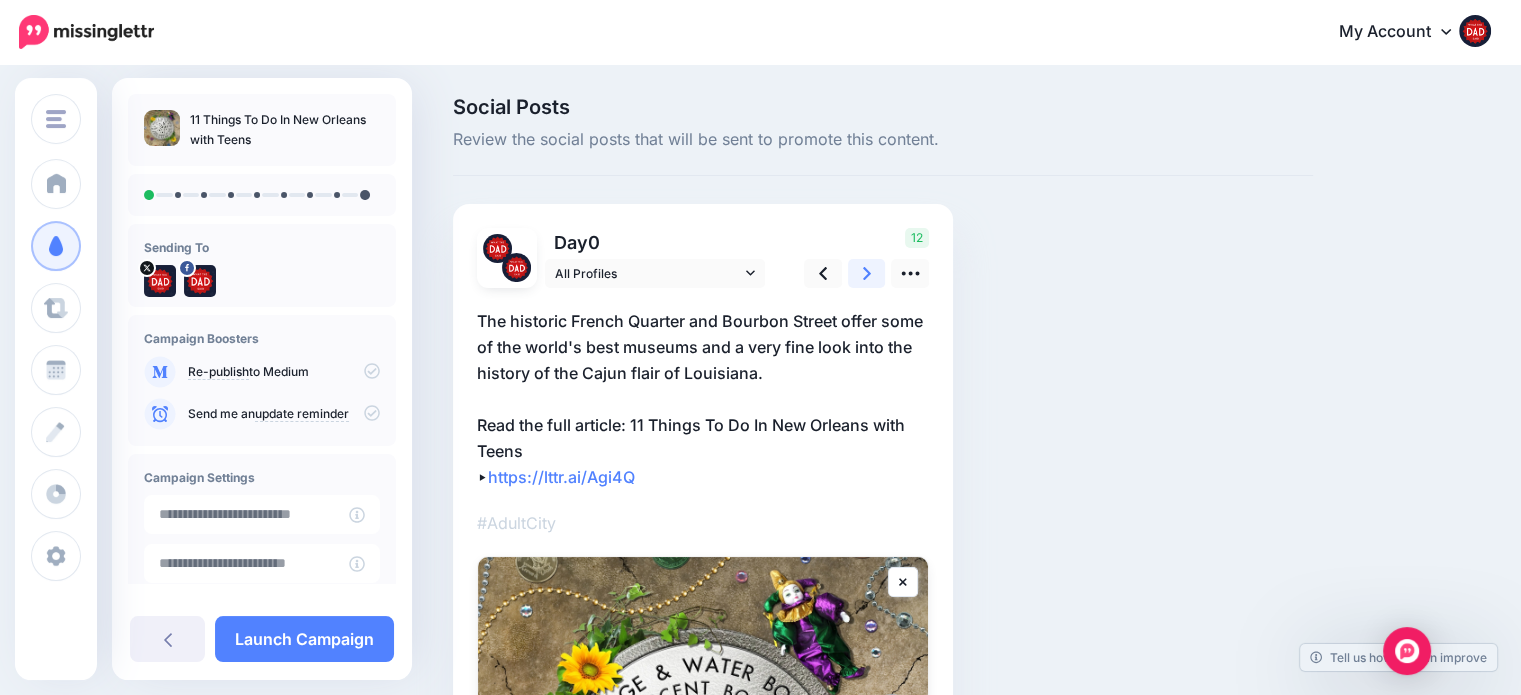 click at bounding box center [867, 273] 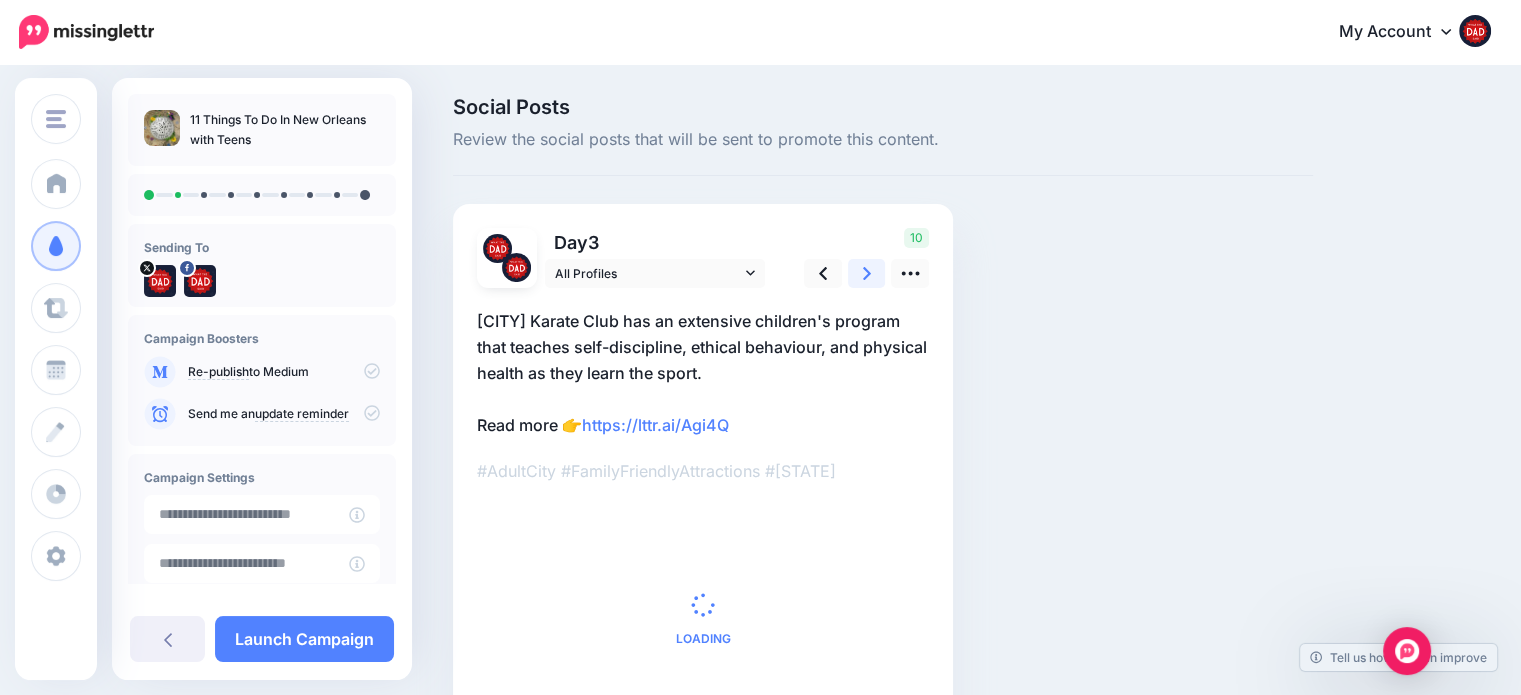 click at bounding box center [867, 273] 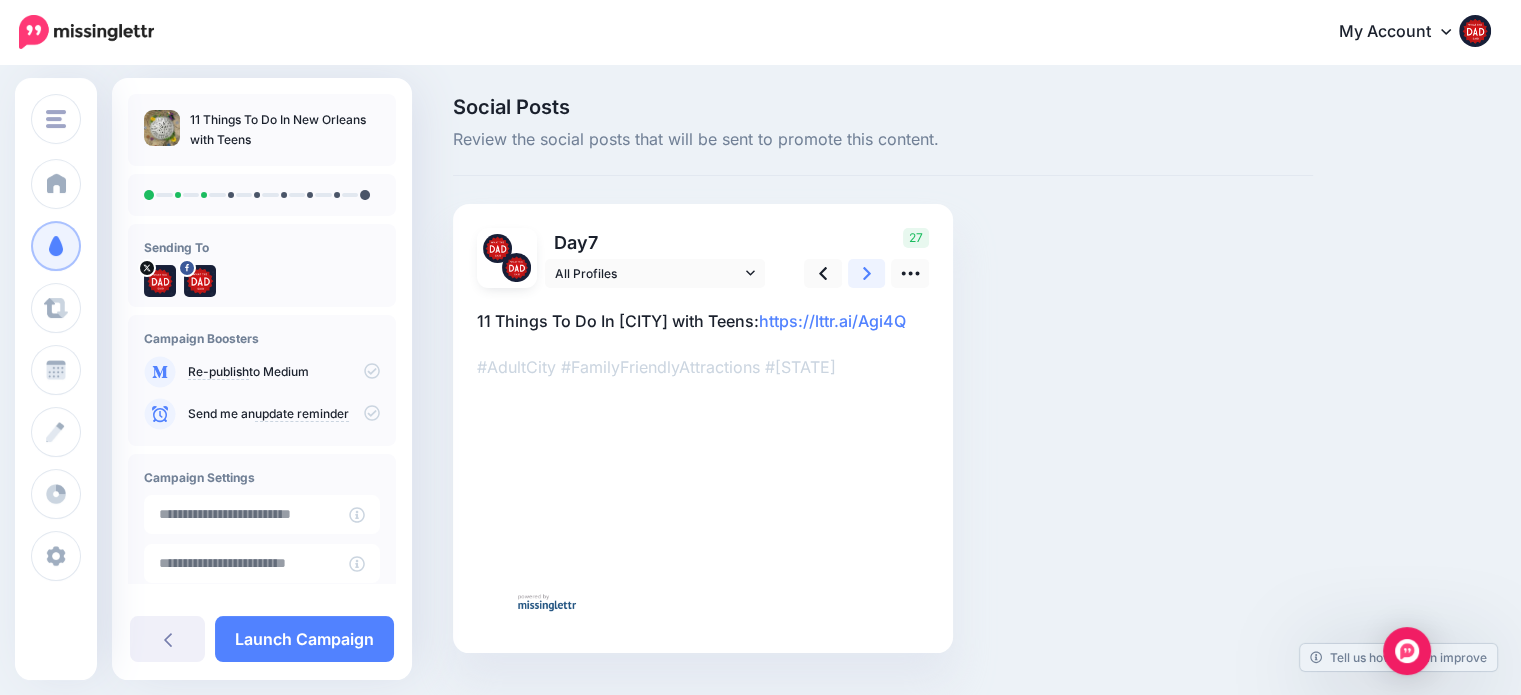 click at bounding box center [867, 273] 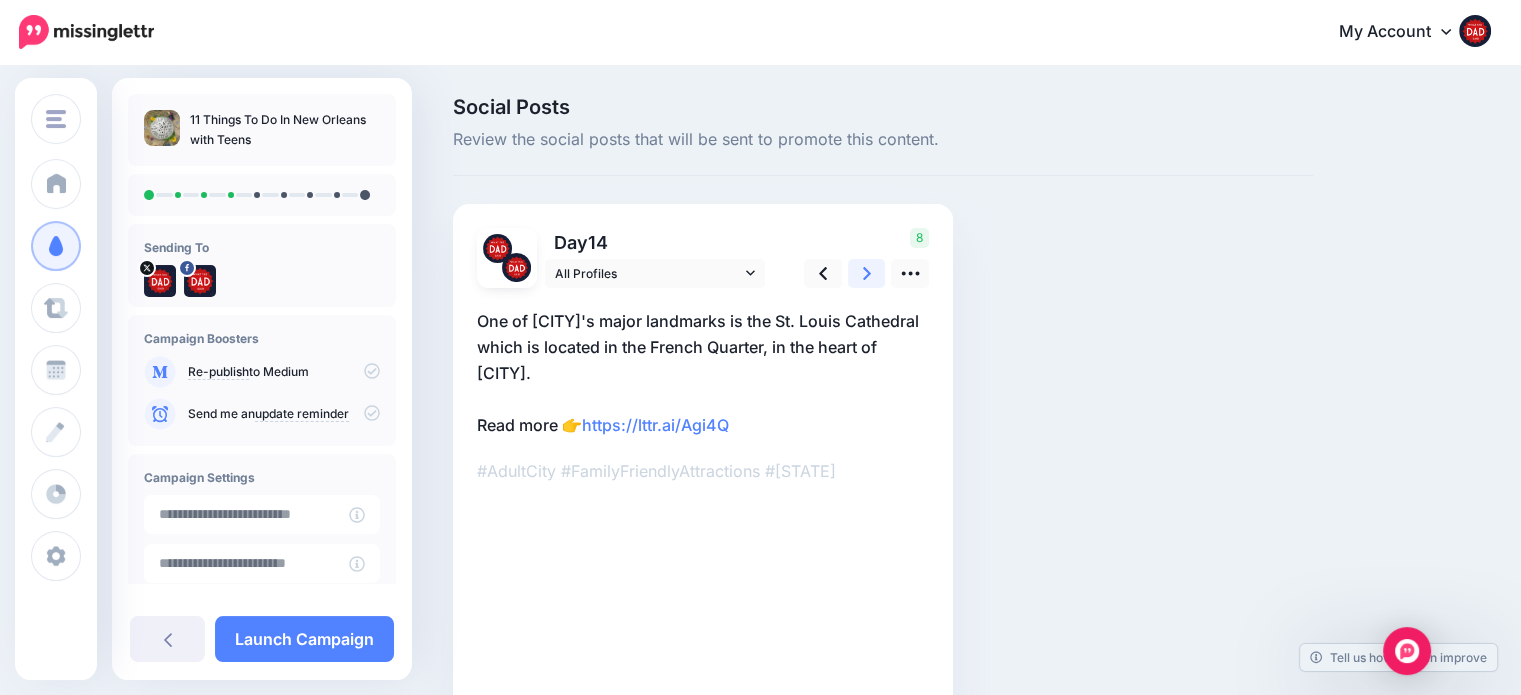 click at bounding box center (867, 273) 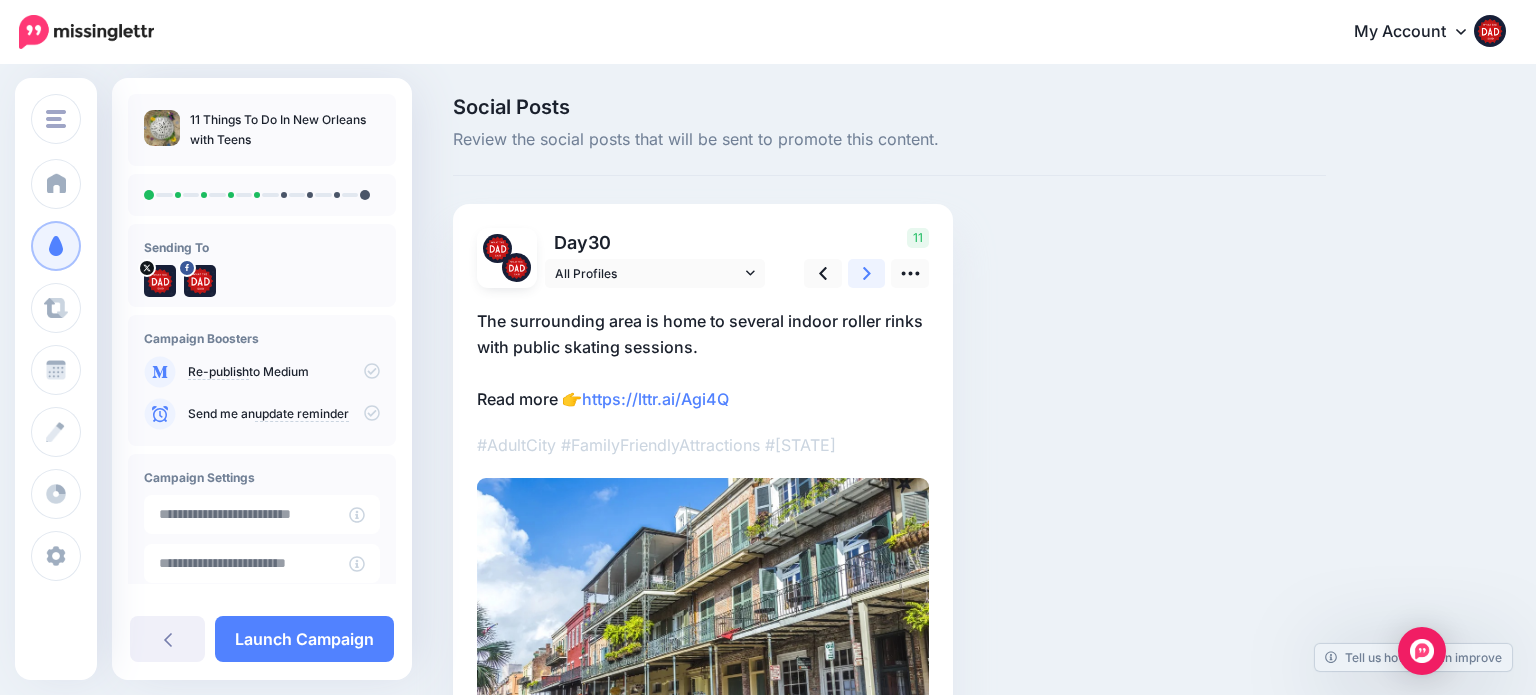 click at bounding box center (867, 273) 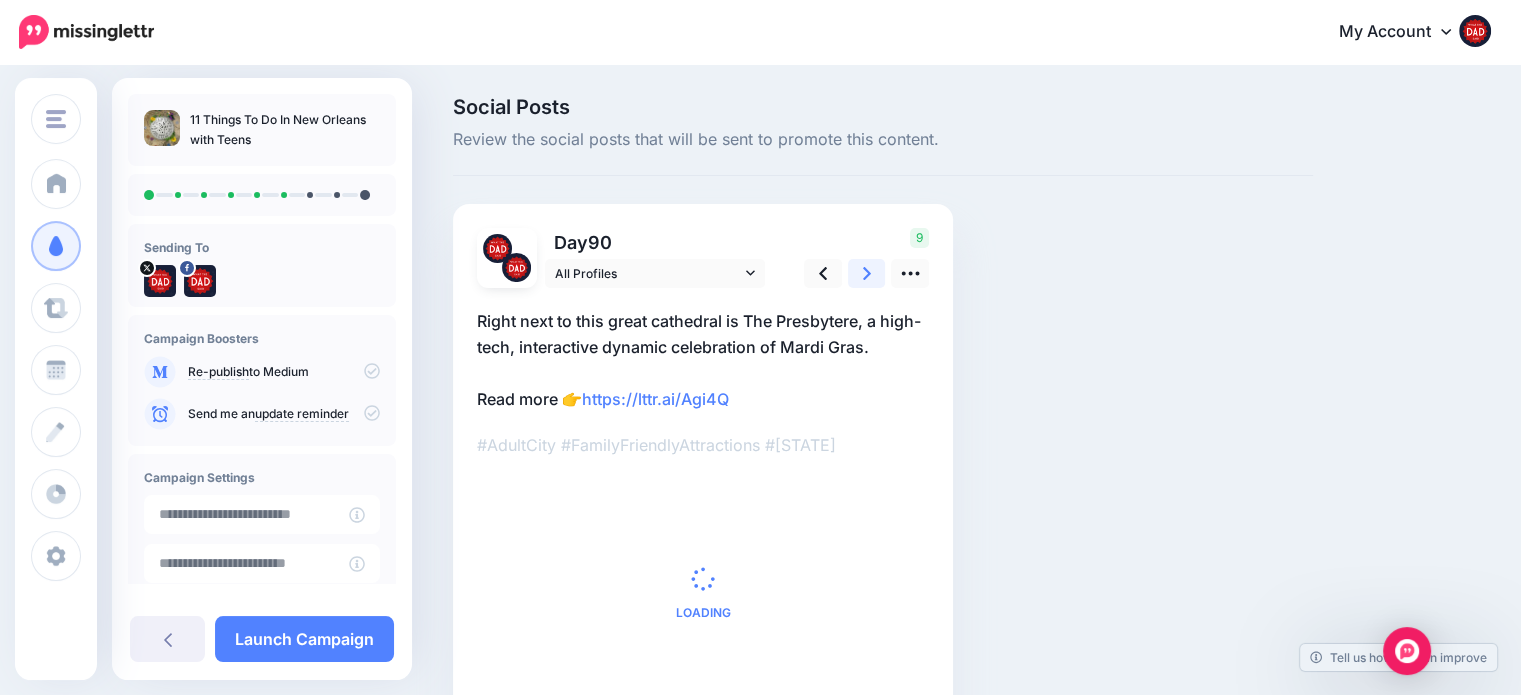 click at bounding box center [867, 273] 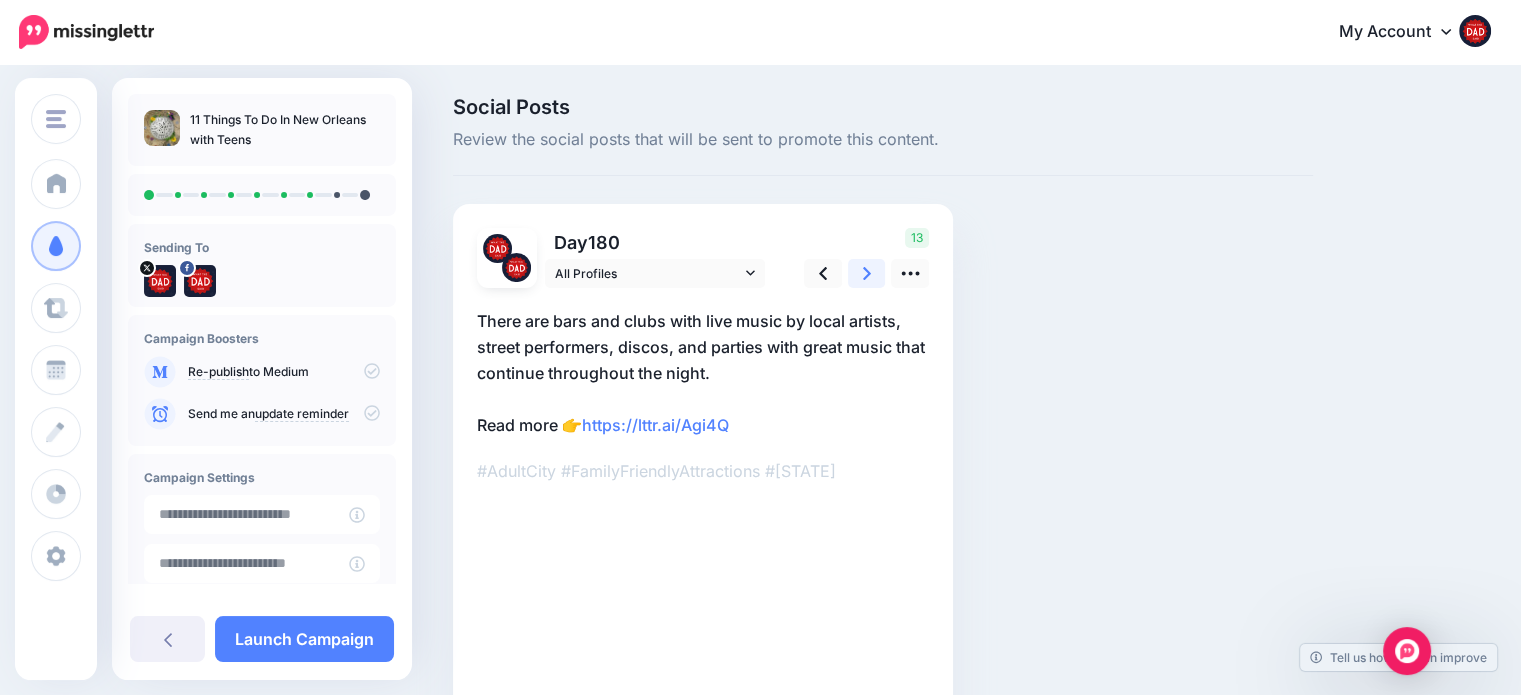 click at bounding box center [867, 273] 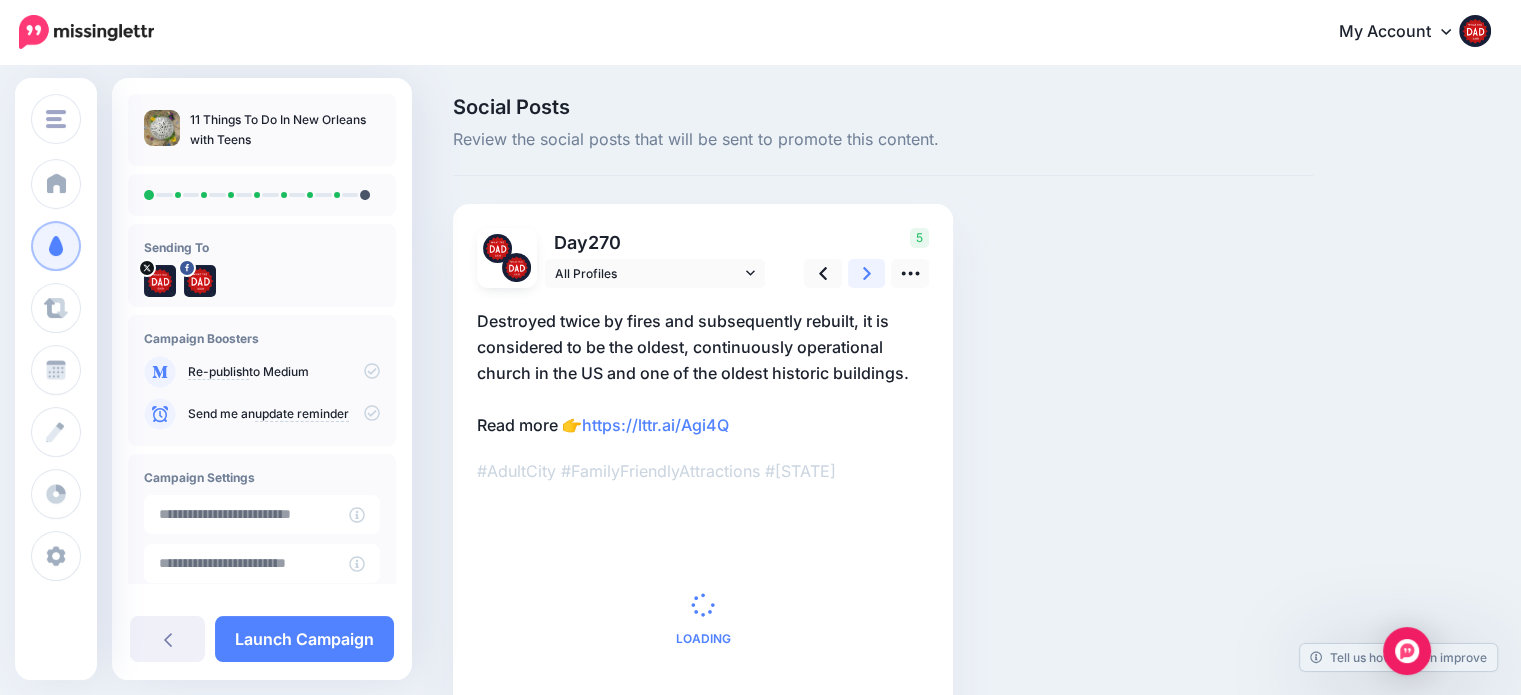 click at bounding box center [867, 273] 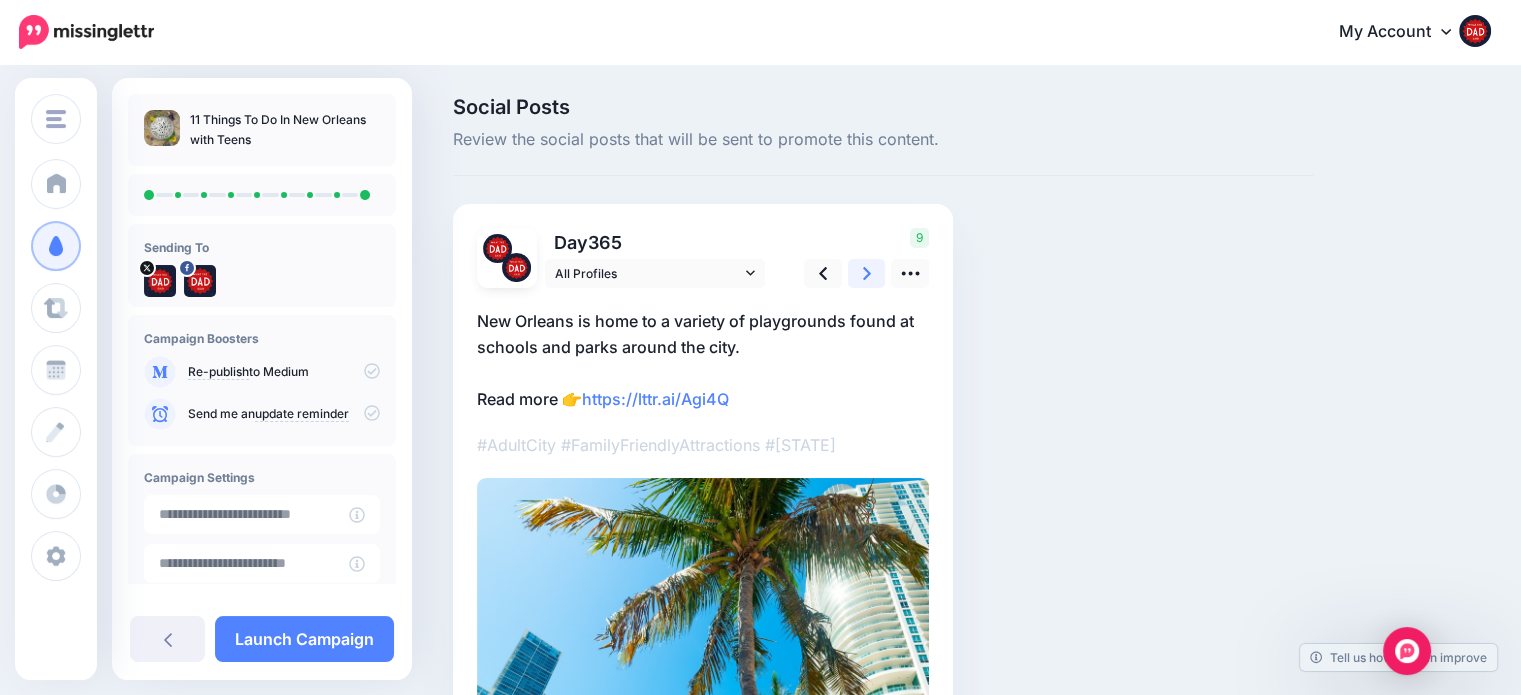 click at bounding box center (867, 273) 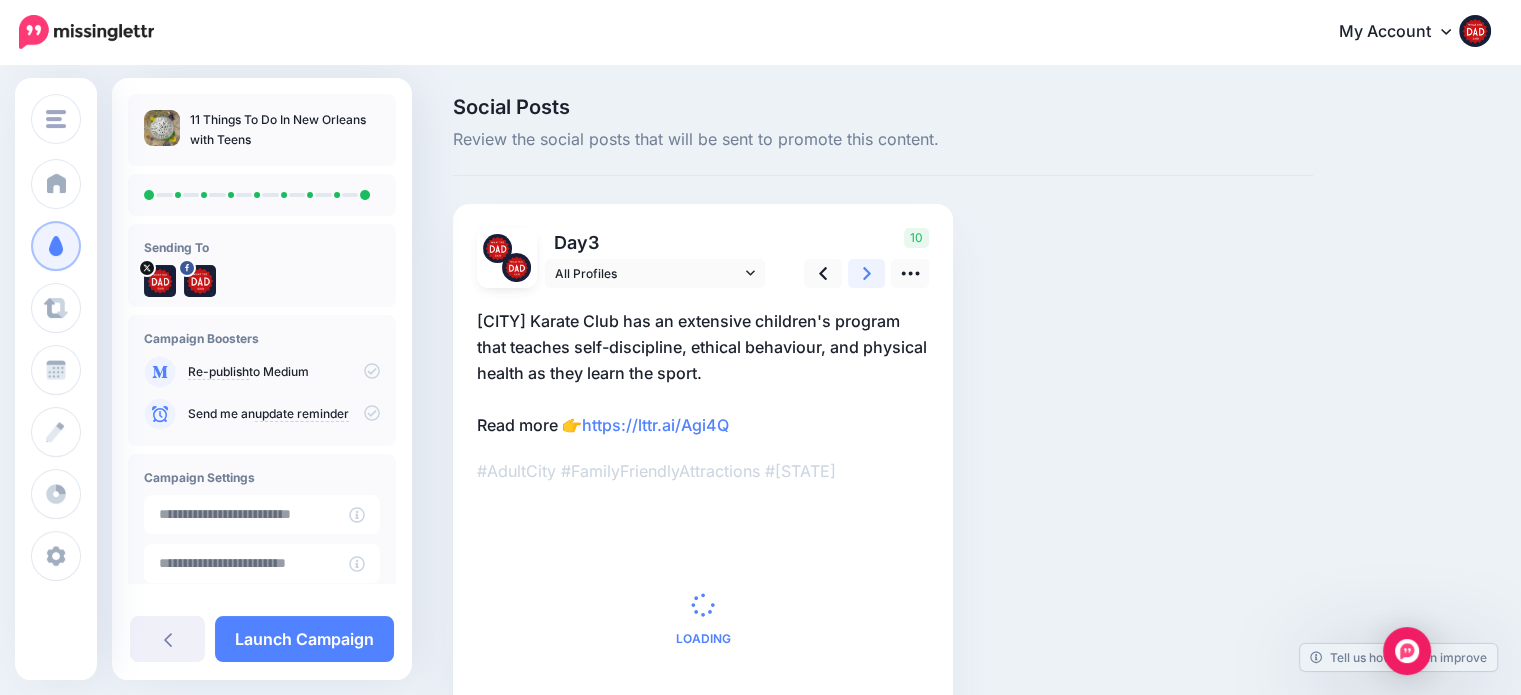 click at bounding box center [867, 273] 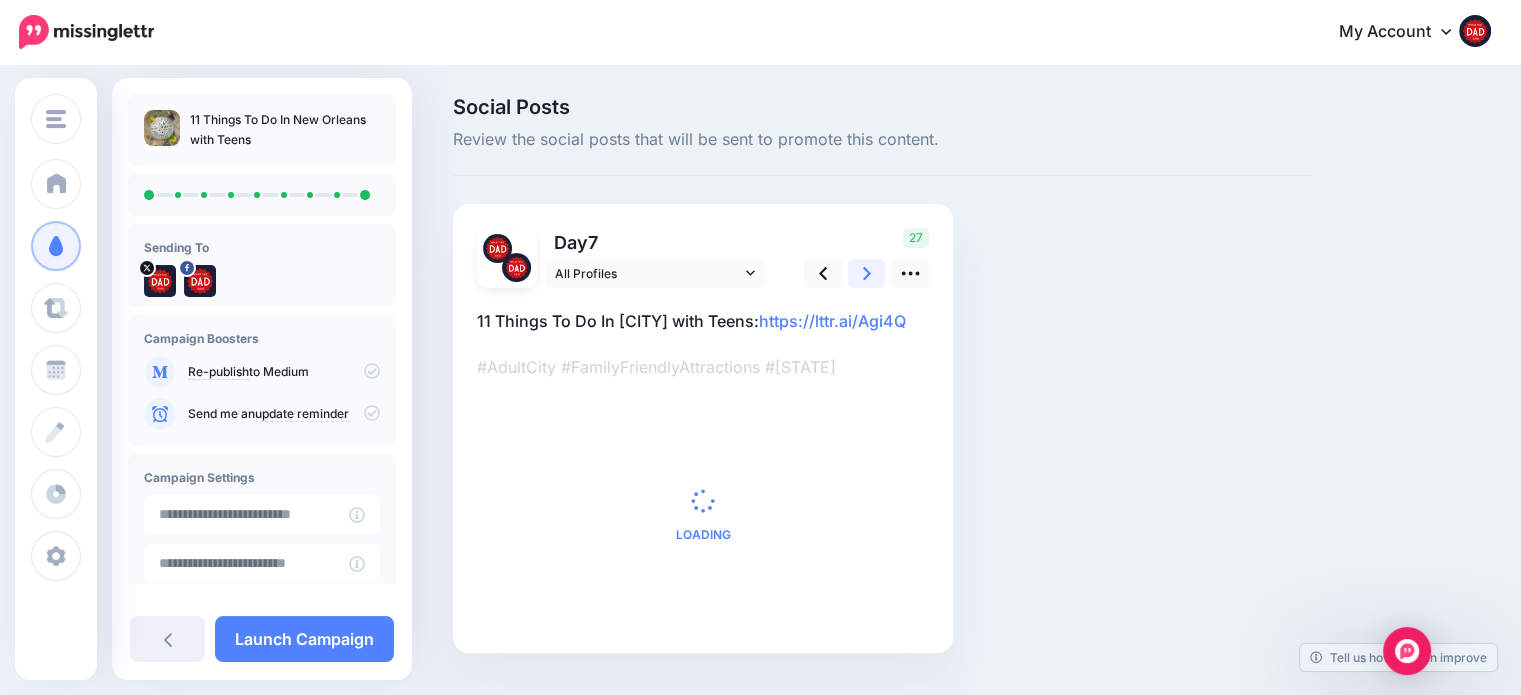click at bounding box center (867, 273) 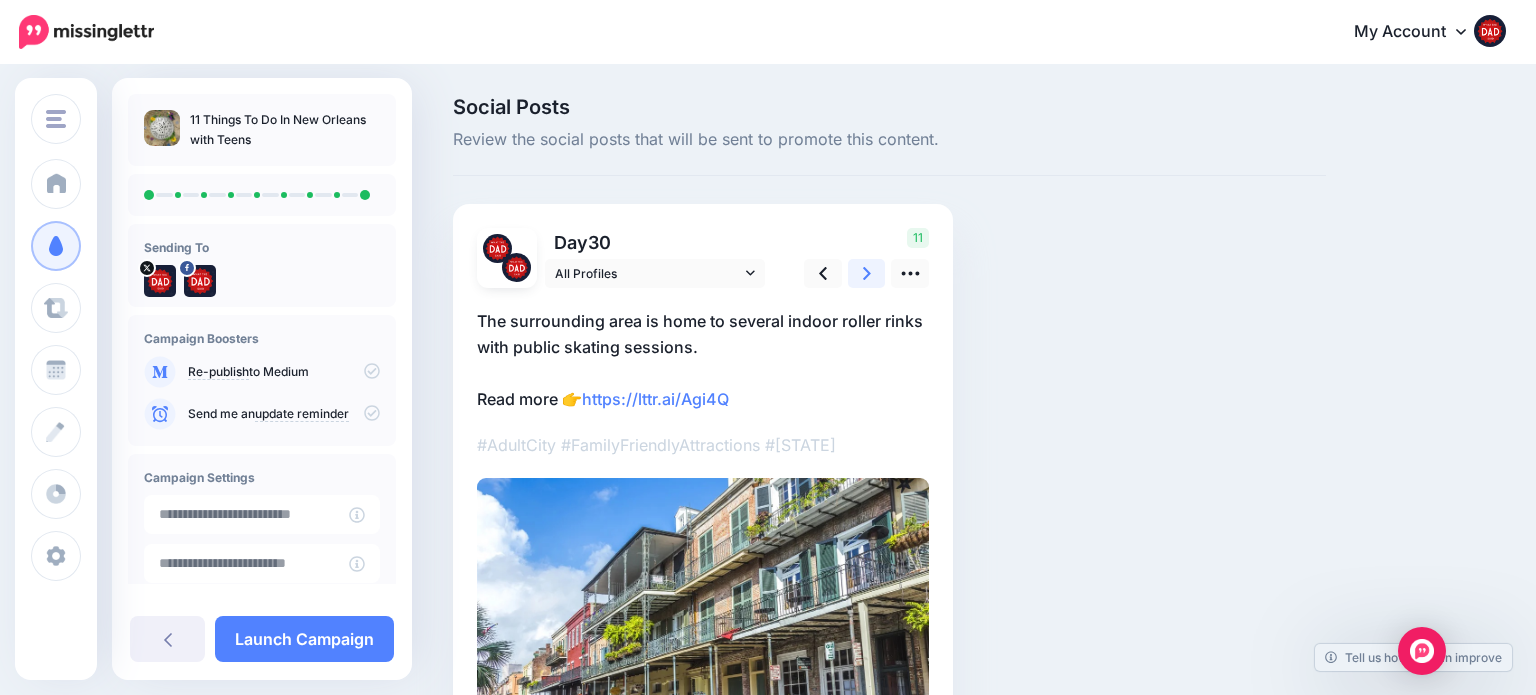 click at bounding box center (867, 273) 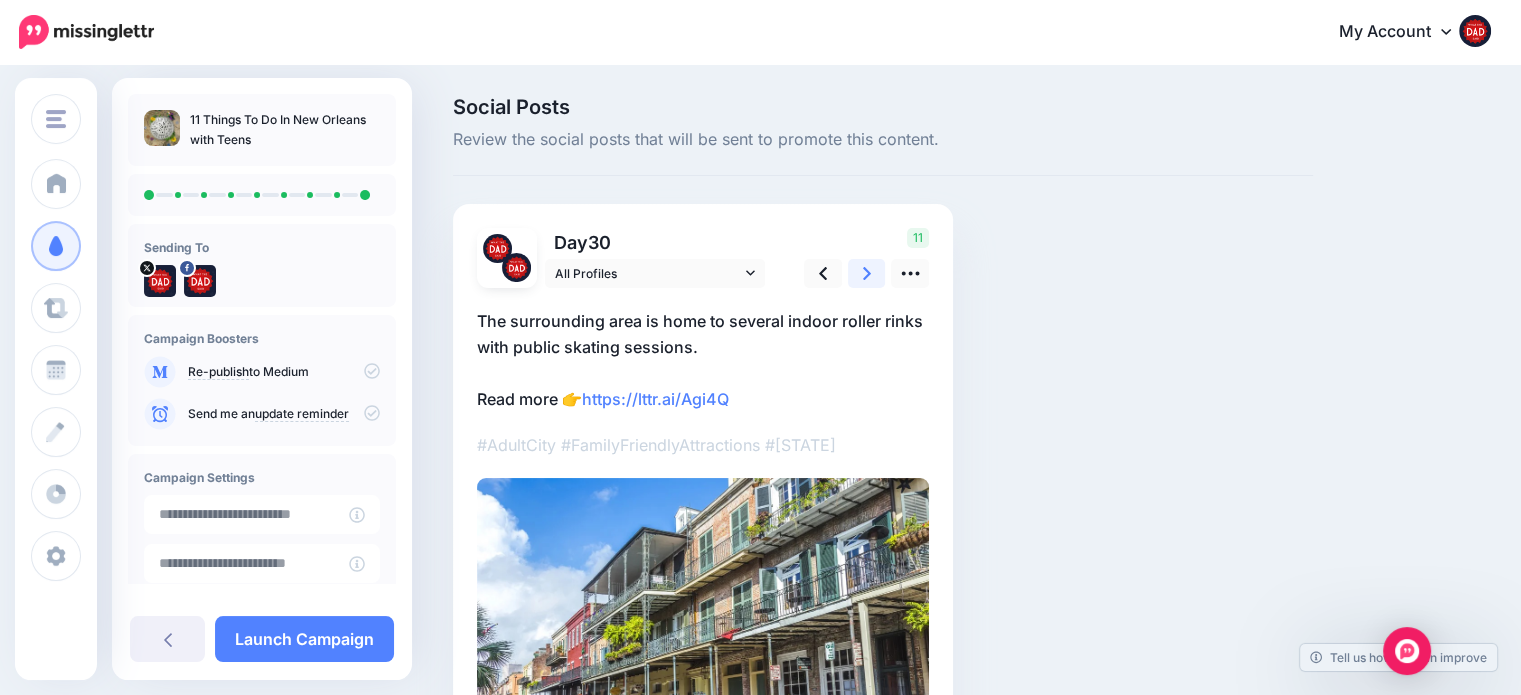 click at bounding box center [867, 273] 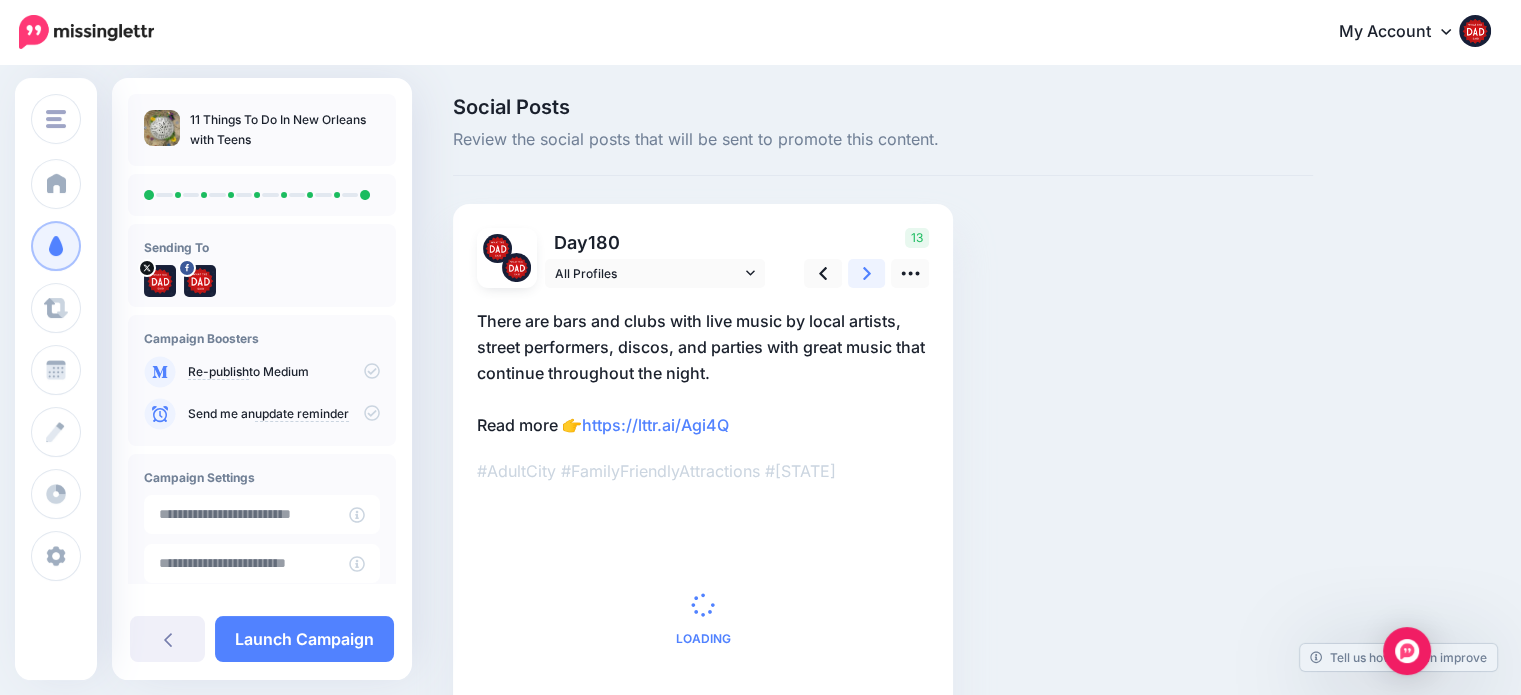 click at bounding box center (867, 273) 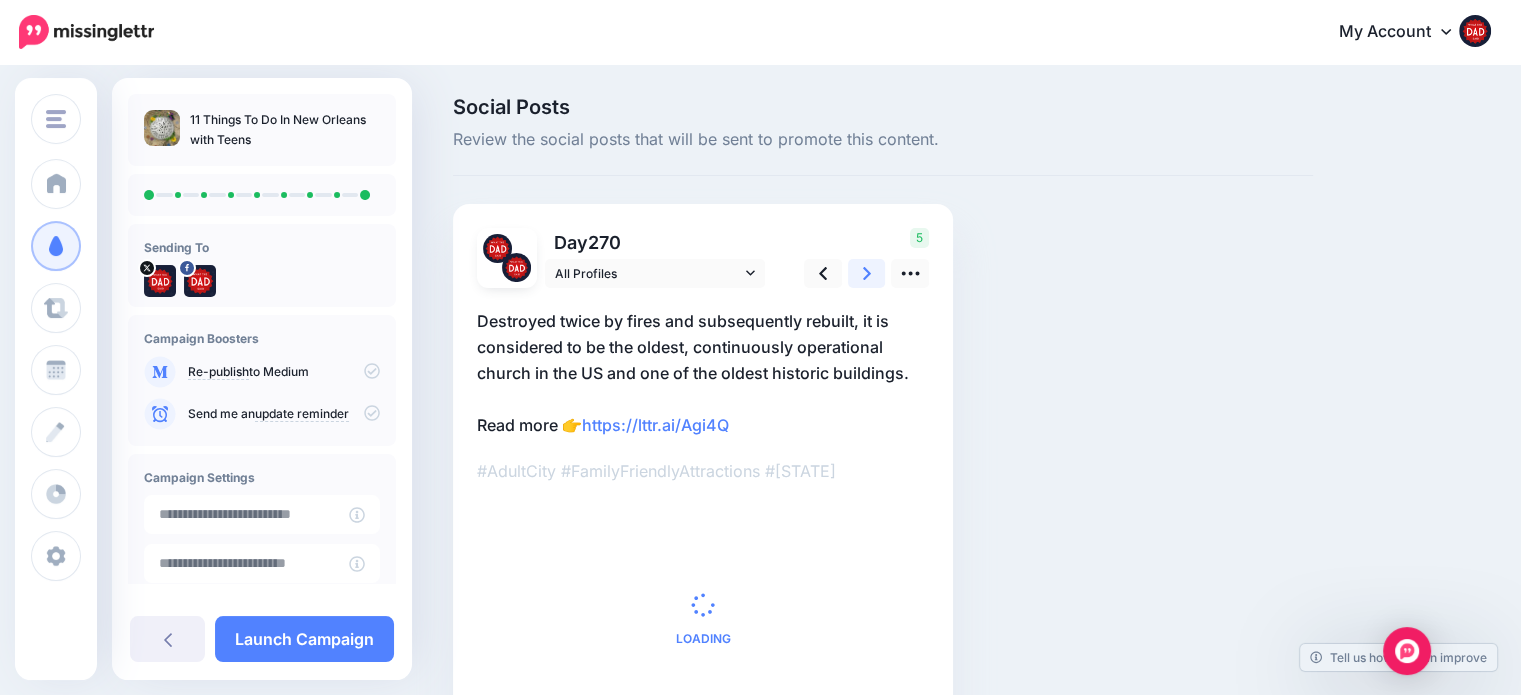 click at bounding box center (867, 273) 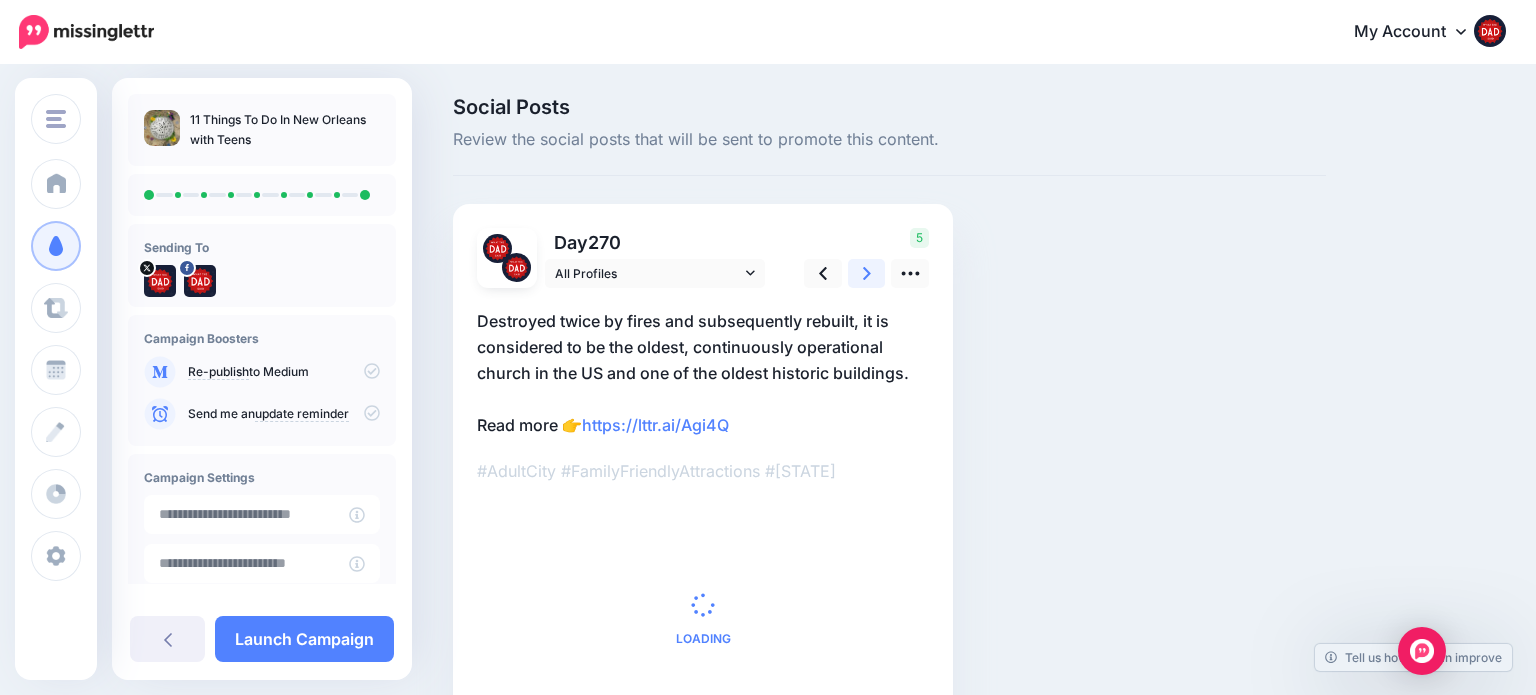 click at bounding box center (867, 273) 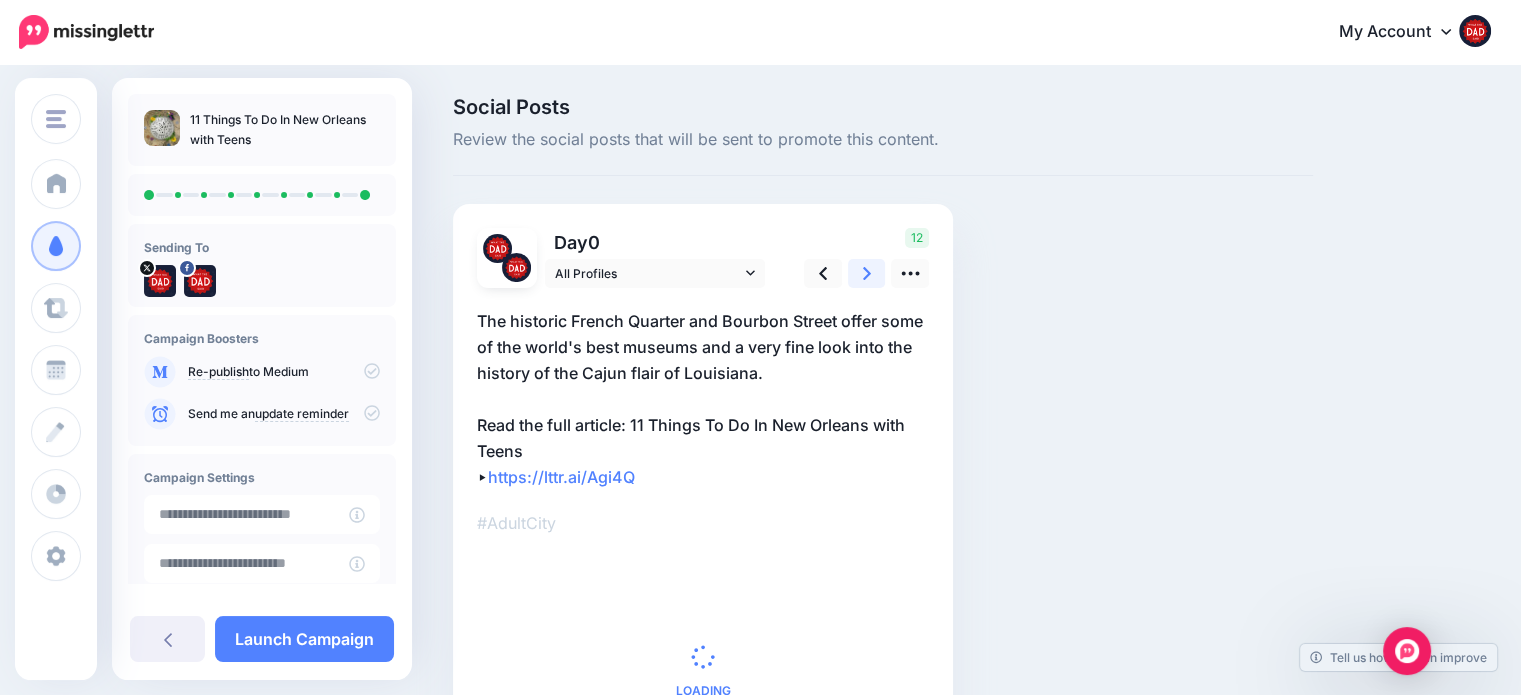 click at bounding box center [867, 273] 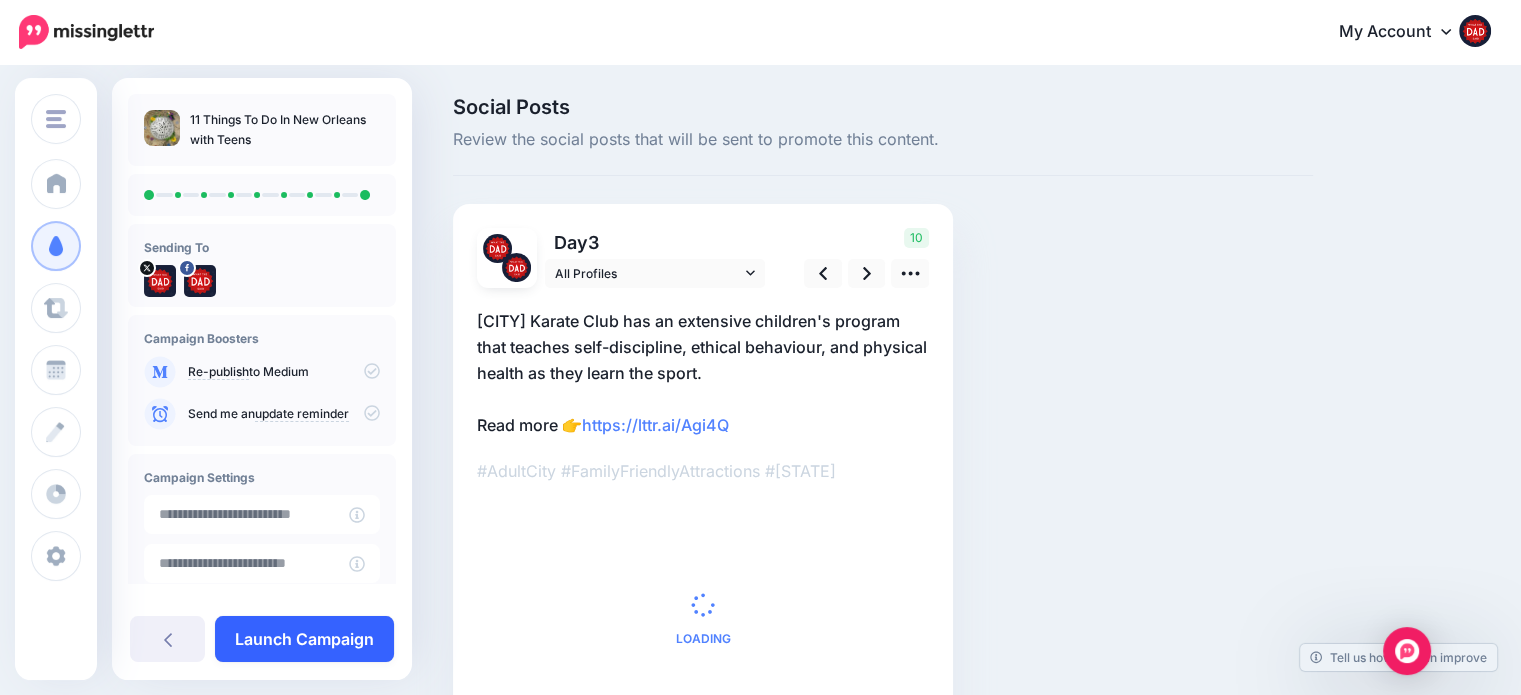 click on "Launch Campaign" at bounding box center (304, 639) 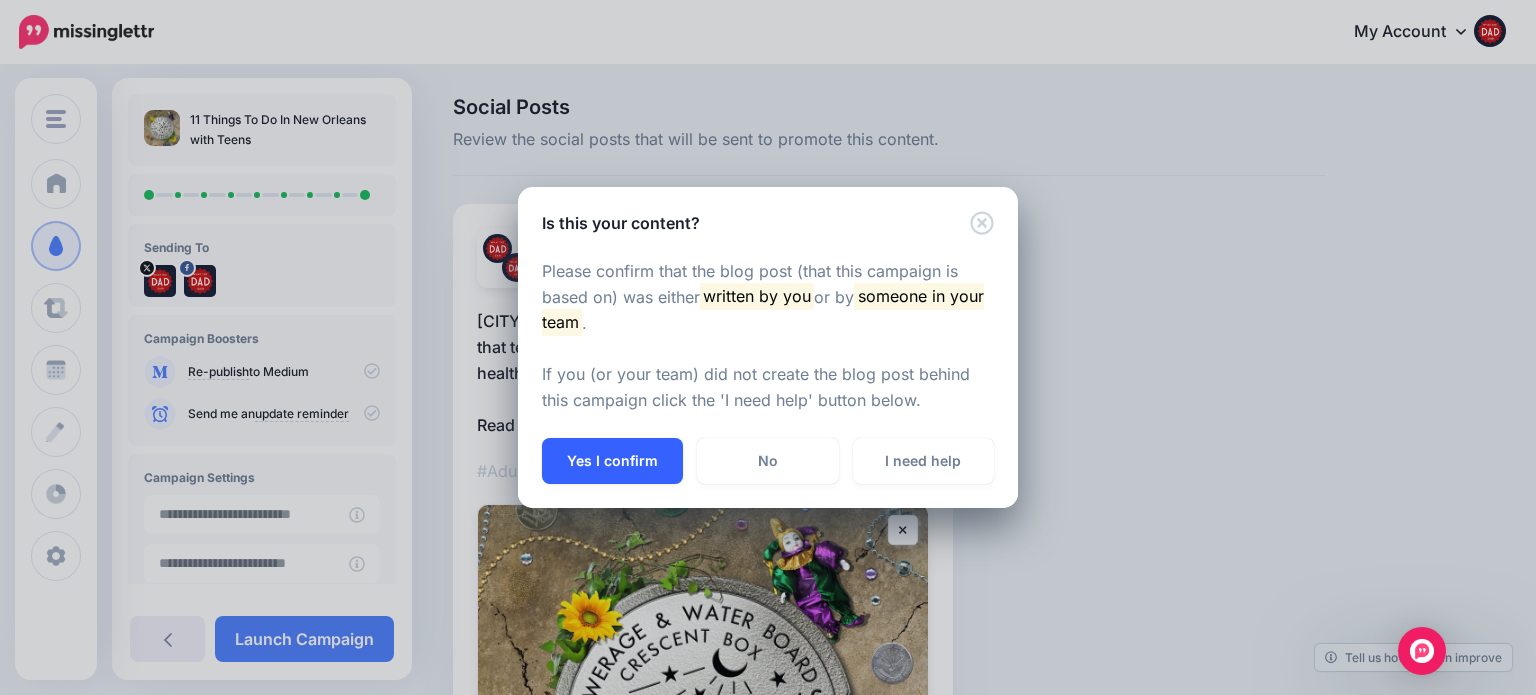 click on "Yes I confirm" at bounding box center [612, 461] 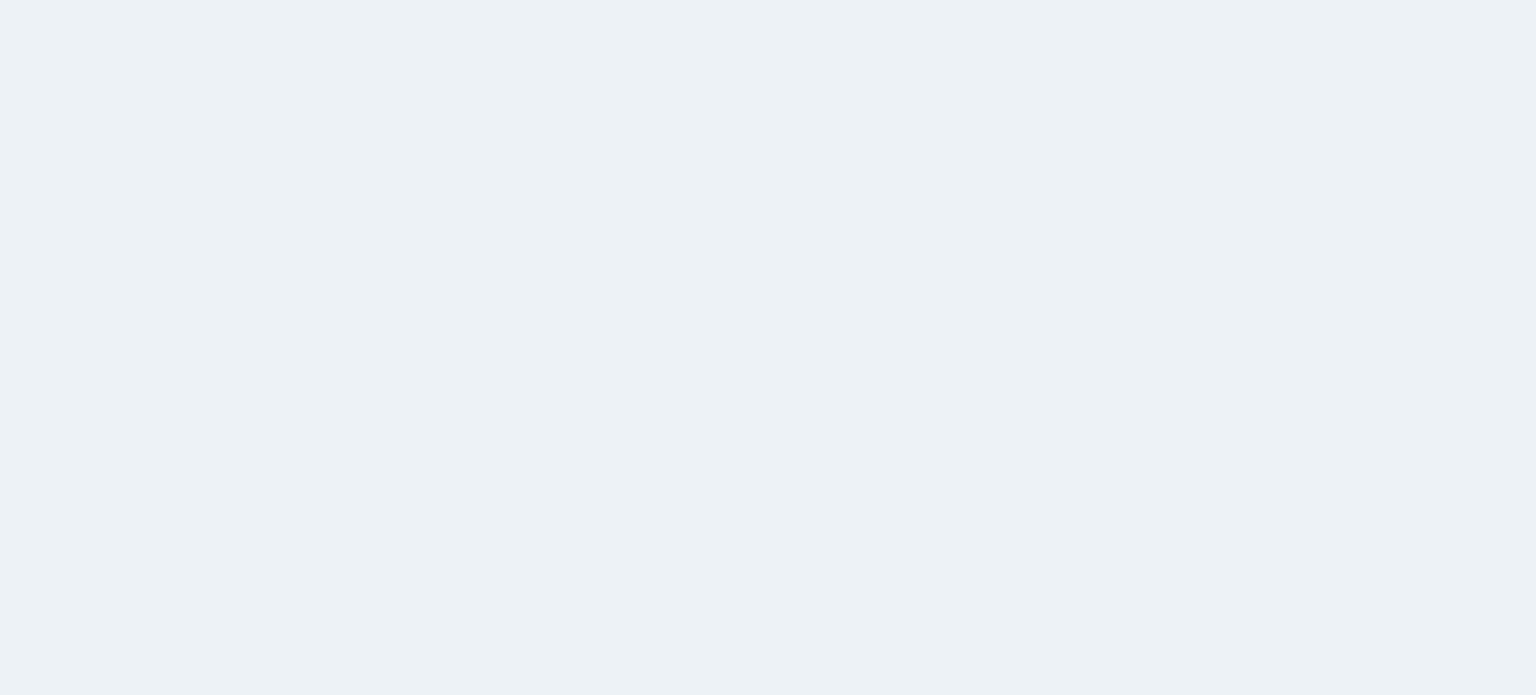 scroll, scrollTop: 0, scrollLeft: 0, axis: both 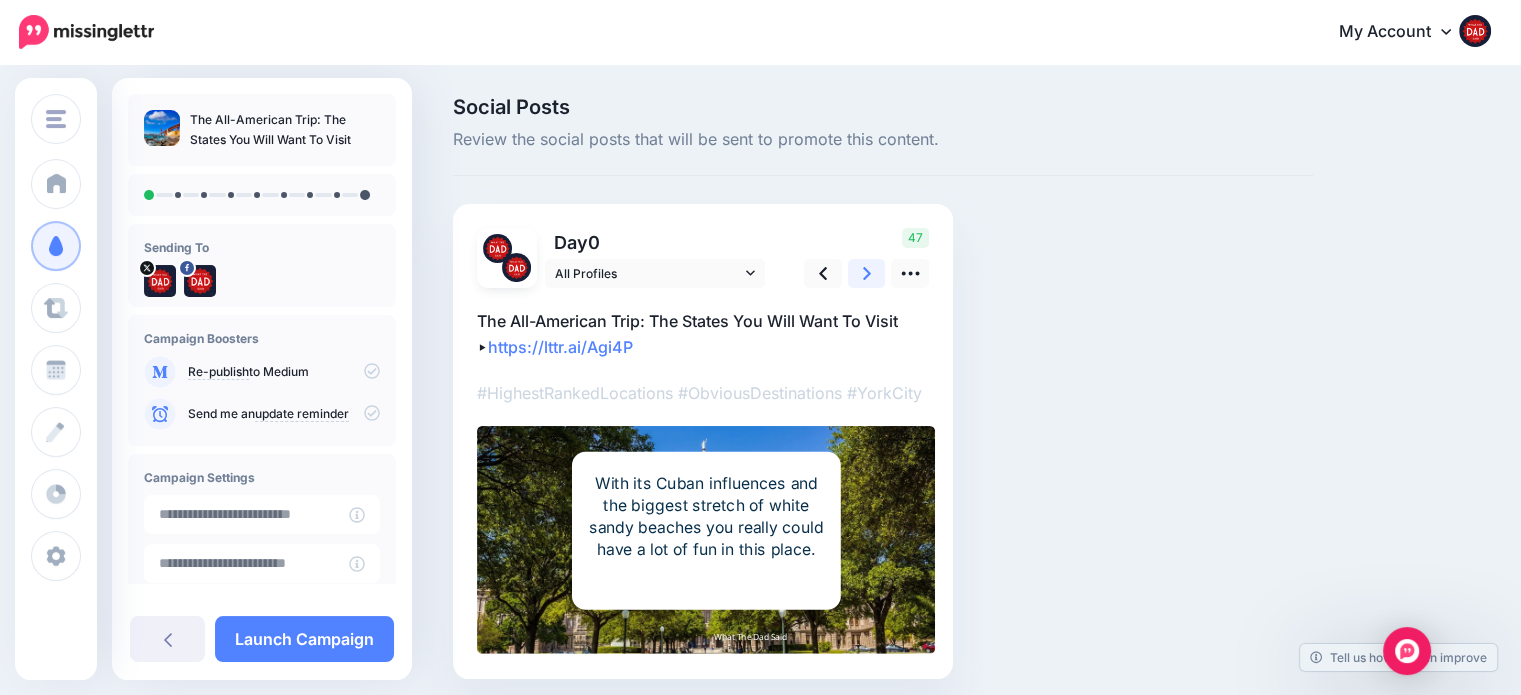 click at bounding box center [867, 273] 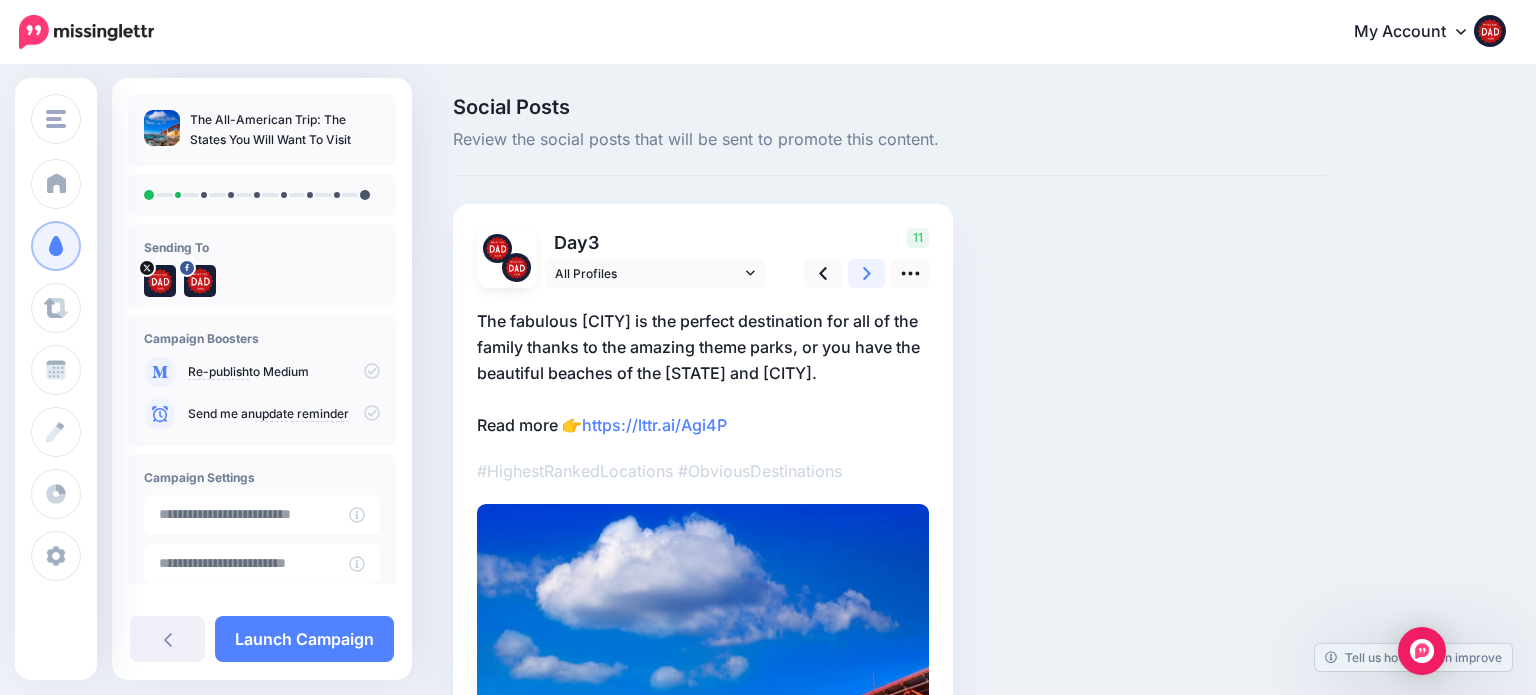 click at bounding box center [867, 273] 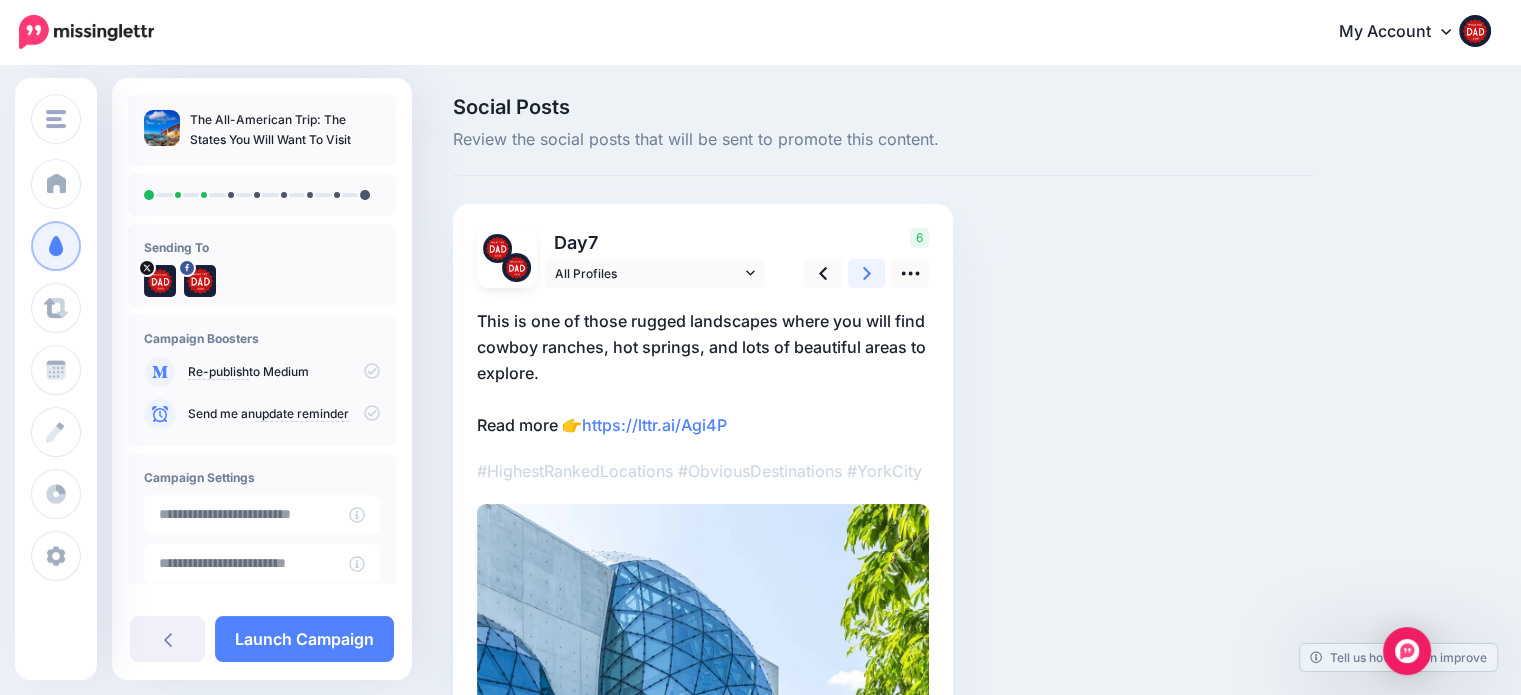 click at bounding box center [867, 273] 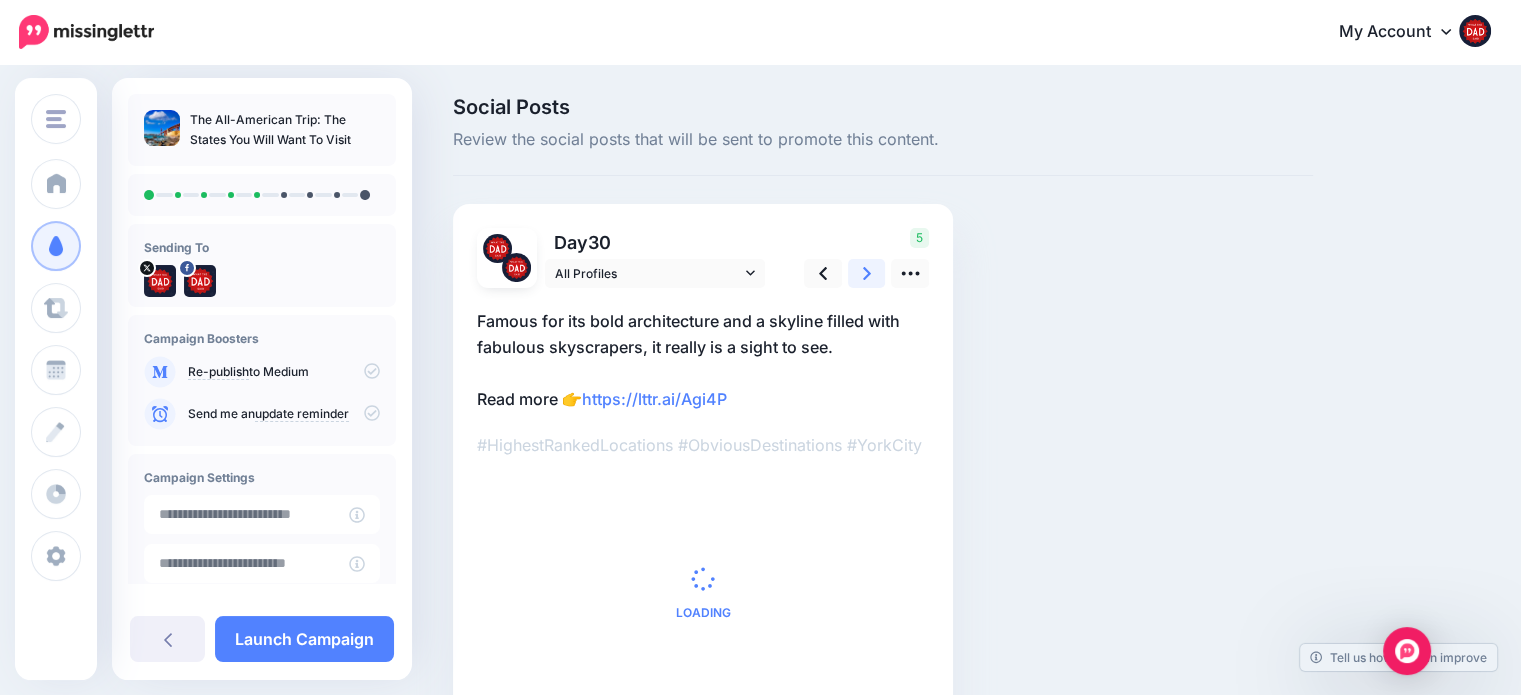 click at bounding box center (867, 273) 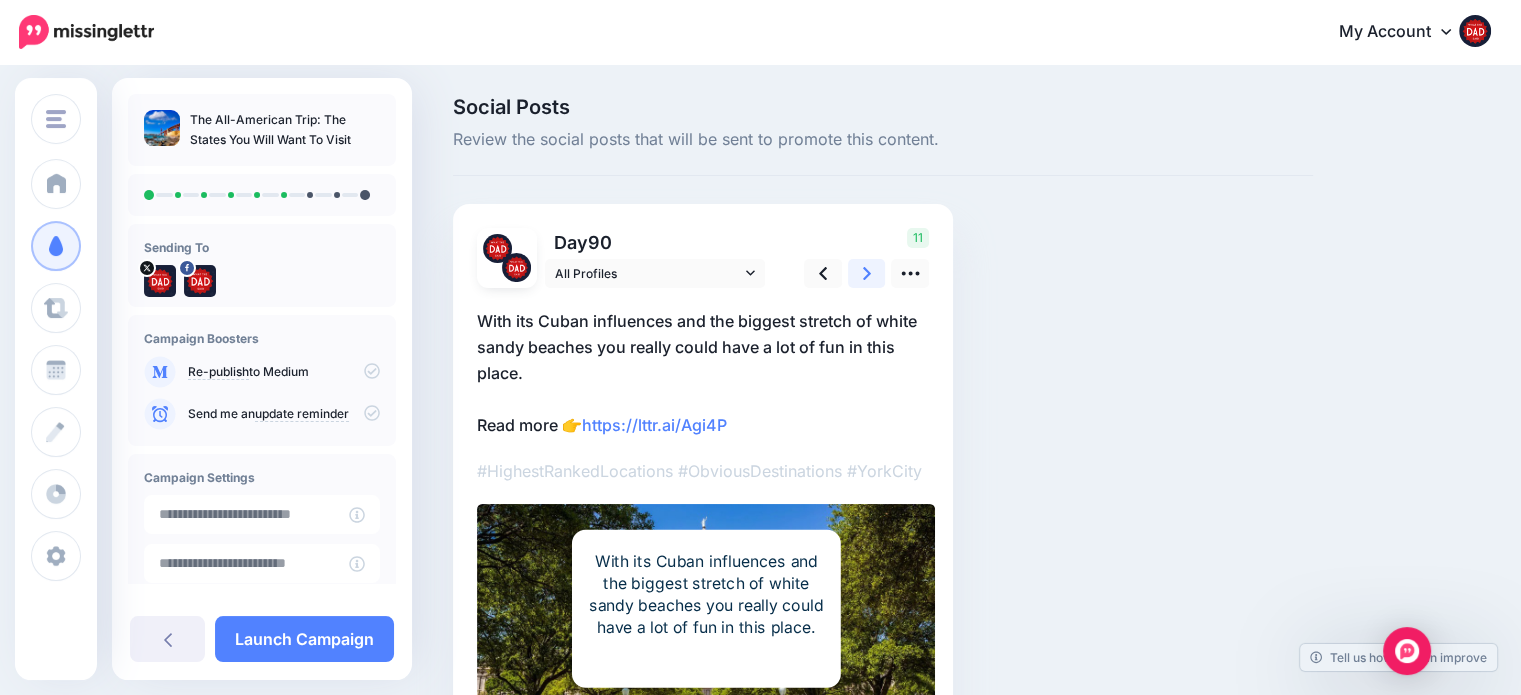 click at bounding box center (867, 273) 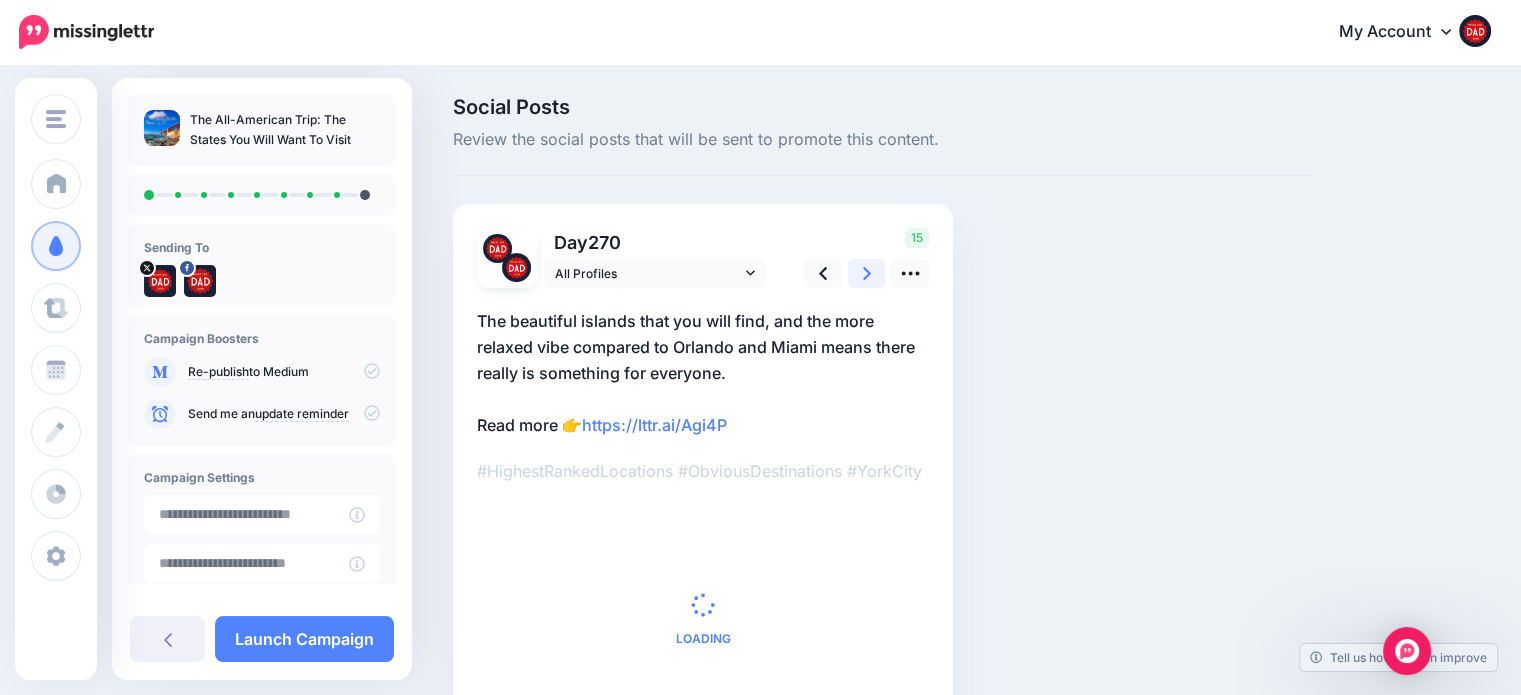click at bounding box center [867, 273] 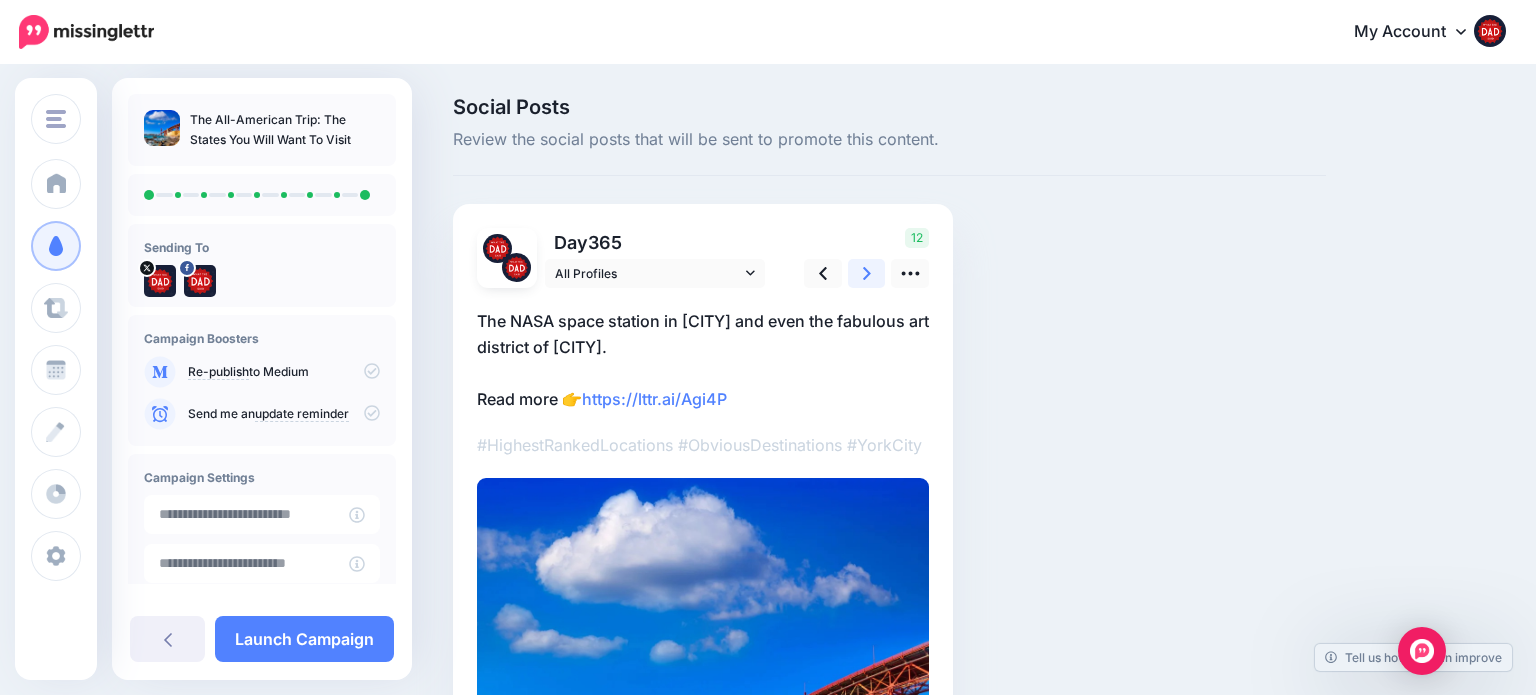 click at bounding box center (867, 273) 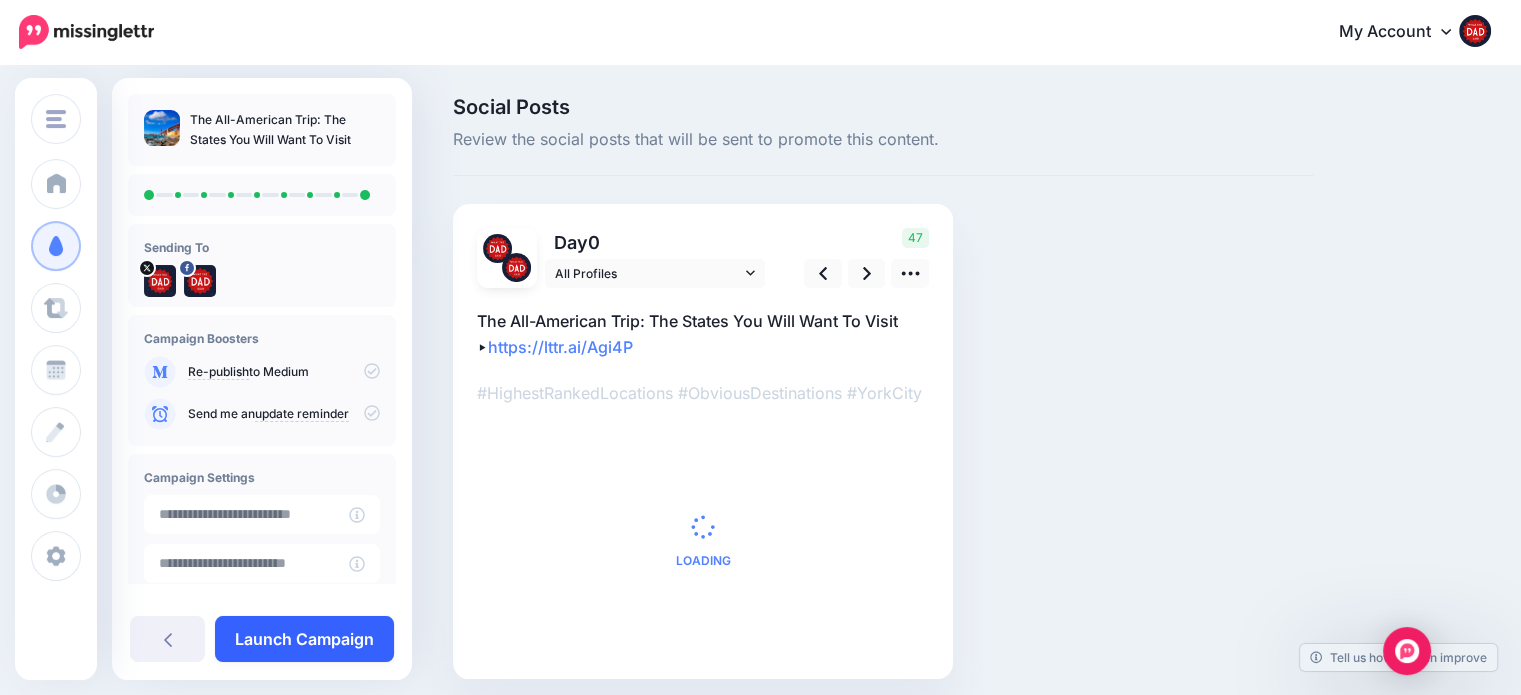 click on "Launch Campaign" at bounding box center [304, 639] 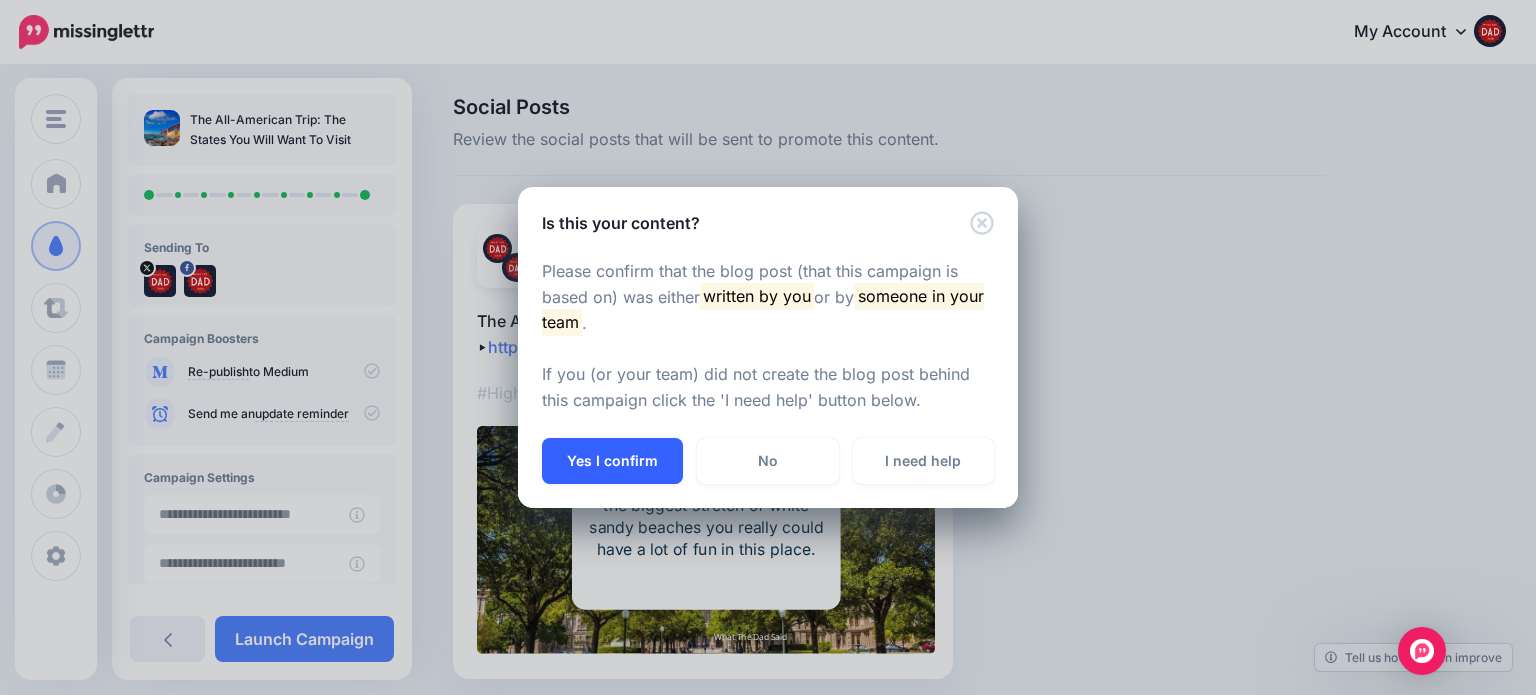 click on "Yes I confirm" at bounding box center [612, 461] 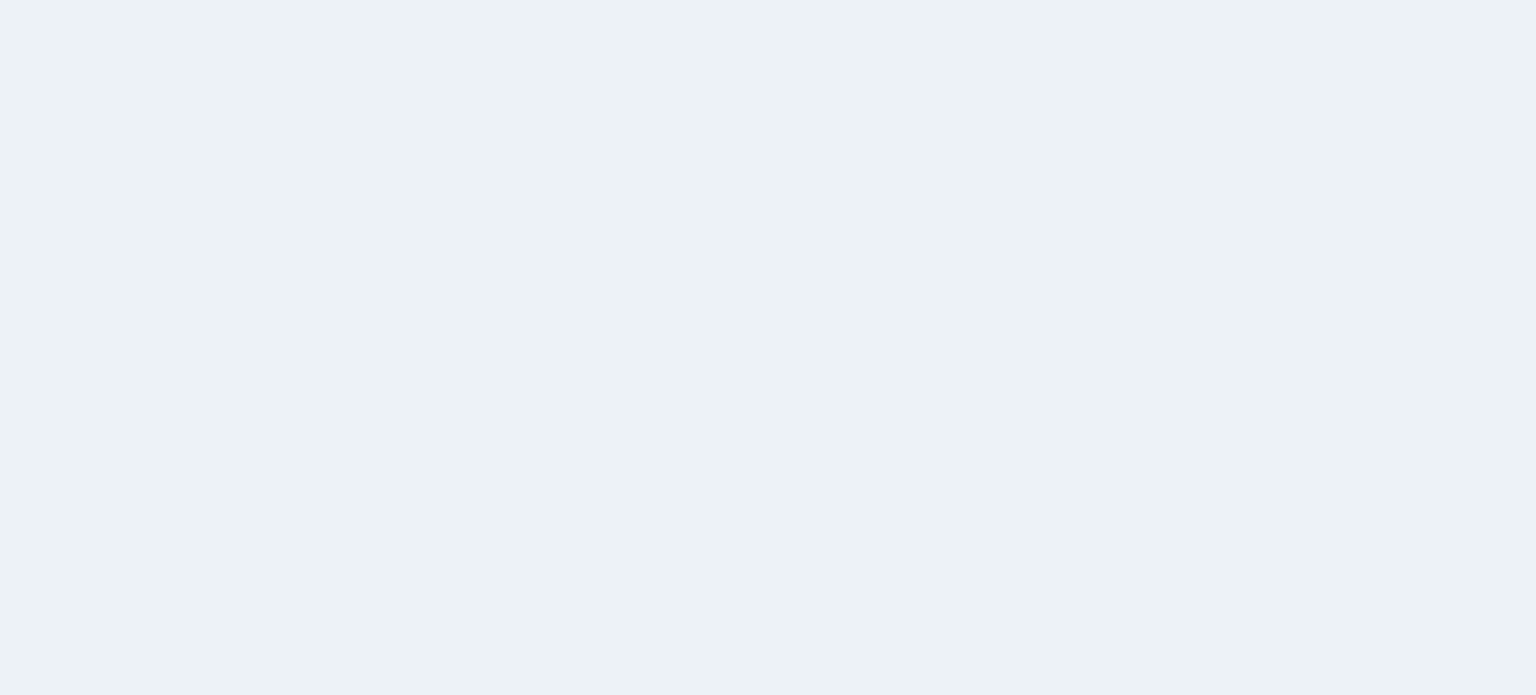 scroll, scrollTop: 0, scrollLeft: 0, axis: both 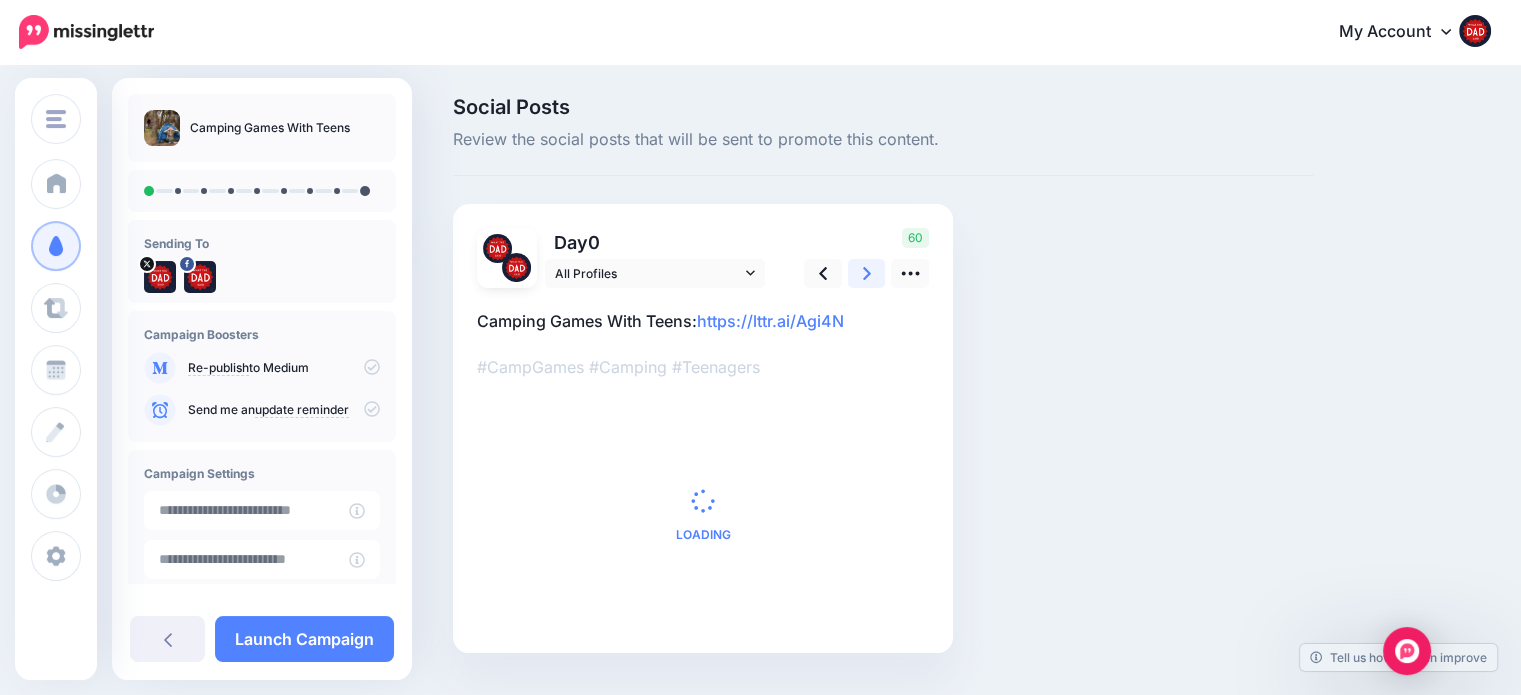 click at bounding box center (867, 273) 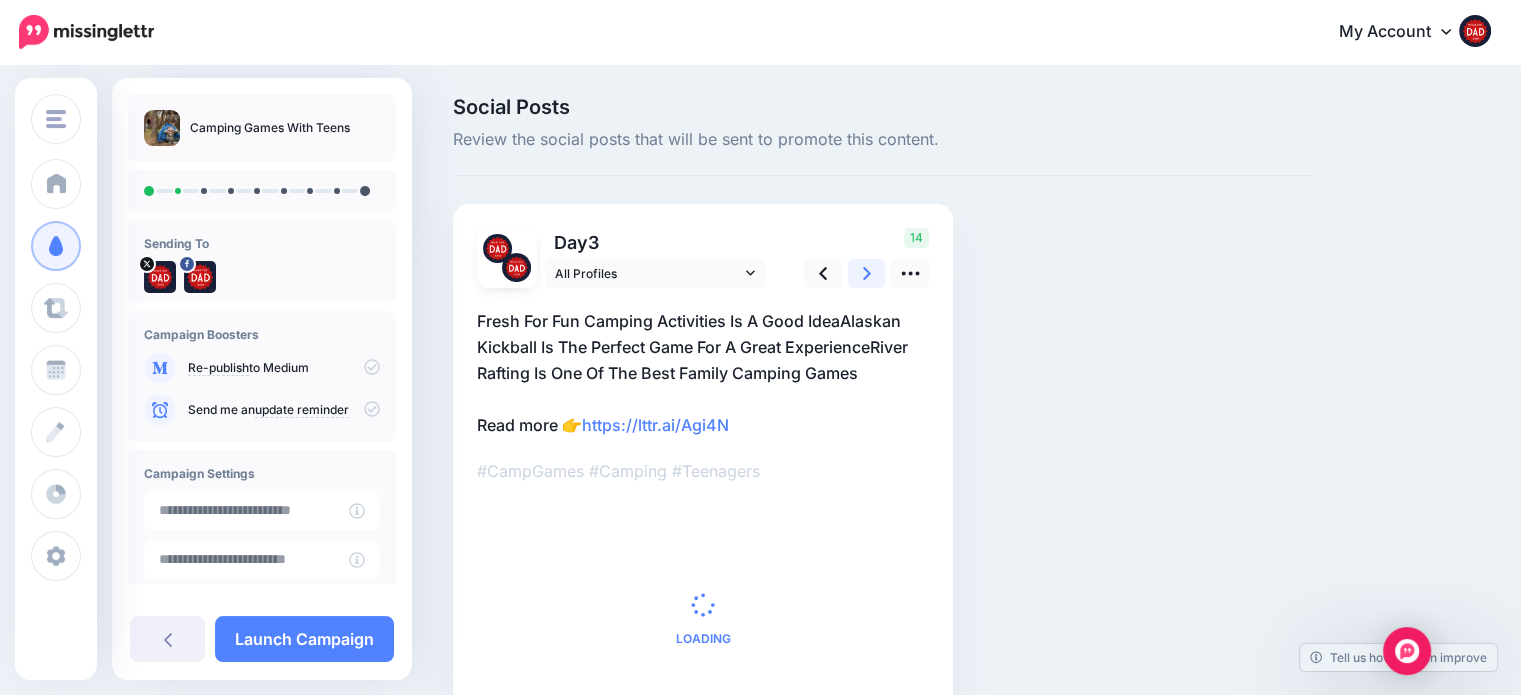 click at bounding box center [867, 273] 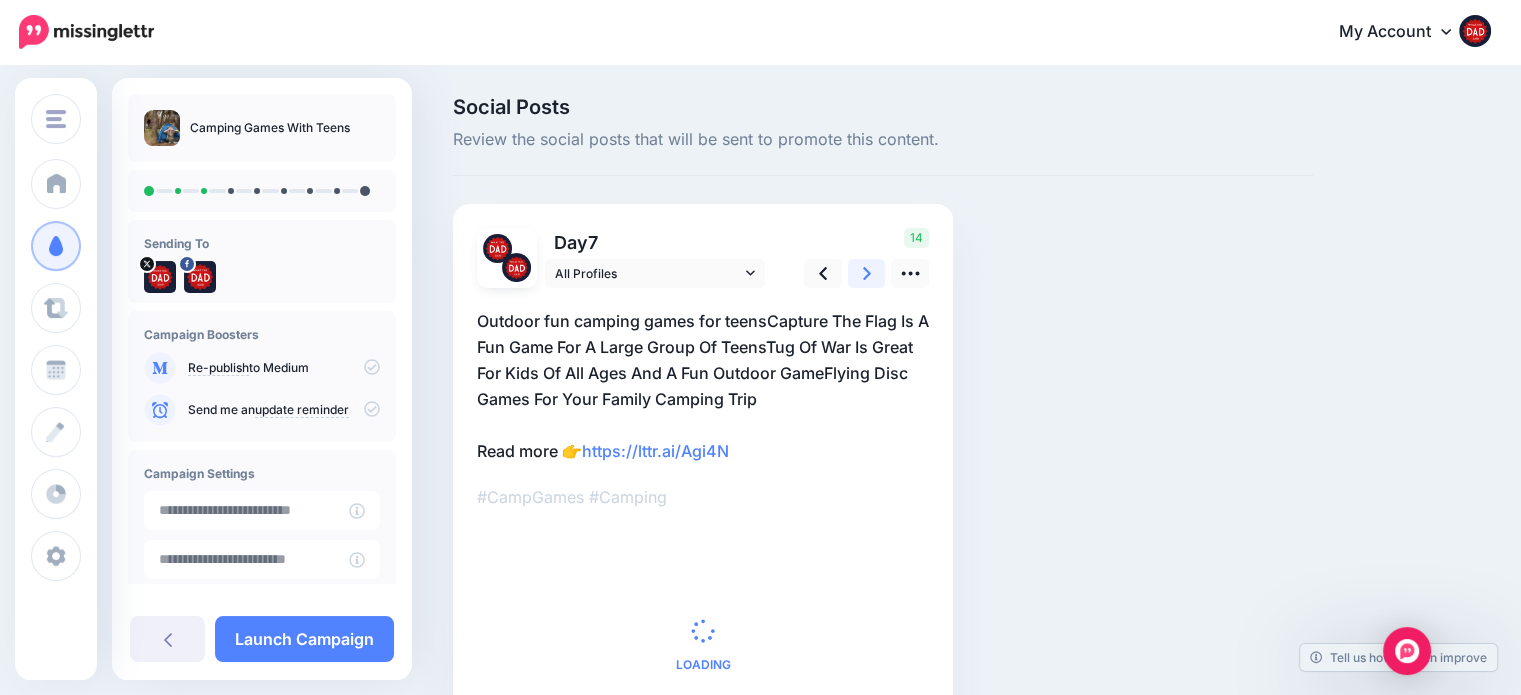 click at bounding box center (867, 273) 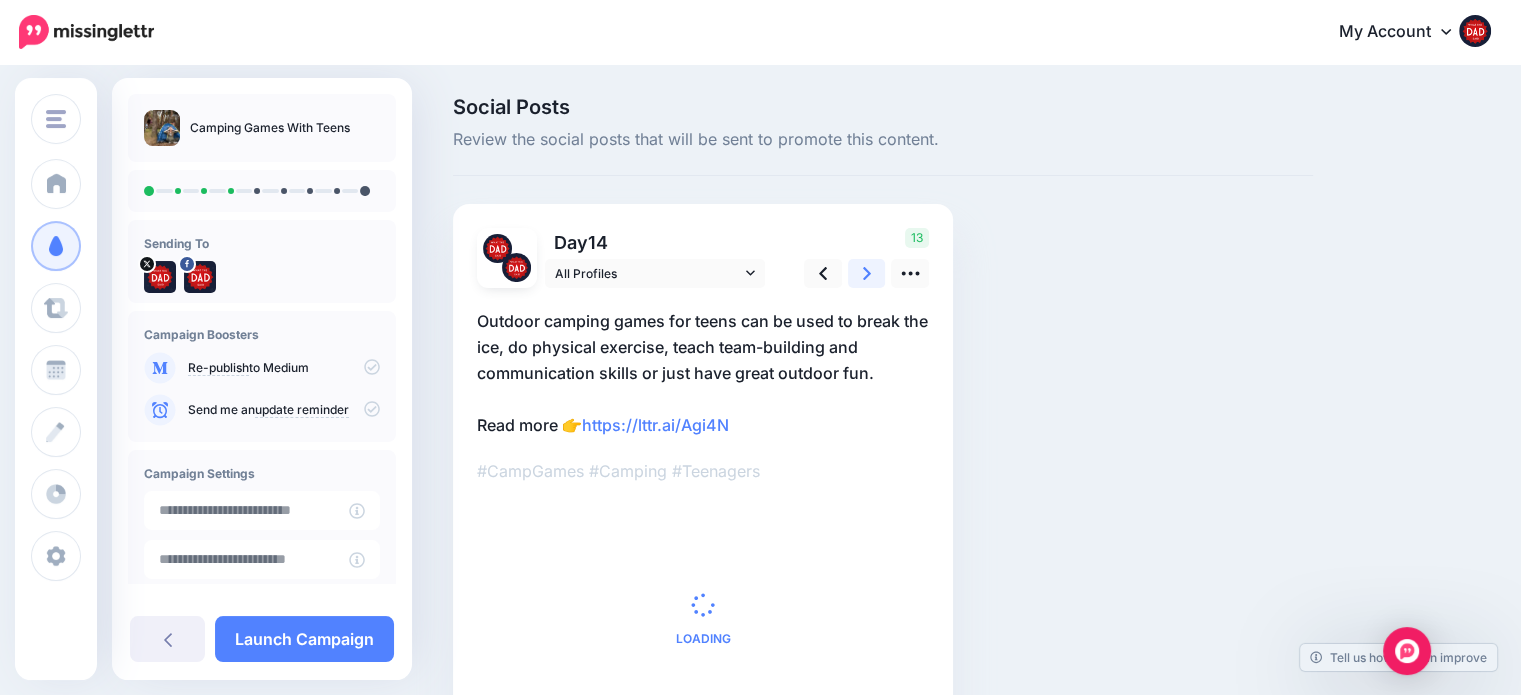 click at bounding box center [867, 273] 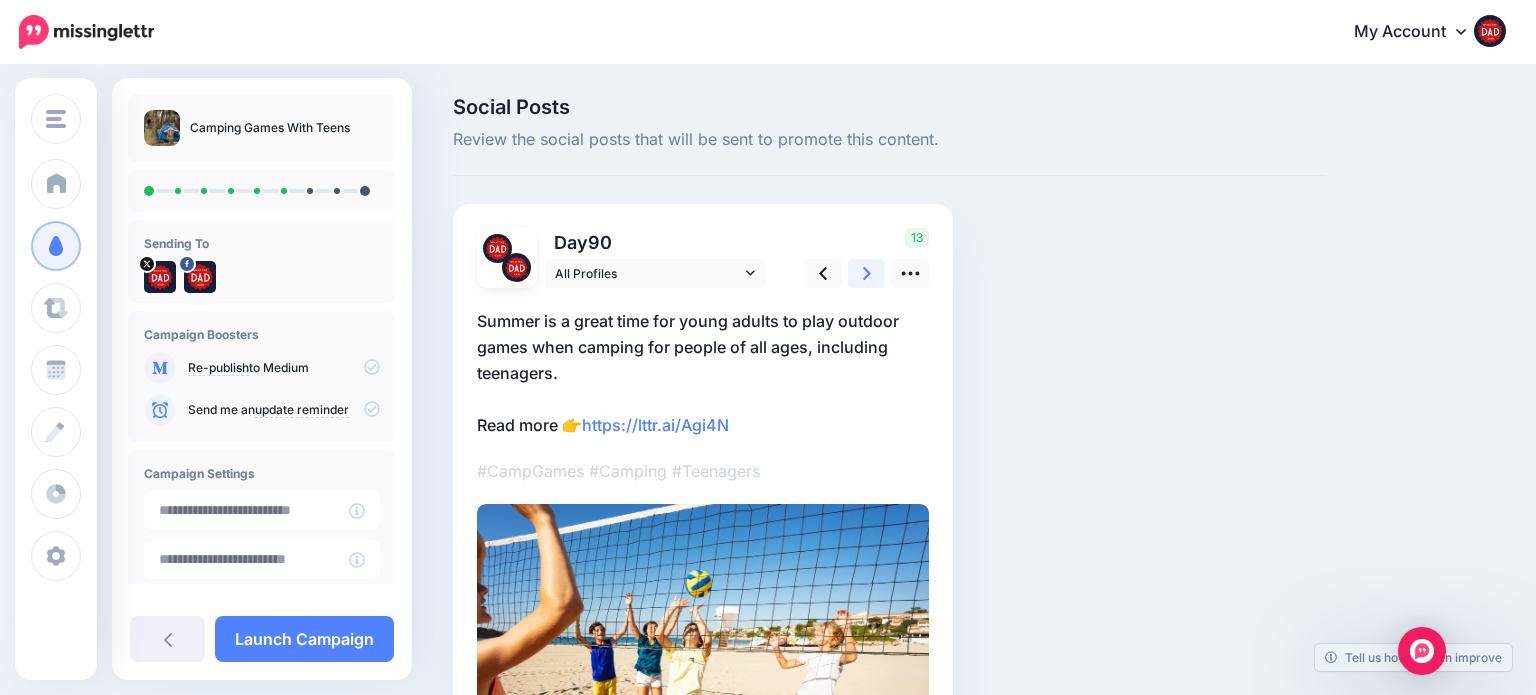 click at bounding box center [867, 273] 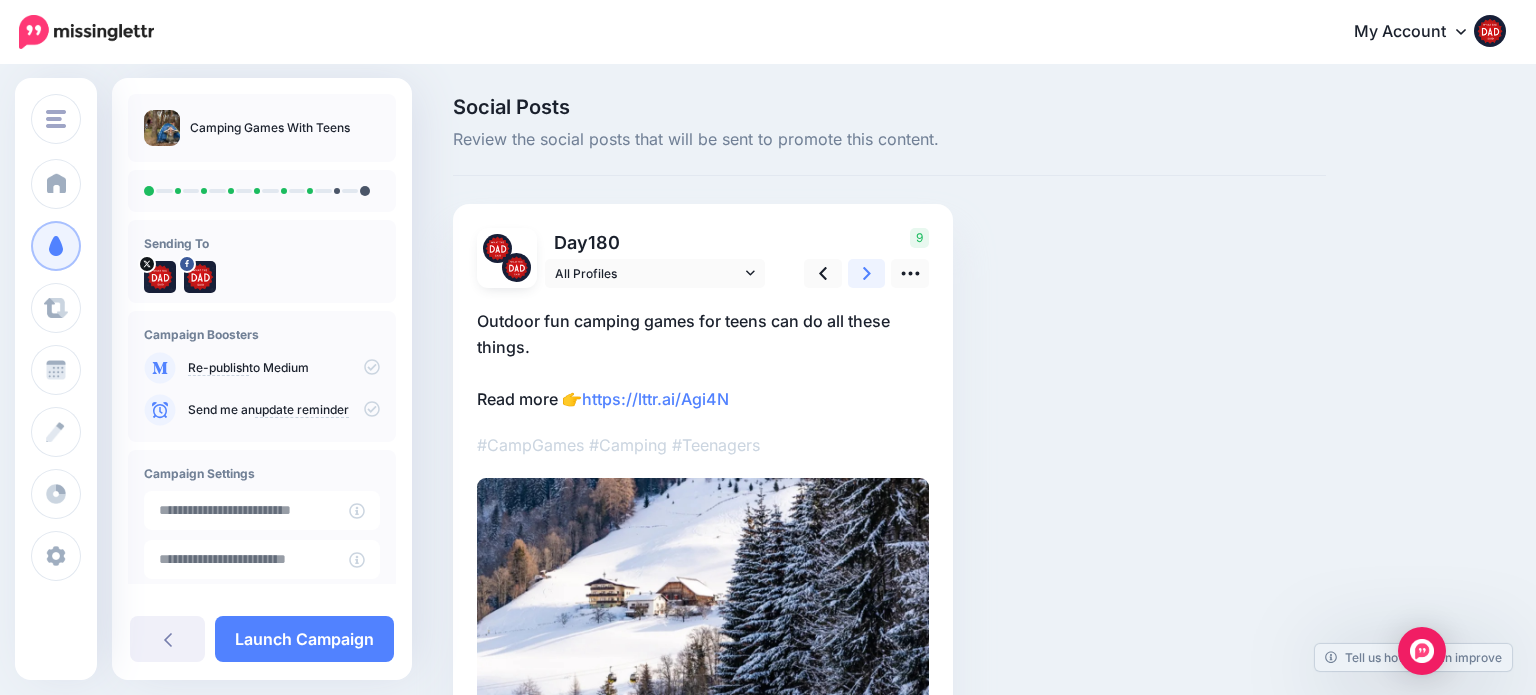 click at bounding box center (867, 273) 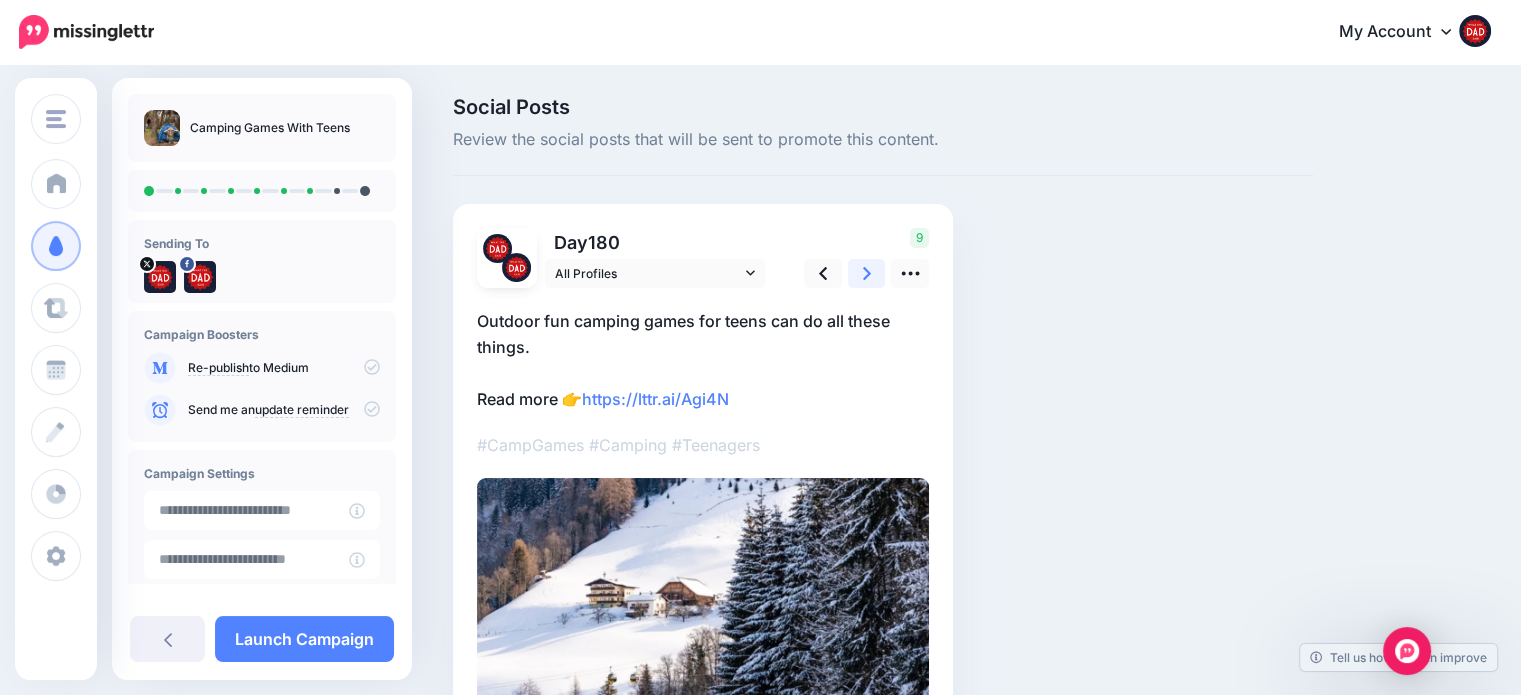 click at bounding box center [867, 273] 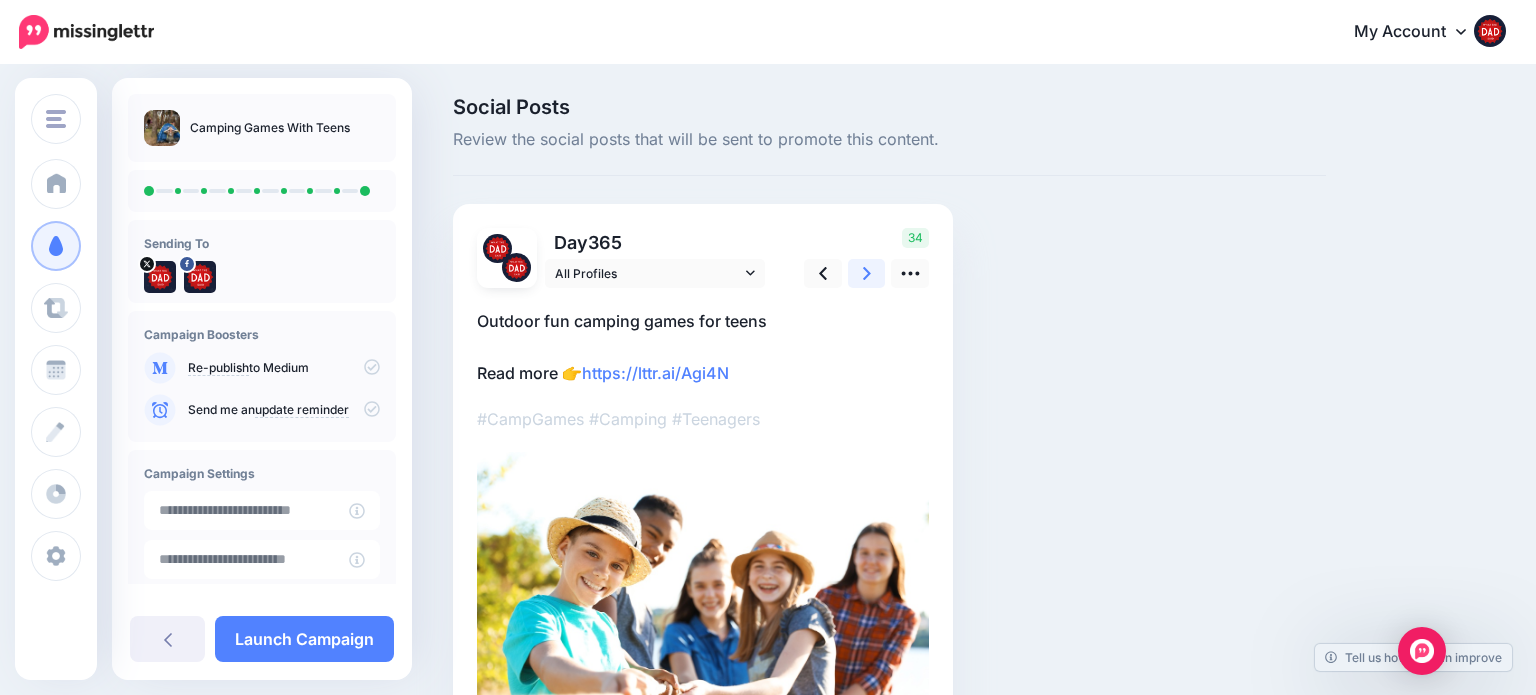 click at bounding box center (867, 273) 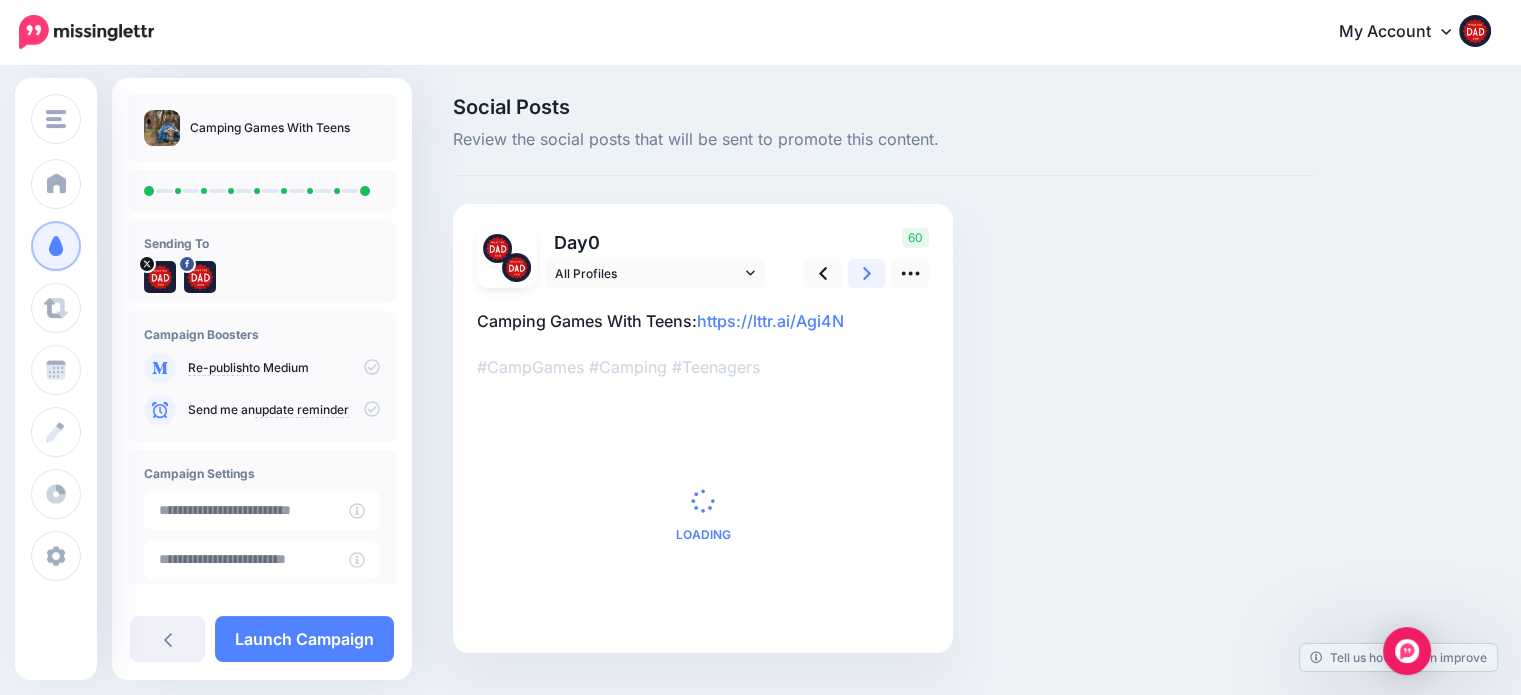 click at bounding box center (867, 273) 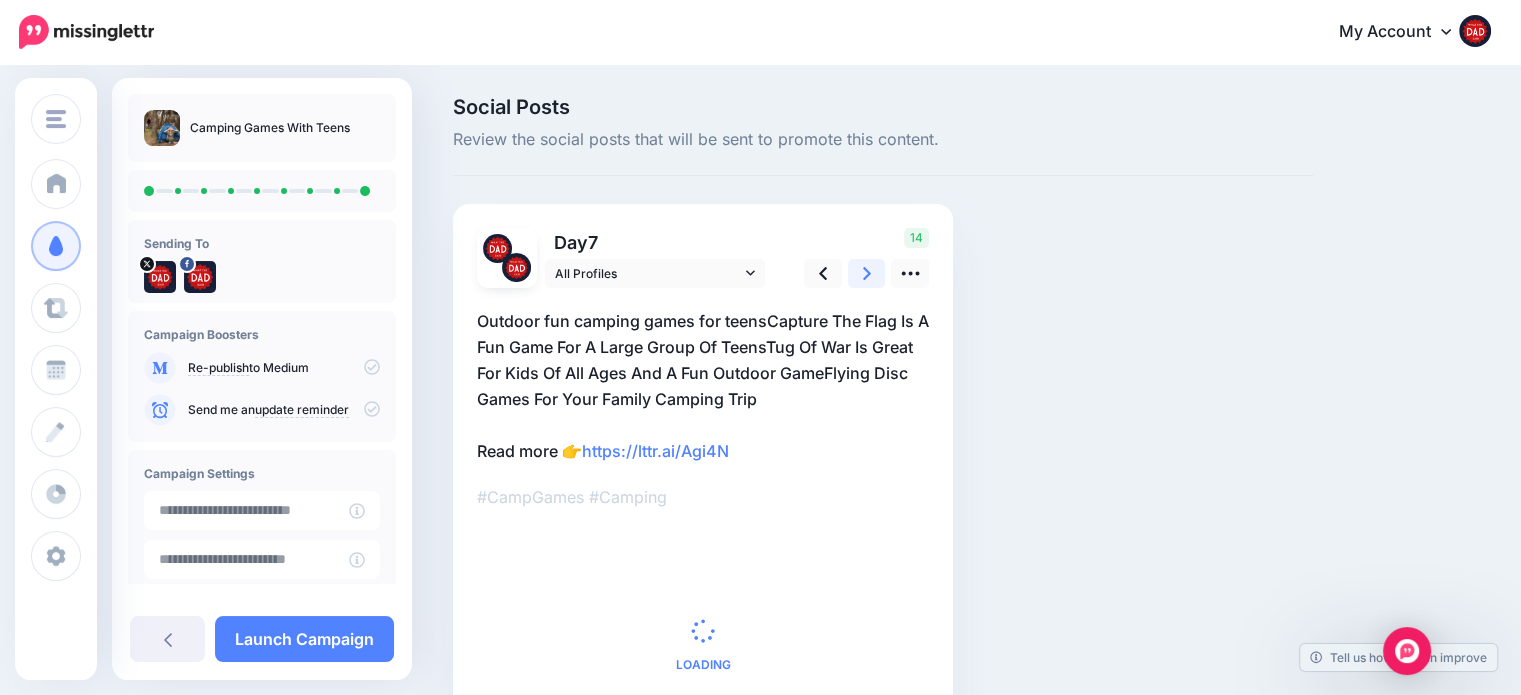 click at bounding box center (867, 273) 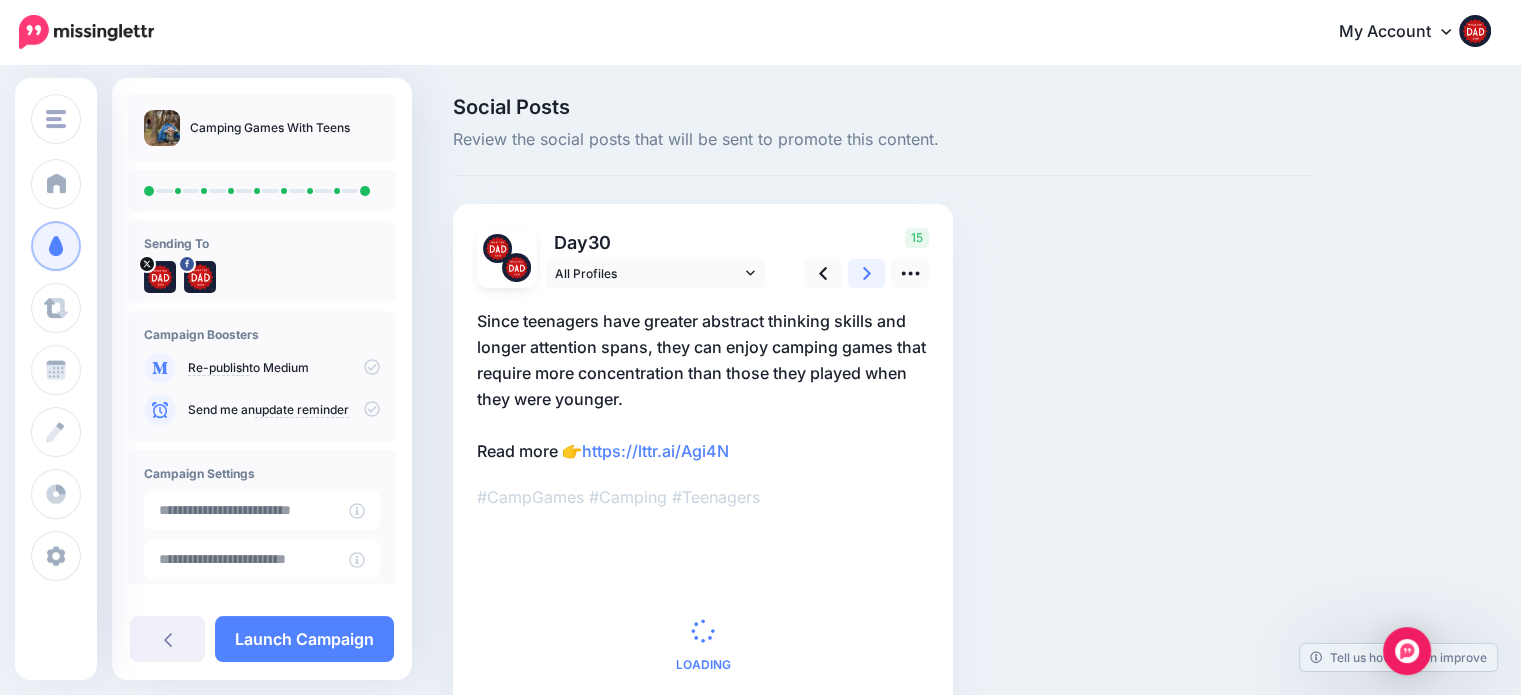 click at bounding box center (867, 273) 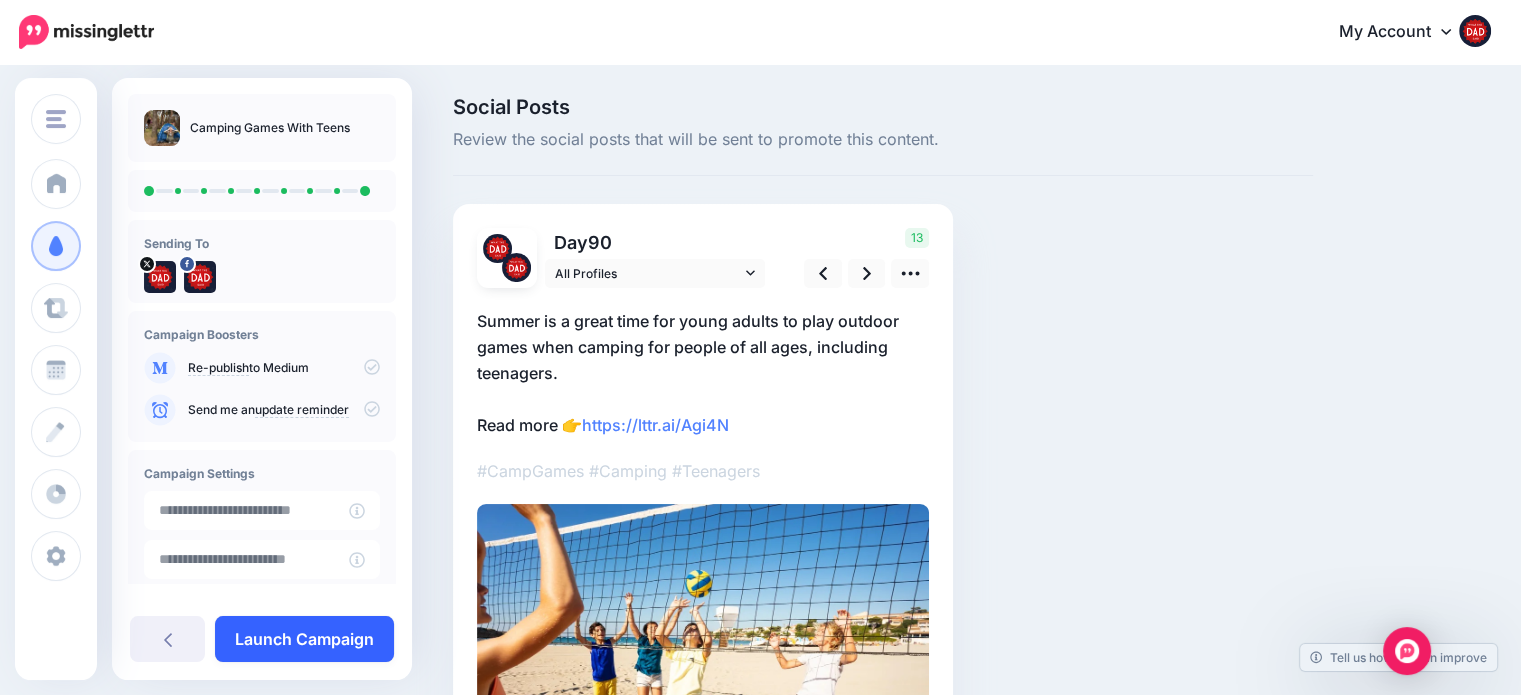 click on "Launch Campaign" at bounding box center [304, 639] 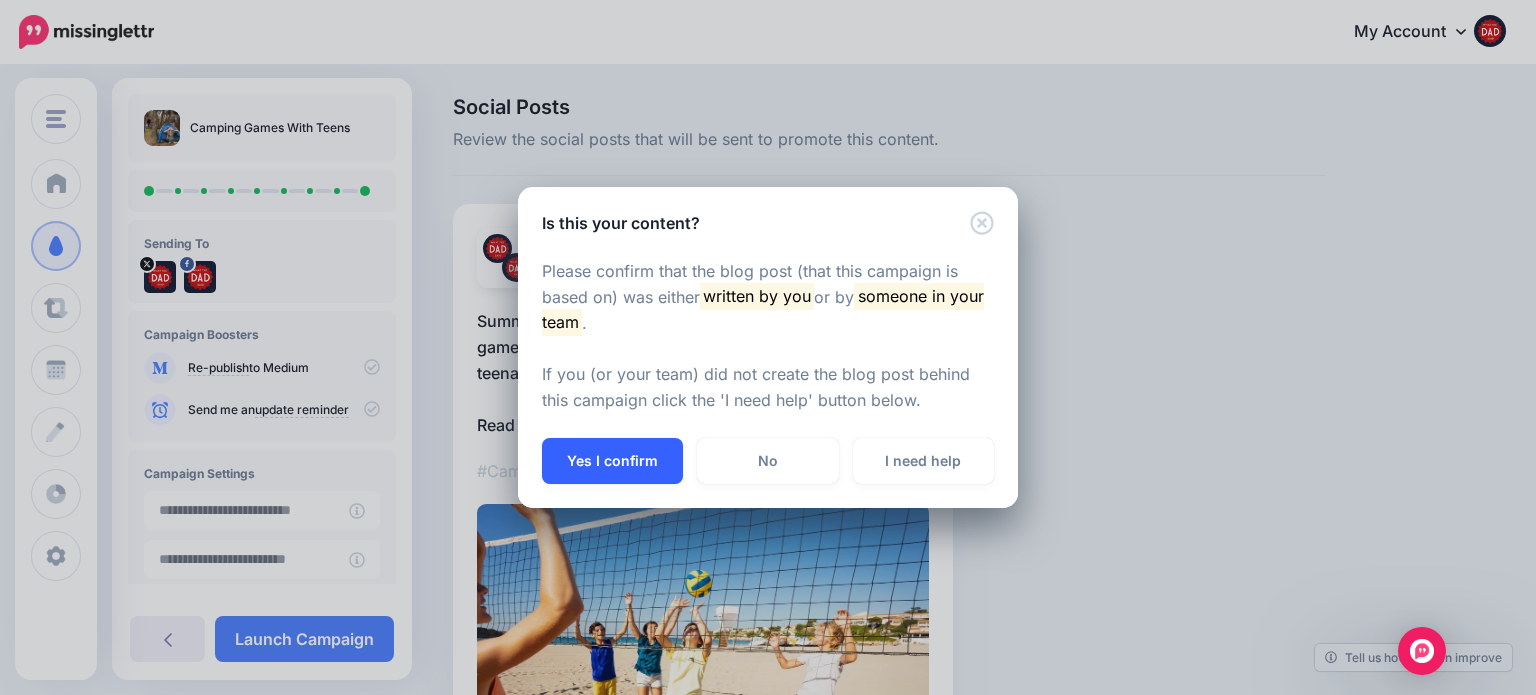 click on "Yes I confirm" at bounding box center (612, 461) 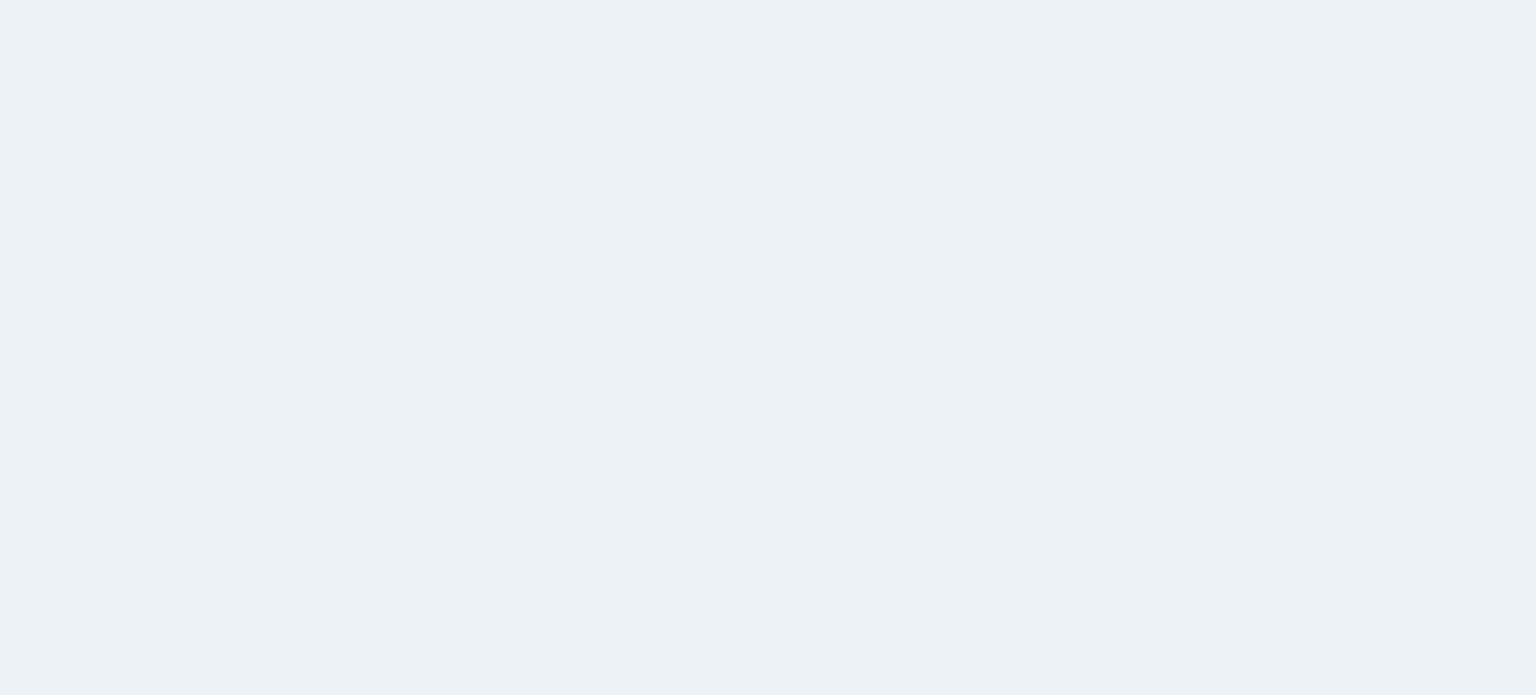 scroll, scrollTop: 0, scrollLeft: 0, axis: both 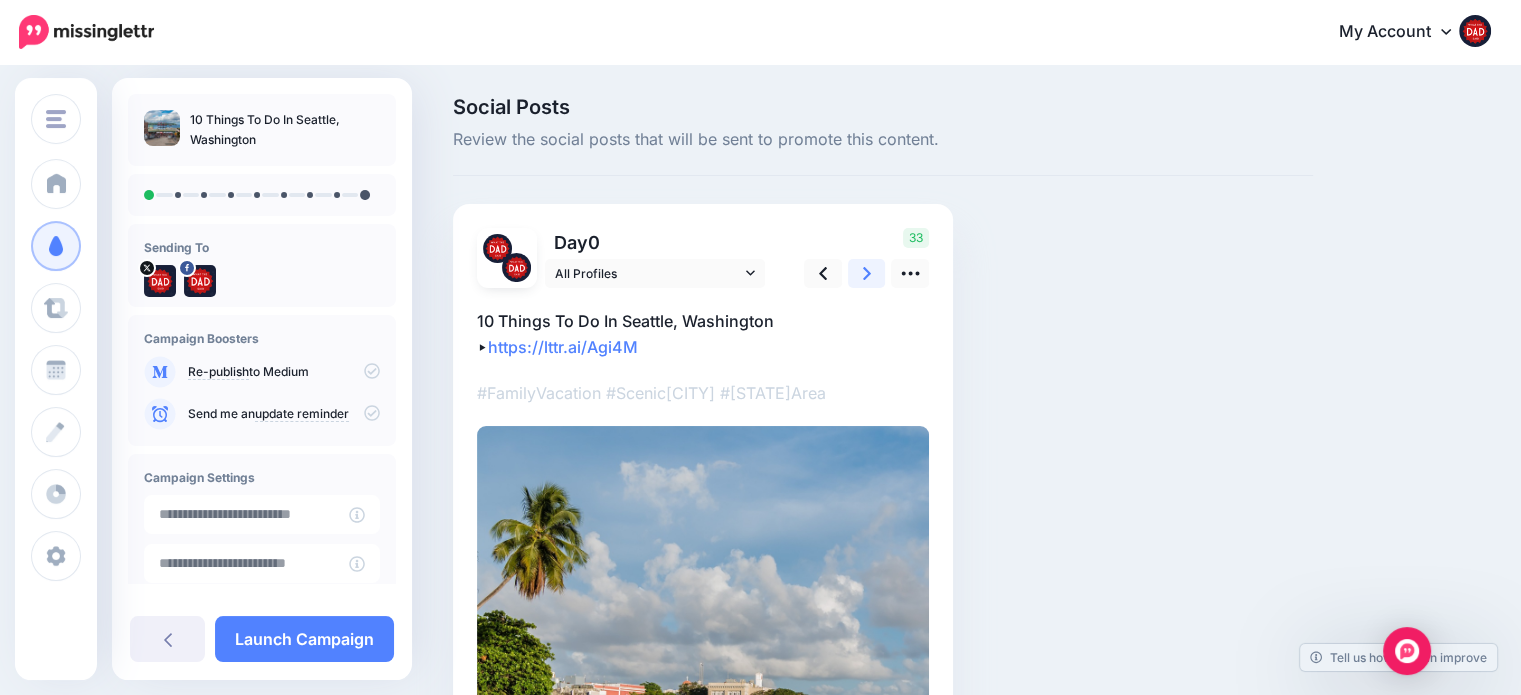 click at bounding box center (867, 273) 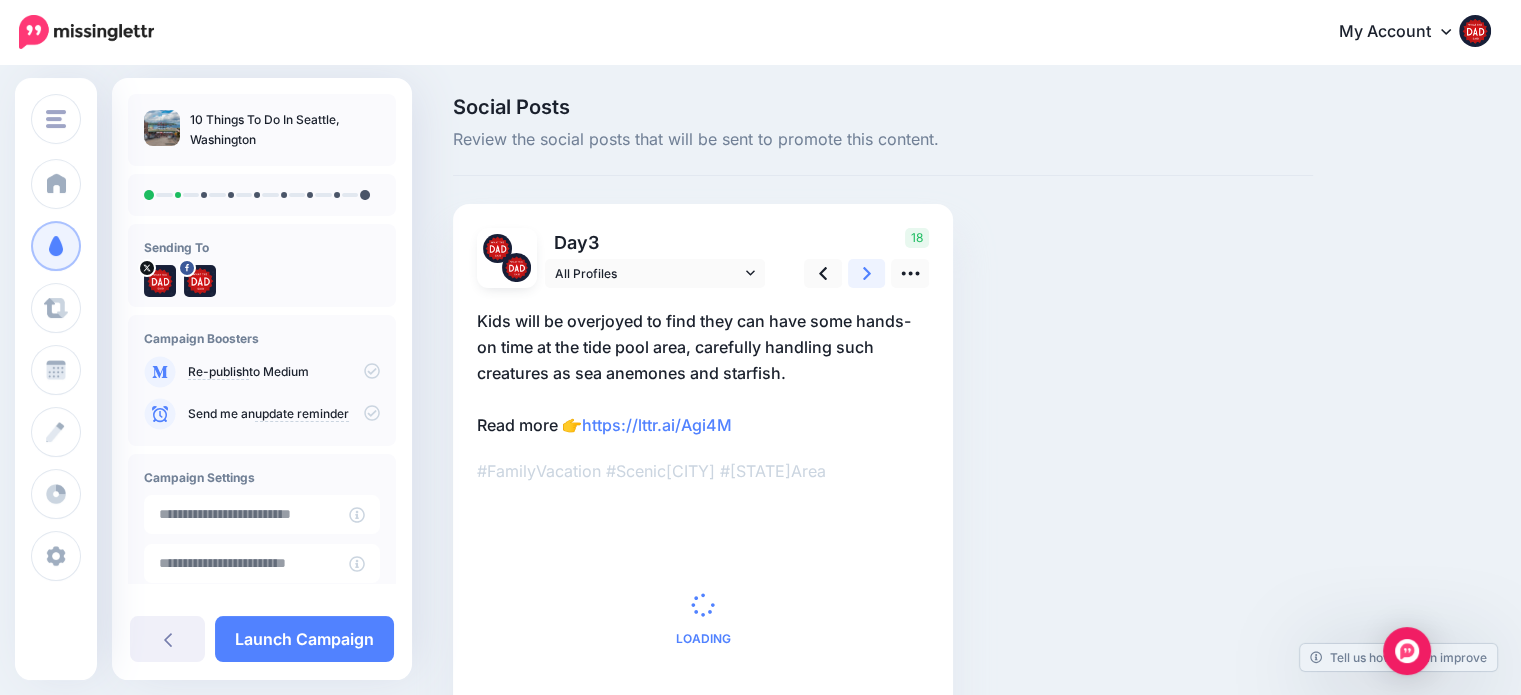 click at bounding box center (867, 273) 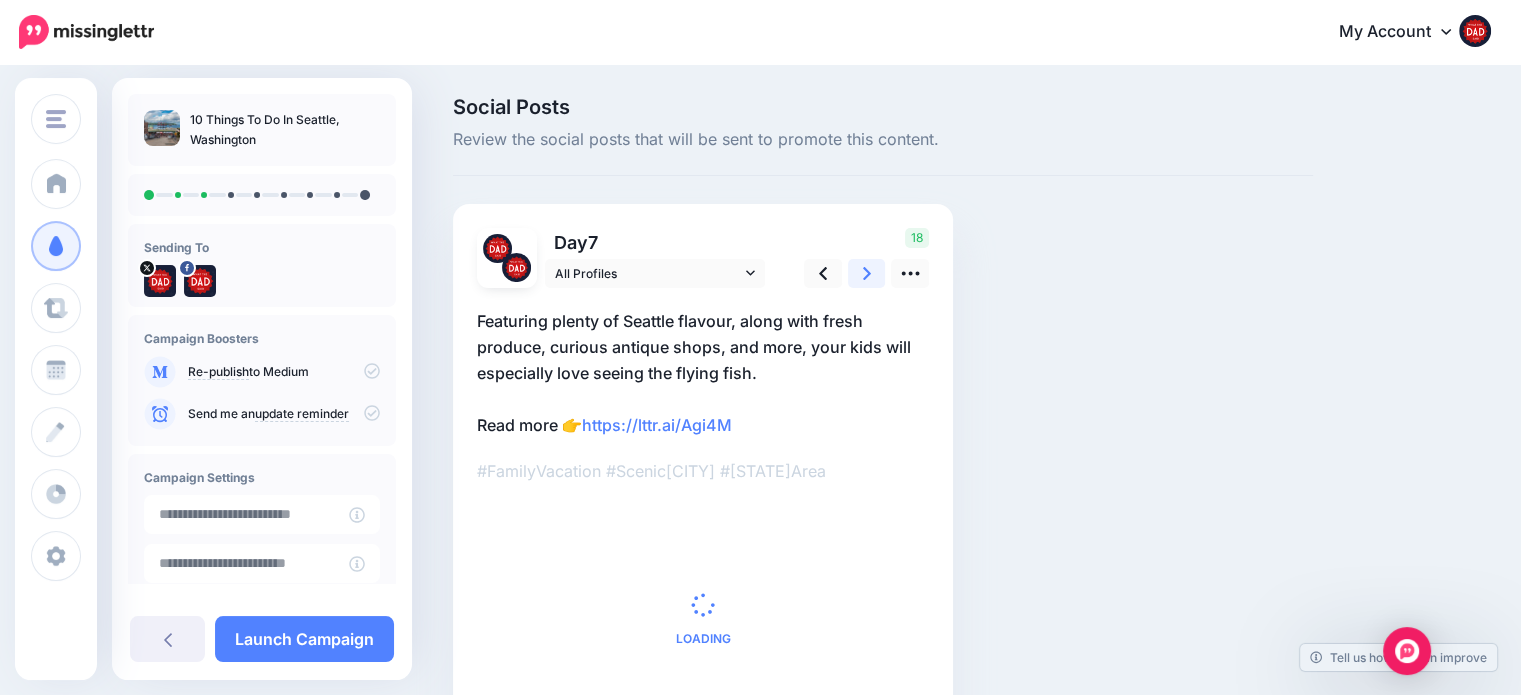 click at bounding box center [867, 273] 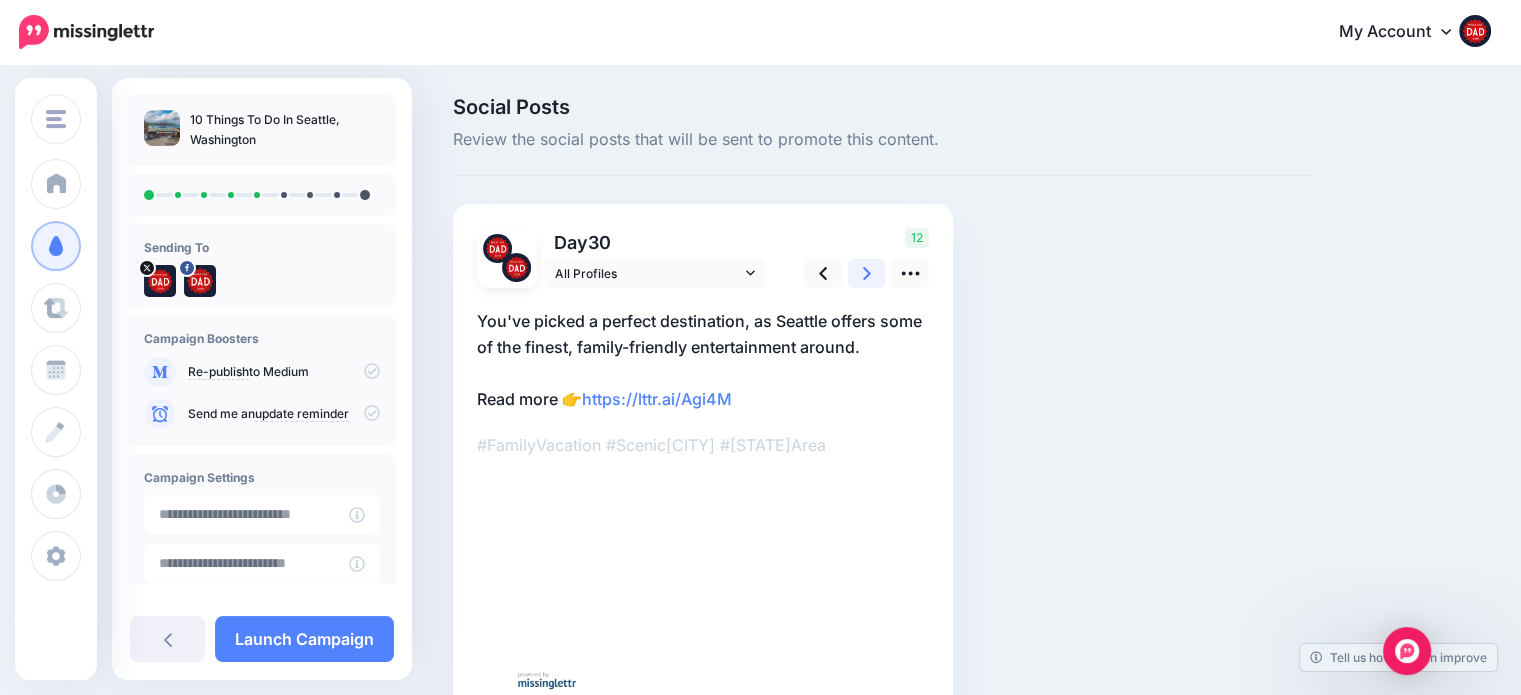 click at bounding box center [867, 273] 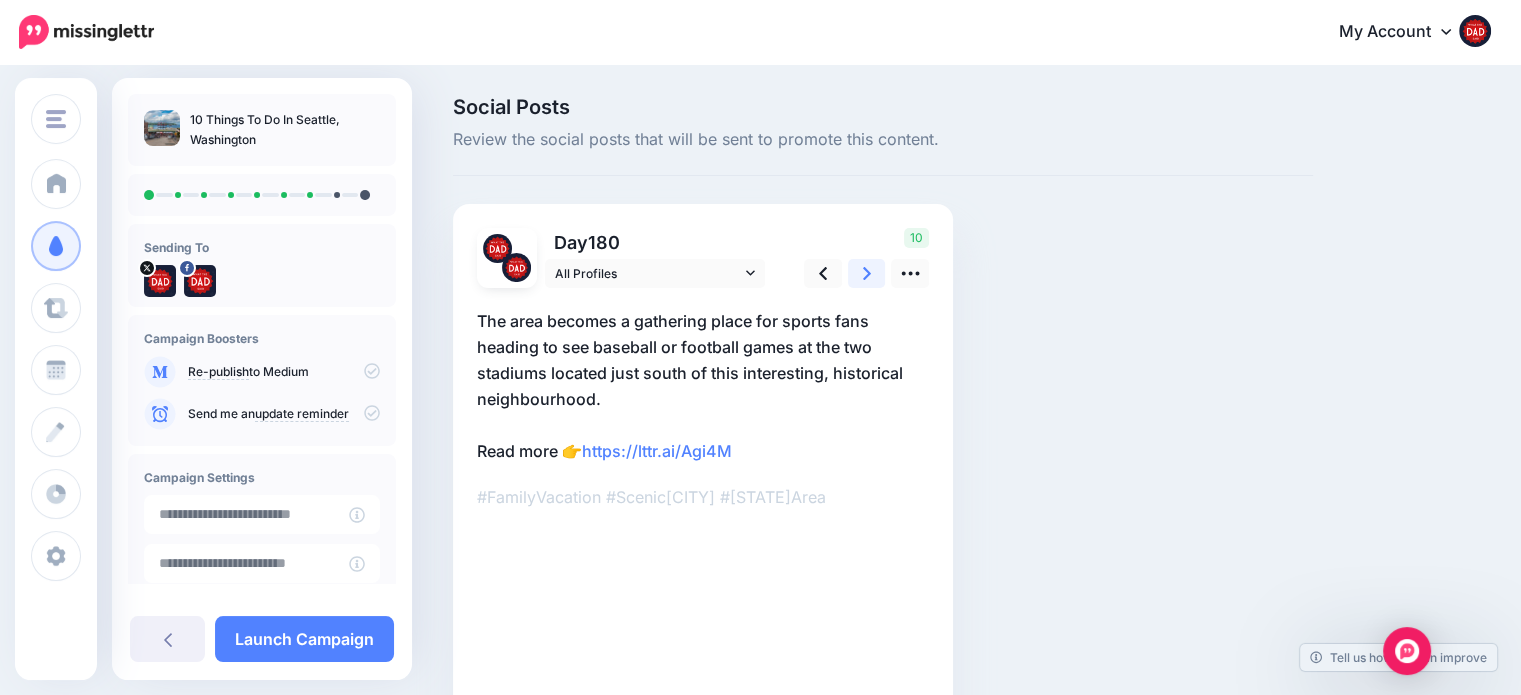 click at bounding box center (867, 273) 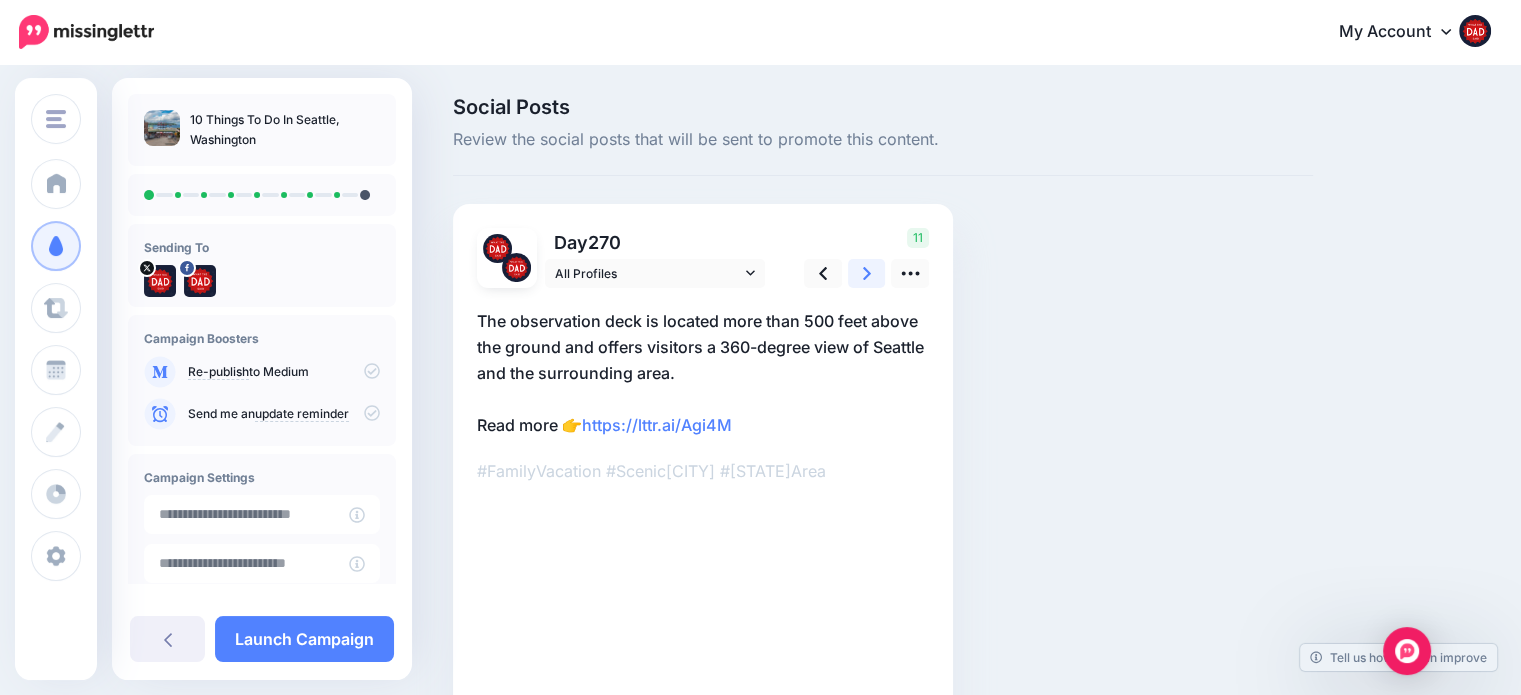 click at bounding box center [867, 273] 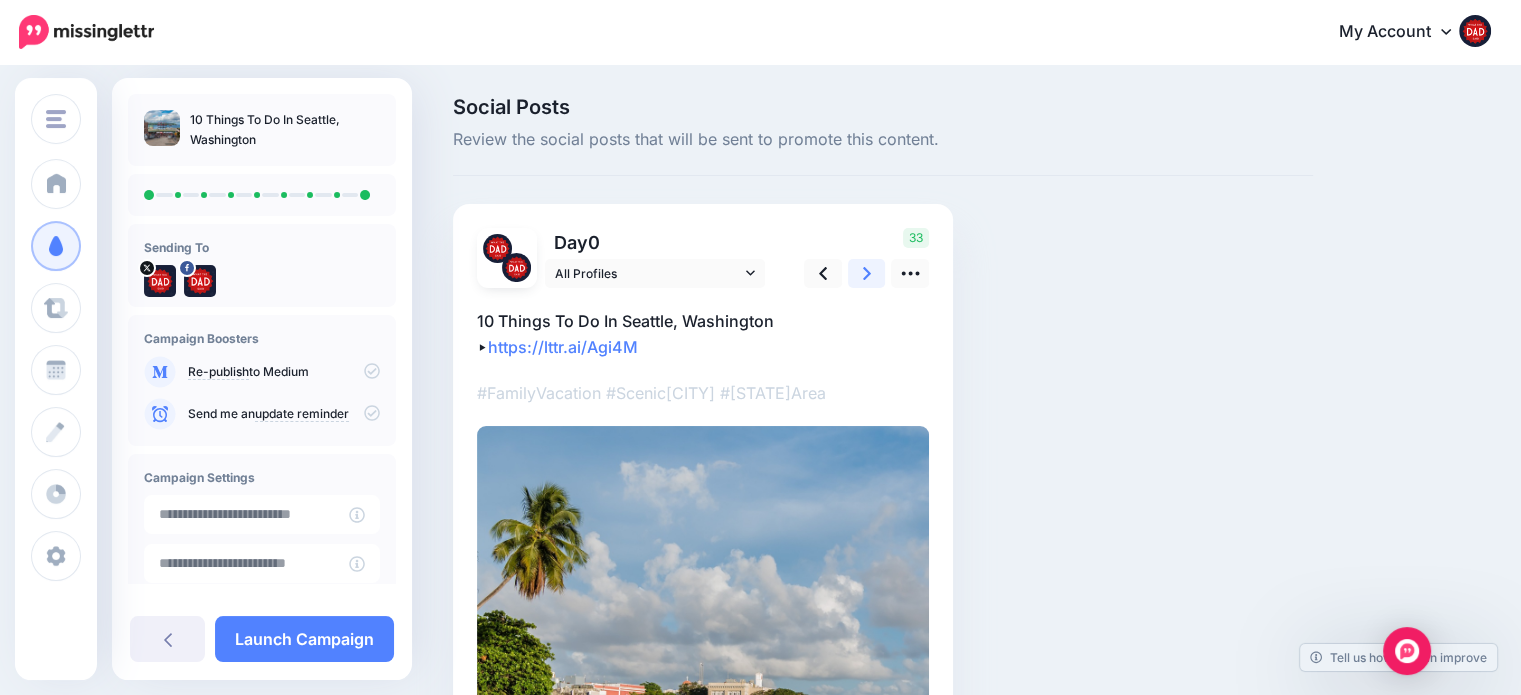 click at bounding box center (867, 273) 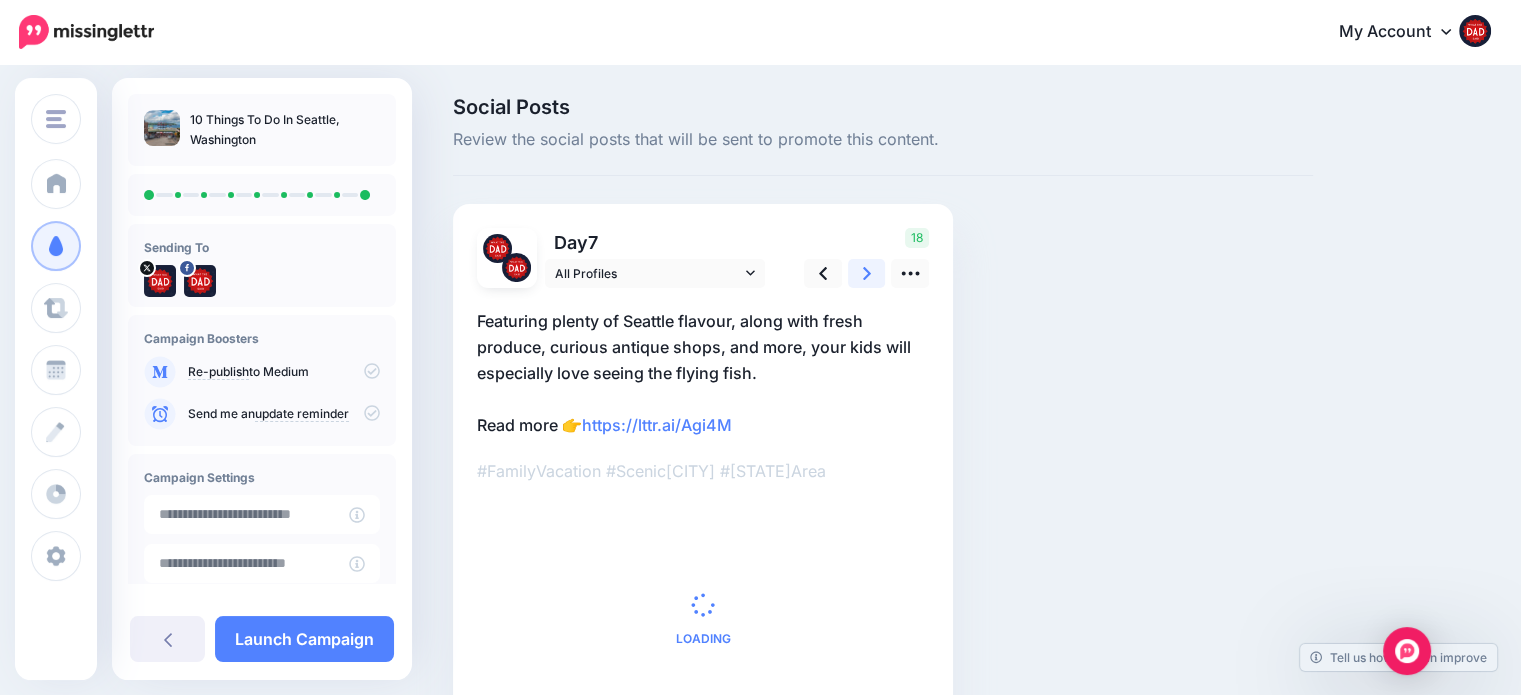 click at bounding box center (867, 273) 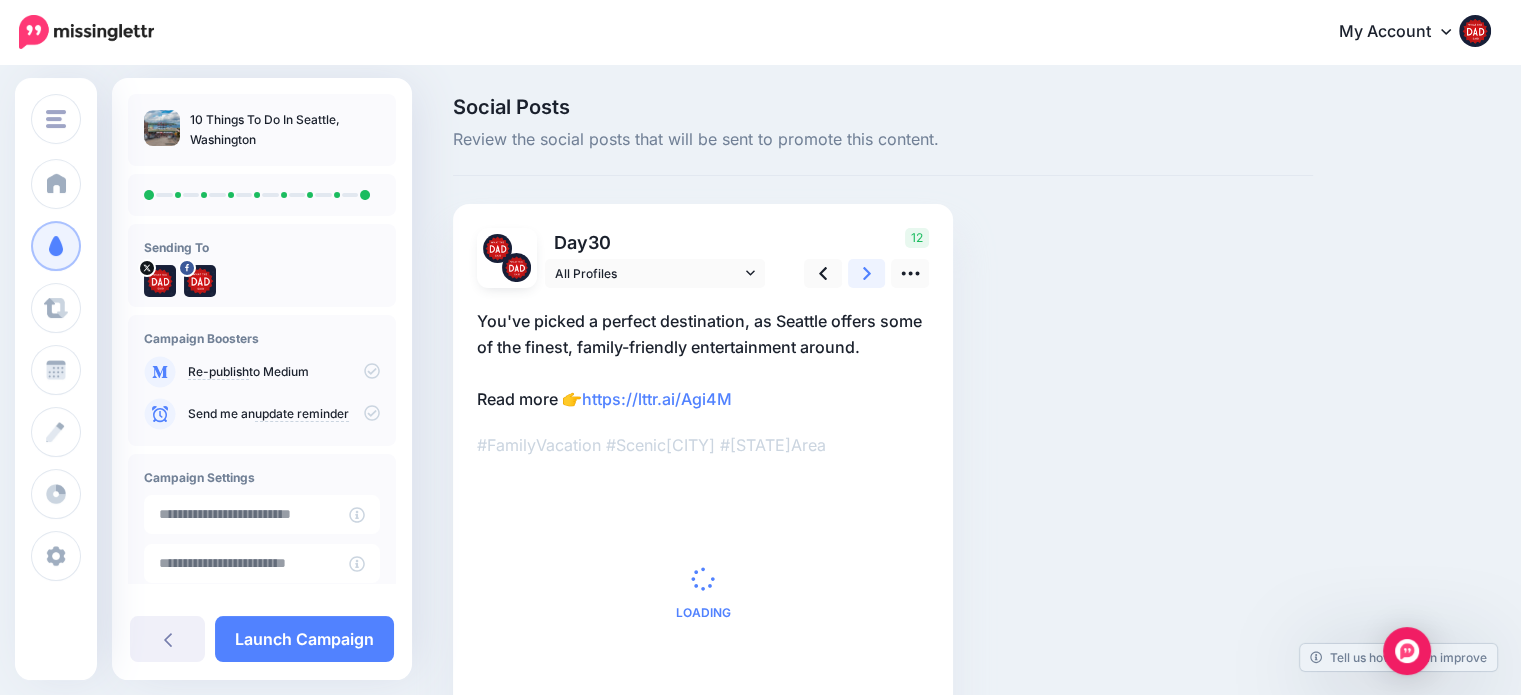 click at bounding box center [867, 273] 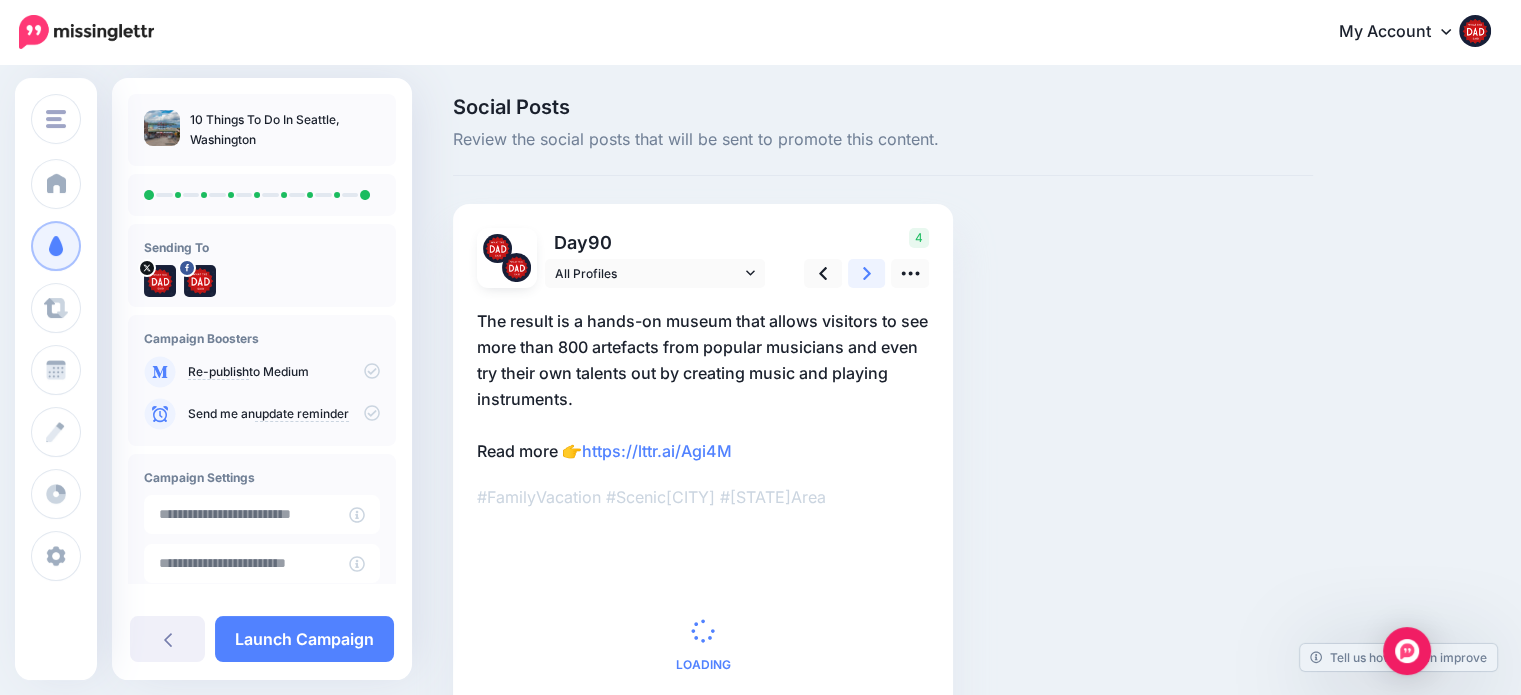 click at bounding box center (867, 273) 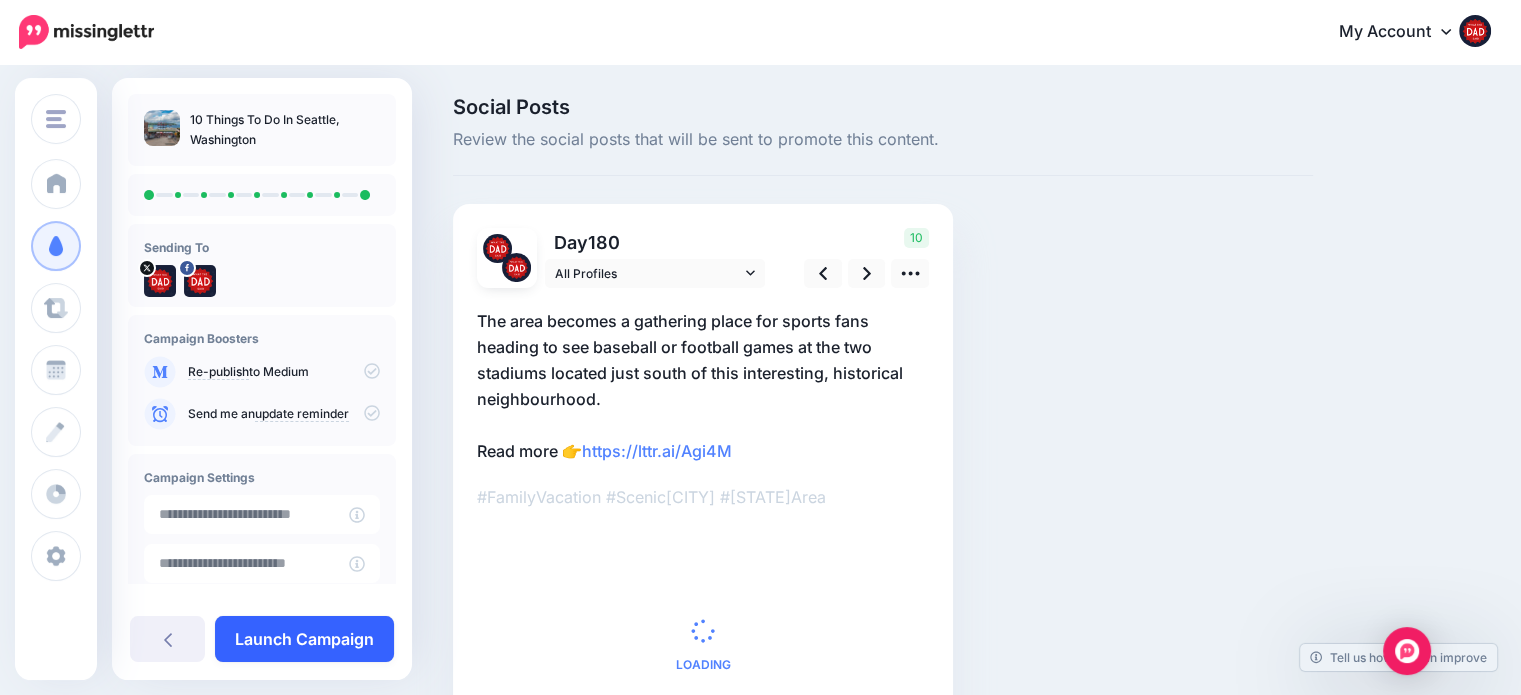 click on "Launch Campaign" at bounding box center (304, 639) 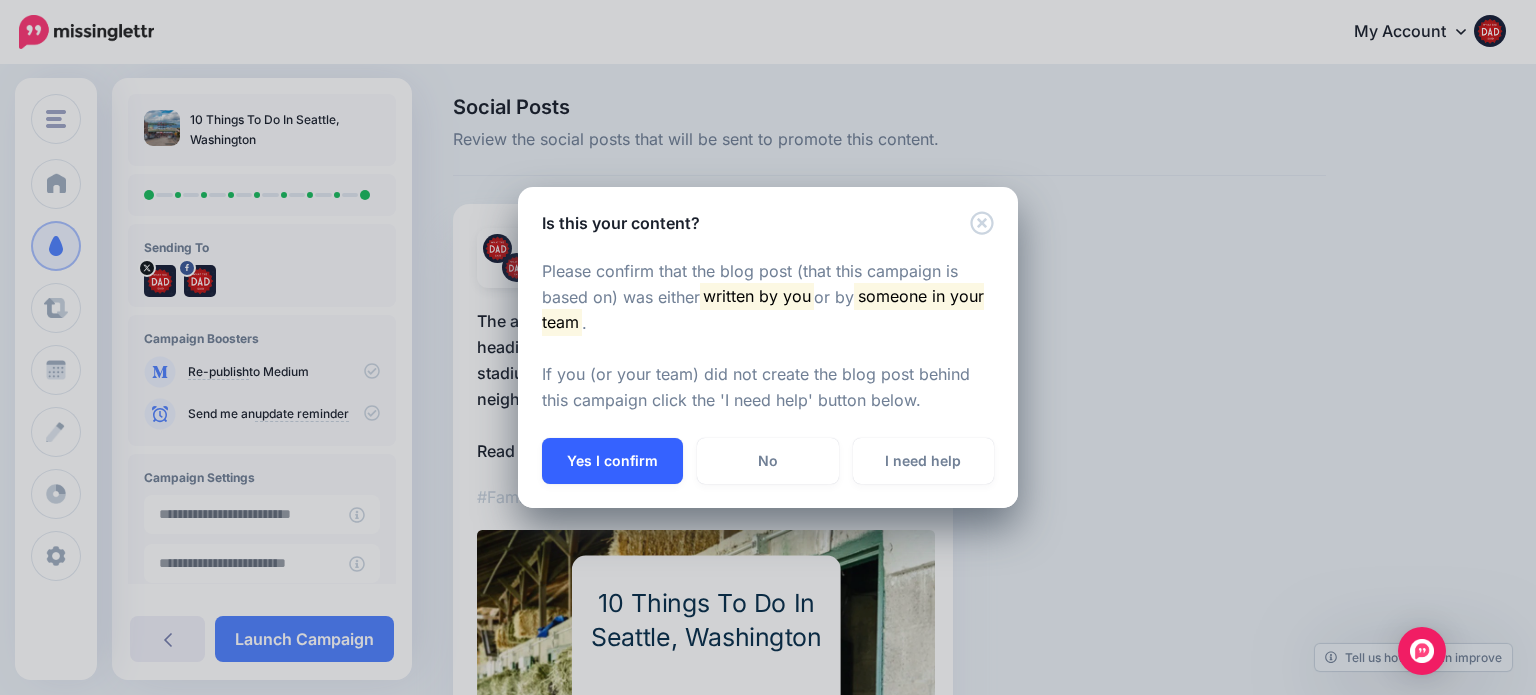 click on "Yes I confirm" at bounding box center (612, 461) 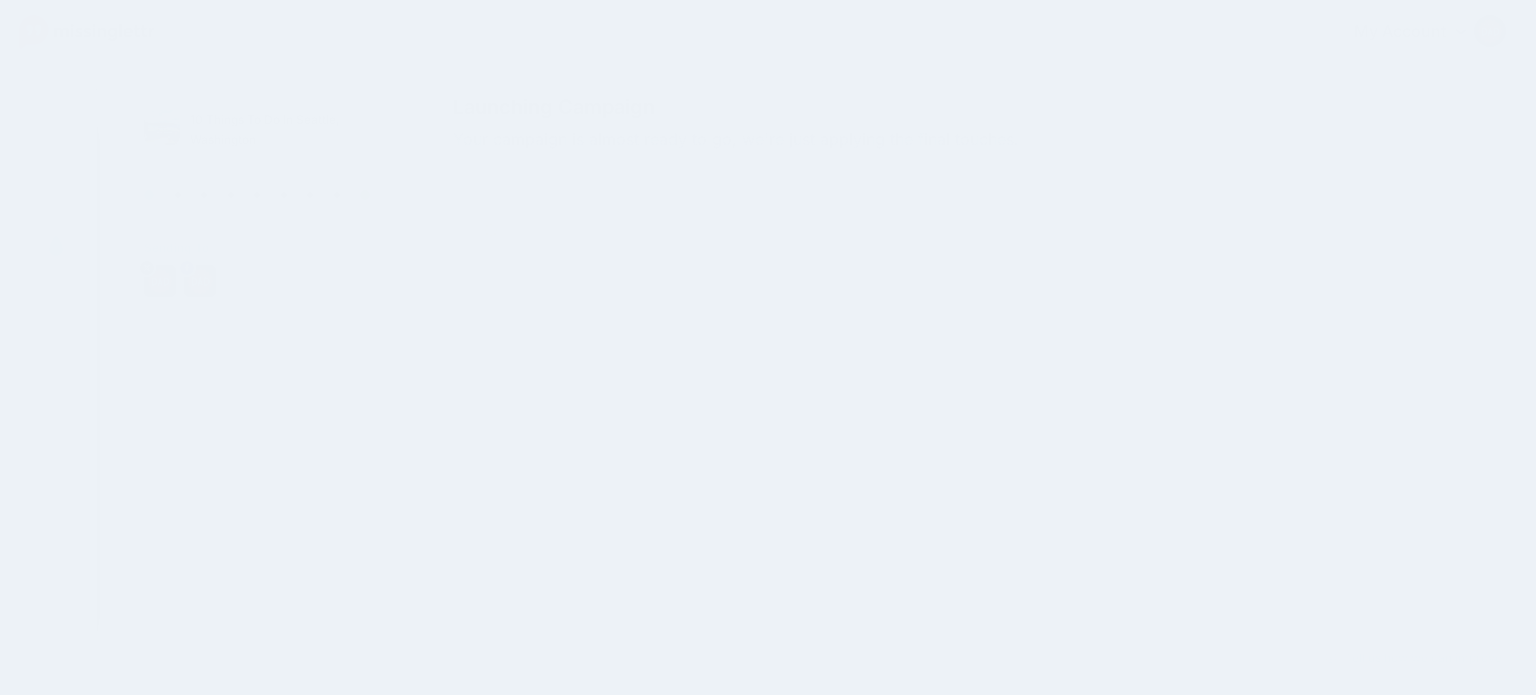 scroll, scrollTop: 0, scrollLeft: 0, axis: both 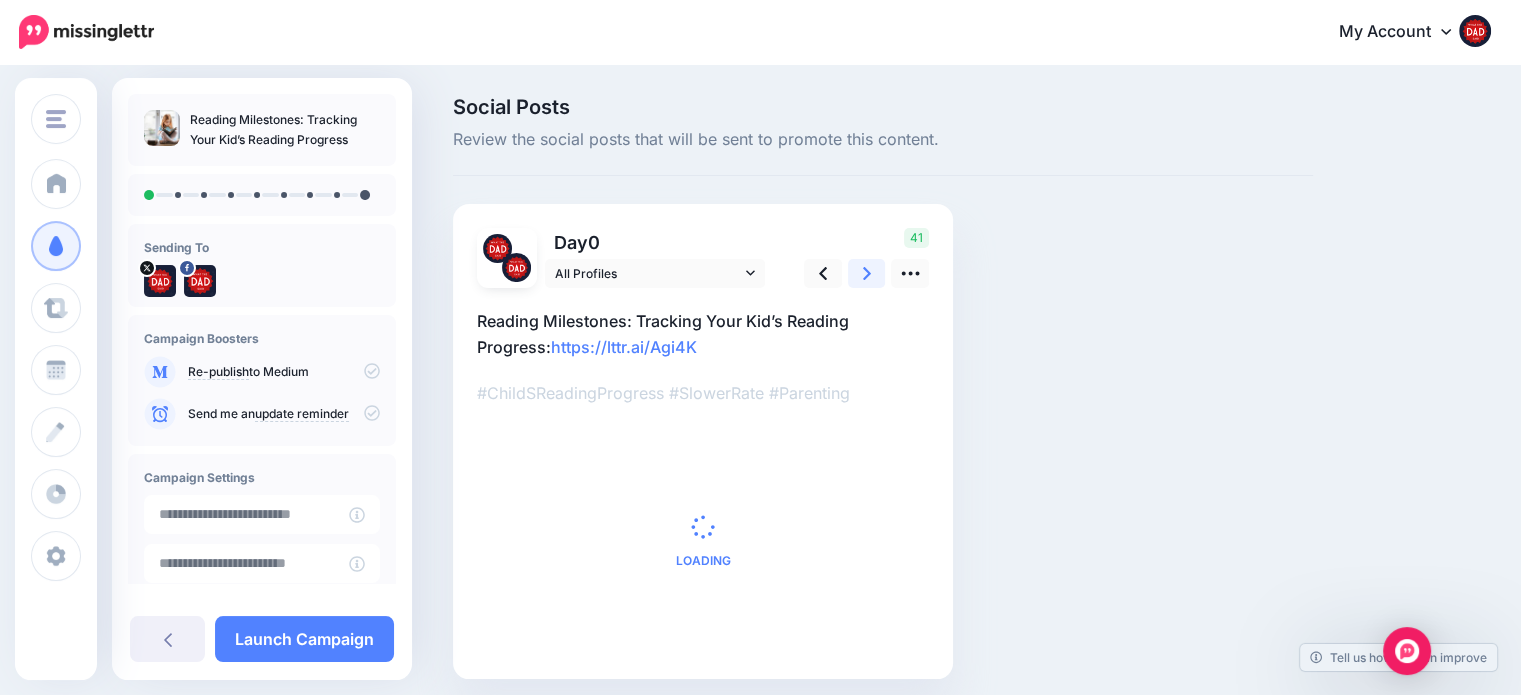 click at bounding box center [867, 273] 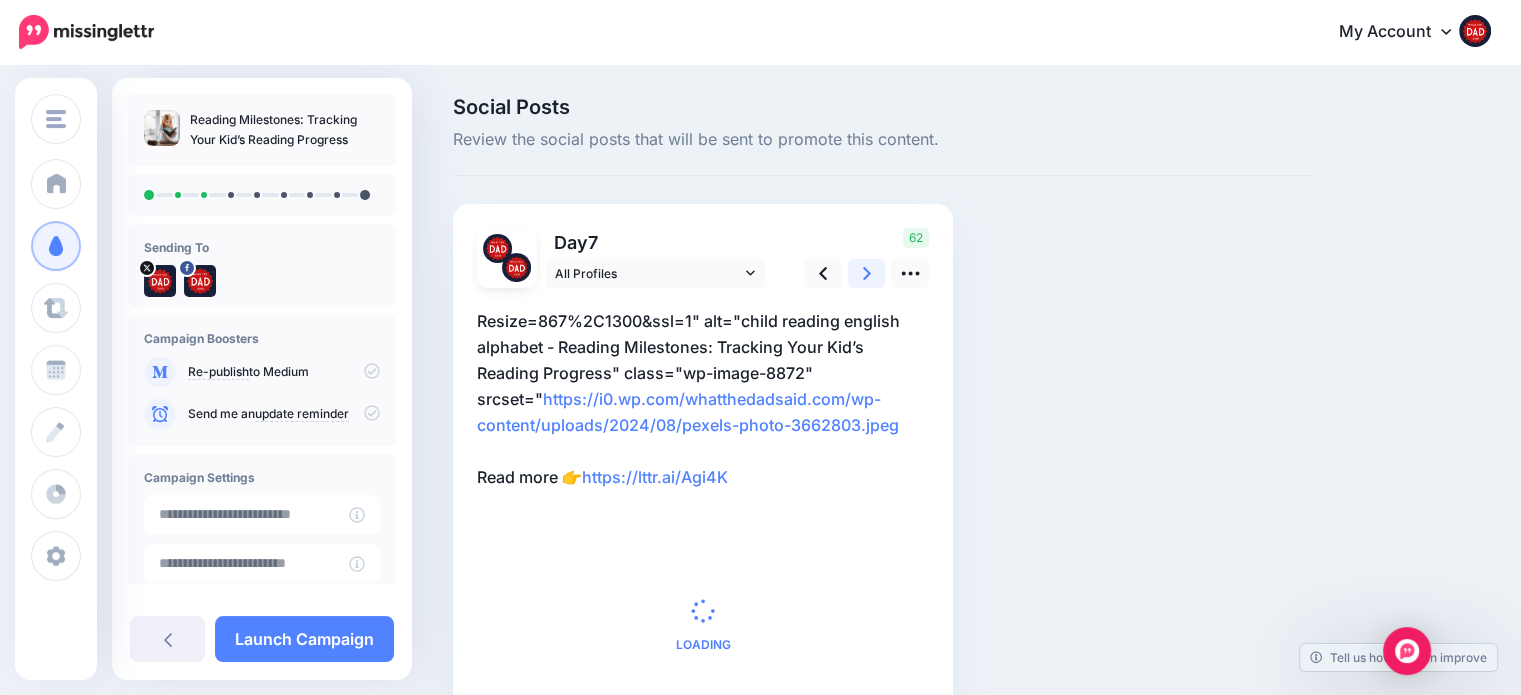 click at bounding box center [867, 273] 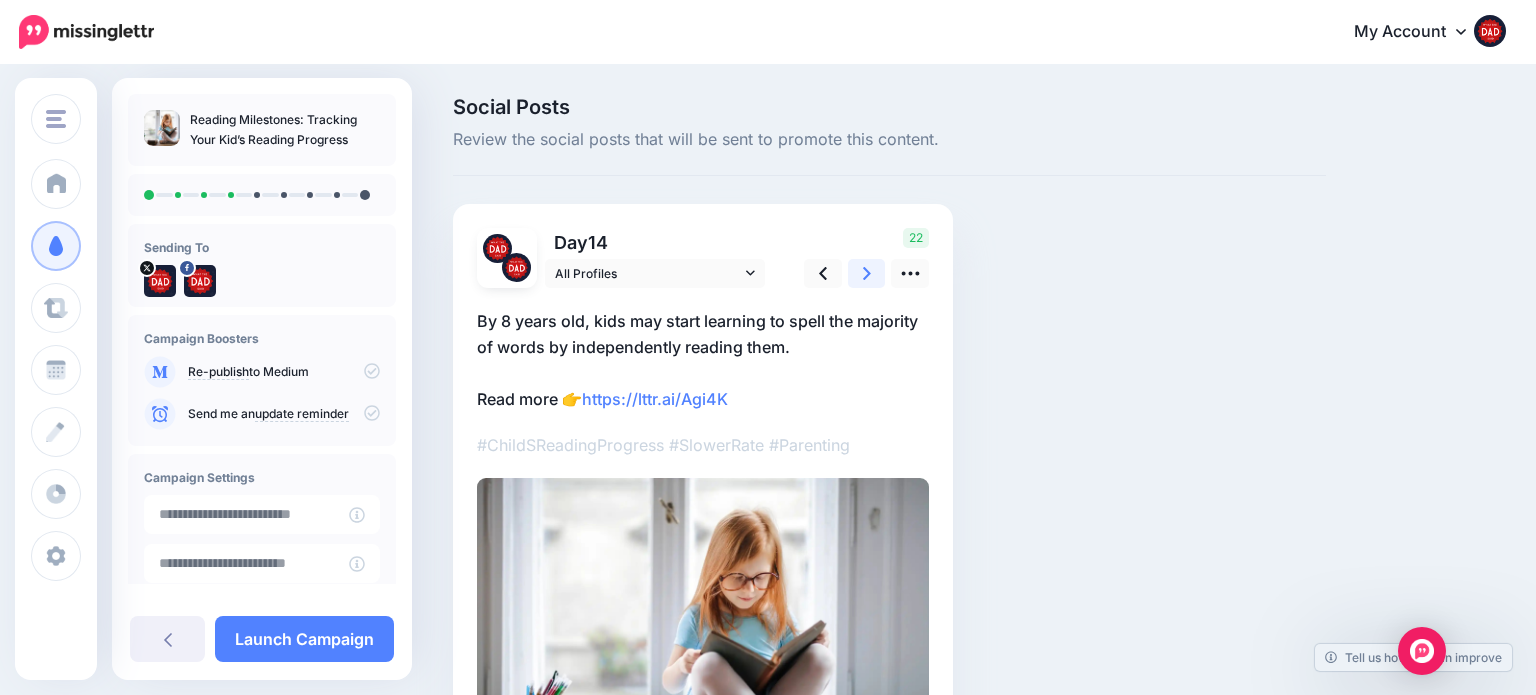 click at bounding box center [867, 273] 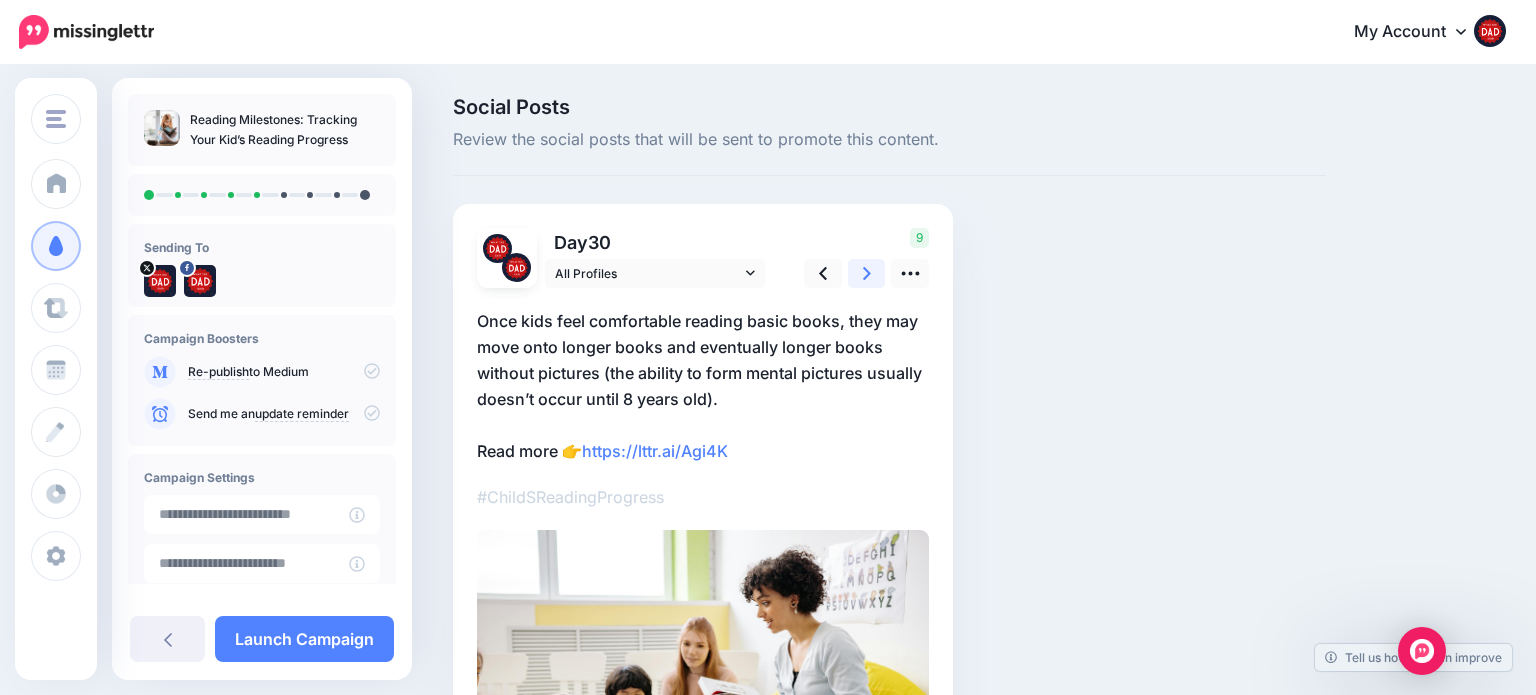 click at bounding box center (867, 273) 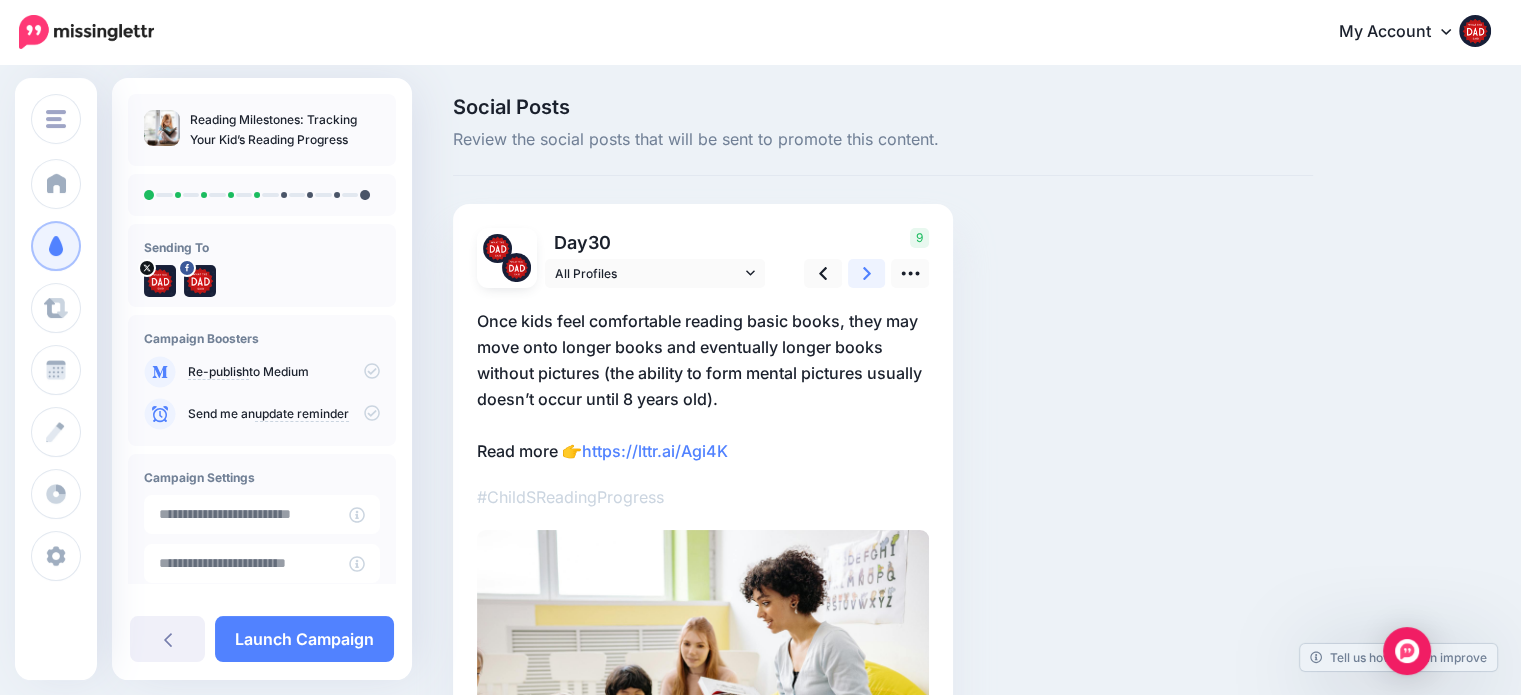 click at bounding box center (867, 273) 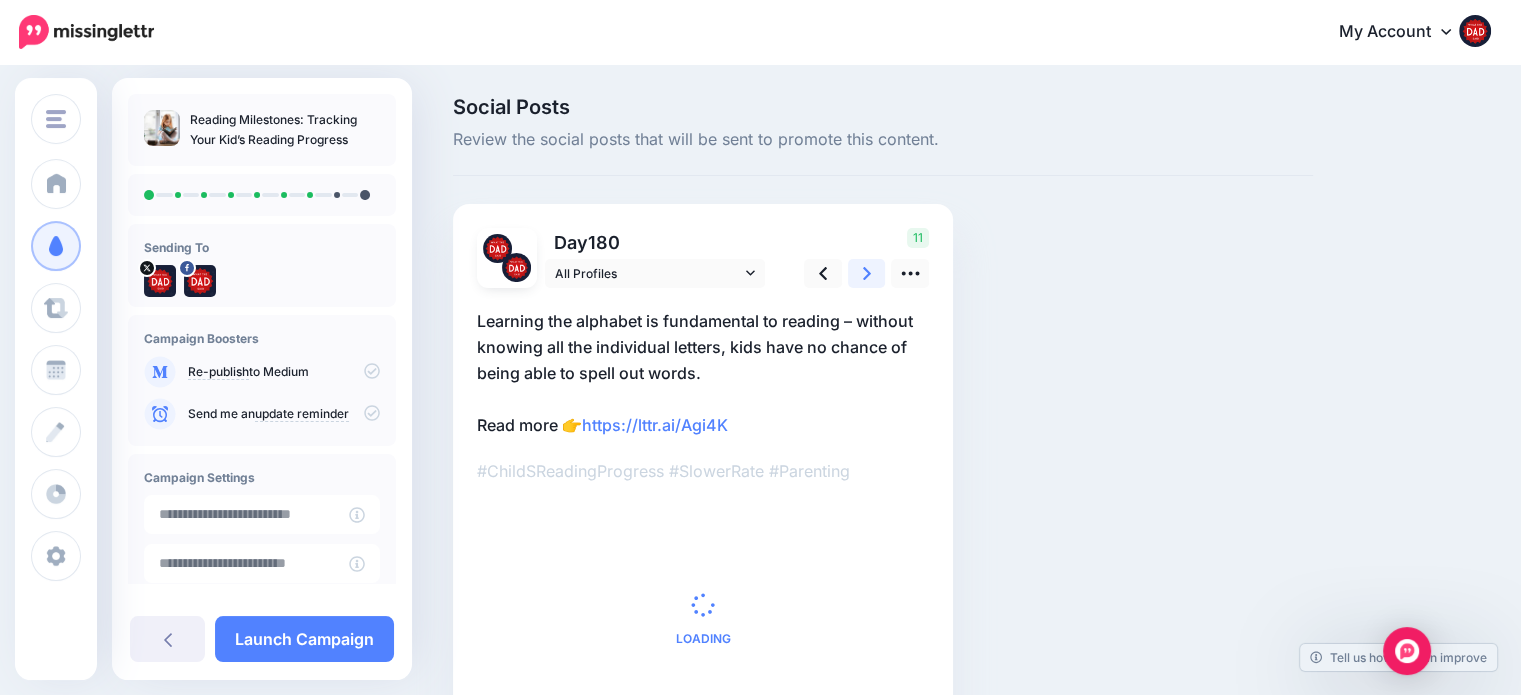 click at bounding box center [867, 273] 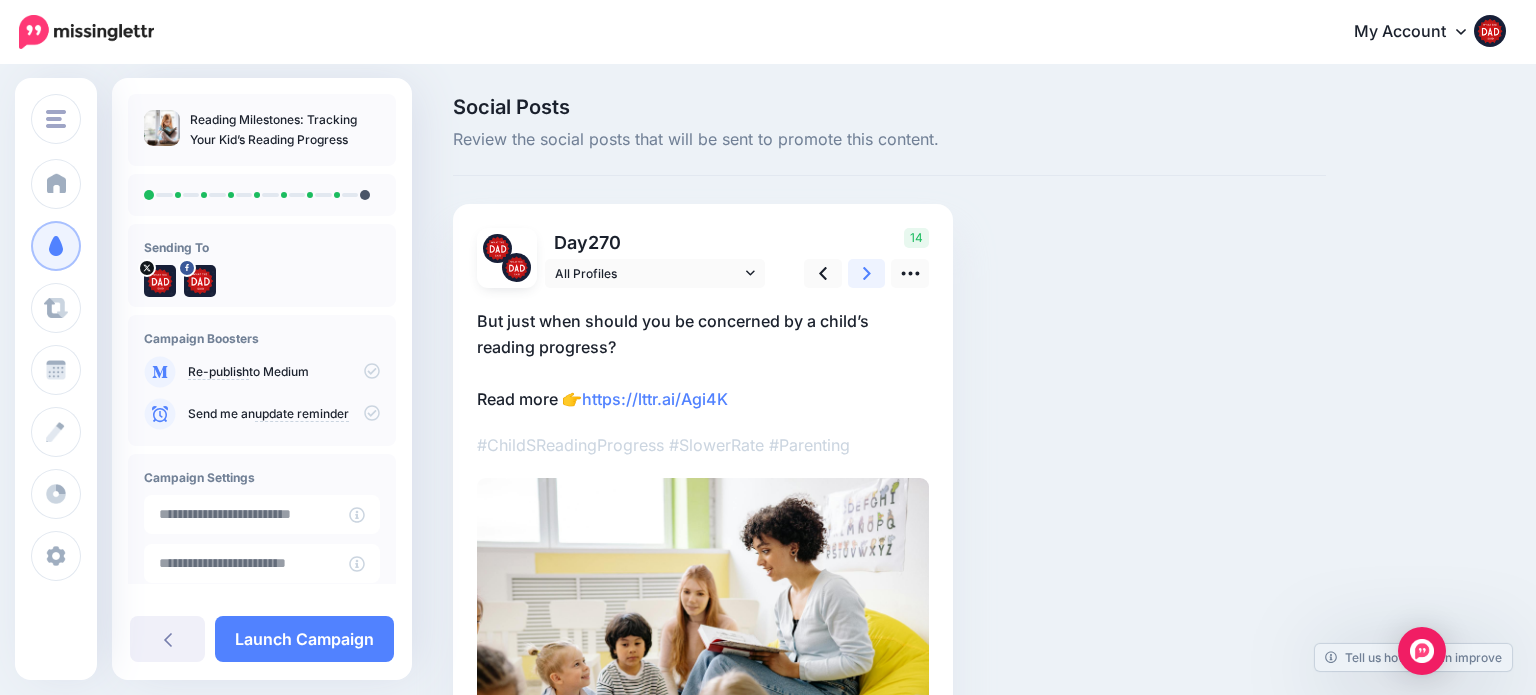 click at bounding box center [867, 273] 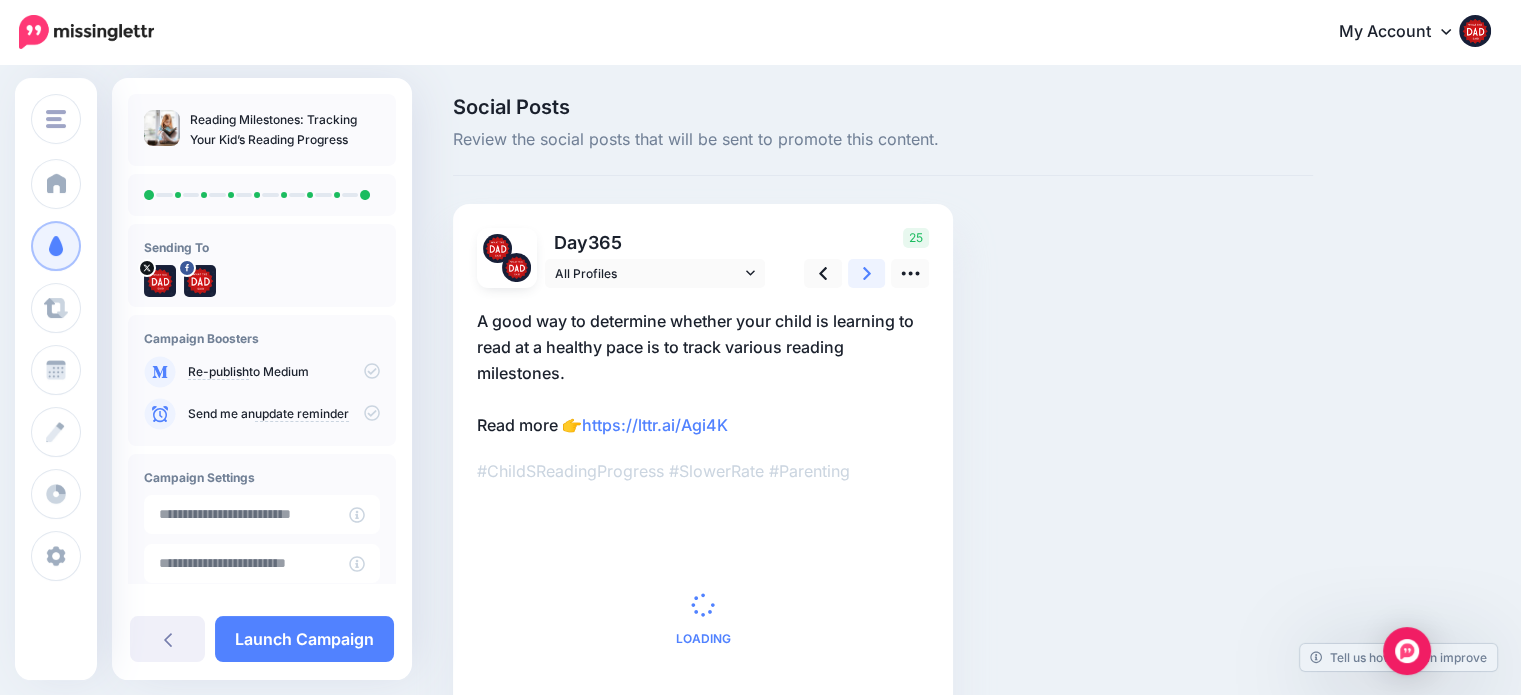 click at bounding box center [867, 273] 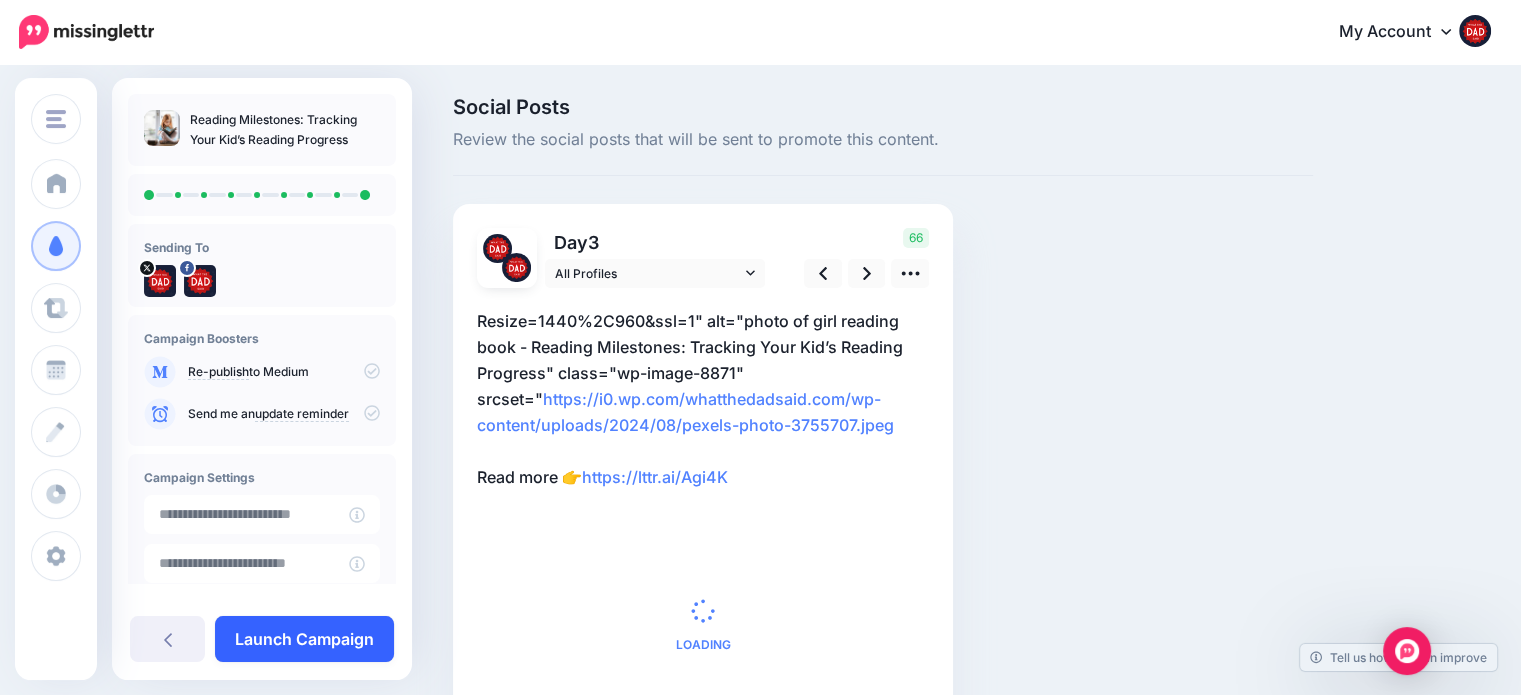 click on "Launch Campaign" at bounding box center (304, 639) 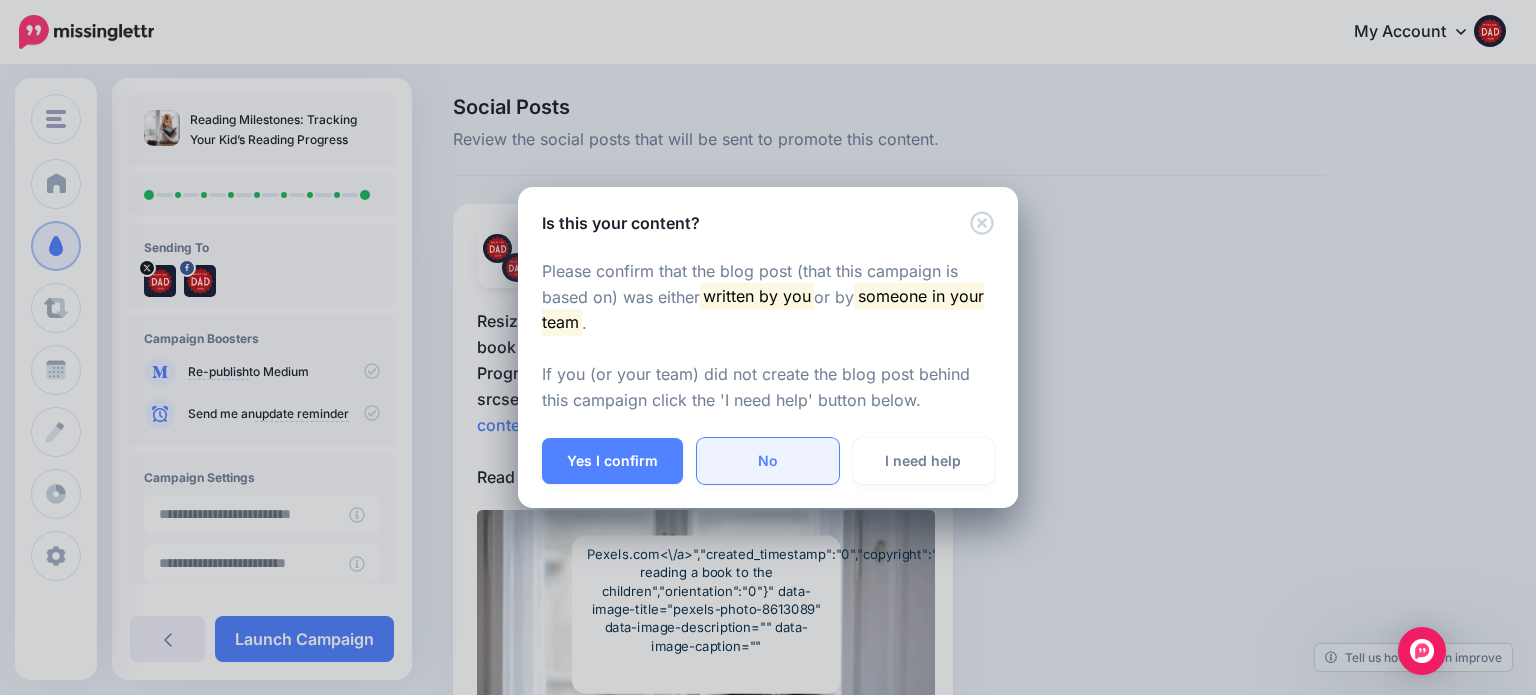 click on "No" at bounding box center [767, 461] 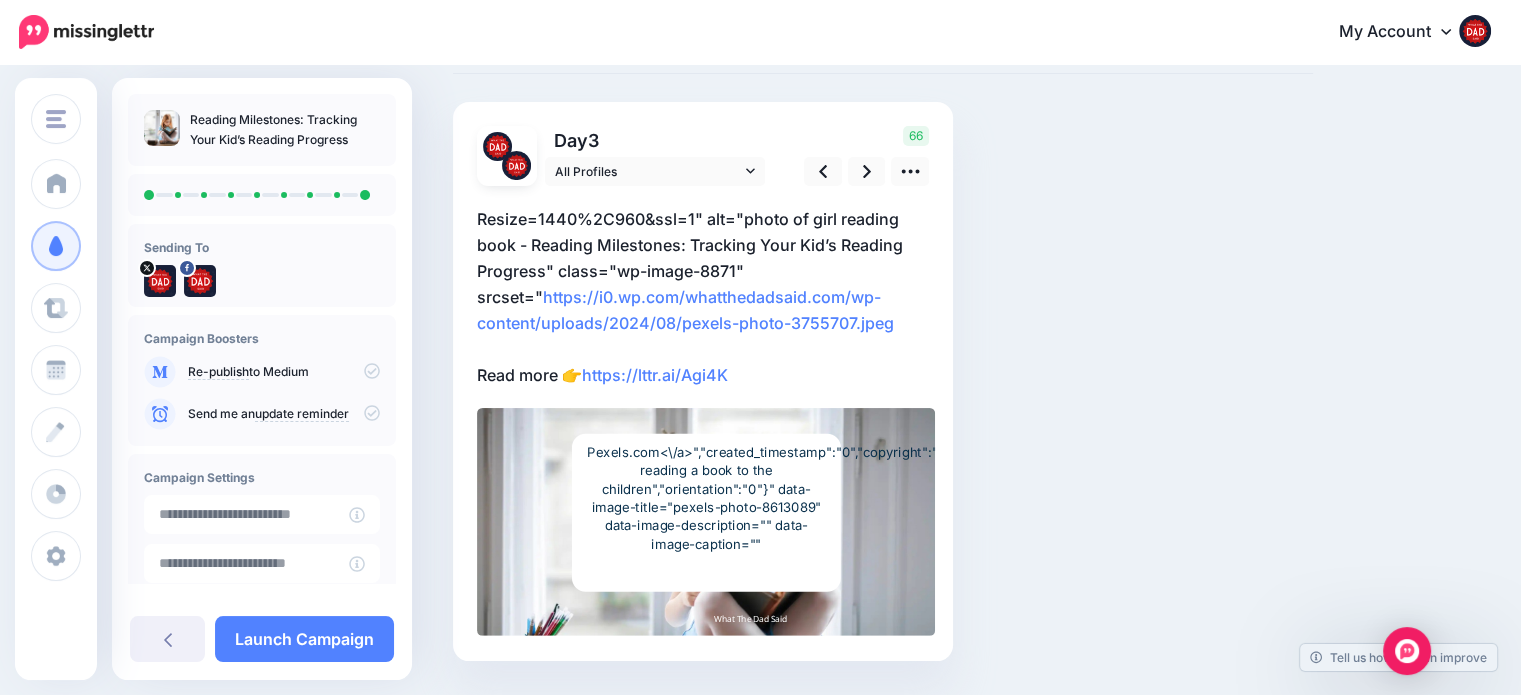 scroll, scrollTop: 0, scrollLeft: 0, axis: both 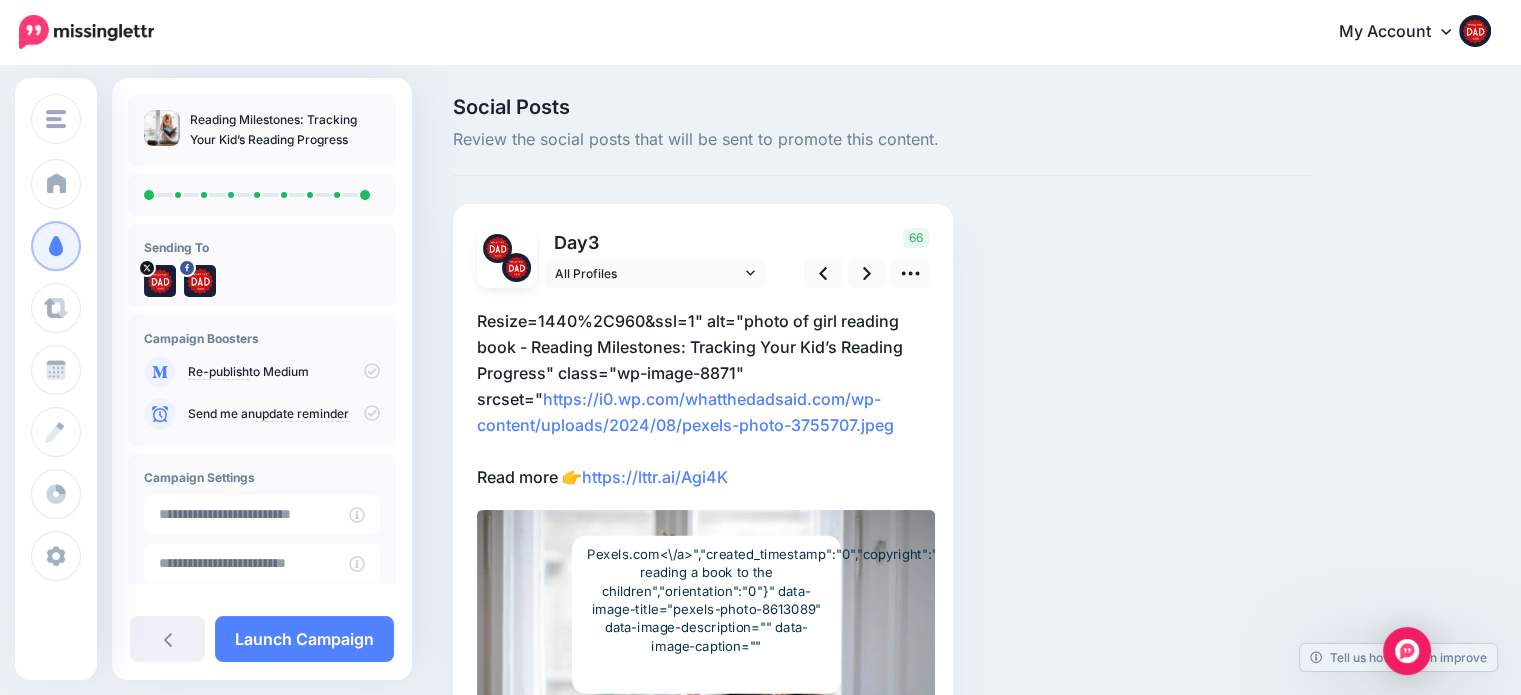 click on "Resize=1440%2C960&ssl=1" alt="photo of girl reading book - Reading Milestones: Tracking Your Kid’s Reading Progress" class="wp-image-8871" srcset=" https://i0.wp.com/whatthedadsaid.com/wp-content/uploads/2024/08/pexels-photo-3755707.jpeg Read more 👉  https://lttr.ai/Agi4K" at bounding box center [703, 399] 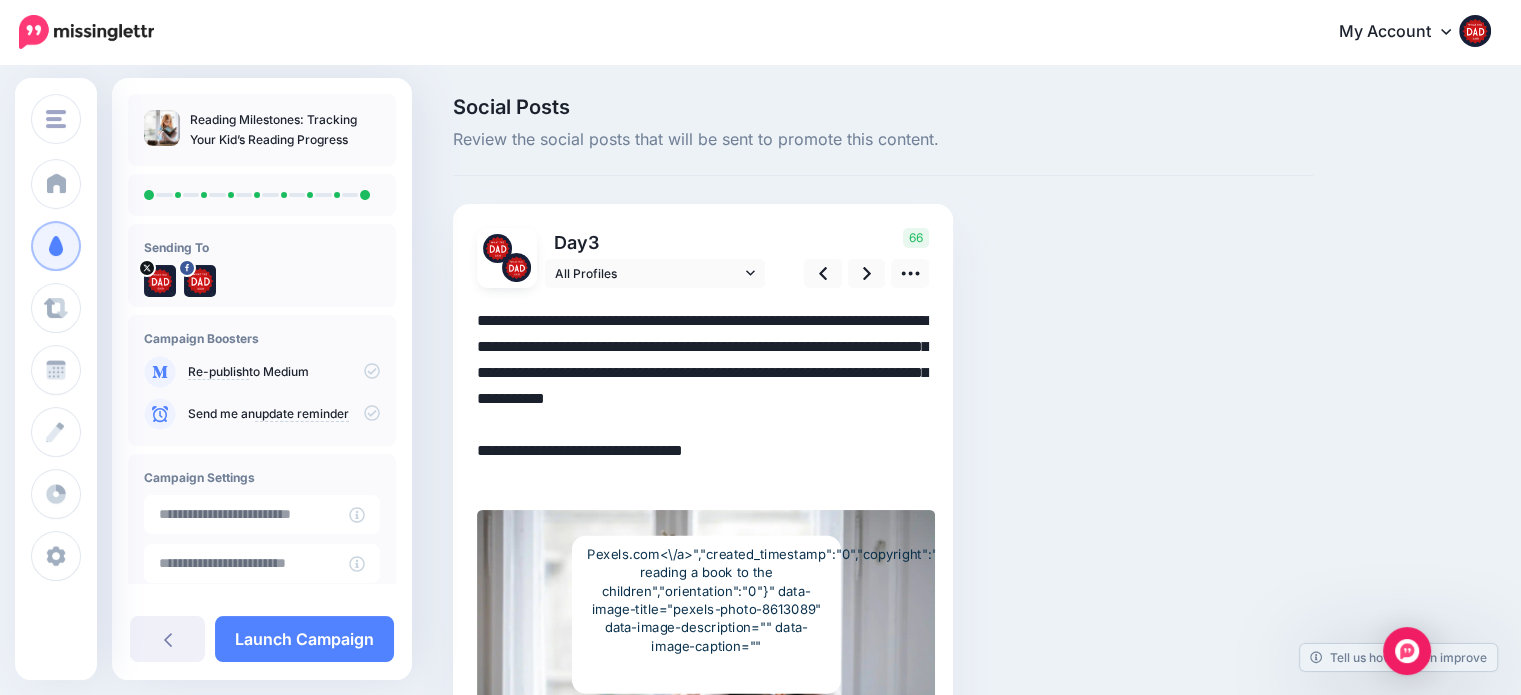 scroll, scrollTop: 0, scrollLeft: 0, axis: both 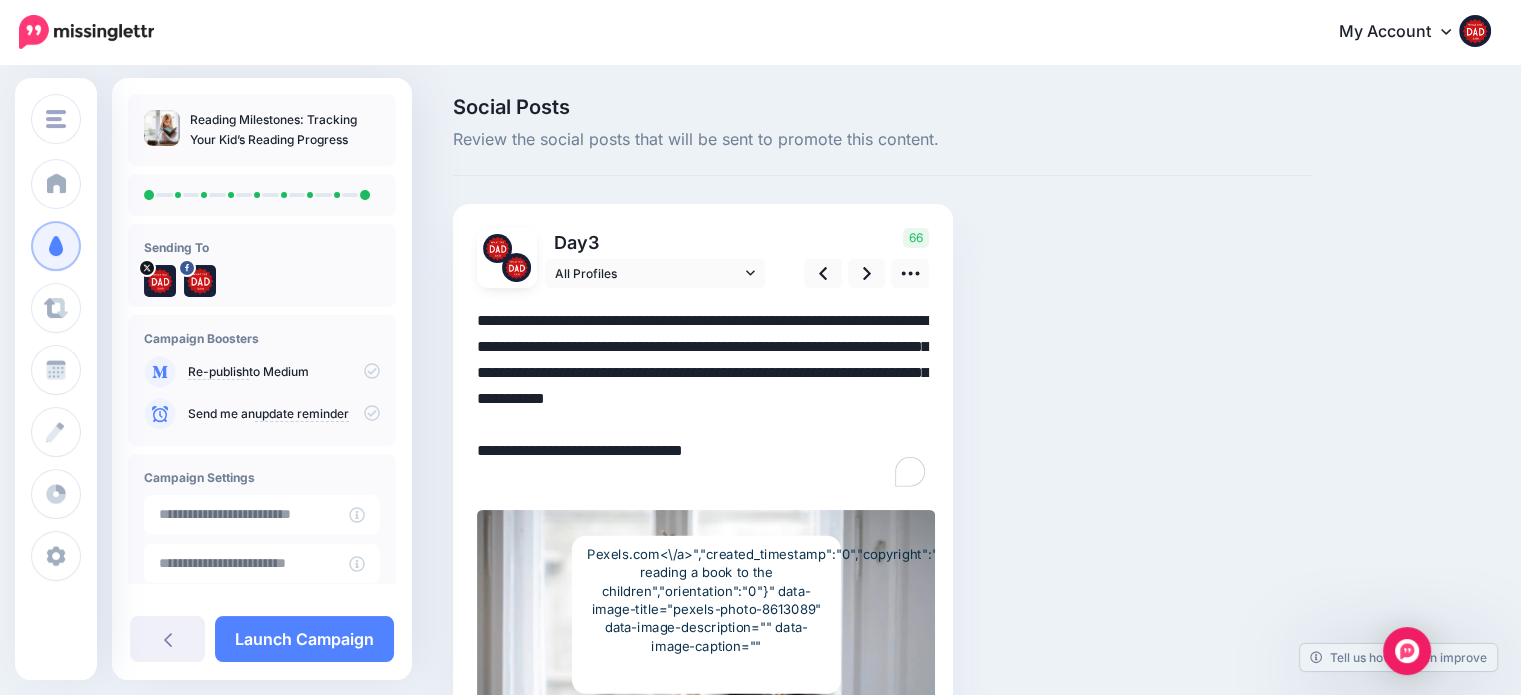 click on "**********" at bounding box center (703, 399) 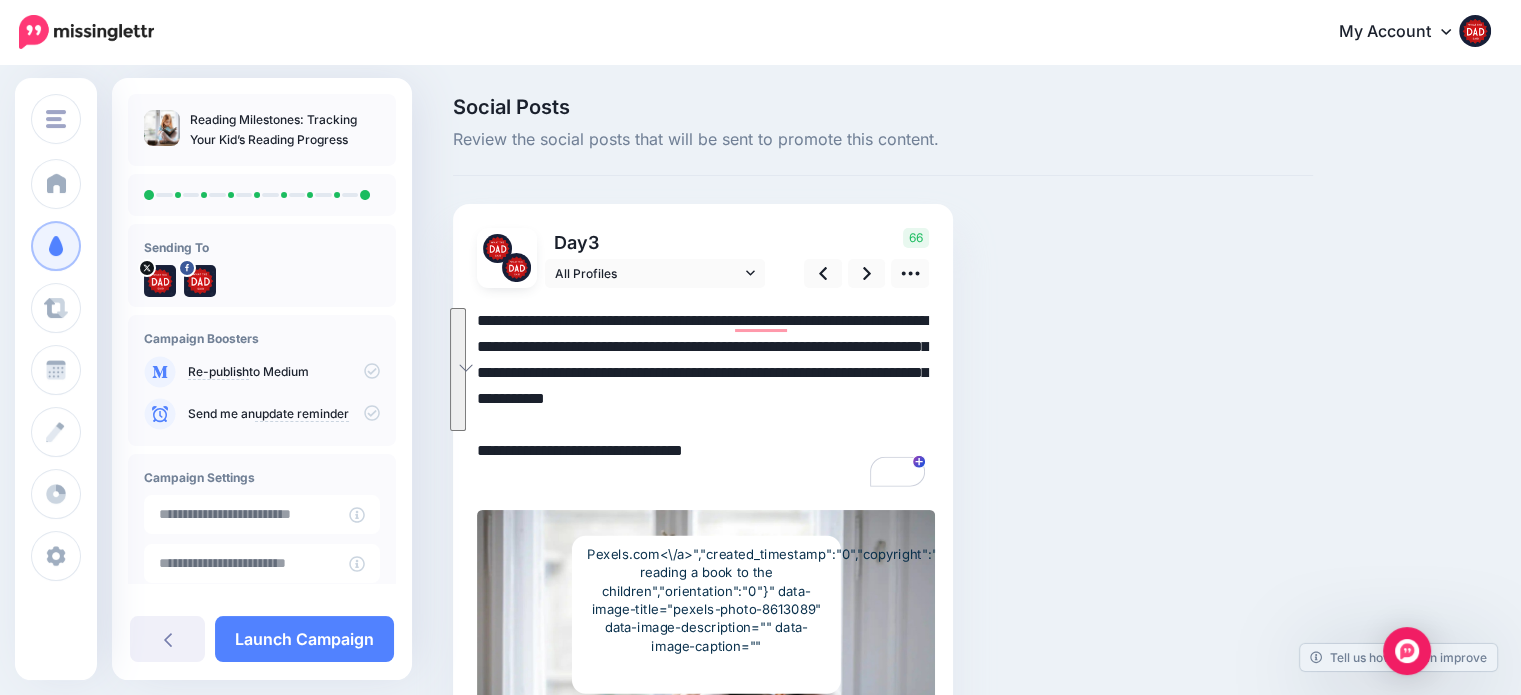 drag, startPoint x: 892, startPoint y: 421, endPoint x: 475, endPoint y: 312, distance: 431.01044 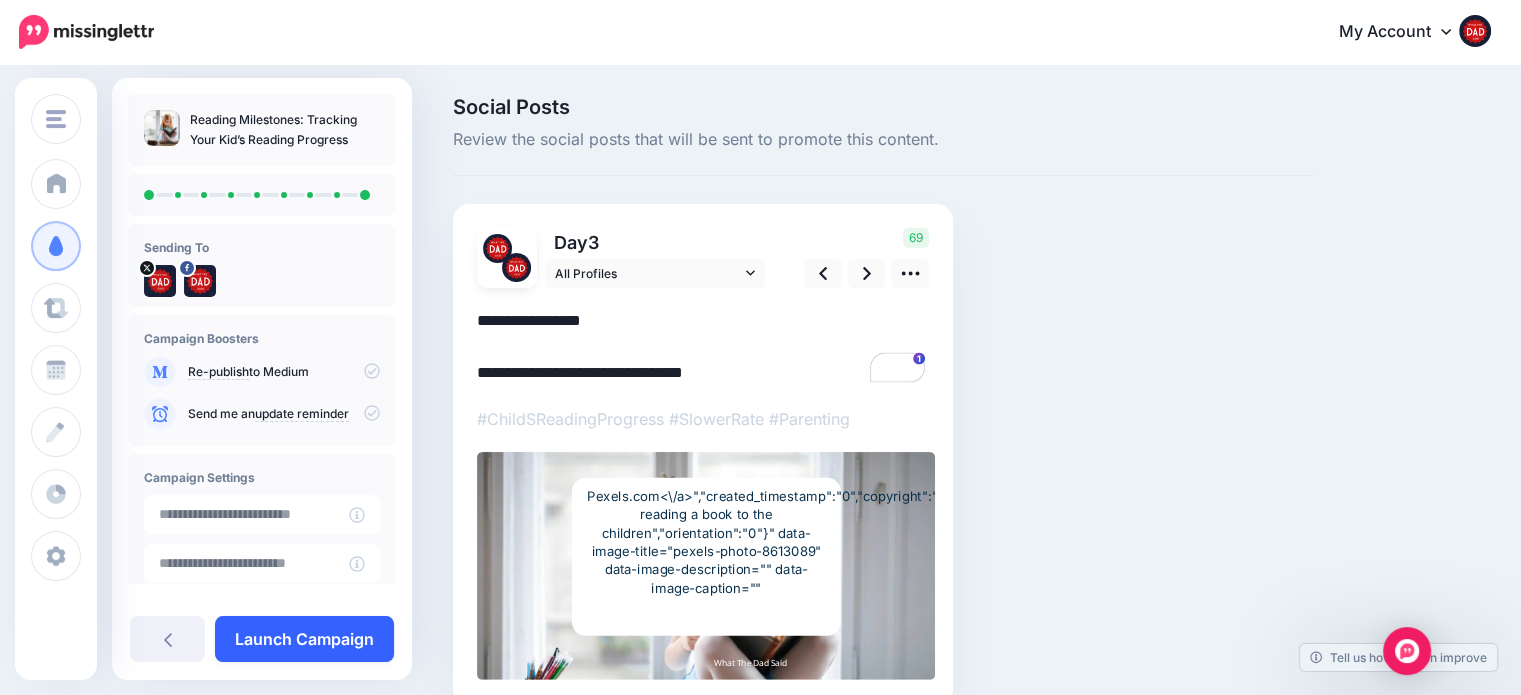 type on "**********" 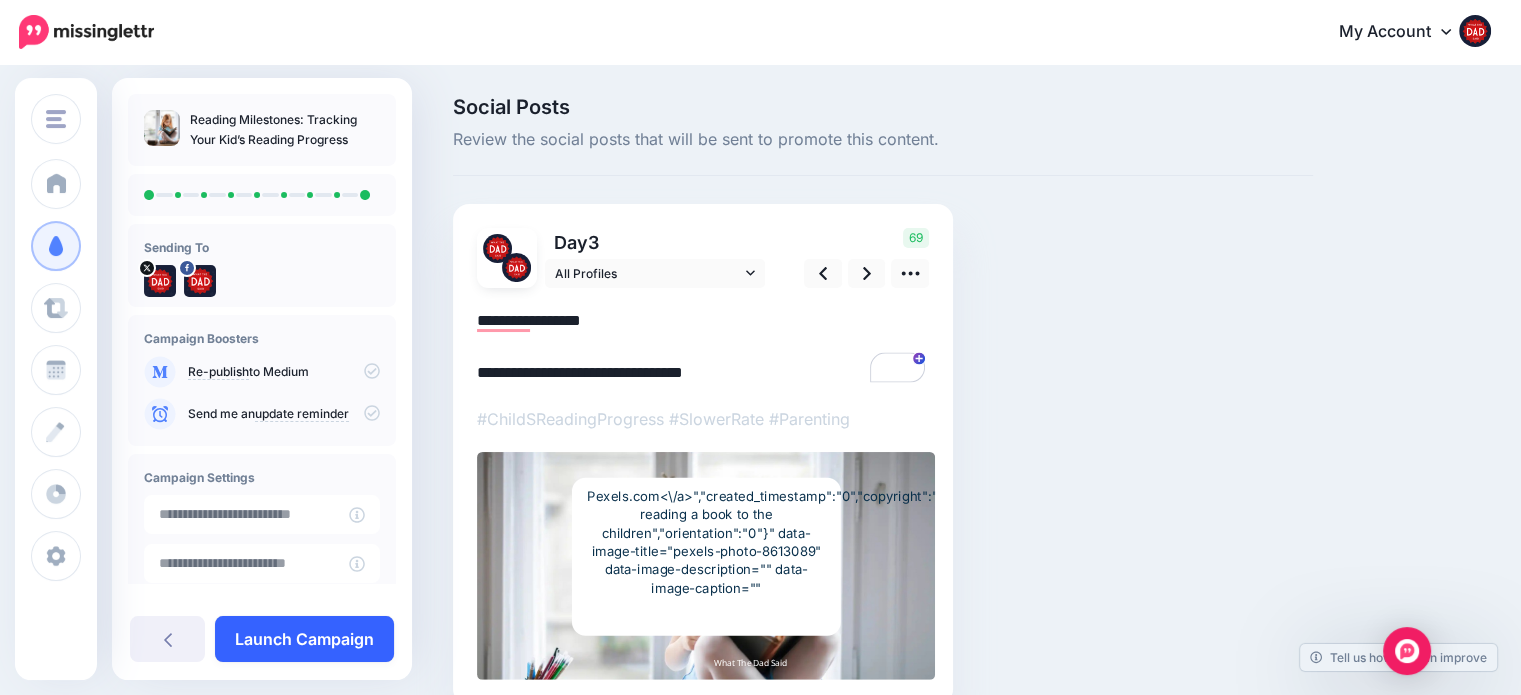 click on "Launch Campaign" at bounding box center [304, 639] 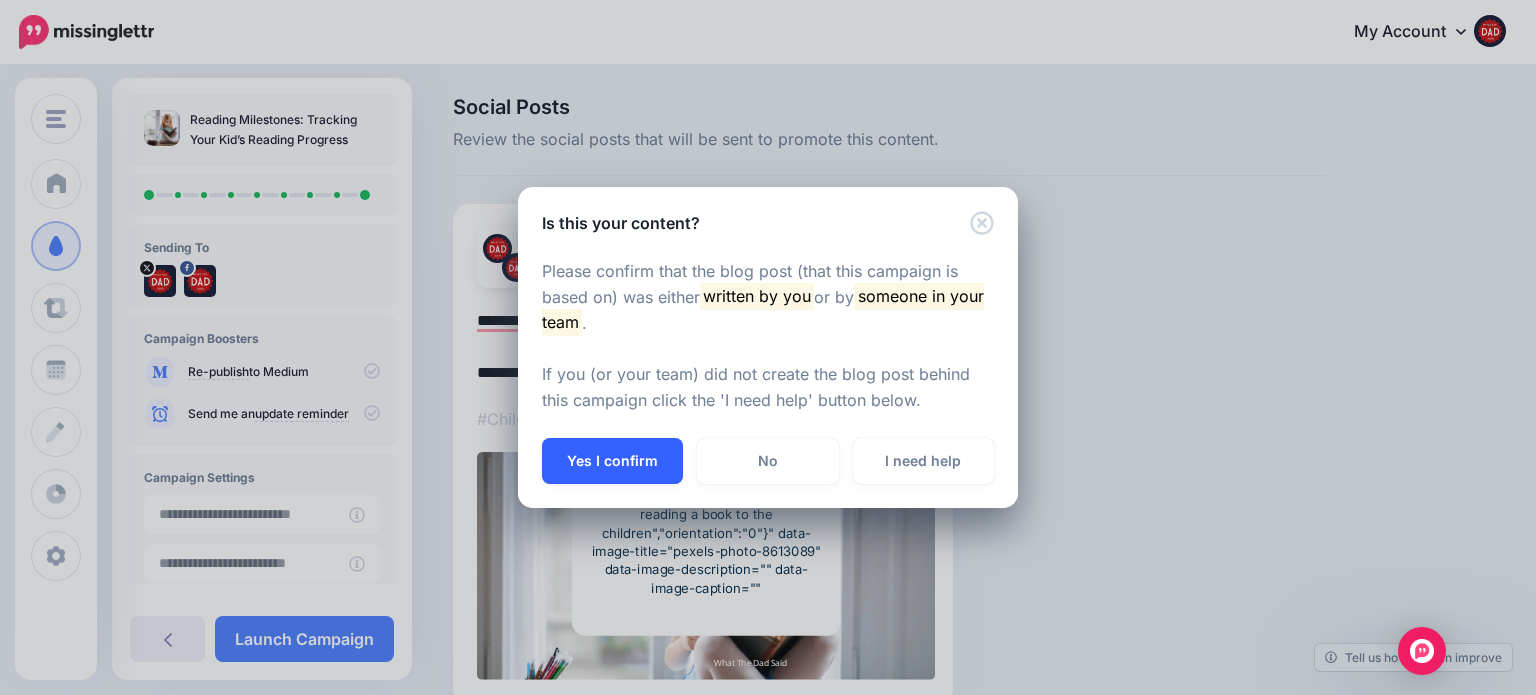click on "Yes I confirm" at bounding box center [612, 461] 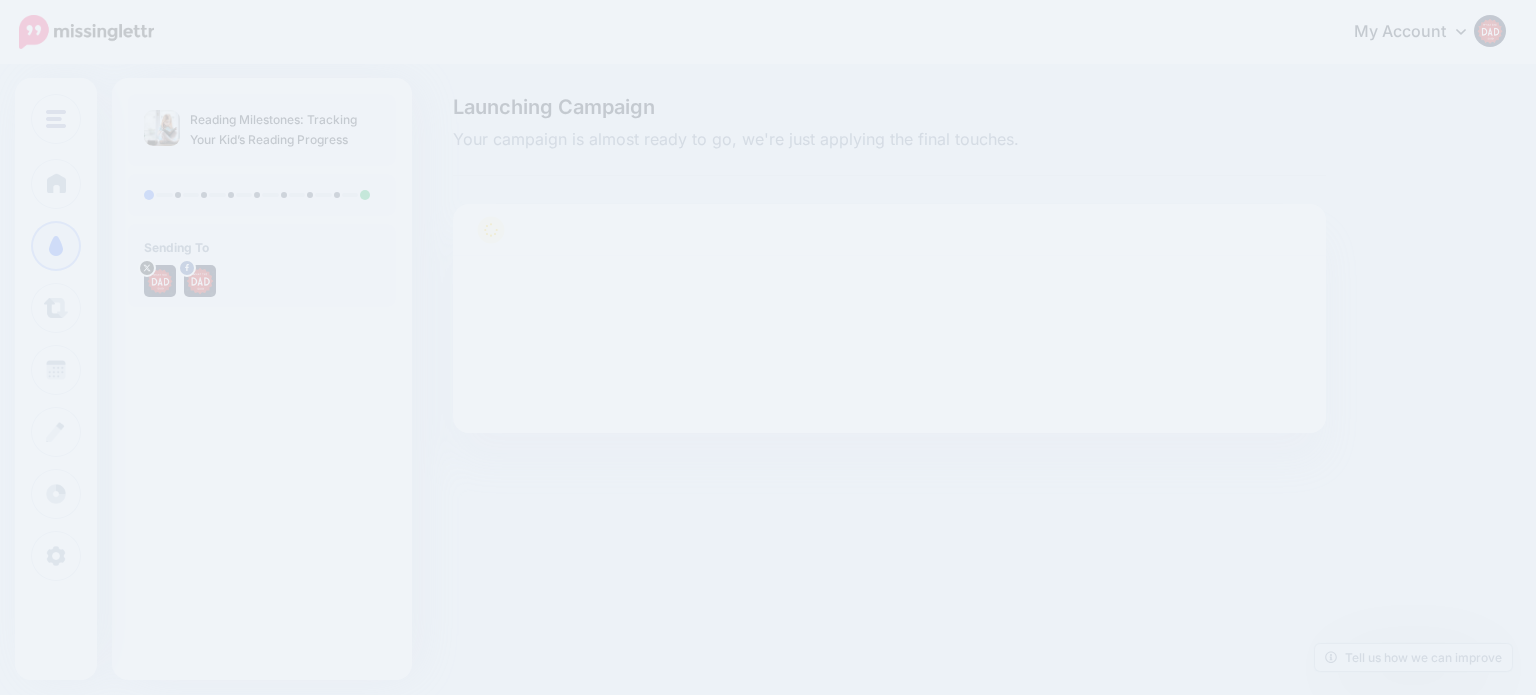 scroll, scrollTop: 0, scrollLeft: 0, axis: both 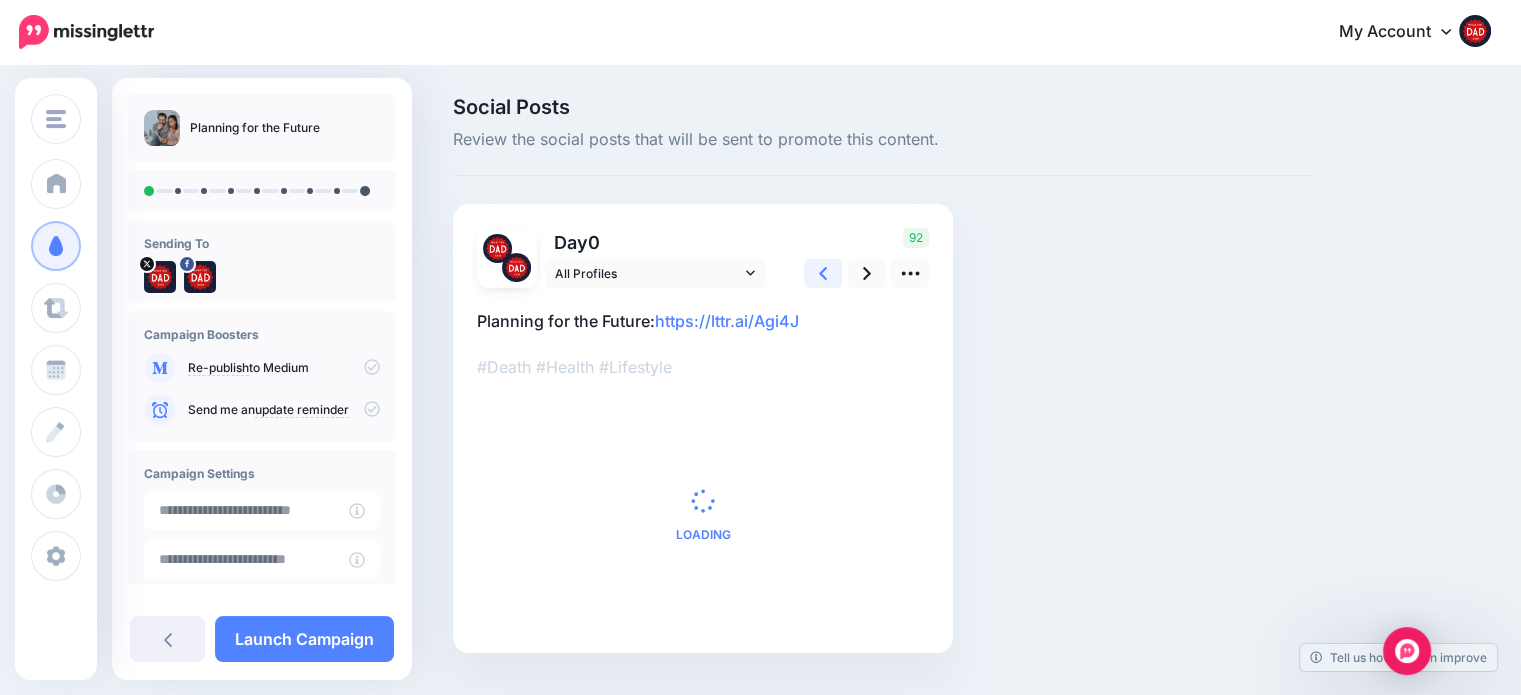 click at bounding box center (823, 273) 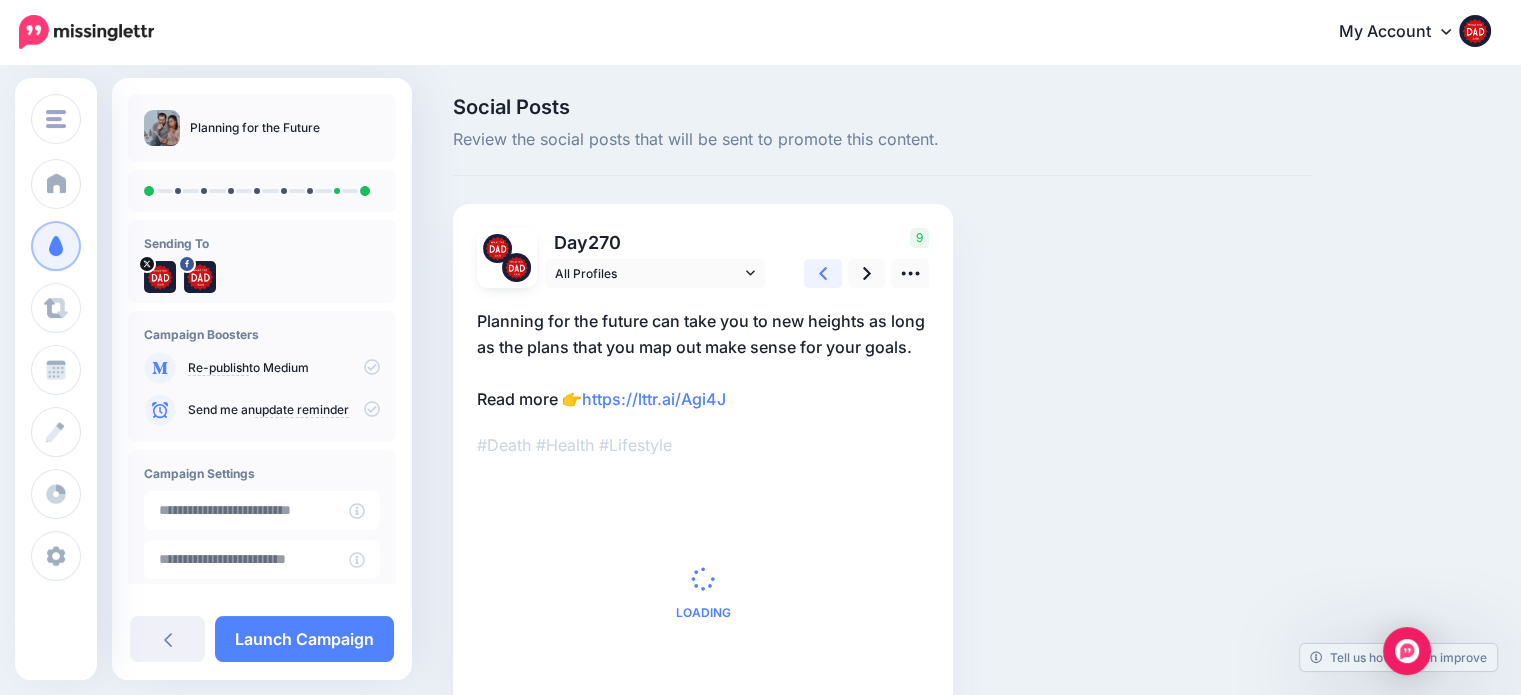 click at bounding box center [823, 273] 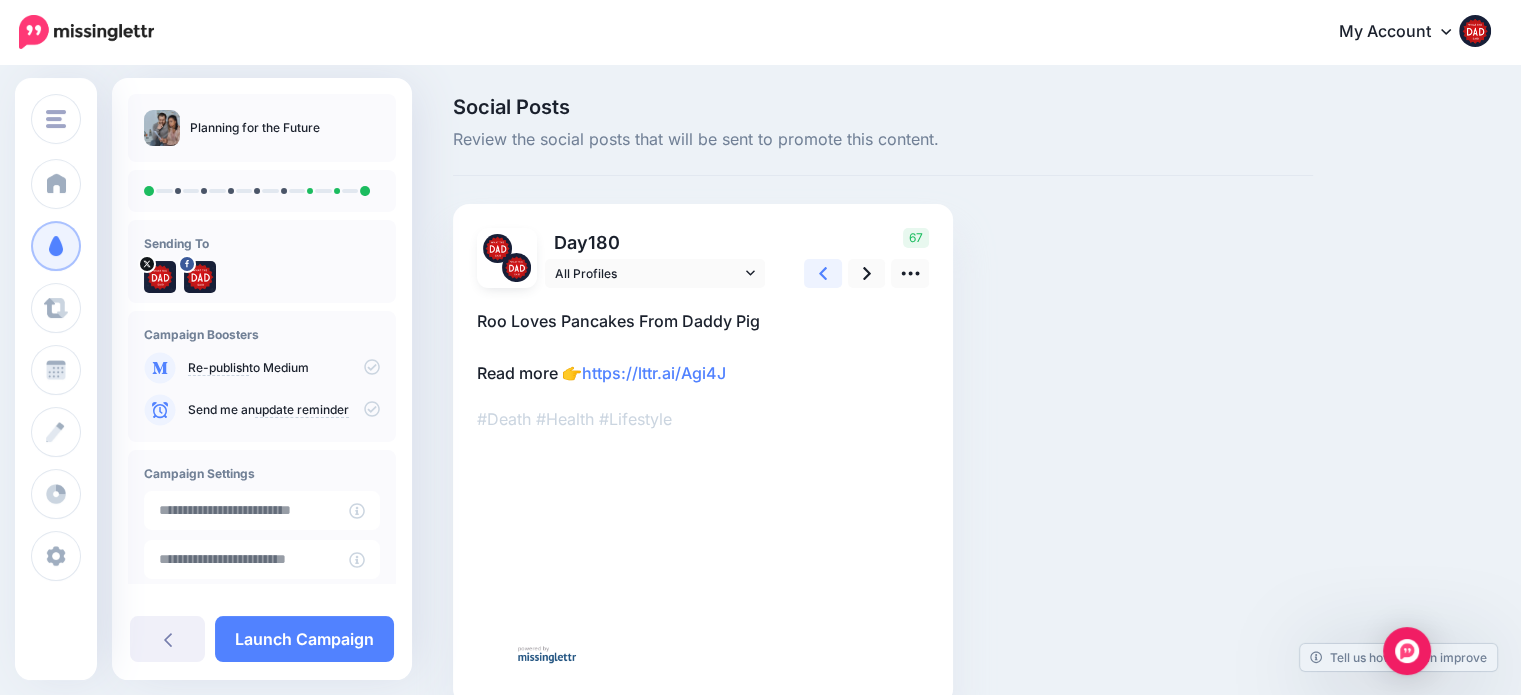 click at bounding box center (823, 273) 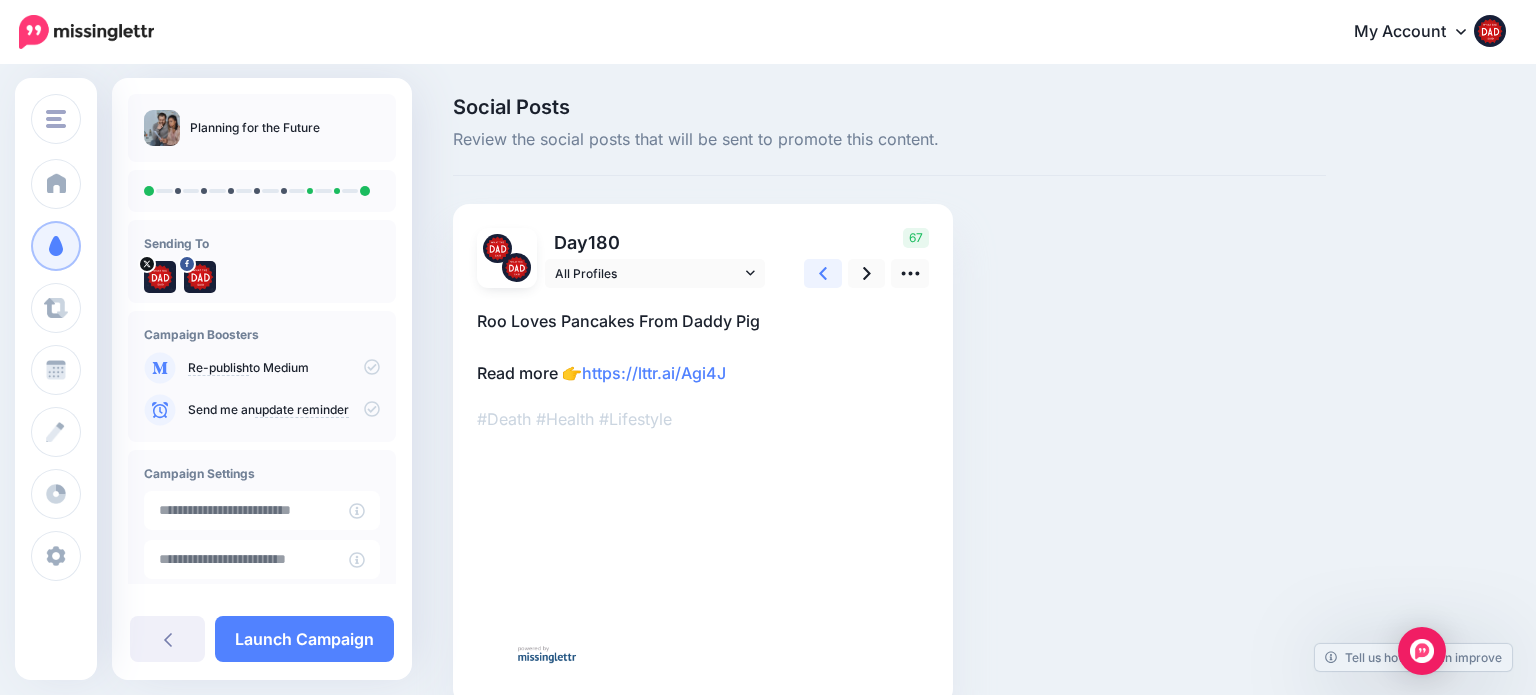 click at bounding box center (823, 273) 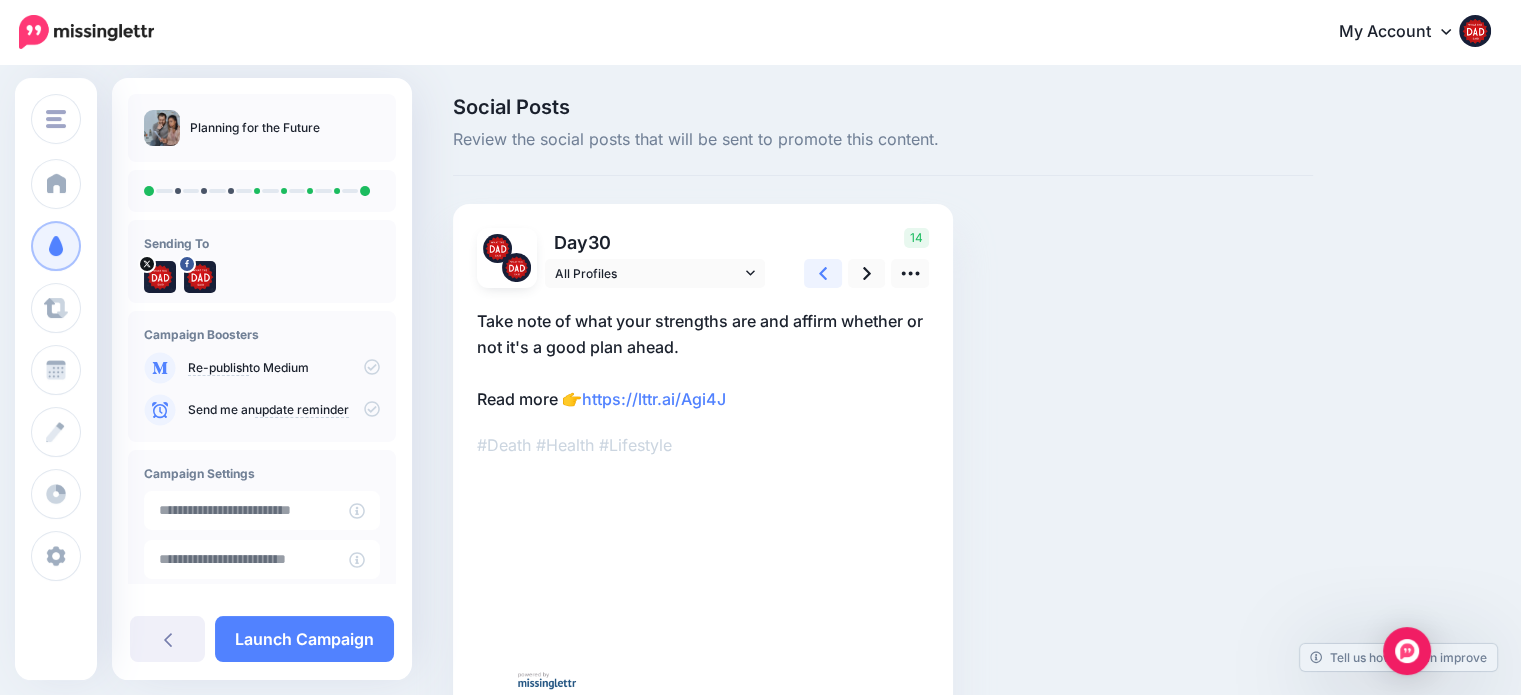 click at bounding box center (823, 273) 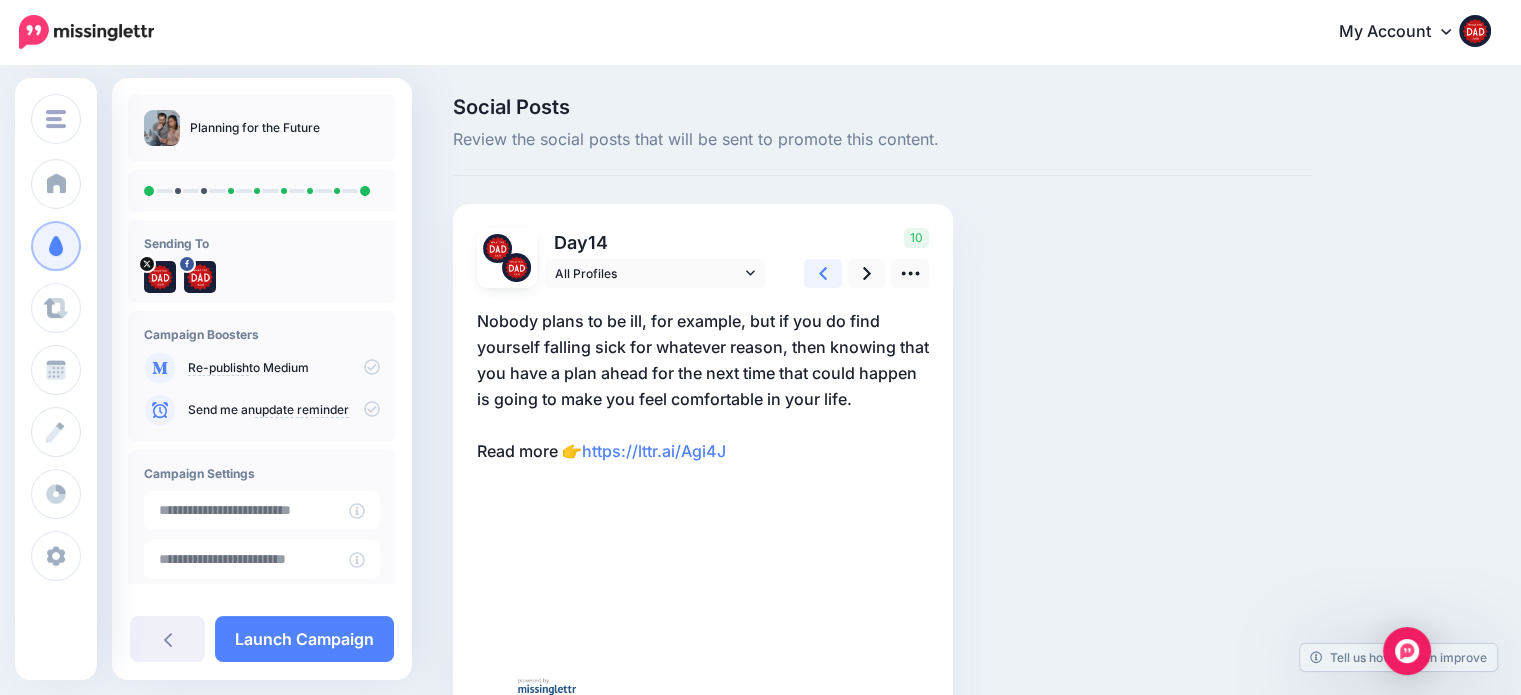 click at bounding box center [823, 273] 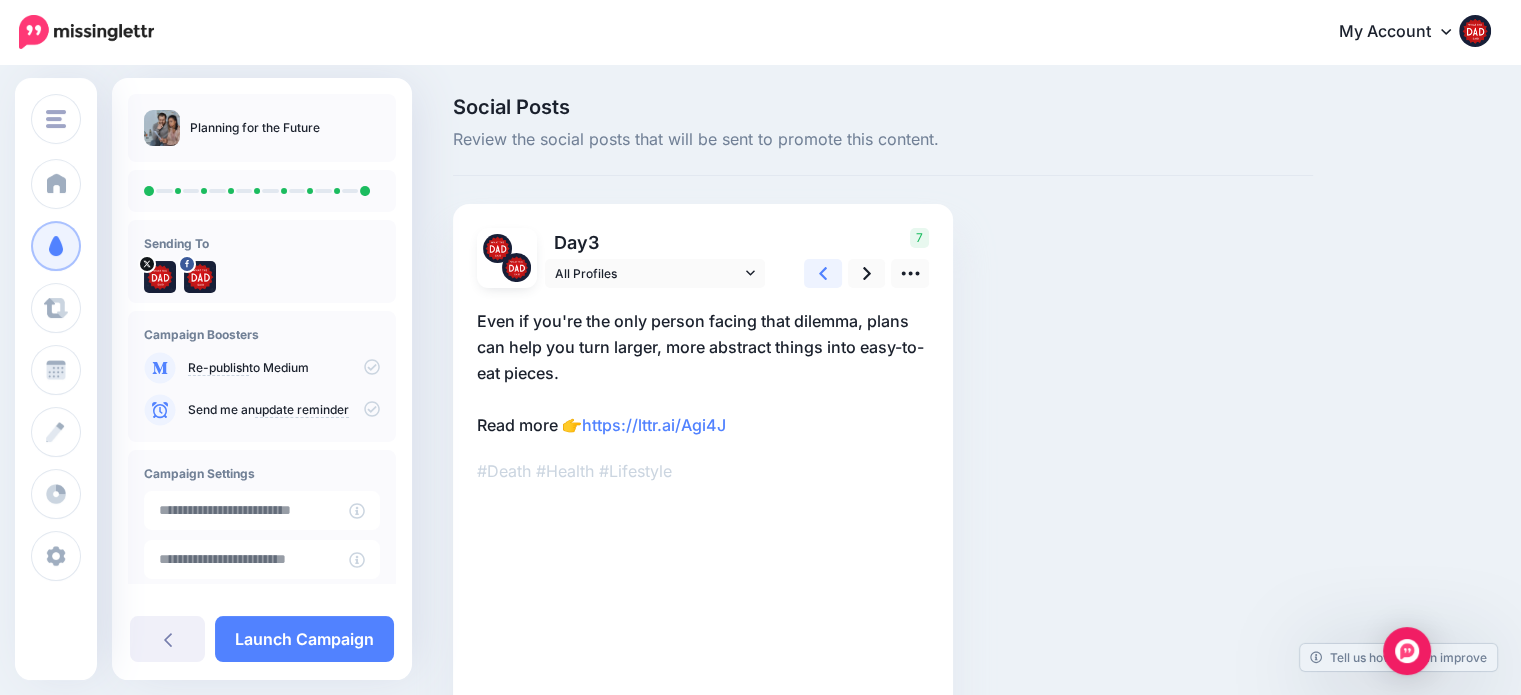 click at bounding box center [823, 273] 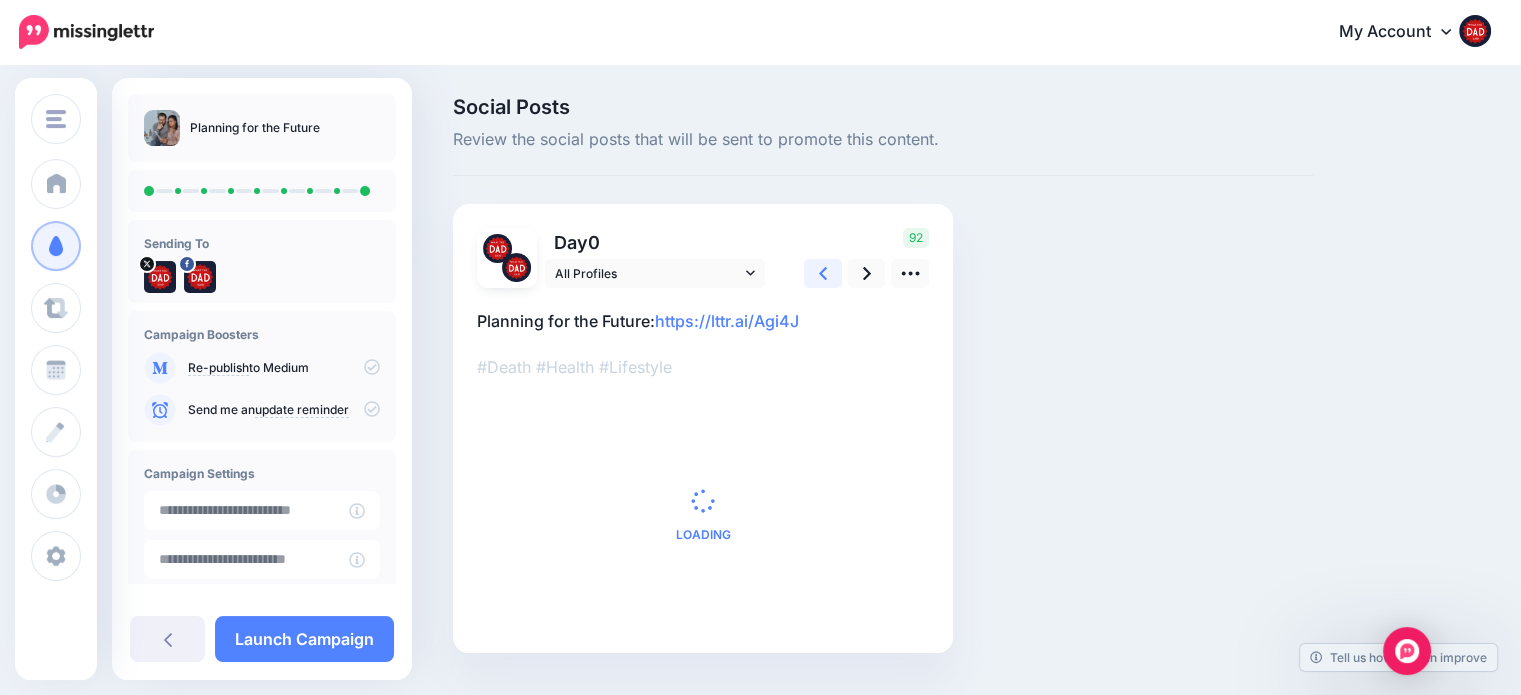 click at bounding box center [823, 273] 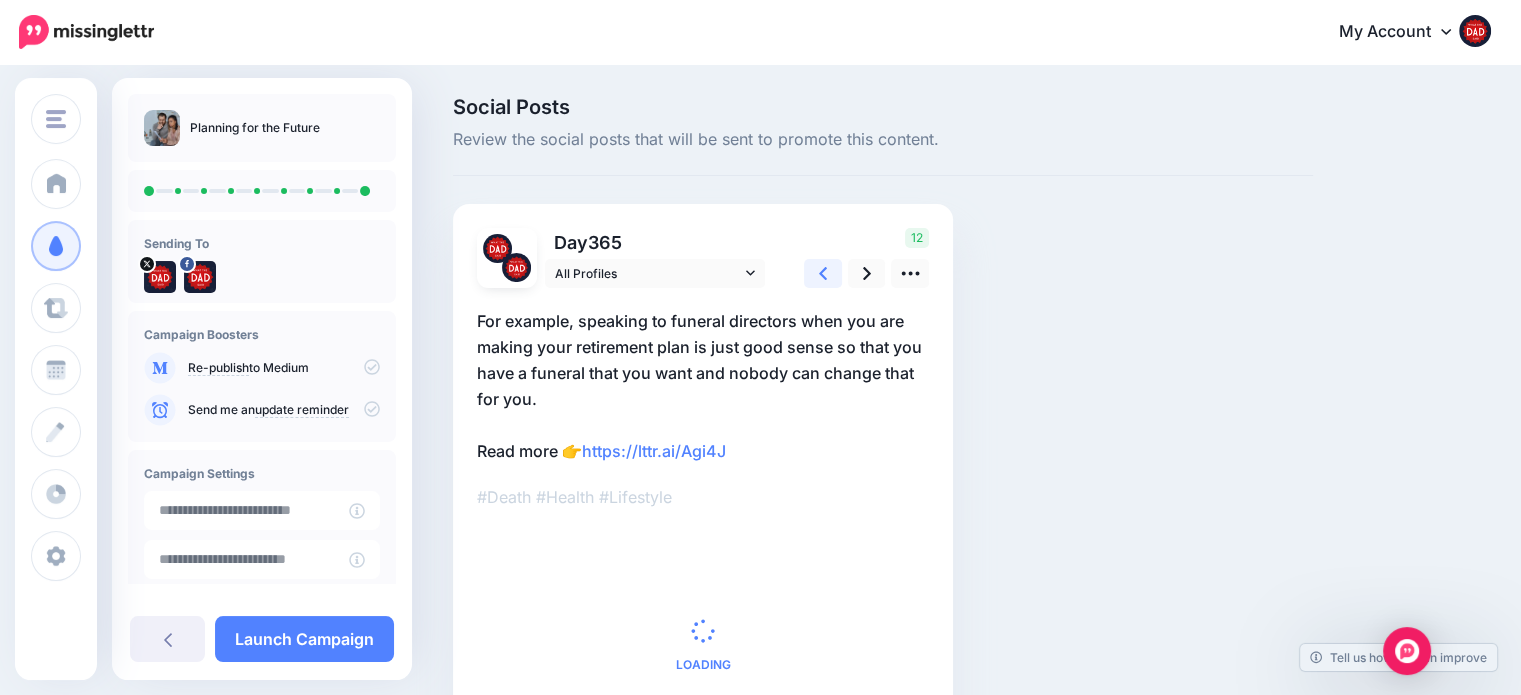 click at bounding box center [823, 273] 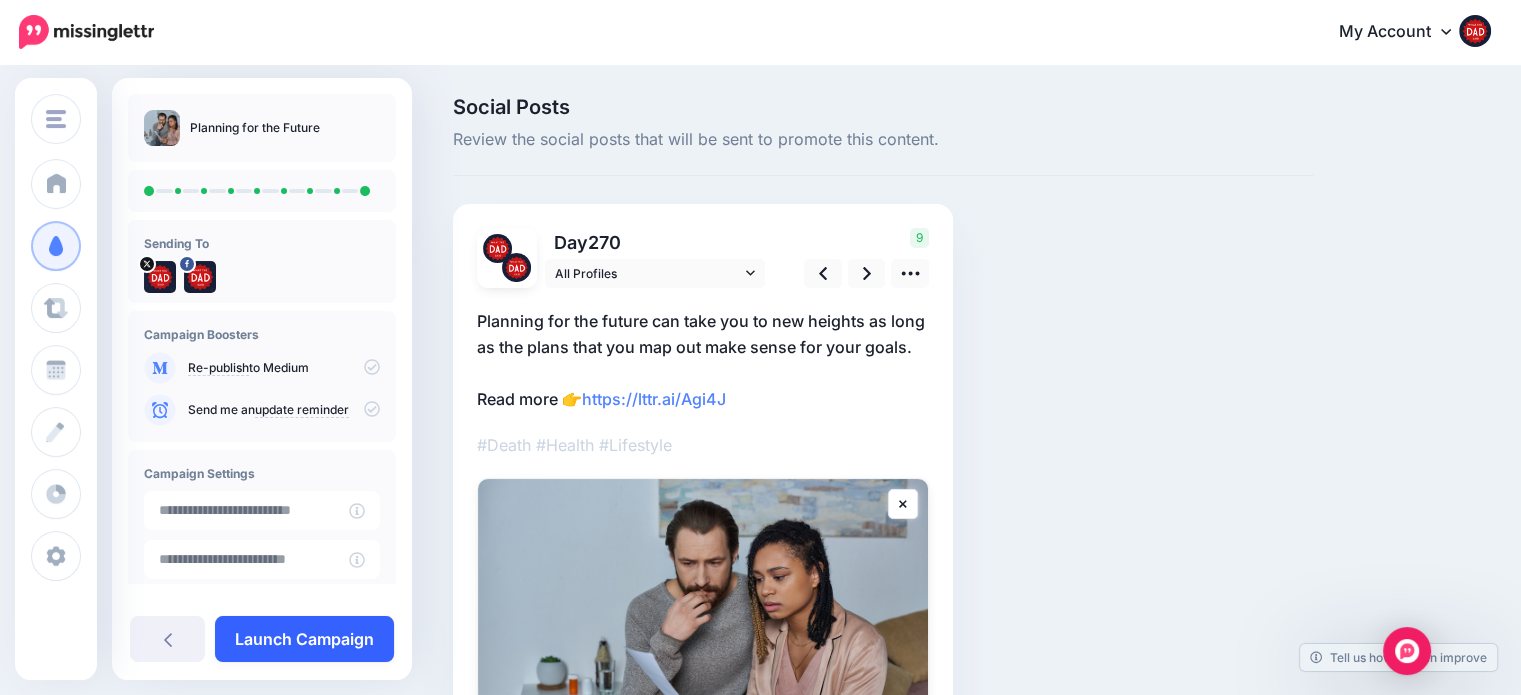 click on "Launch Campaign" at bounding box center [304, 639] 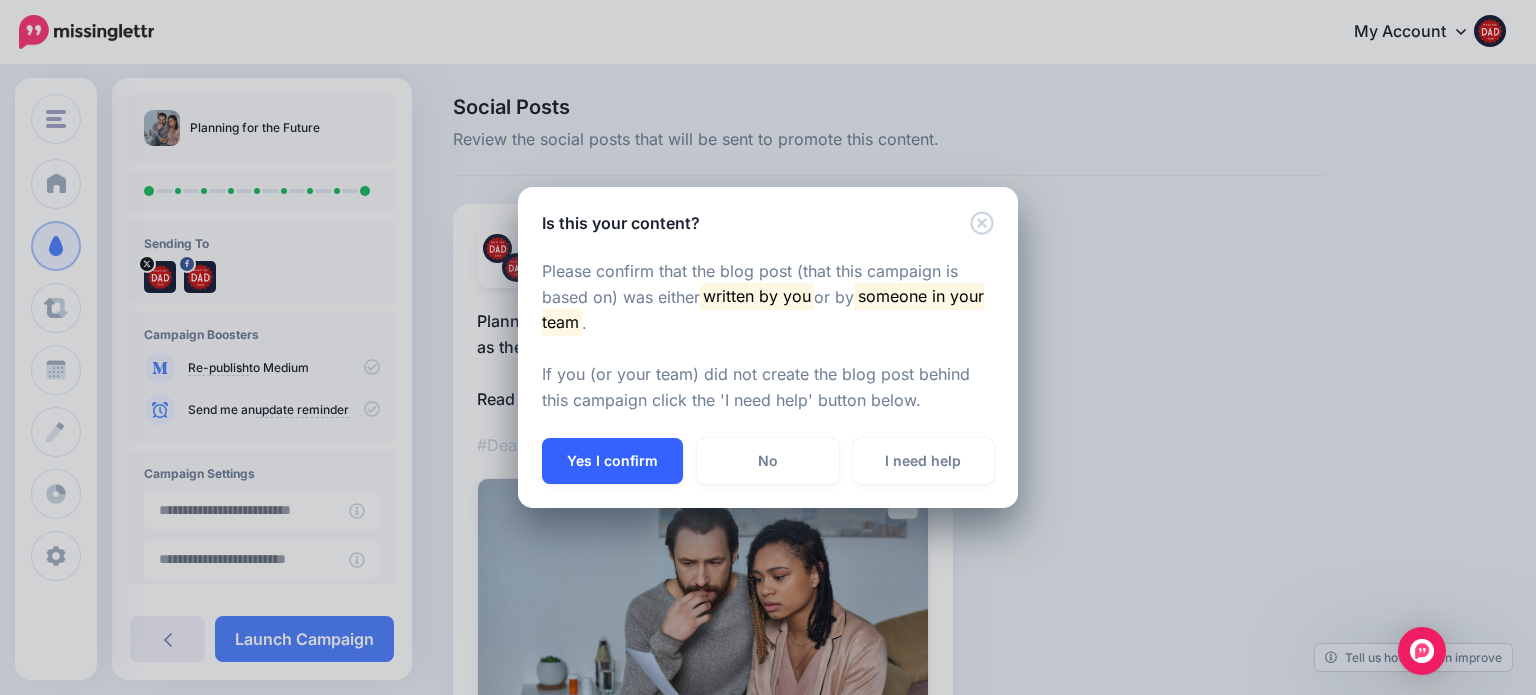 click on "Yes I confirm" at bounding box center [612, 461] 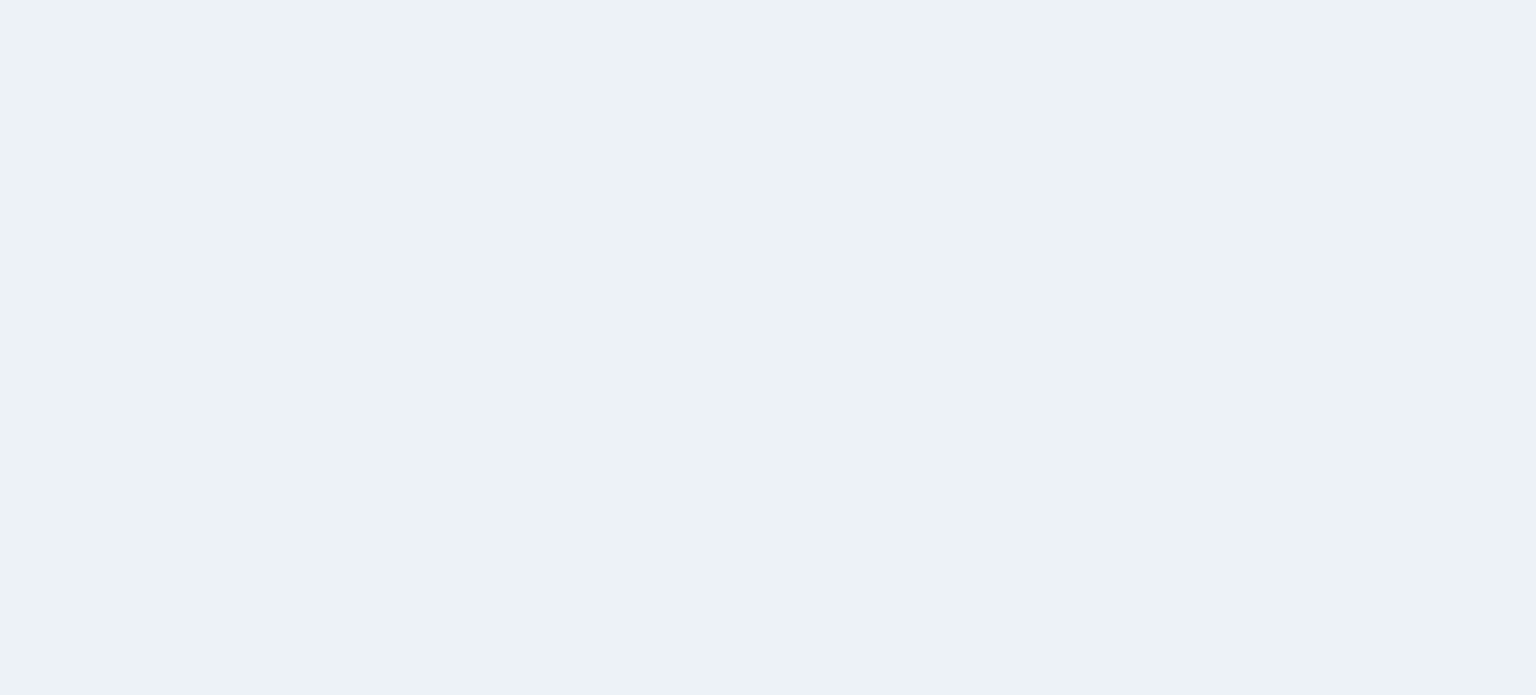 scroll, scrollTop: 0, scrollLeft: 0, axis: both 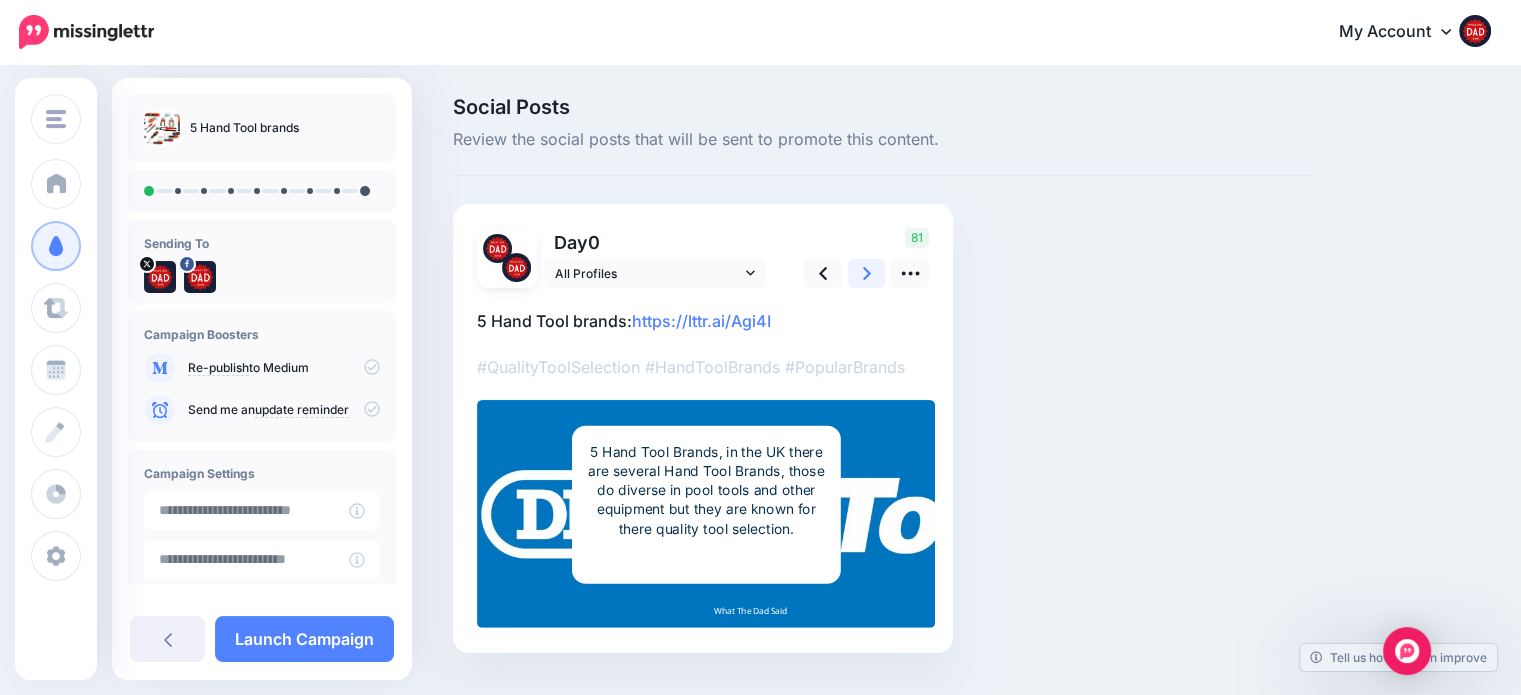 click 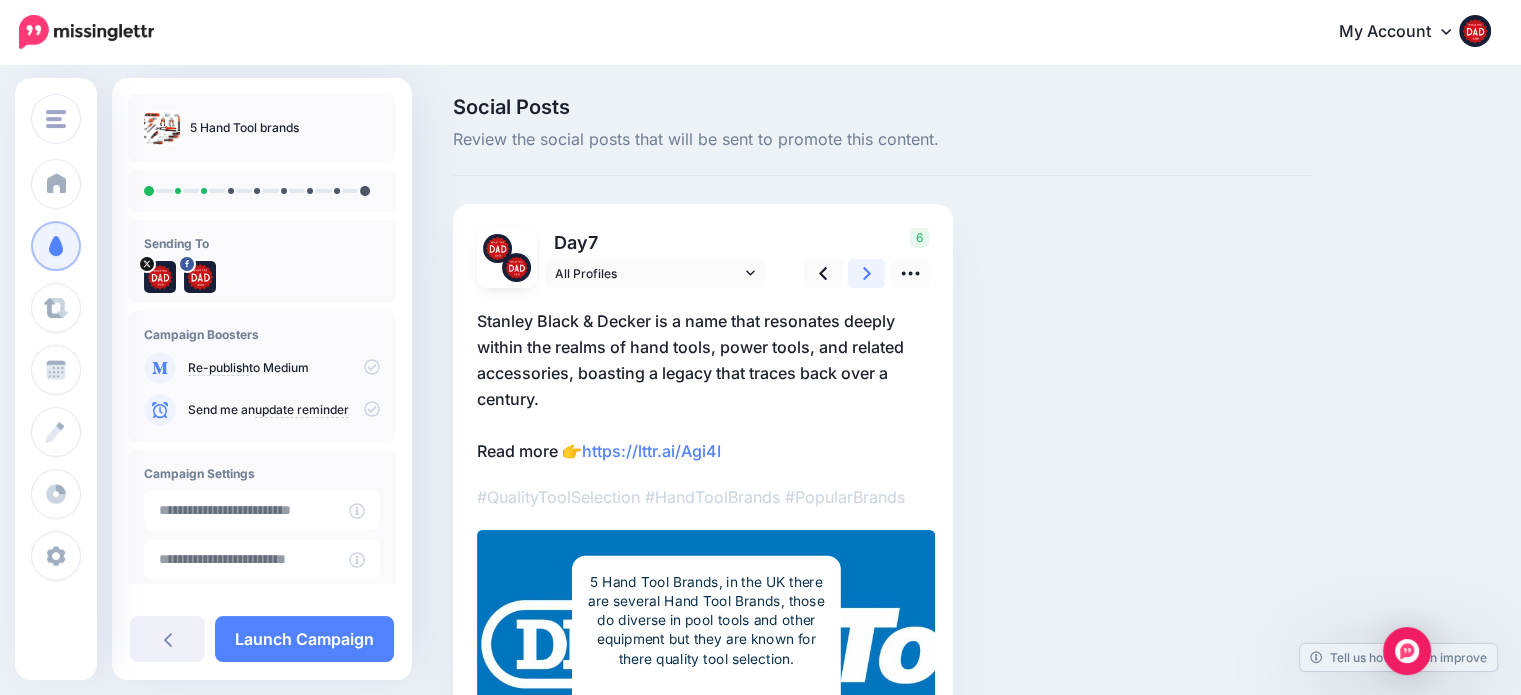 click 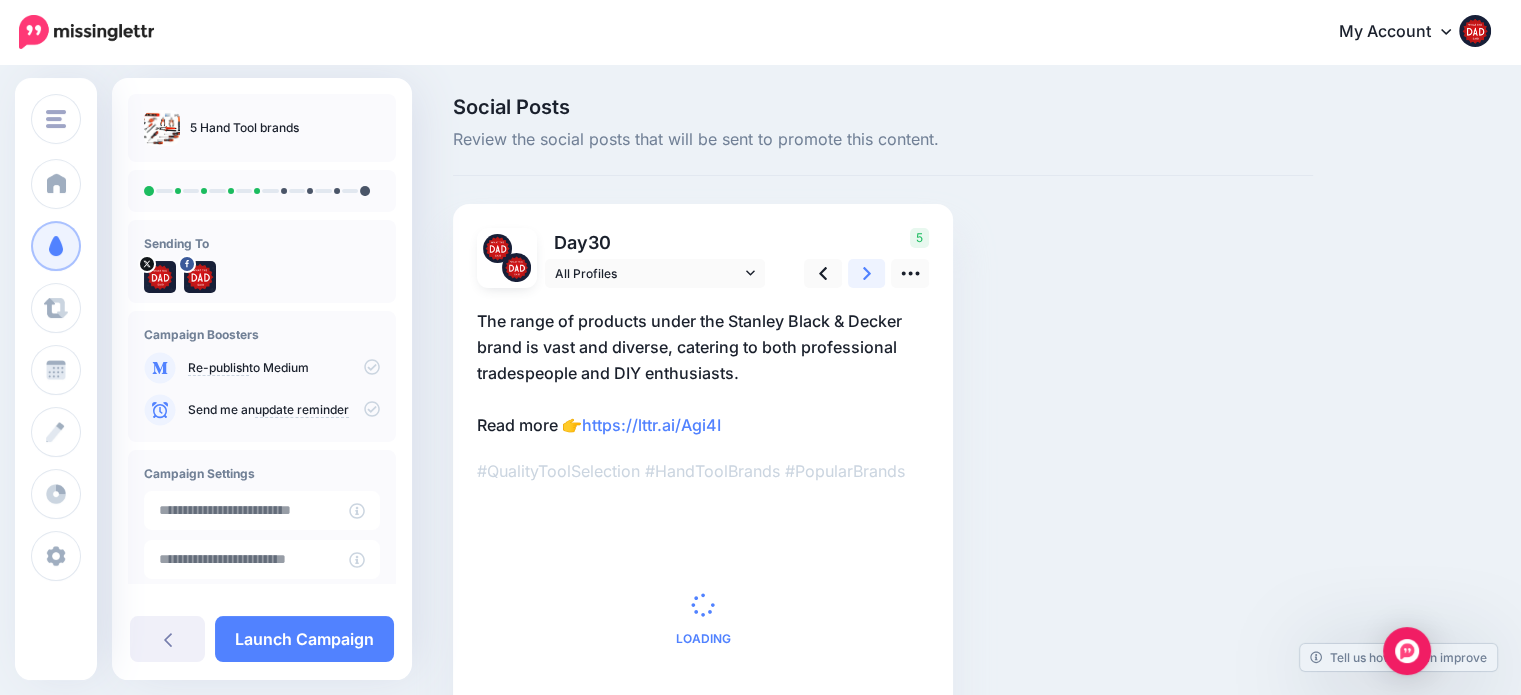 click 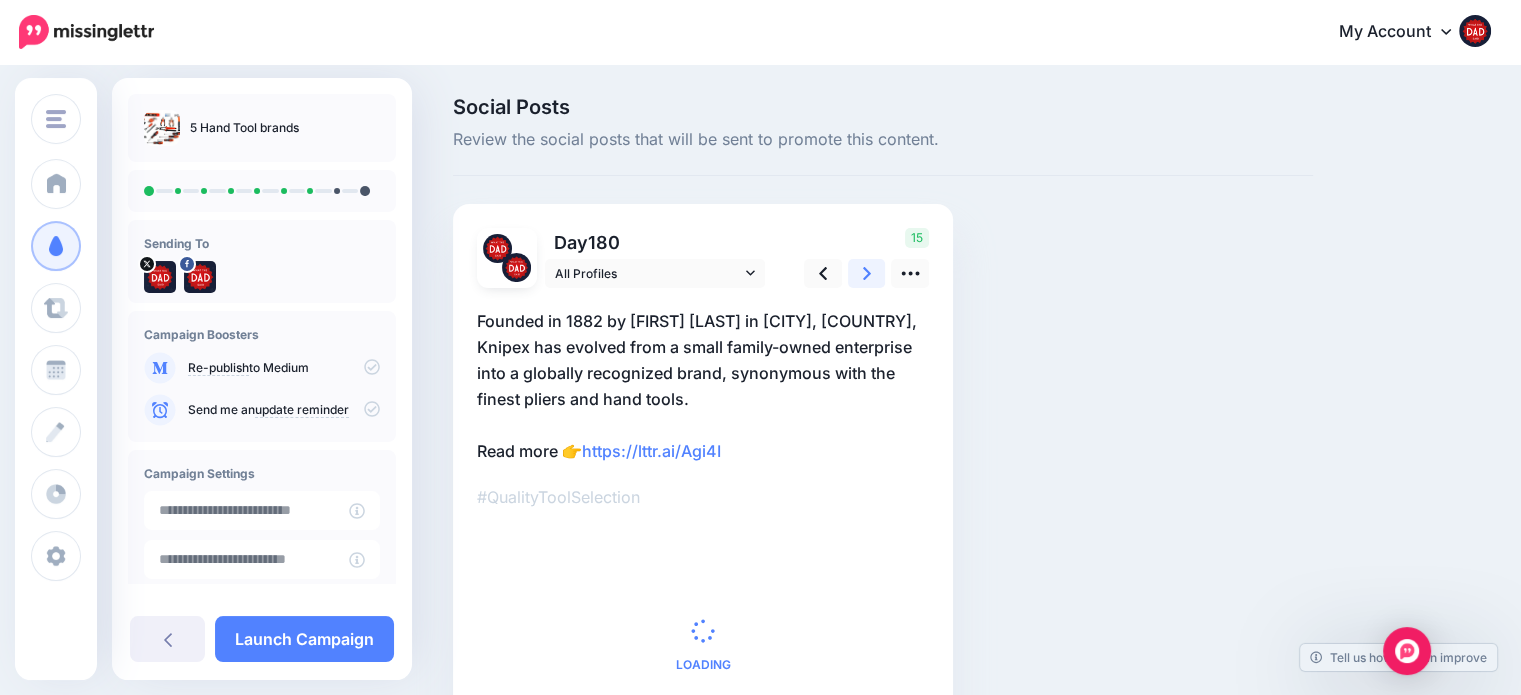 click 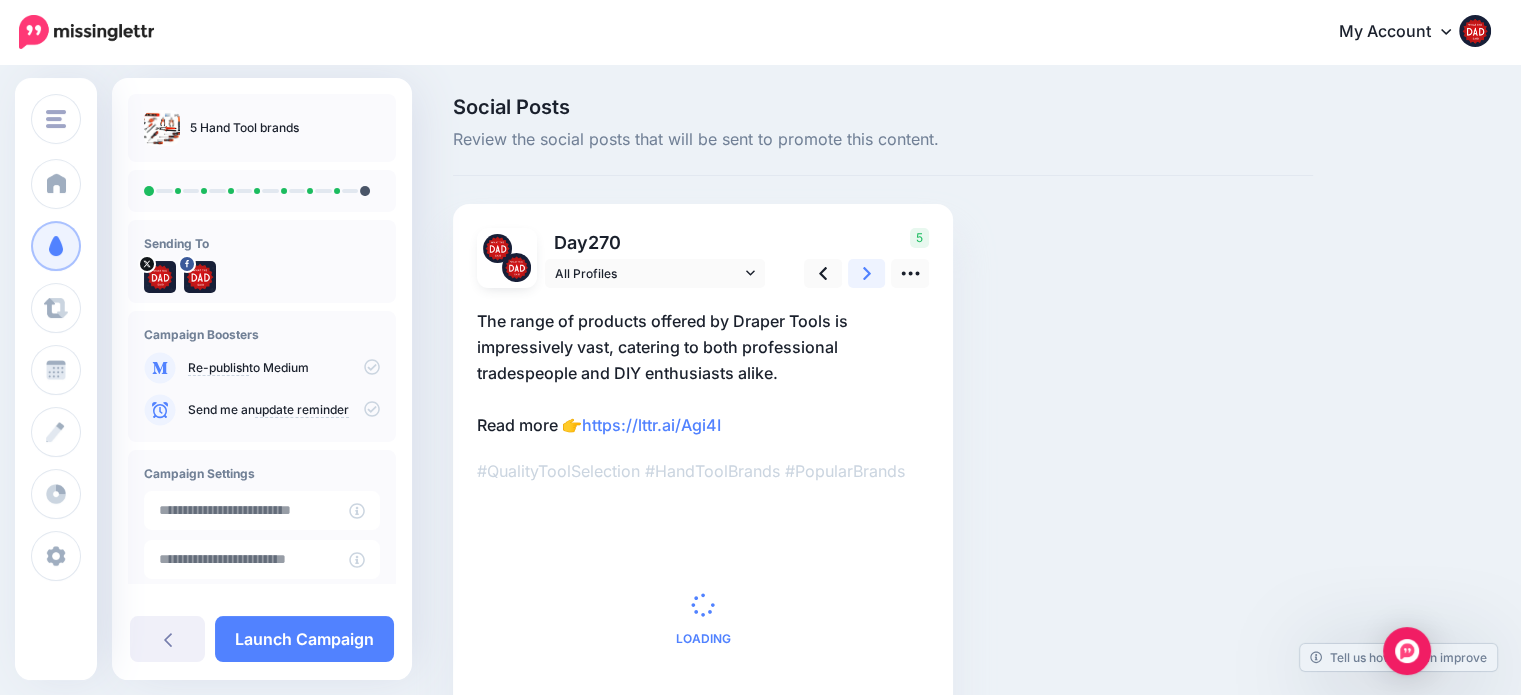 click 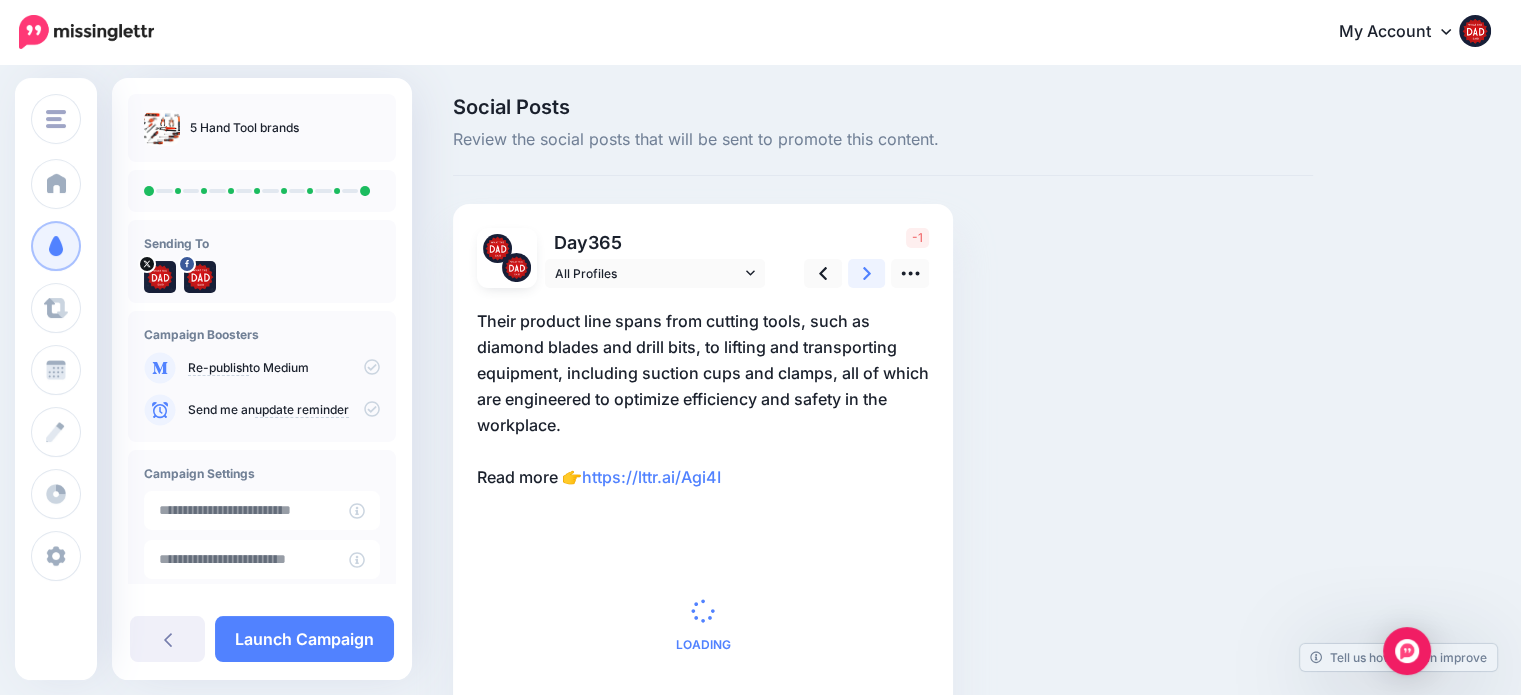 click 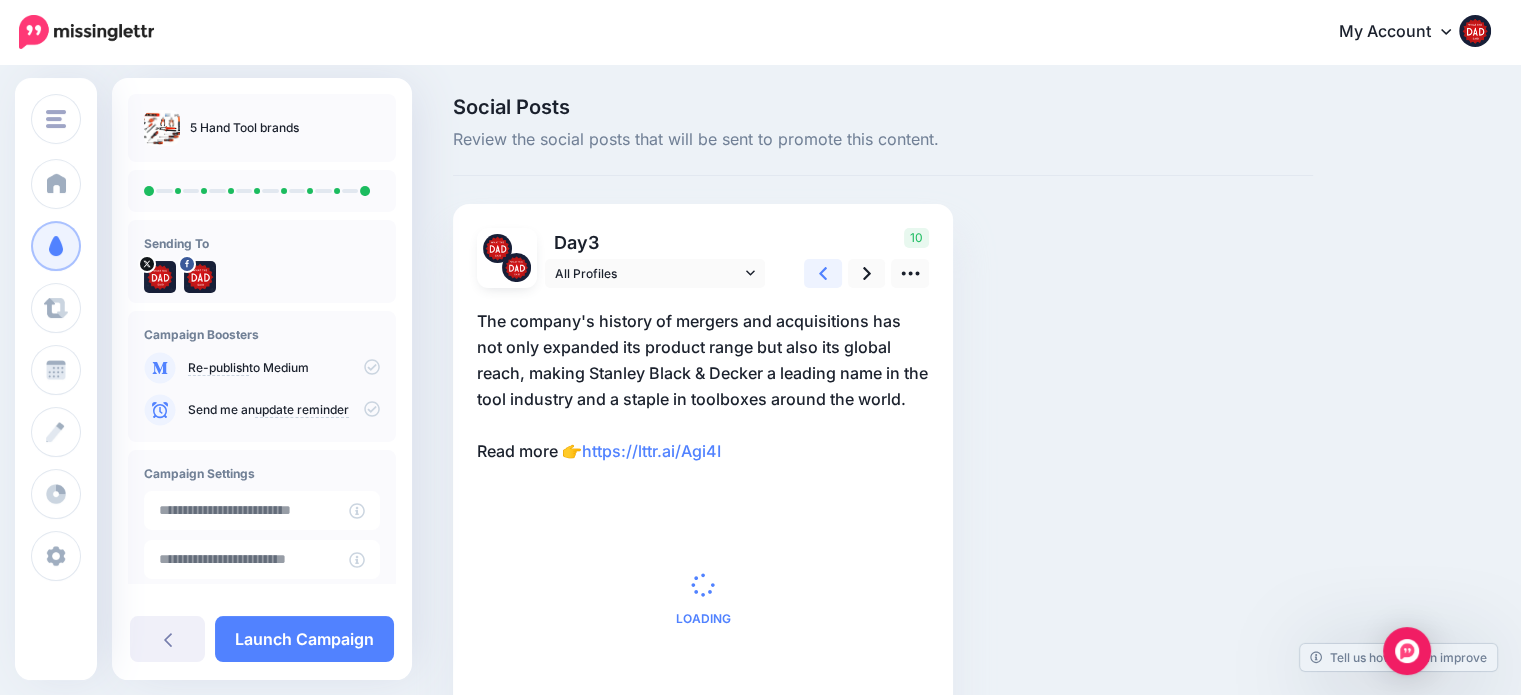 click at bounding box center (823, 273) 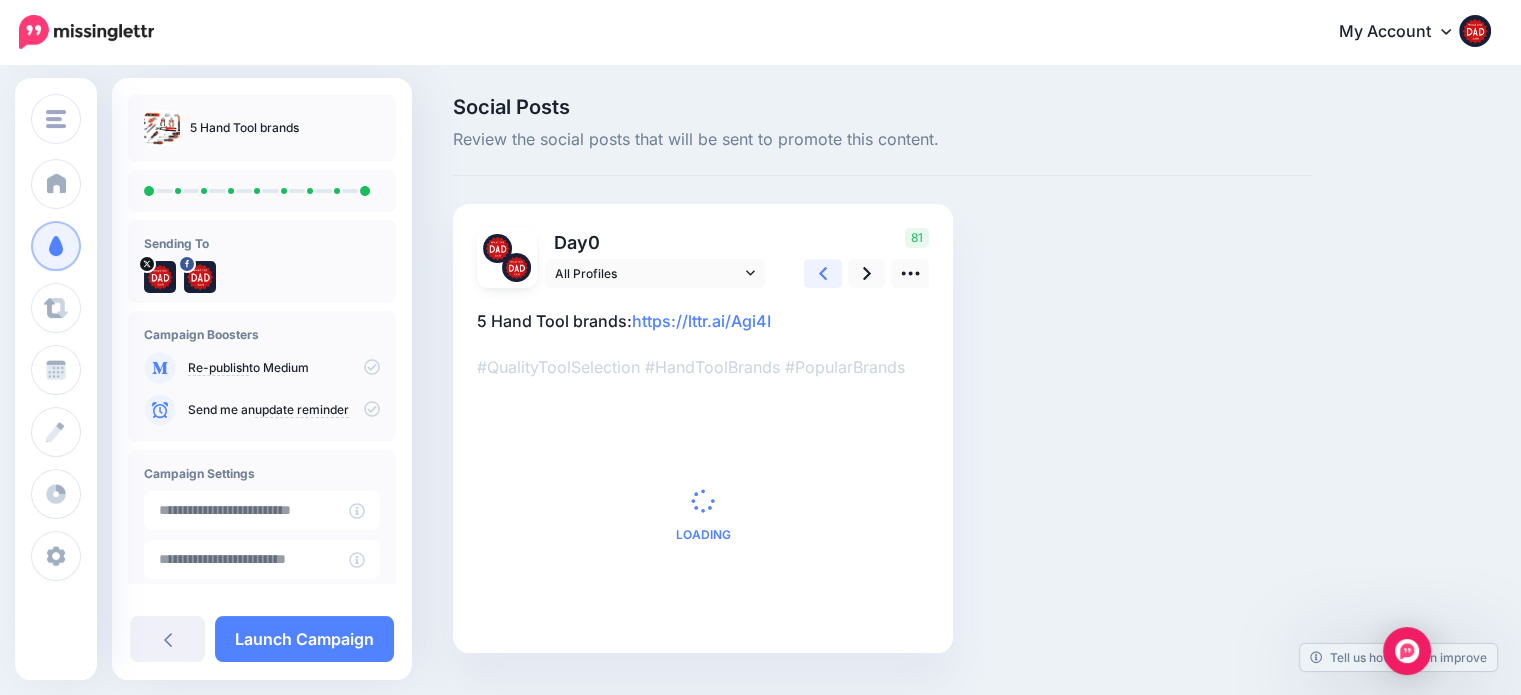 click at bounding box center (823, 273) 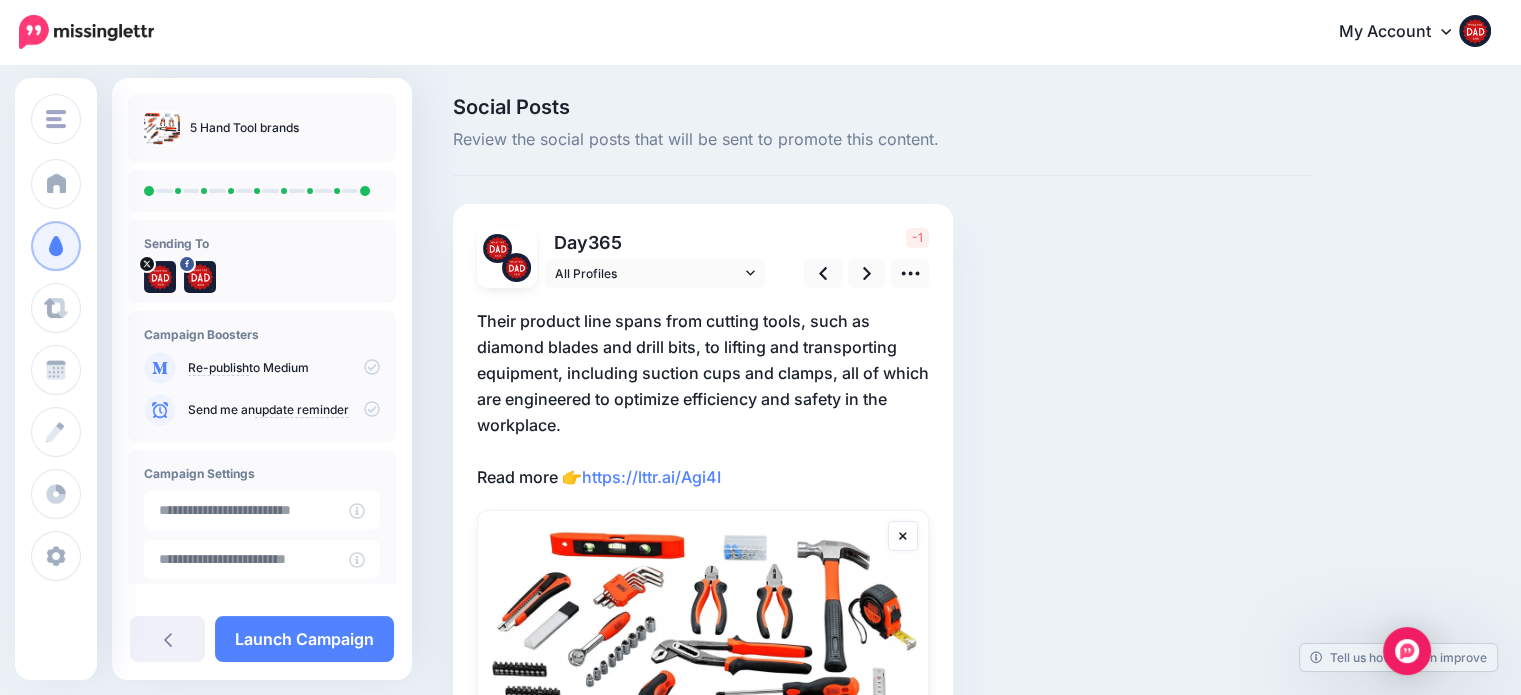 click on "Their product line spans from cutting tools, such as diamond blades and drill bits, to lifting and transporting equipment, including suction cups and clamps, all of which are engineered to optimize efficiency and safety in the workplace. Read more 👉  https://lttr.ai/Agi4I" at bounding box center [703, 399] 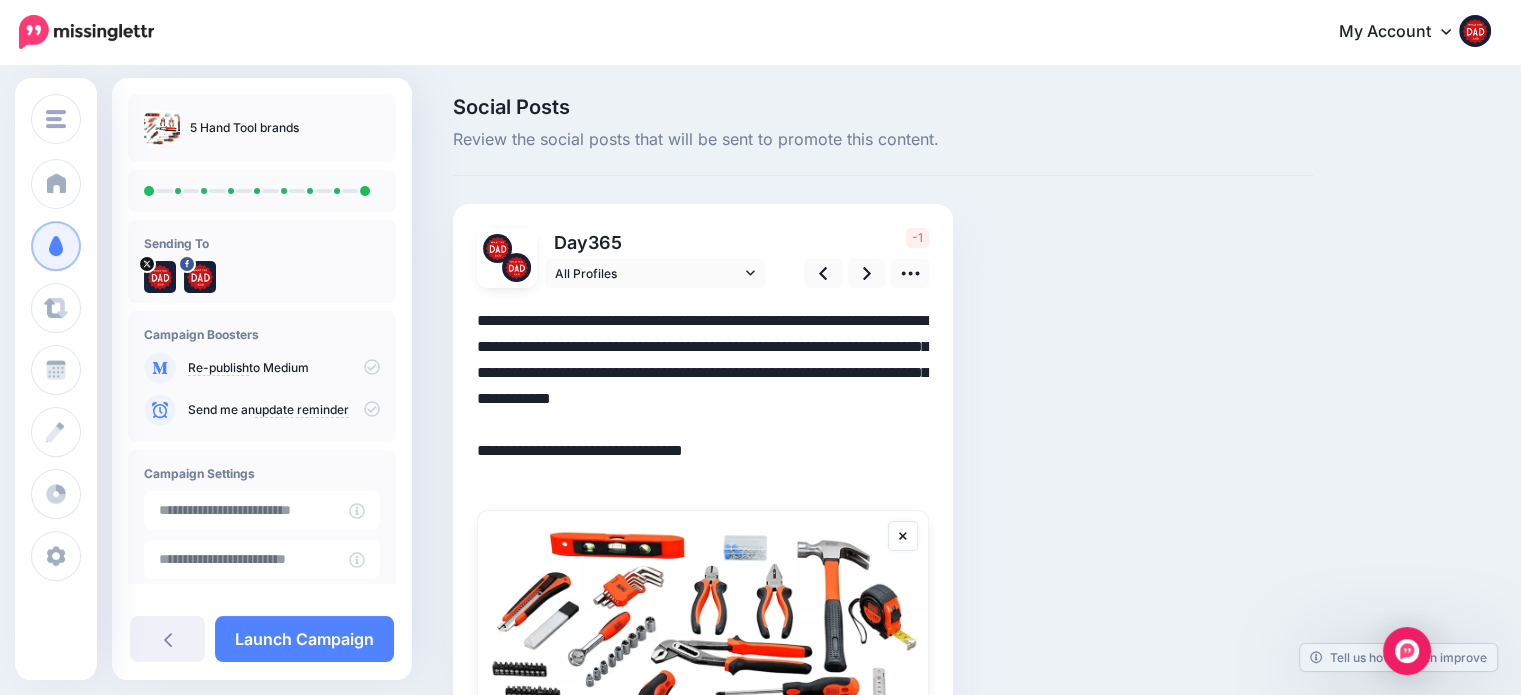 scroll, scrollTop: 0, scrollLeft: 0, axis: both 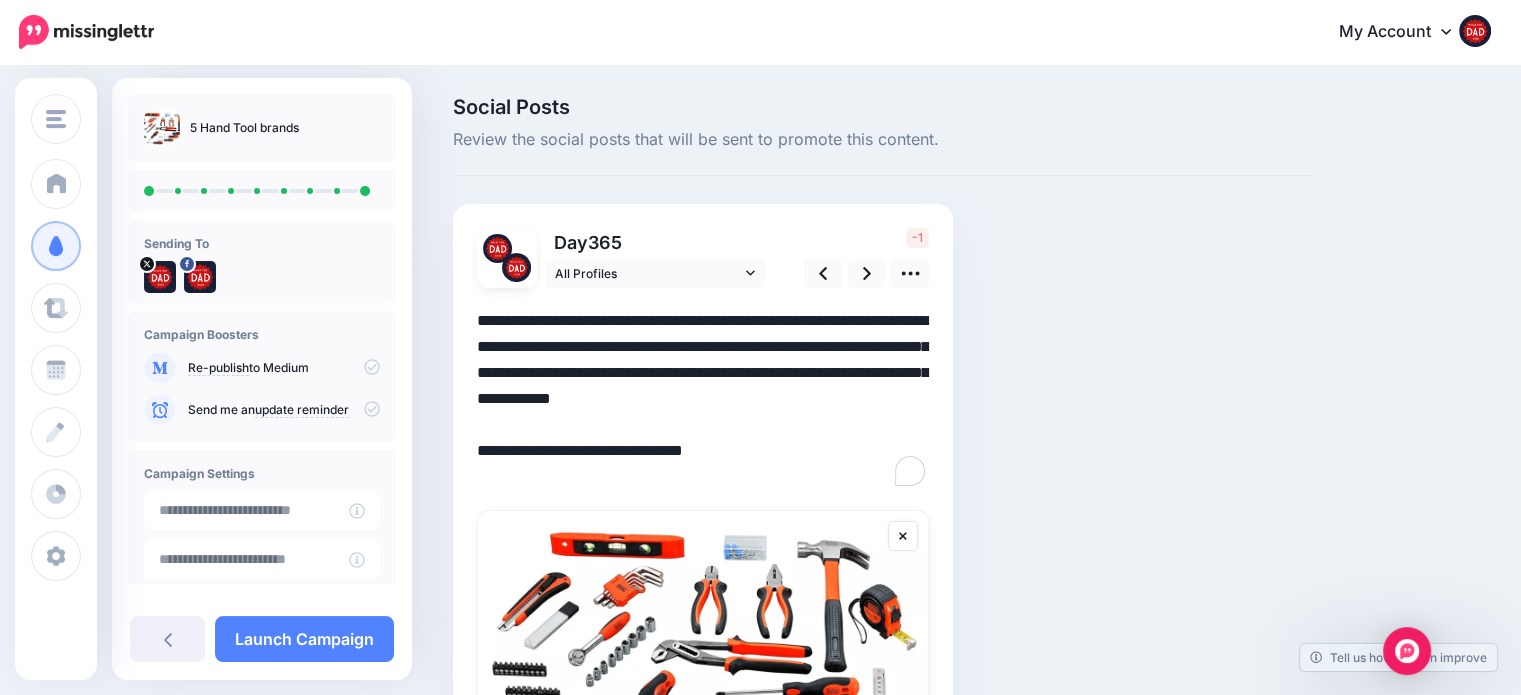 click on "**********" at bounding box center [703, 399] 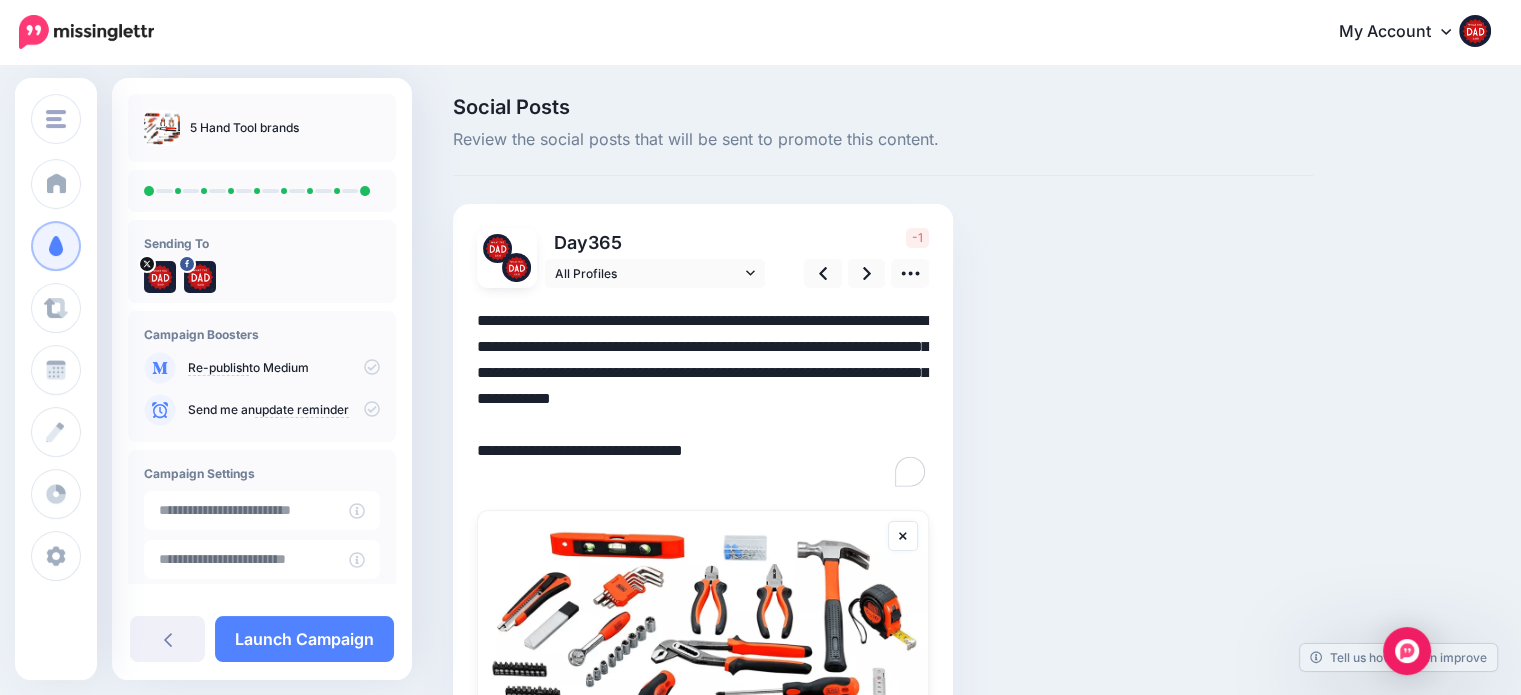 click on "**********" at bounding box center (703, 399) 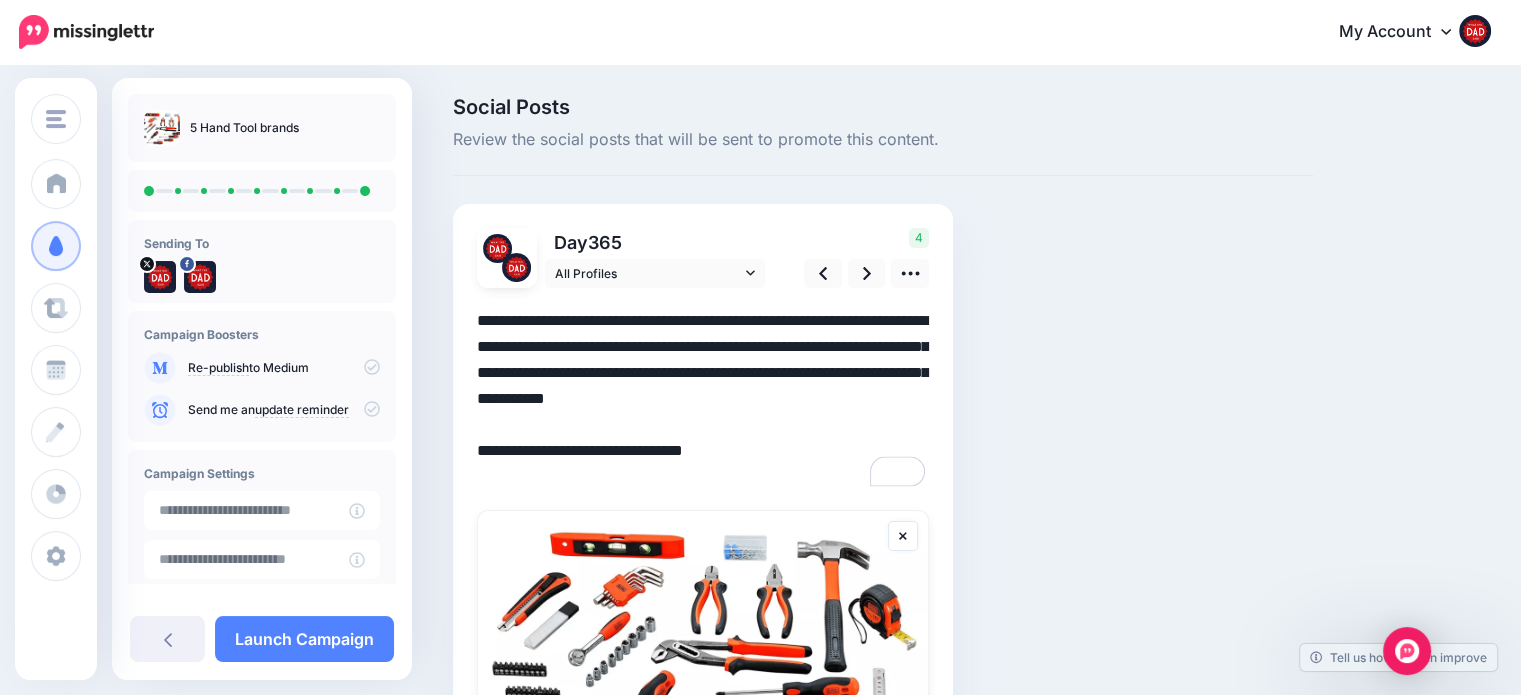 click on "**********" at bounding box center (703, 399) 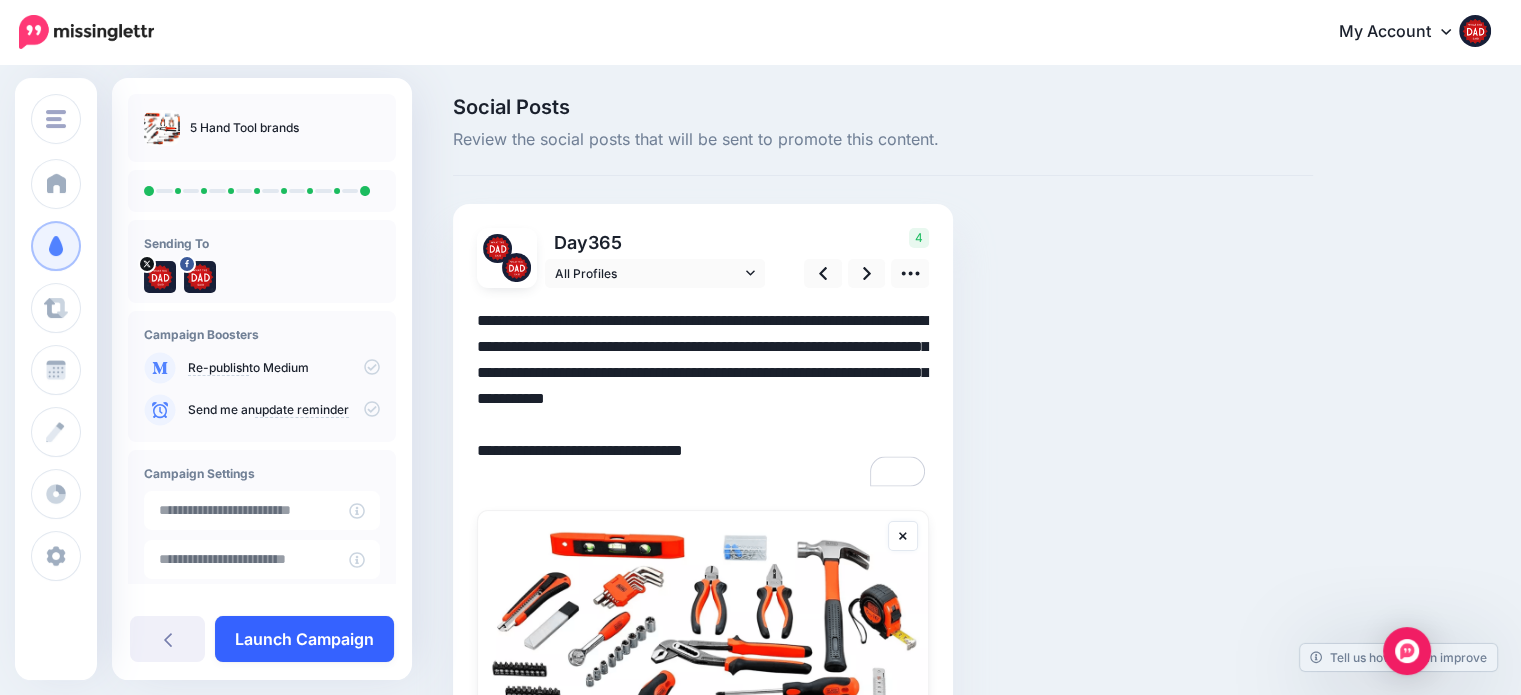type on "**********" 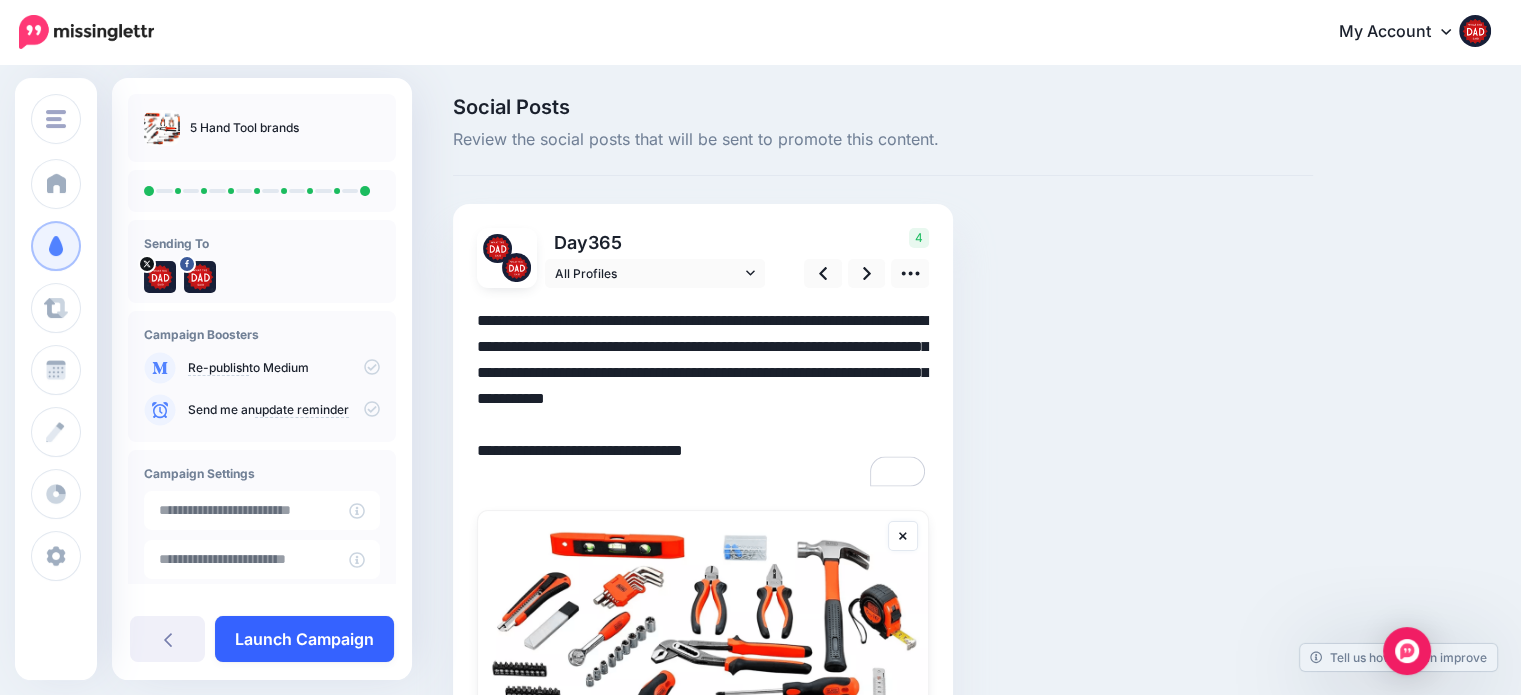click on "Launch Campaign" at bounding box center (304, 639) 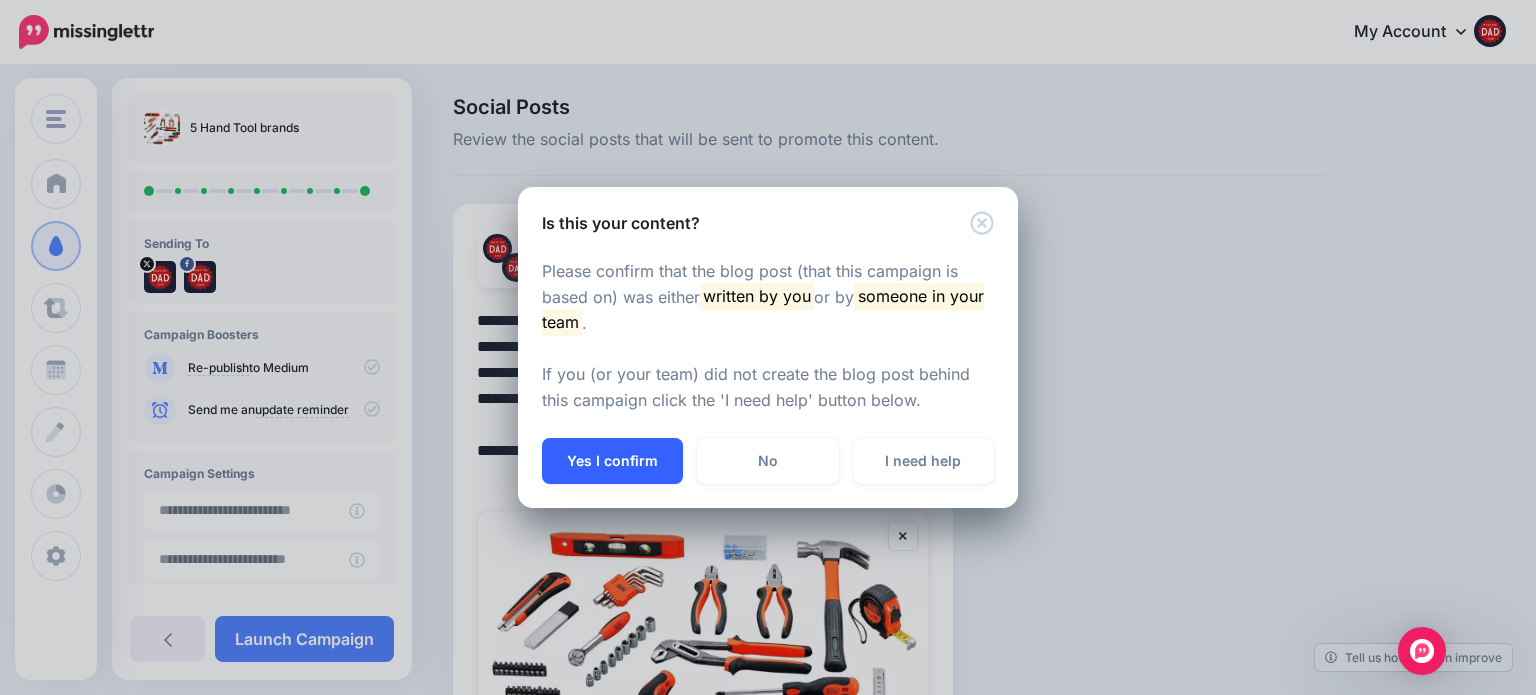 click on "Yes I confirm" at bounding box center (612, 461) 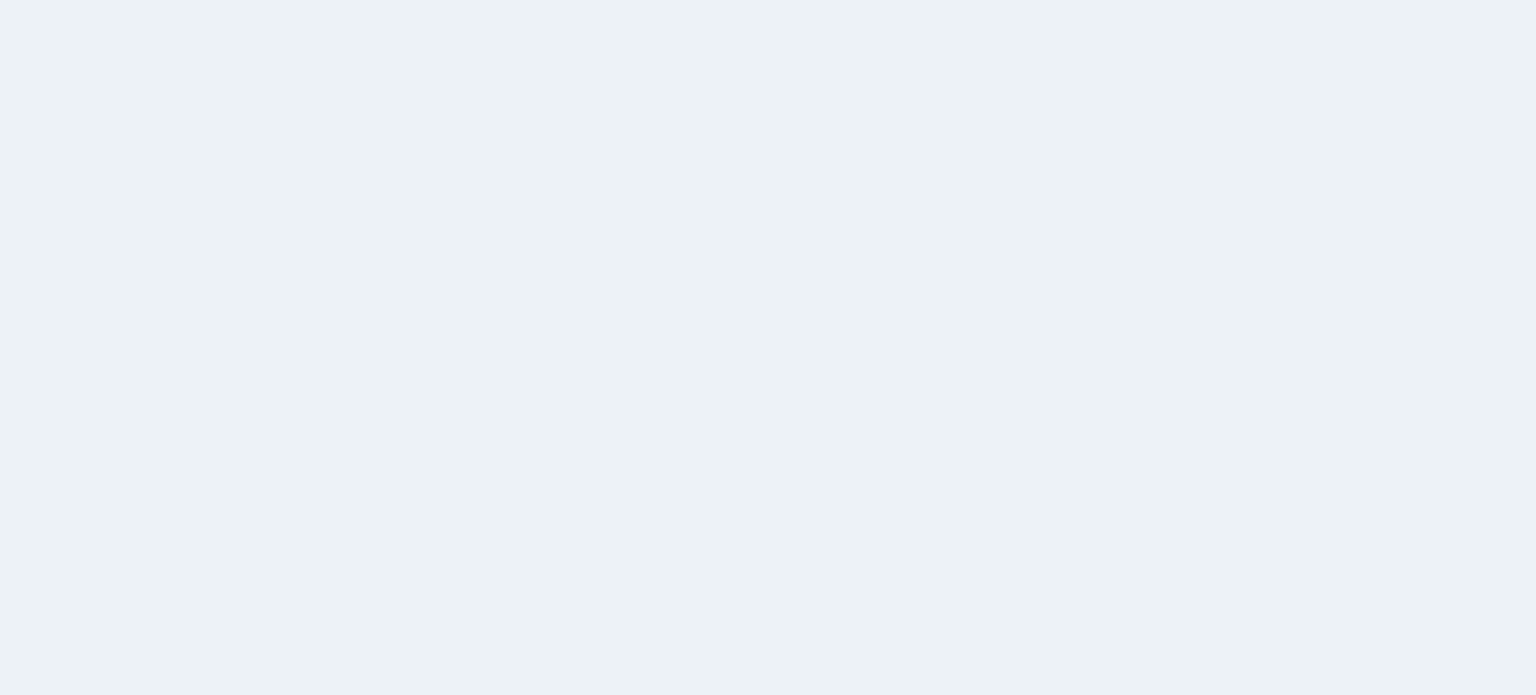 scroll, scrollTop: 0, scrollLeft: 0, axis: both 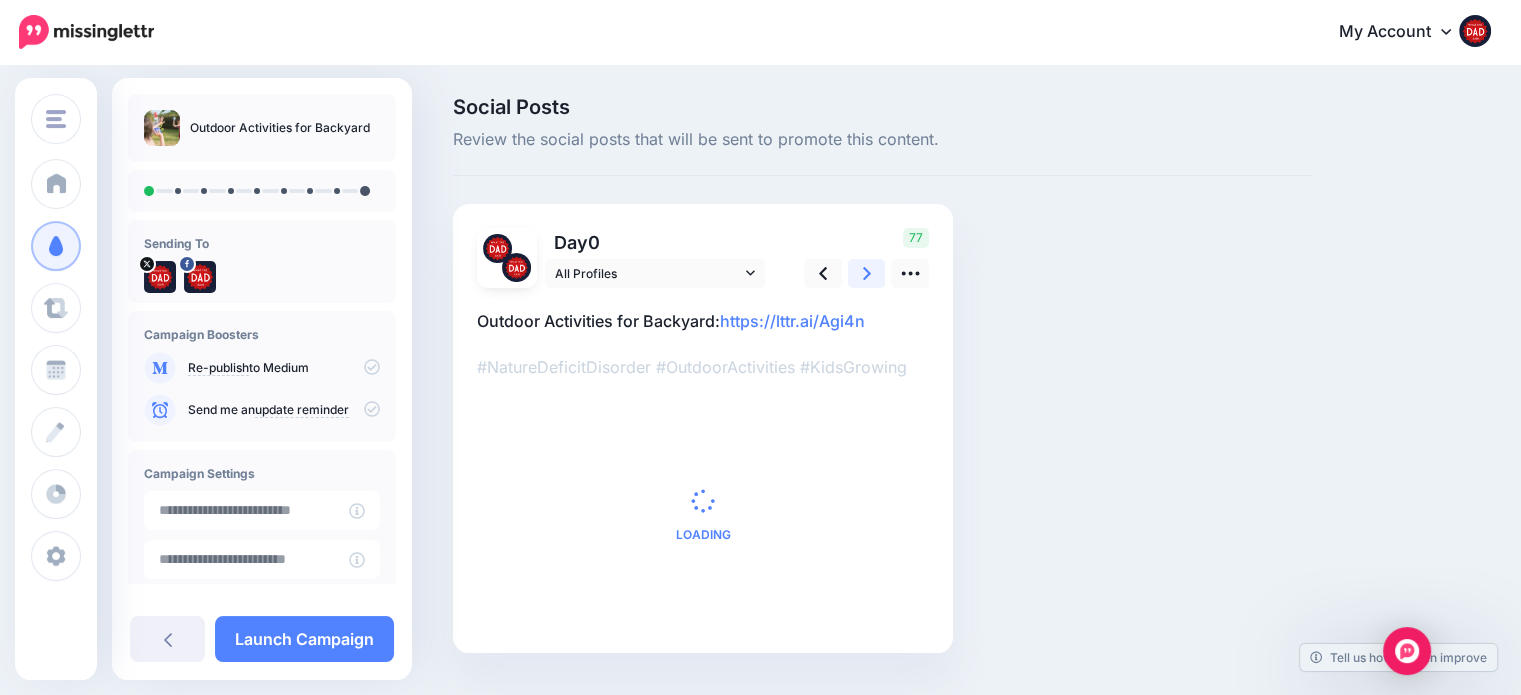 click at bounding box center (867, 273) 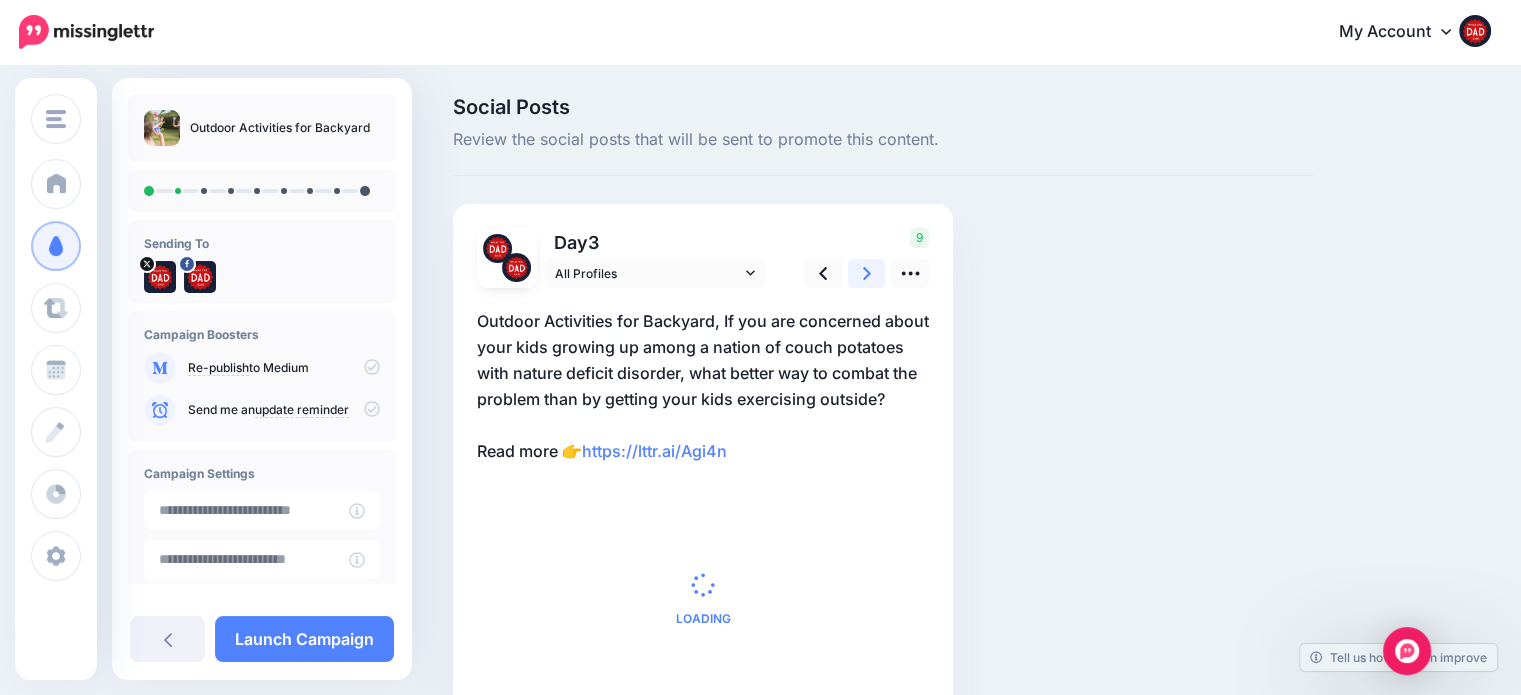 click at bounding box center (867, 273) 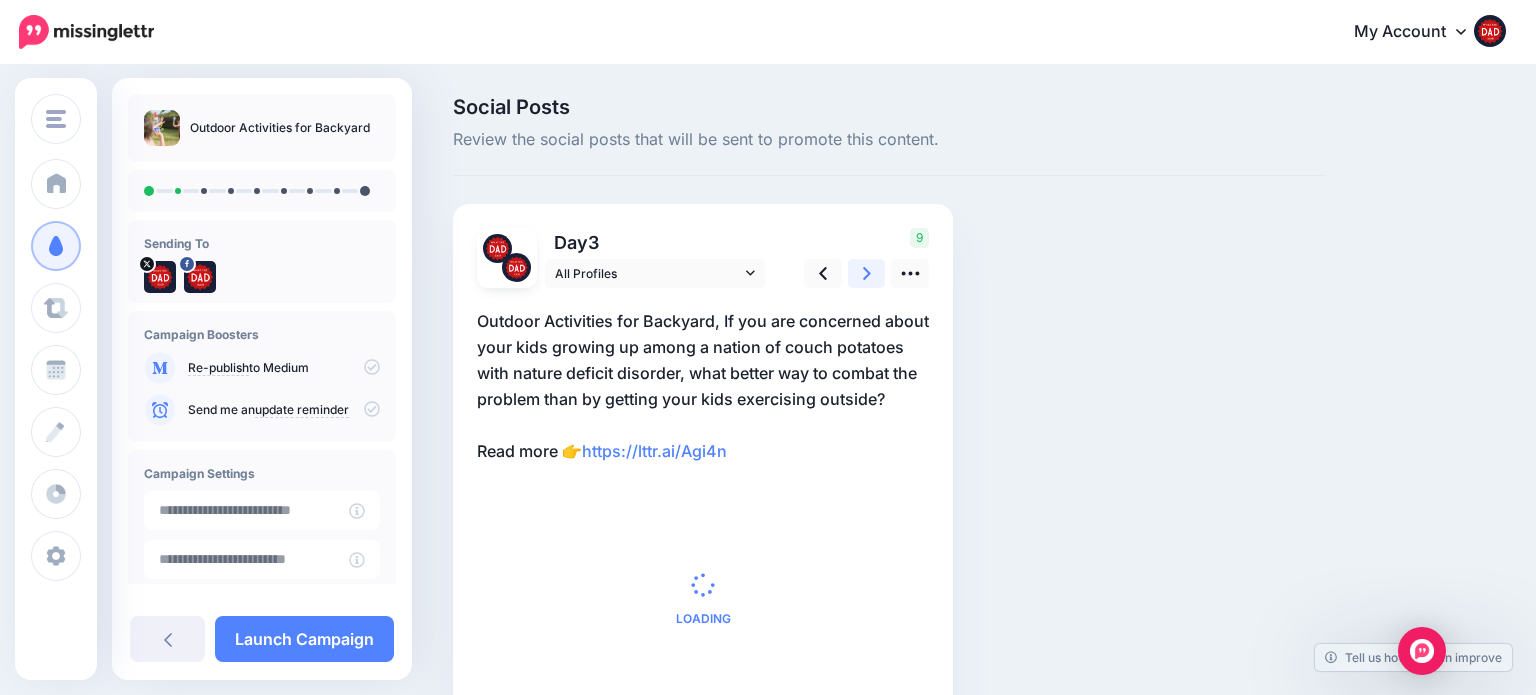 click at bounding box center [867, 273] 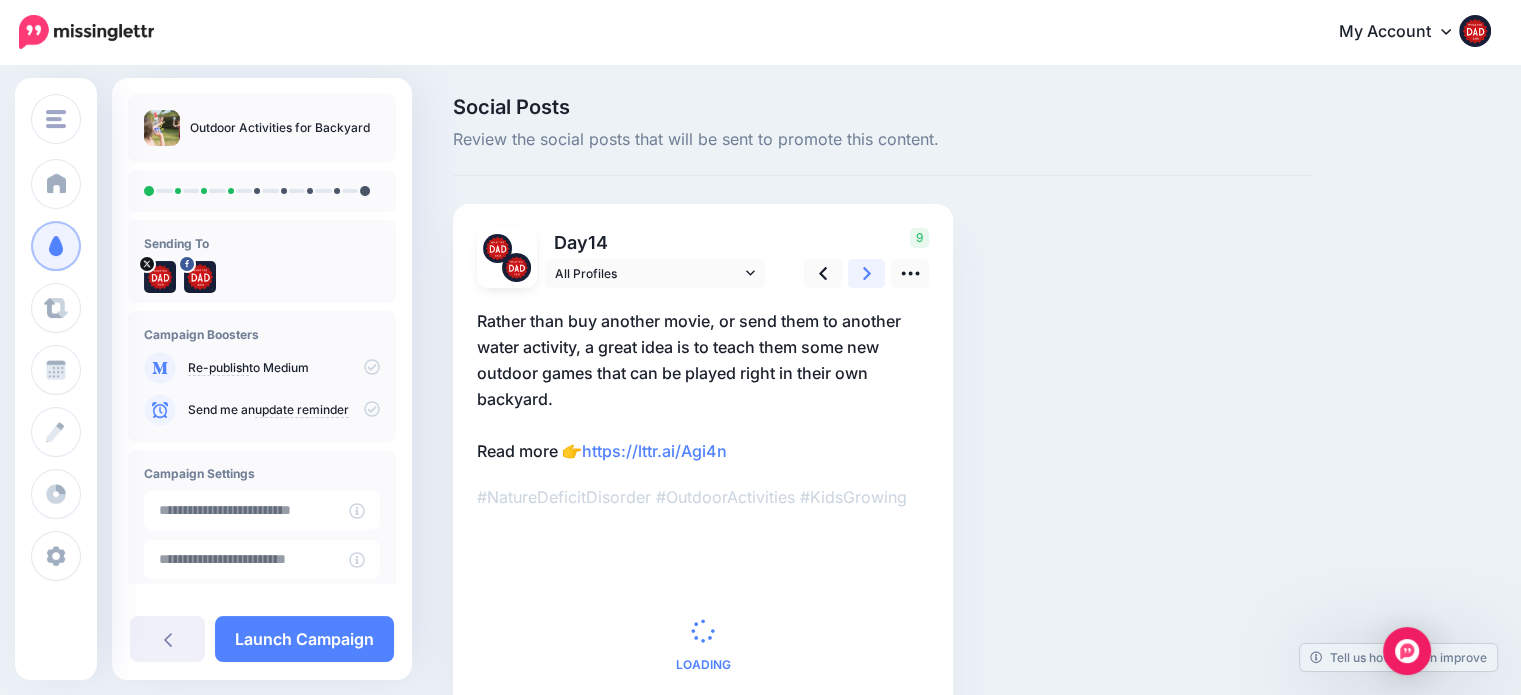 click at bounding box center (867, 273) 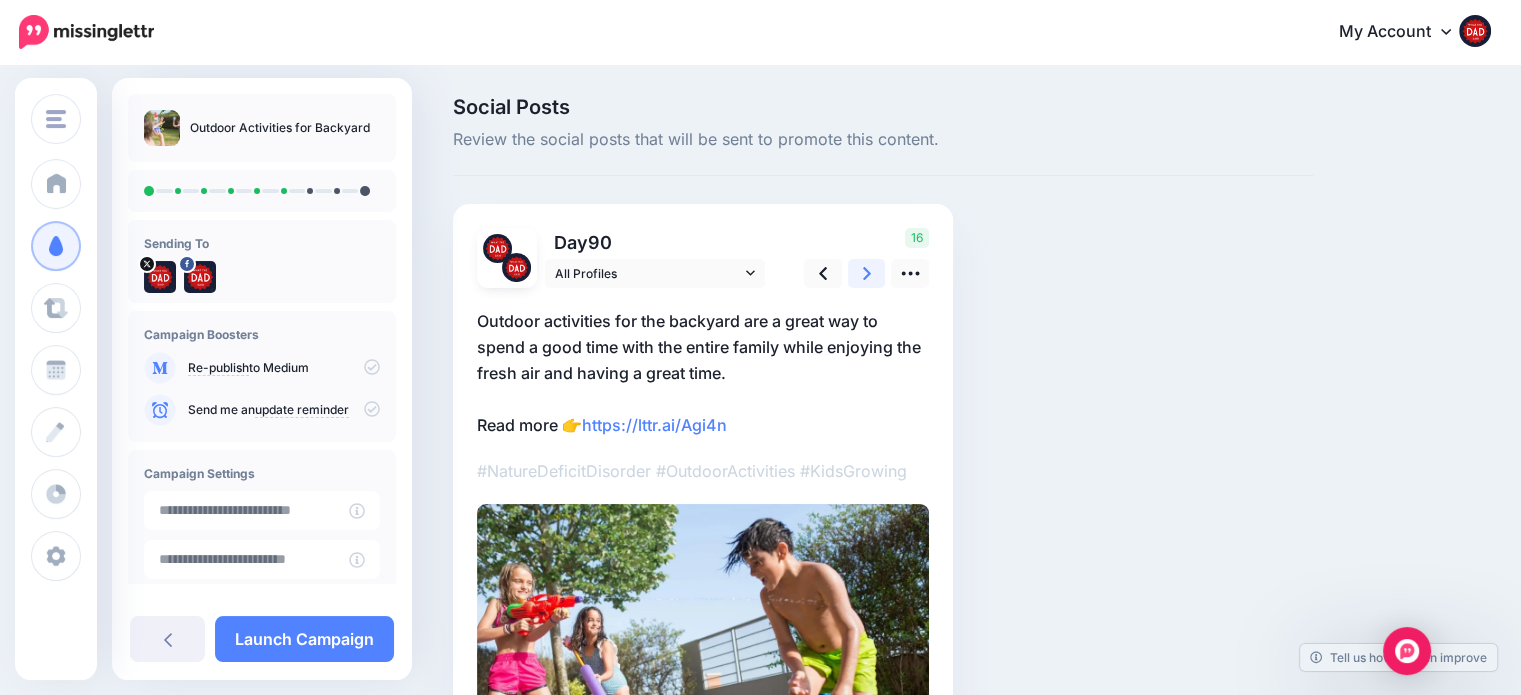 click at bounding box center (867, 273) 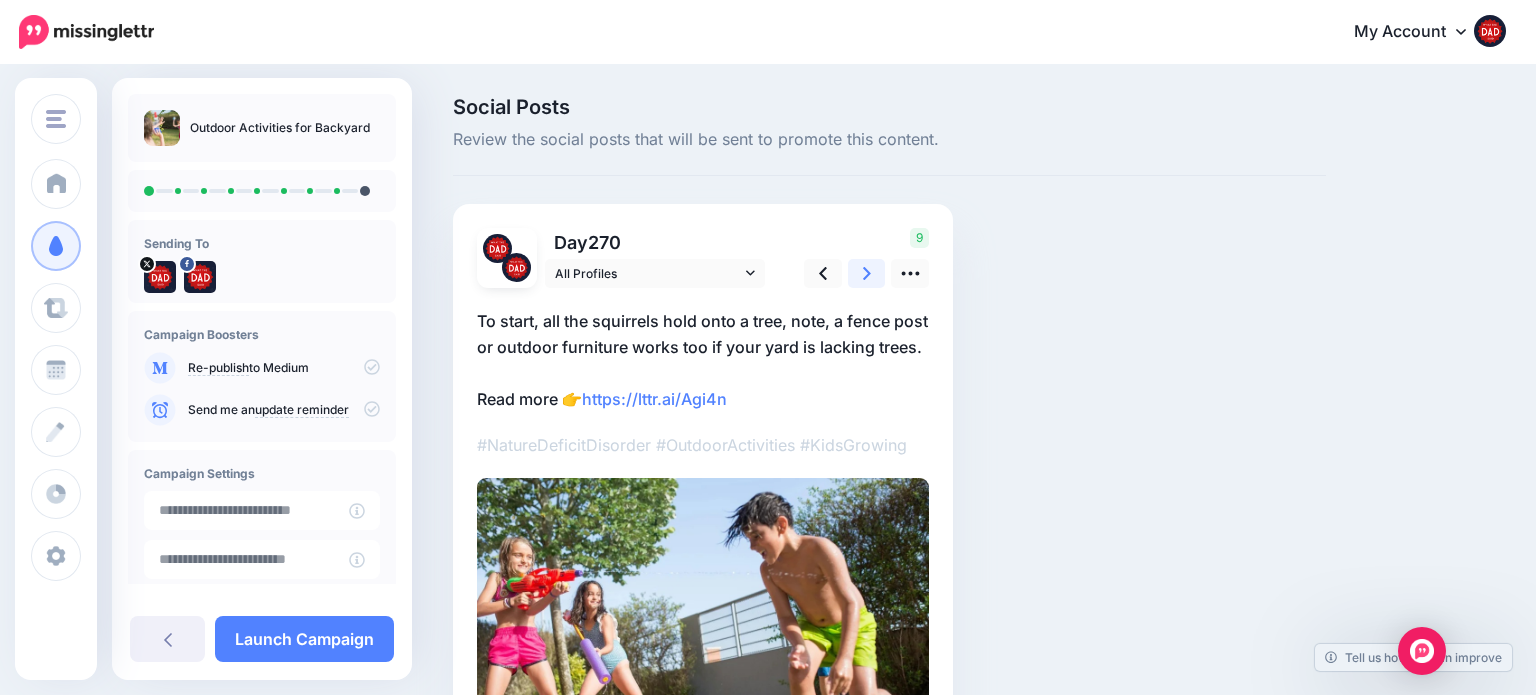 click at bounding box center (867, 273) 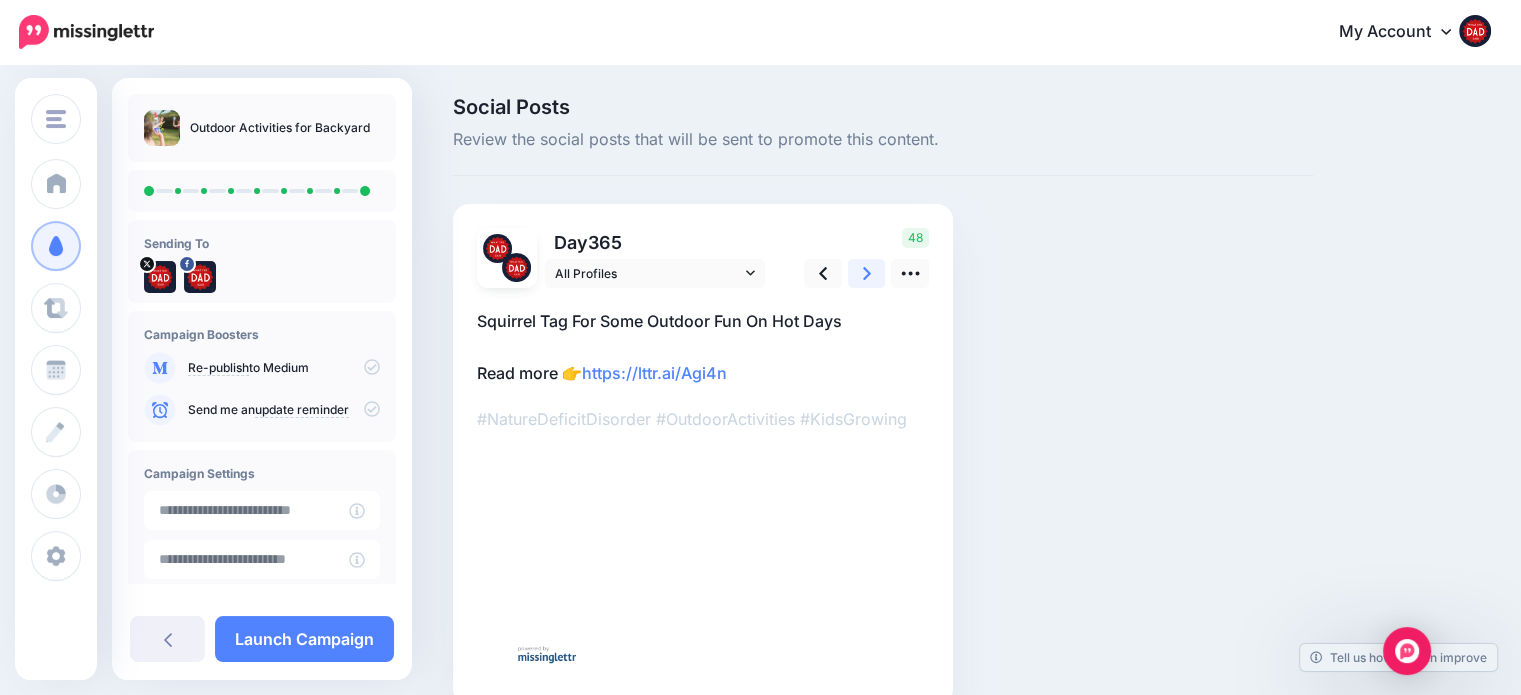 click at bounding box center [867, 273] 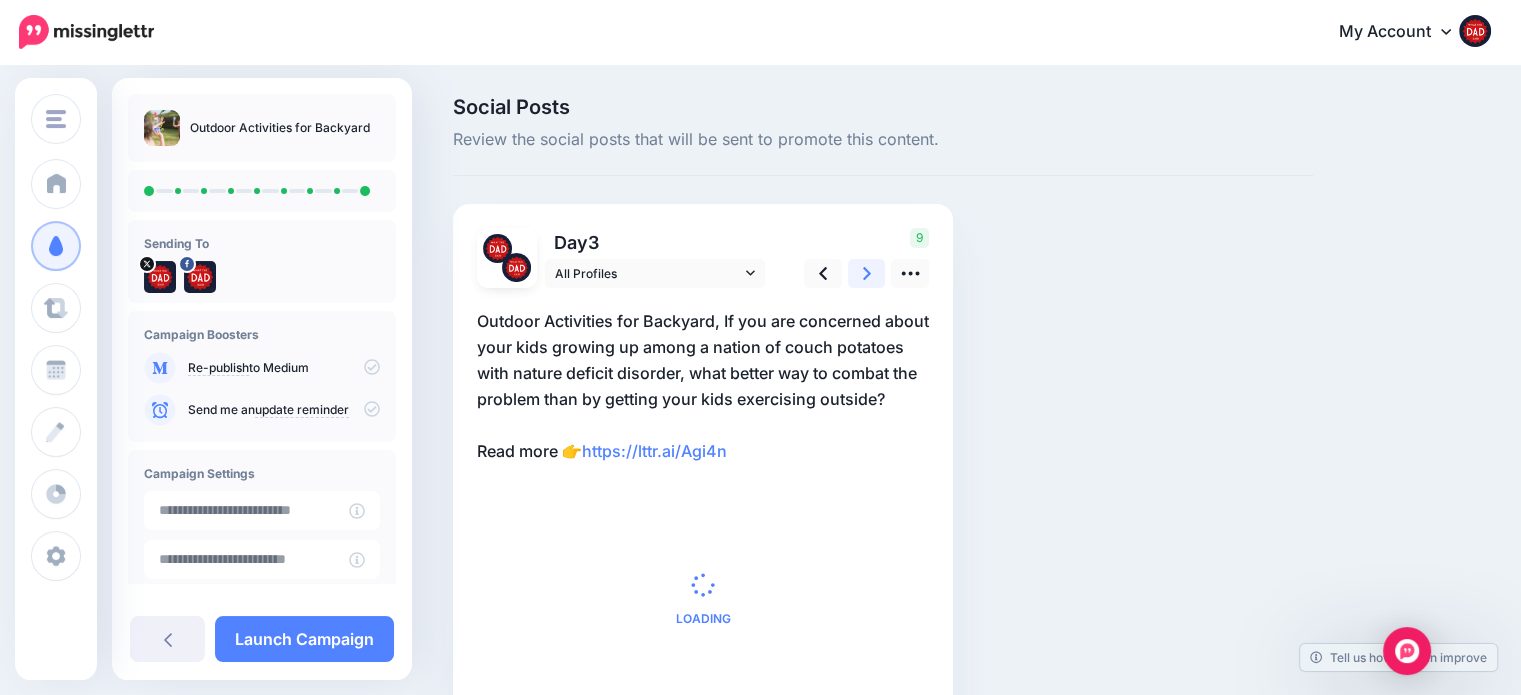 click 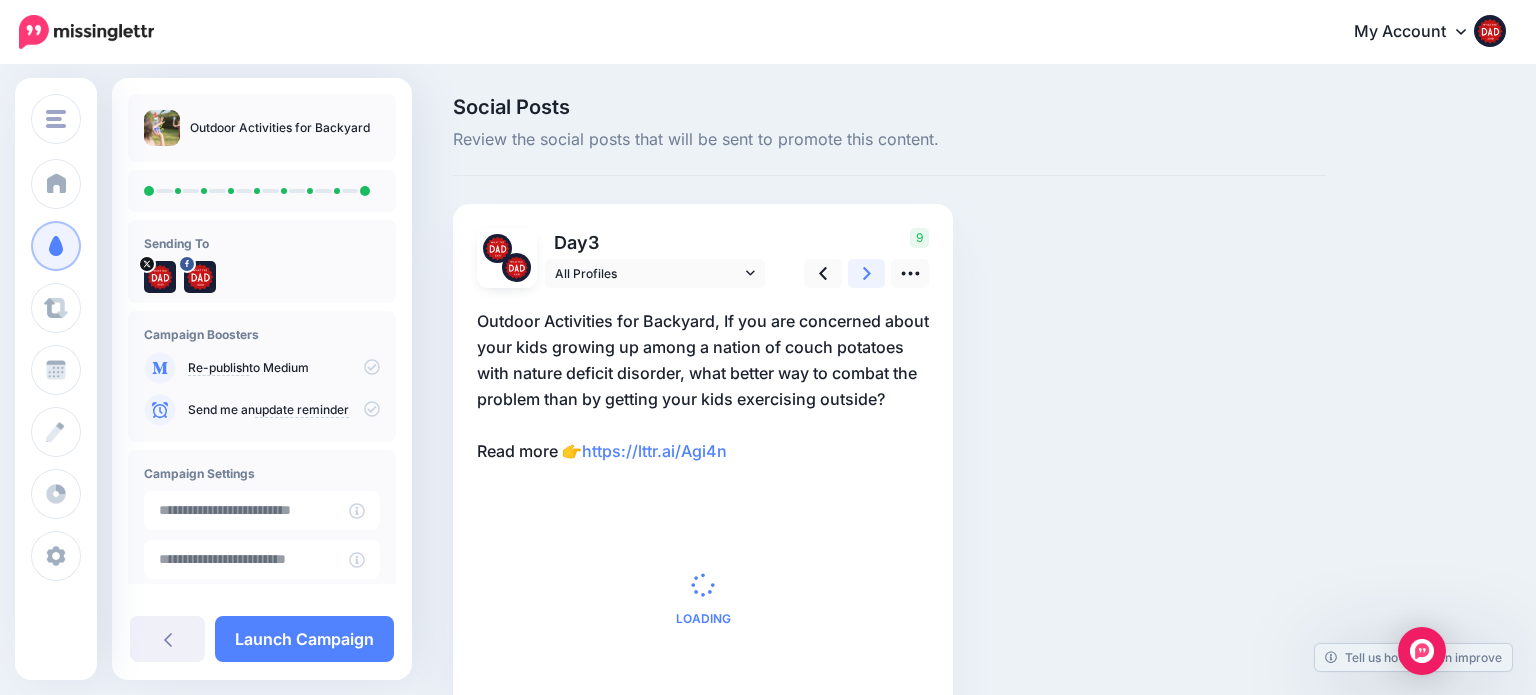 click 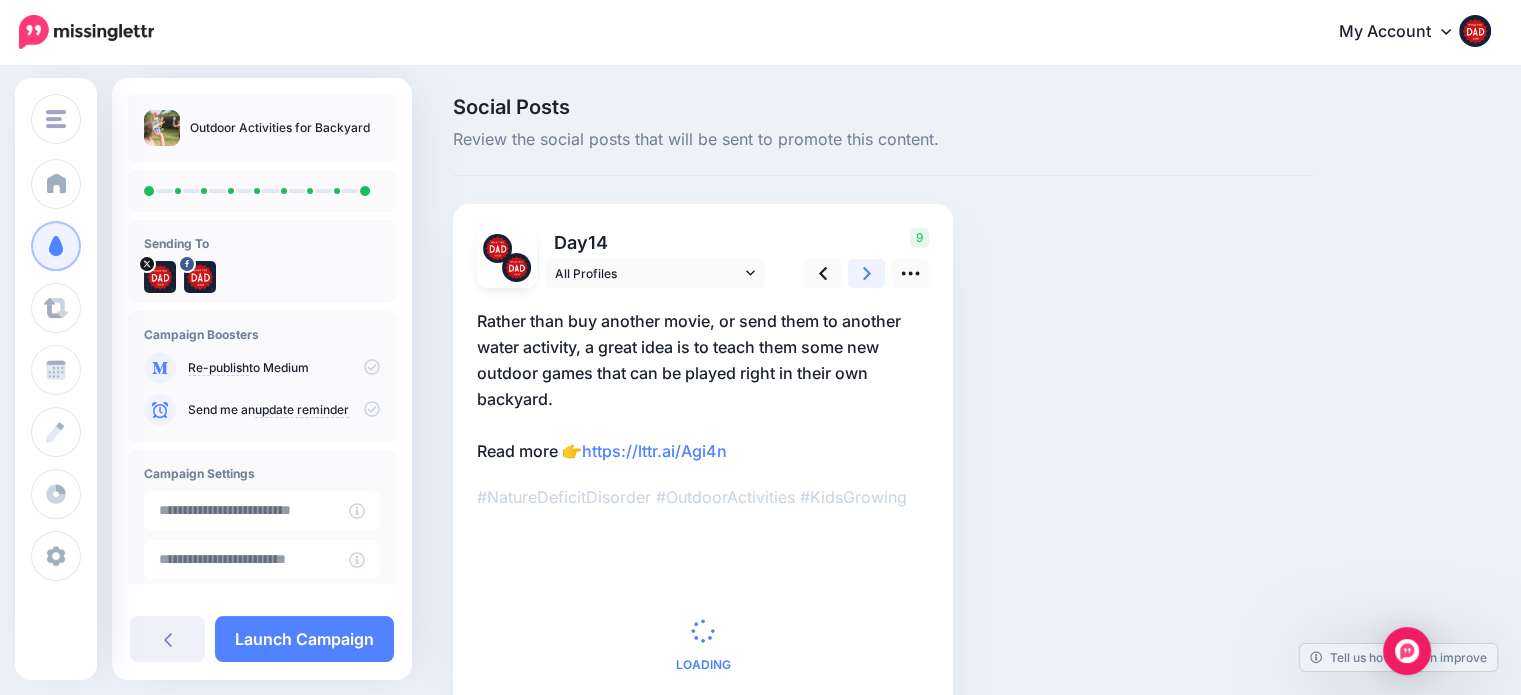 click 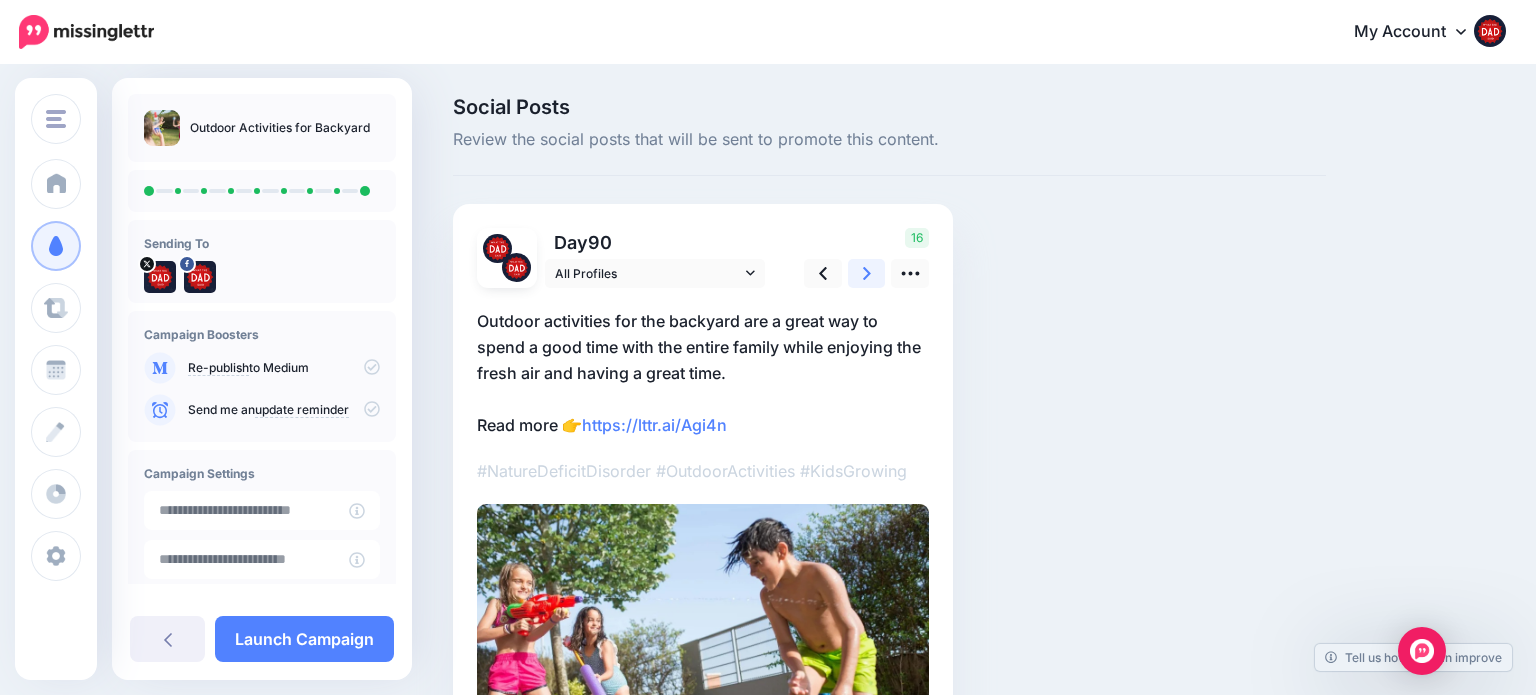 click 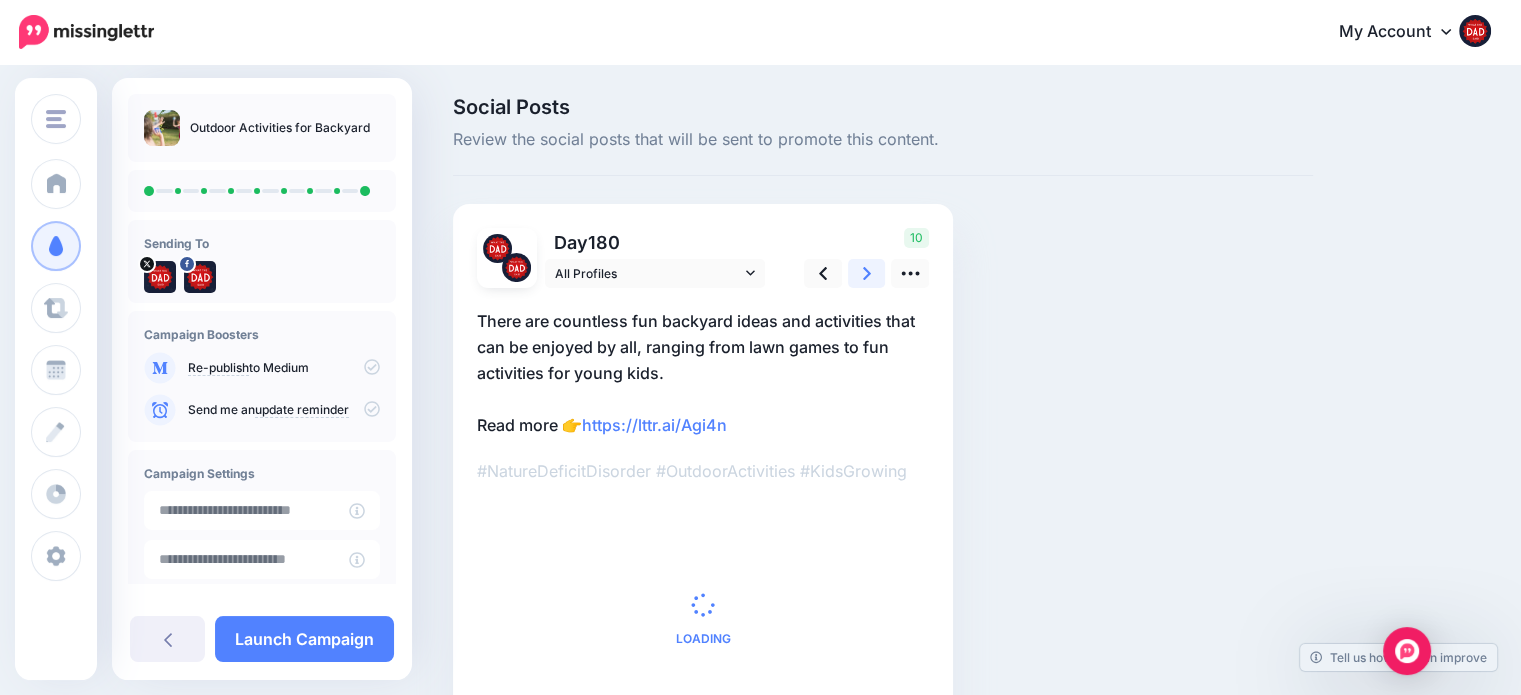 click 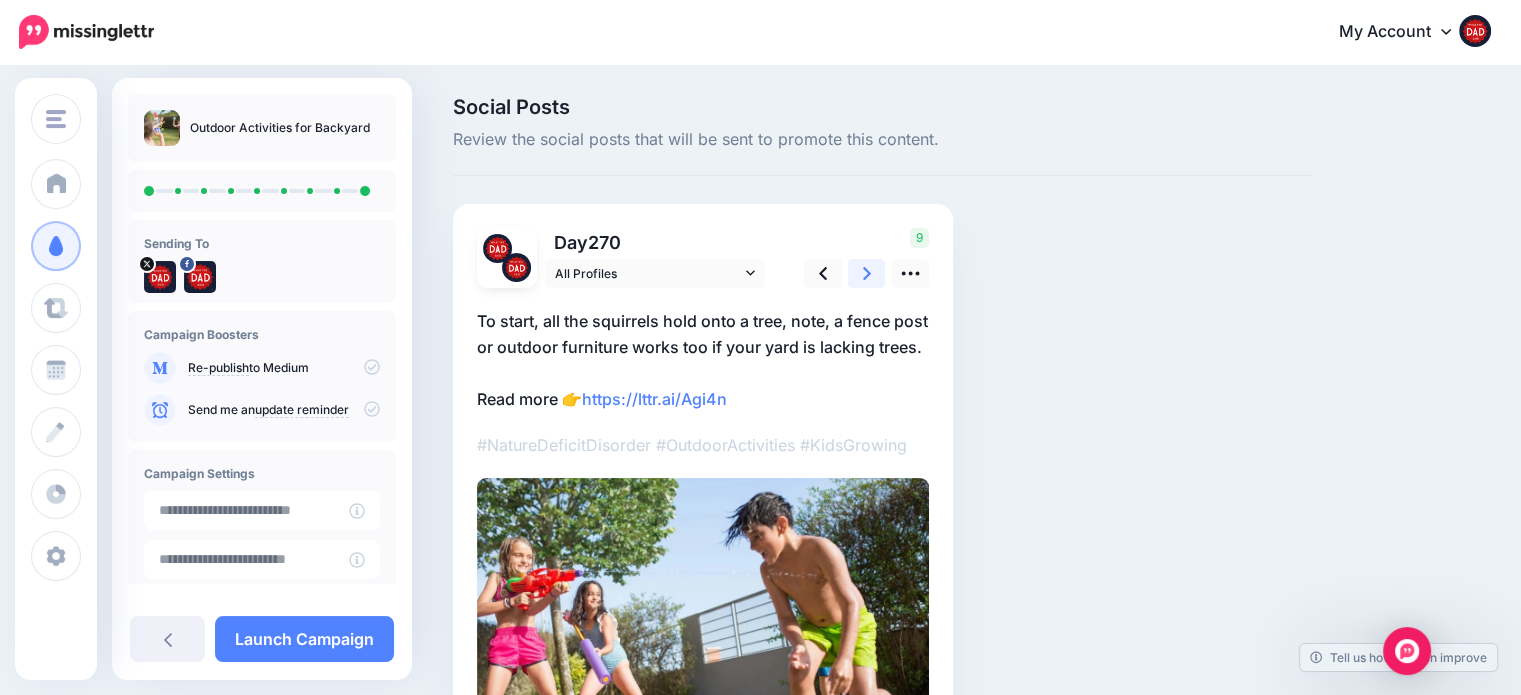 click 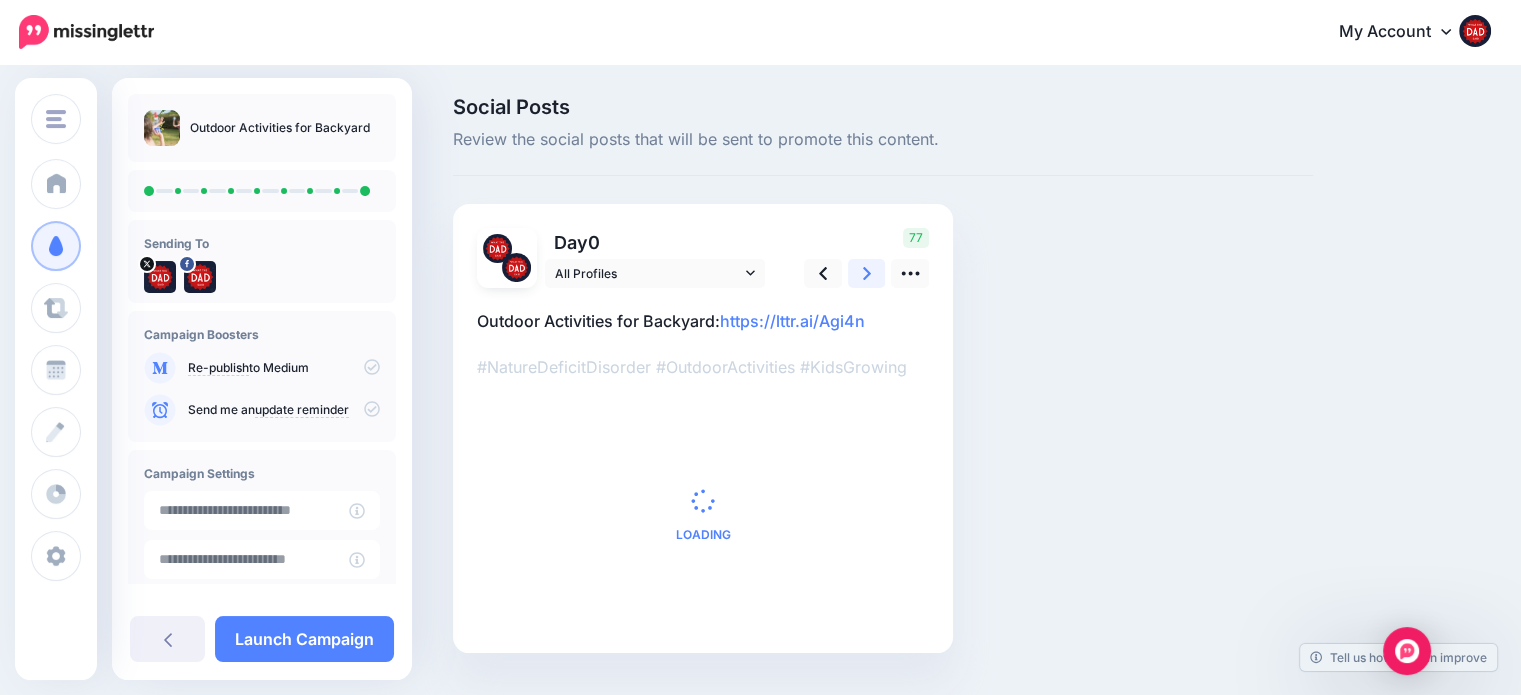click 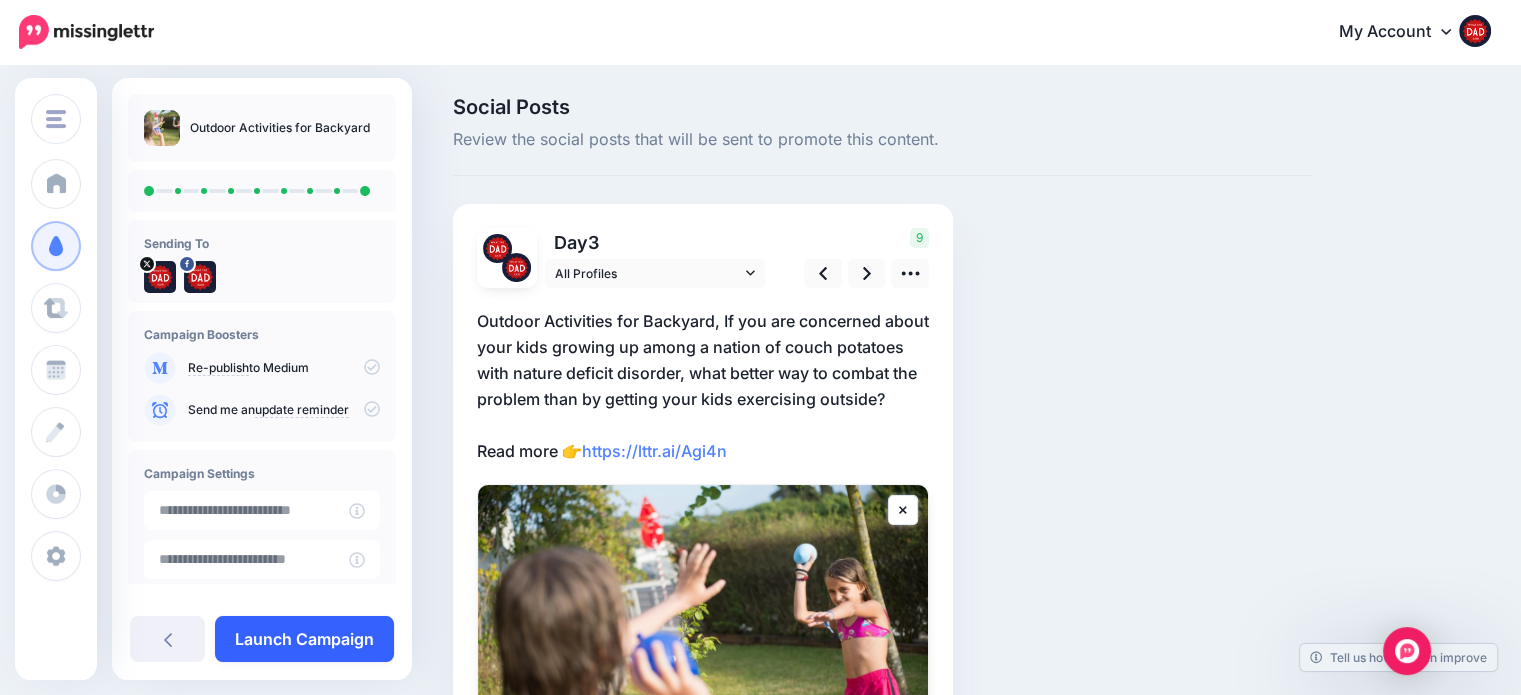 click on "Launch Campaign" at bounding box center (304, 639) 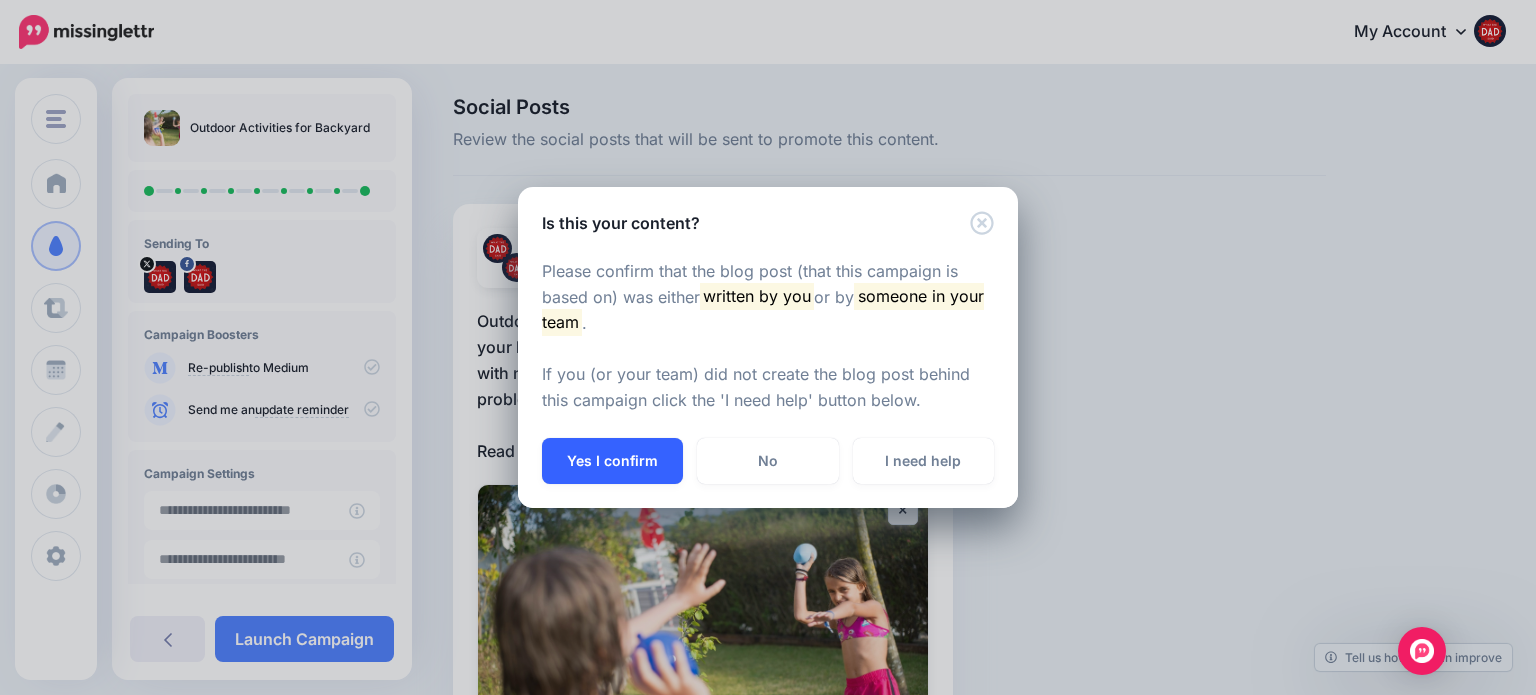 click on "Yes I confirm" at bounding box center (612, 461) 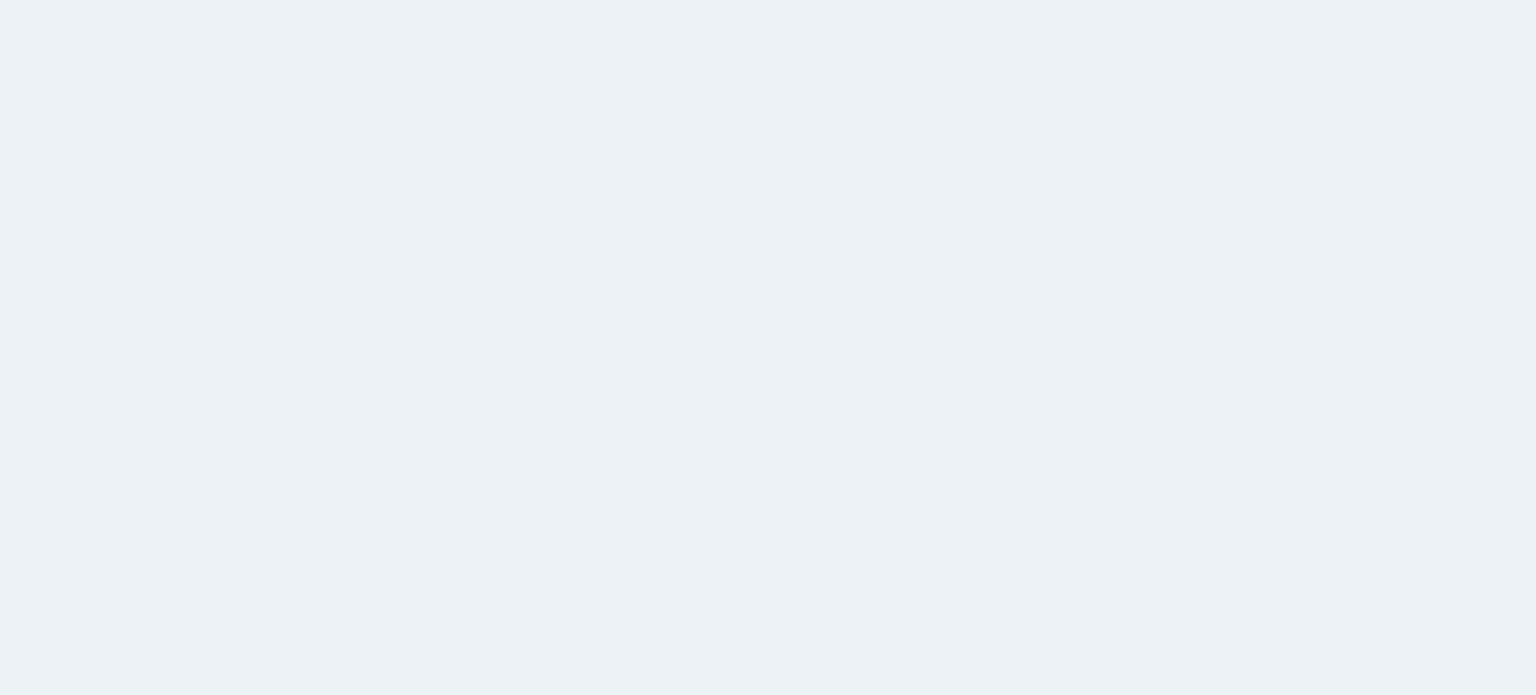 scroll, scrollTop: 0, scrollLeft: 0, axis: both 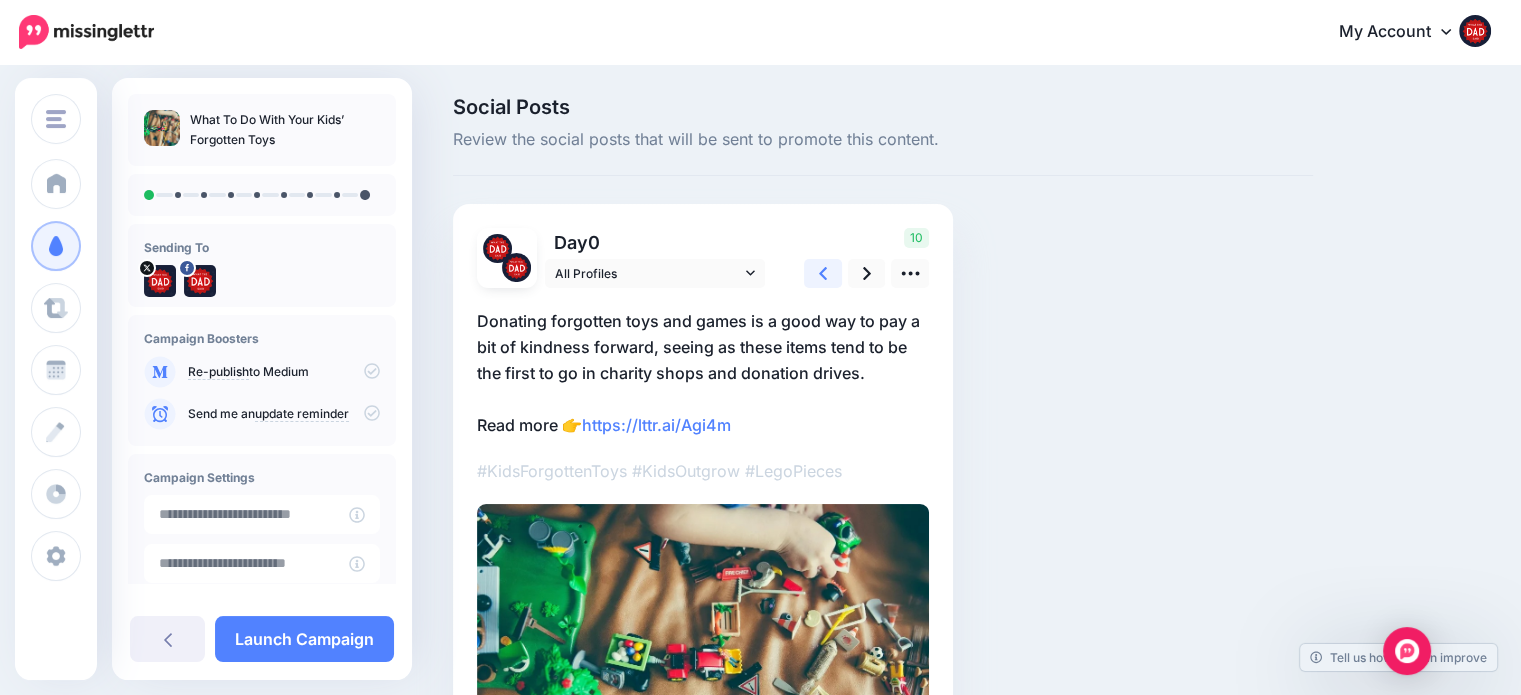 click 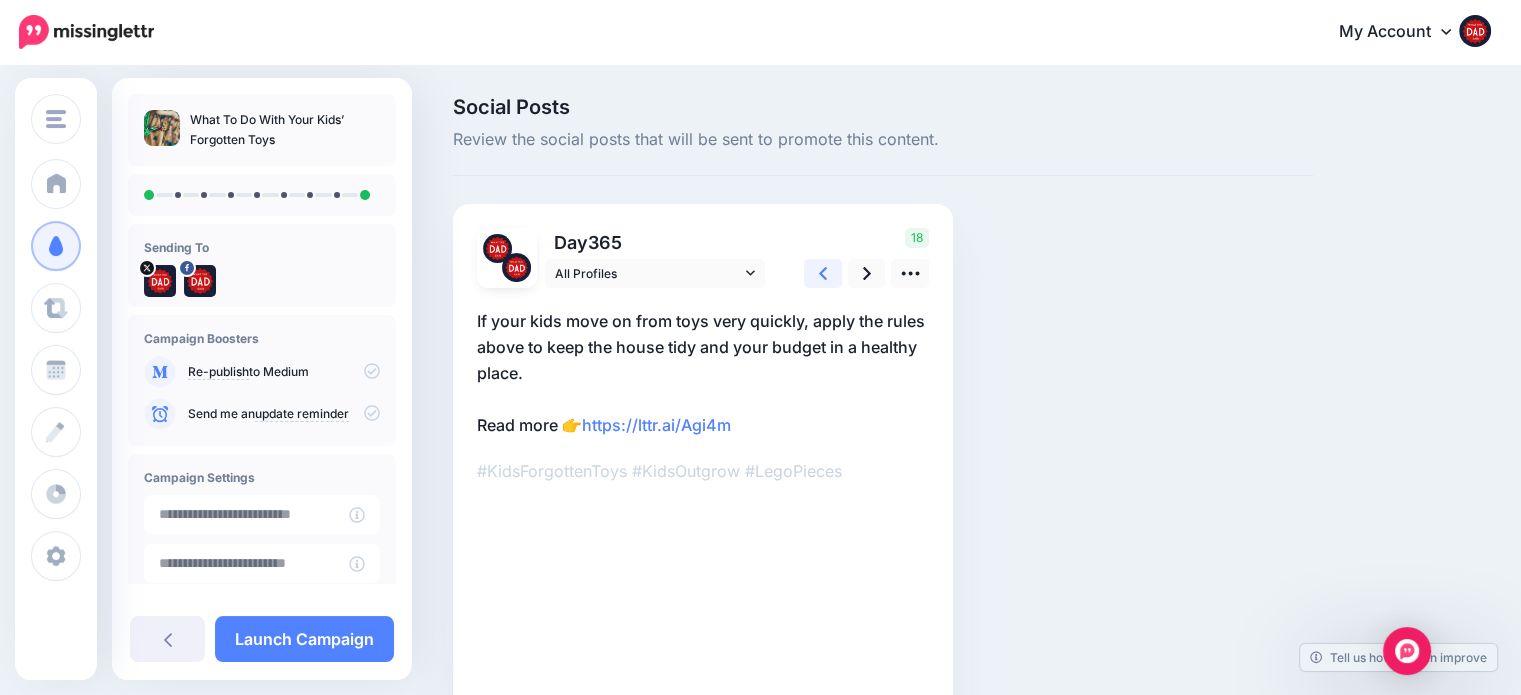 click 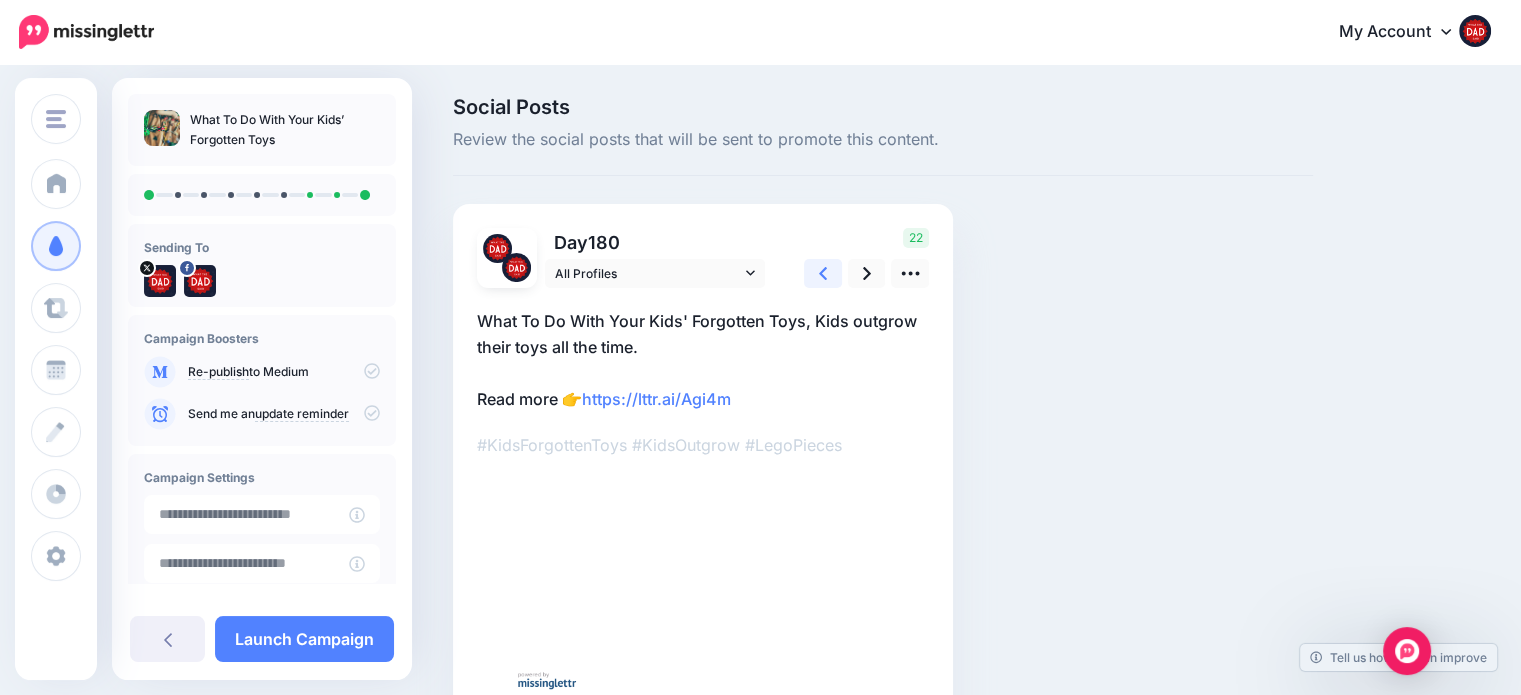 click 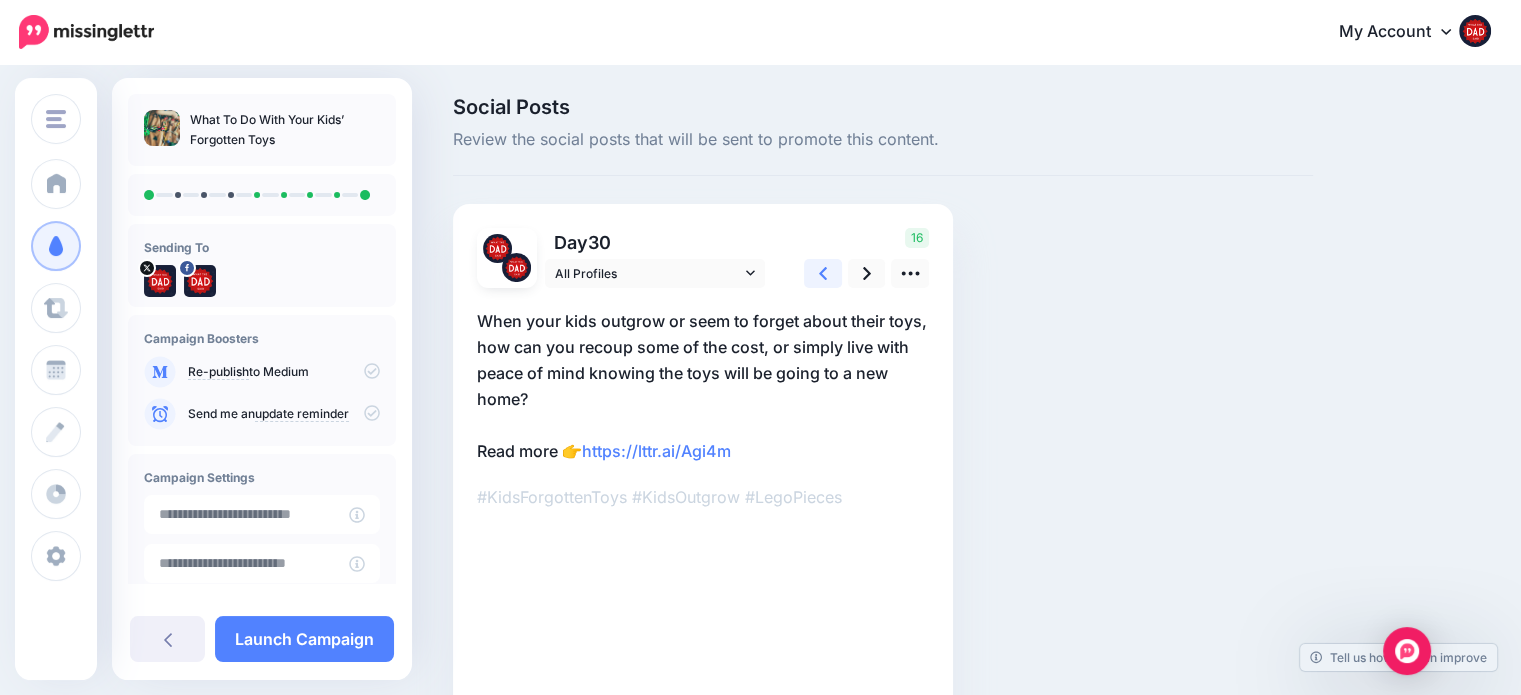 click 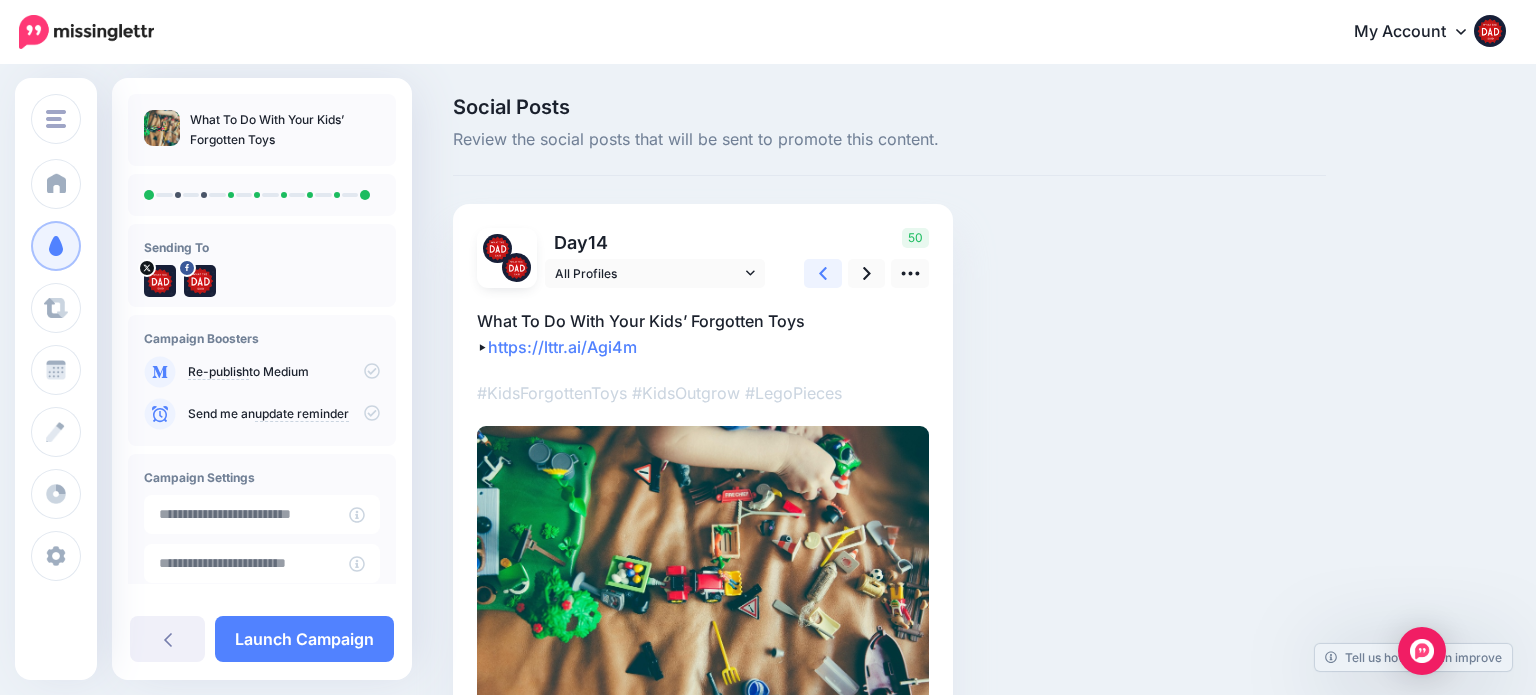 click 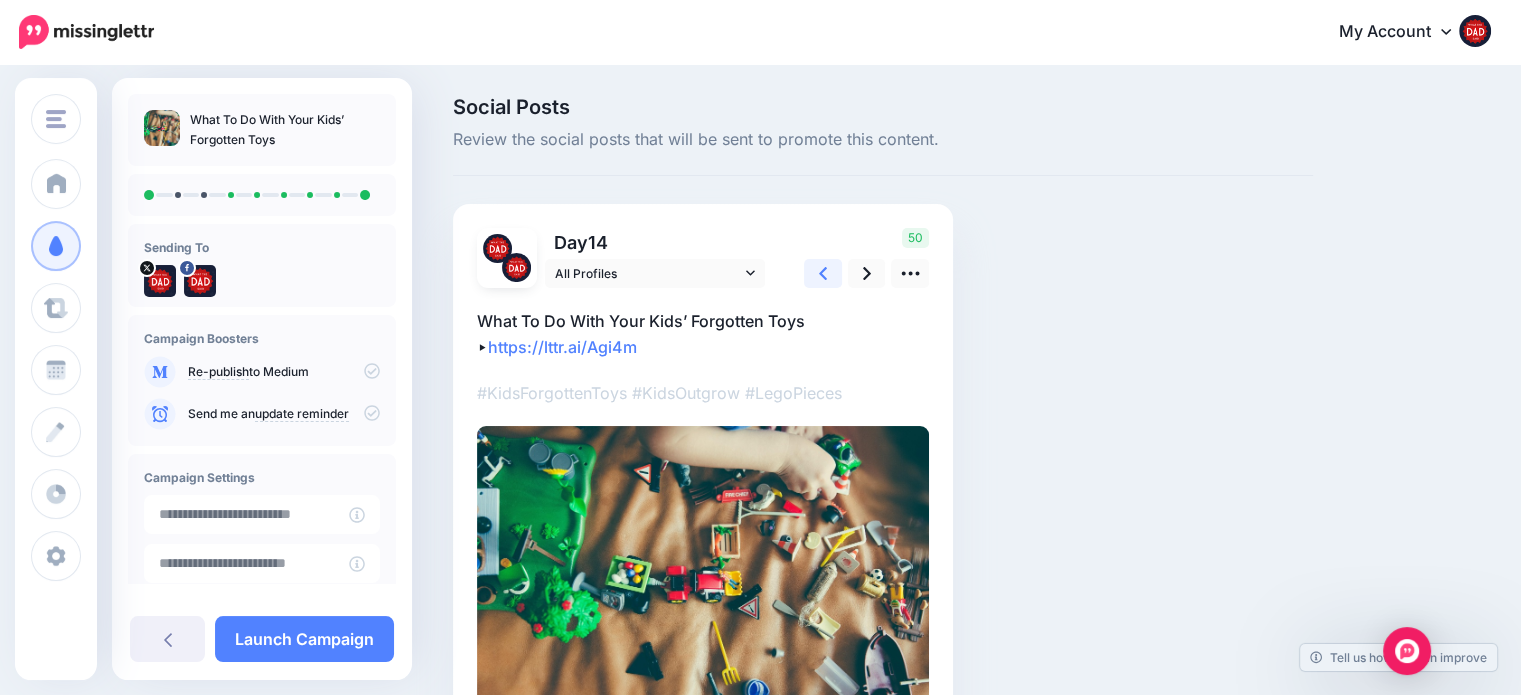 click 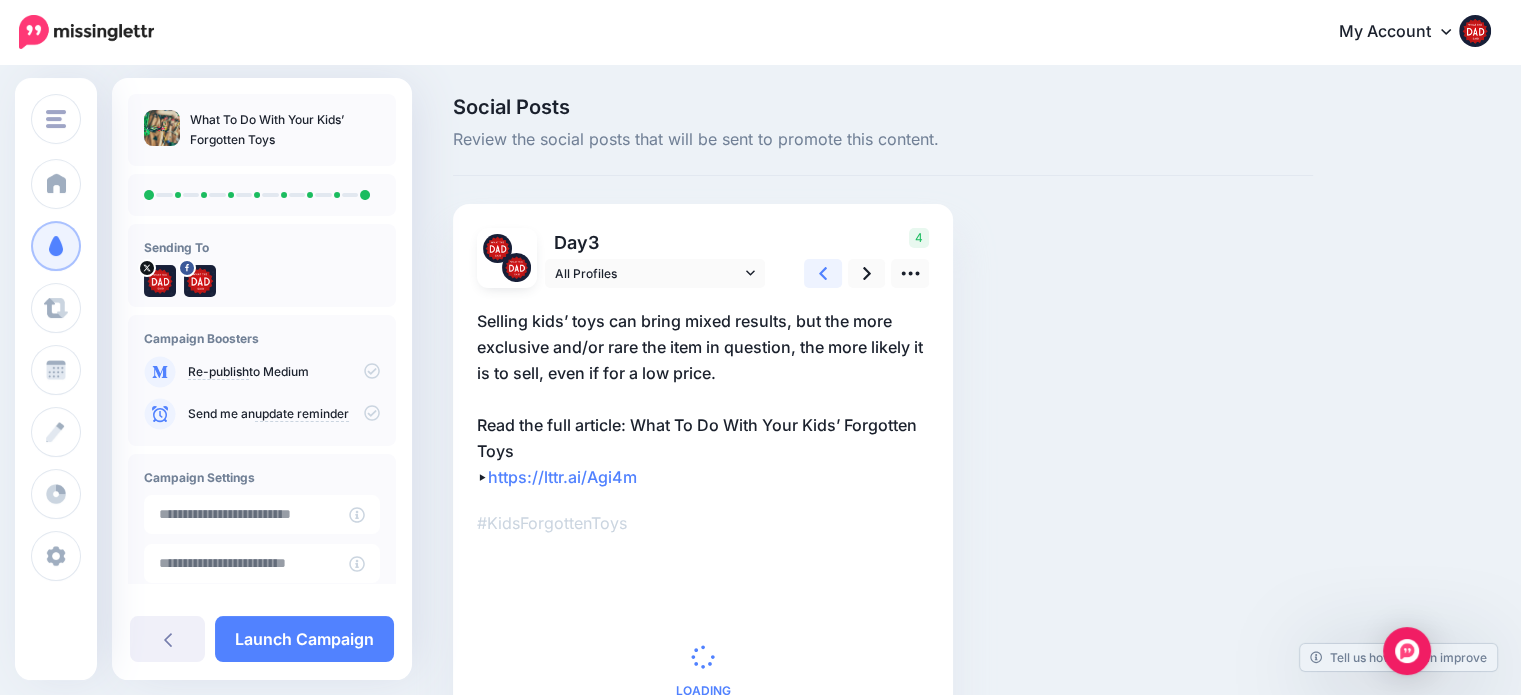 click 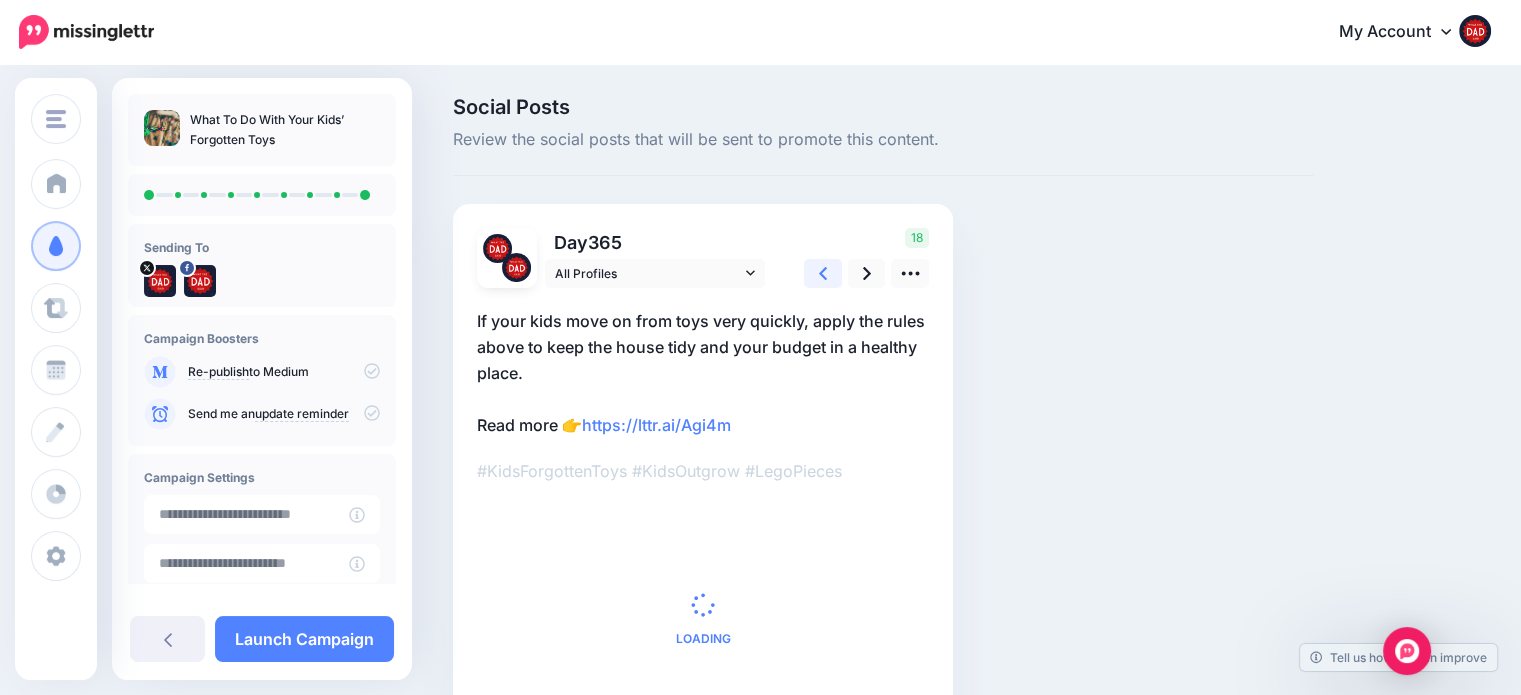 click 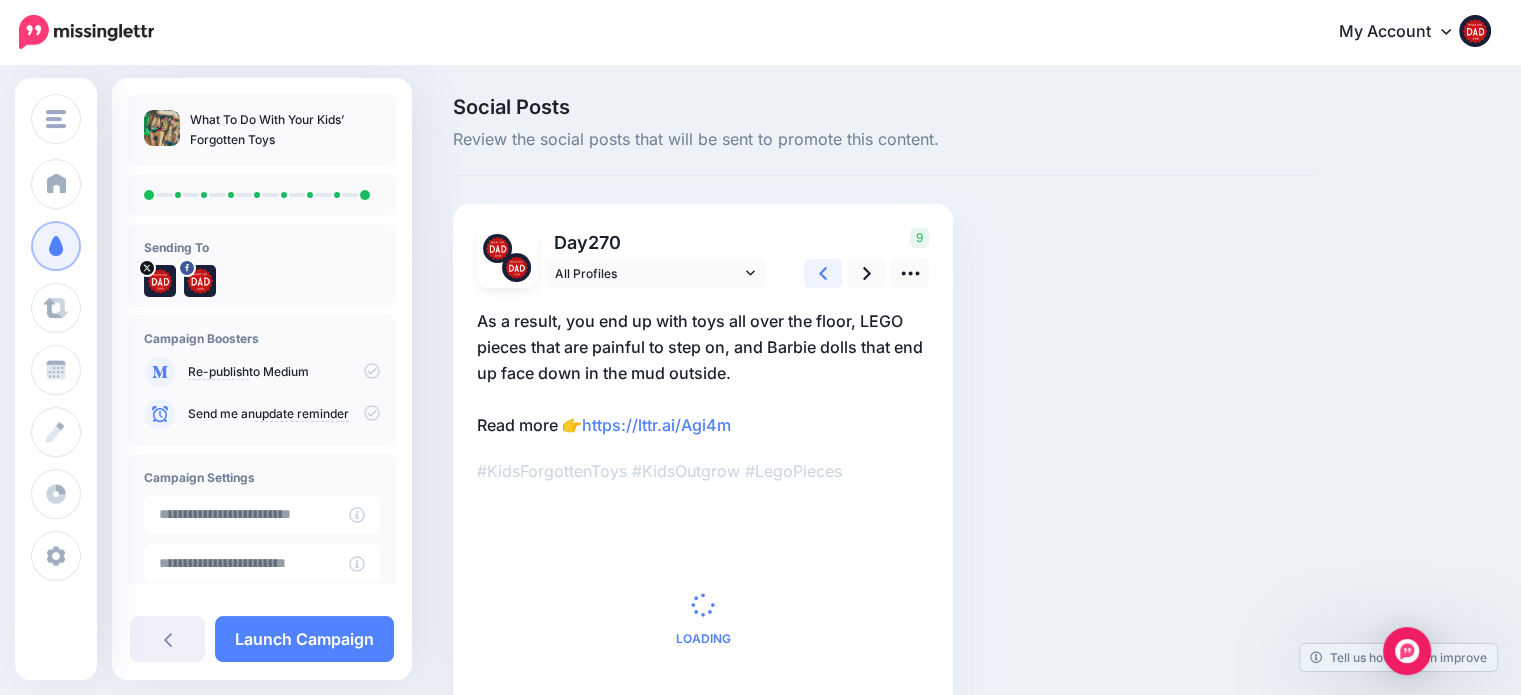 click 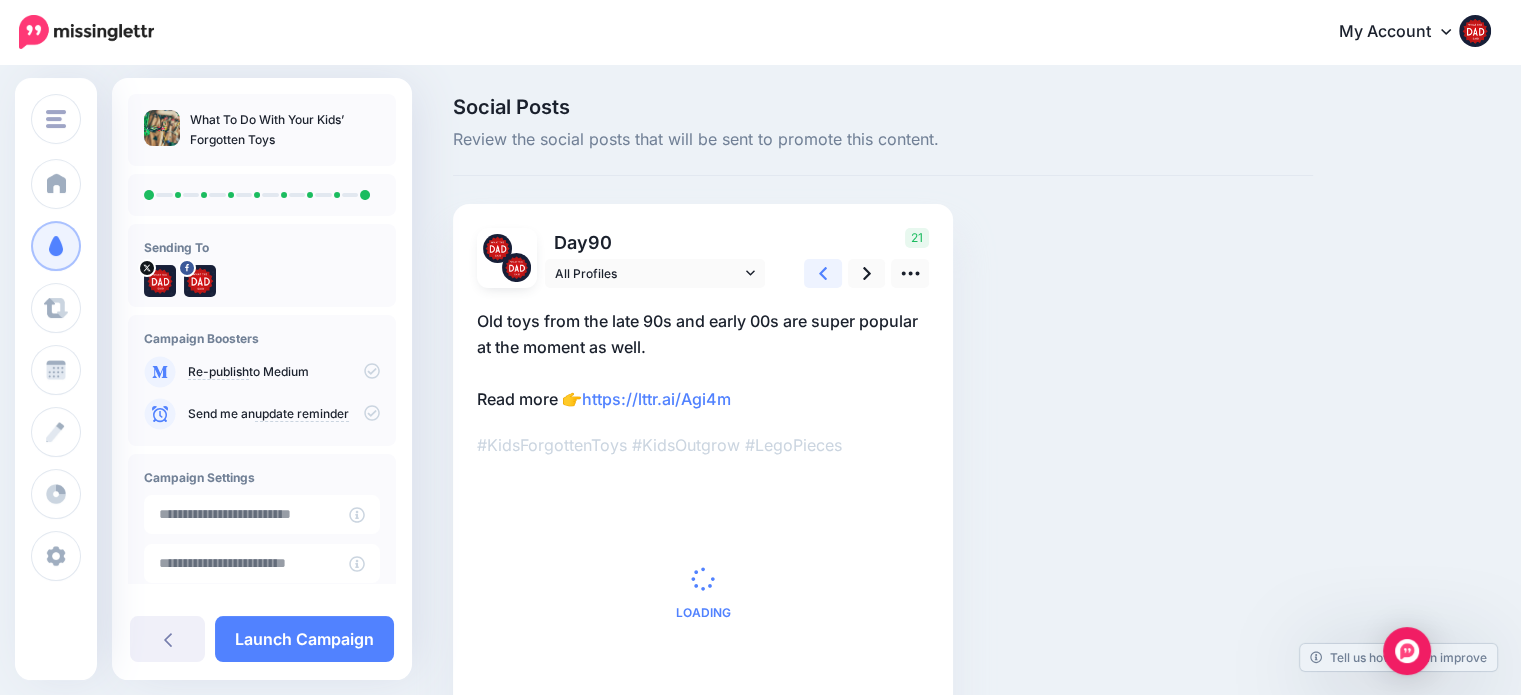 drag, startPoint x: 820, startPoint y: 275, endPoint x: 803, endPoint y: 295, distance: 26.24881 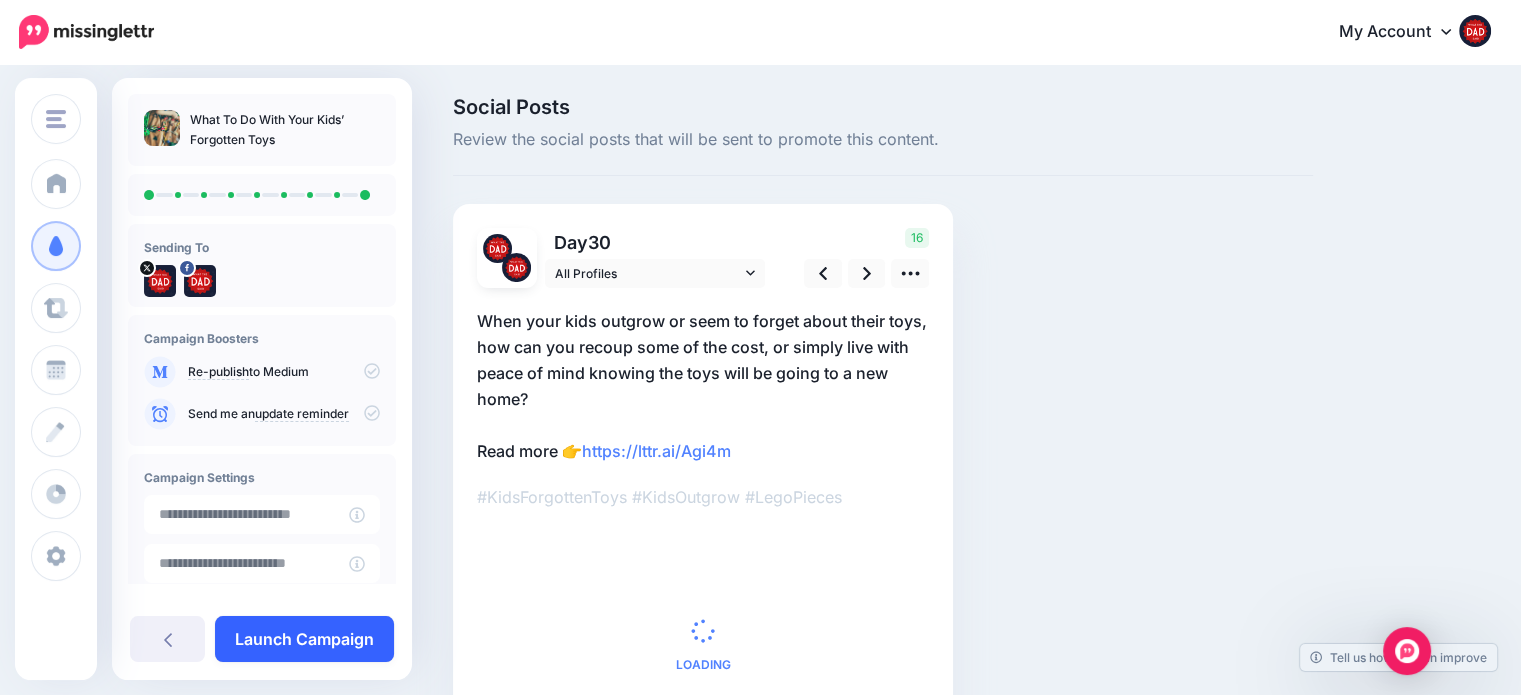 click on "Launch Campaign" at bounding box center [304, 639] 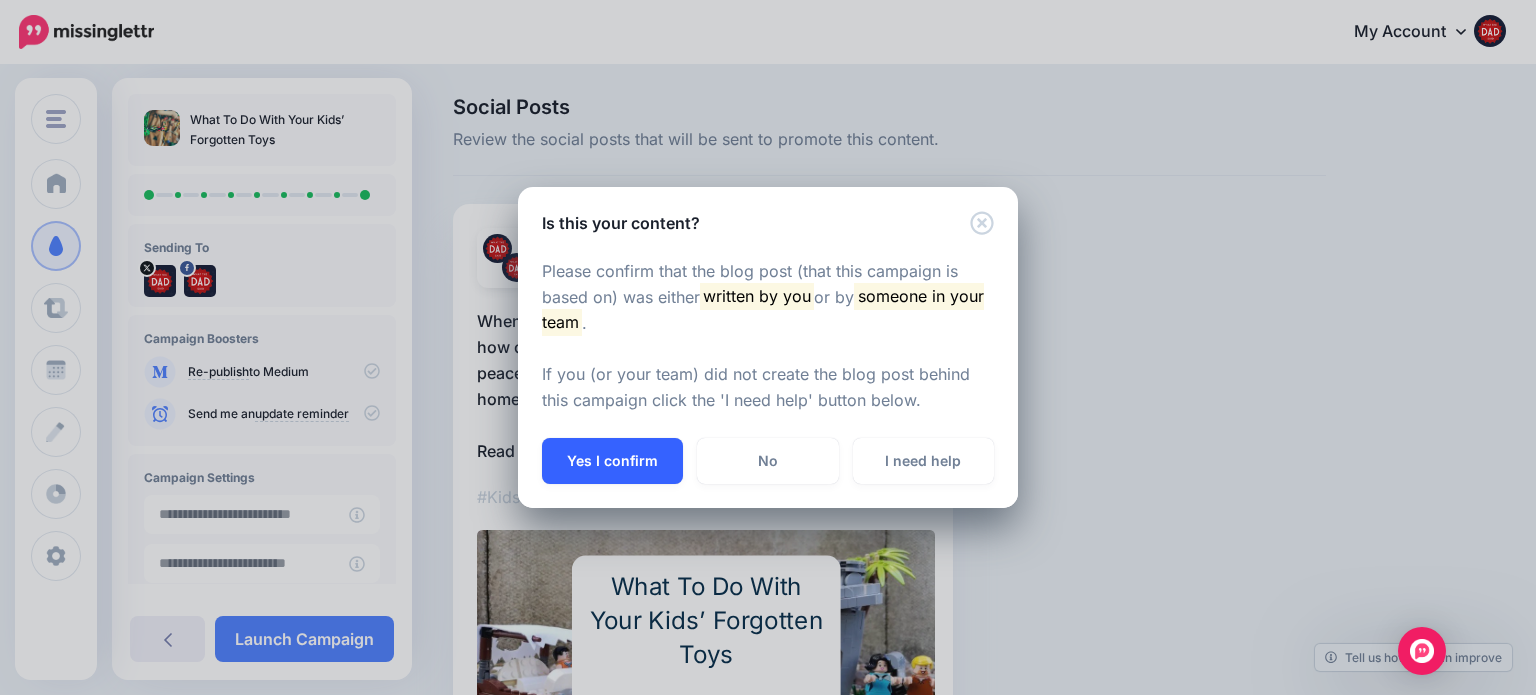 click on "Yes I confirm" at bounding box center [612, 461] 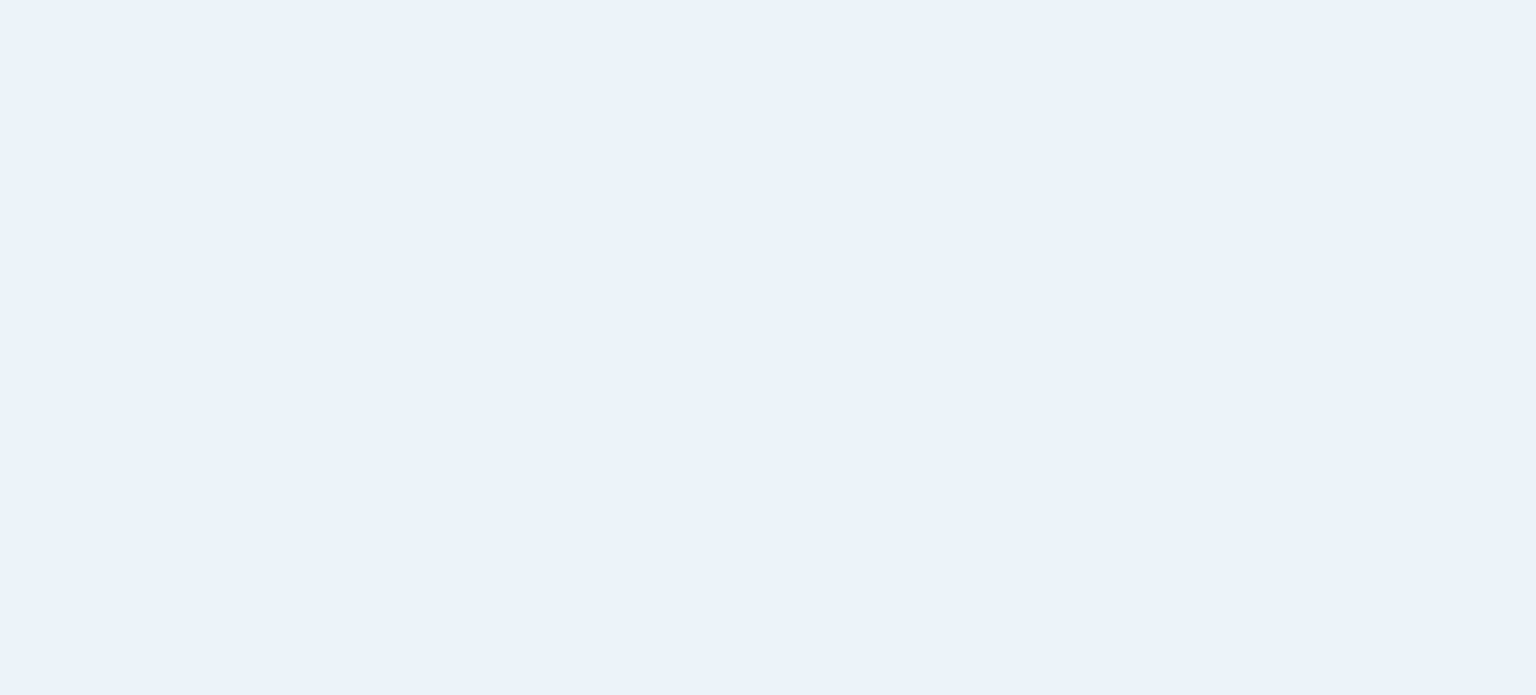 scroll, scrollTop: 0, scrollLeft: 0, axis: both 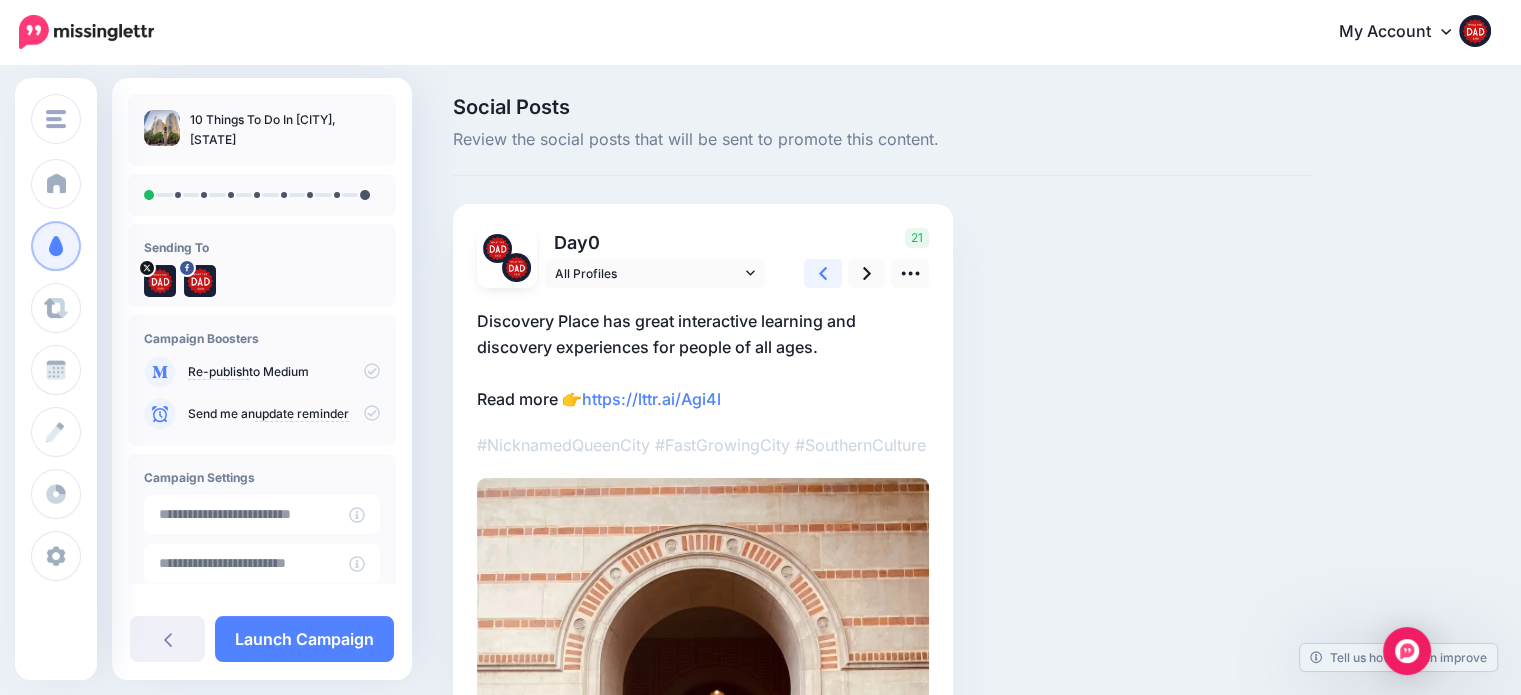 click 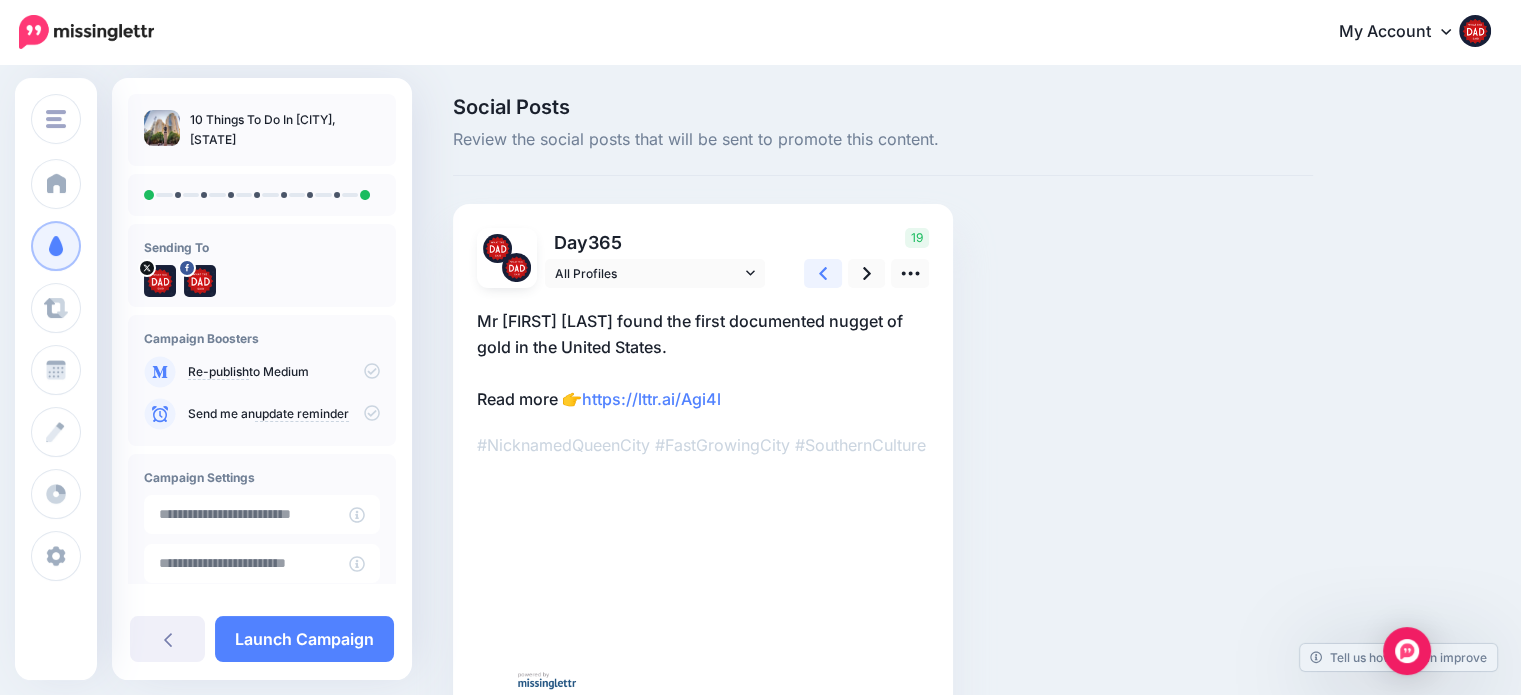 click 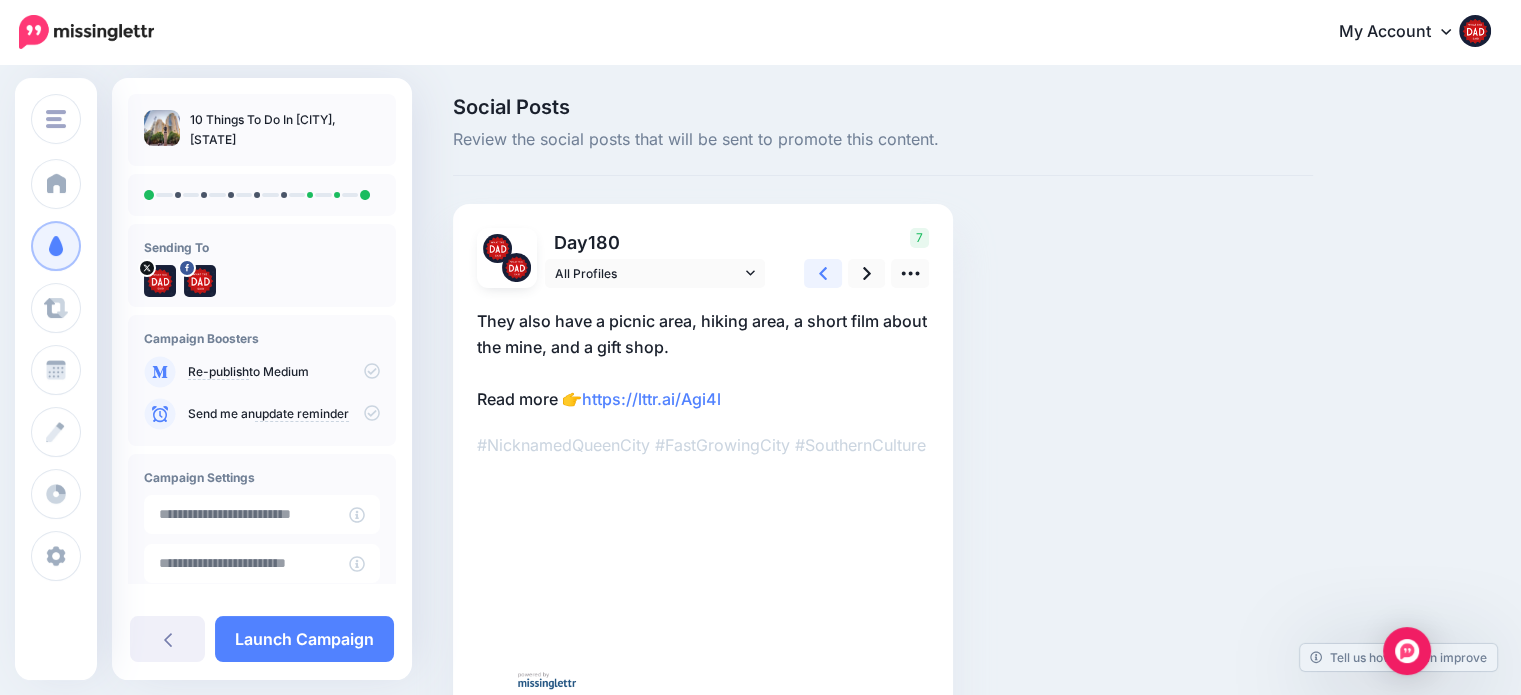 click 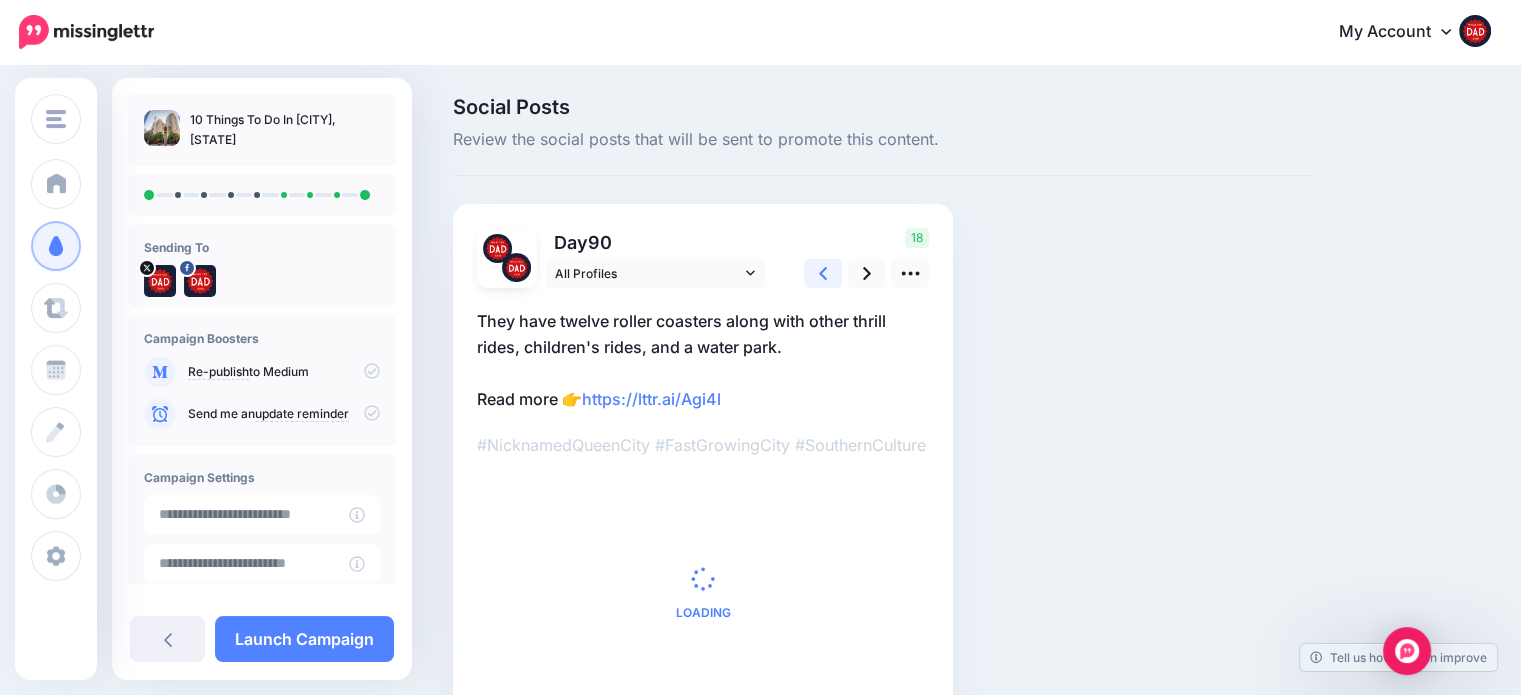 click 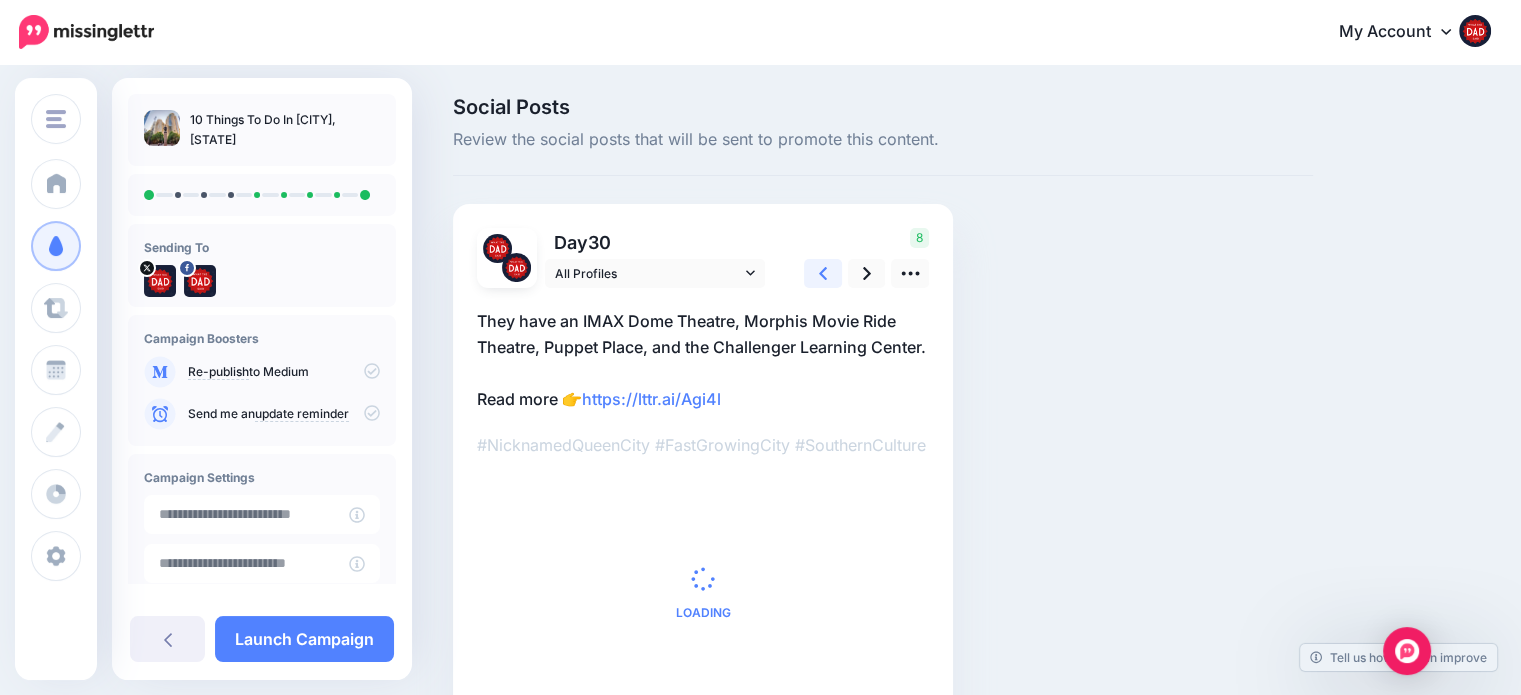 click 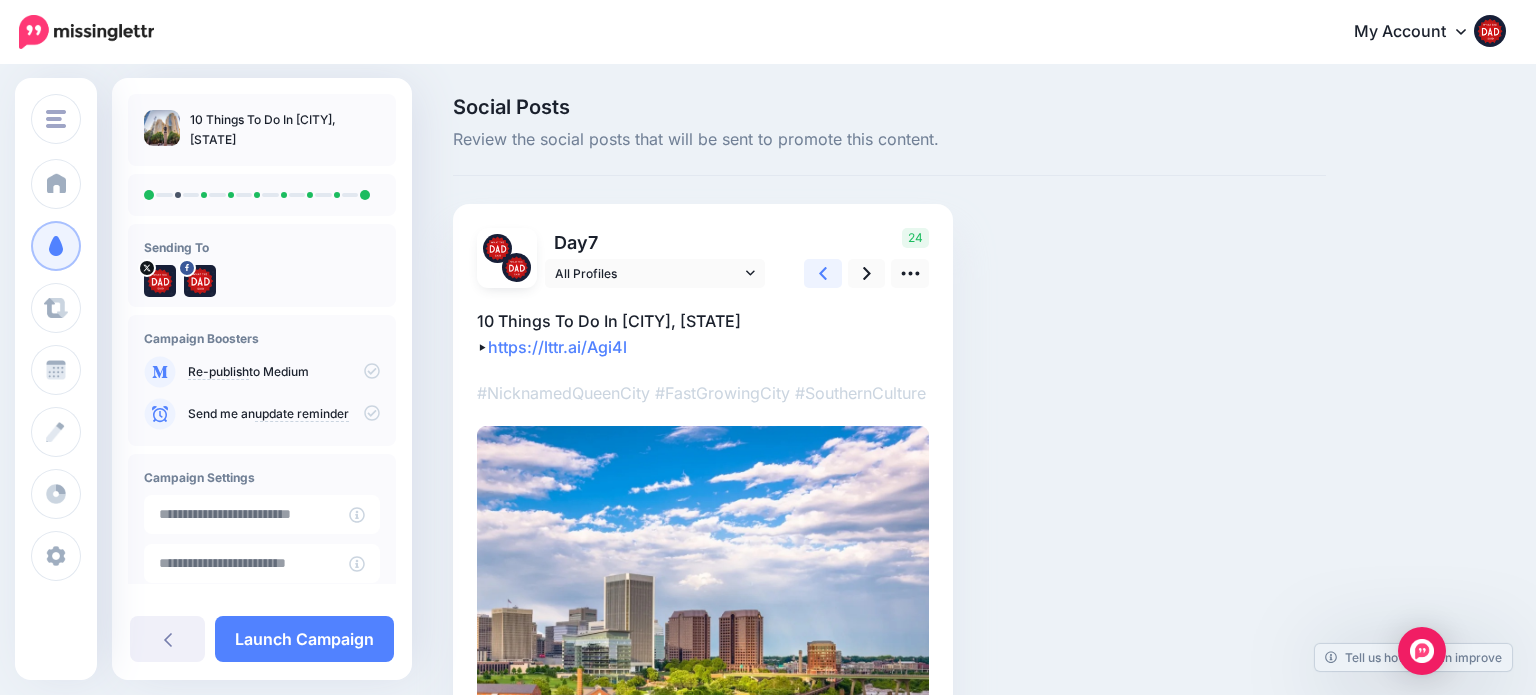 click 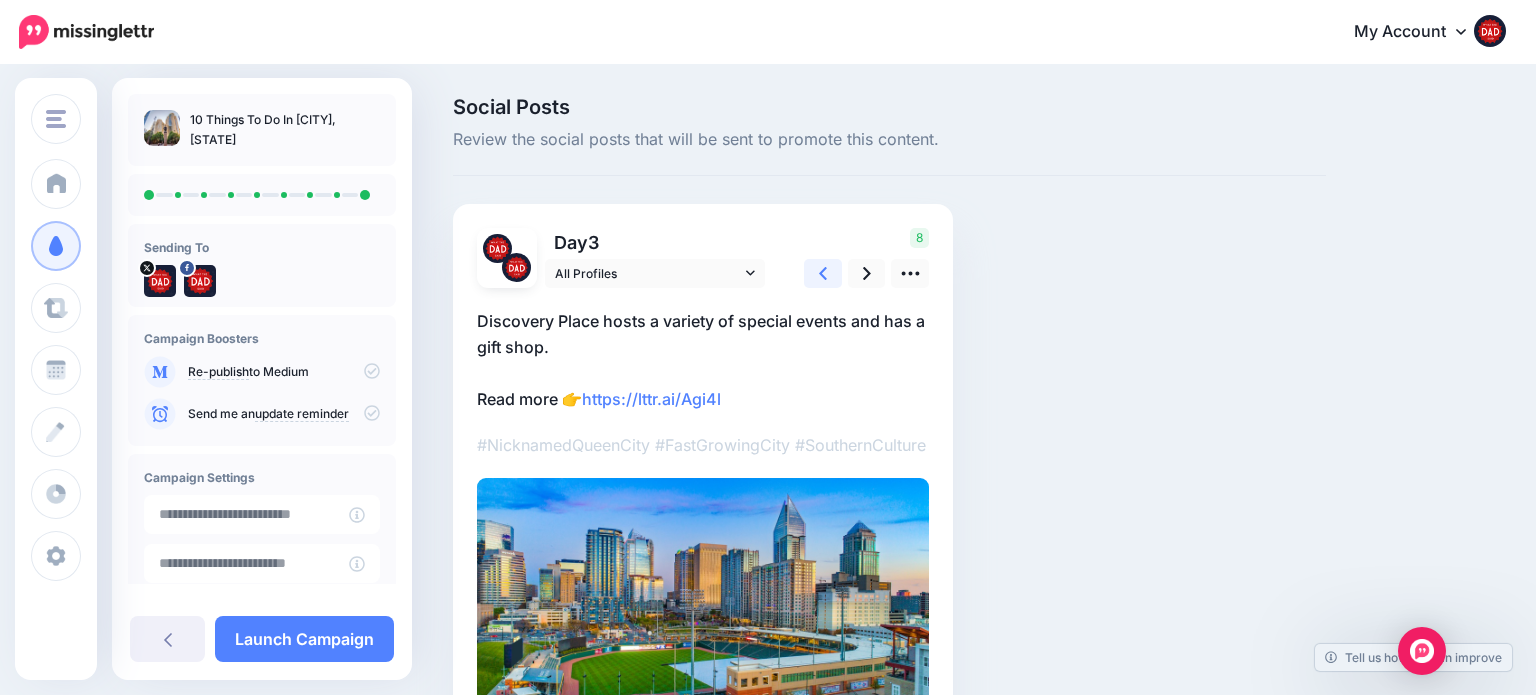 click 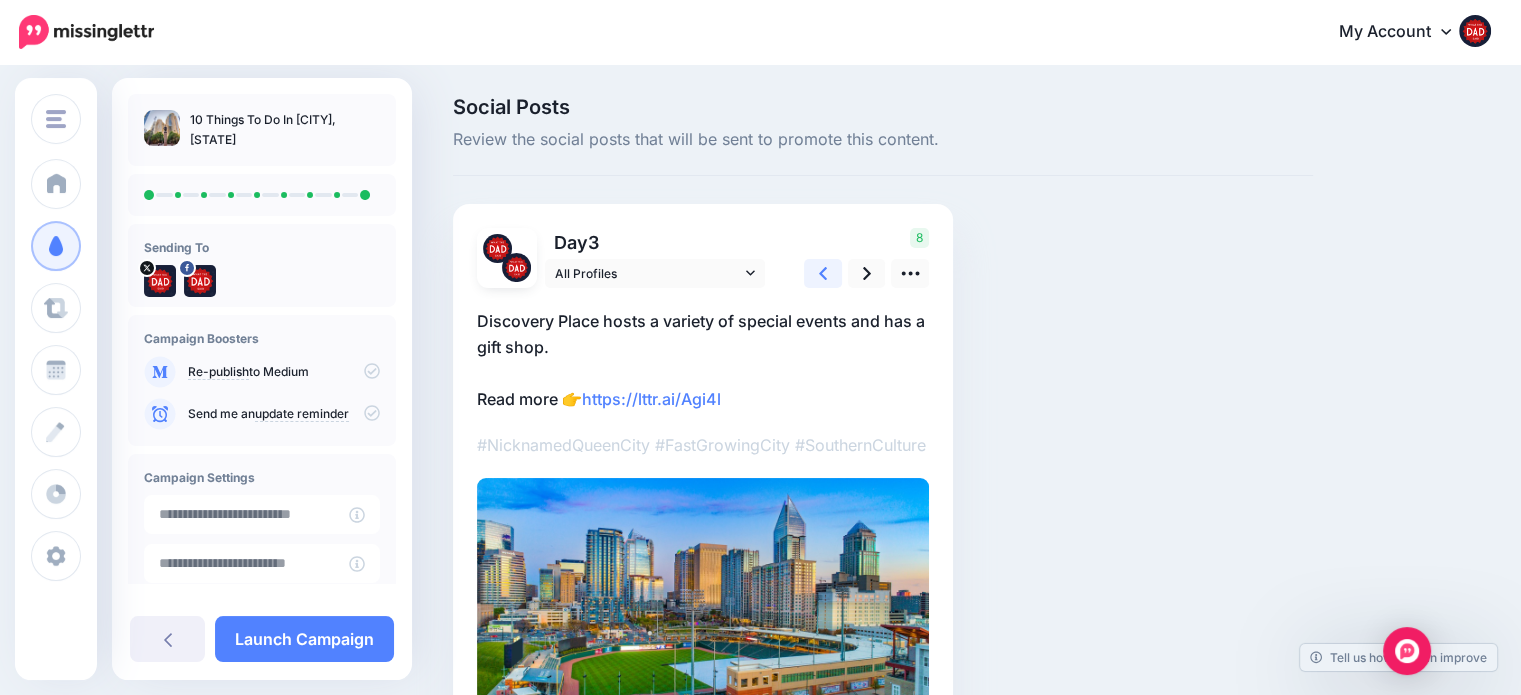 click 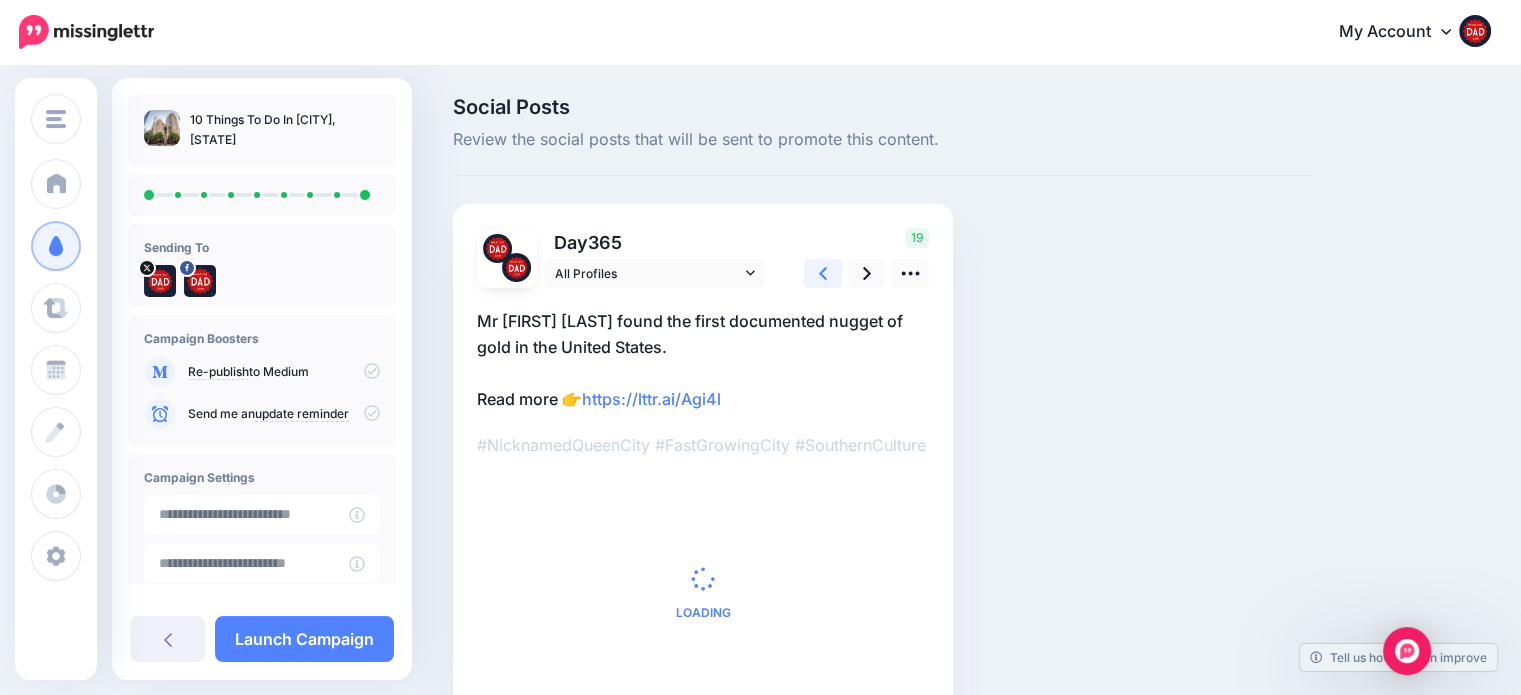 click 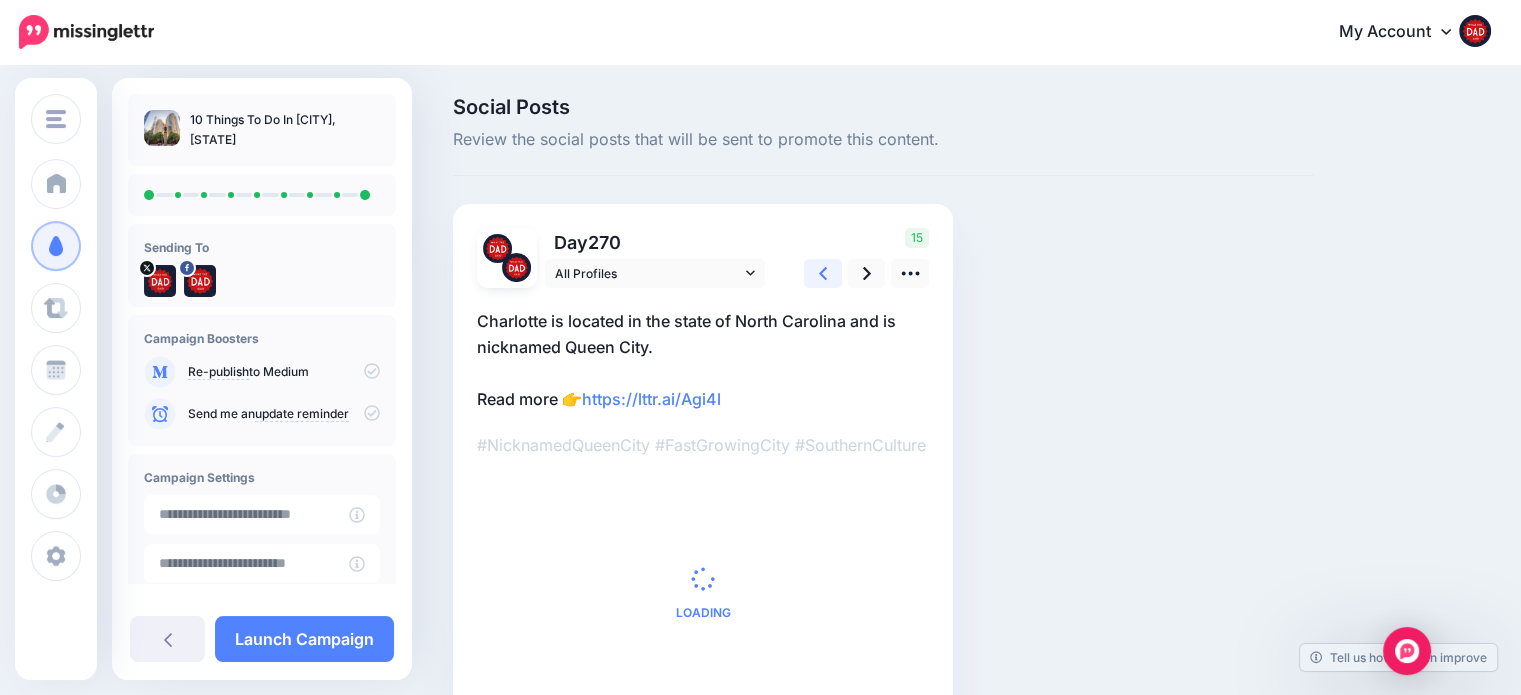 click 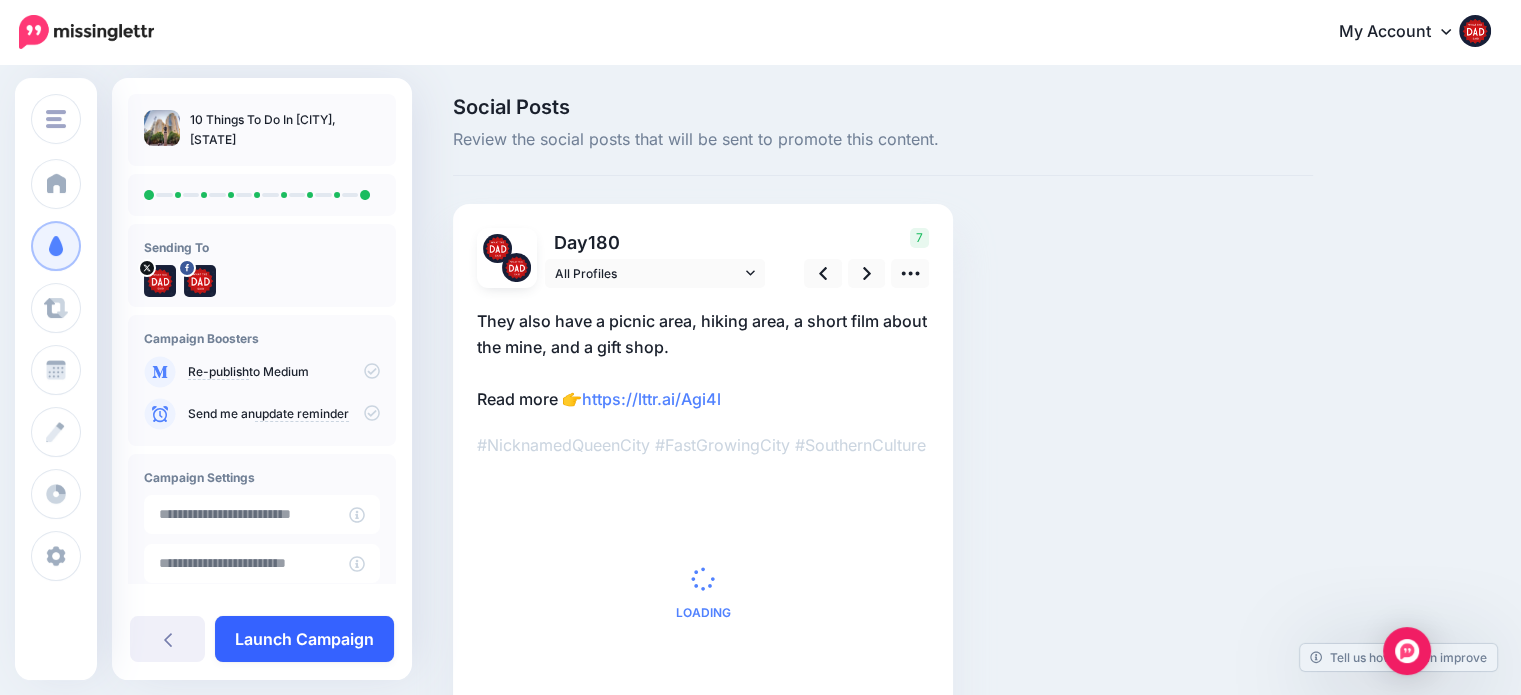 click on "Launch Campaign" at bounding box center [304, 639] 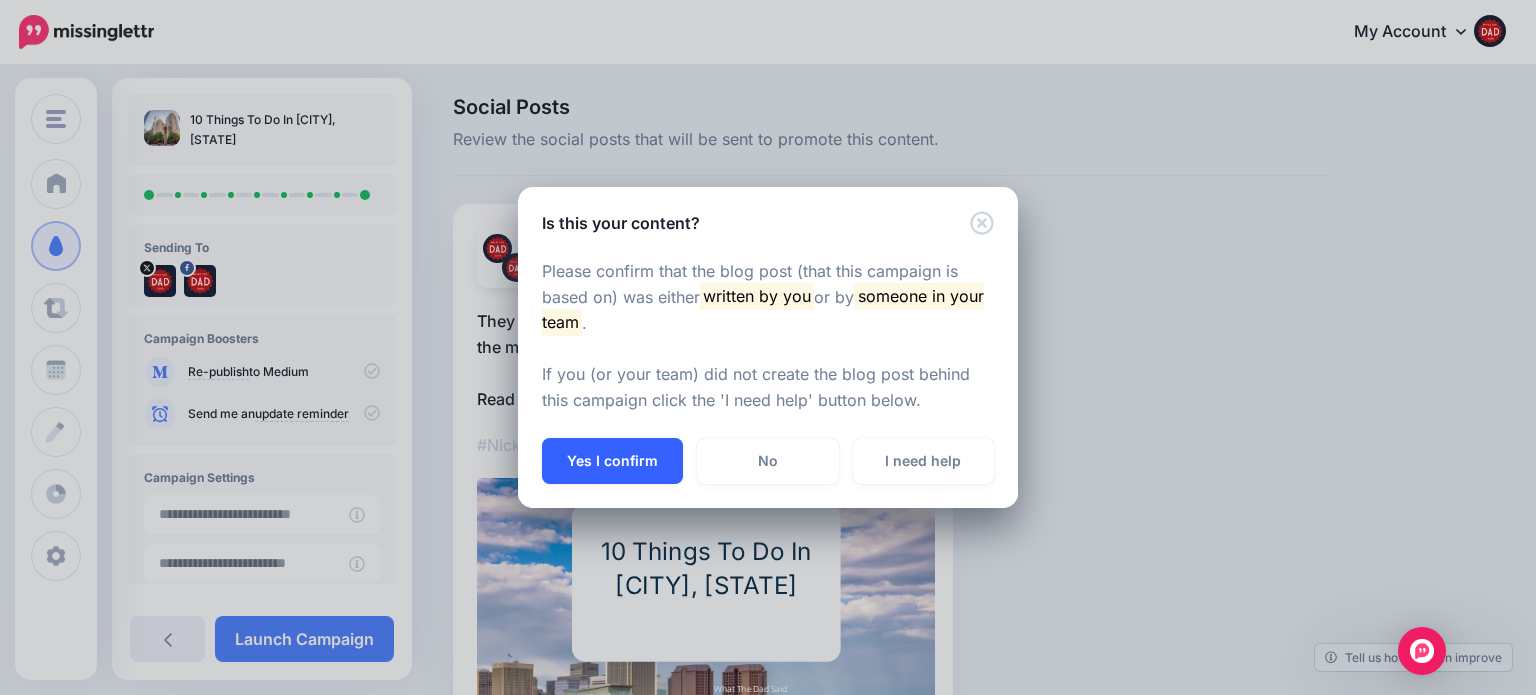 click on "Yes I confirm" at bounding box center [612, 461] 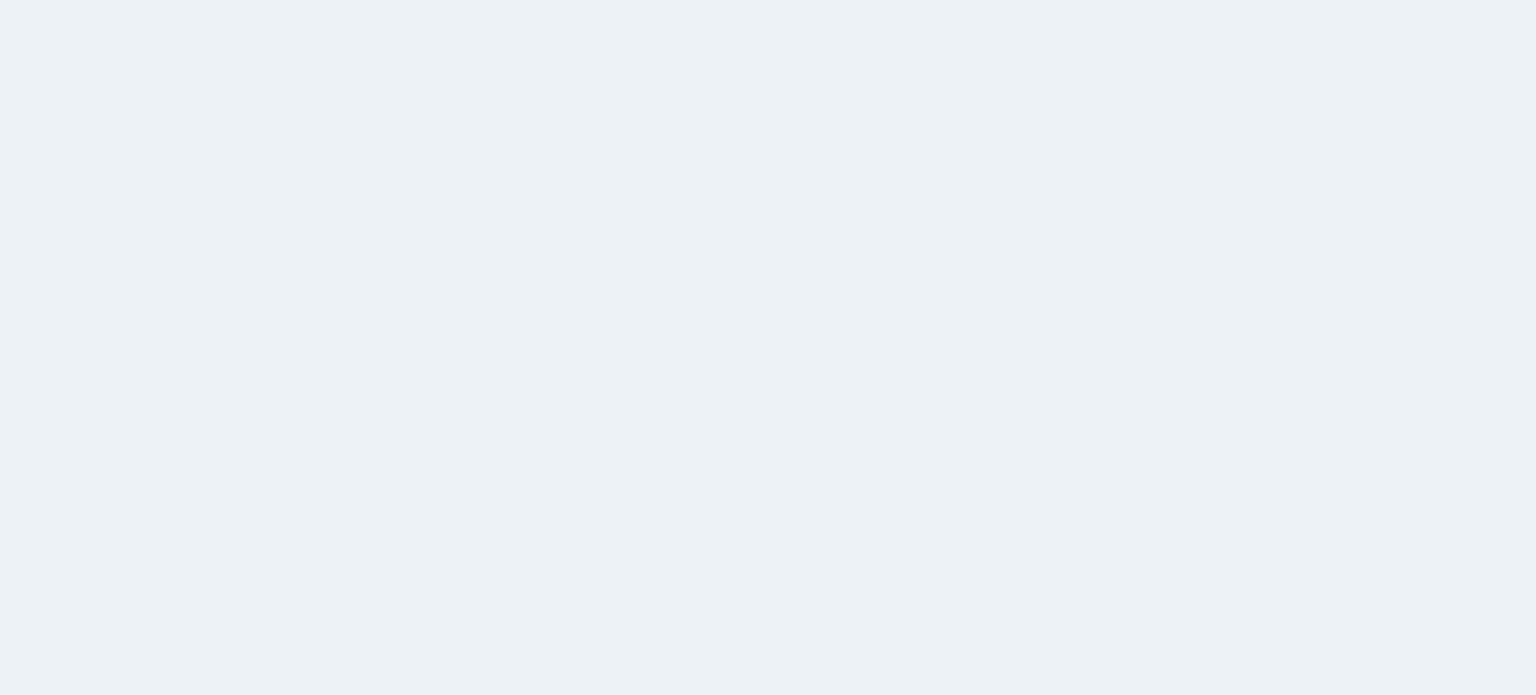 scroll, scrollTop: 0, scrollLeft: 0, axis: both 